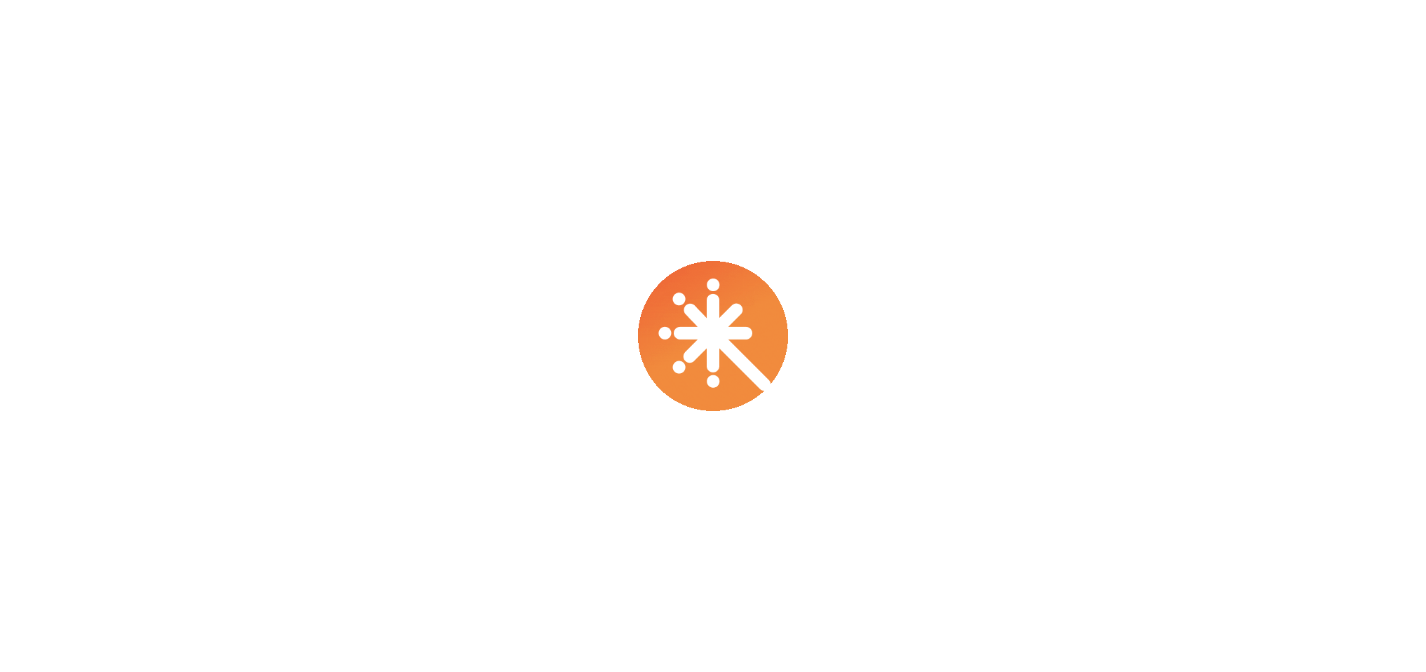 scroll, scrollTop: 0, scrollLeft: 0, axis: both 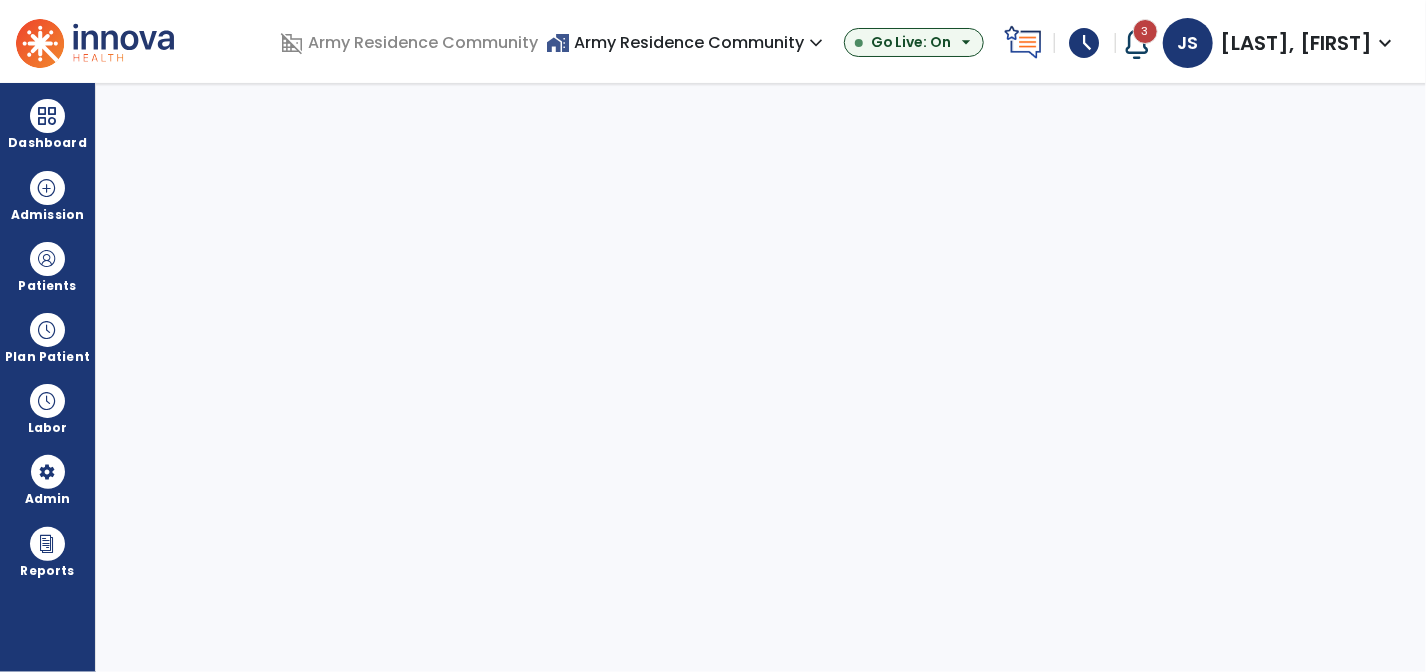 select on "***" 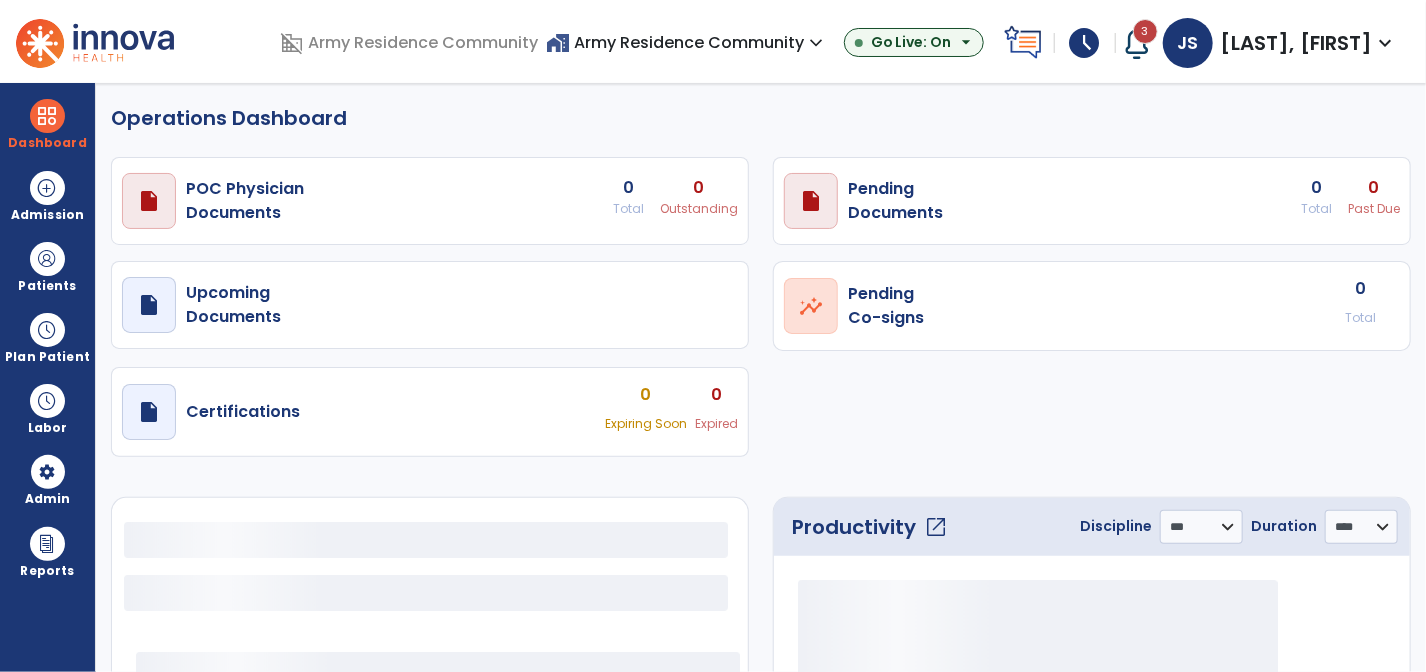 select on "***" 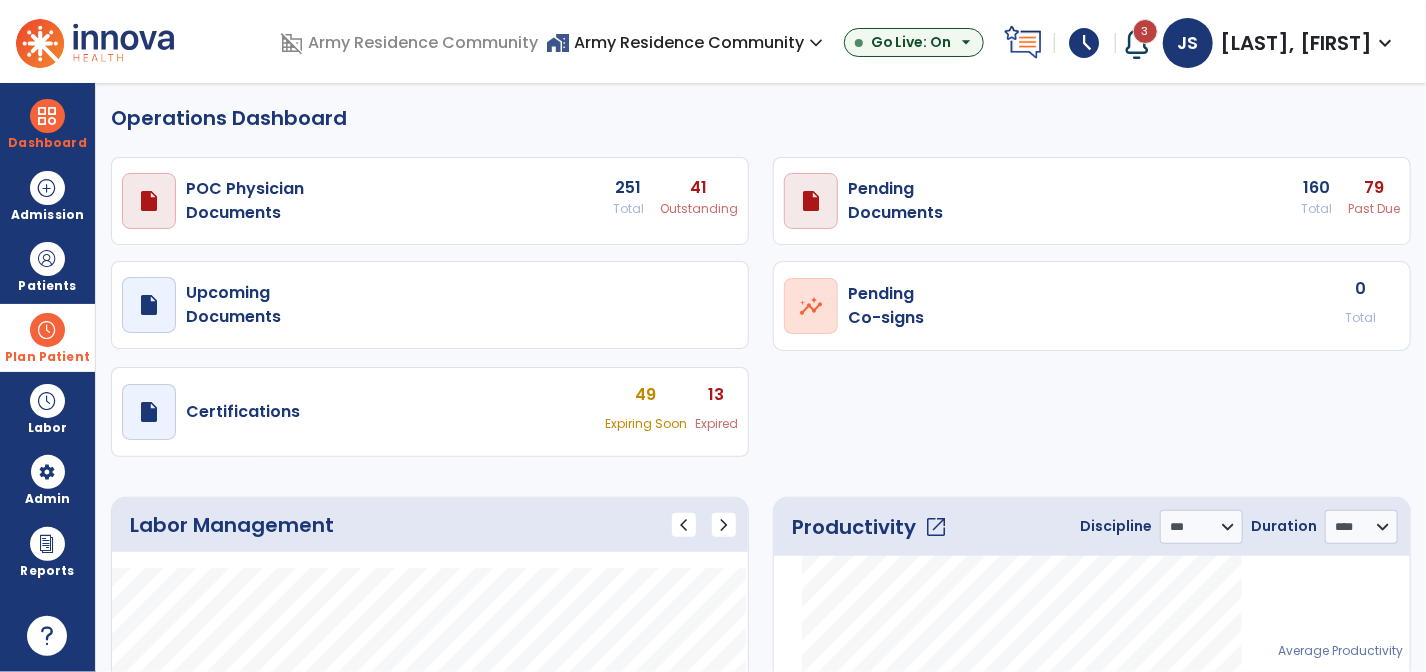 click at bounding box center (47, 330) 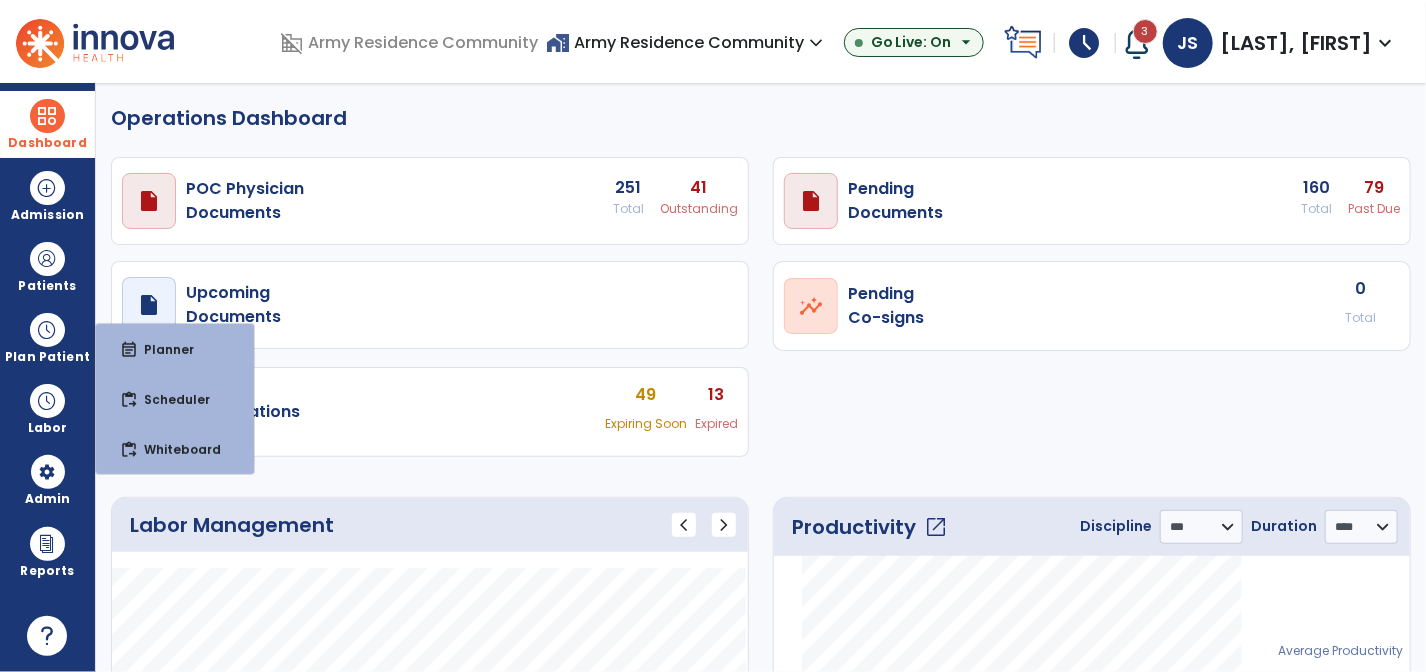 click on "Dashboard" at bounding box center (47, 124) 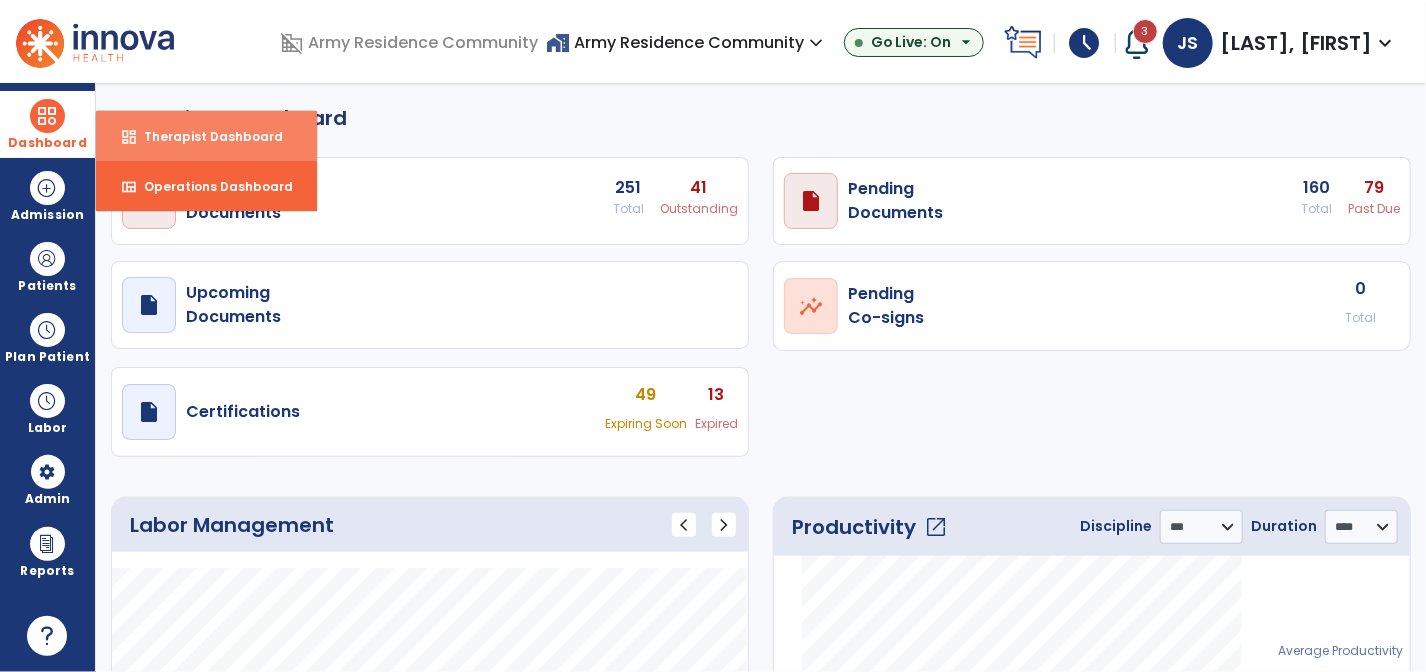 click on "Therapist Dashboard" at bounding box center (205, 136) 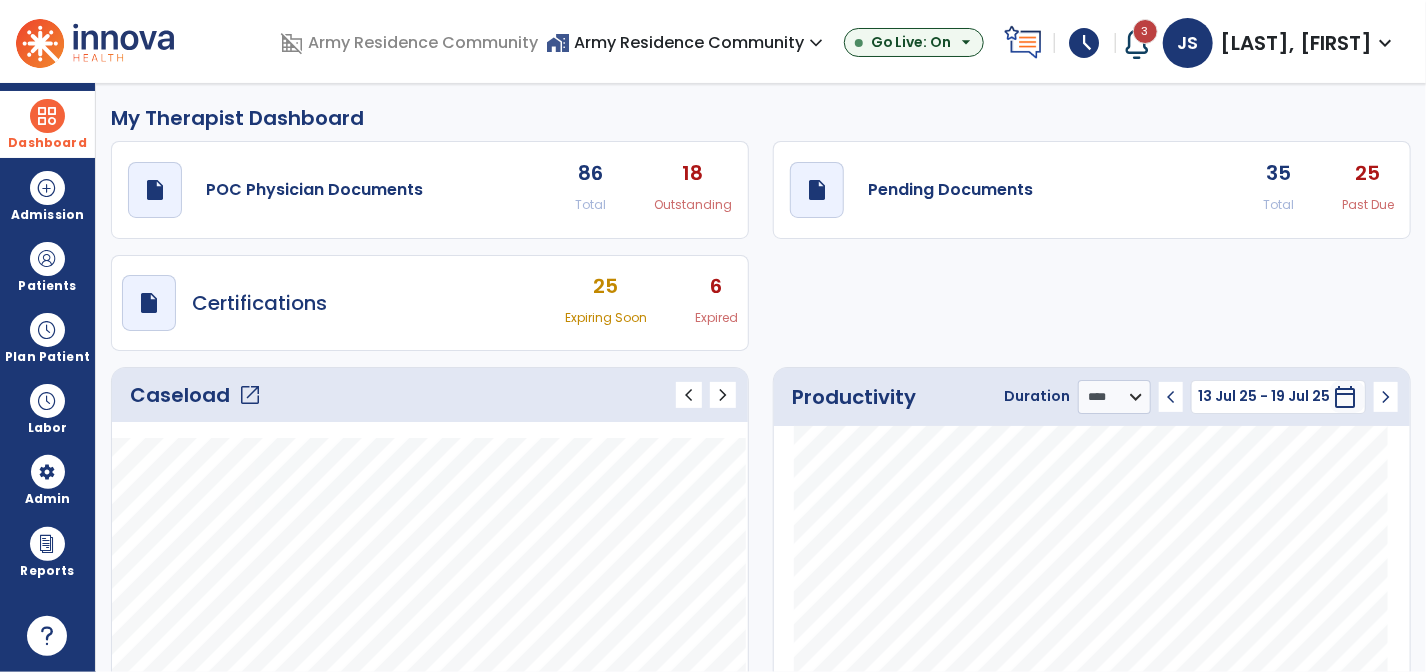 click on "6" at bounding box center (716, 286) 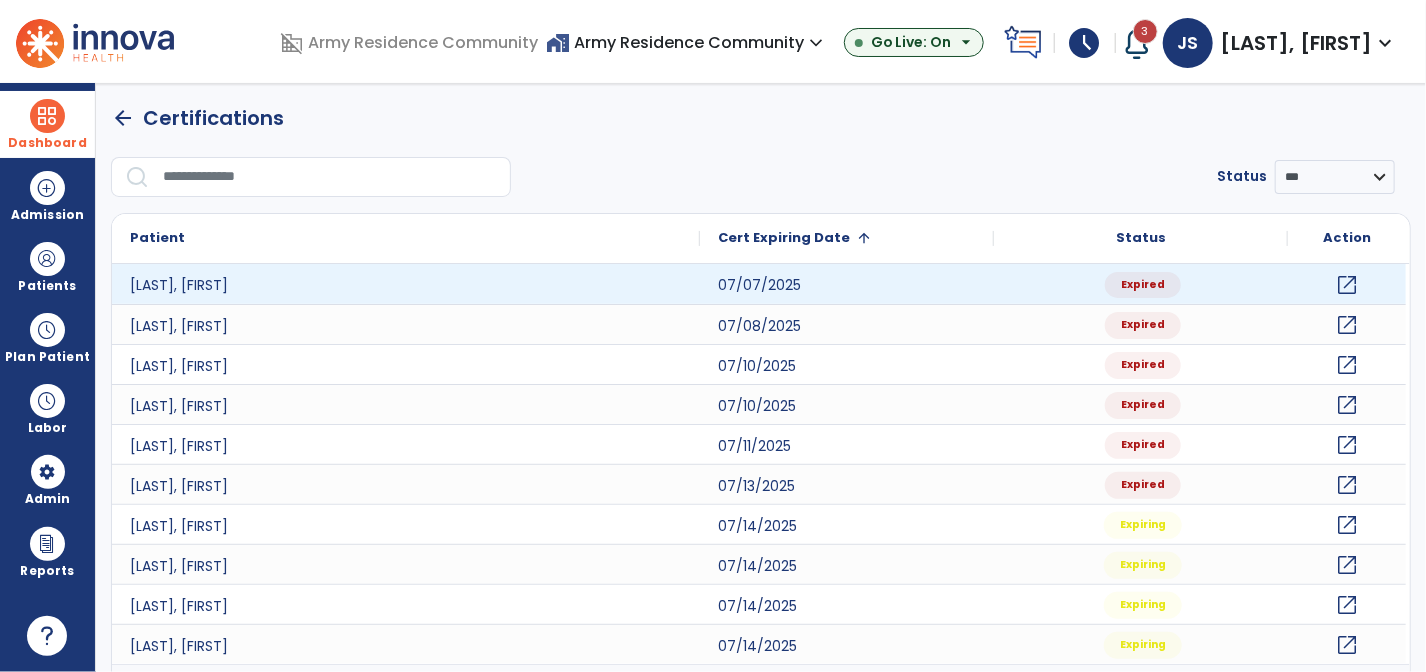 click on "open_in_new" 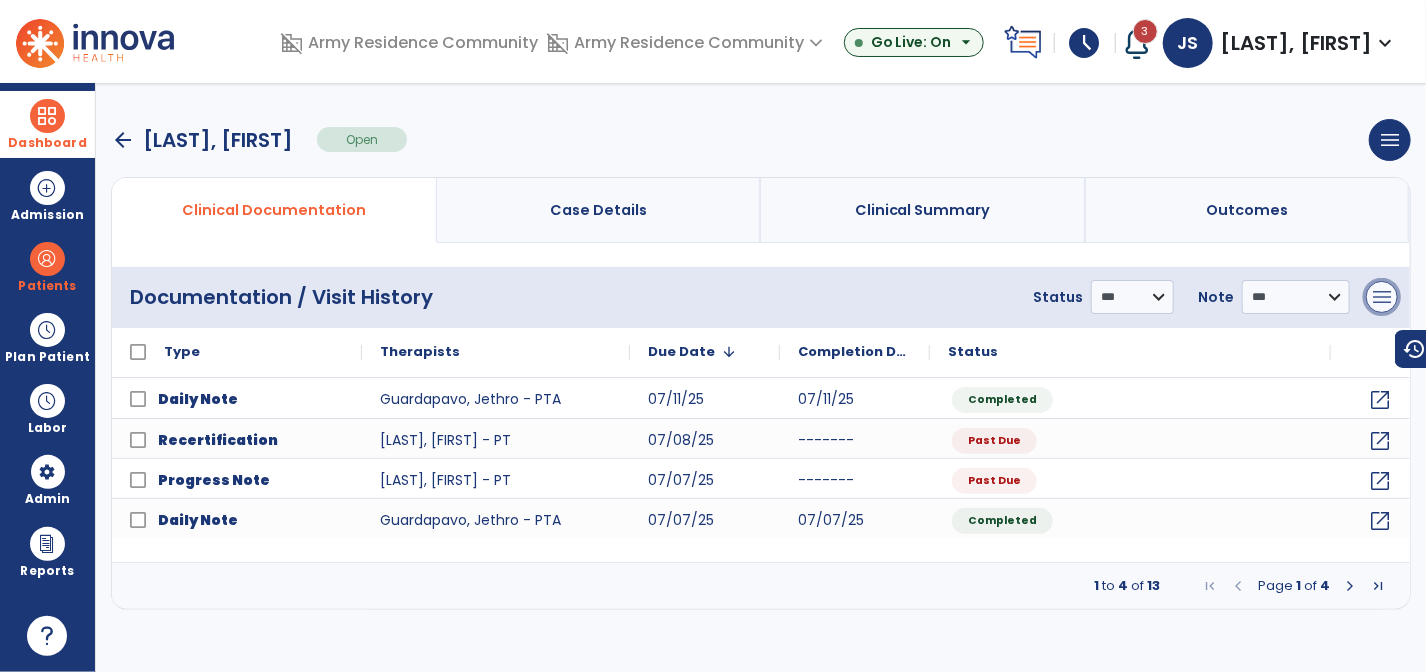 click on "menu" at bounding box center [1382, 297] 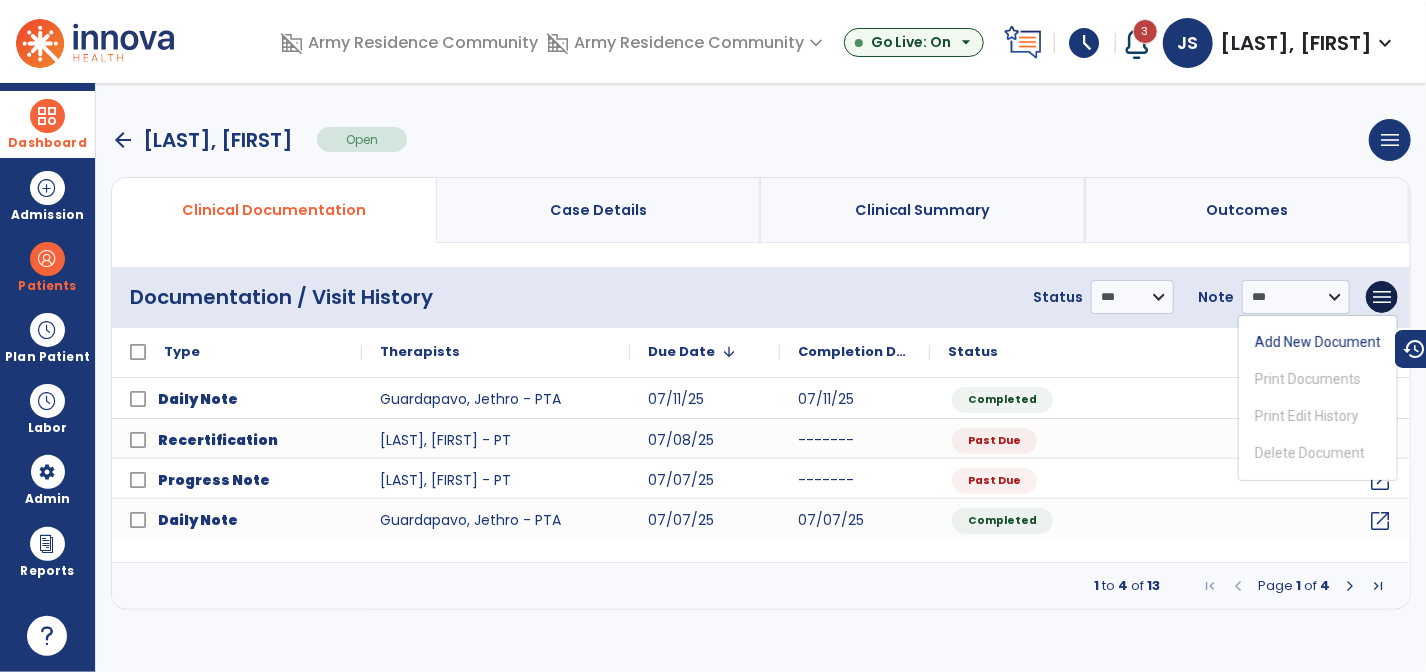 click on "arrow_back [LAST], [FIRST] Open menu Edit Therapy Case Delete Therapy Case Close Therapy Case" at bounding box center [761, 140] 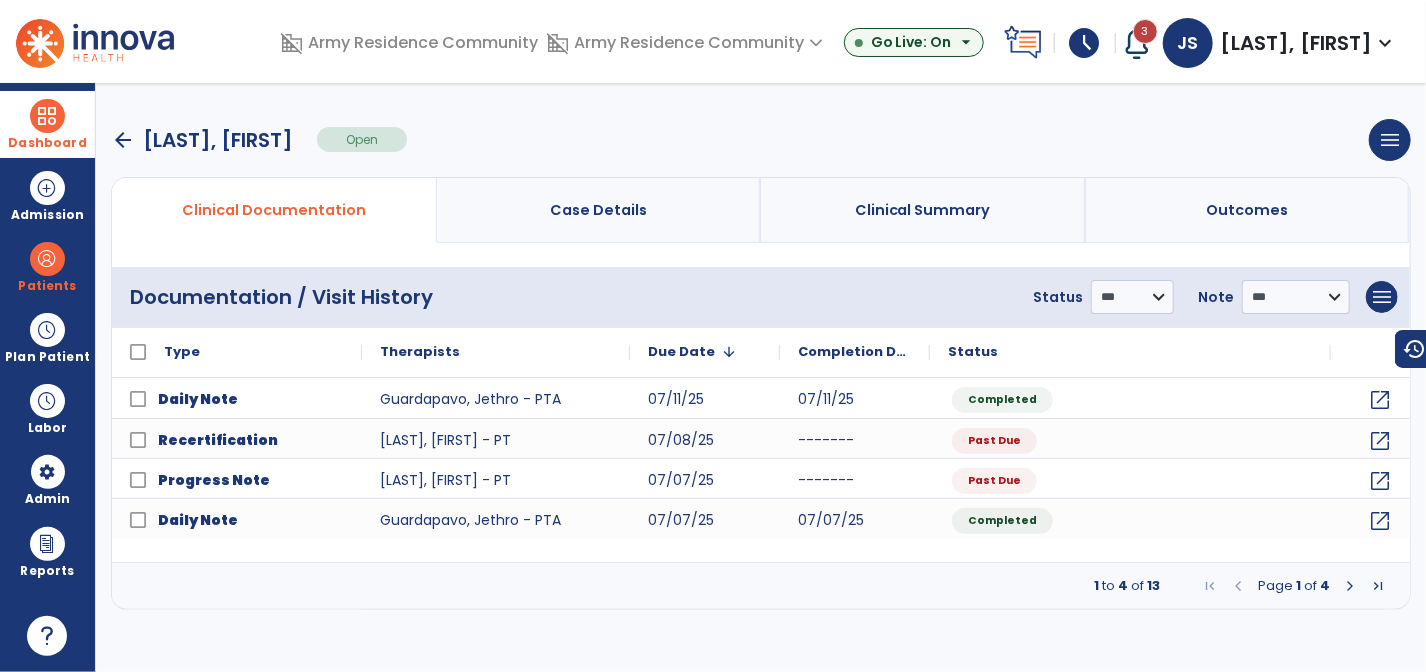 click on "arrow_back [LAST], [FIRST] Open menu Edit Therapy Case Delete Therapy Case Close Therapy Case" at bounding box center (761, 140) 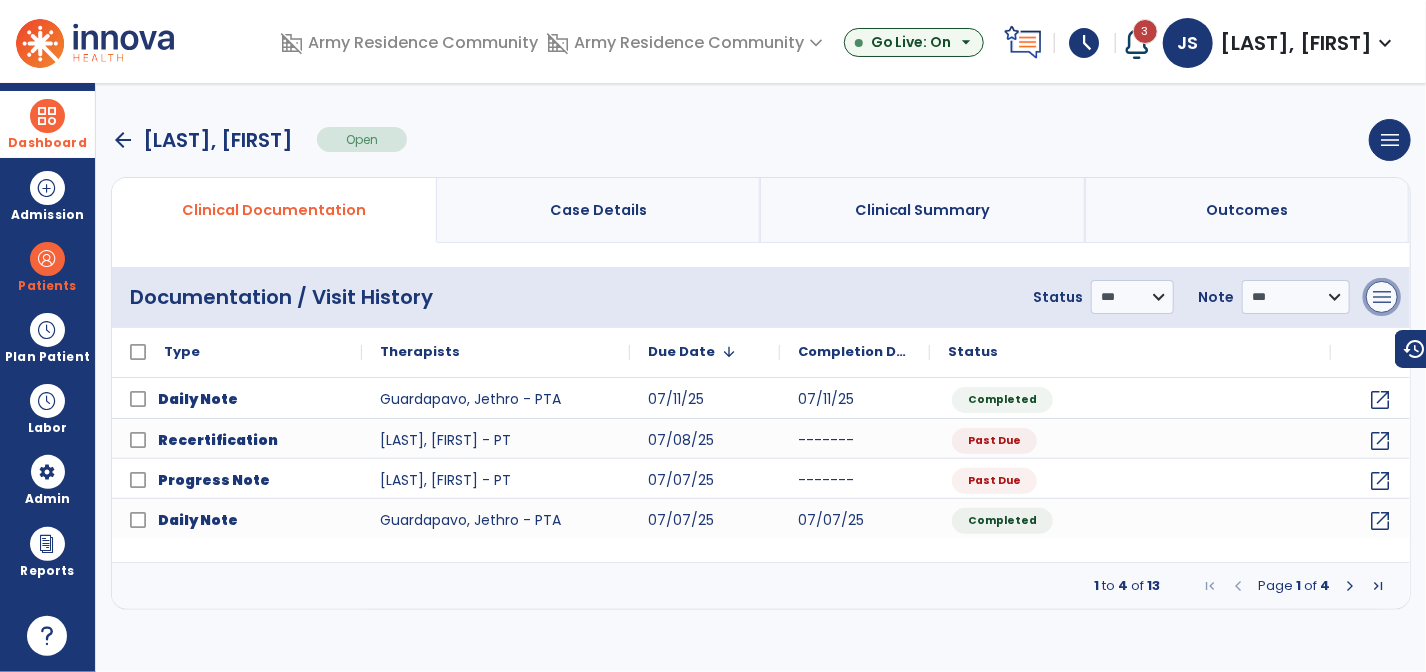 click on "menu" at bounding box center [1382, 297] 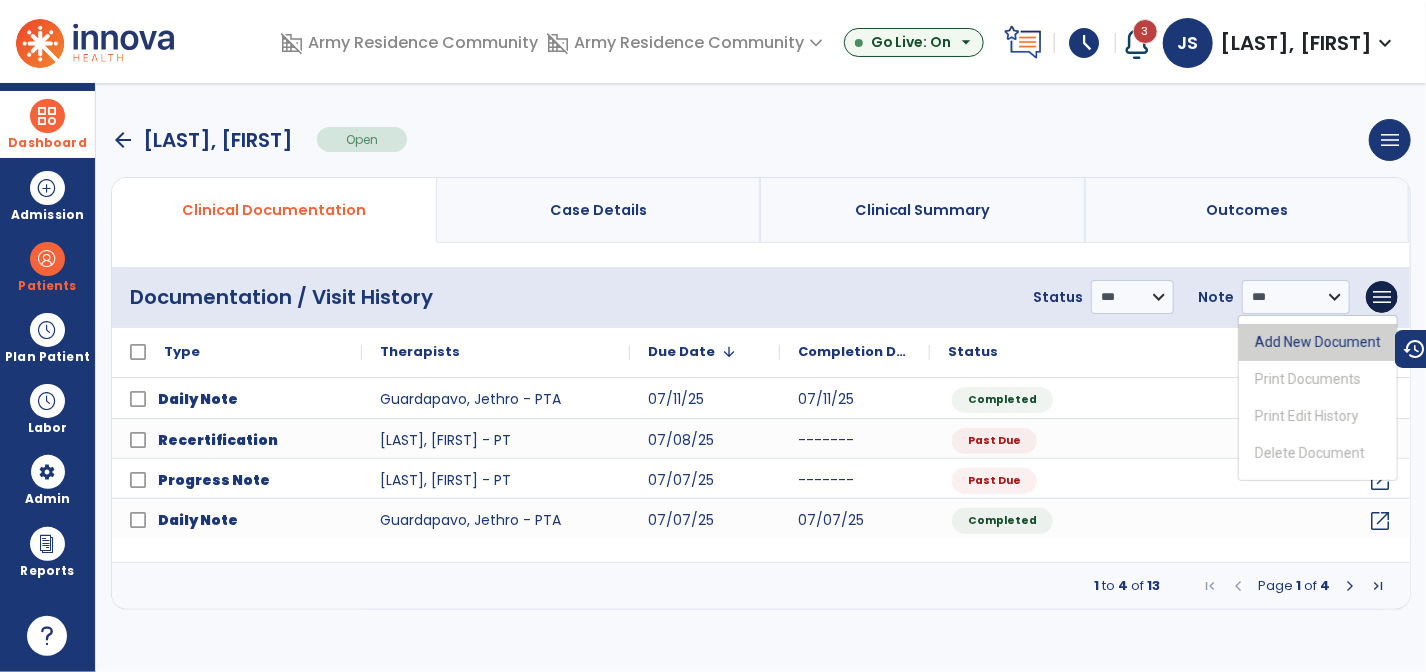 click on "Add New Document" at bounding box center [1318, 342] 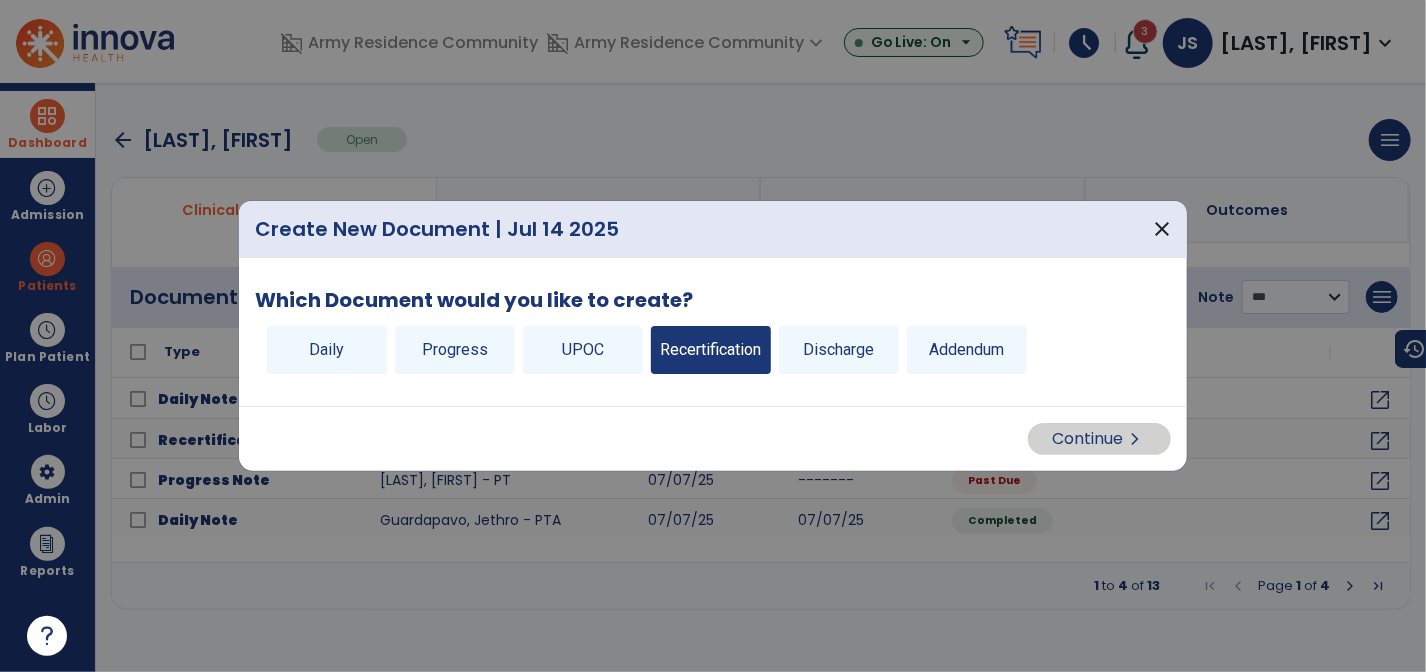 click on "Recertification" at bounding box center (711, 350) 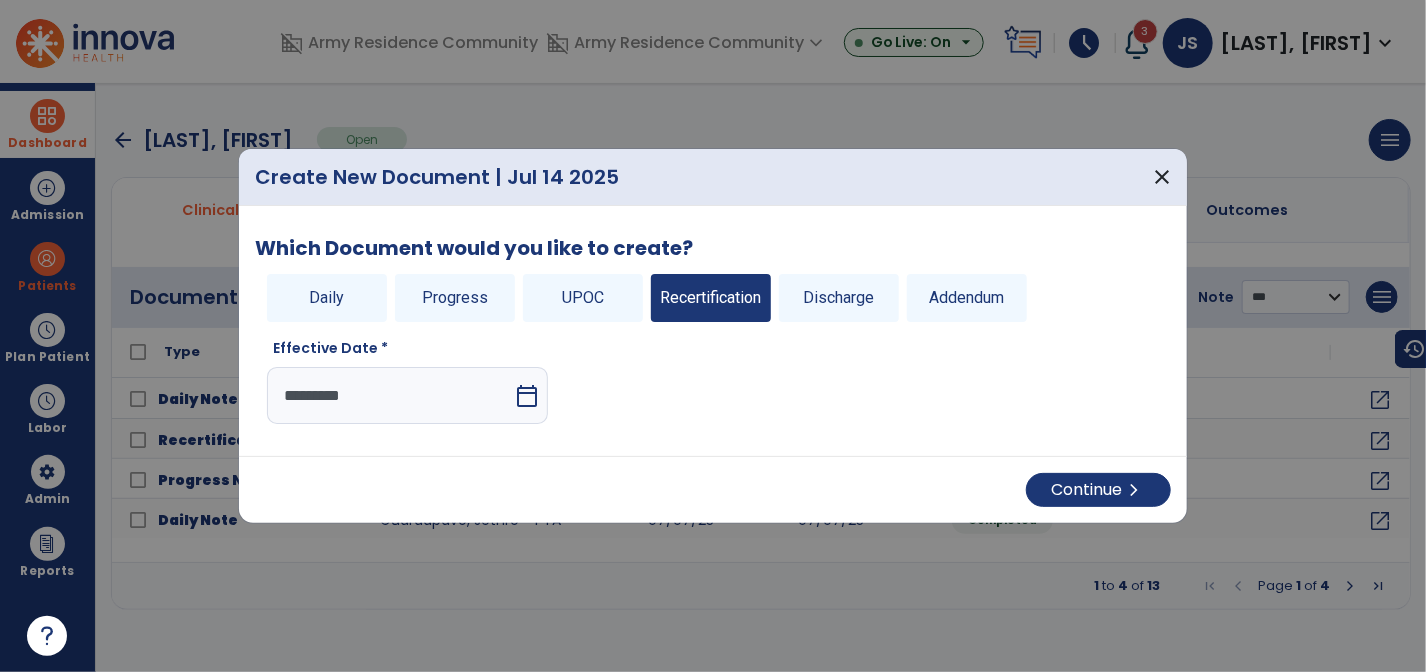 click on "calendar_today" at bounding box center [527, 396] 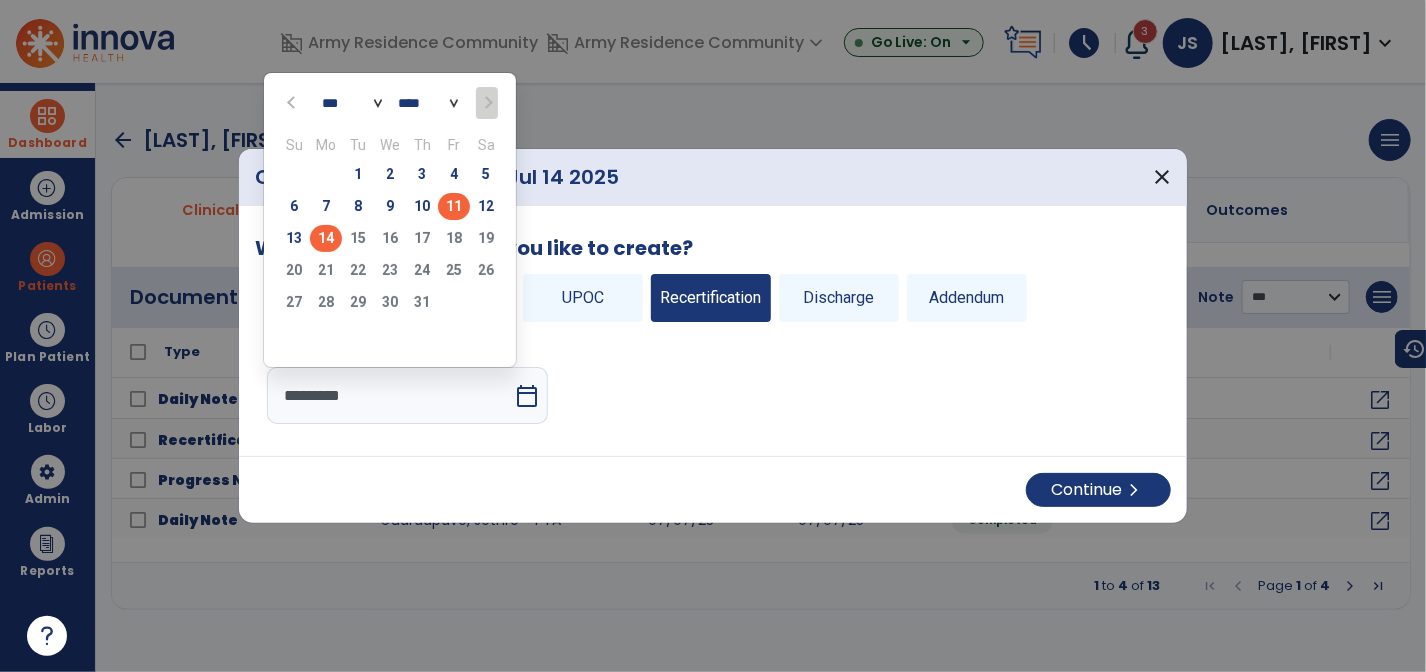 click on "11" 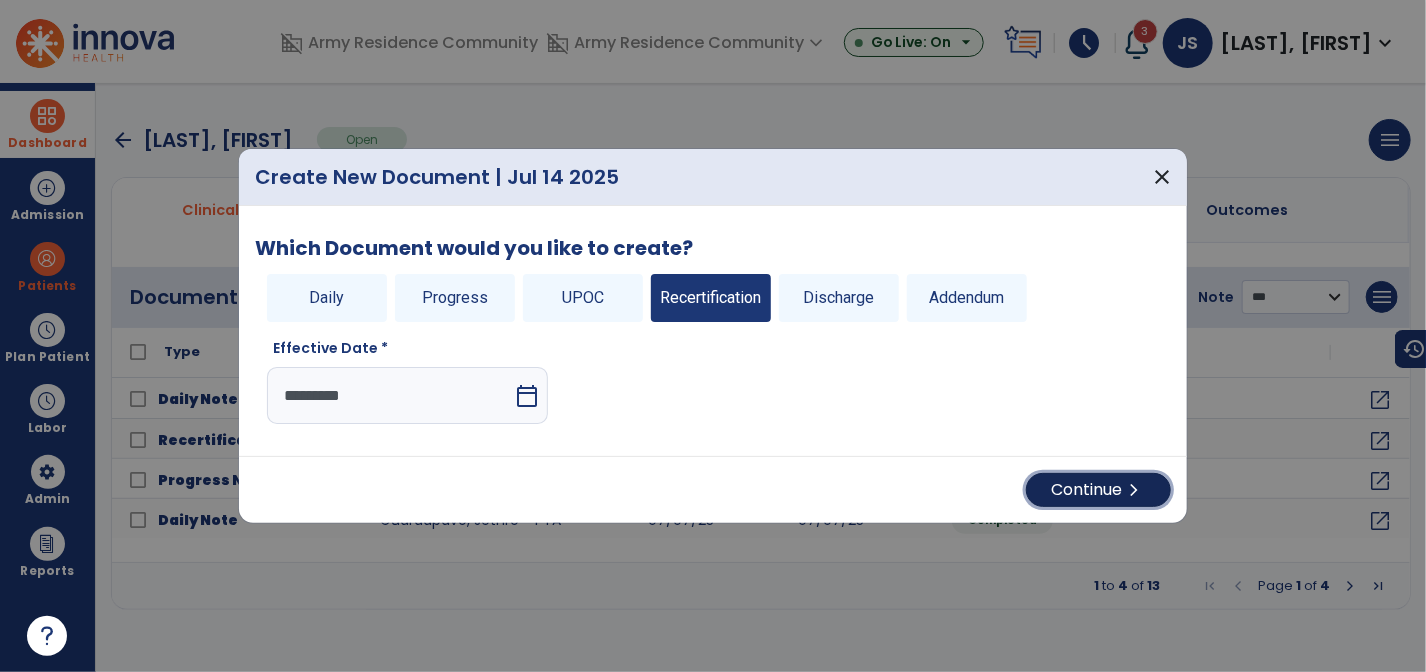 click on "Continue   chevron_right" at bounding box center [1098, 490] 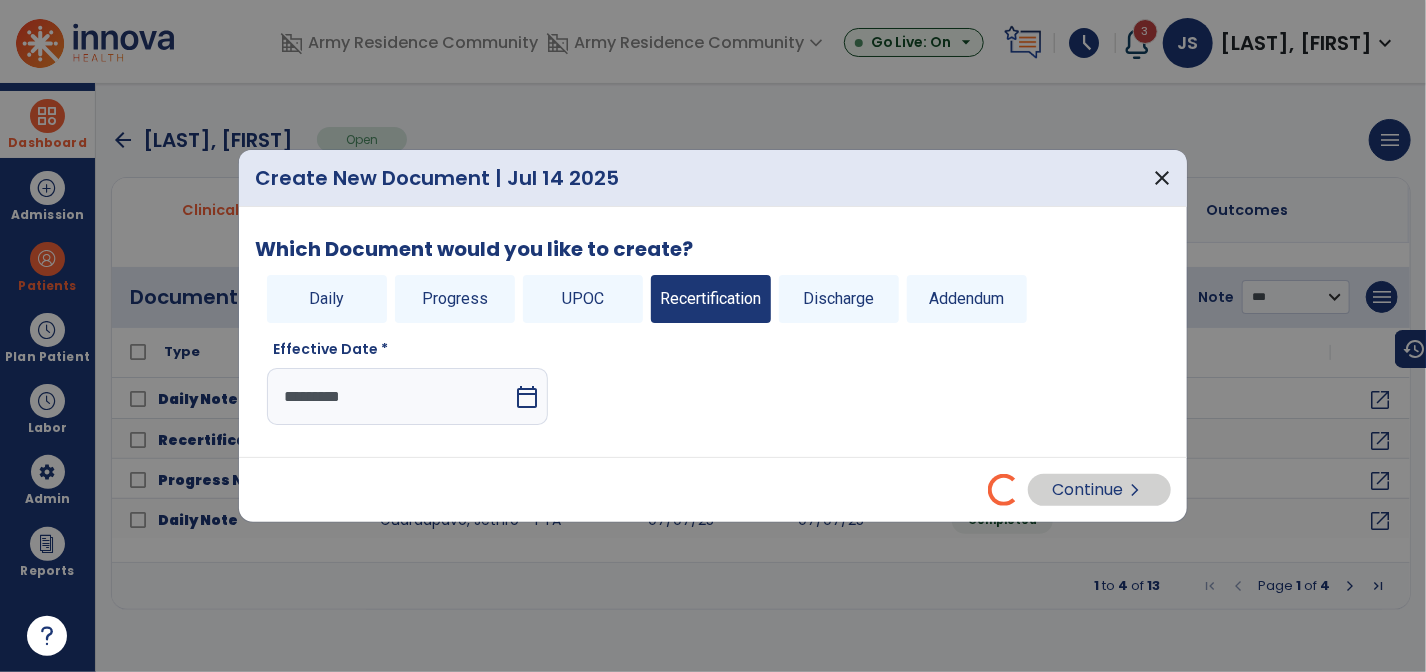 select on "**" 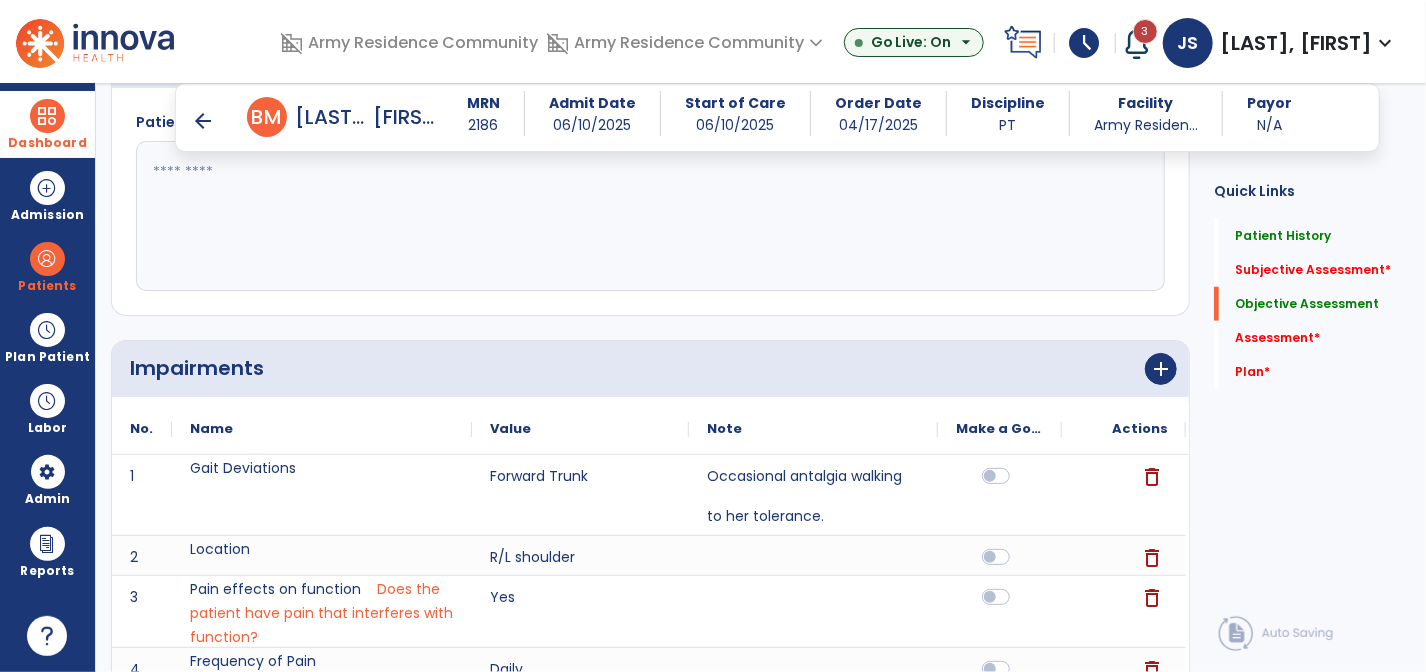 scroll, scrollTop: 800, scrollLeft: 0, axis: vertical 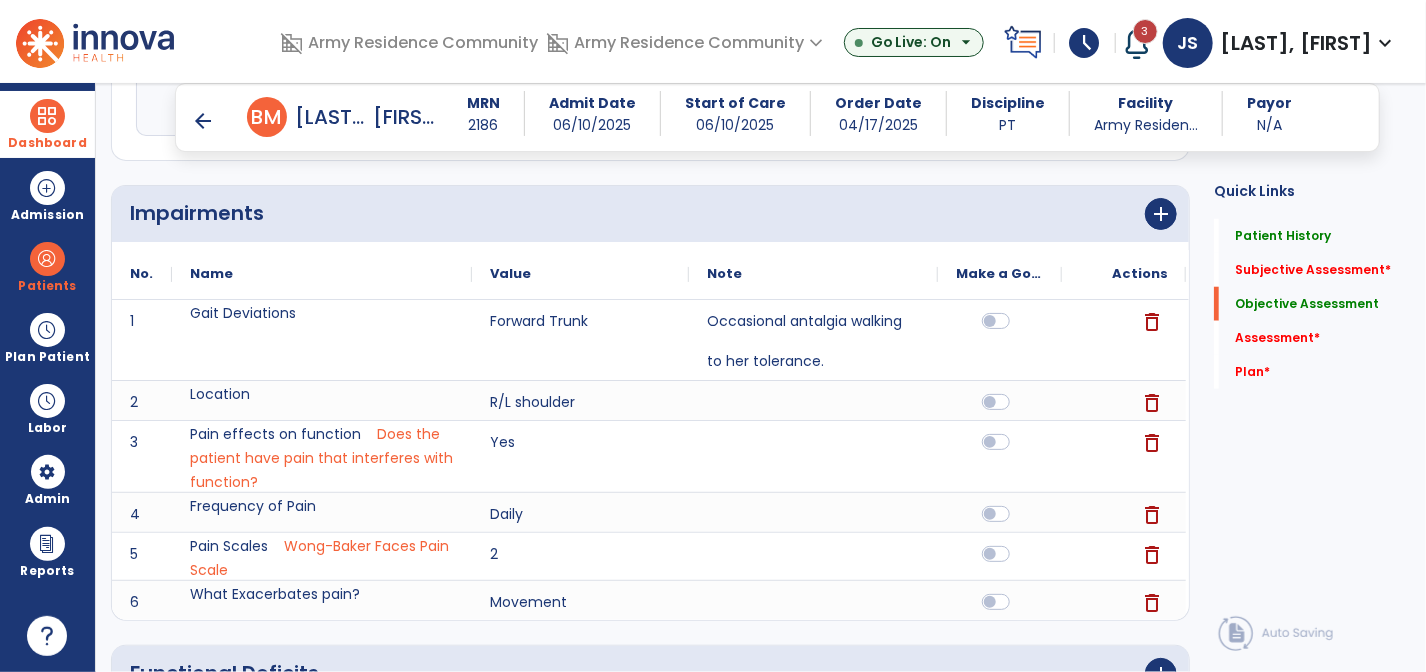 click on "arrow_back" at bounding box center [203, 121] 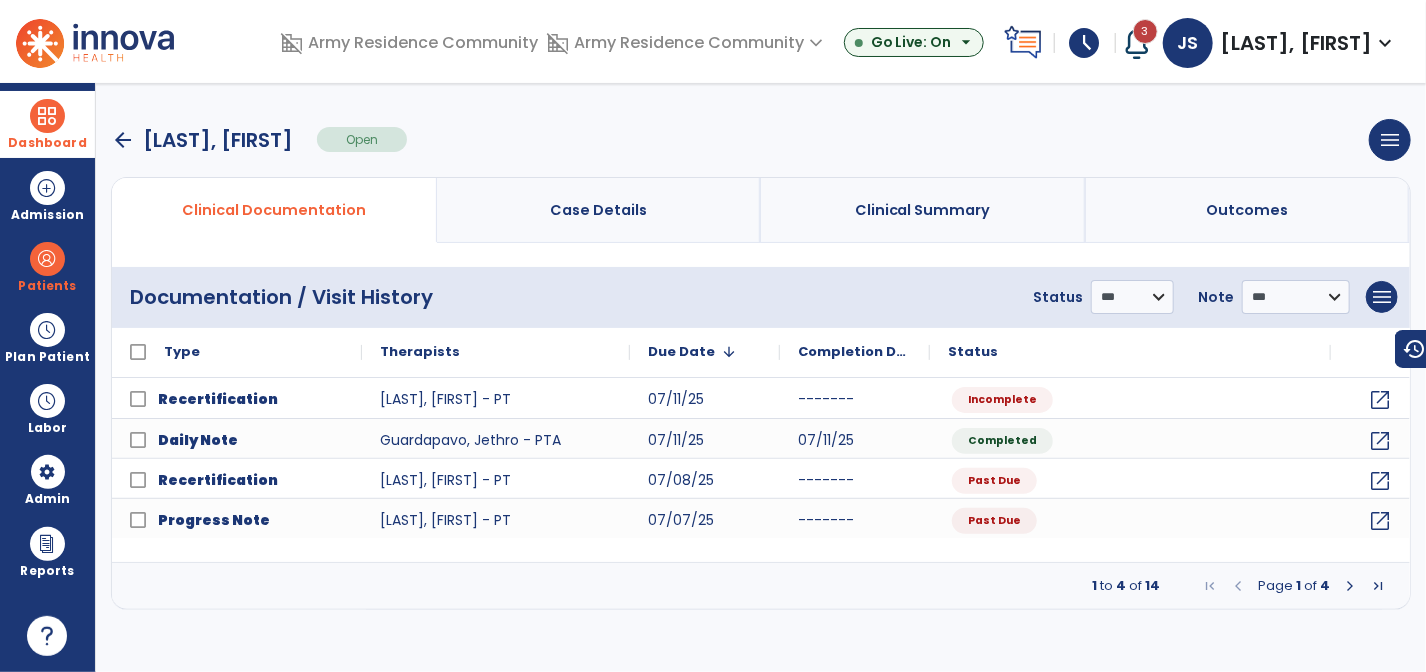 scroll, scrollTop: 0, scrollLeft: 0, axis: both 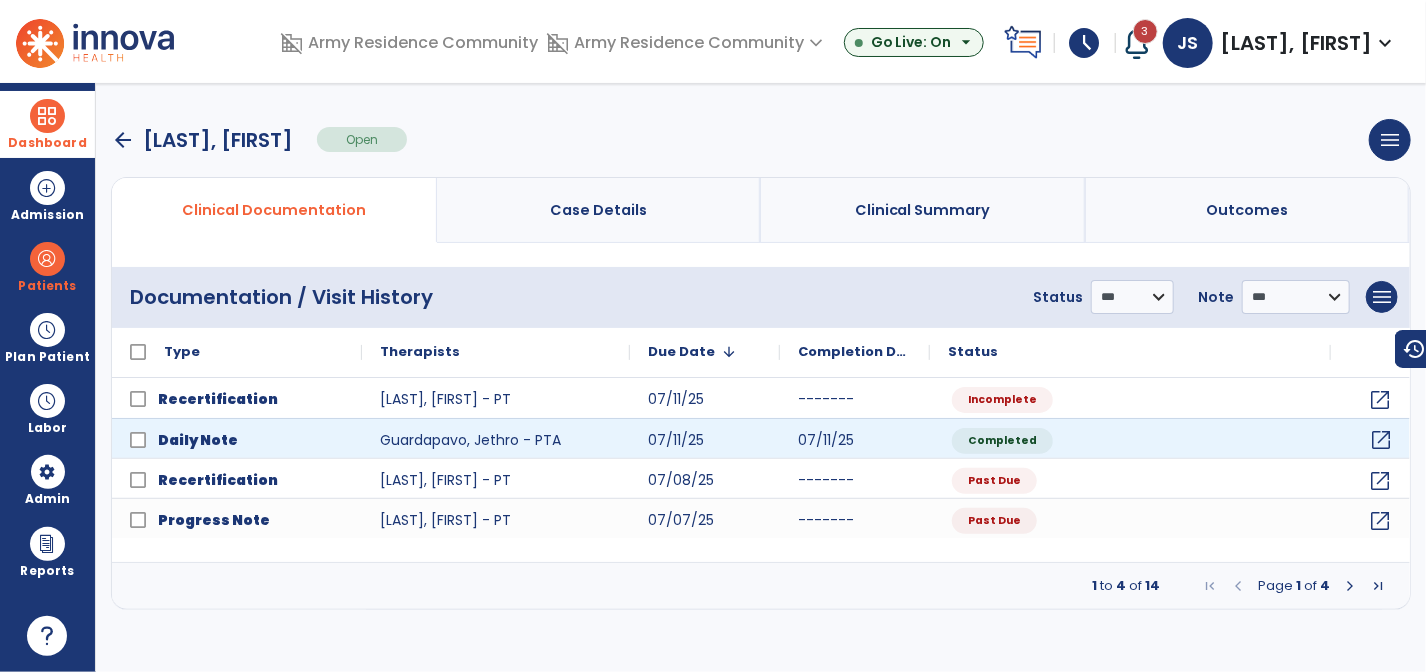 click on "open_in_new" 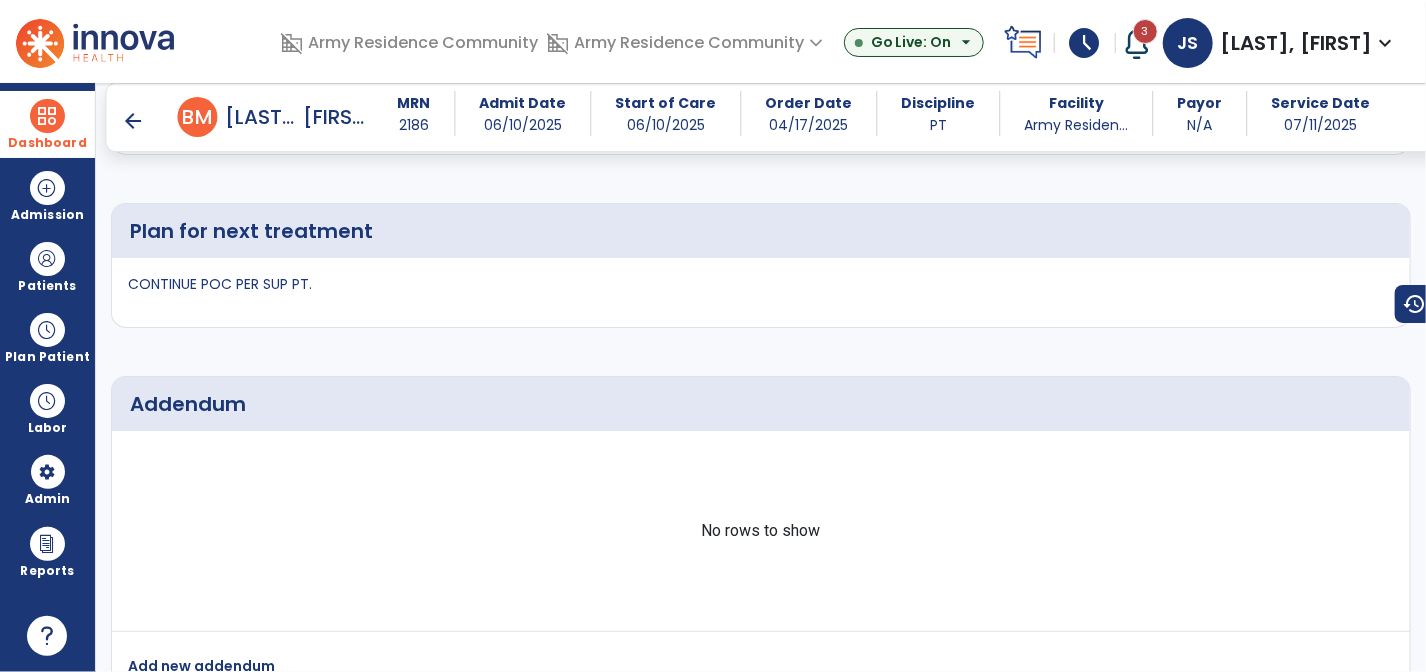 scroll, scrollTop: 2900, scrollLeft: 0, axis: vertical 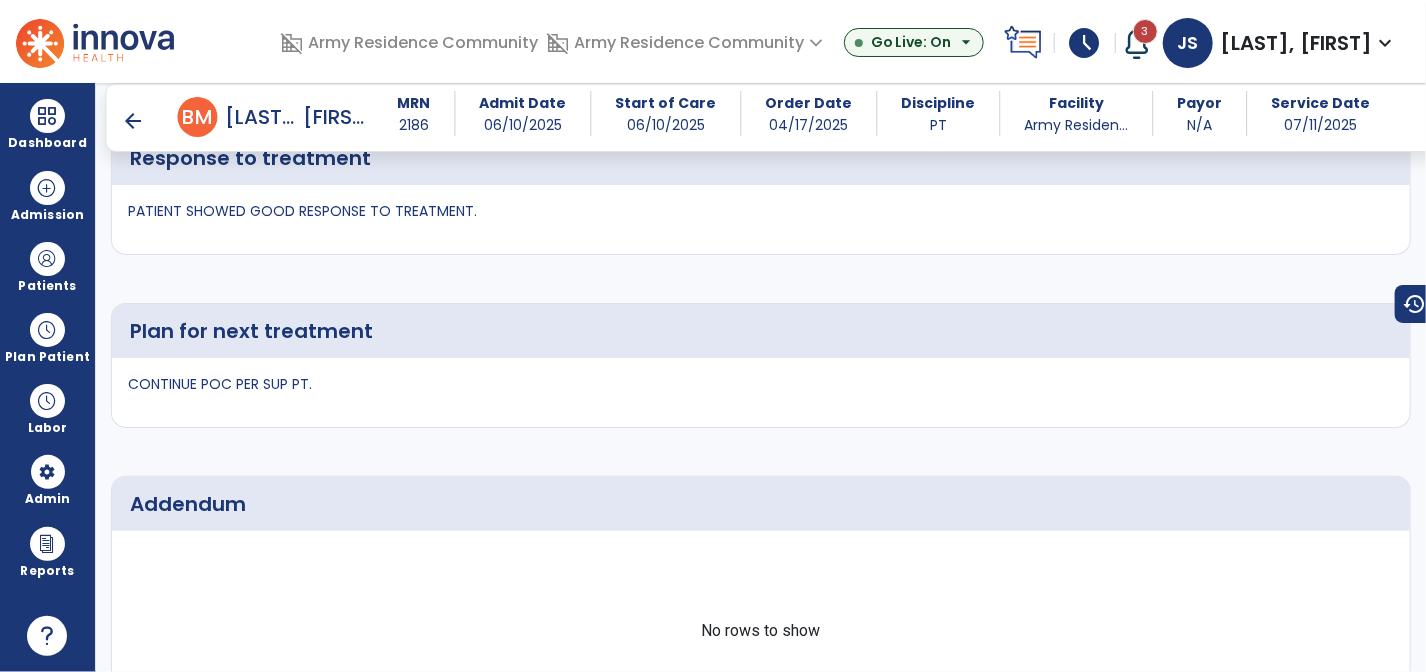 click on "arrow_back" at bounding box center [134, 121] 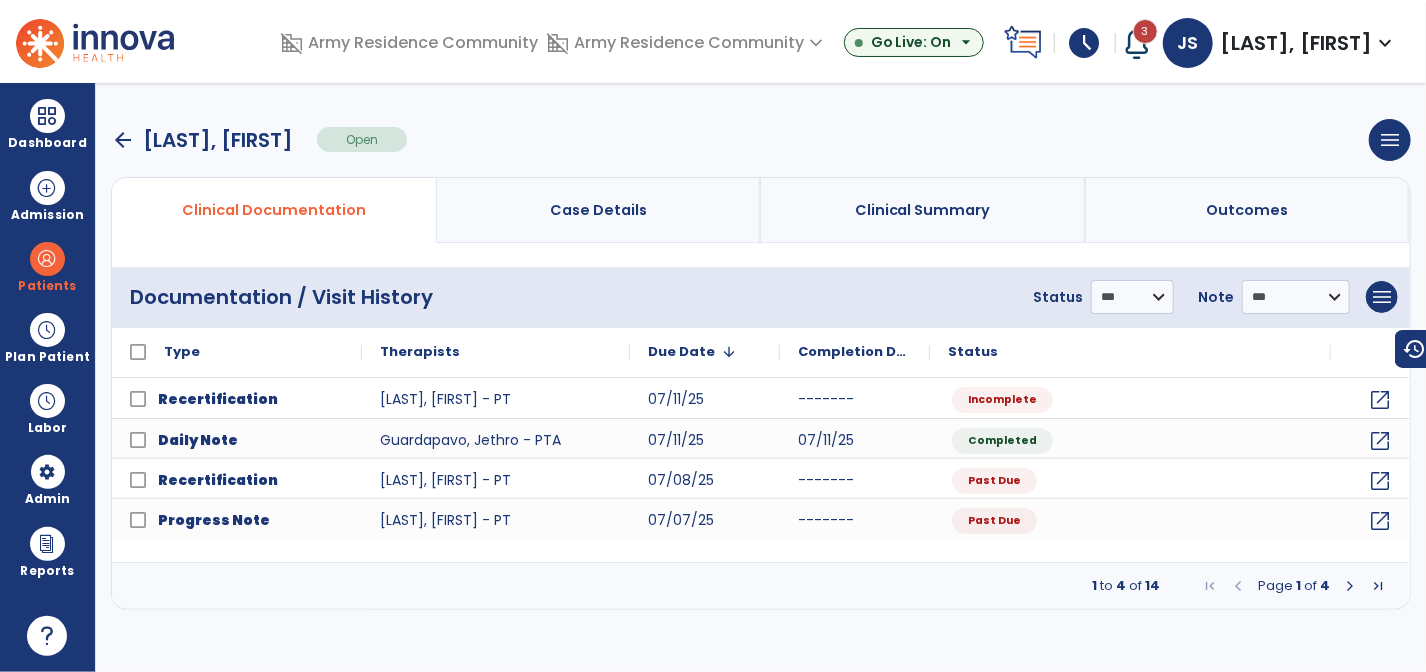 scroll, scrollTop: 0, scrollLeft: 0, axis: both 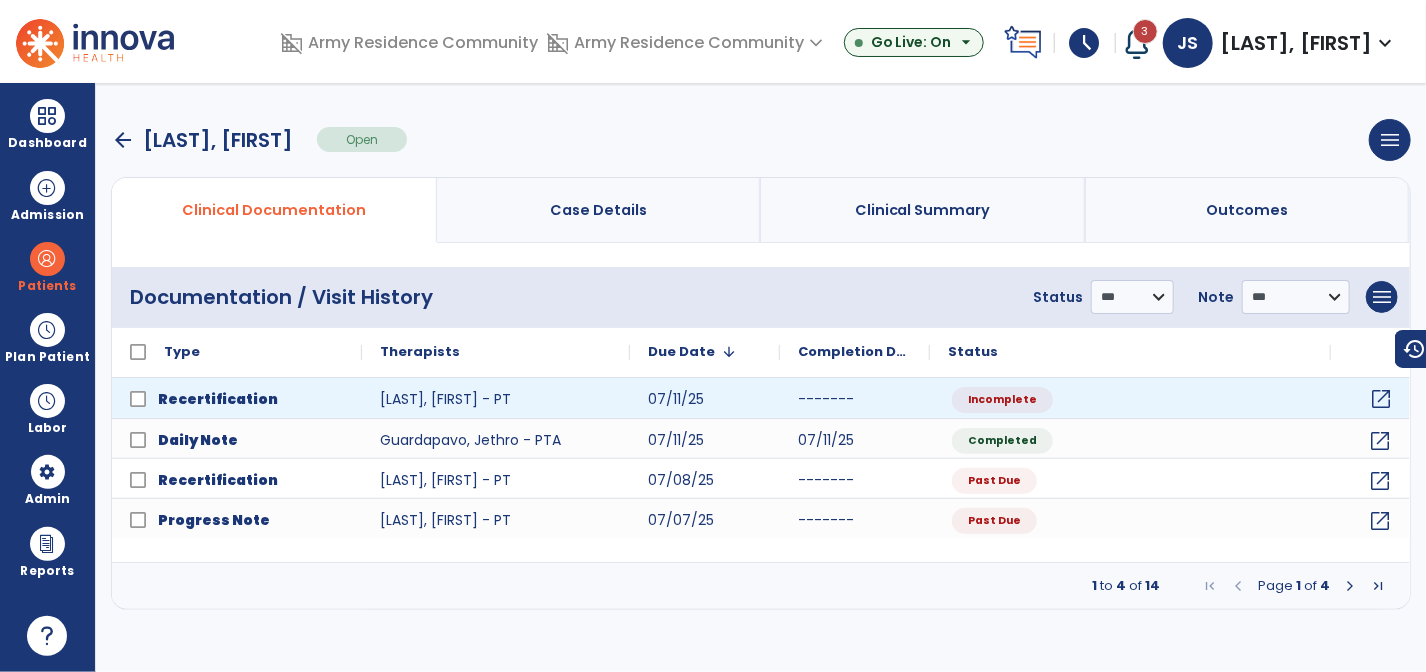 click on "open_in_new" 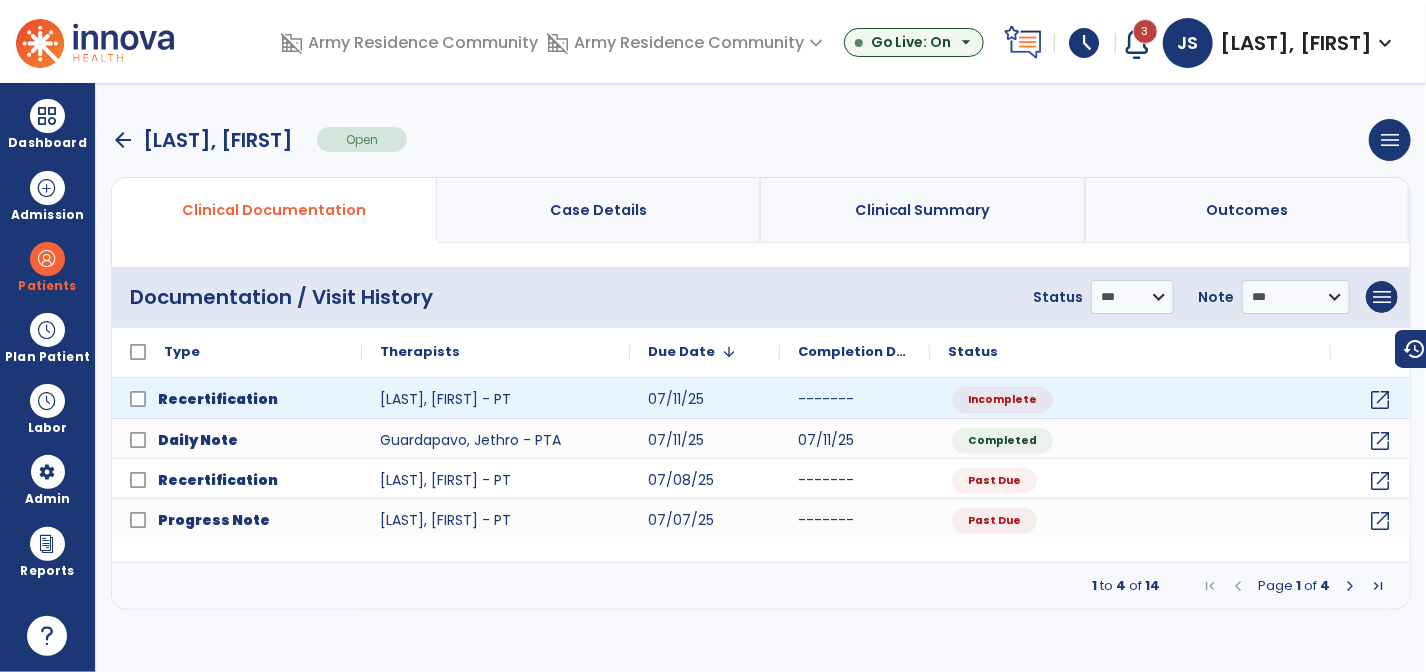 select on "**" 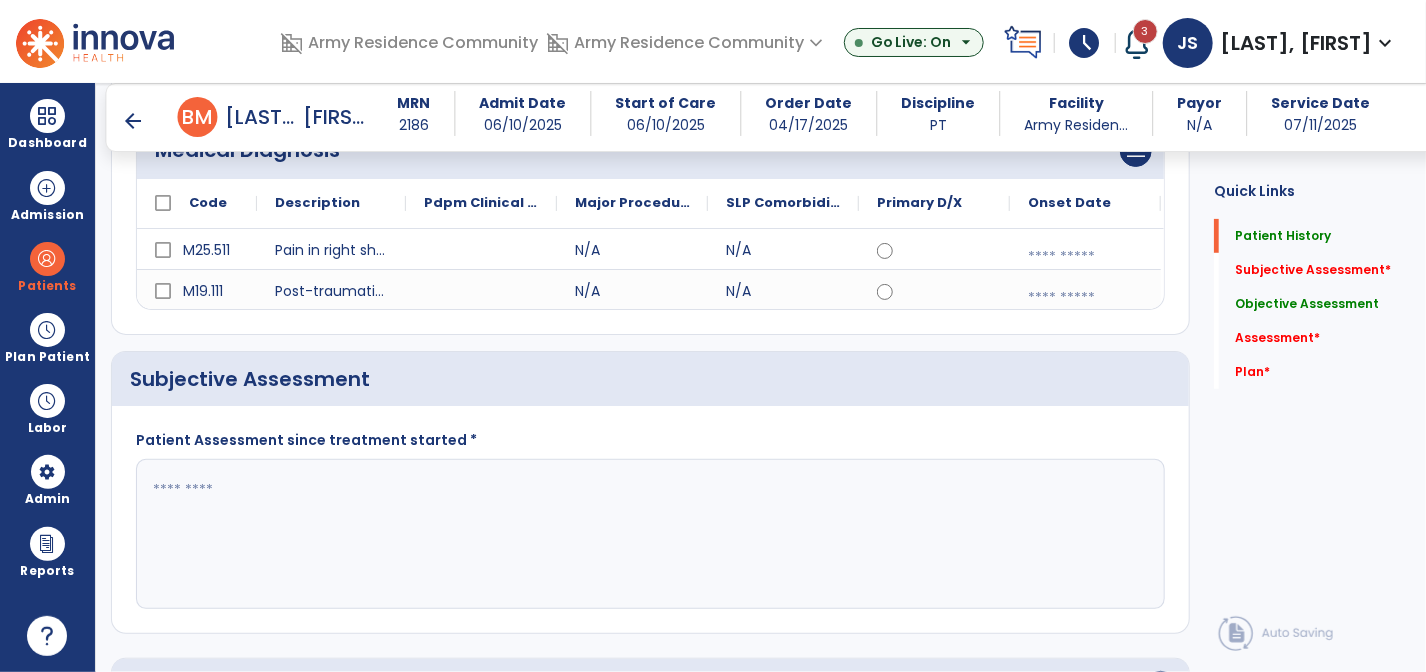 scroll, scrollTop: 300, scrollLeft: 0, axis: vertical 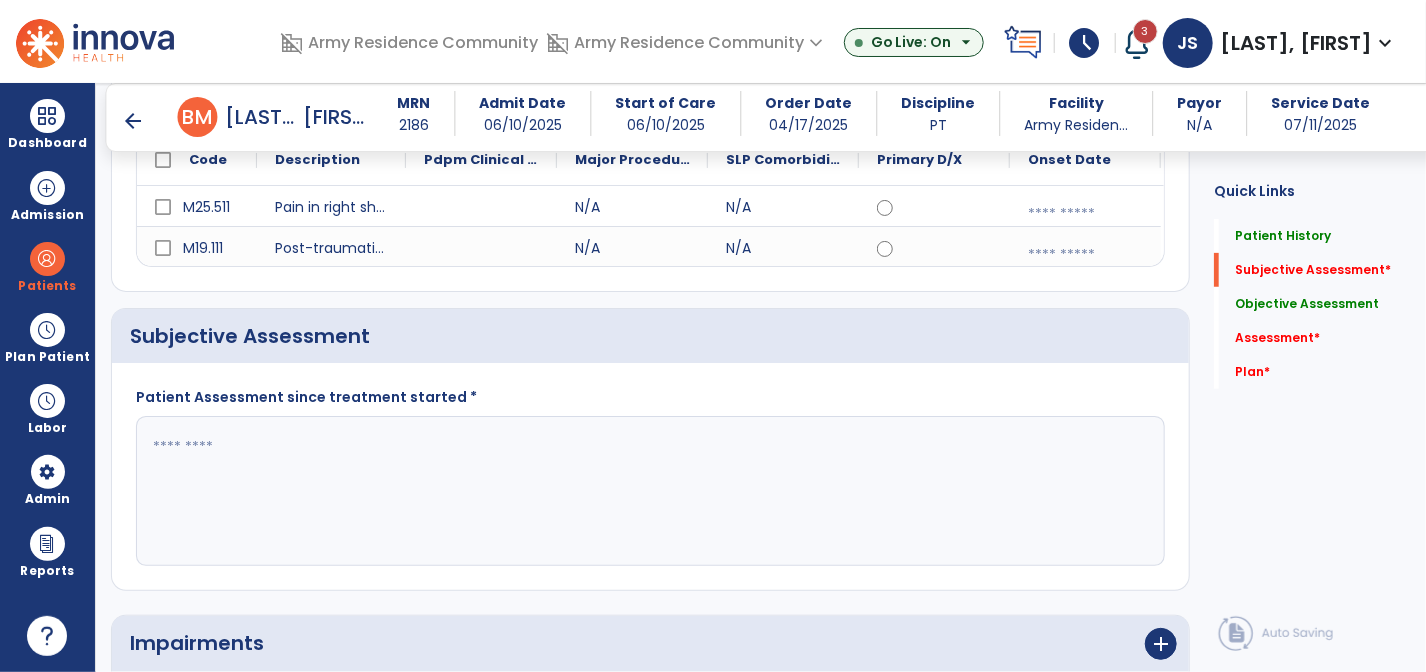click 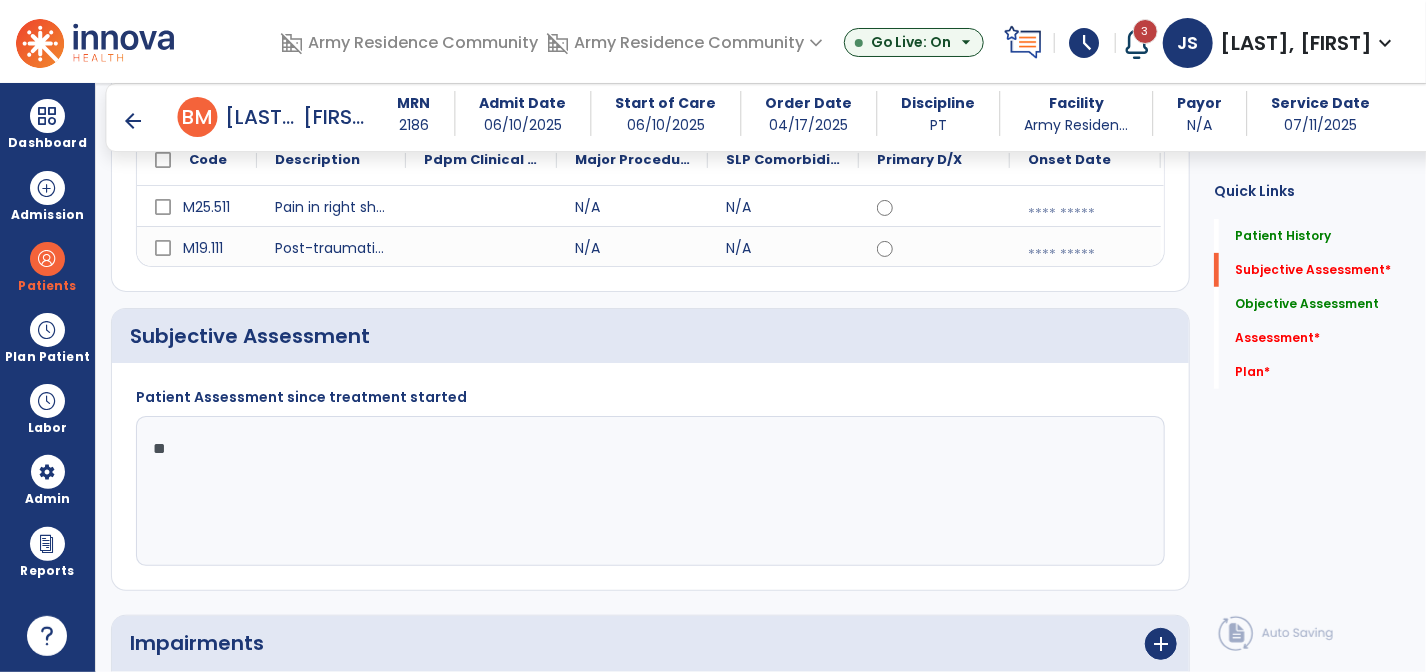 type on "*" 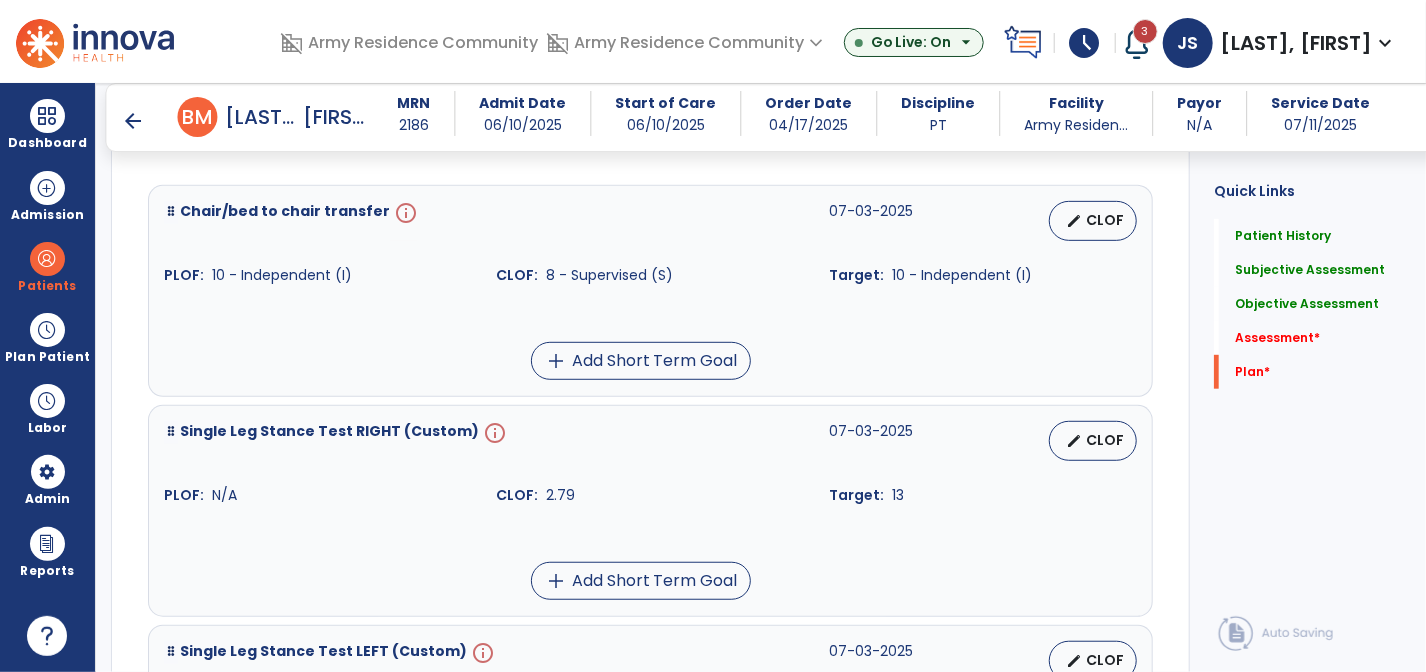 scroll, scrollTop: 4000, scrollLeft: 0, axis: vertical 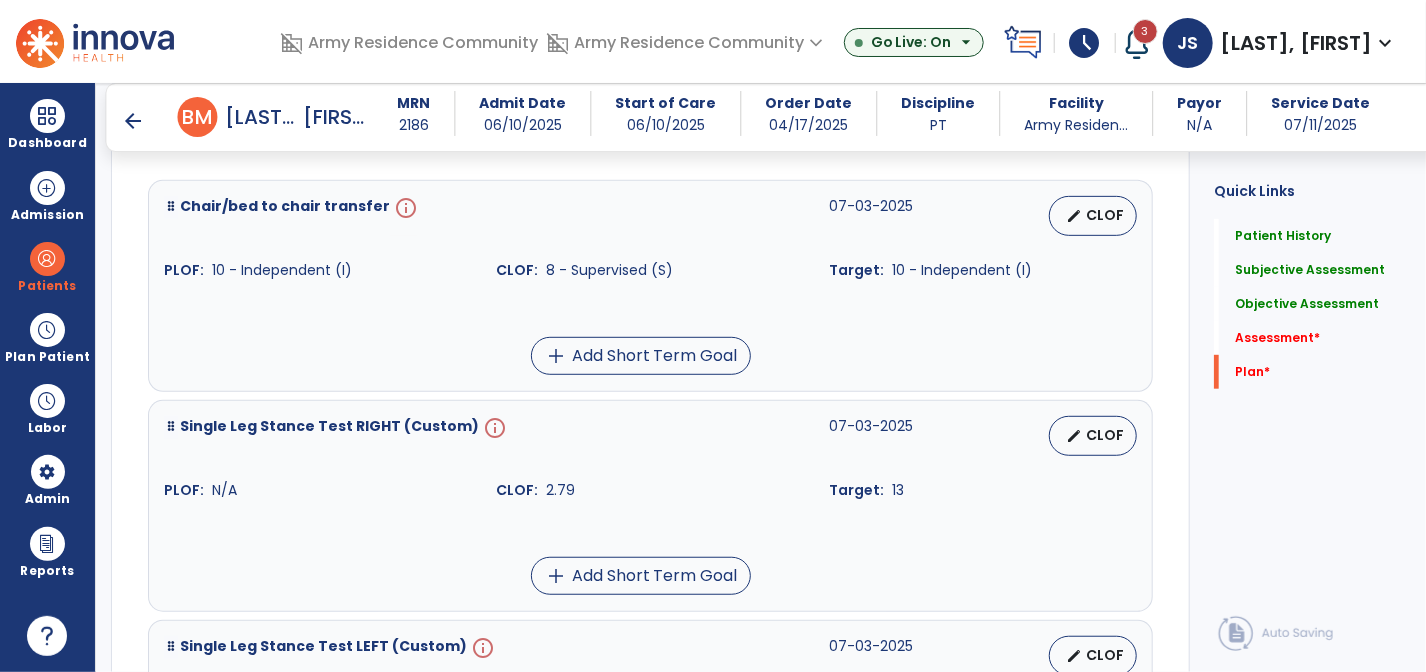type on "**********" 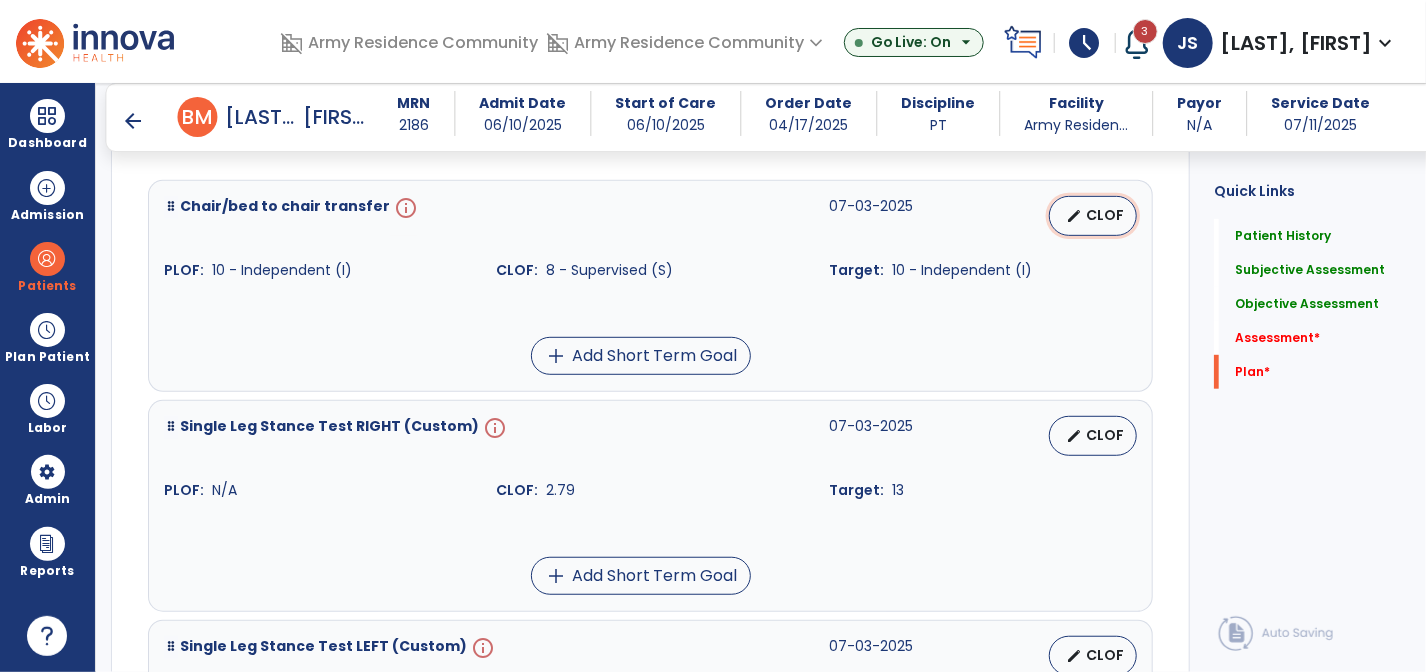 click on "CLOF" at bounding box center (1105, 215) 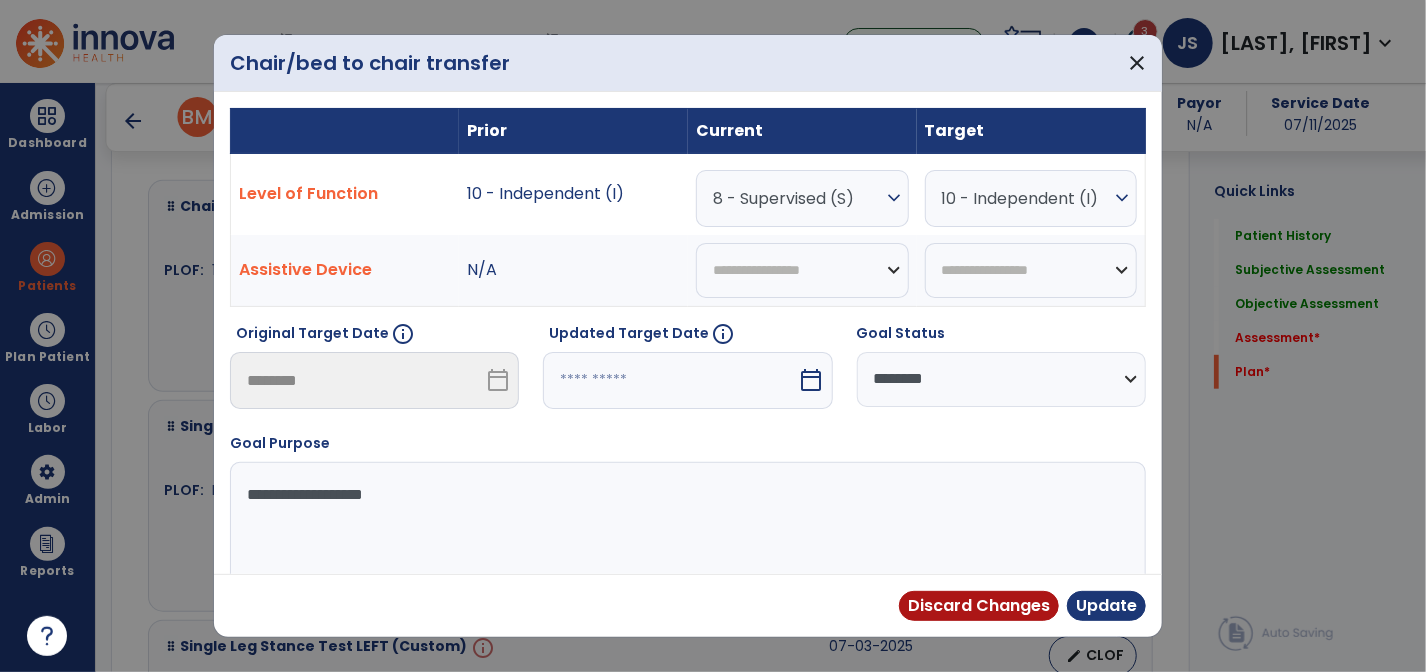click on "calendar_today" at bounding box center [812, 380] 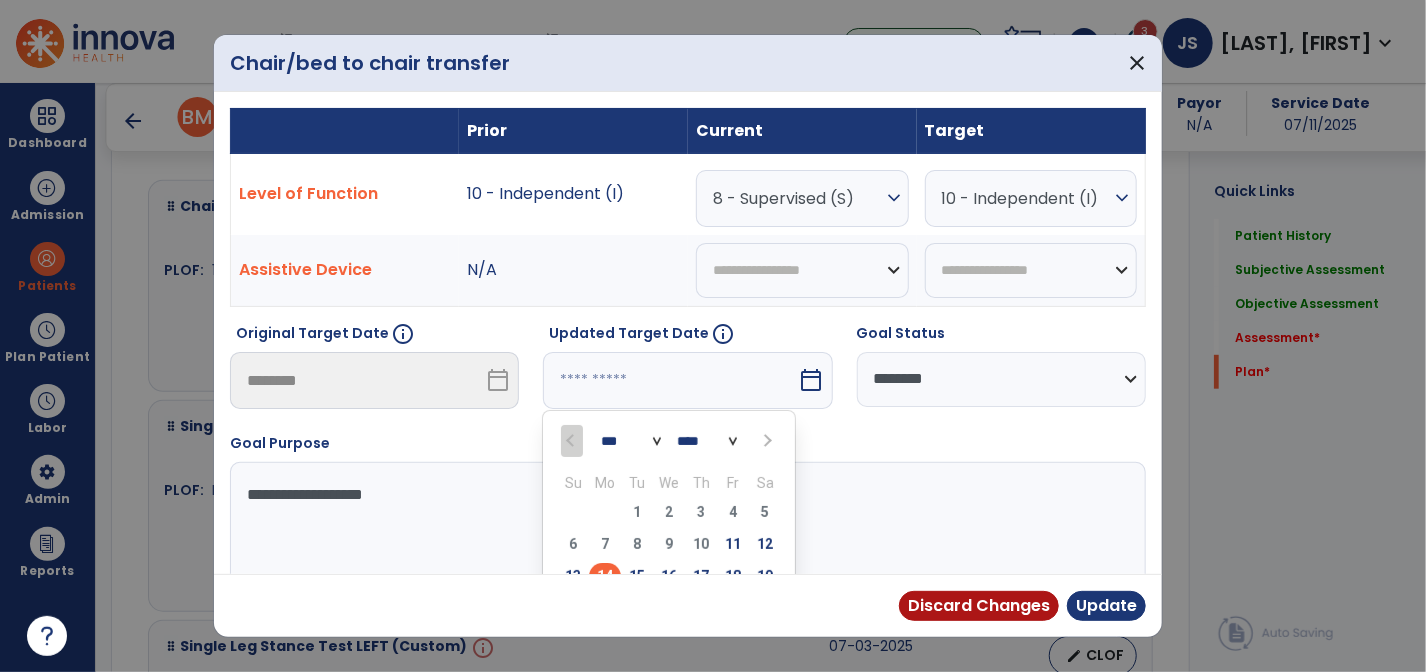 scroll, scrollTop: 17, scrollLeft: 0, axis: vertical 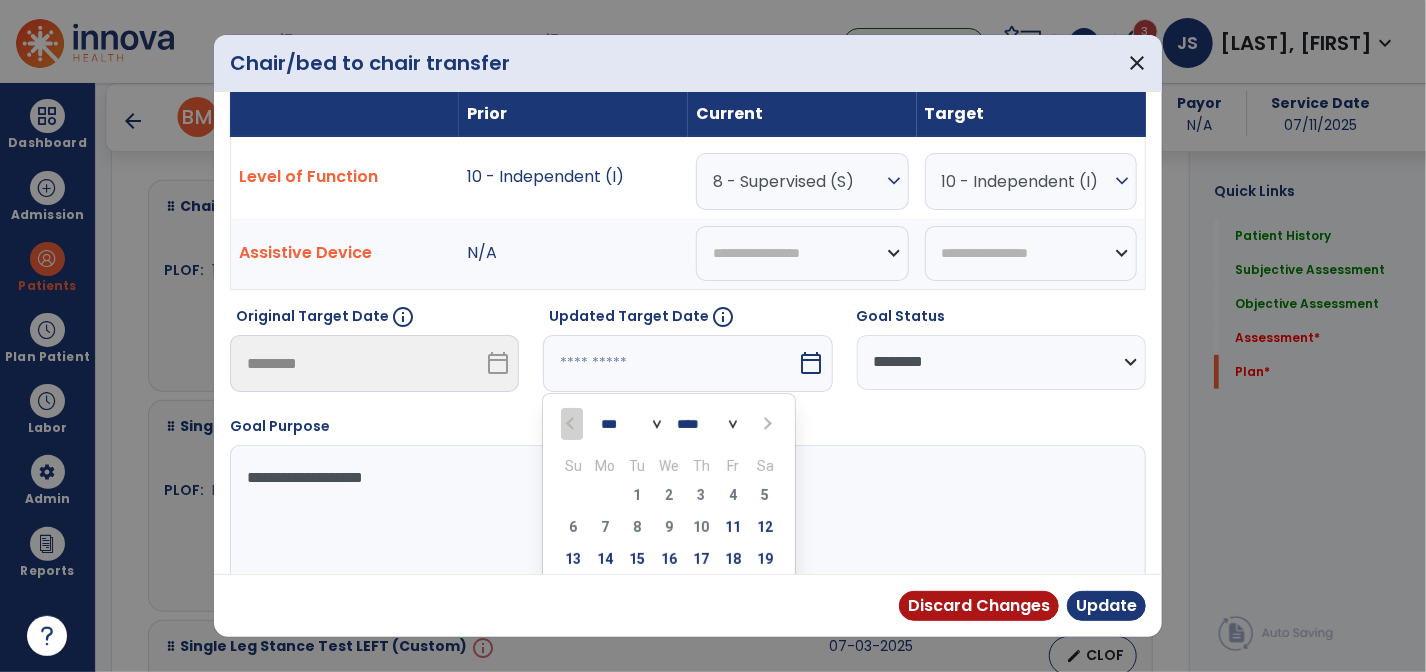 click at bounding box center (767, 424) 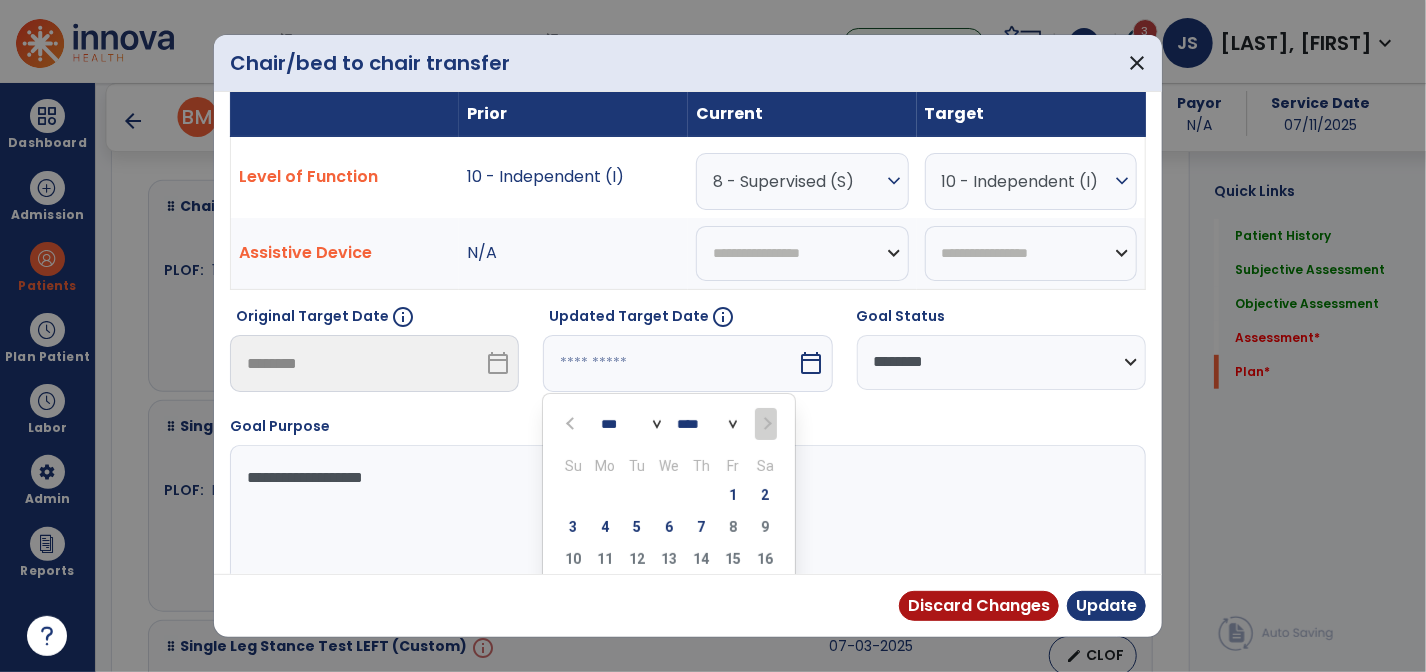 scroll, scrollTop: 117, scrollLeft: 0, axis: vertical 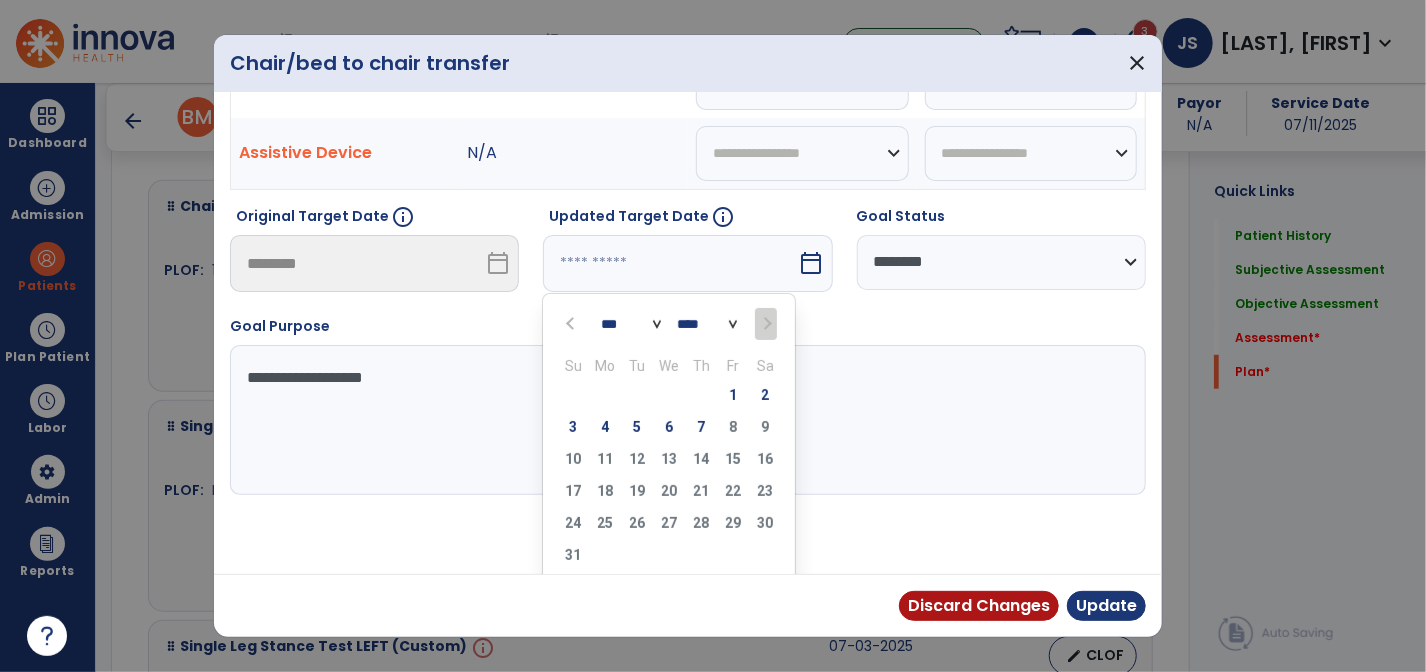 click on "3   4   5   6   7   8   9" at bounding box center (669, 430) 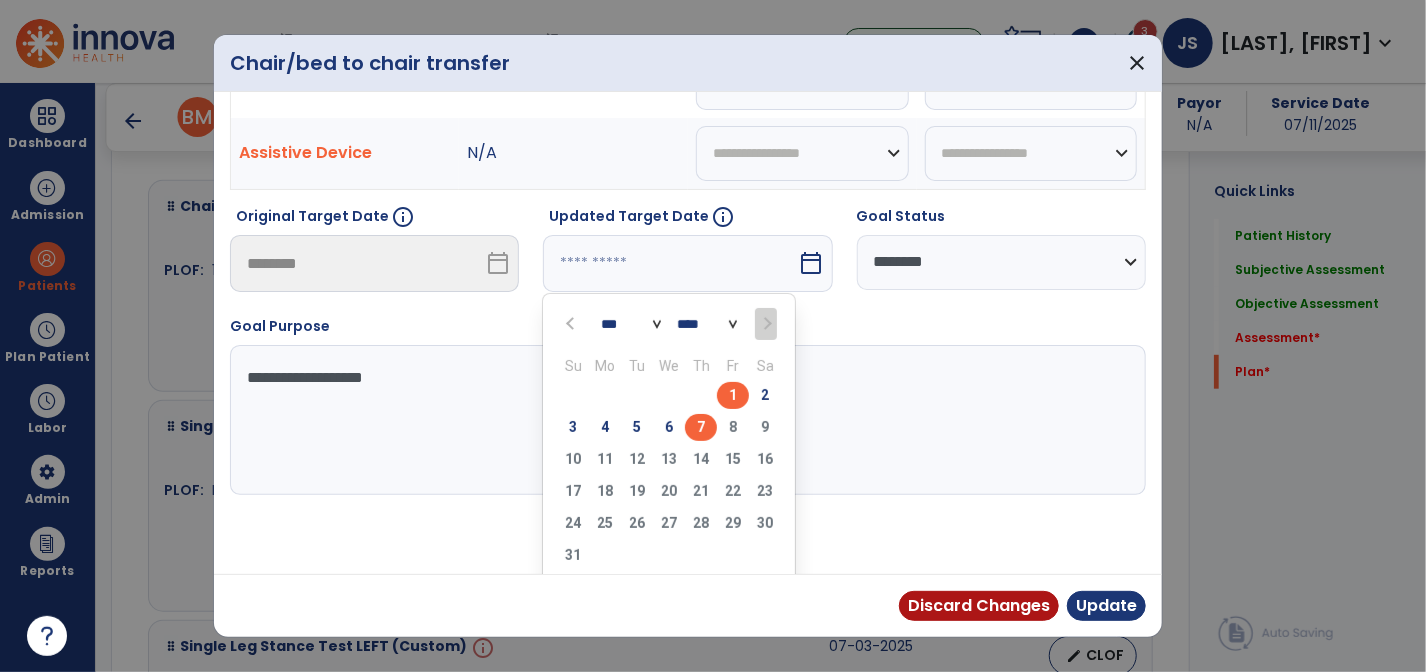 click on "7" at bounding box center [701, 427] 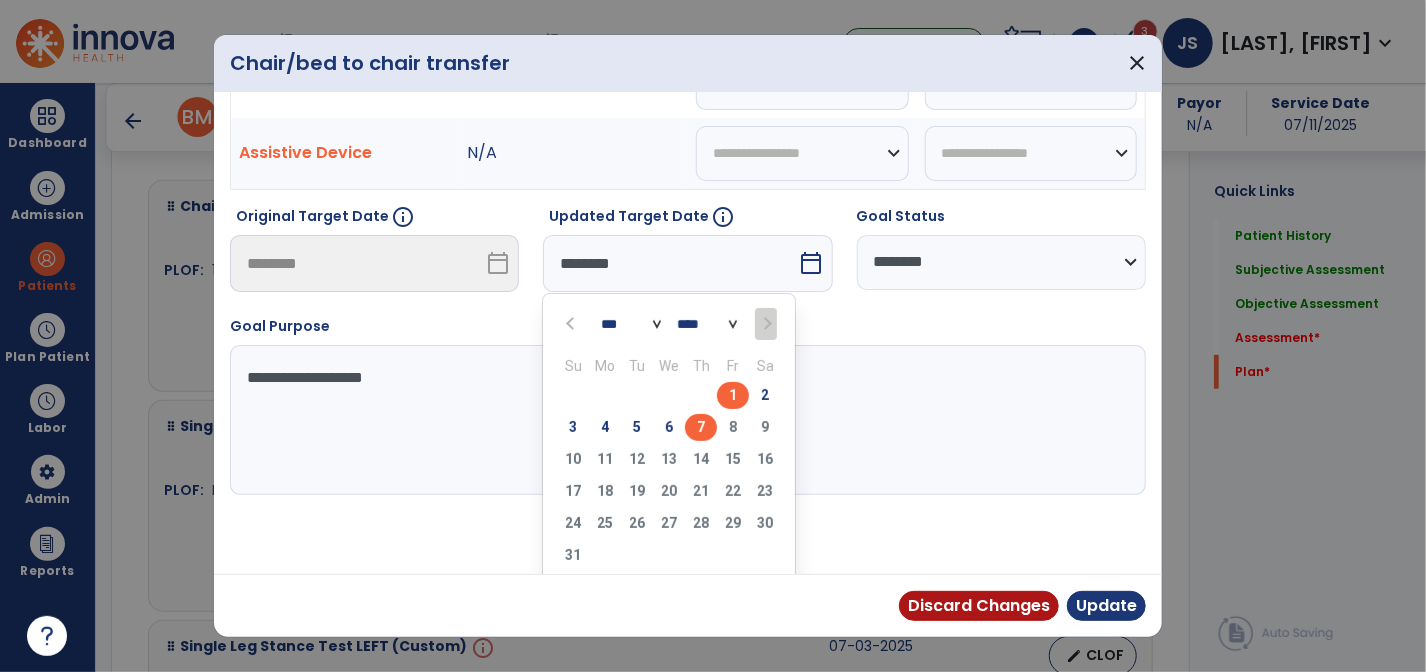 scroll, scrollTop: 50, scrollLeft: 0, axis: vertical 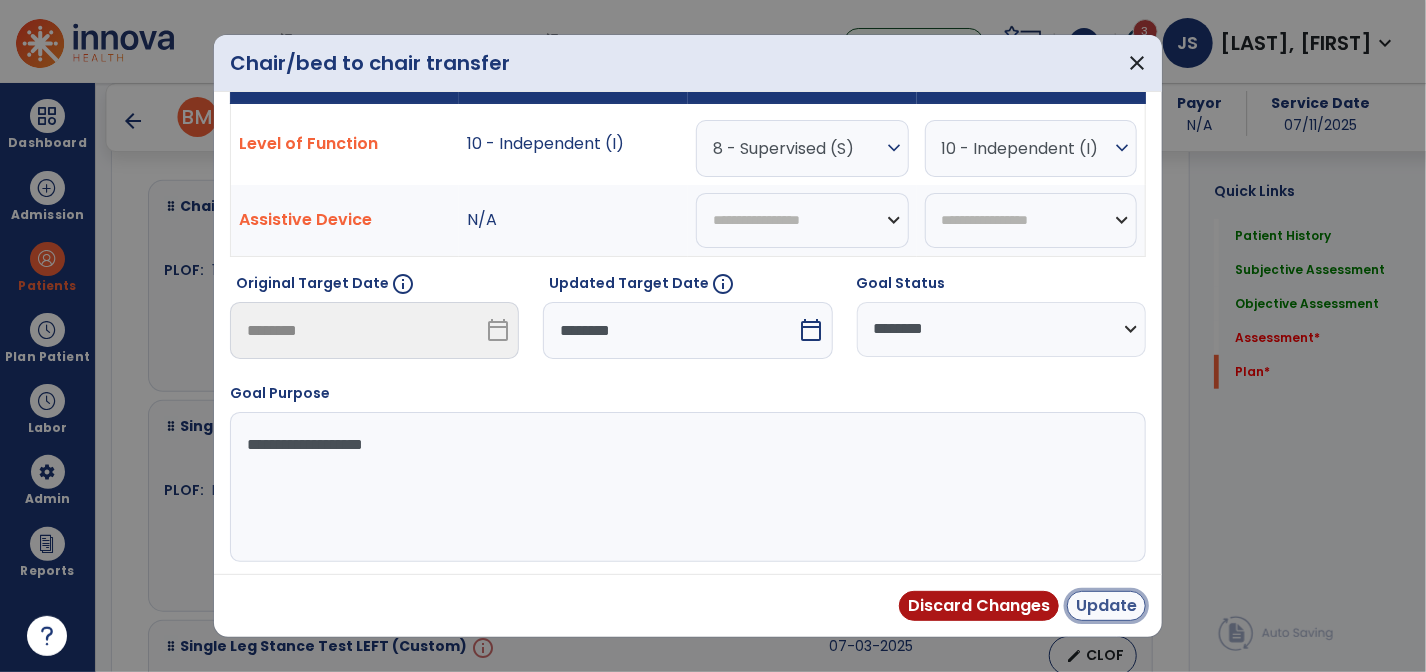 click on "Update" at bounding box center (1106, 606) 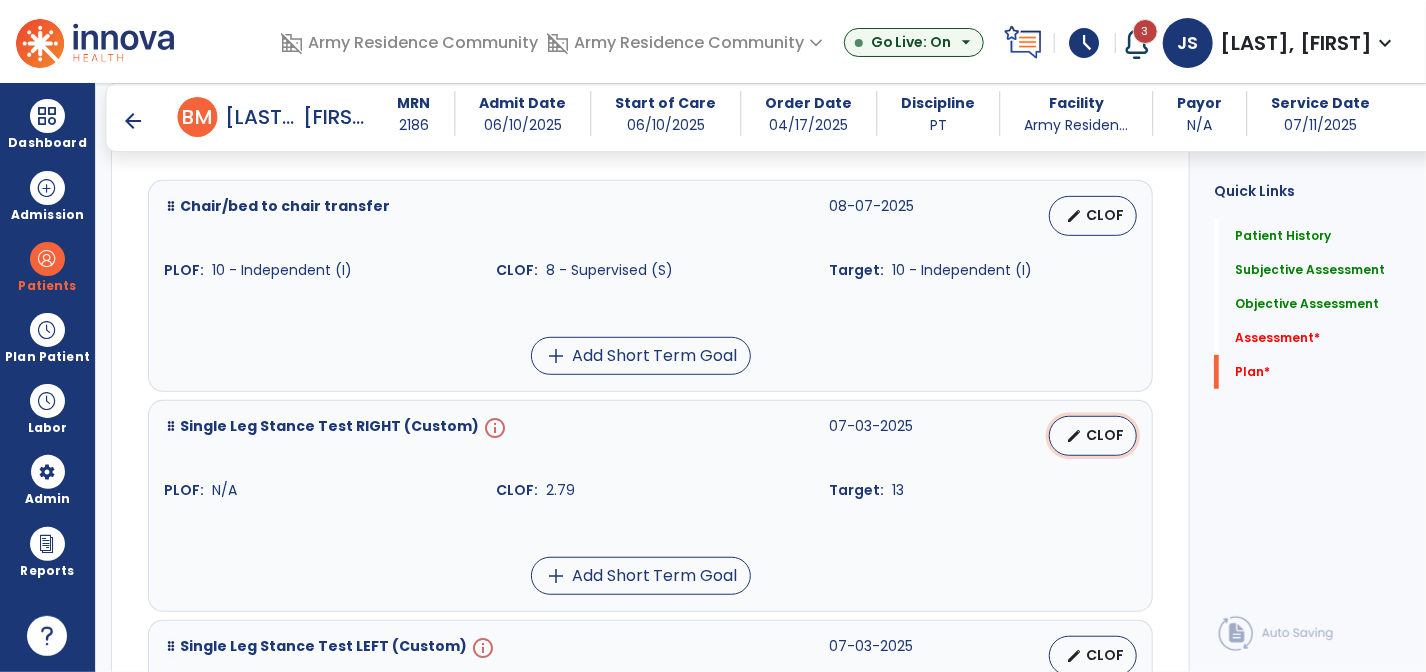 click on "CLOF" at bounding box center [1105, 435] 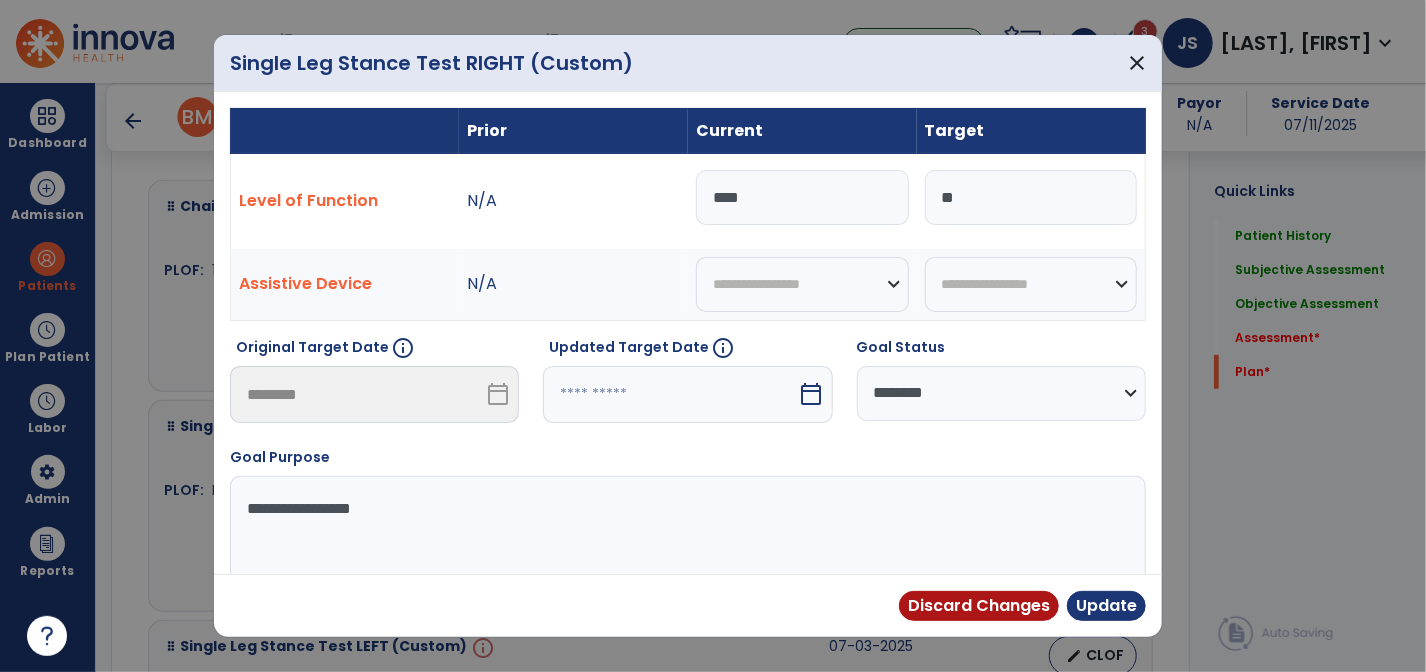 click on "calendar_today" at bounding box center (812, 394) 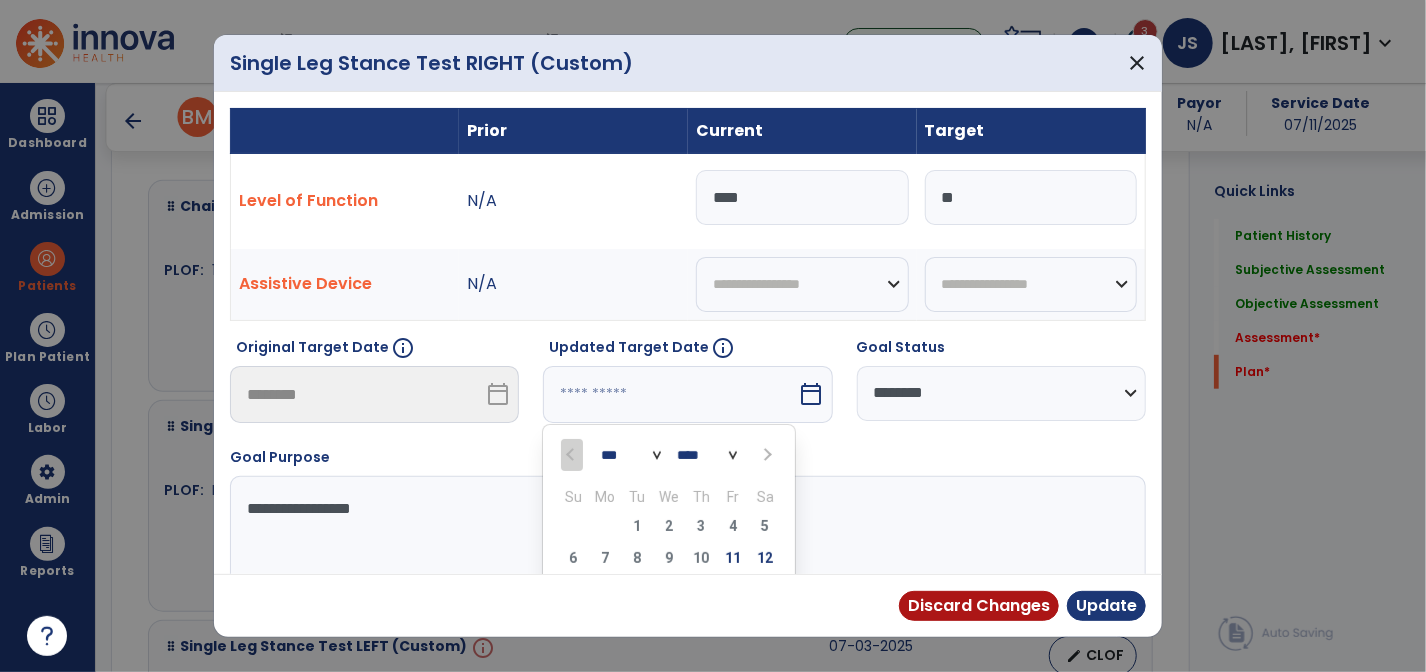 scroll, scrollTop: 143, scrollLeft: 0, axis: vertical 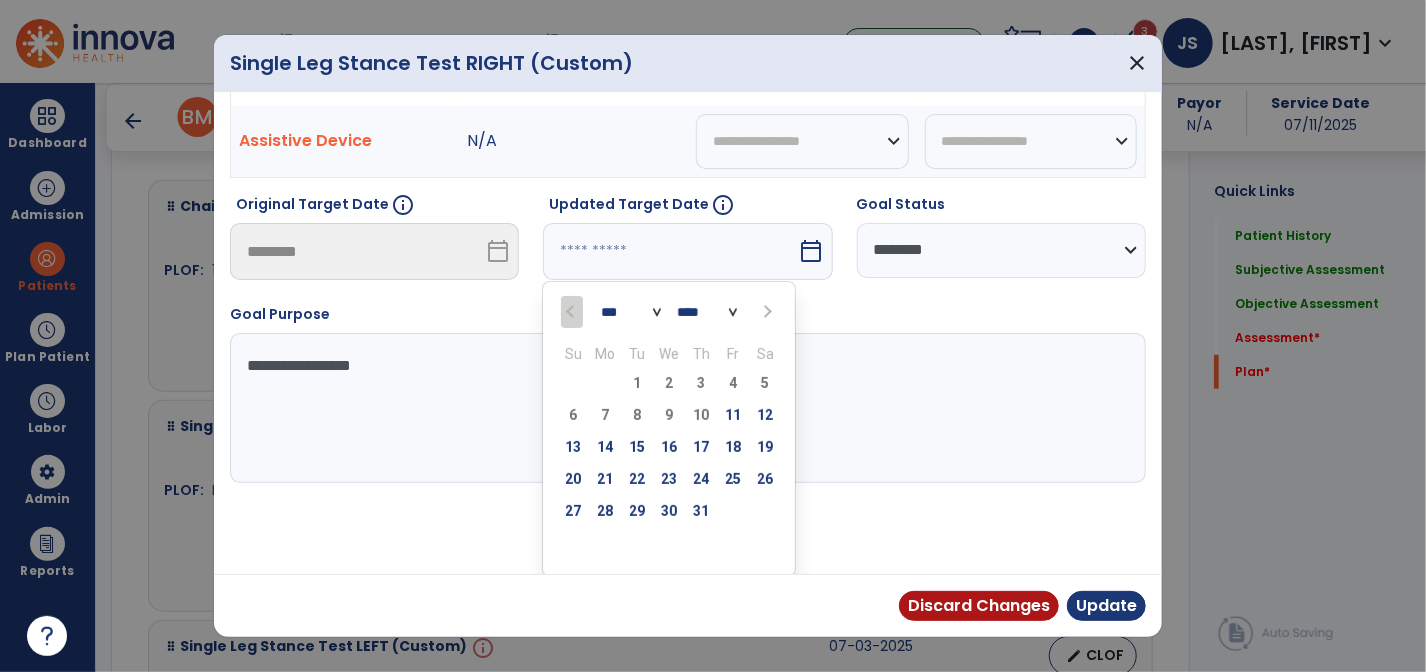 click at bounding box center (767, 312) 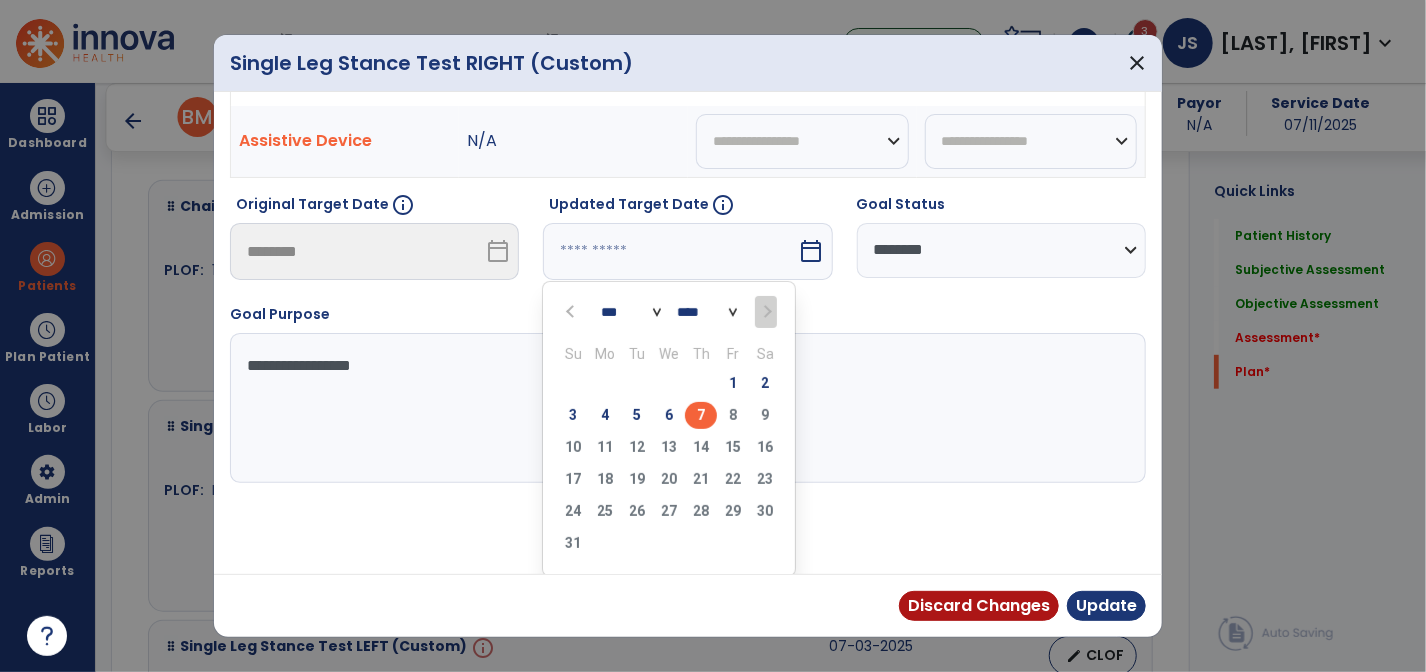 click on "7" at bounding box center (701, 415) 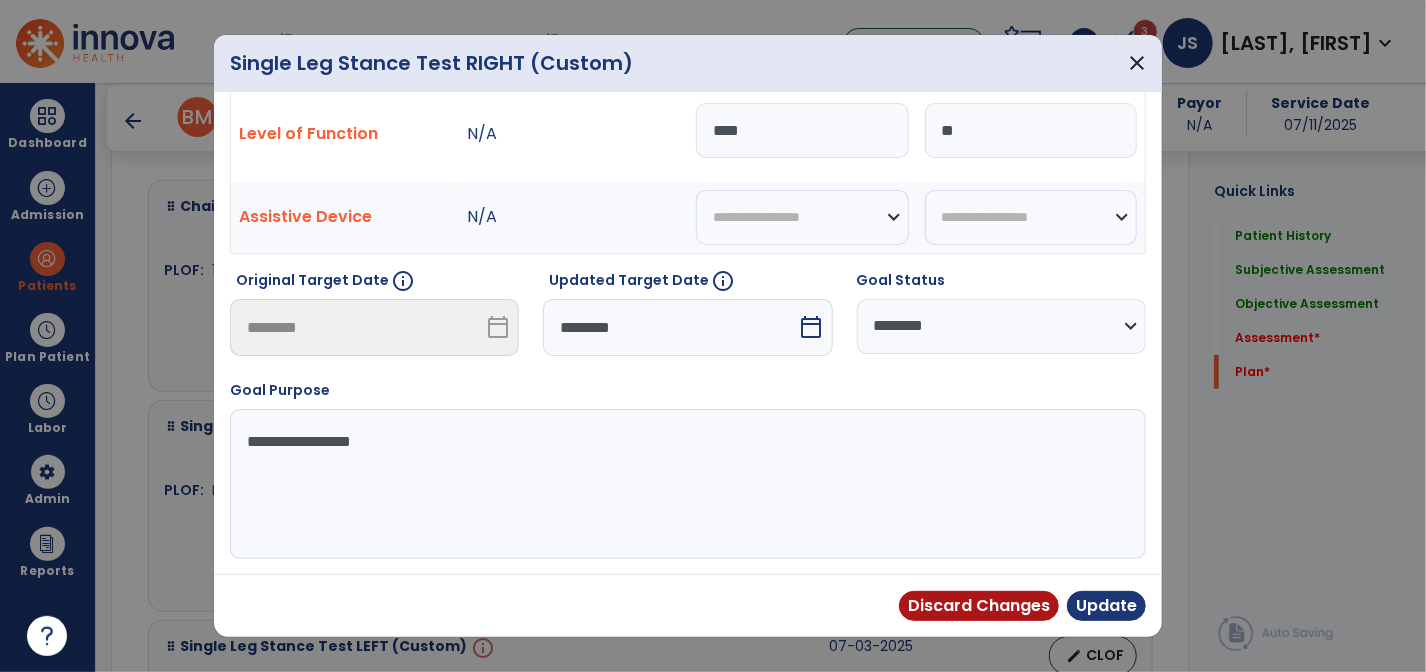 scroll, scrollTop: 64, scrollLeft: 0, axis: vertical 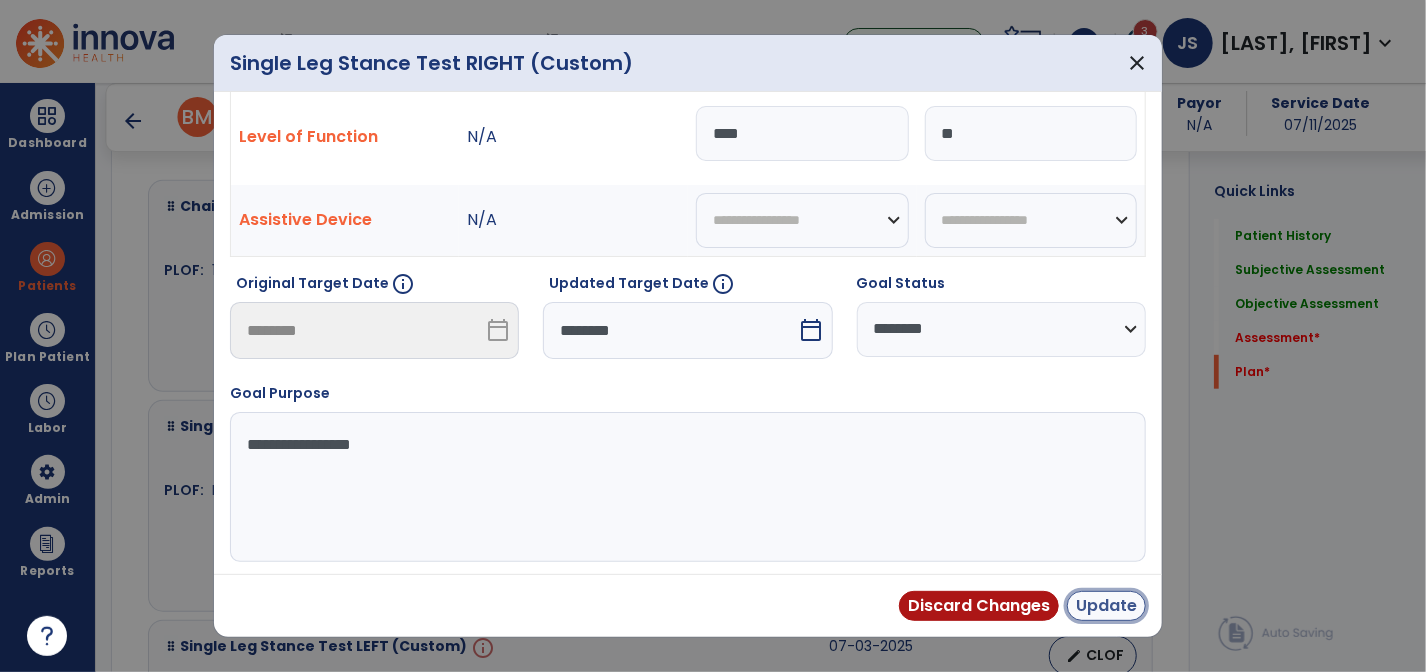click on "Update" at bounding box center (1106, 606) 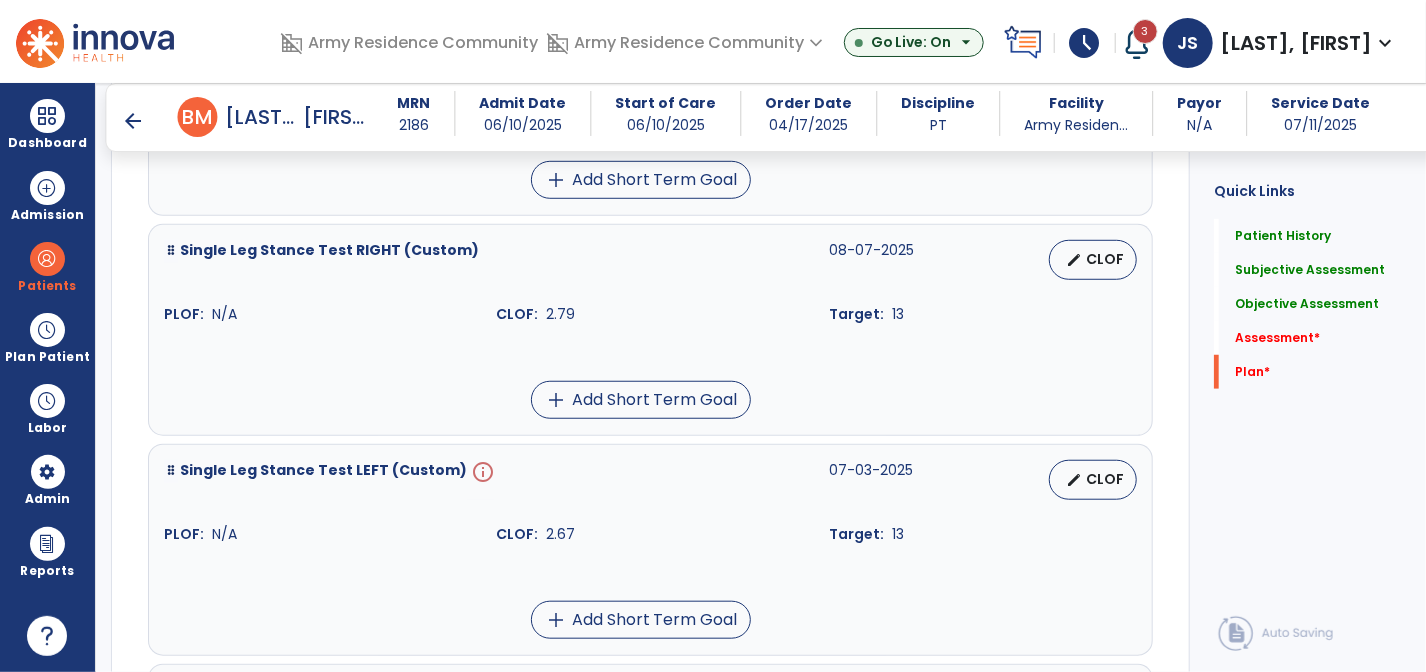 scroll, scrollTop: 4200, scrollLeft: 0, axis: vertical 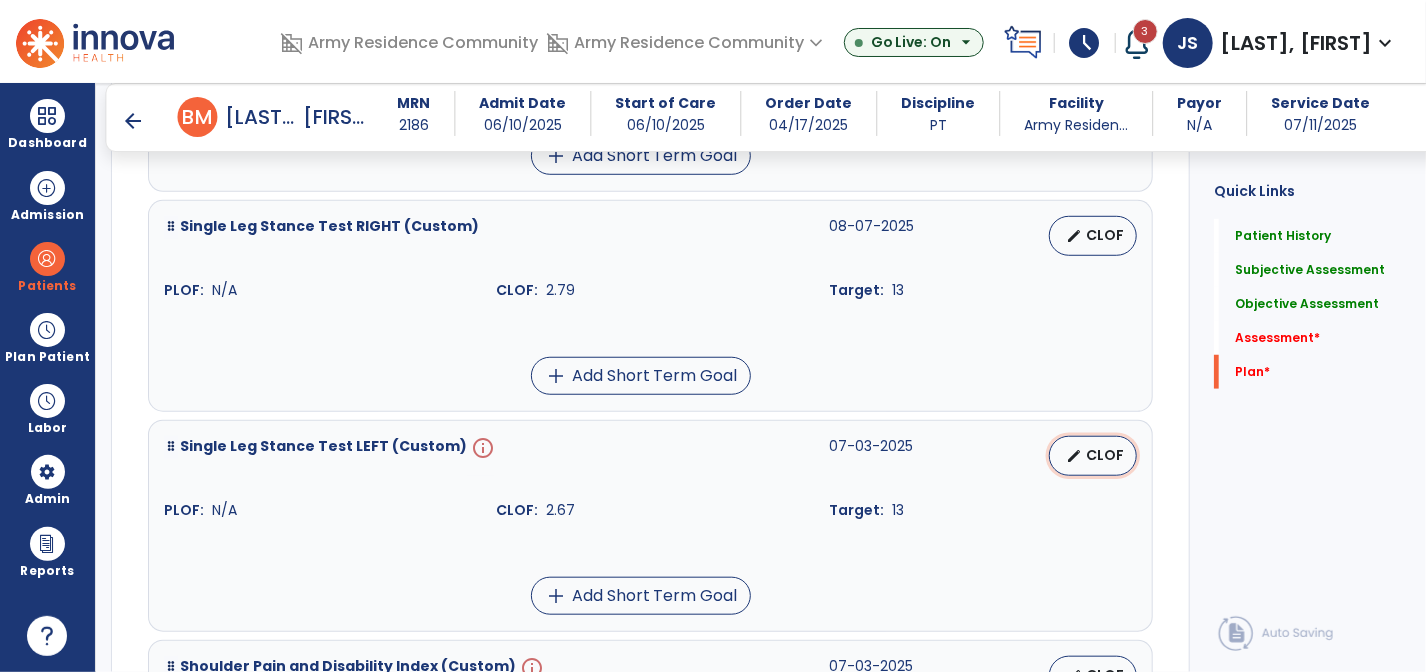 click on "edit" at bounding box center [1074, 456] 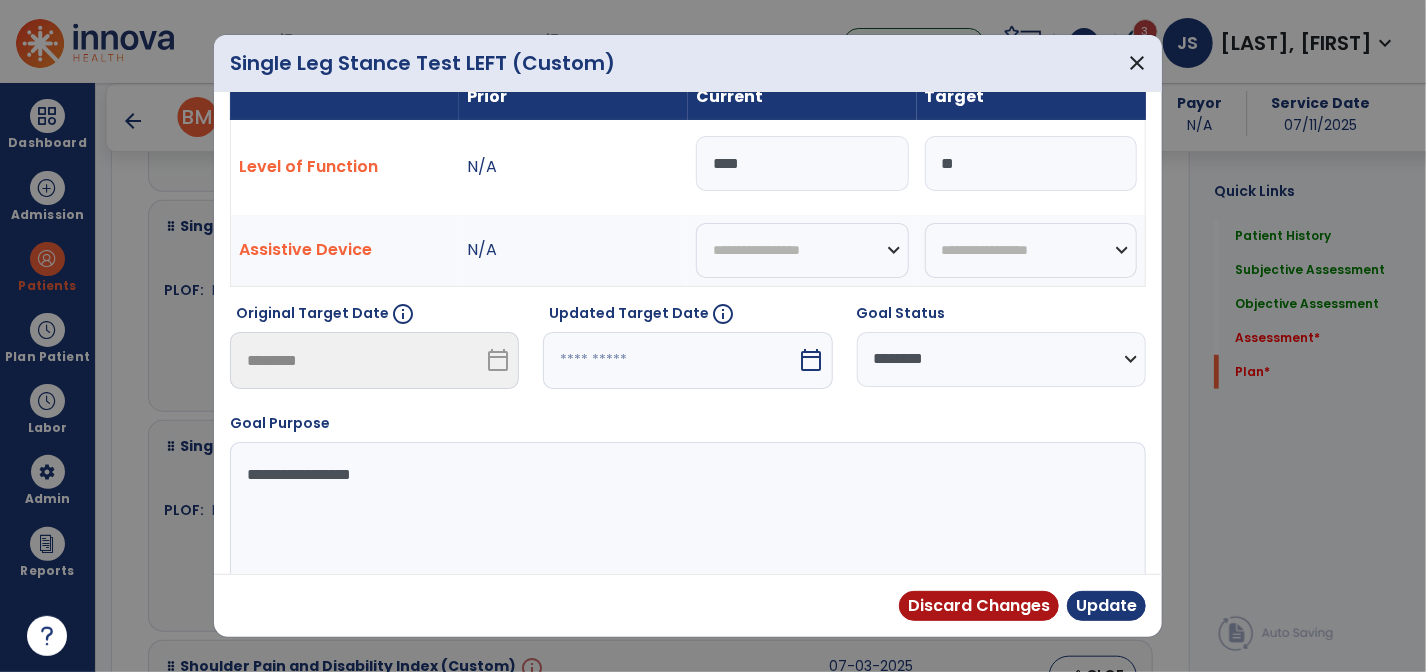 scroll, scrollTop: 64, scrollLeft: 0, axis: vertical 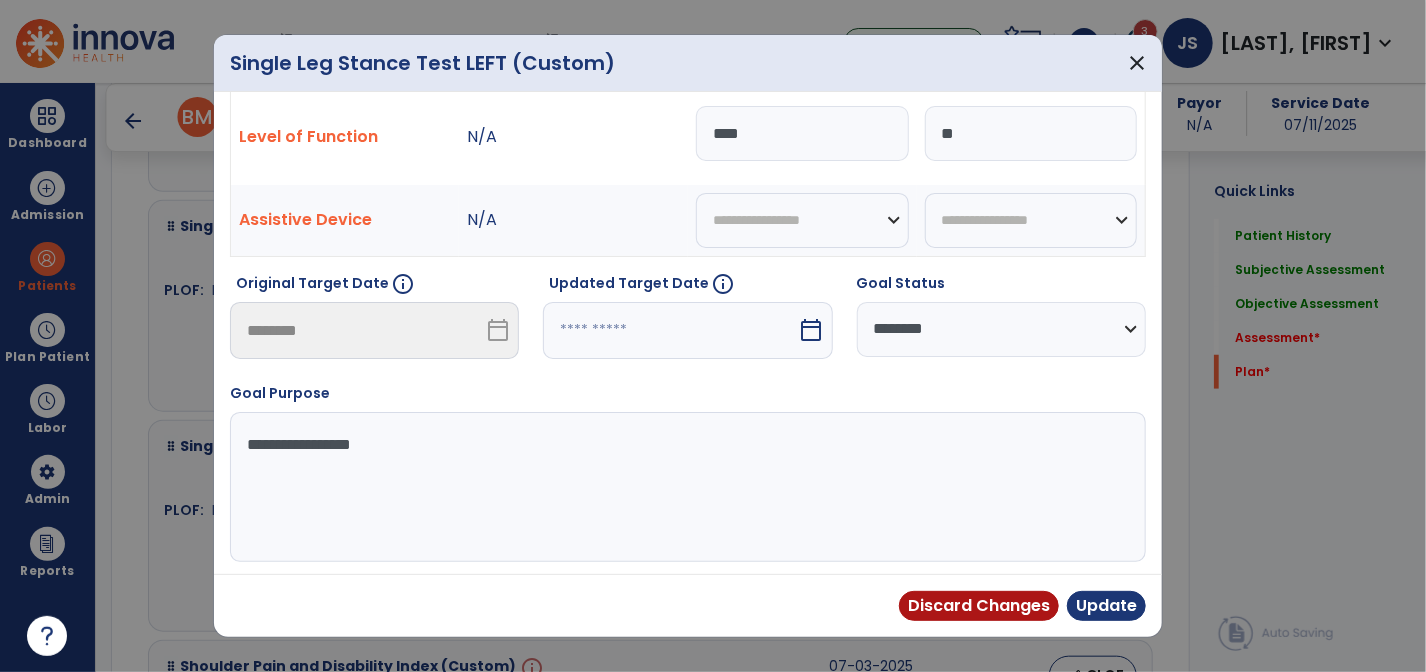 click at bounding box center [670, 330] 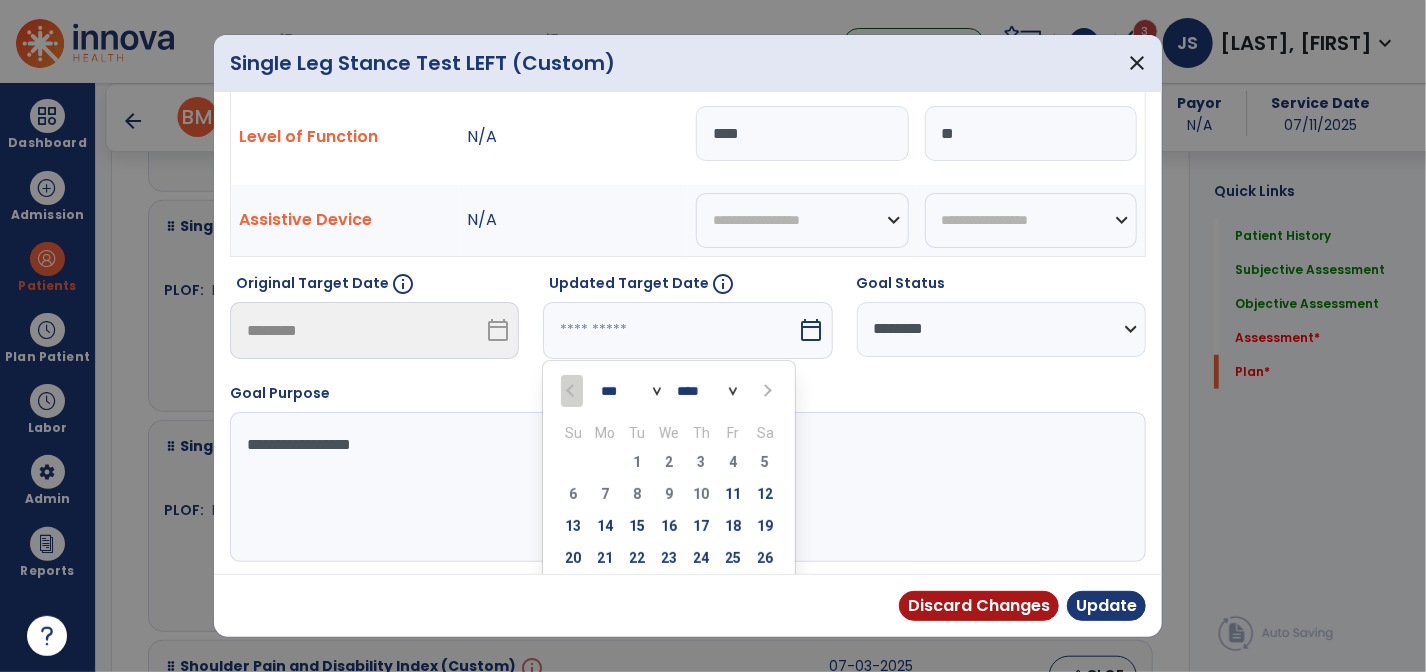 click at bounding box center [765, 390] 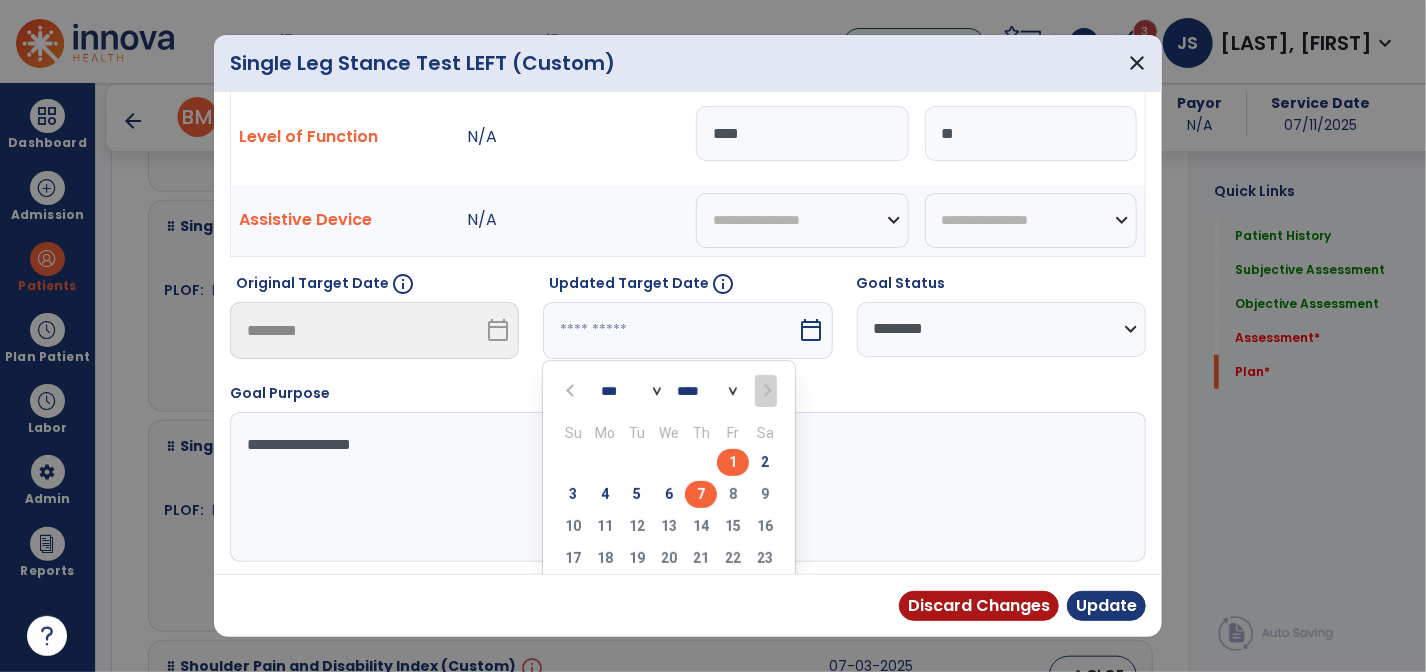 click on "7" at bounding box center [701, 494] 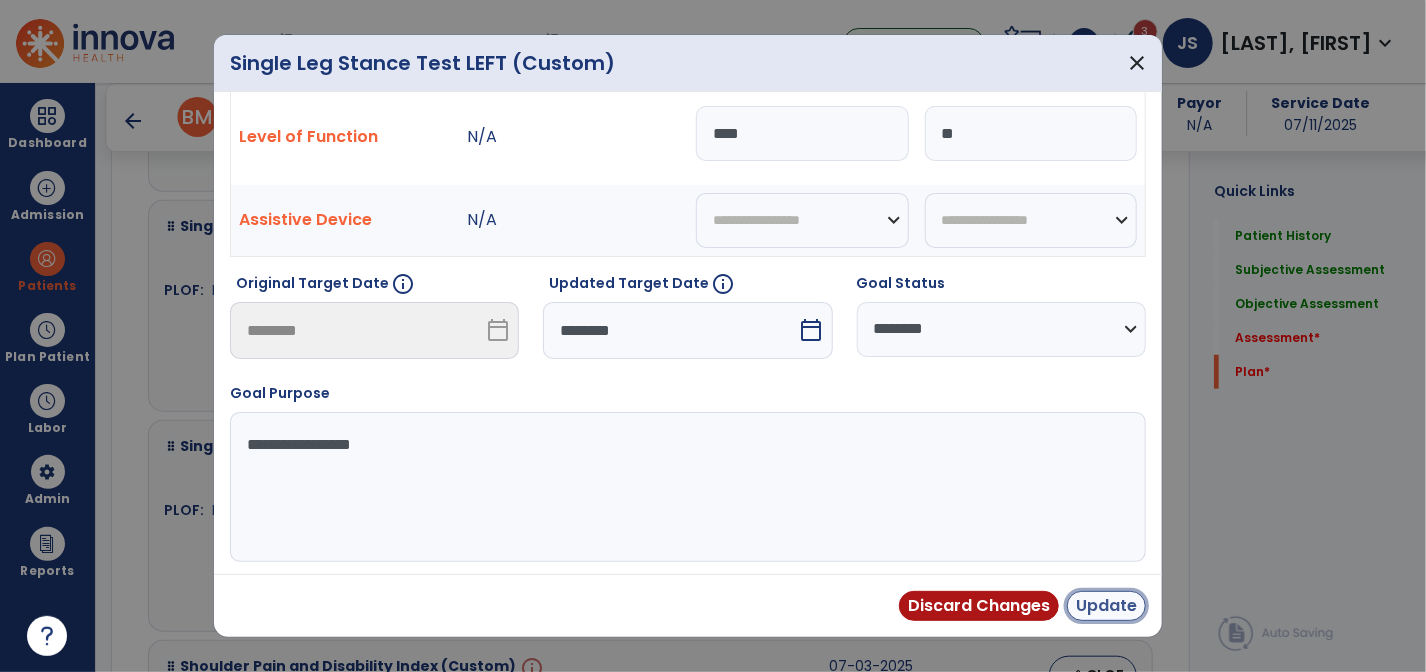 click on "Update" at bounding box center [1106, 606] 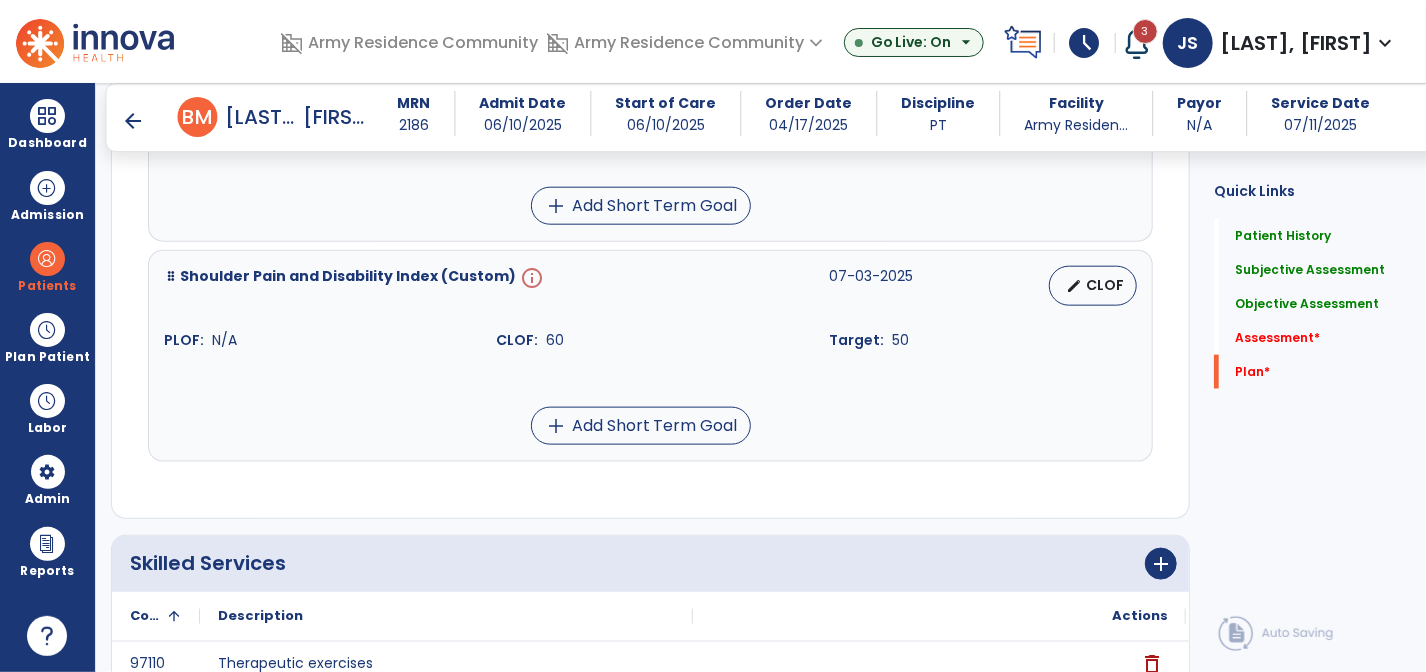scroll, scrollTop: 4600, scrollLeft: 0, axis: vertical 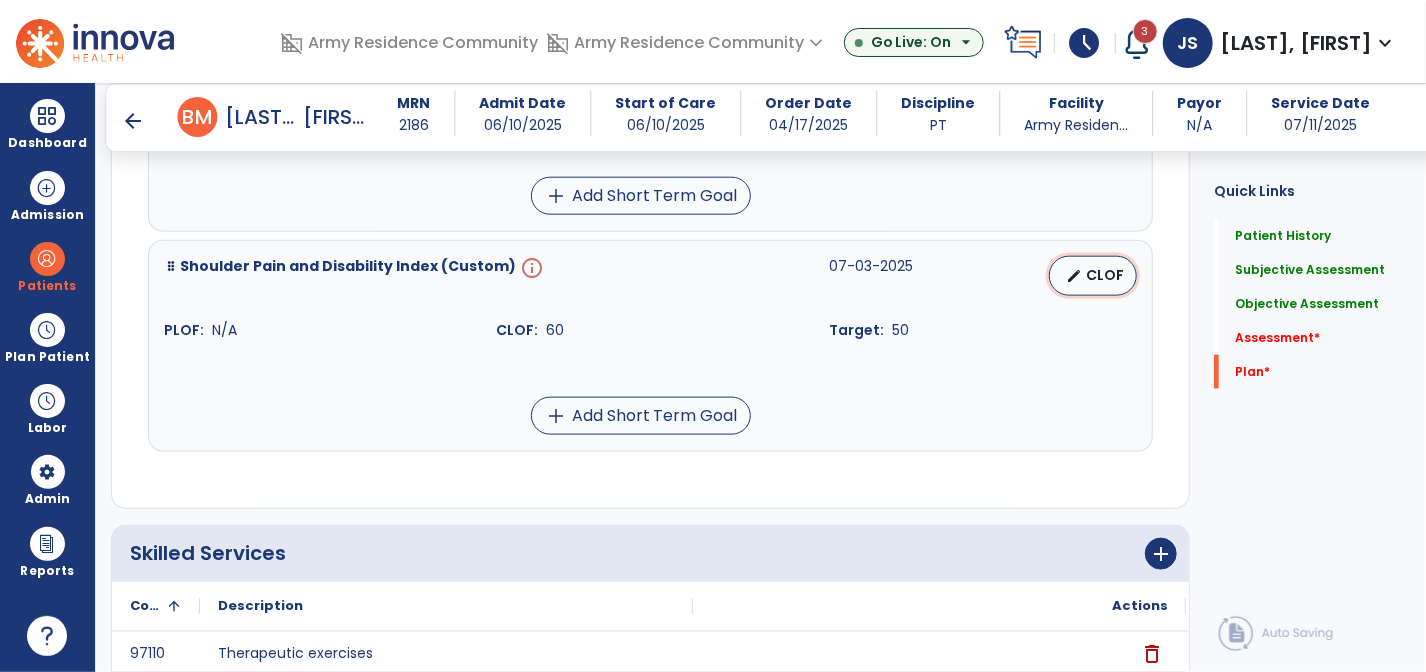 click on "CLOF" at bounding box center [1105, 275] 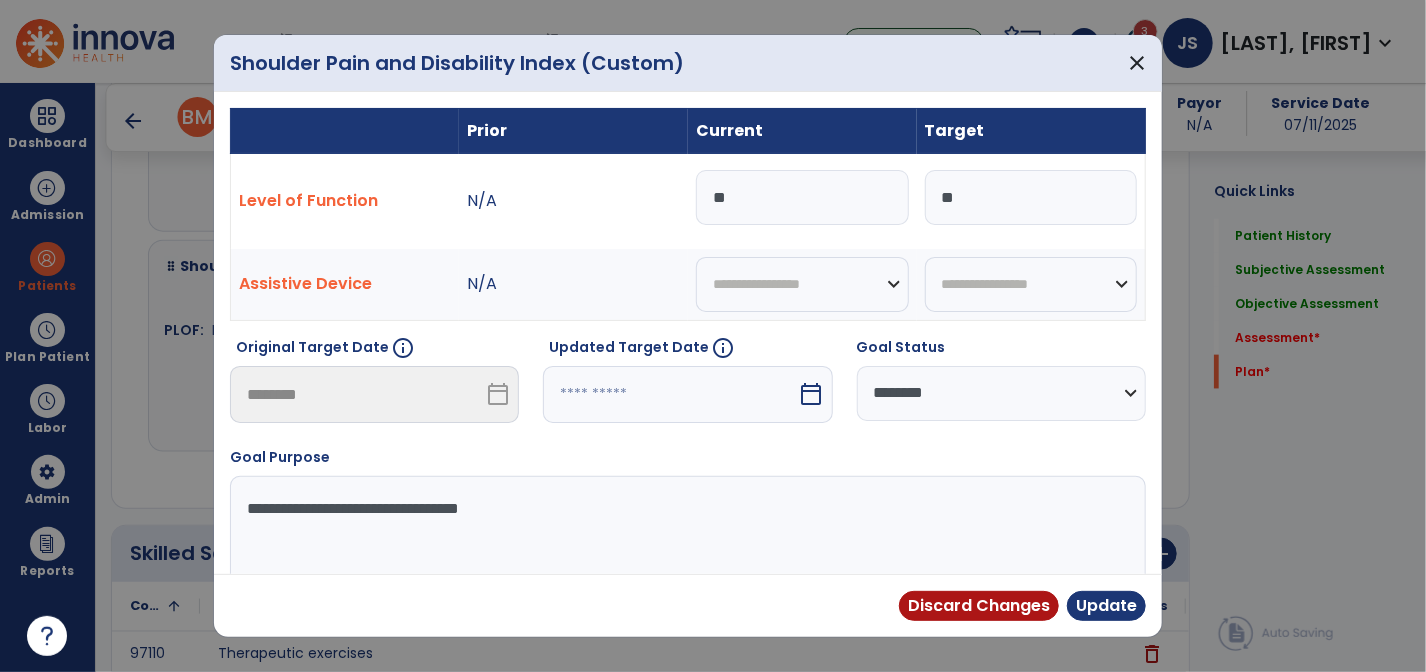 click on "calendar_today" at bounding box center (814, 394) 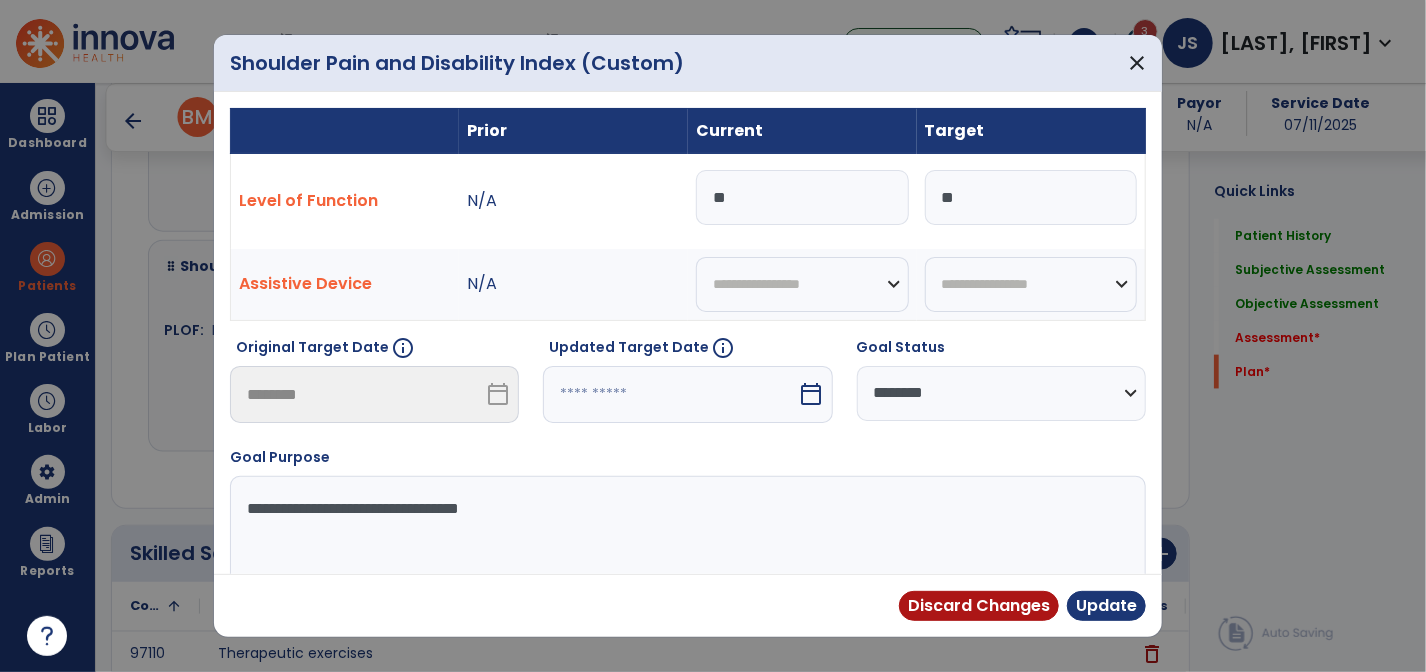 scroll, scrollTop: 143, scrollLeft: 0, axis: vertical 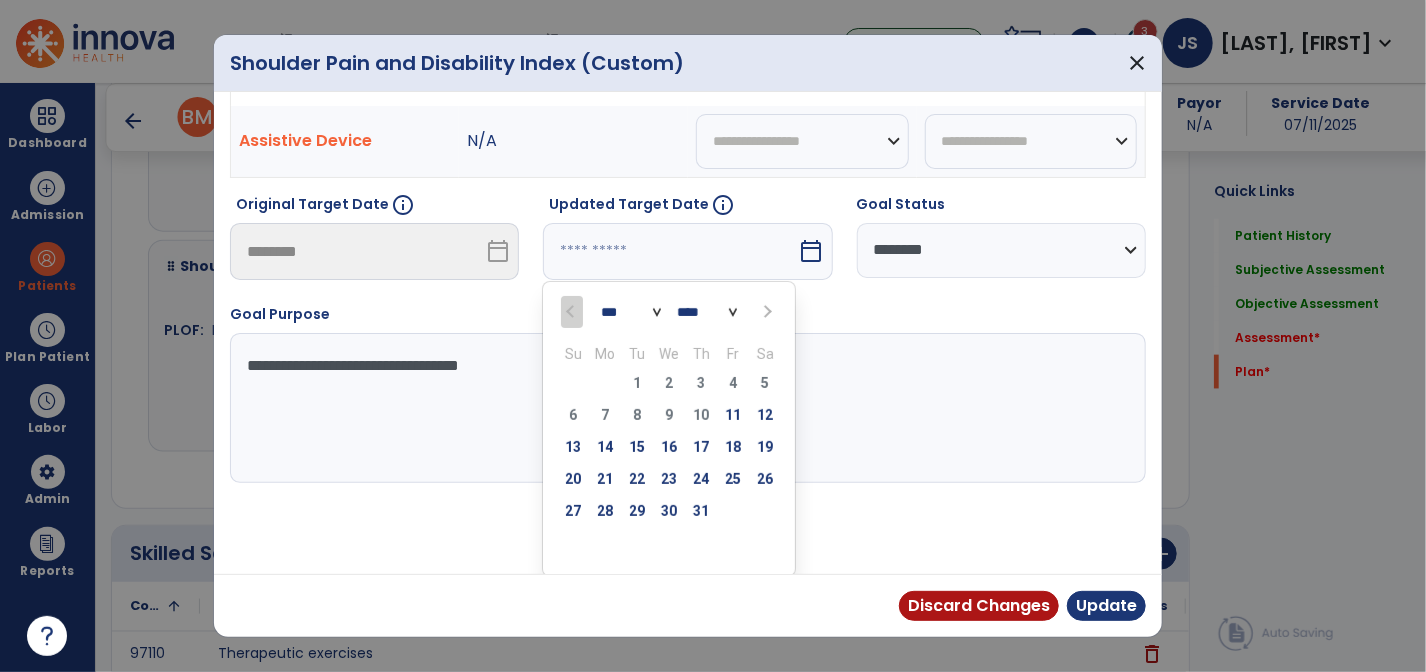 click at bounding box center (767, 312) 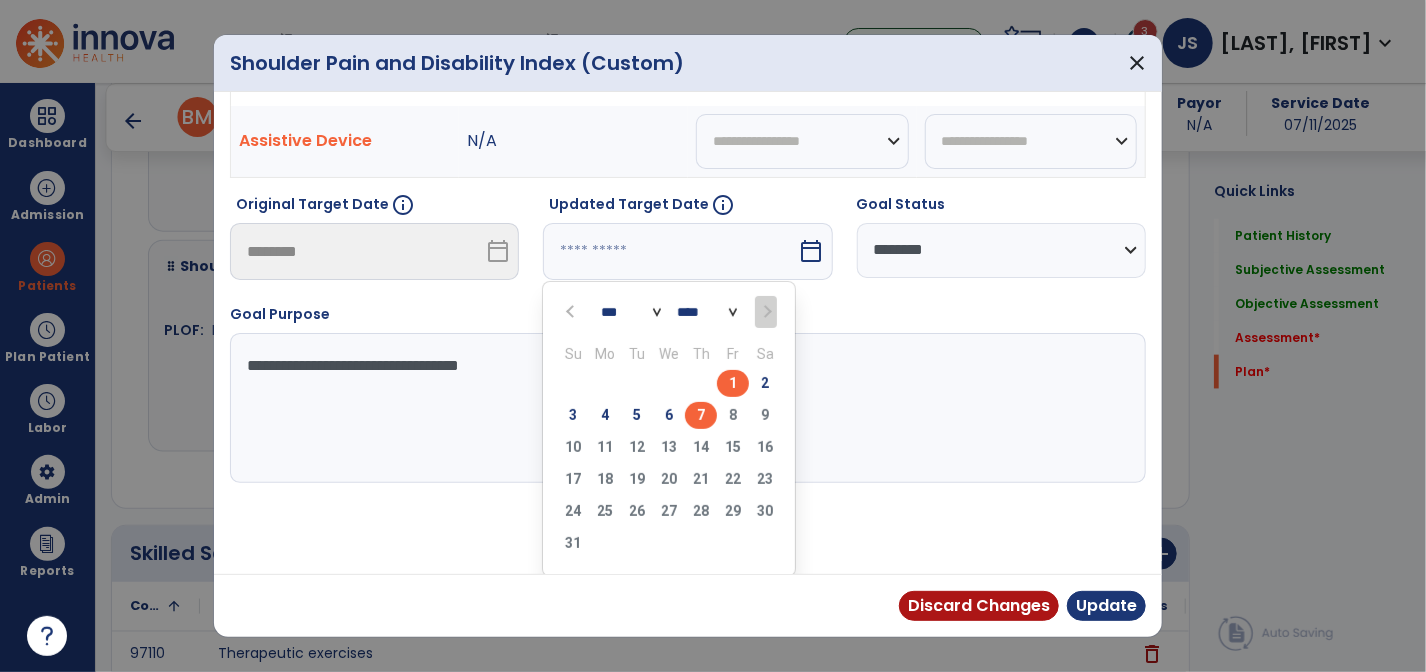 click on "7" at bounding box center [701, 415] 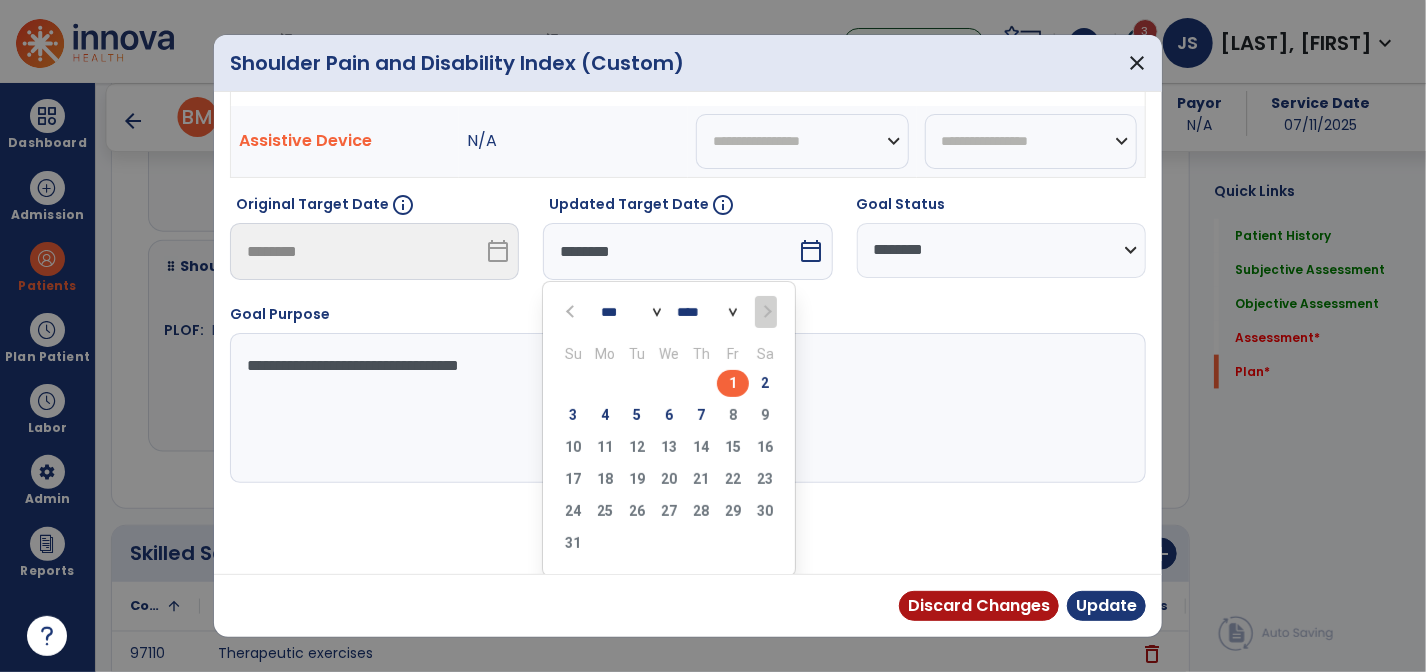 scroll, scrollTop: 64, scrollLeft: 0, axis: vertical 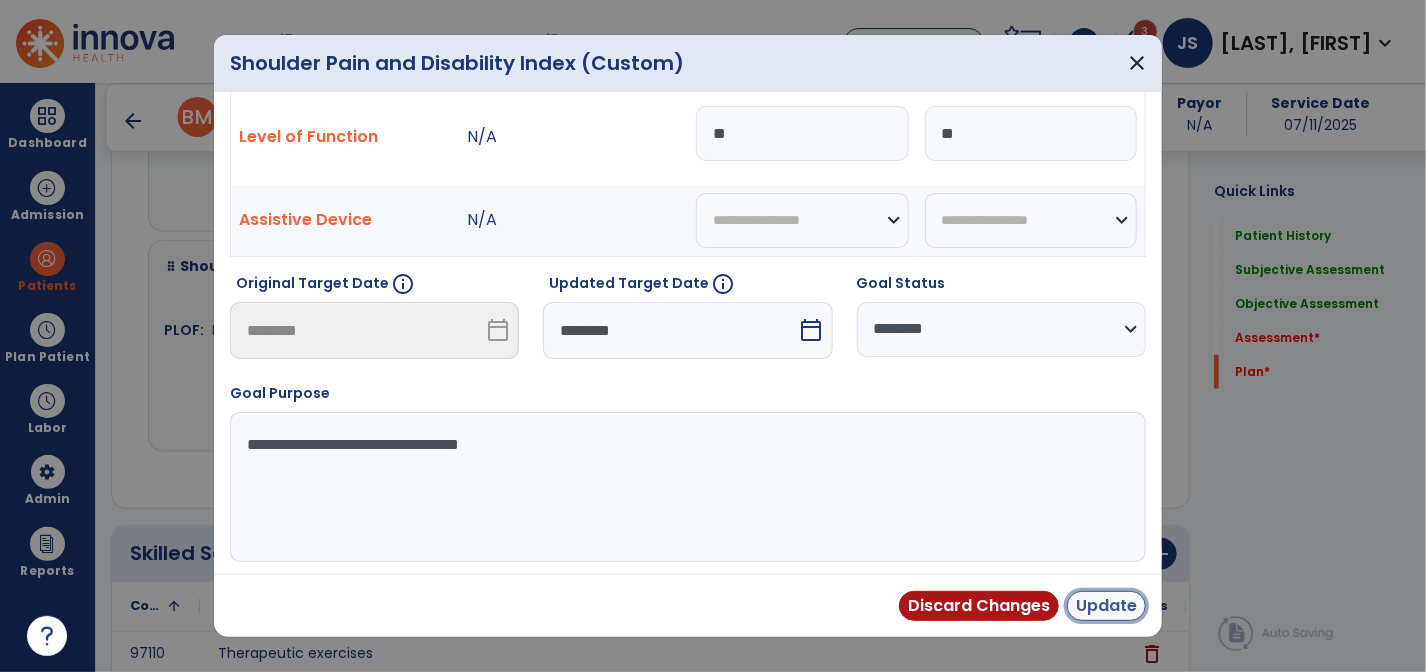 click on "Update" at bounding box center (1106, 606) 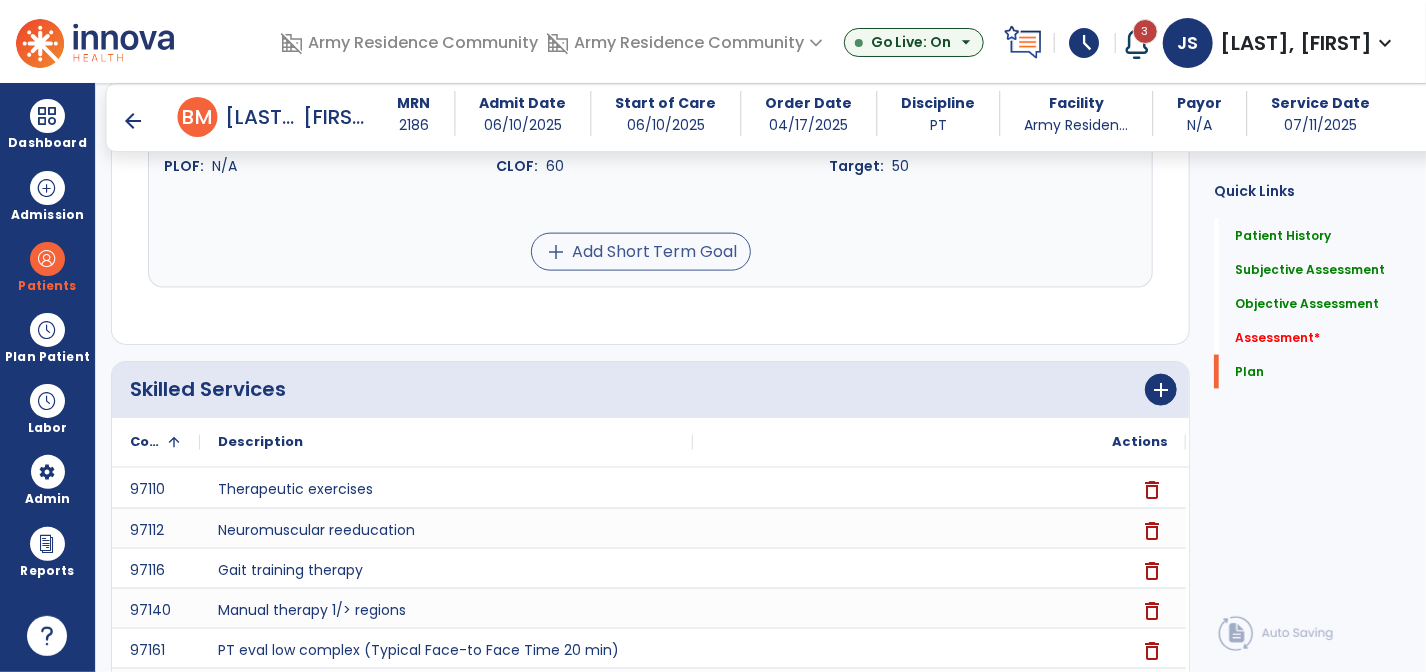 scroll, scrollTop: 4864, scrollLeft: 0, axis: vertical 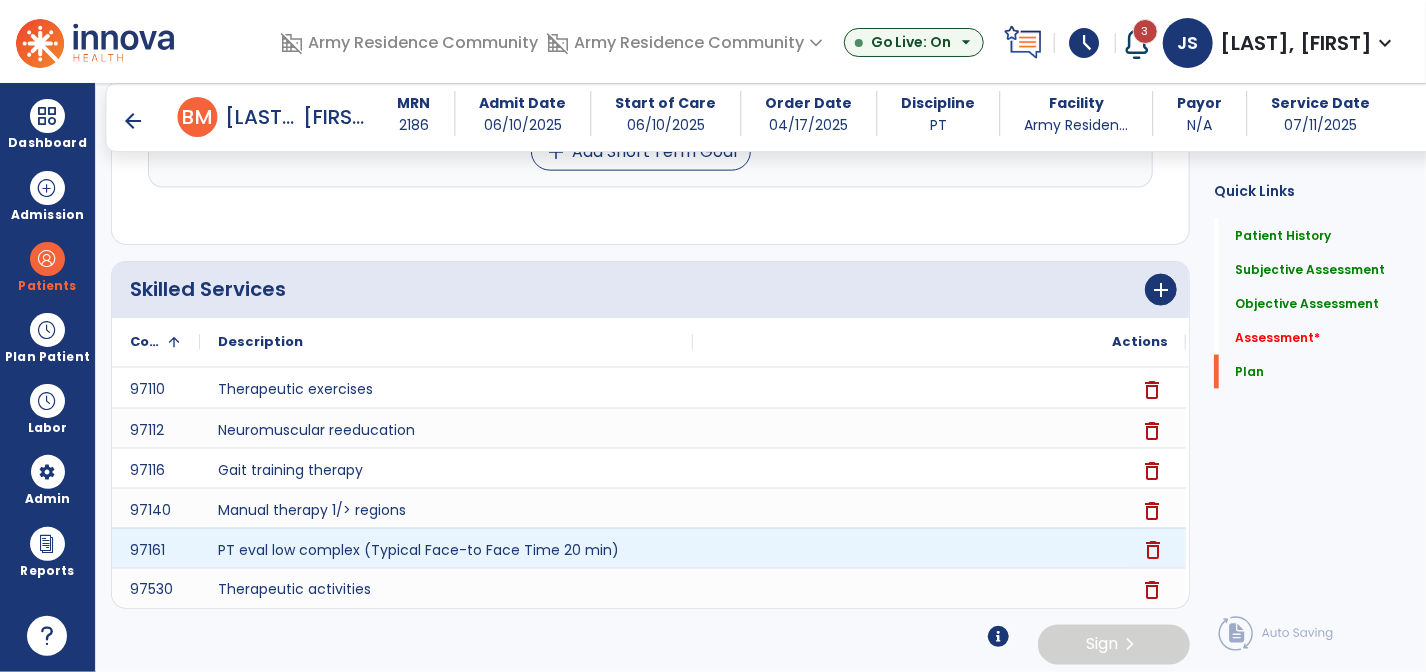 click on "delete" 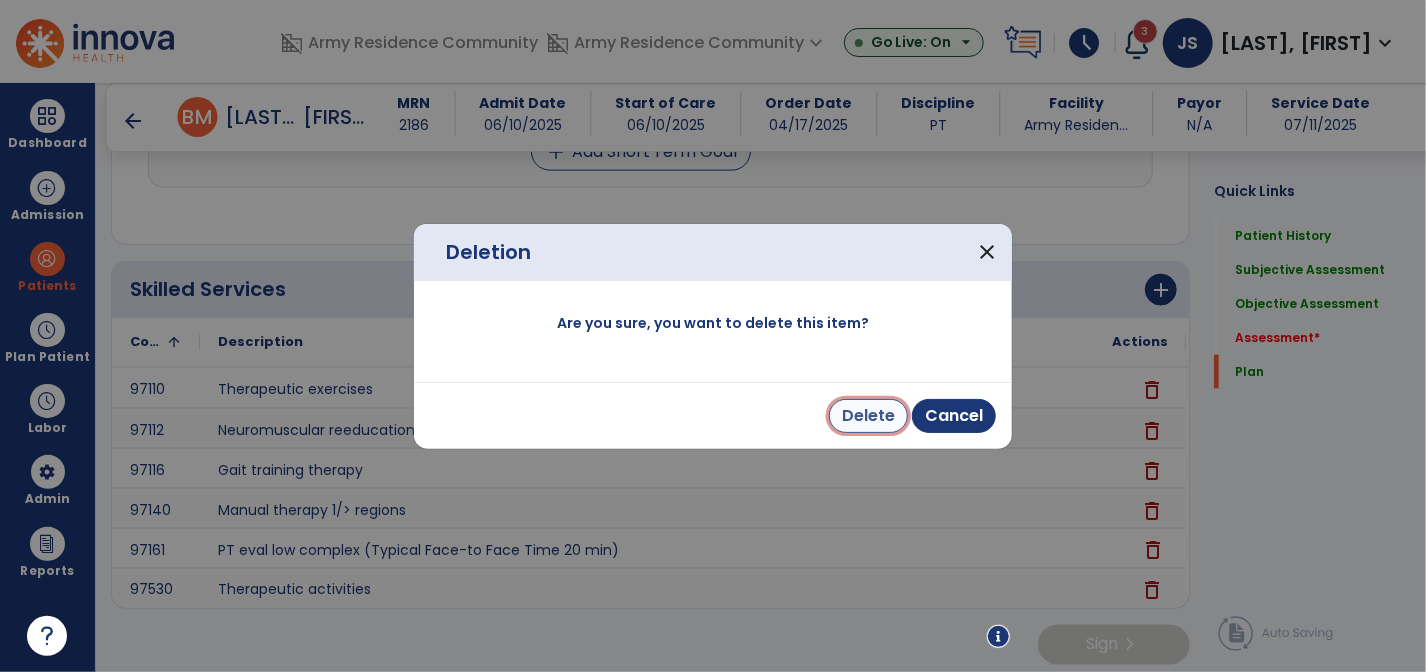 click on "Delete" at bounding box center (868, 416) 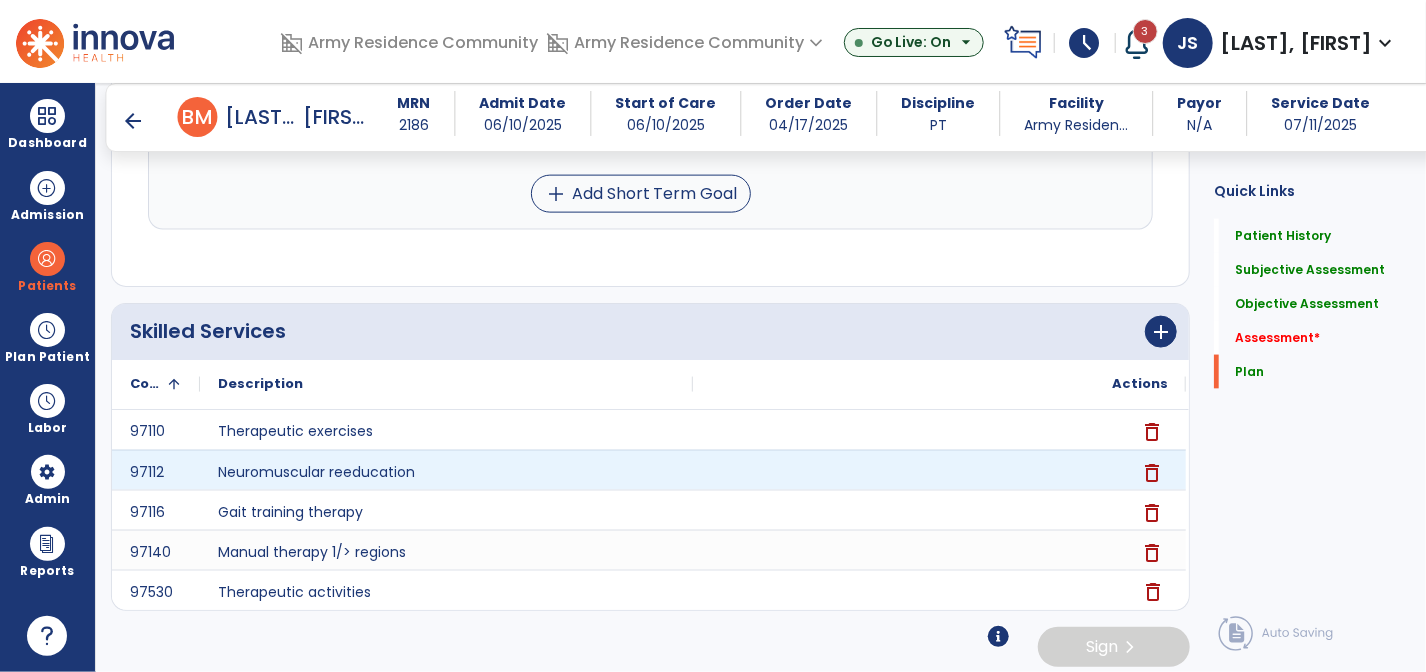 scroll, scrollTop: 4824, scrollLeft: 0, axis: vertical 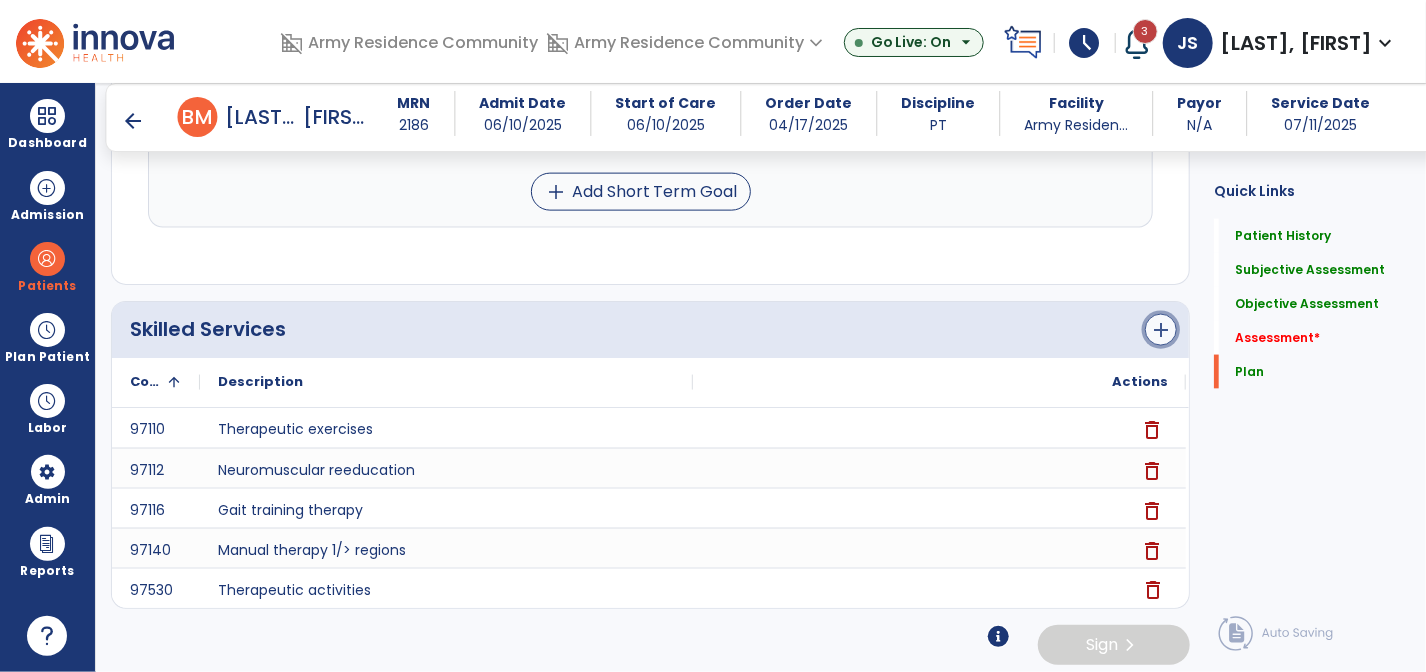 click on "add" 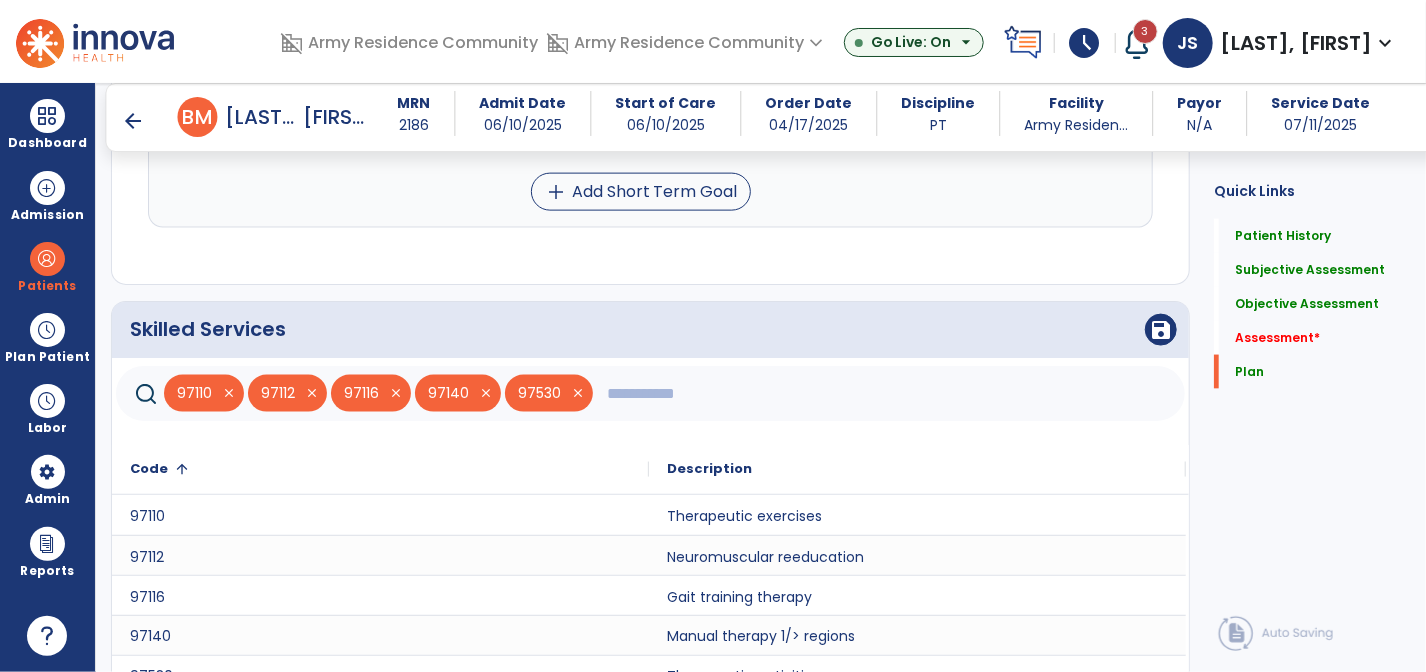 click 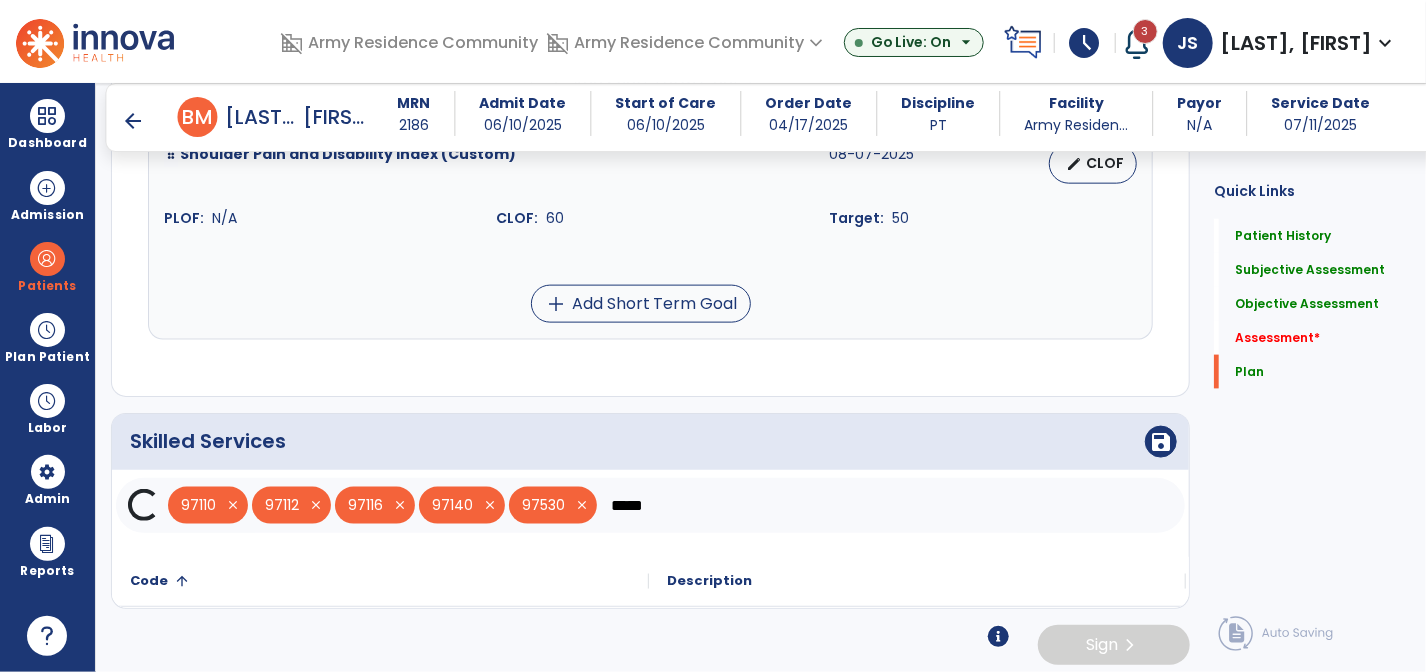 scroll, scrollTop: 4750, scrollLeft: 0, axis: vertical 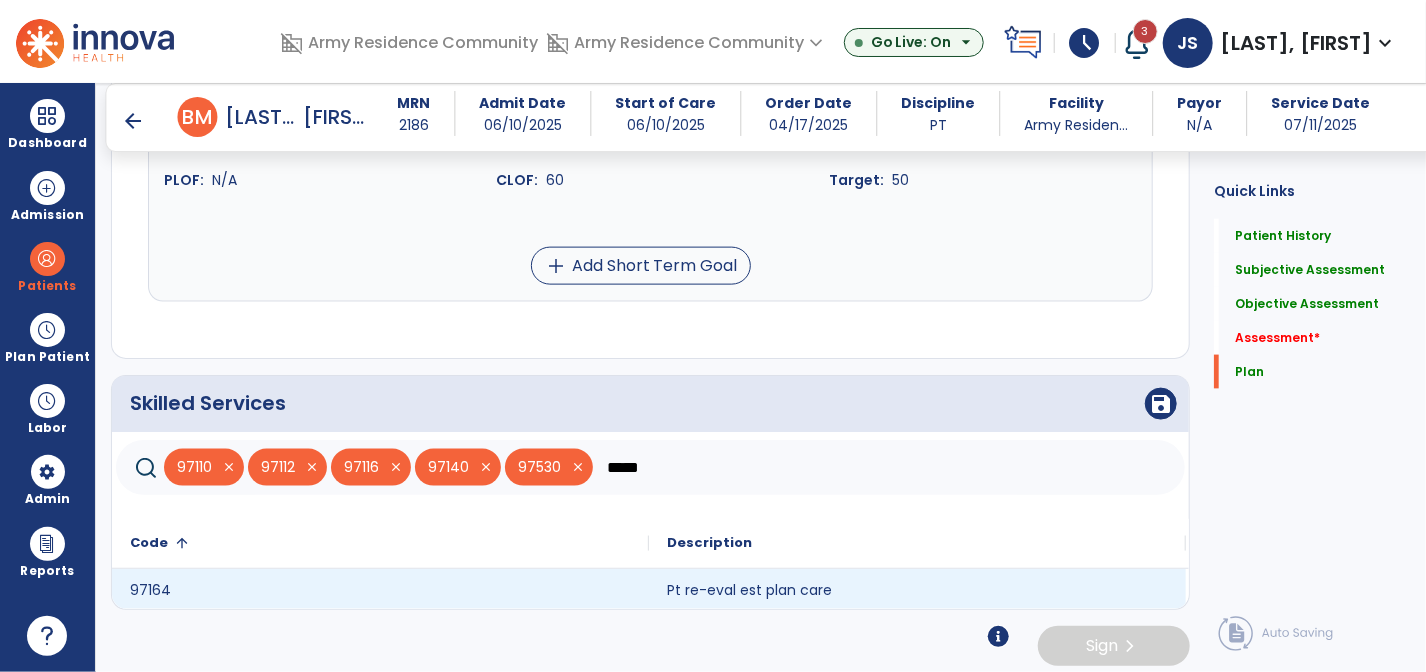 type on "*****" 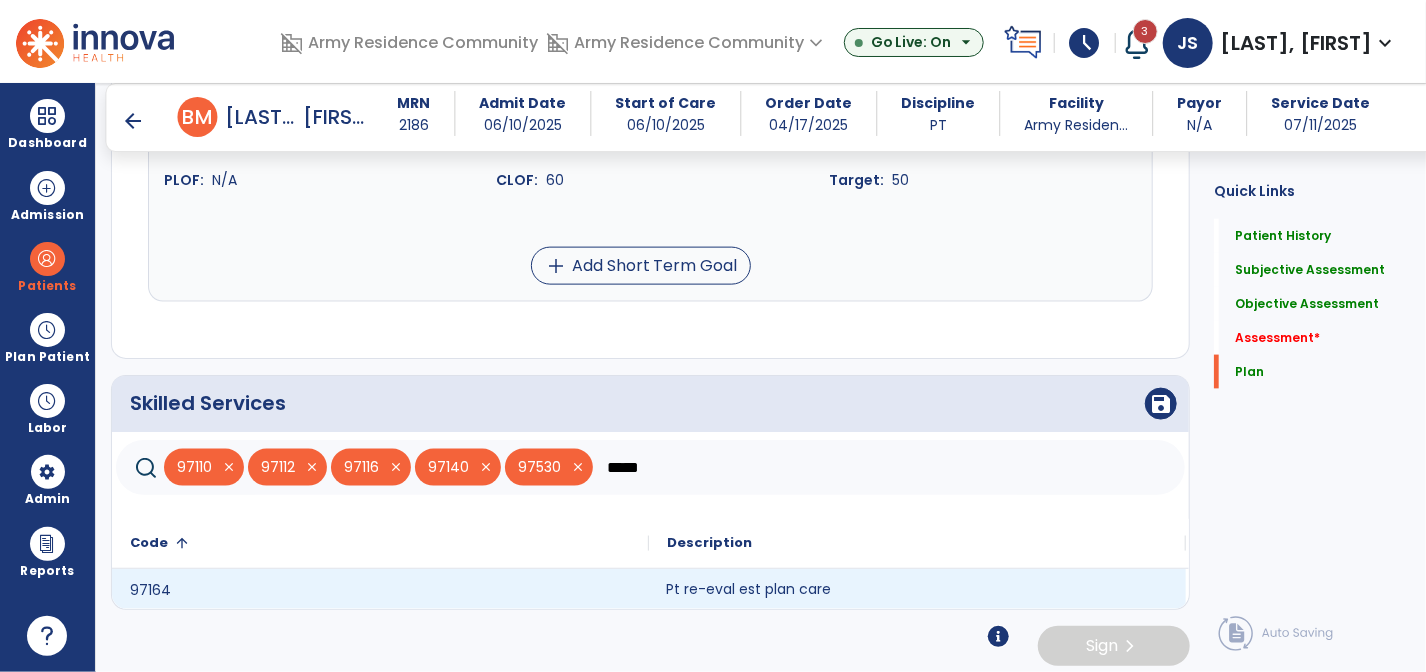 click on "Pt re-eval est plan care" 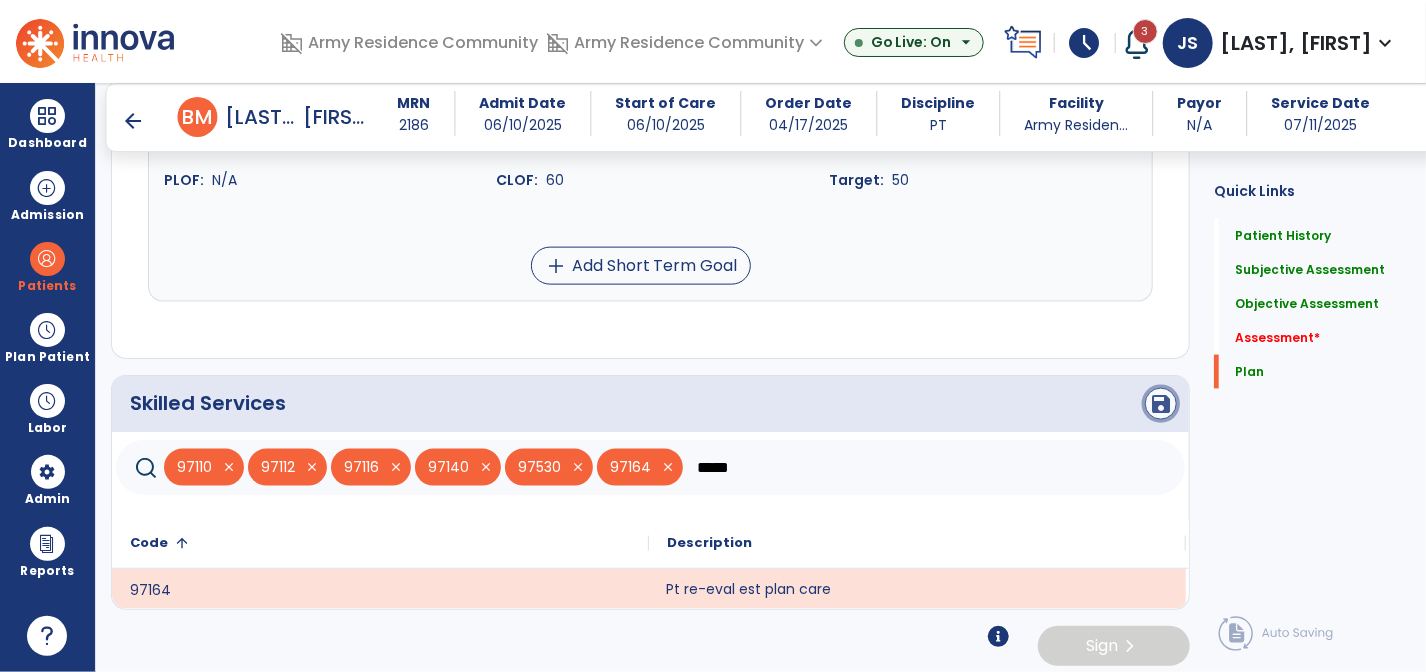 click on "save" 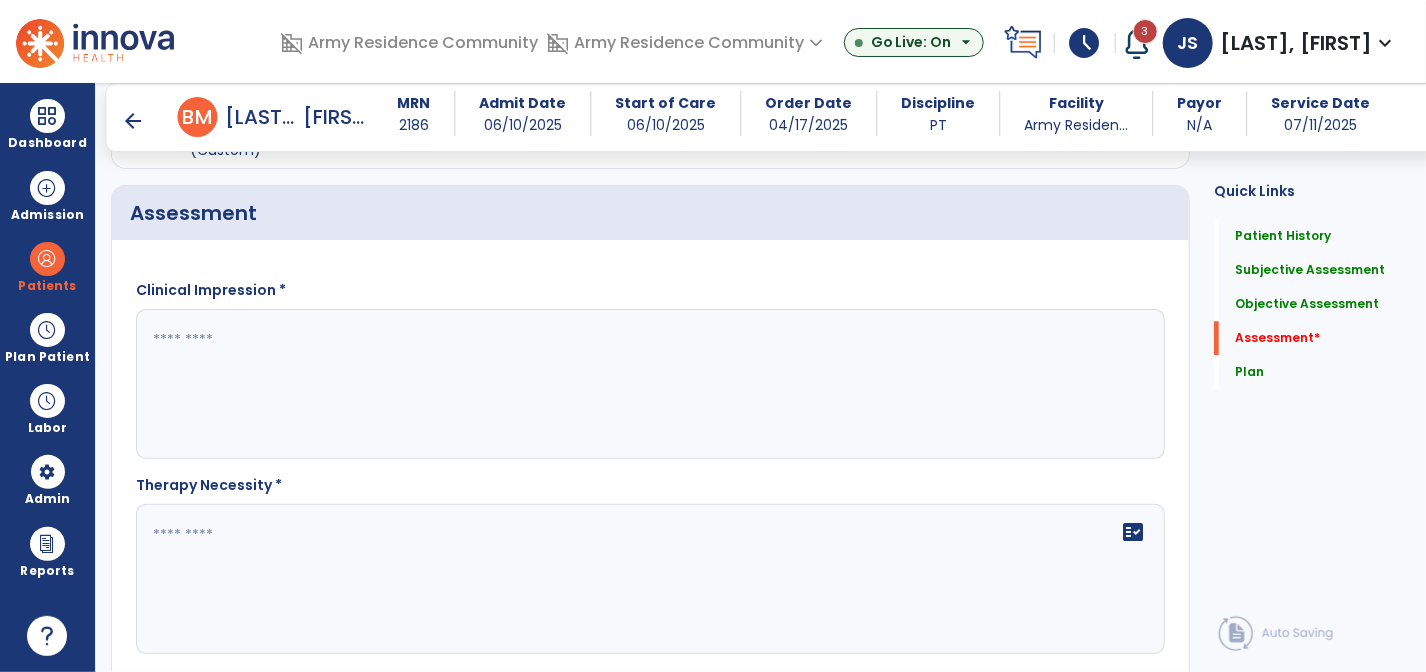 scroll, scrollTop: 2273, scrollLeft: 0, axis: vertical 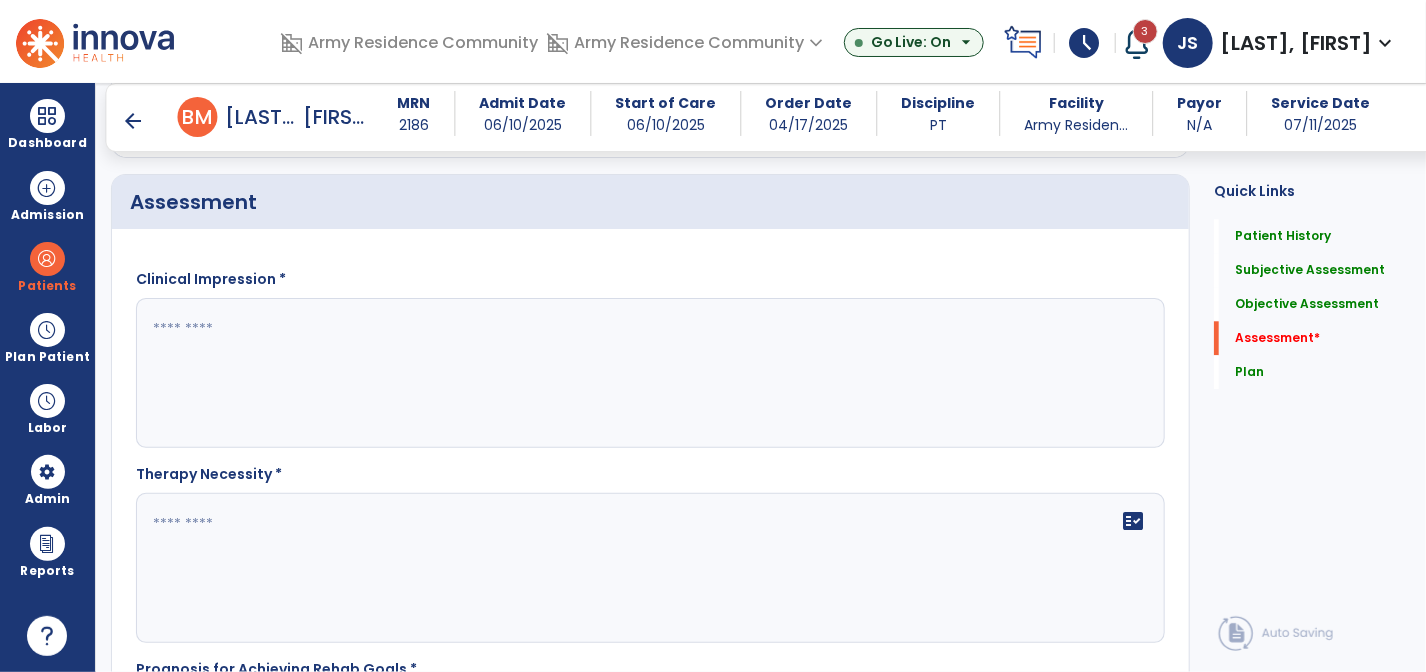 click 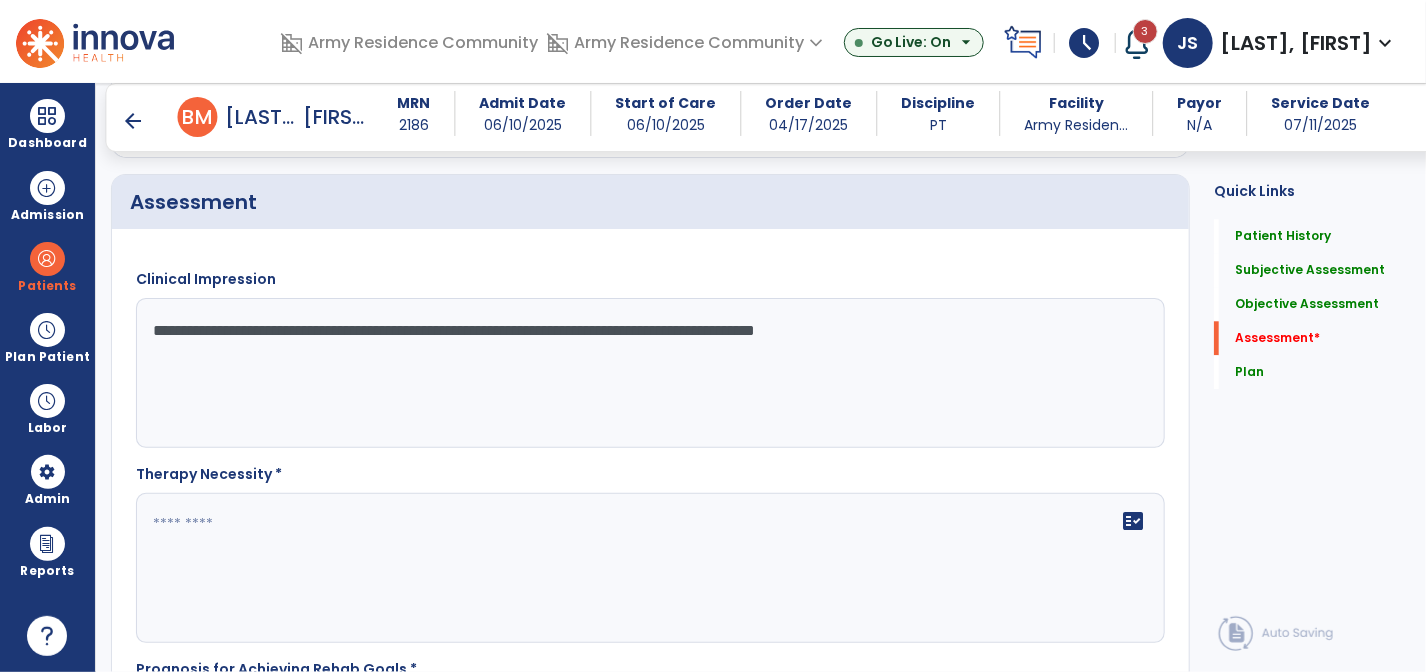 scroll, scrollTop: 2473, scrollLeft: 0, axis: vertical 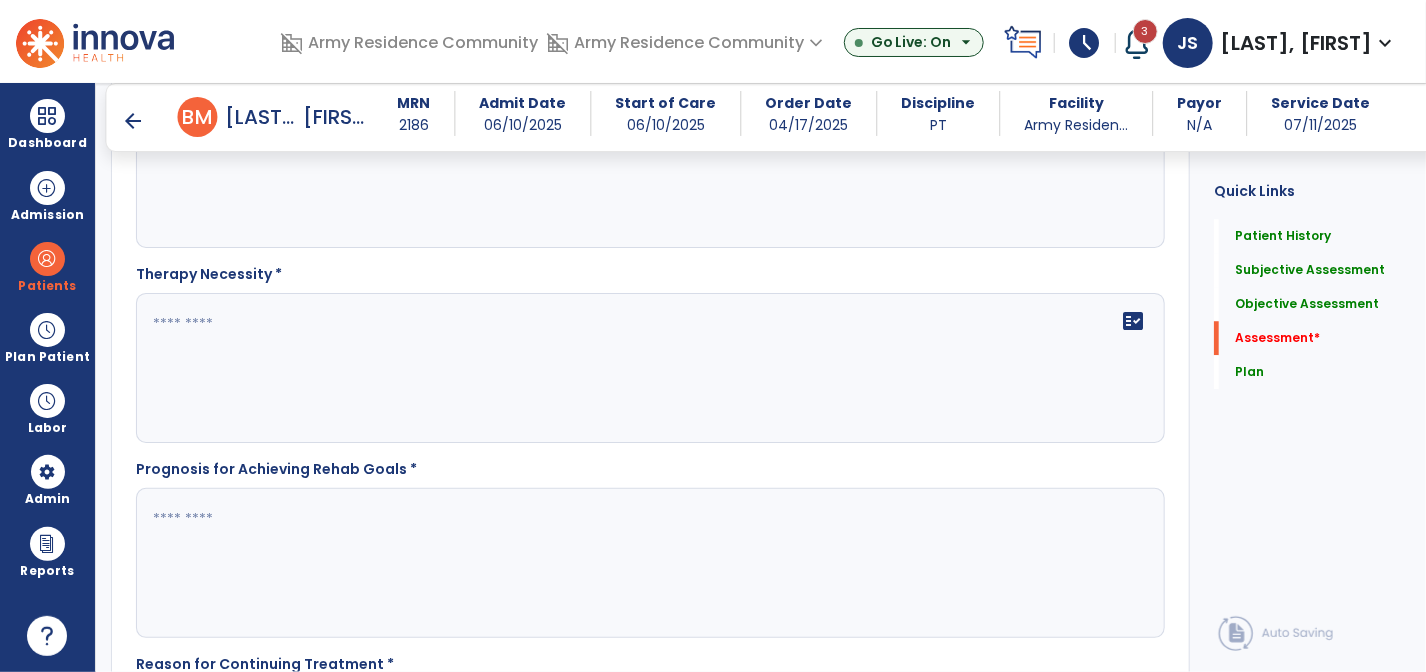 type on "**********" 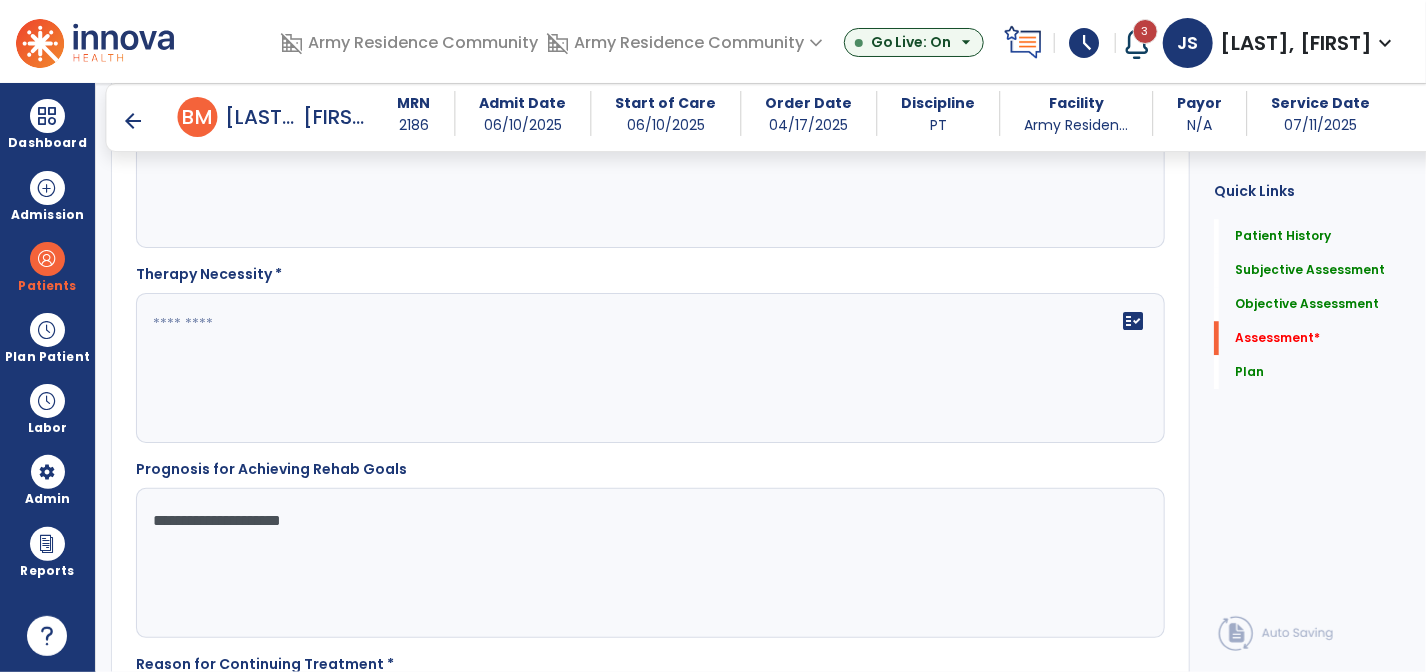 type on "**********" 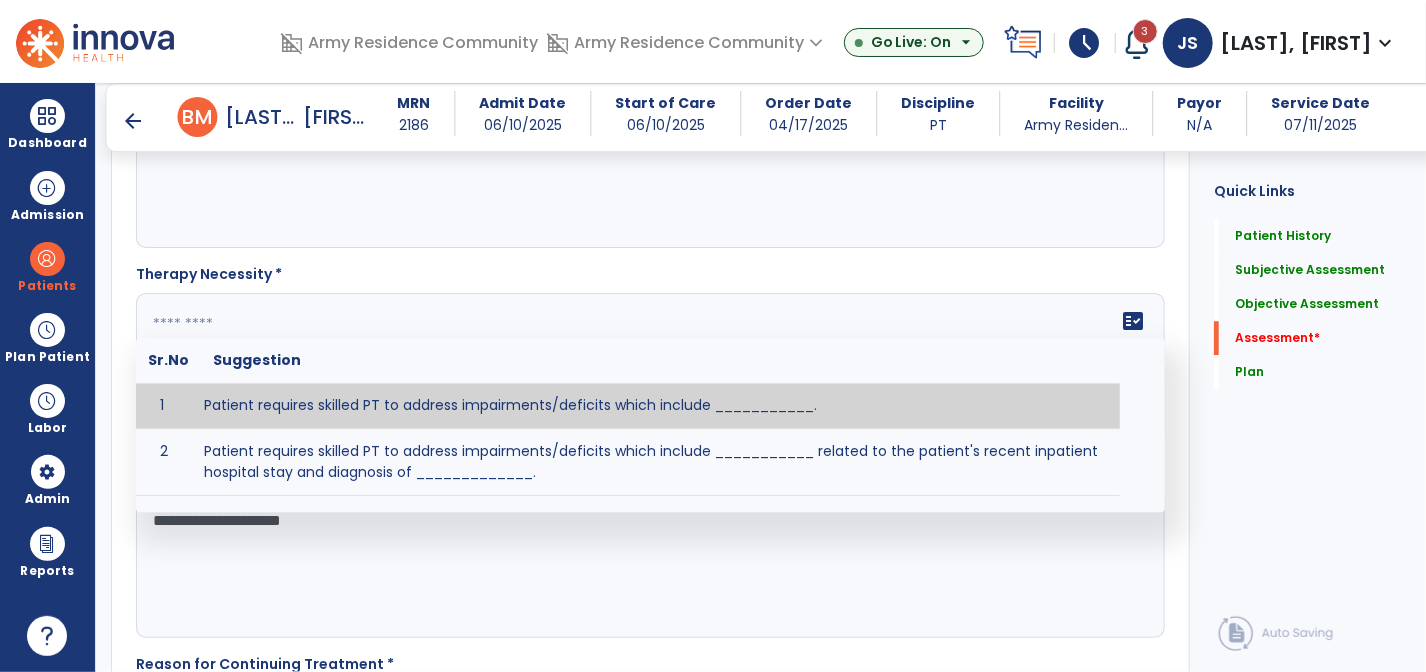 click on "fact_check  Sr.No Suggestion 1 Patient requires skilled PT to address impairments/deficits which include ___________. 2 Patient requires skilled PT to address impairments/deficits which include ___________ related to the patient's recent inpatient hospital stay and diagnosis of _____________." 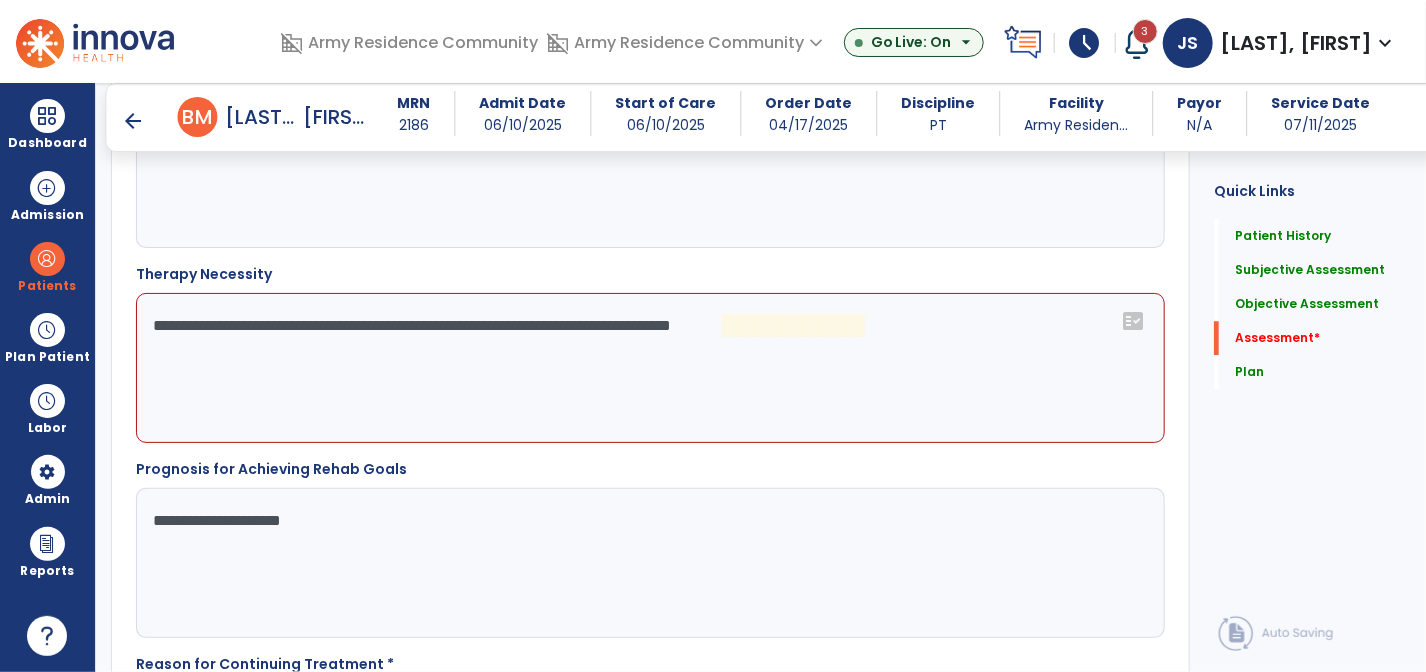 click on "**********" 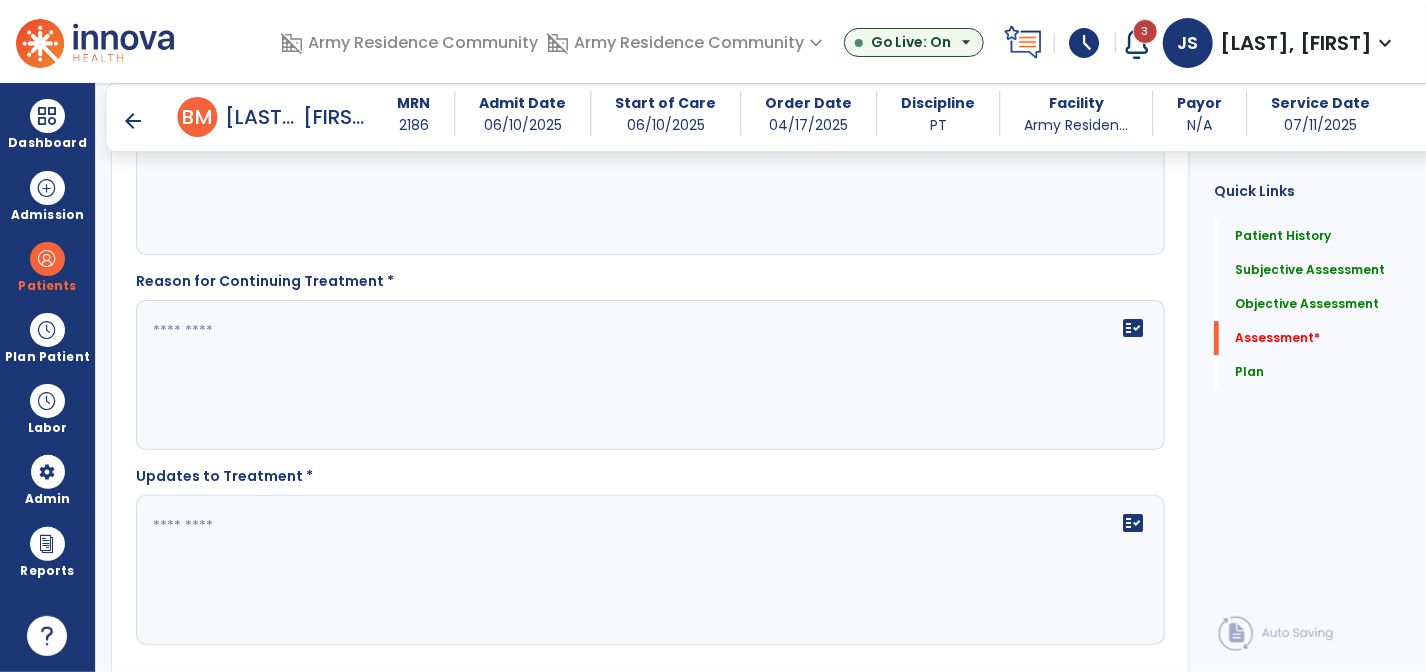 scroll, scrollTop: 2873, scrollLeft: 0, axis: vertical 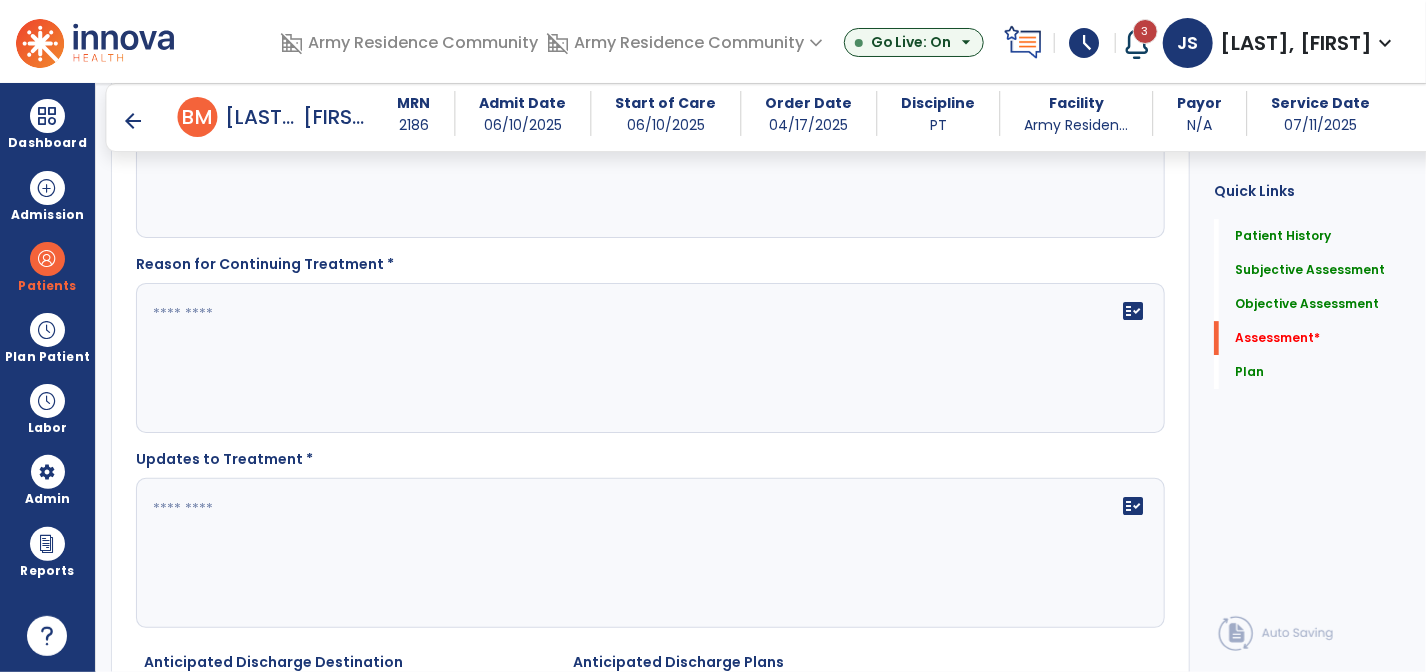 type on "**********" 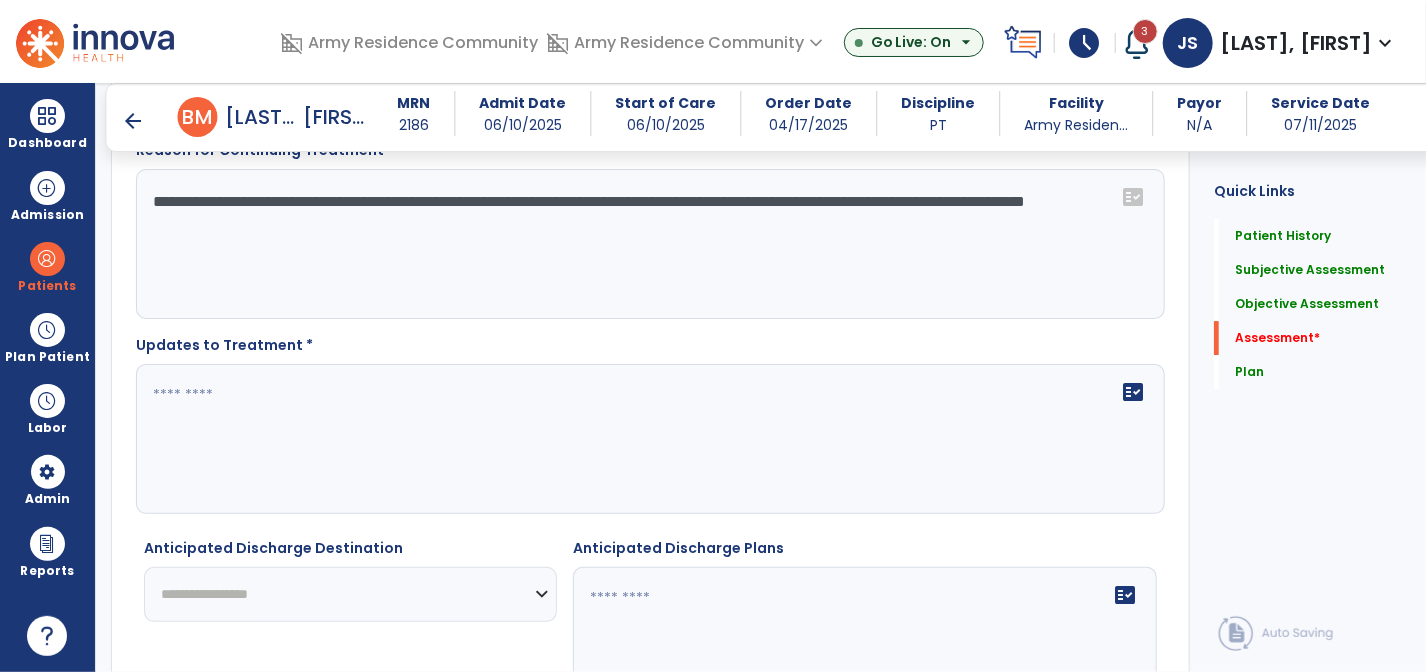 scroll, scrollTop: 3073, scrollLeft: 0, axis: vertical 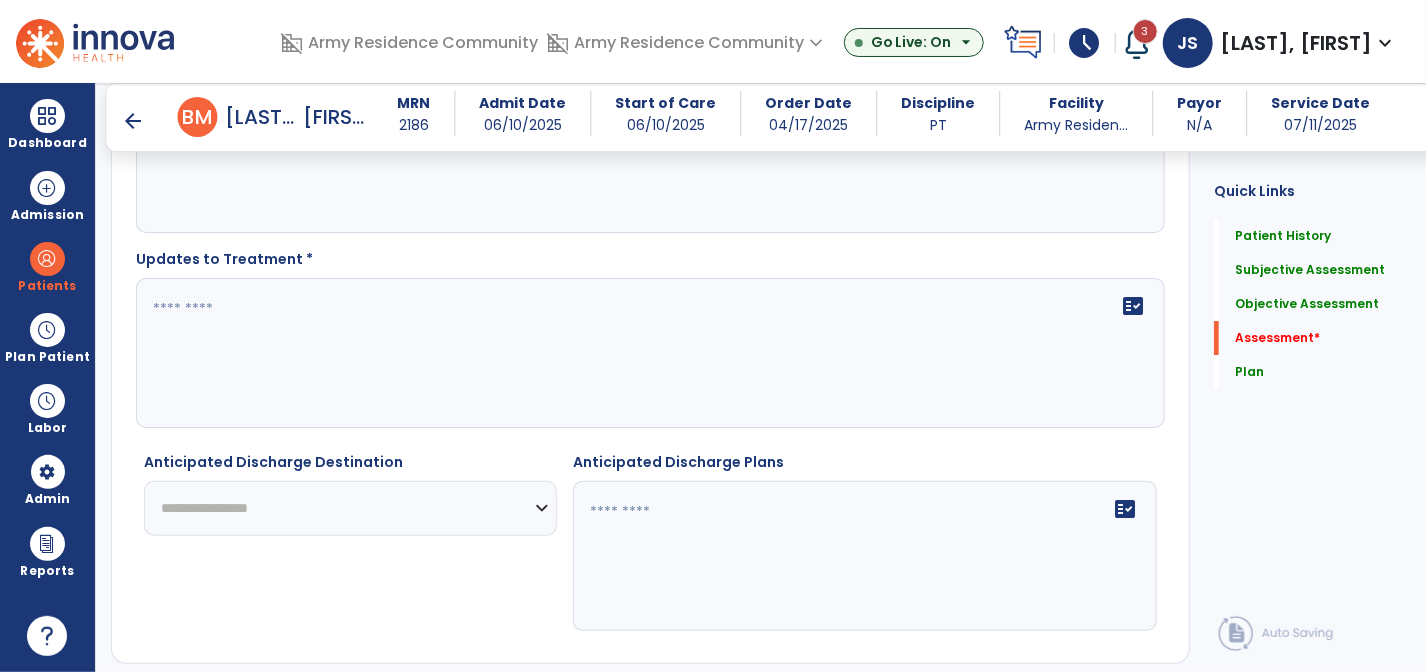 type on "**********" 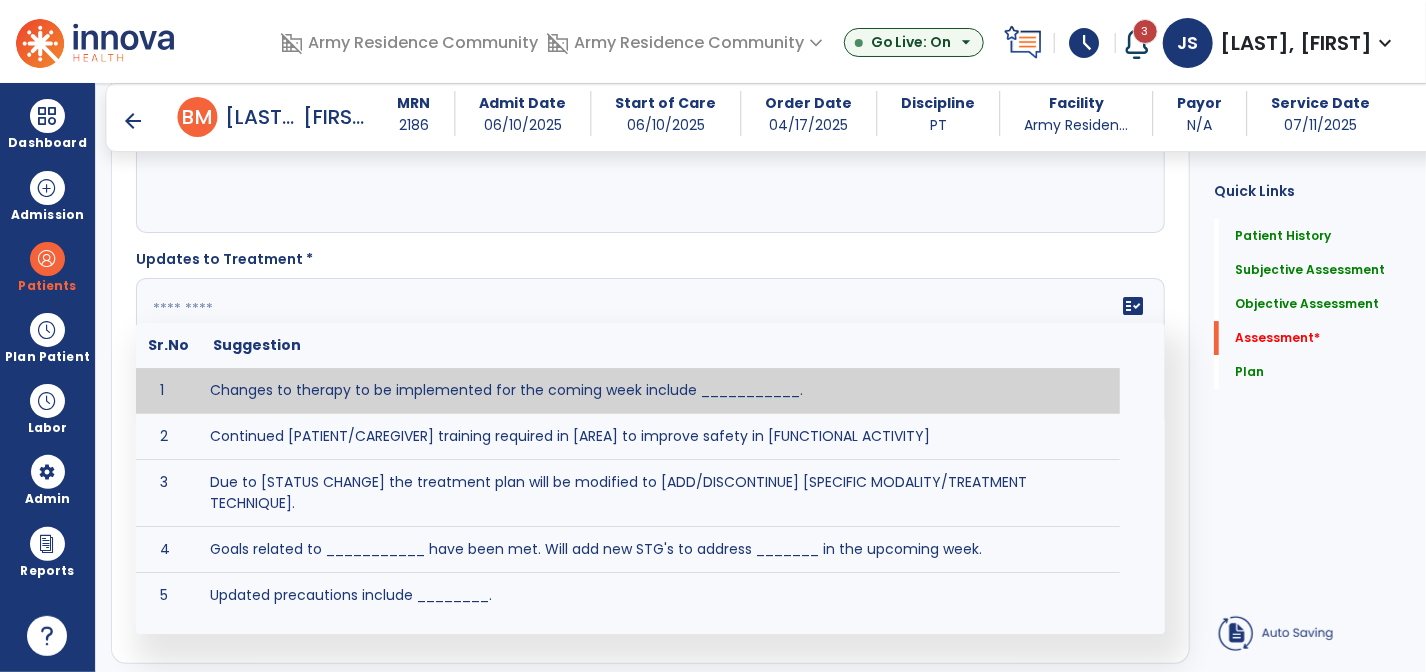 click 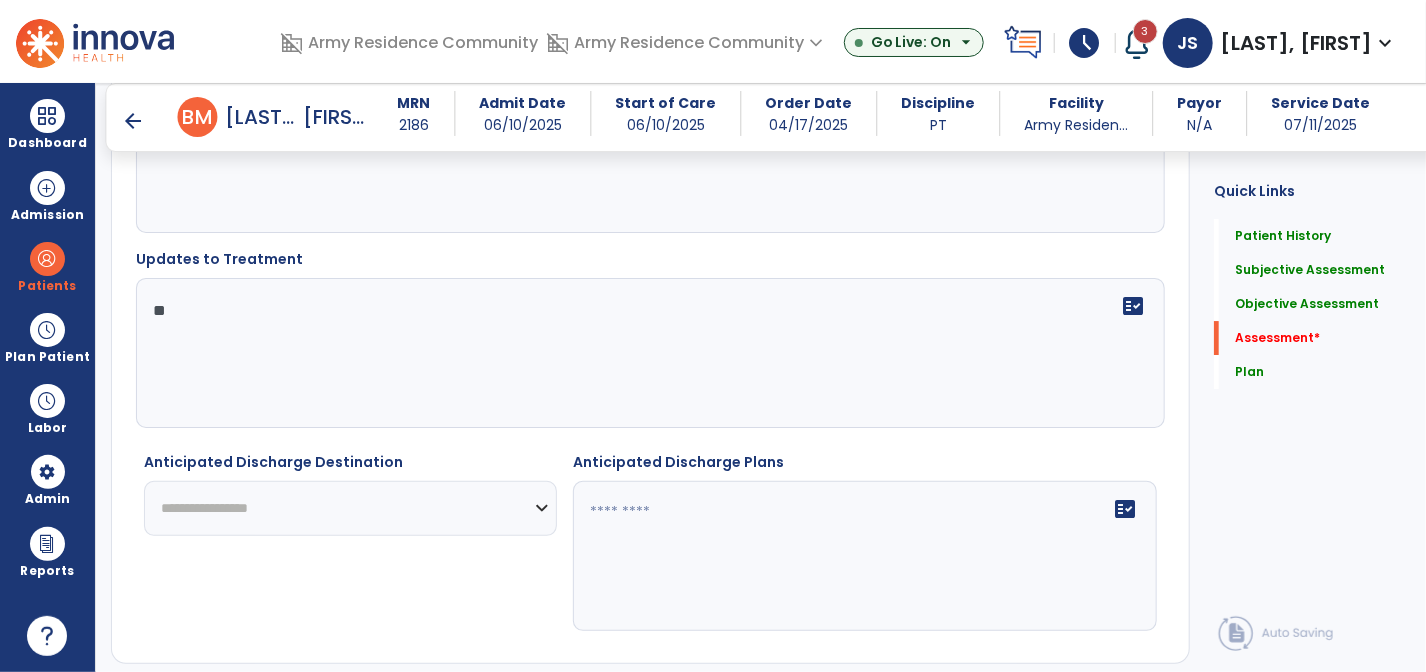 type on "*" 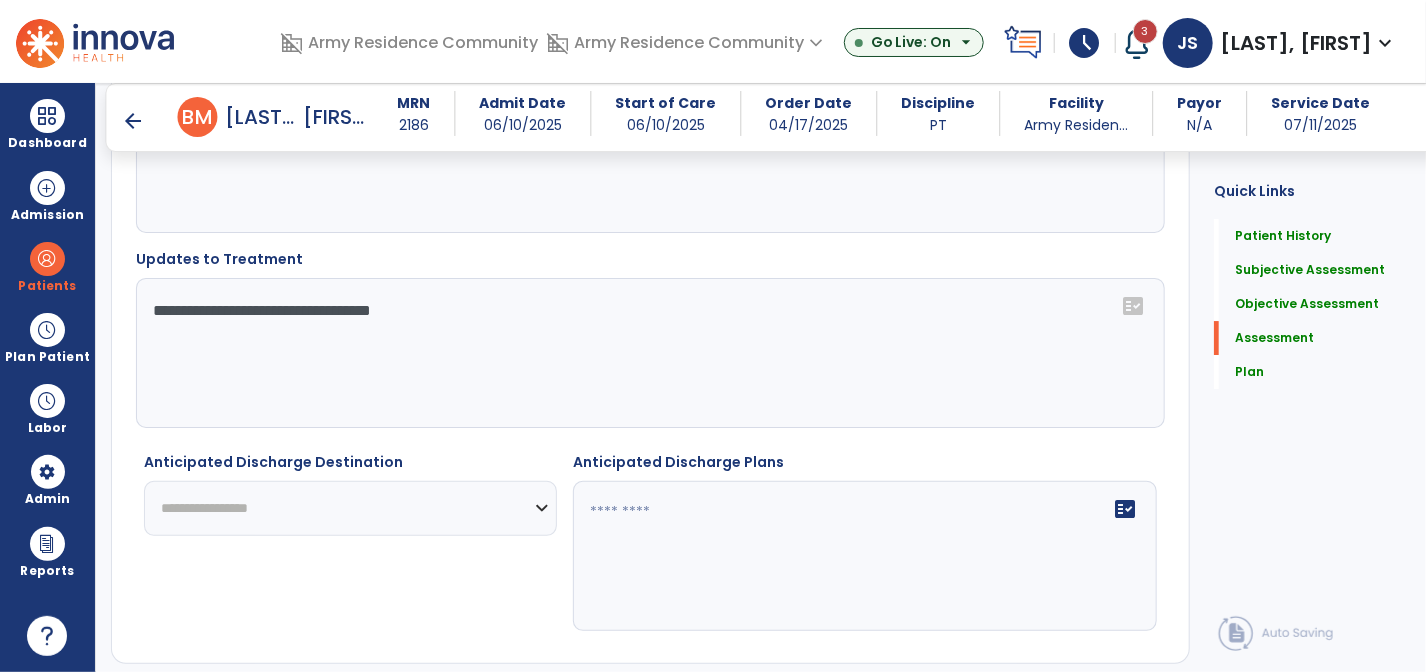 drag, startPoint x: 366, startPoint y: 306, endPoint x: 408, endPoint y: 300, distance: 42.426407 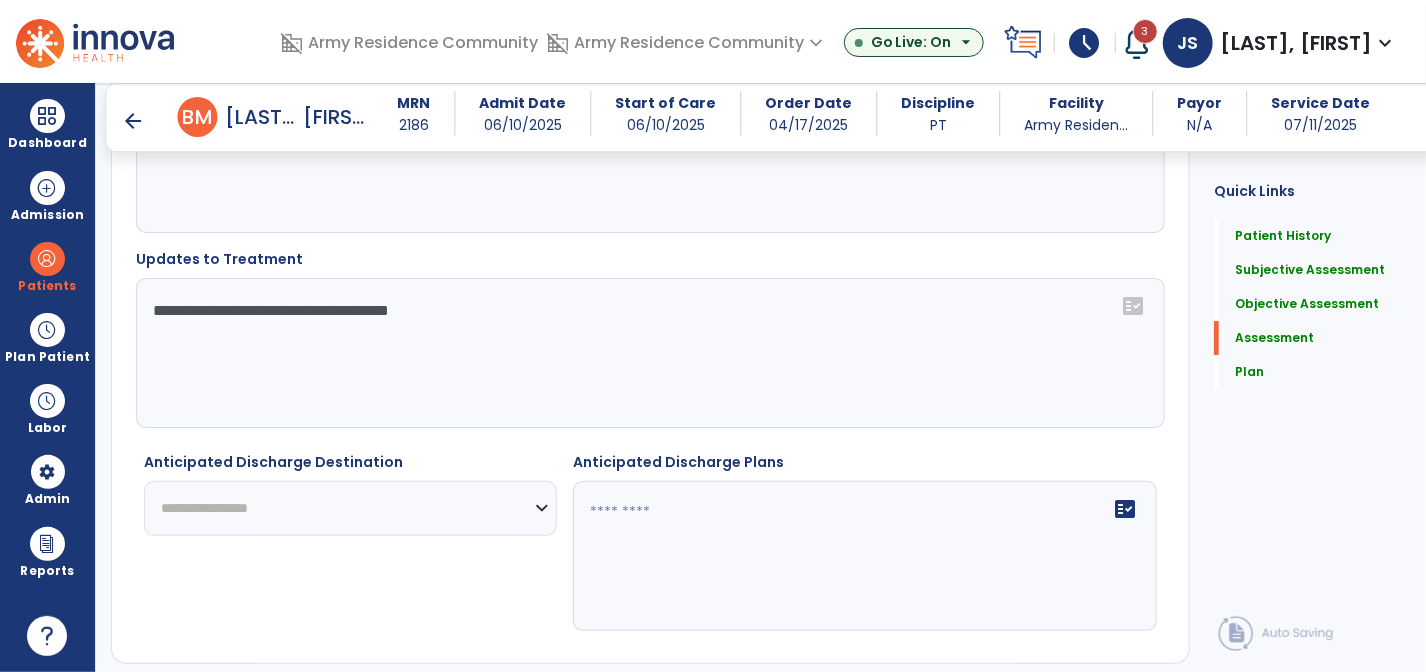 click on "**********" 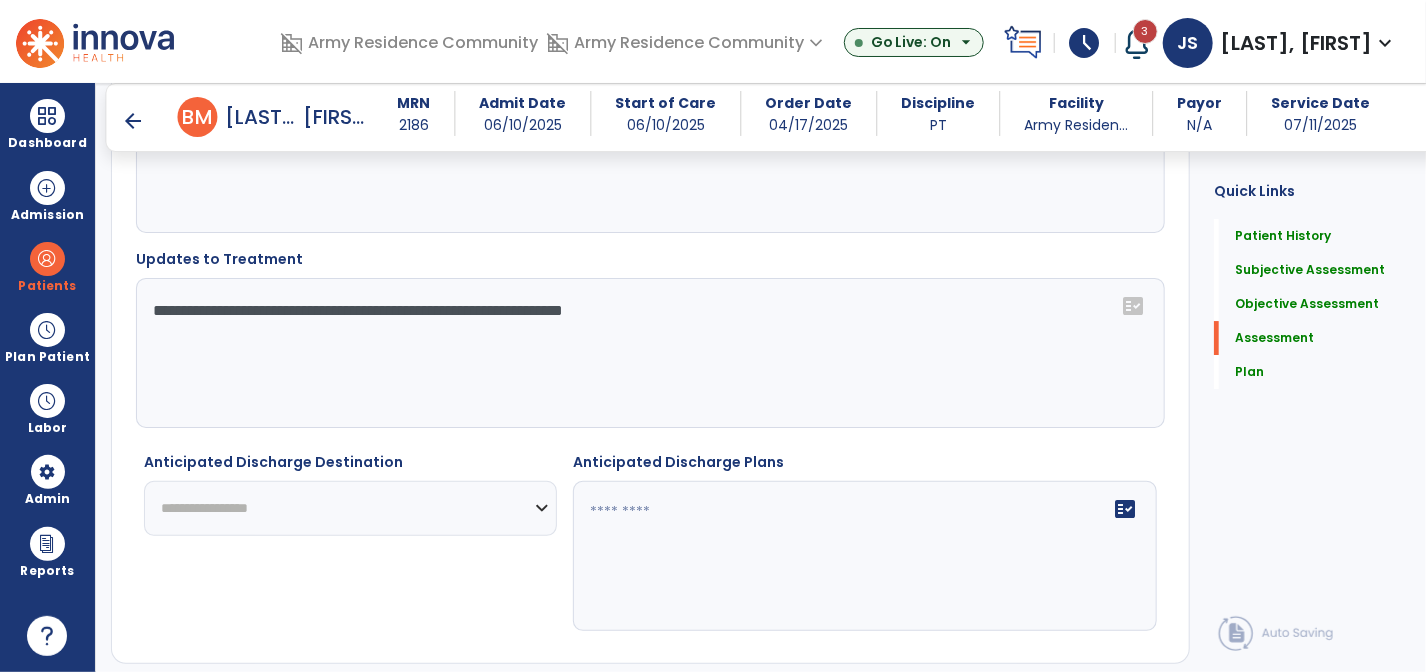 type on "**********" 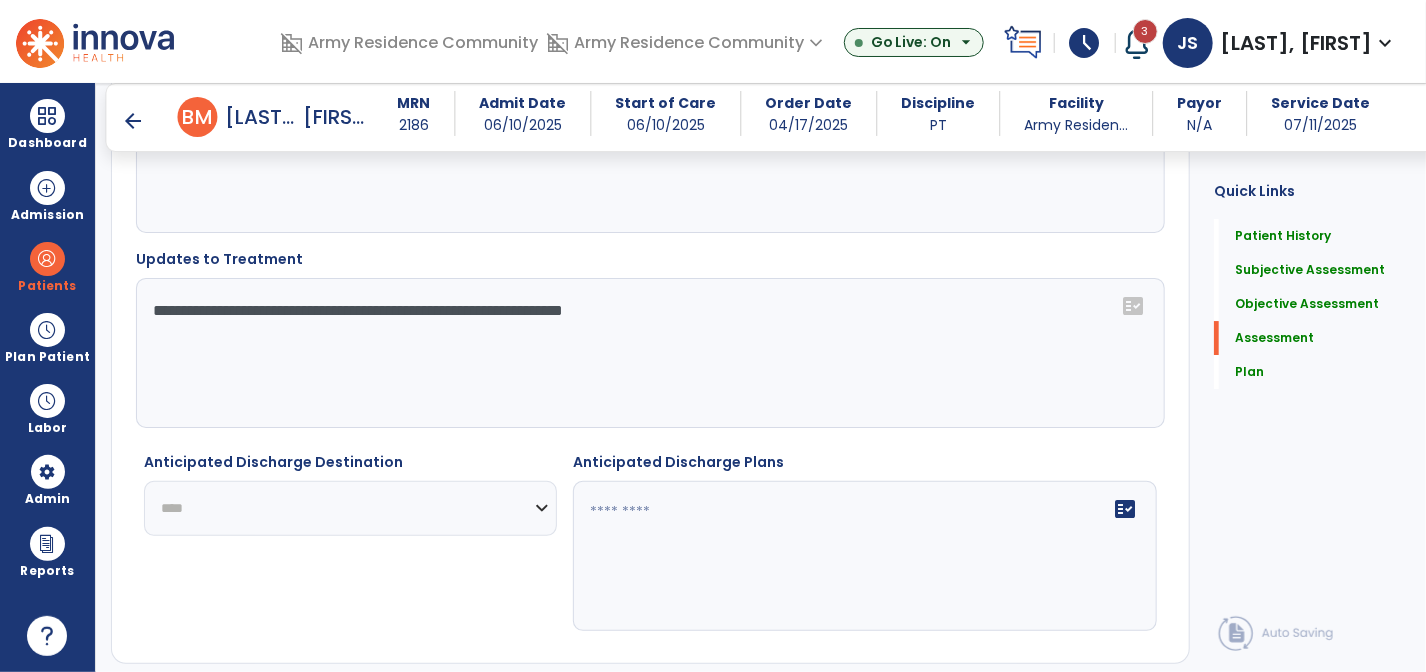 click on "**********" 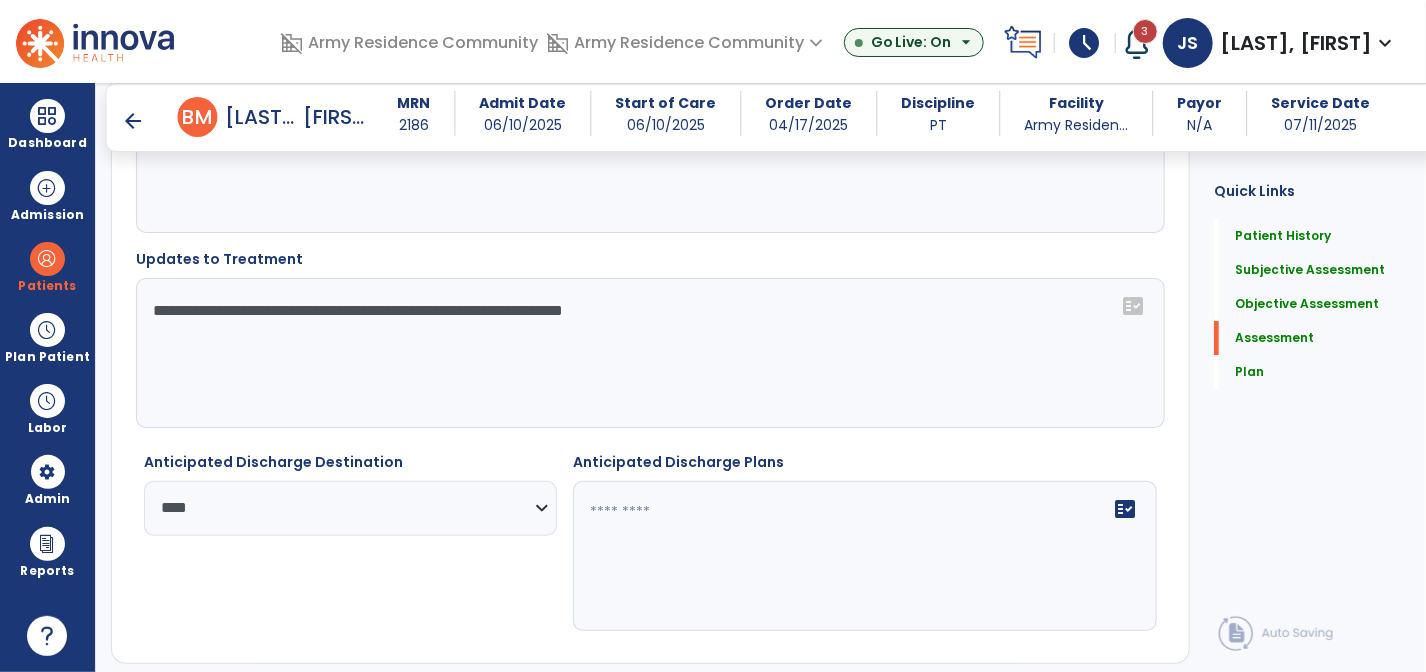 click on "fact_check" 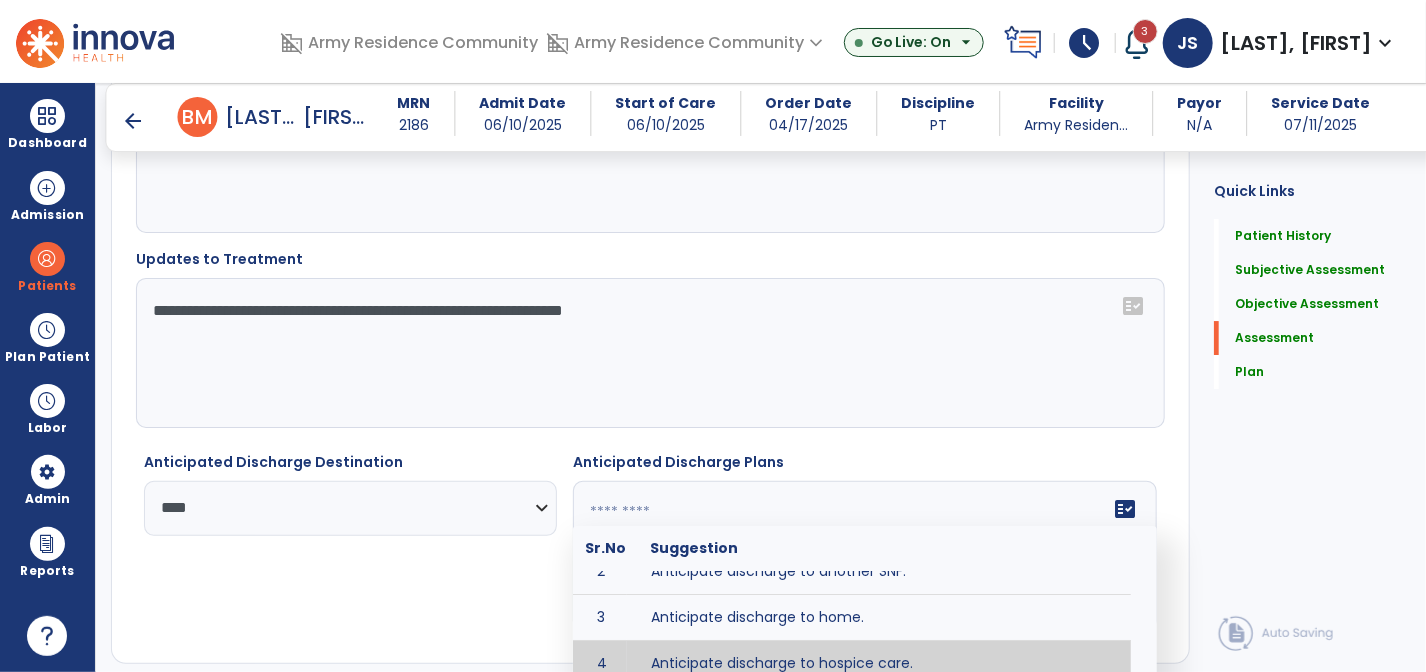 scroll, scrollTop: 100, scrollLeft: 0, axis: vertical 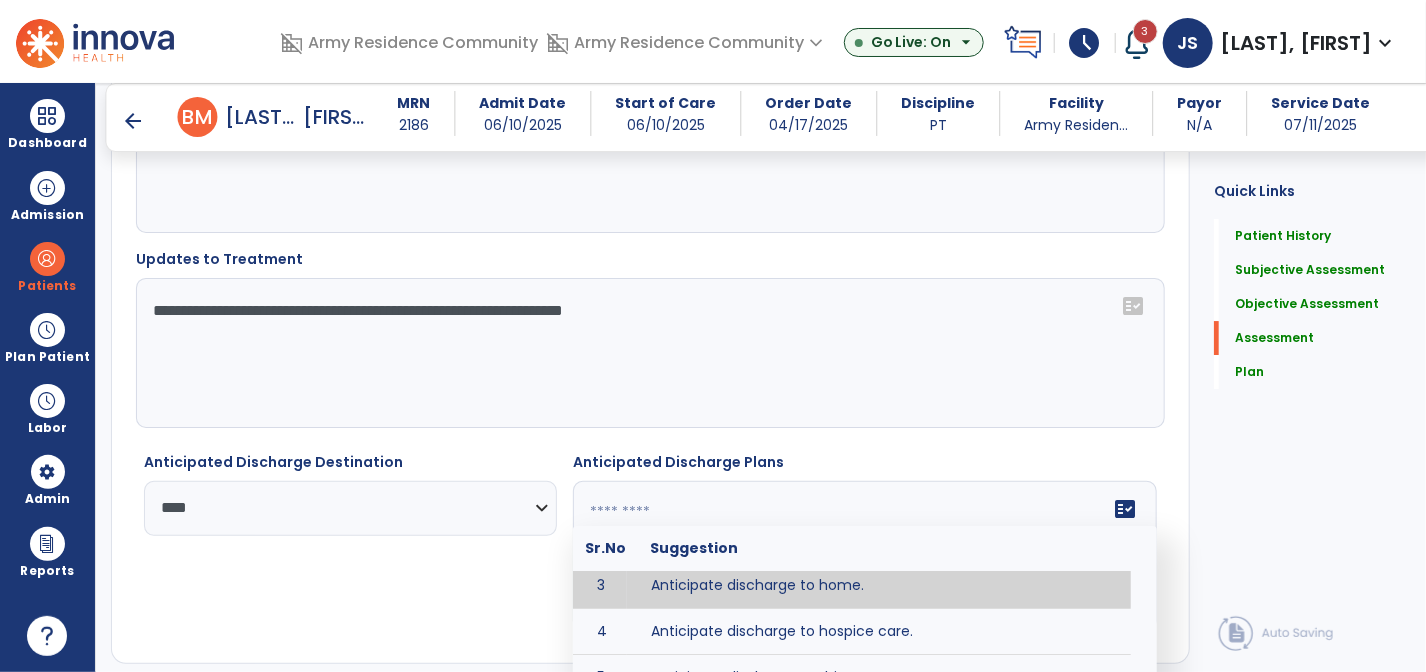 type on "**********" 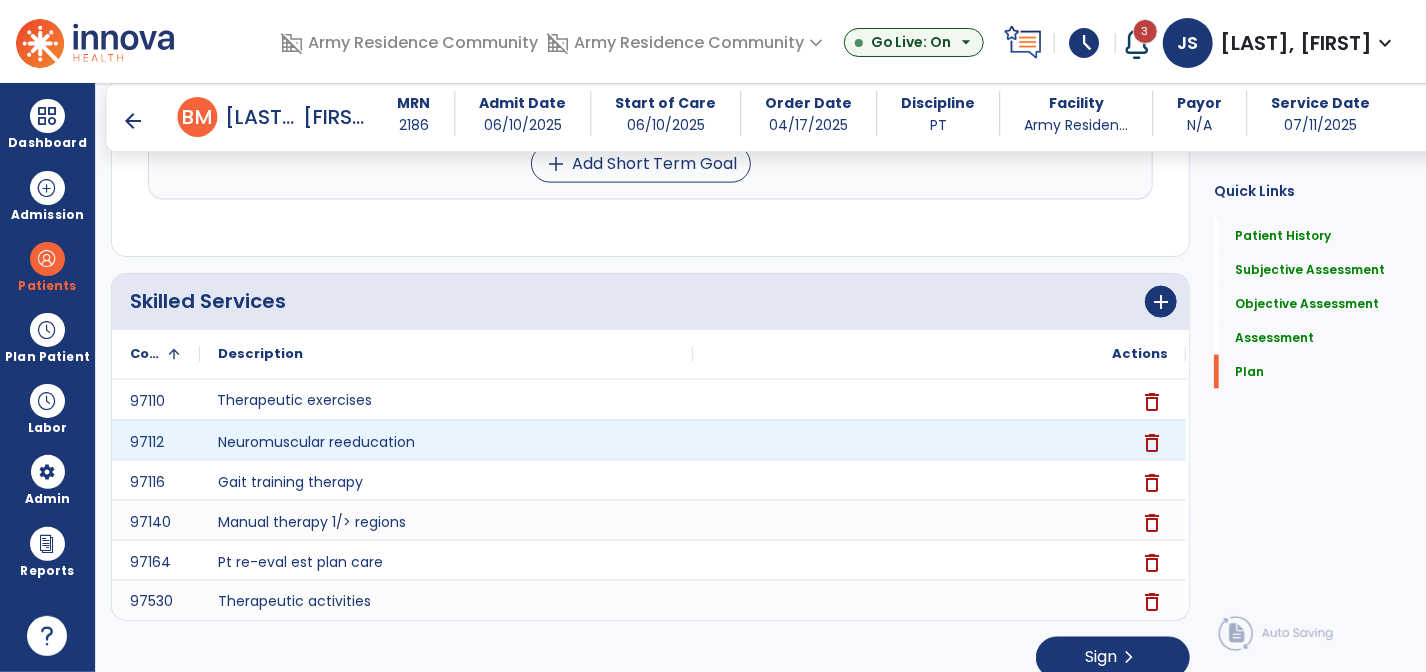 scroll, scrollTop: 4865, scrollLeft: 0, axis: vertical 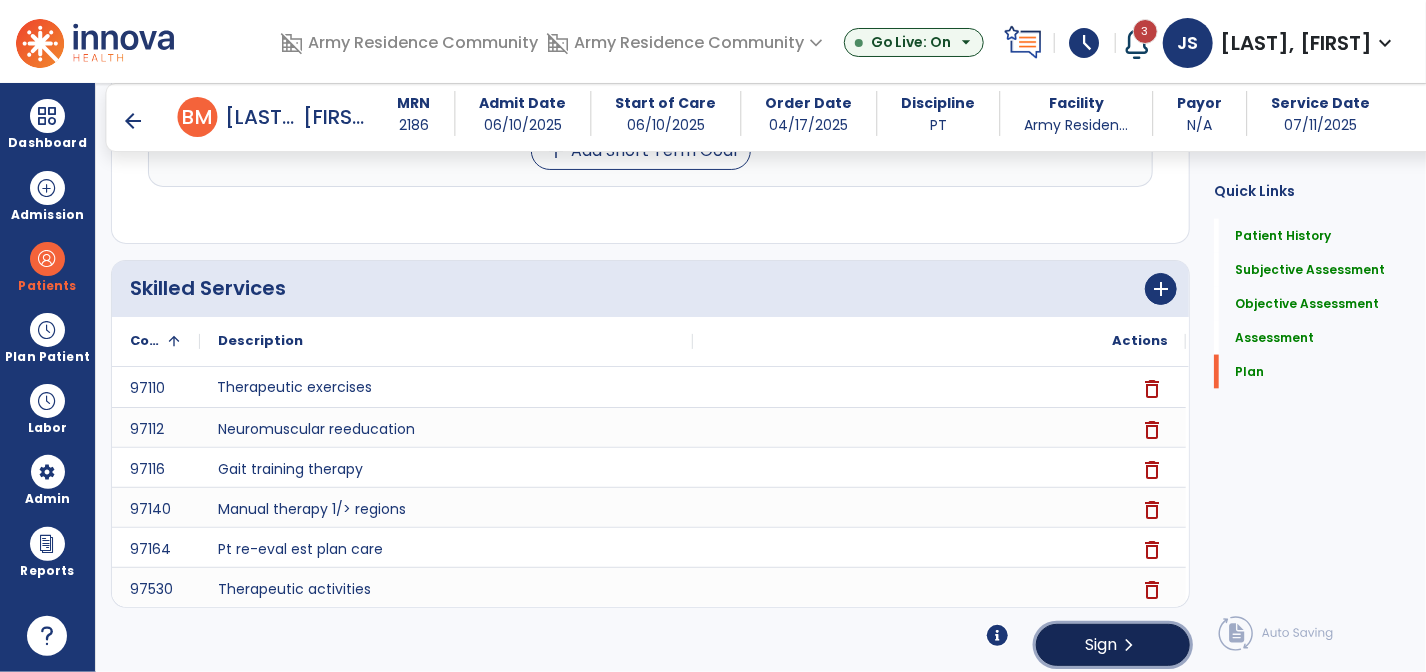 click on "Sign" 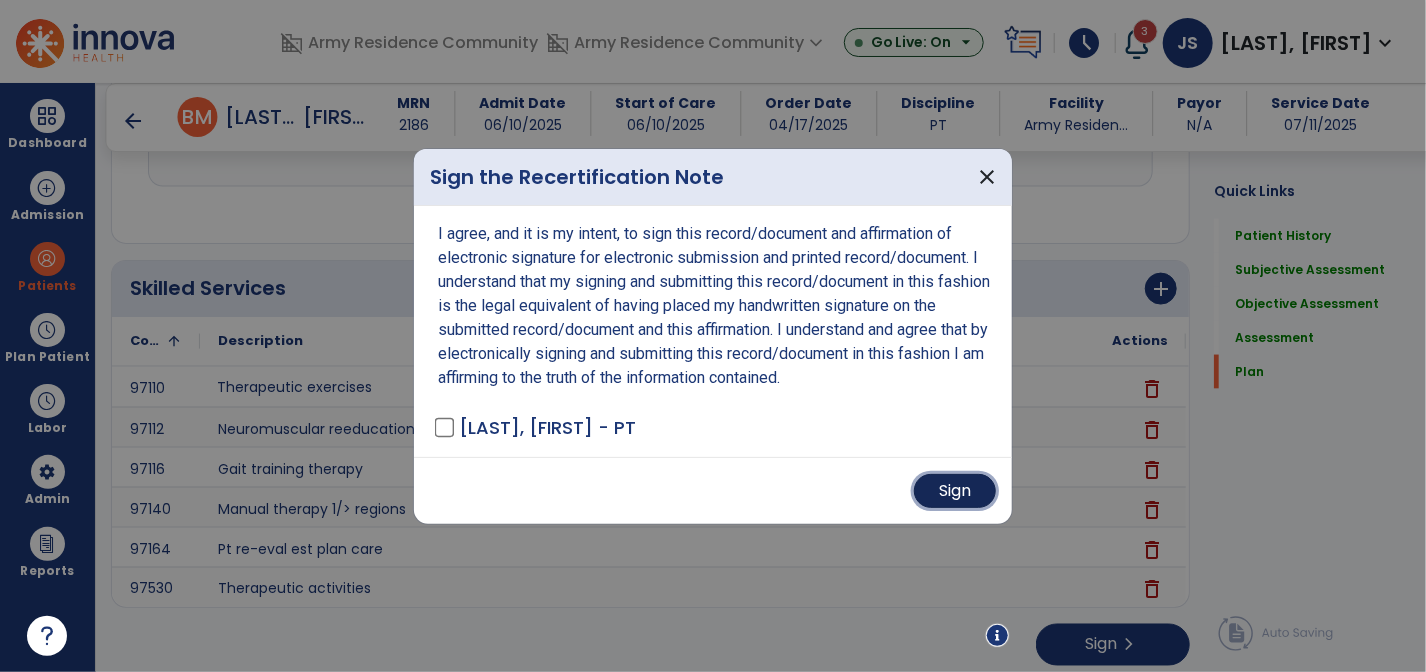 click on "Sign" at bounding box center (955, 491) 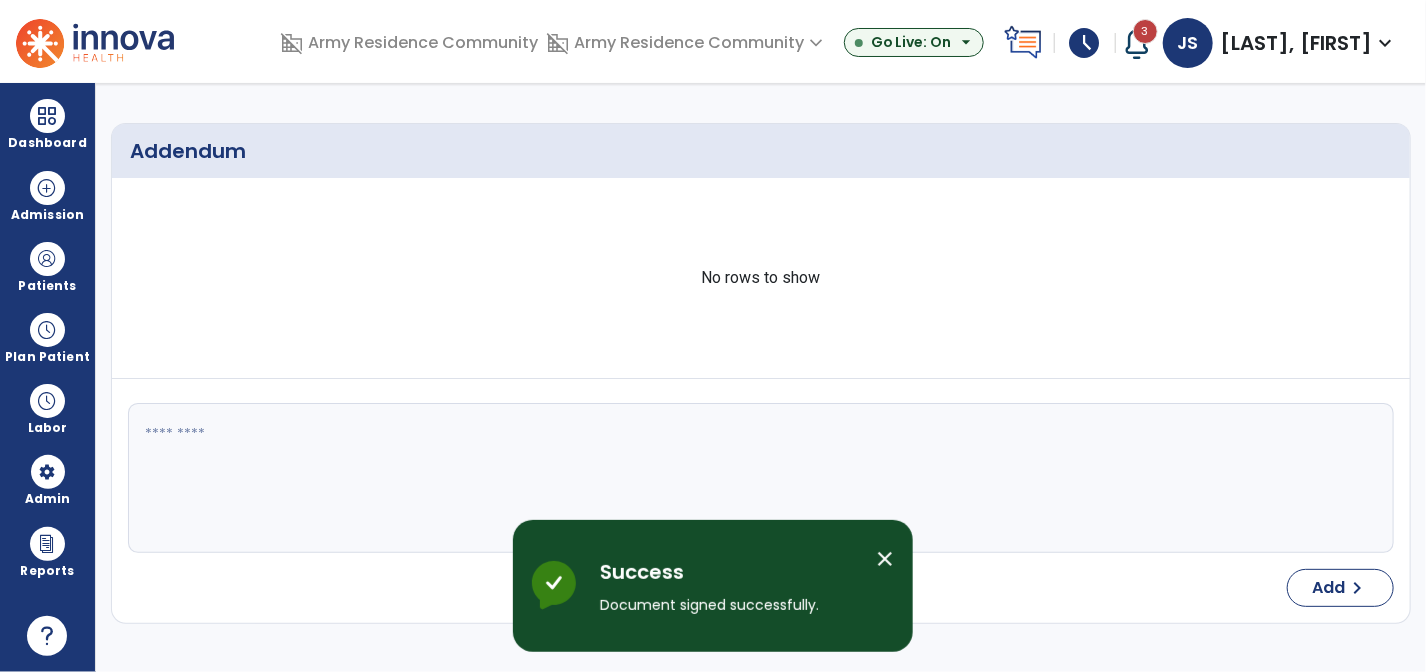 scroll, scrollTop: 0, scrollLeft: 0, axis: both 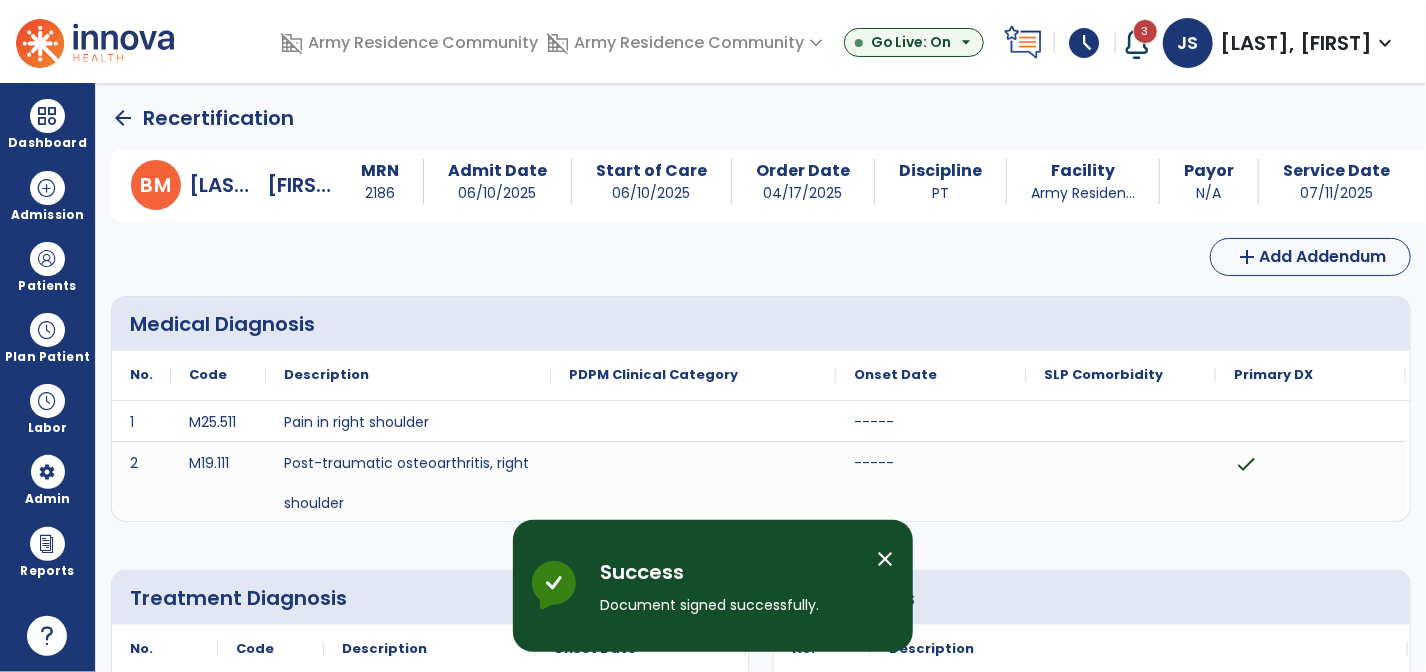 click on "arrow_back" 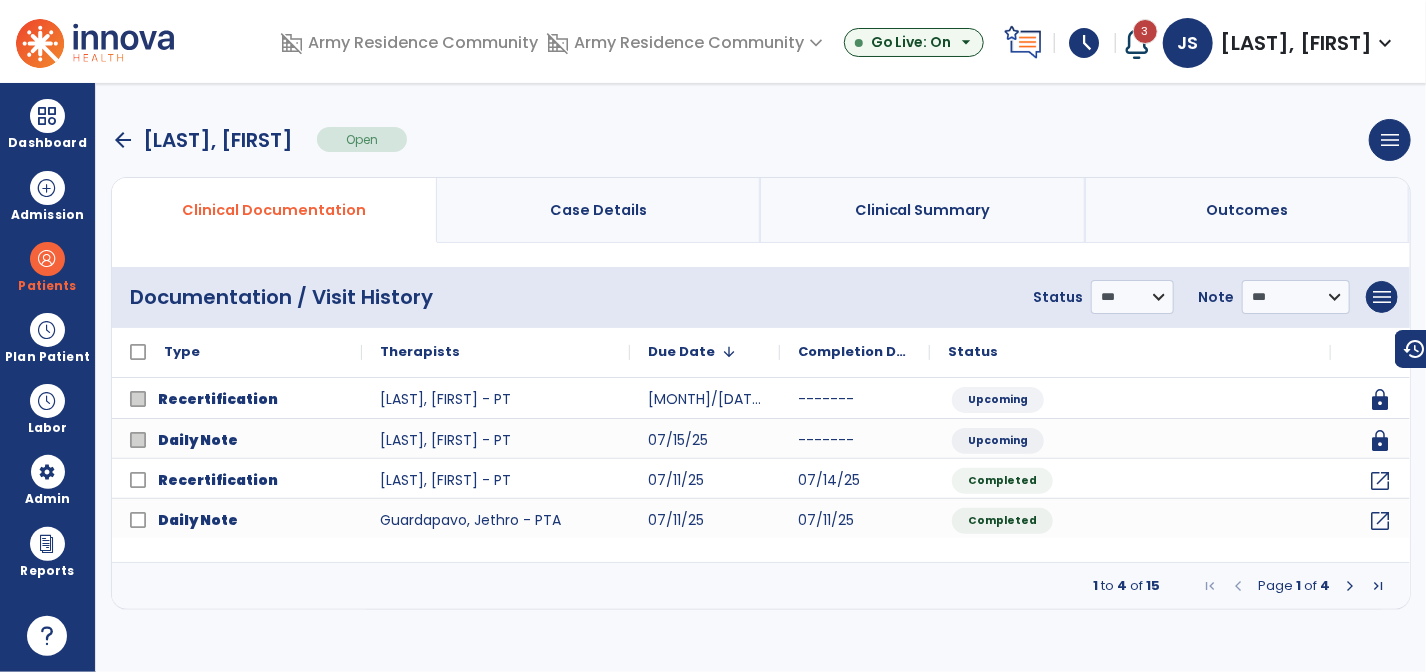 click at bounding box center [1350, 586] 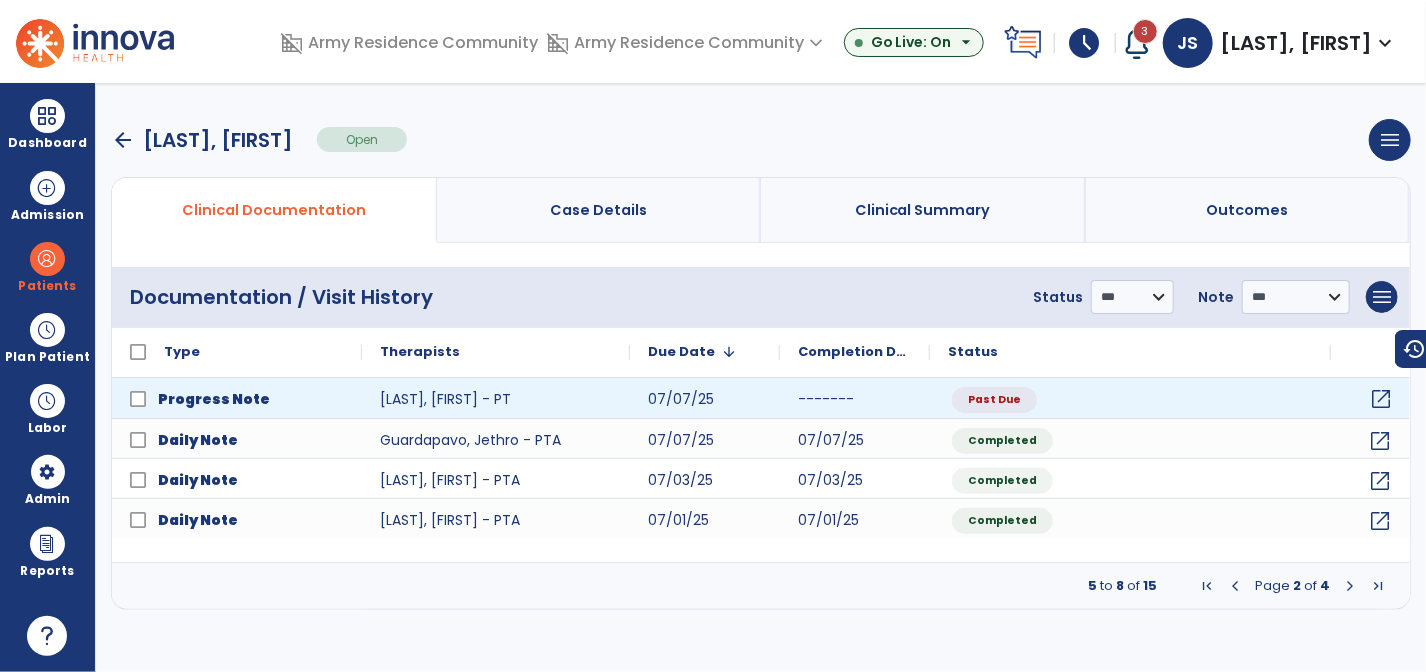 click on "open_in_new" 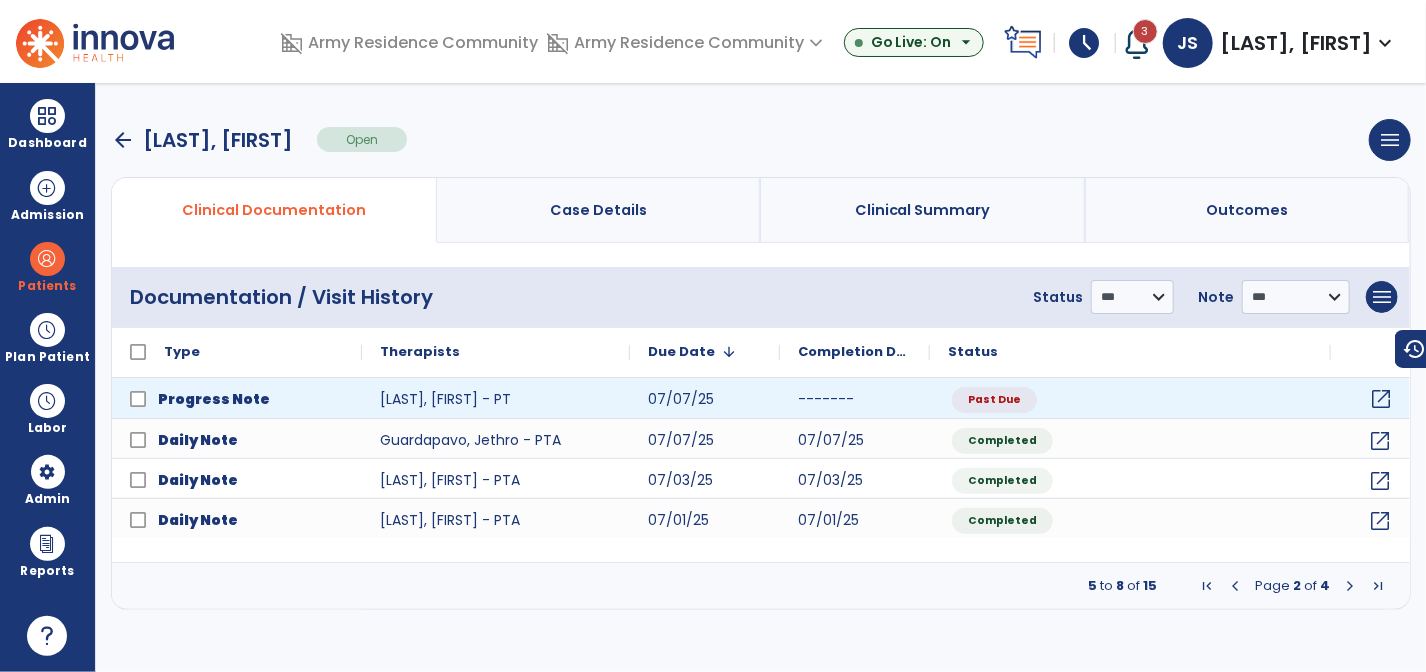 click on "open_in_new" 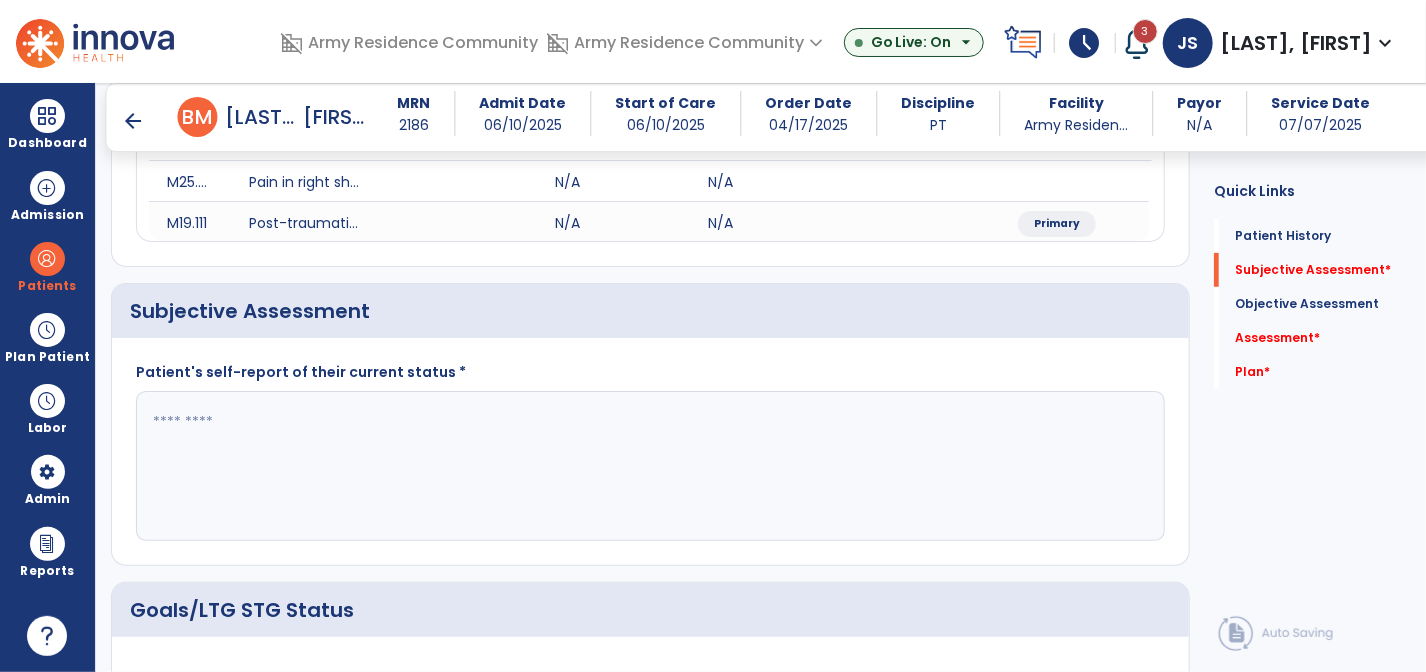 scroll, scrollTop: 300, scrollLeft: 0, axis: vertical 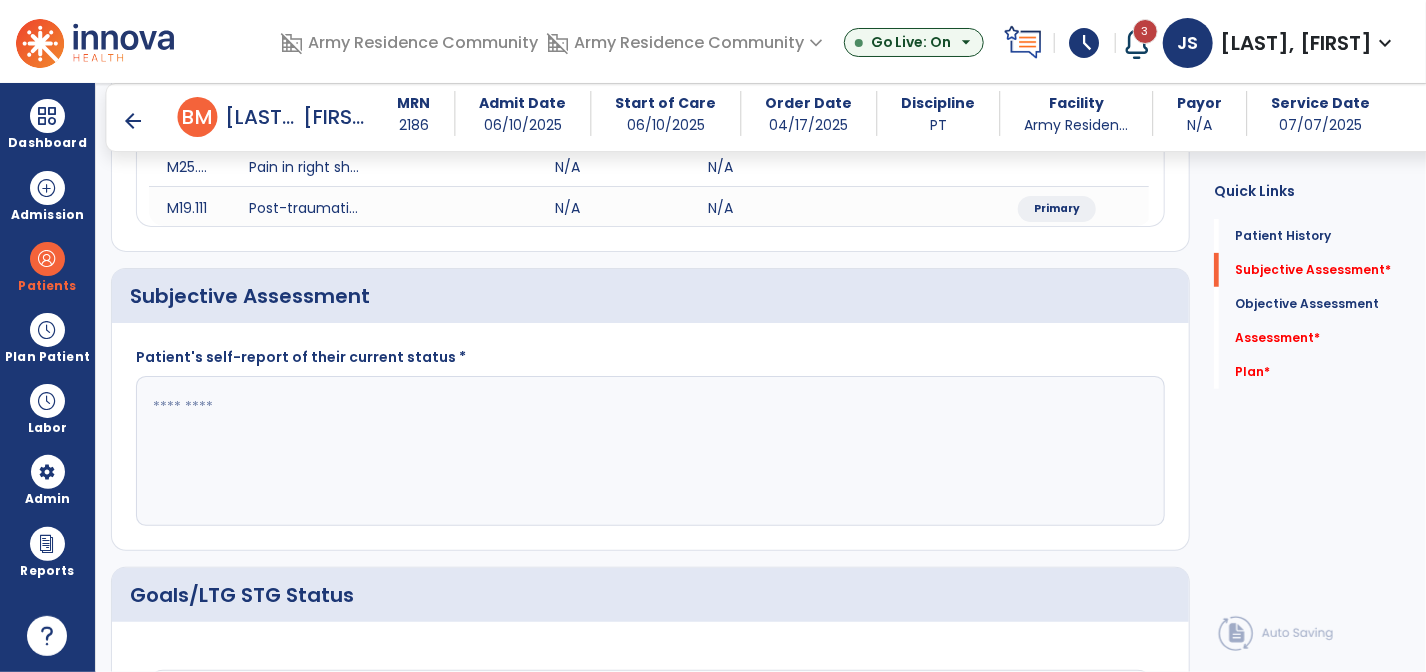 click 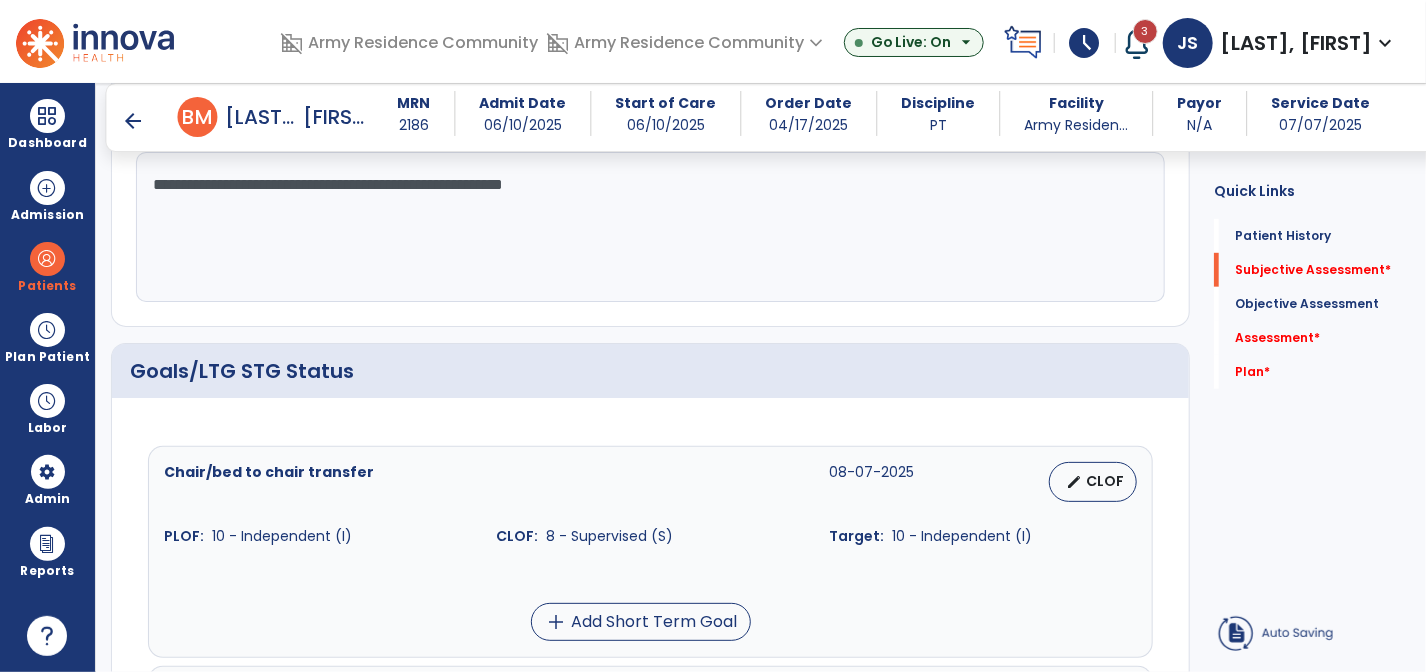 scroll, scrollTop: 600, scrollLeft: 0, axis: vertical 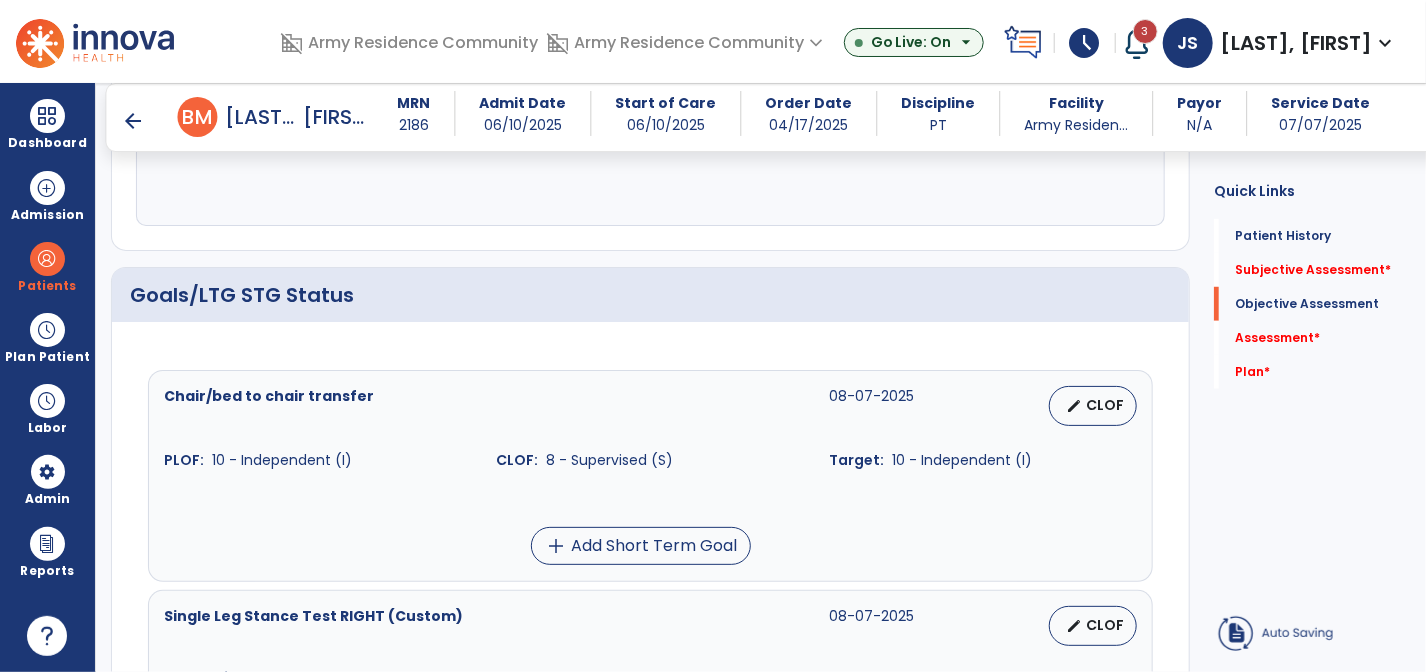 type on "**********" 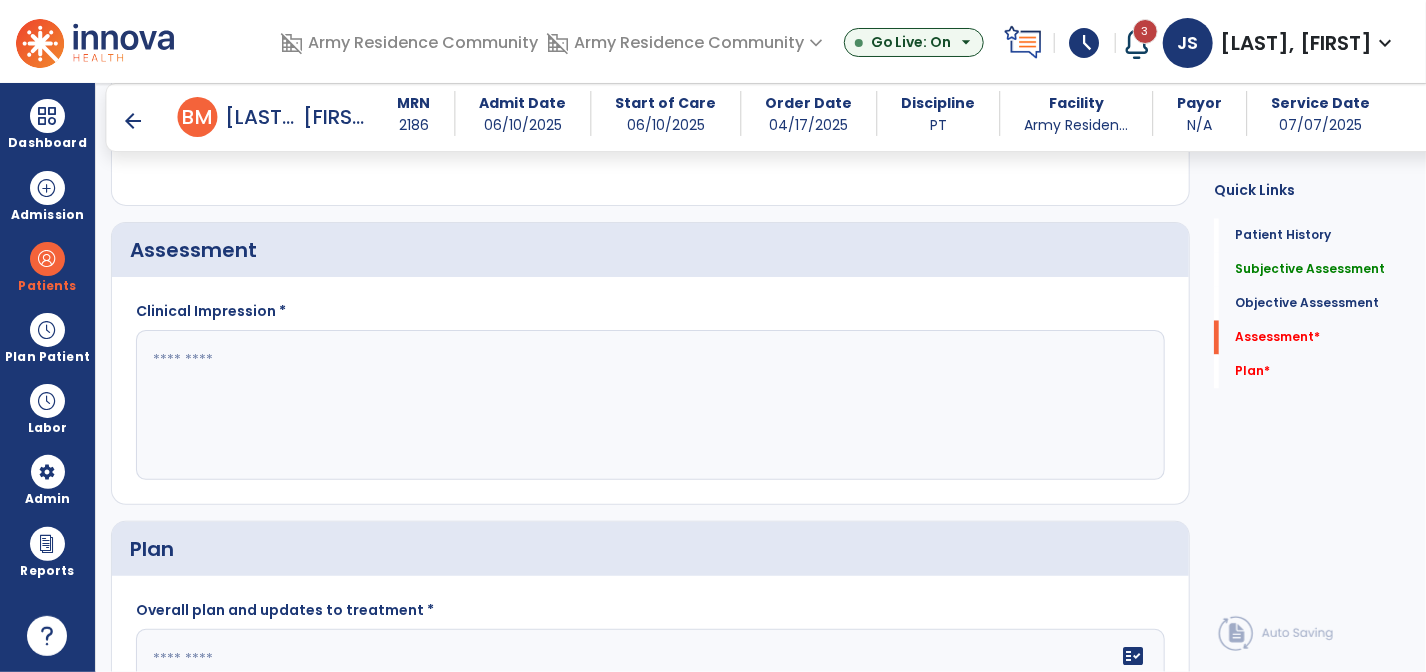scroll, scrollTop: 1690, scrollLeft: 0, axis: vertical 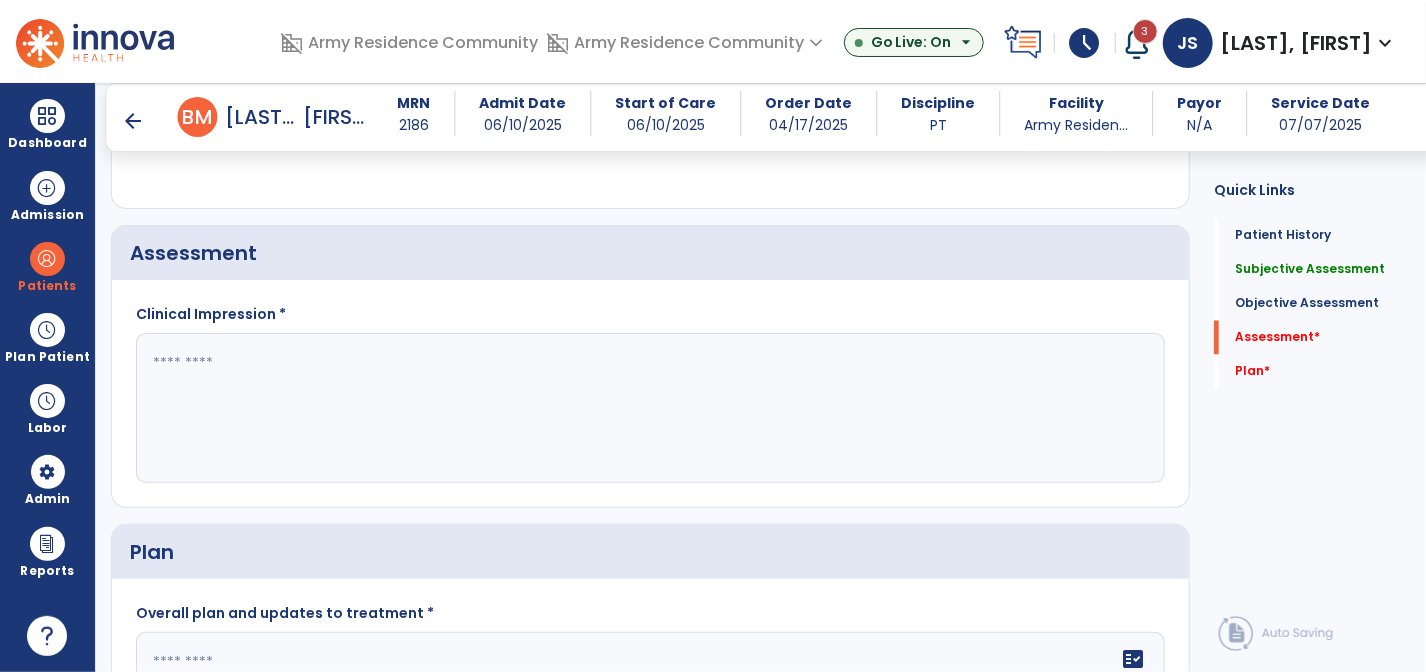 click 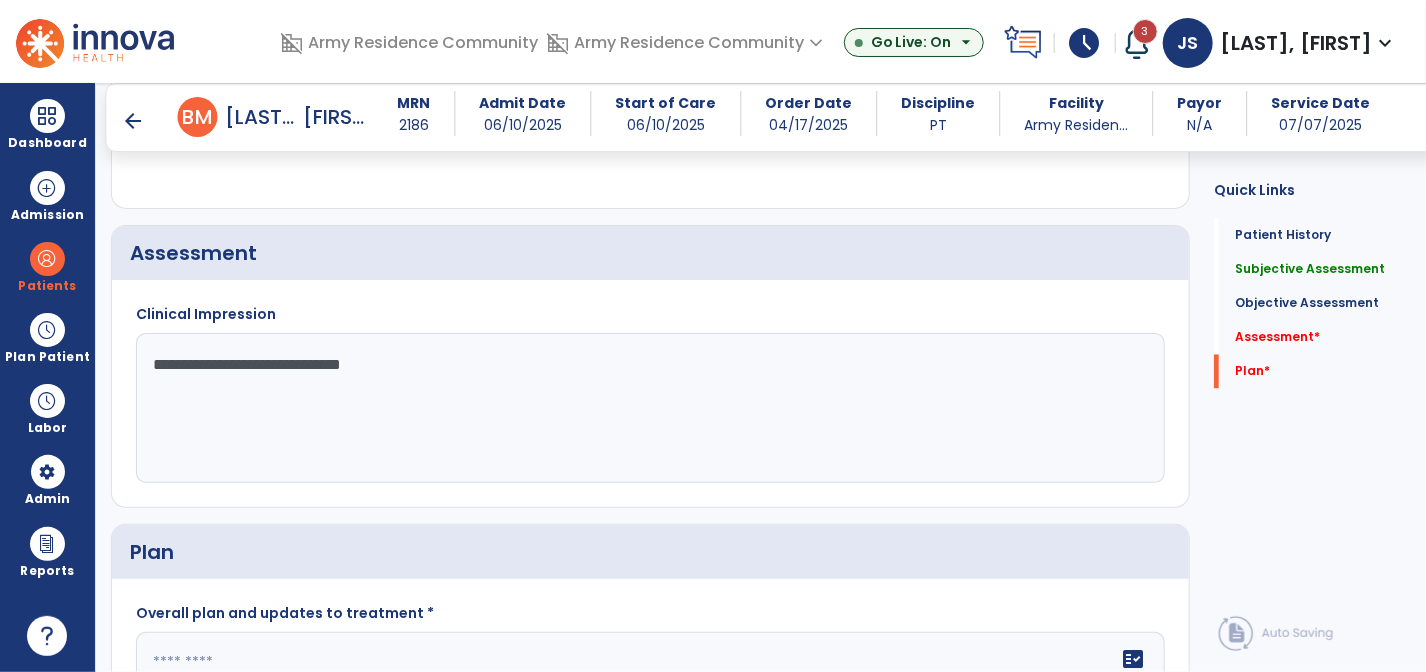scroll, scrollTop: 1790, scrollLeft: 0, axis: vertical 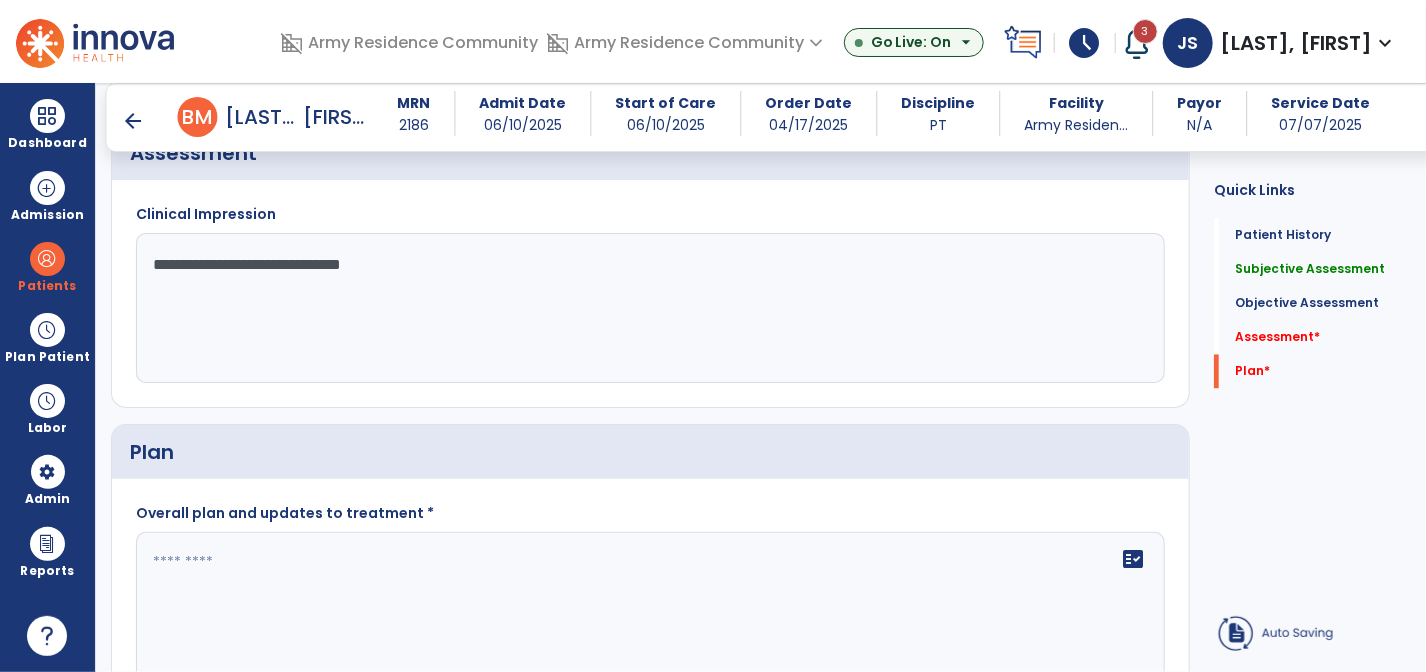 type on "**********" 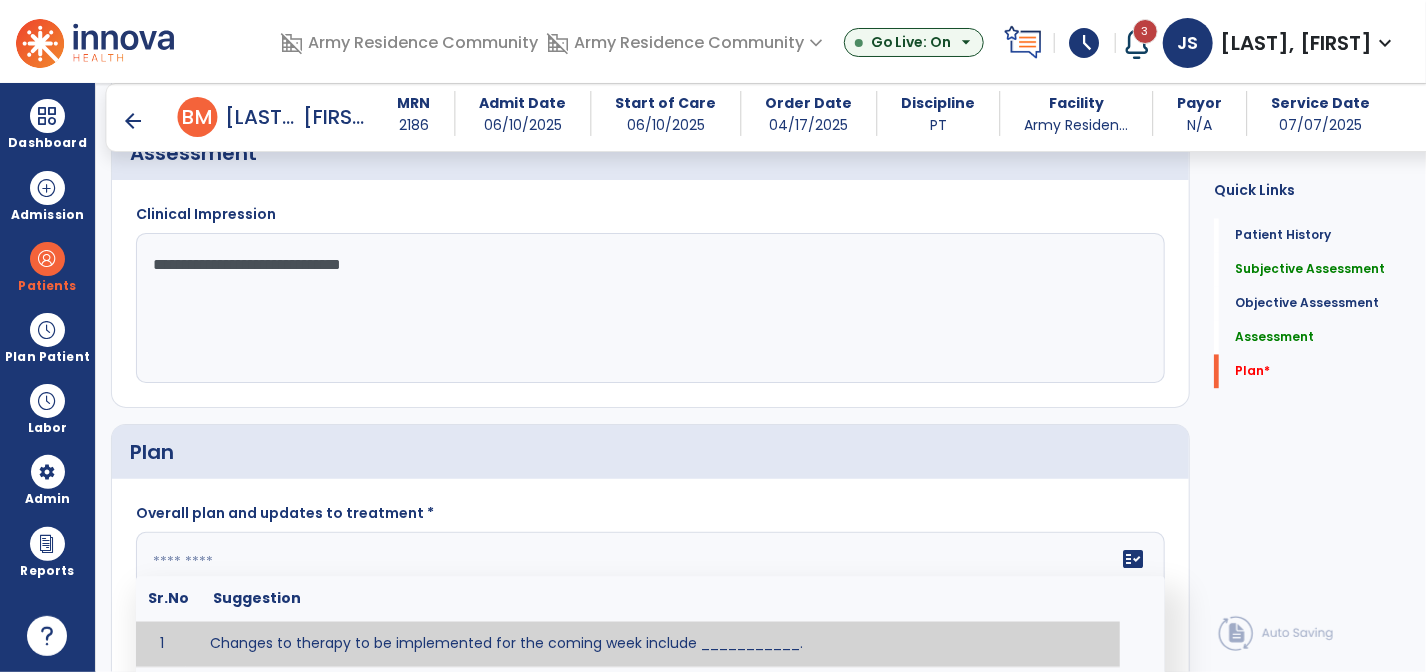 click 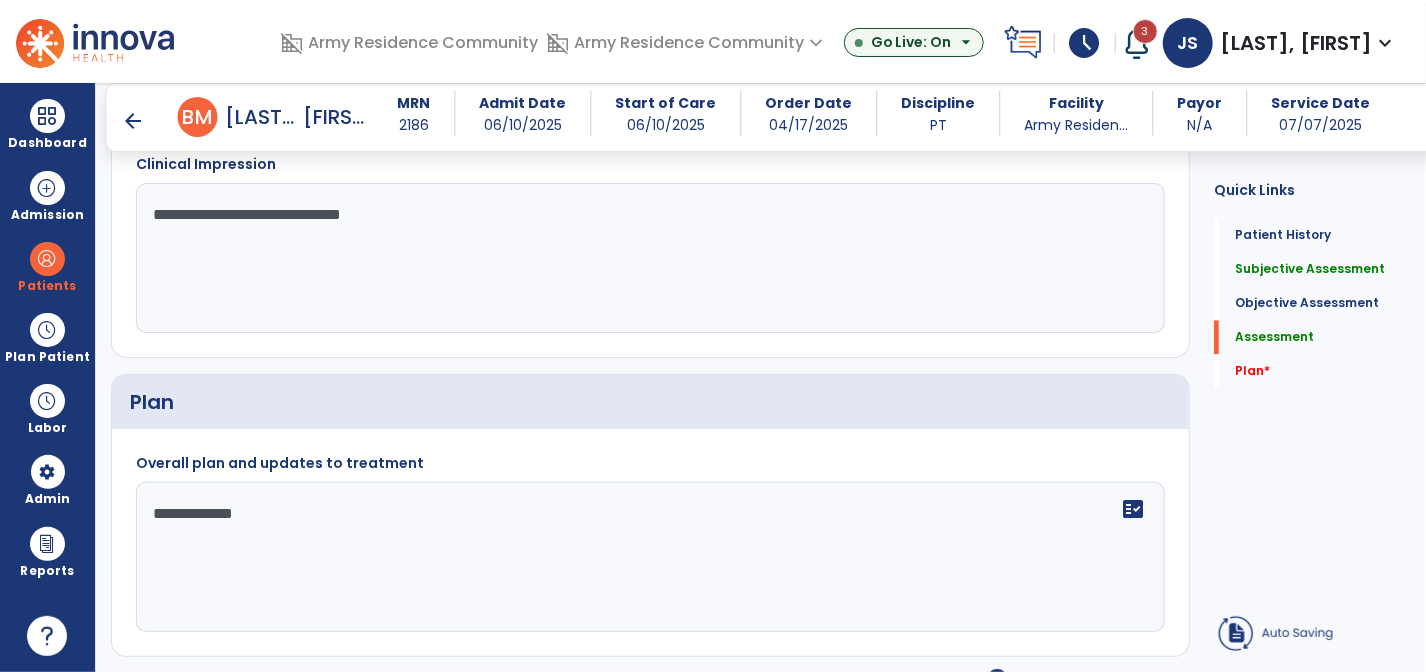 scroll, scrollTop: 1890, scrollLeft: 0, axis: vertical 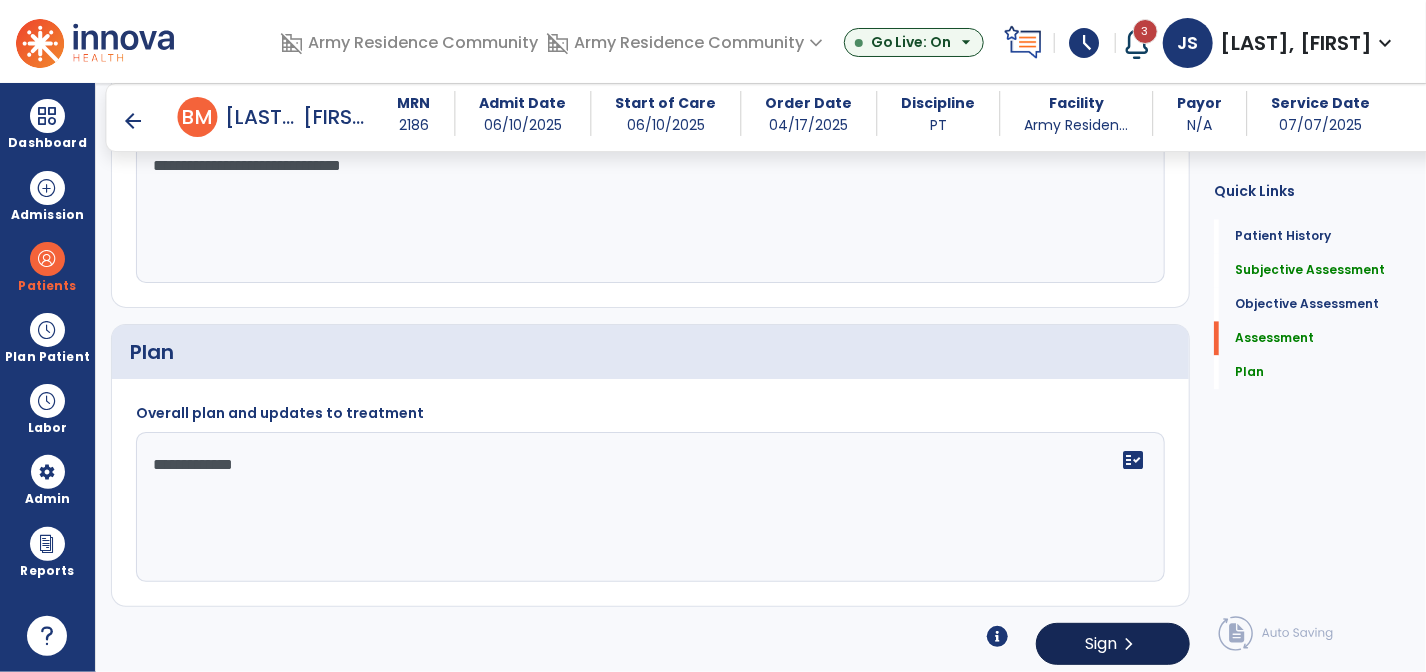 type on "**********" 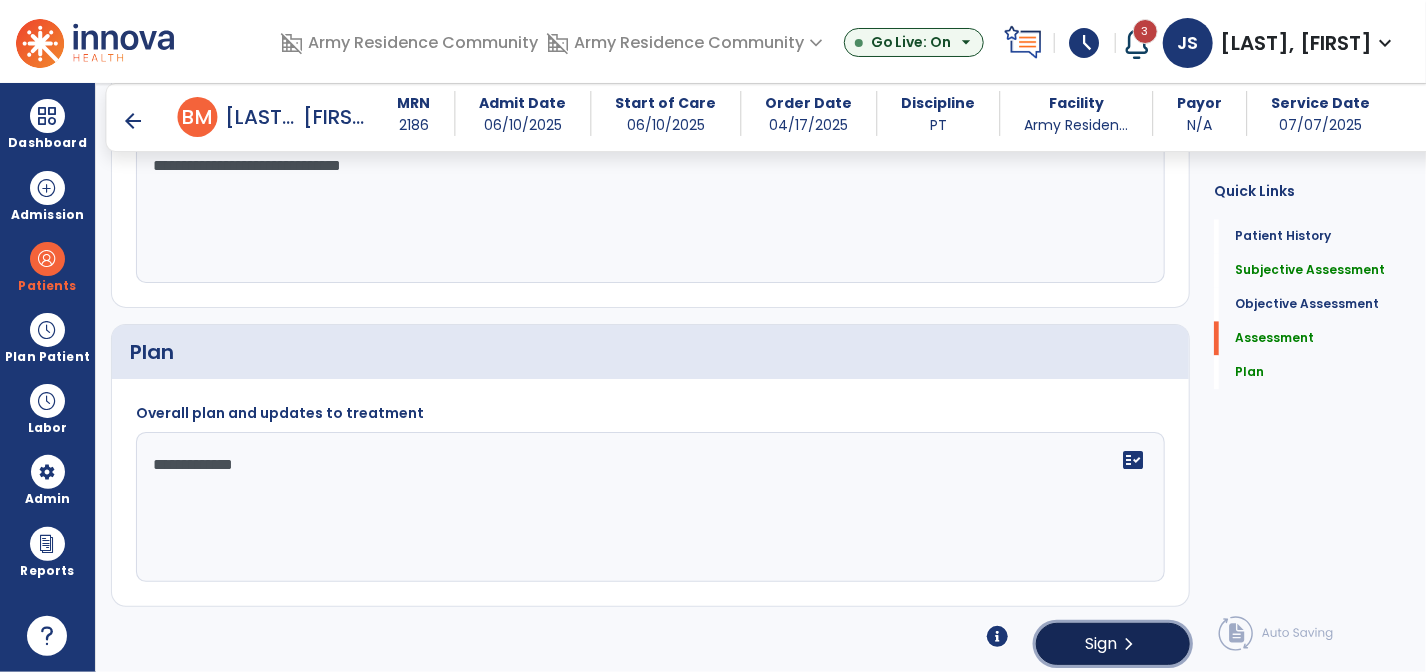 click on "Sign" 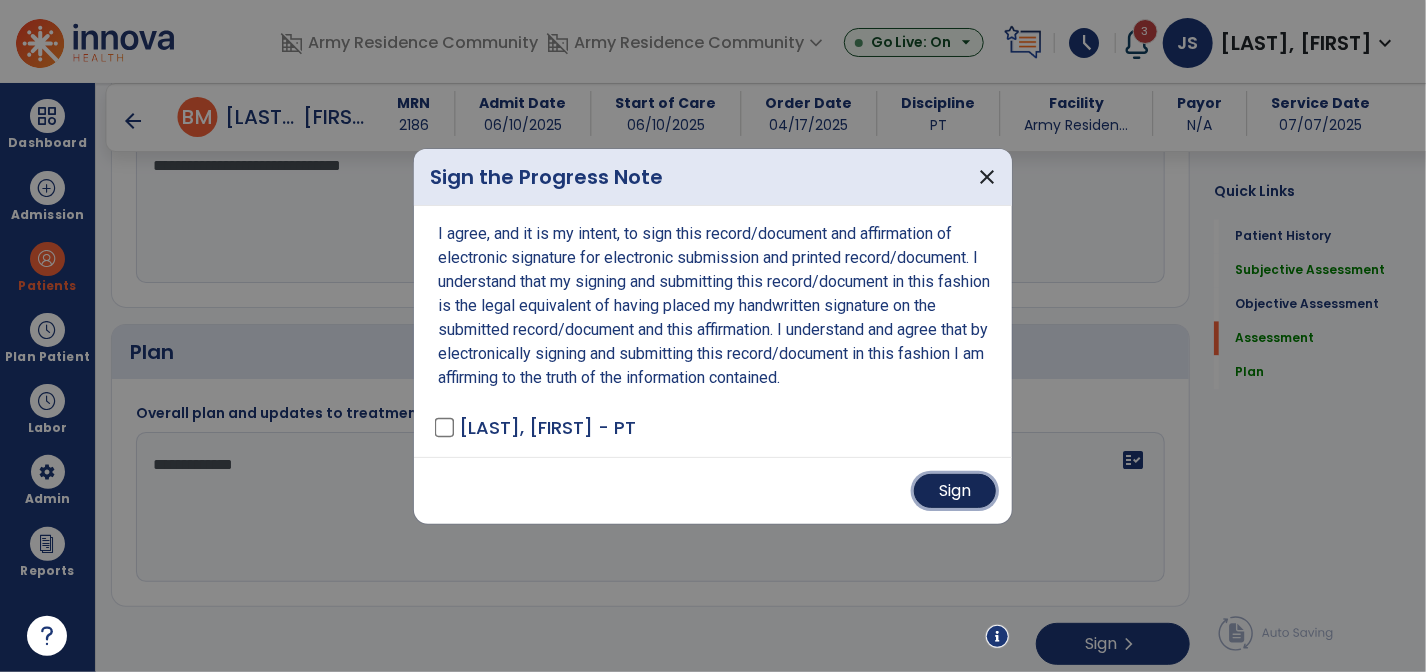 click on "Sign" at bounding box center [955, 491] 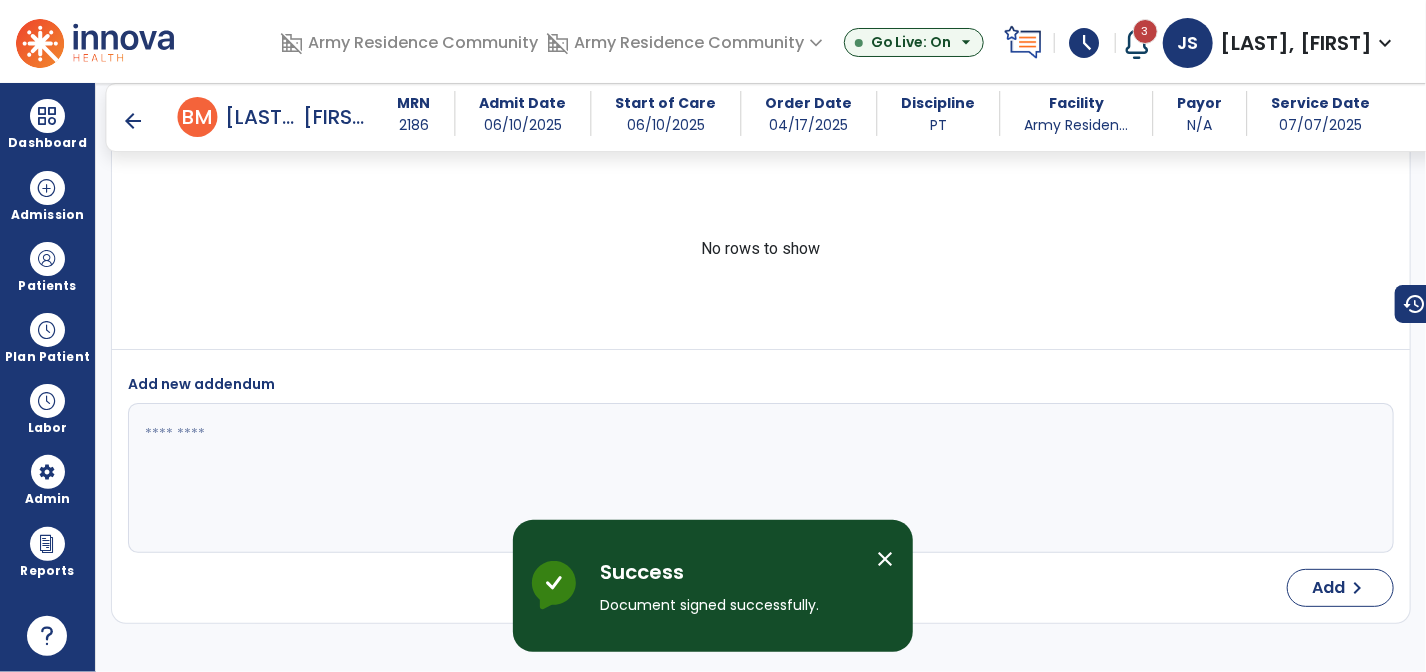 scroll, scrollTop: 2089, scrollLeft: 0, axis: vertical 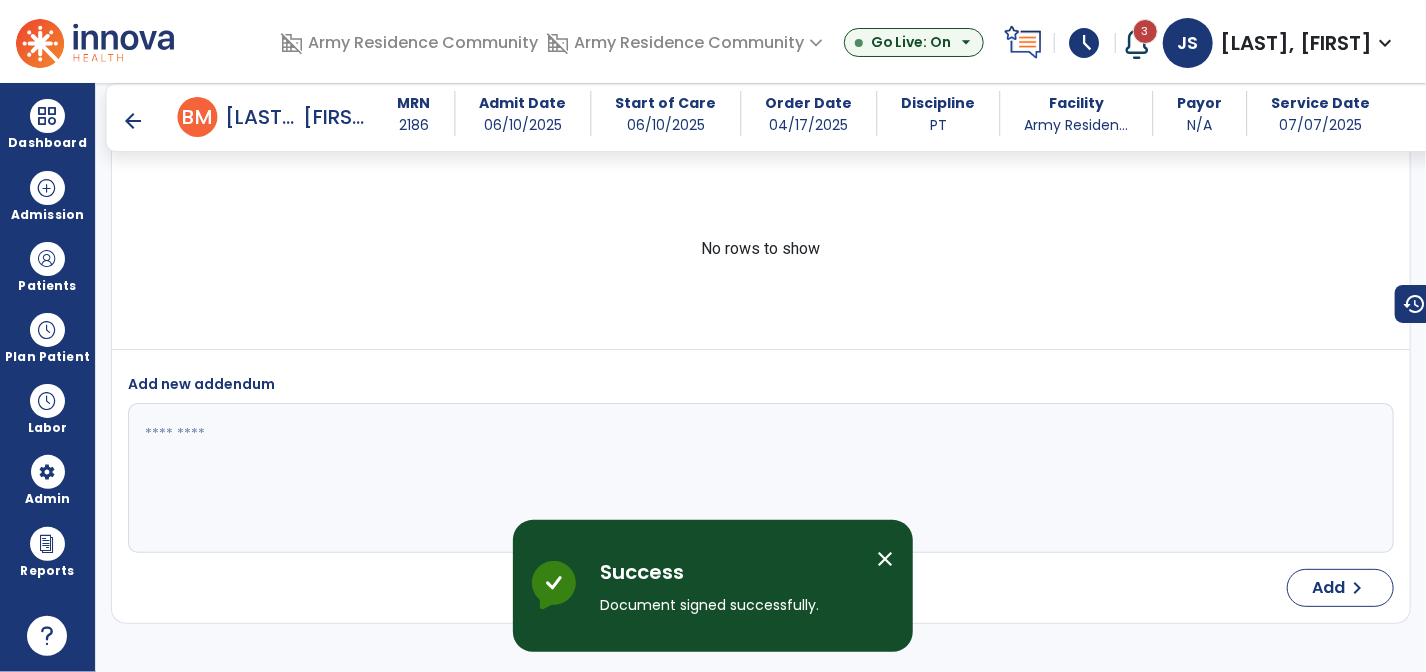 click on "arrow_back      B  M  [LAST],   [FIRST]  MRN 2186 Admit Date 06/10/2025 Start of Care 06/10/2025 Order Date 04/17/2025 Discipline PT Facility Army Residen... Payor N/A Service Date 07/07/2025" at bounding box center (782, 117) 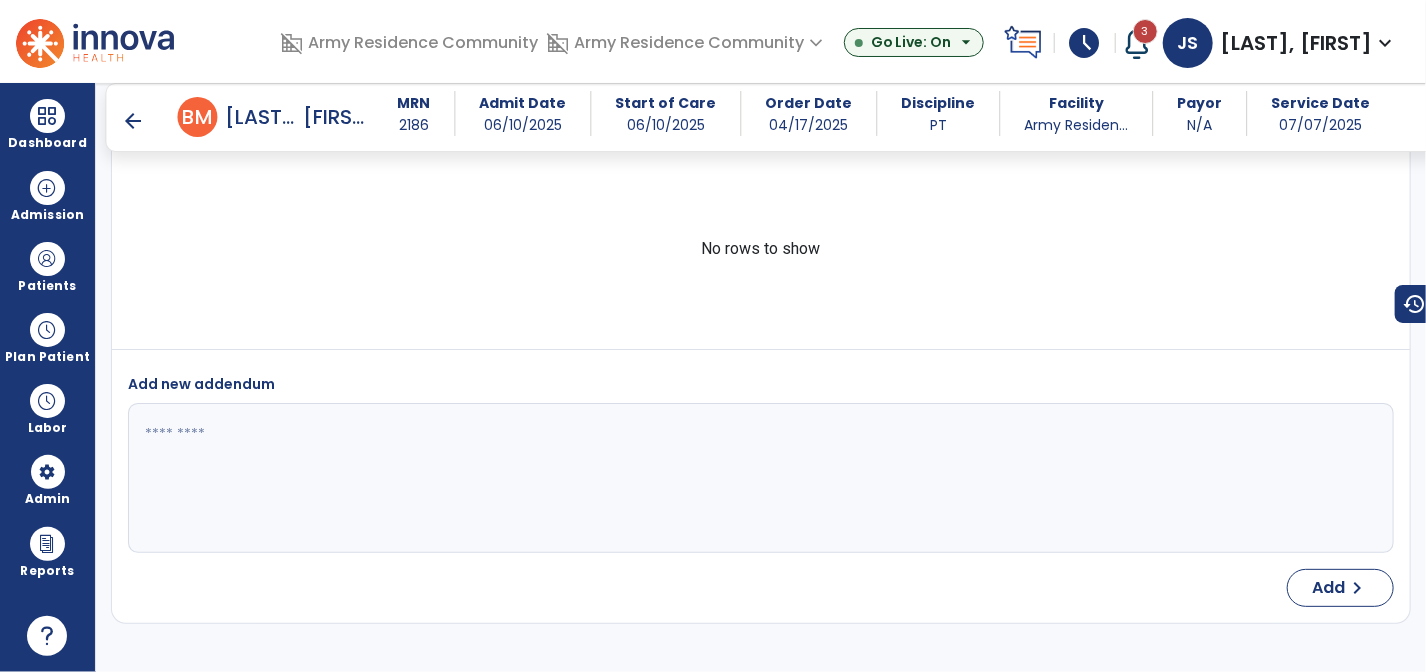 click on "arrow_back" at bounding box center (134, 121) 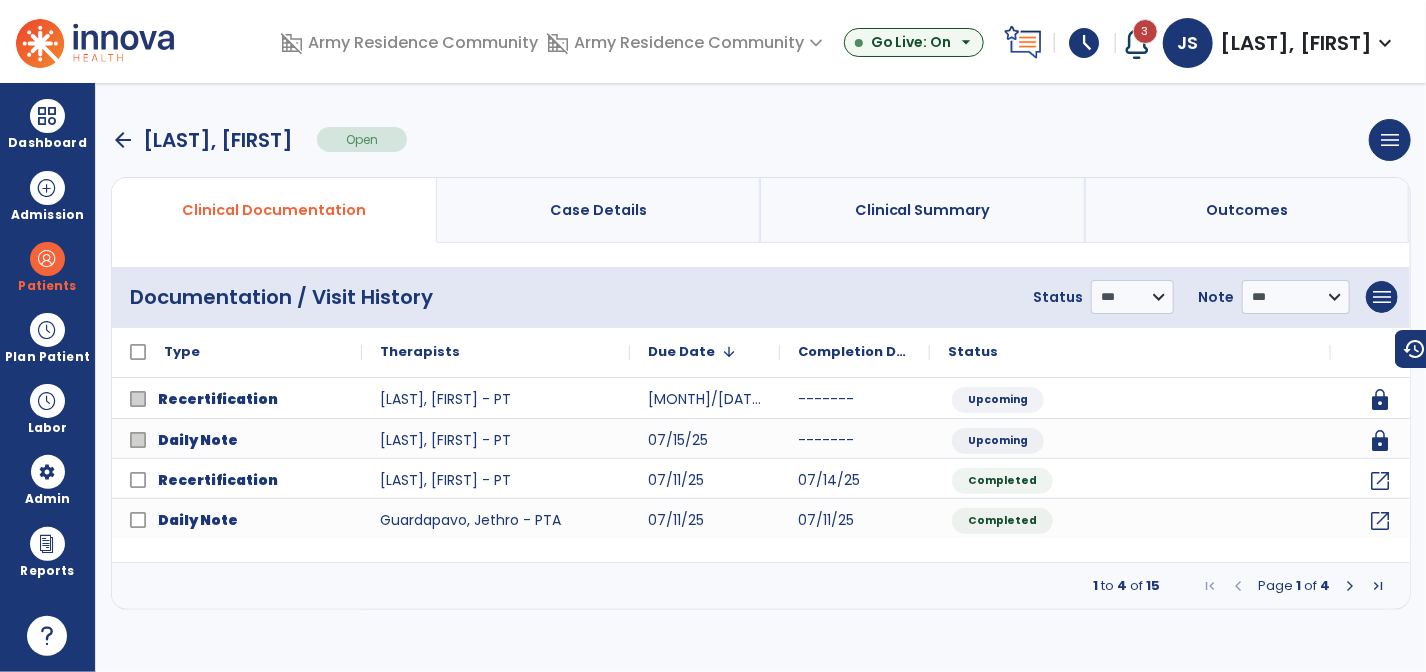 scroll, scrollTop: 0, scrollLeft: 0, axis: both 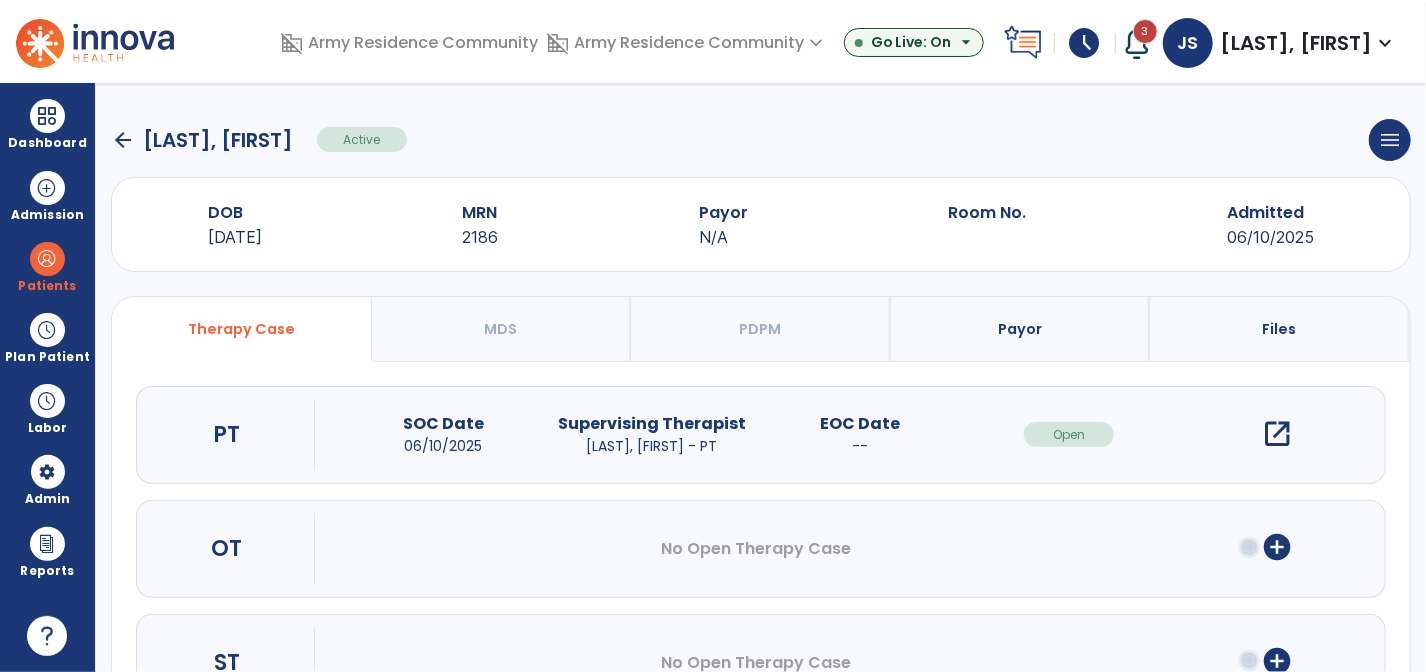 click on "open_in_new" at bounding box center (1278, 434) 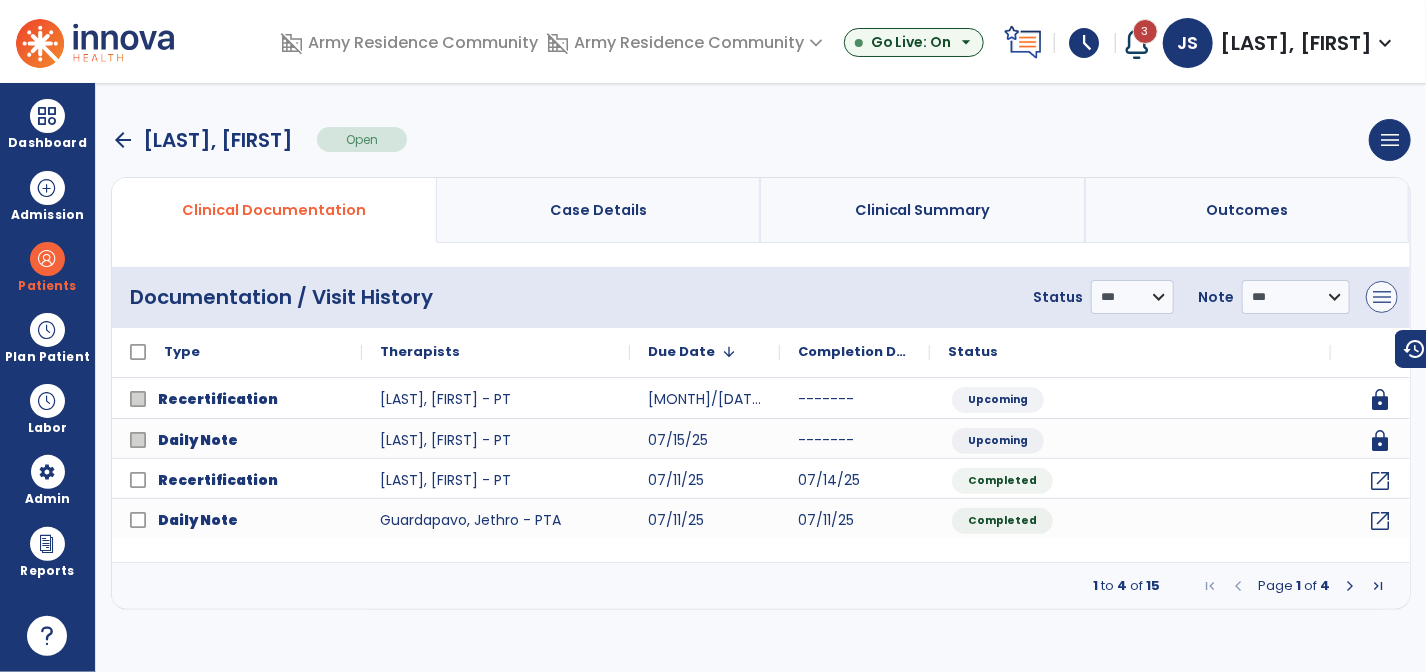 click on "menu   Add New Document   Print Documents   Print Edit History   Delete Document" at bounding box center (1382, 297) 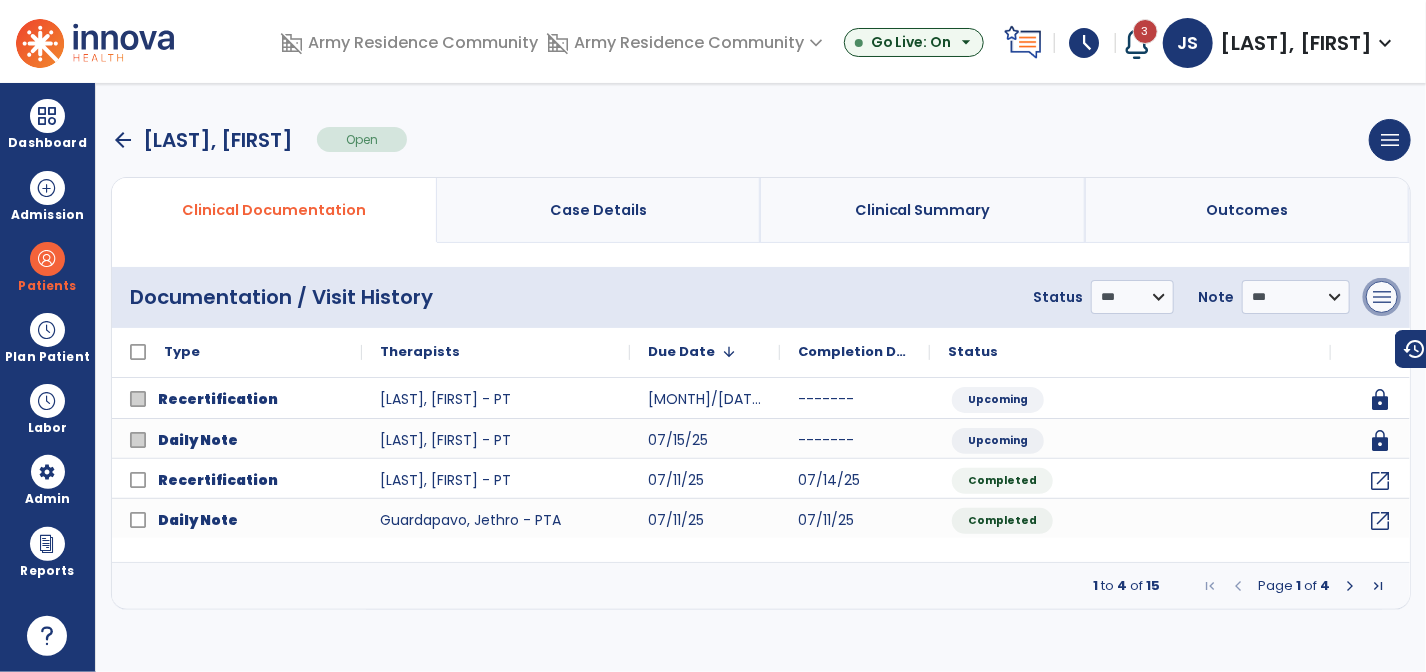 click on "menu" at bounding box center (1382, 297) 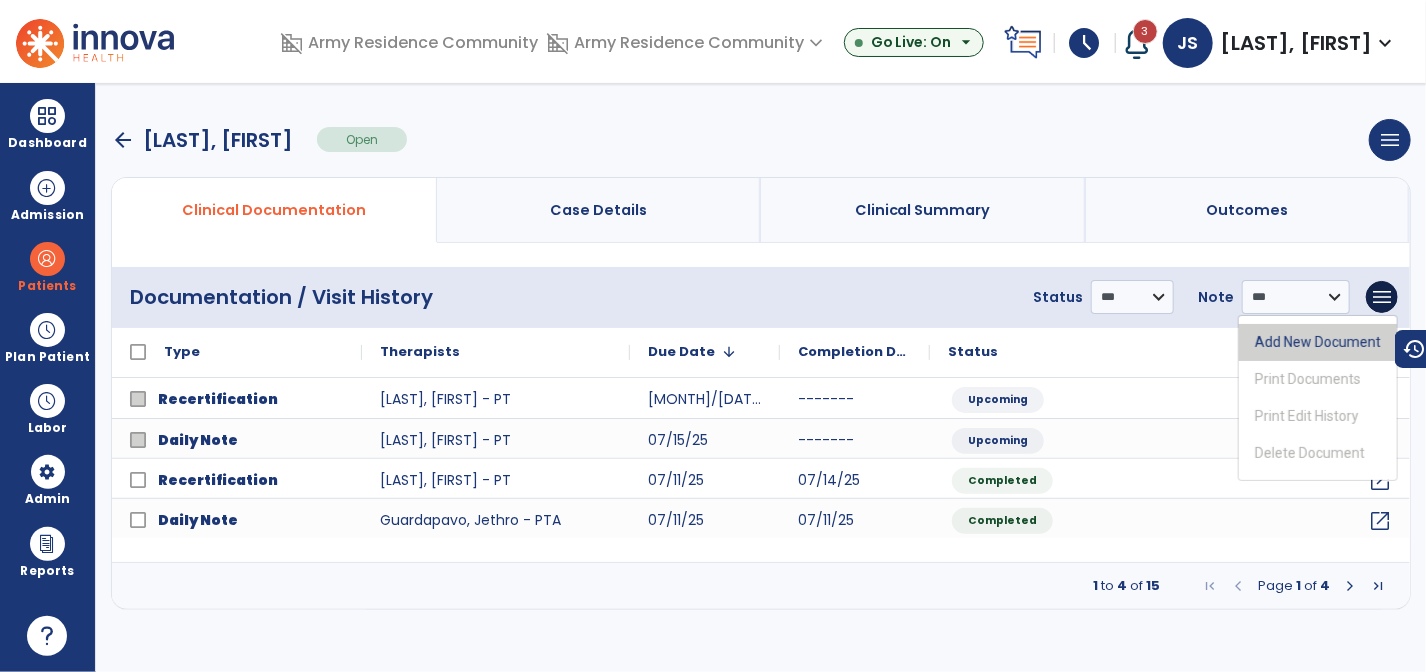click on "Add New Document" at bounding box center [1318, 342] 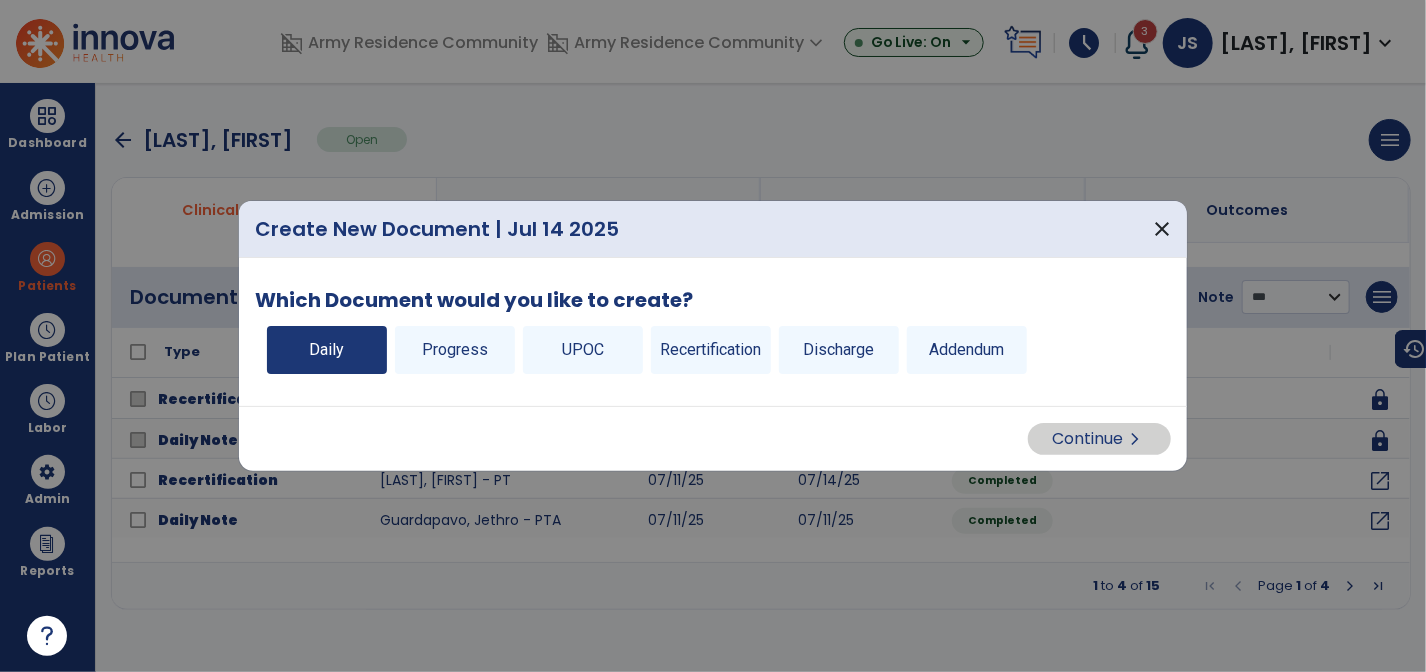 click on "Daily" at bounding box center (327, 350) 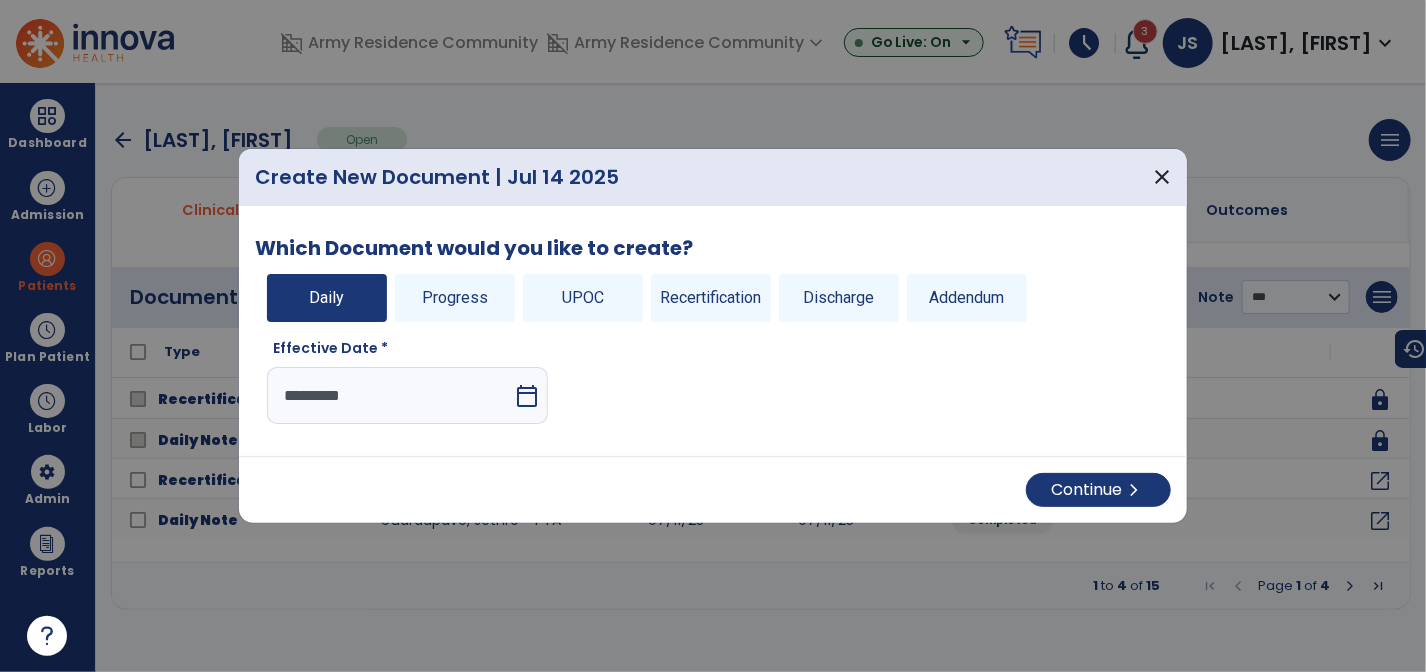 click on "calendar_today" at bounding box center (529, 395) 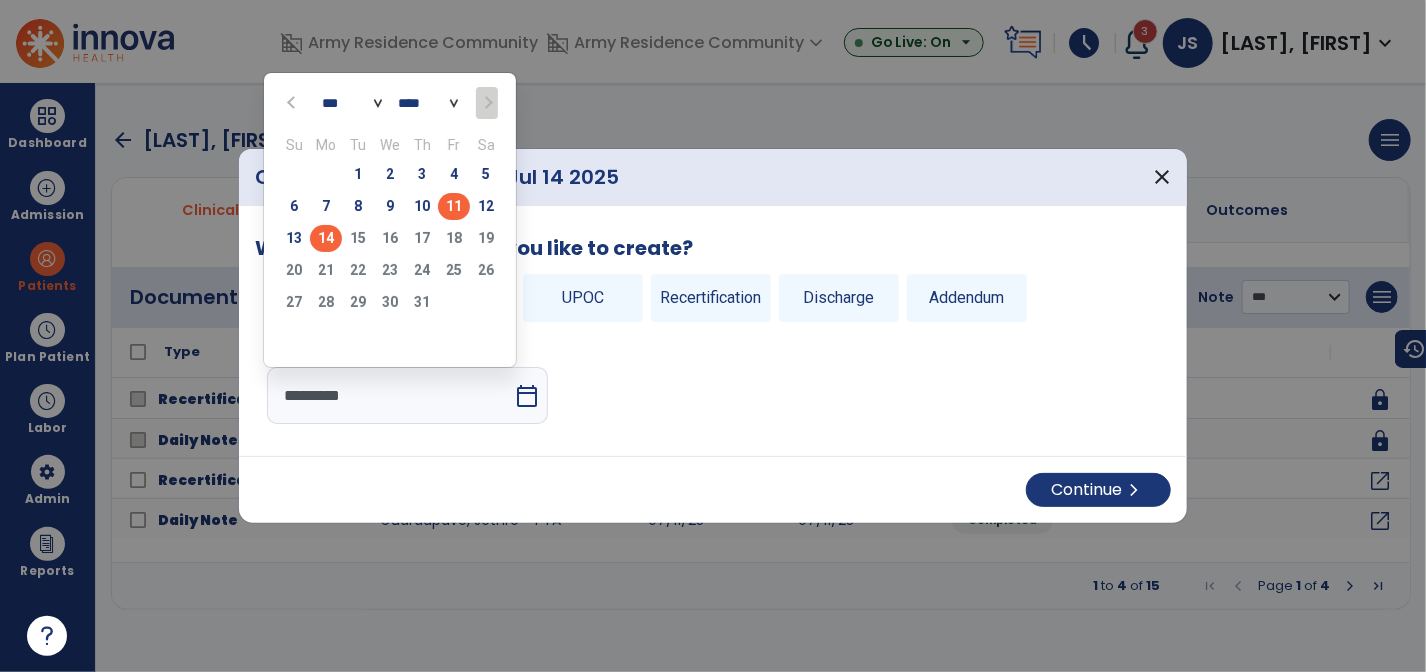 click on "11" 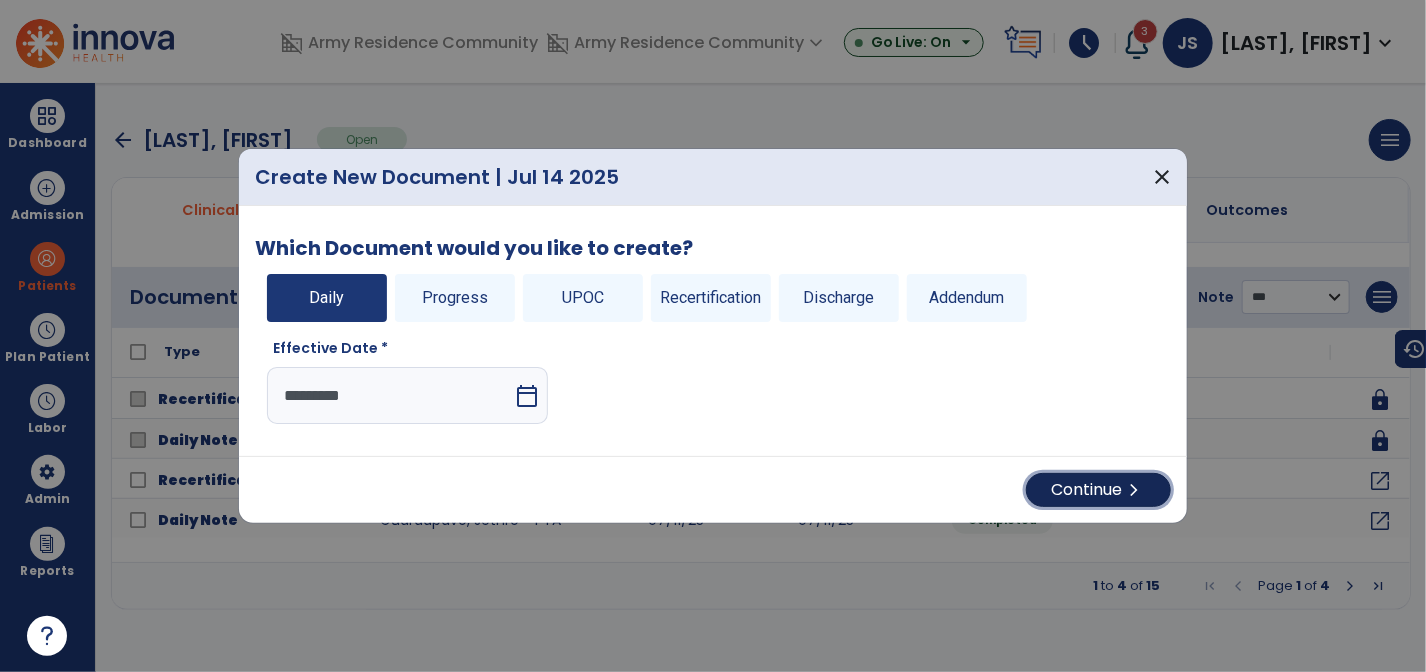 click on "Continue   chevron_right" at bounding box center (1098, 490) 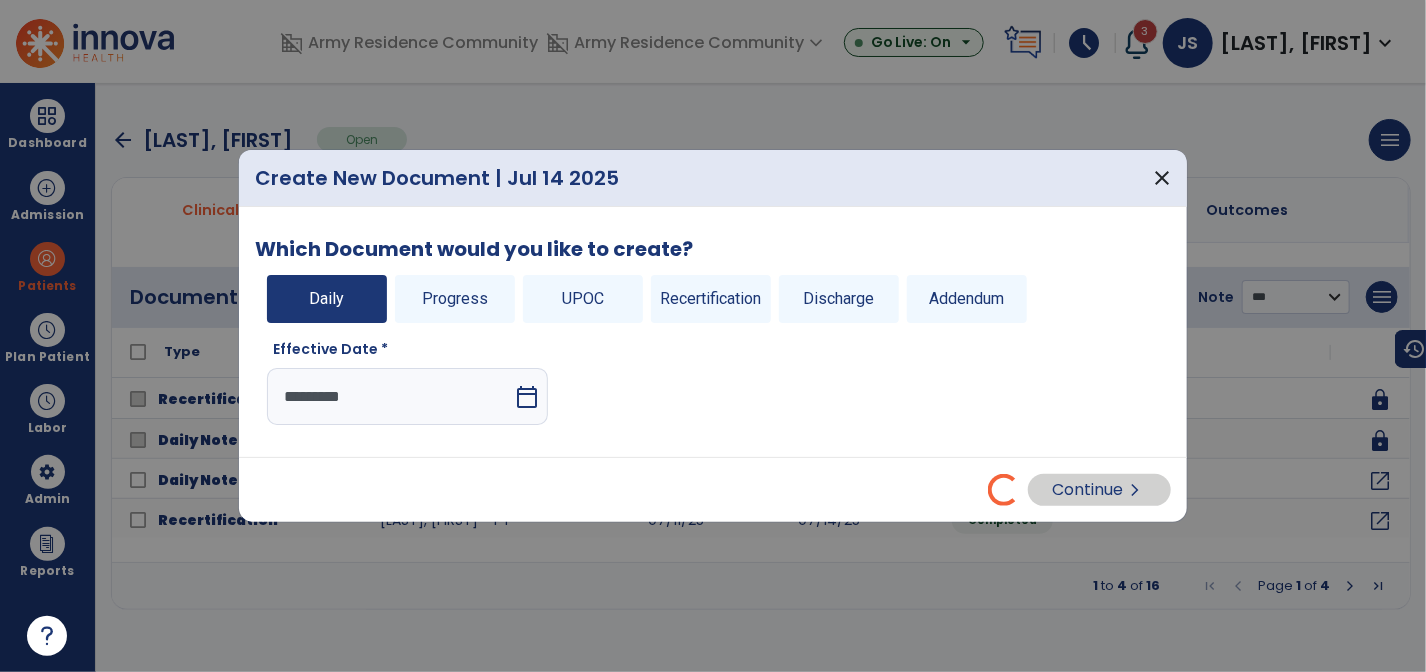 select on "*" 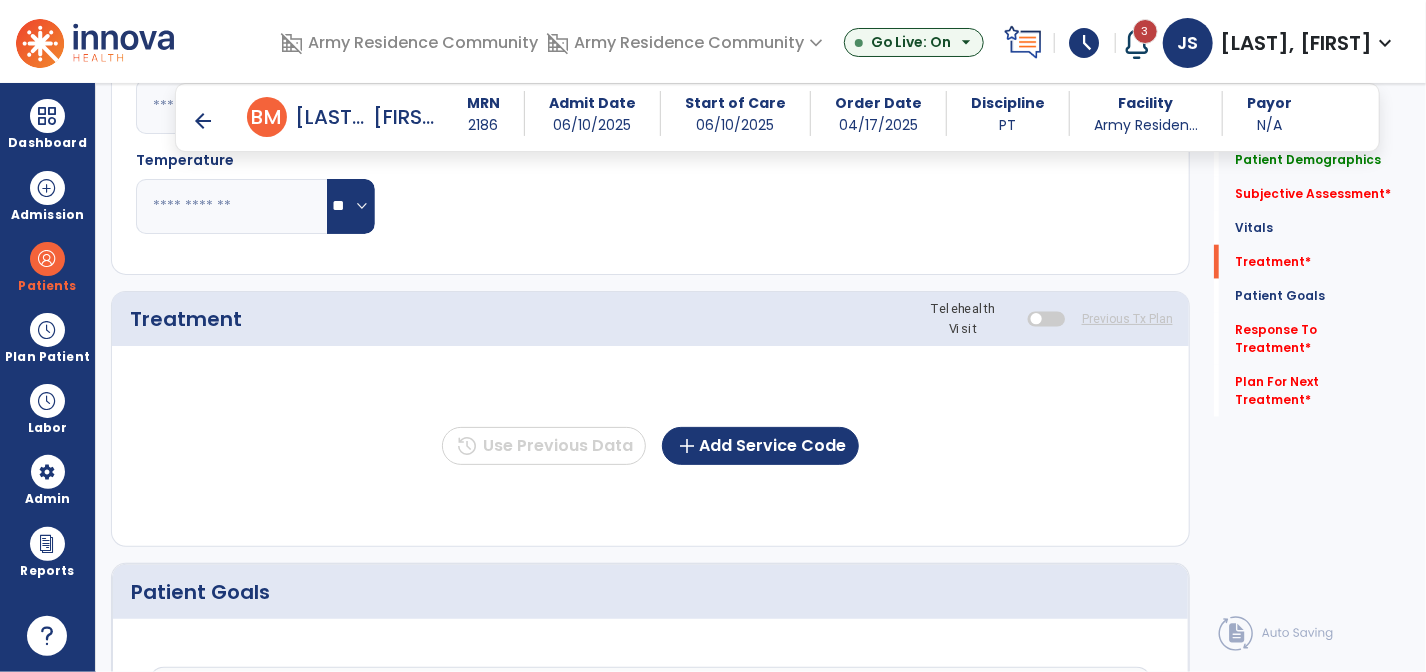 scroll, scrollTop: 1000, scrollLeft: 0, axis: vertical 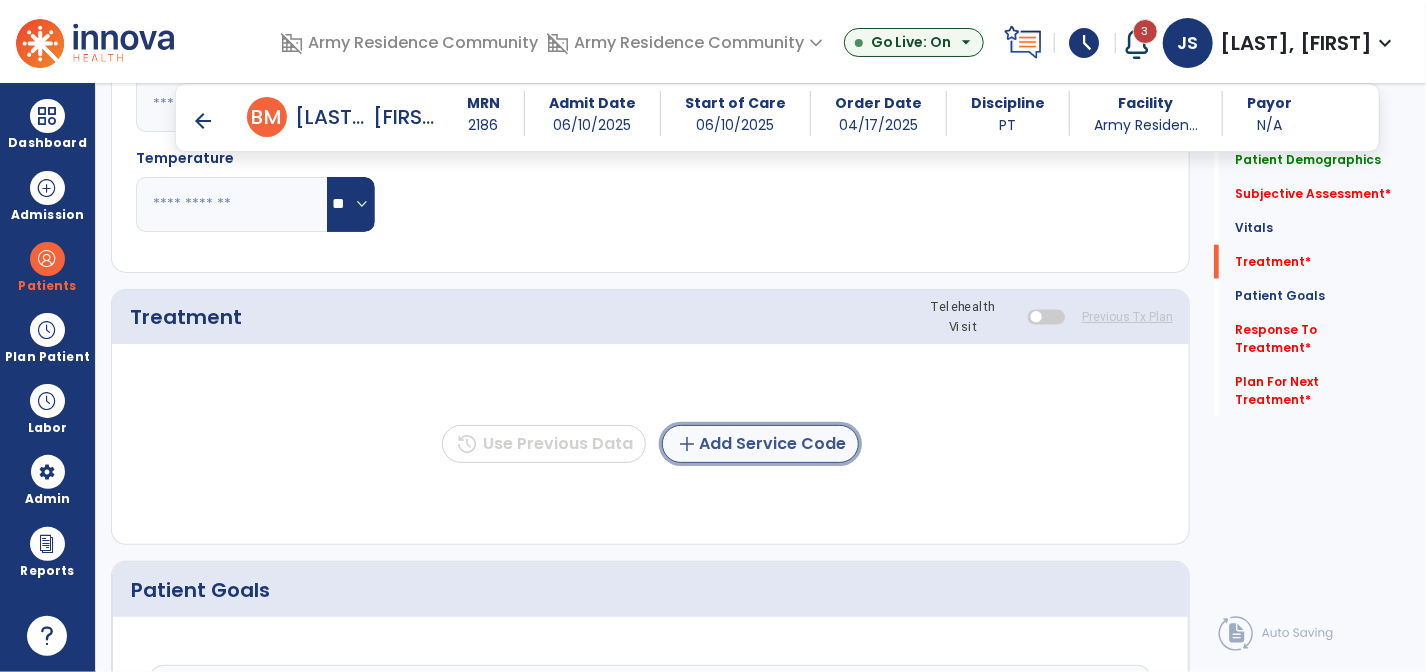 click on "add  Add Service Code" 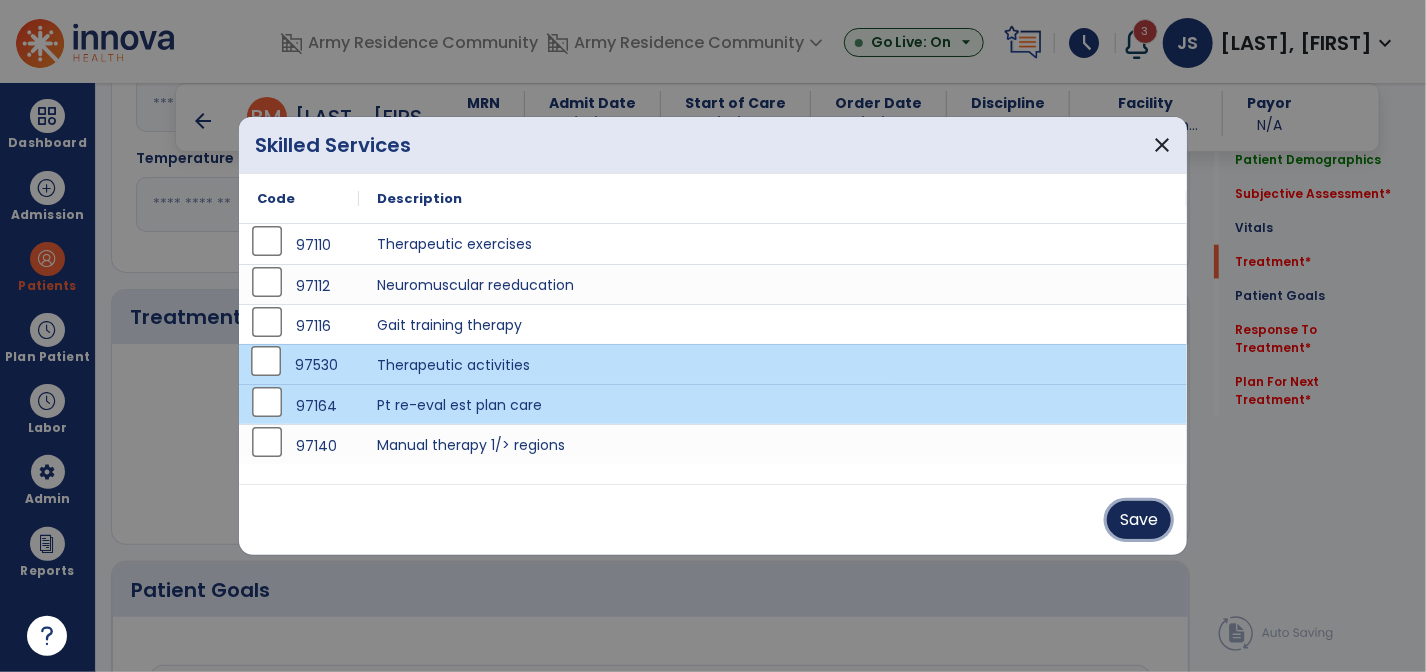 click on "Save" at bounding box center [1139, 520] 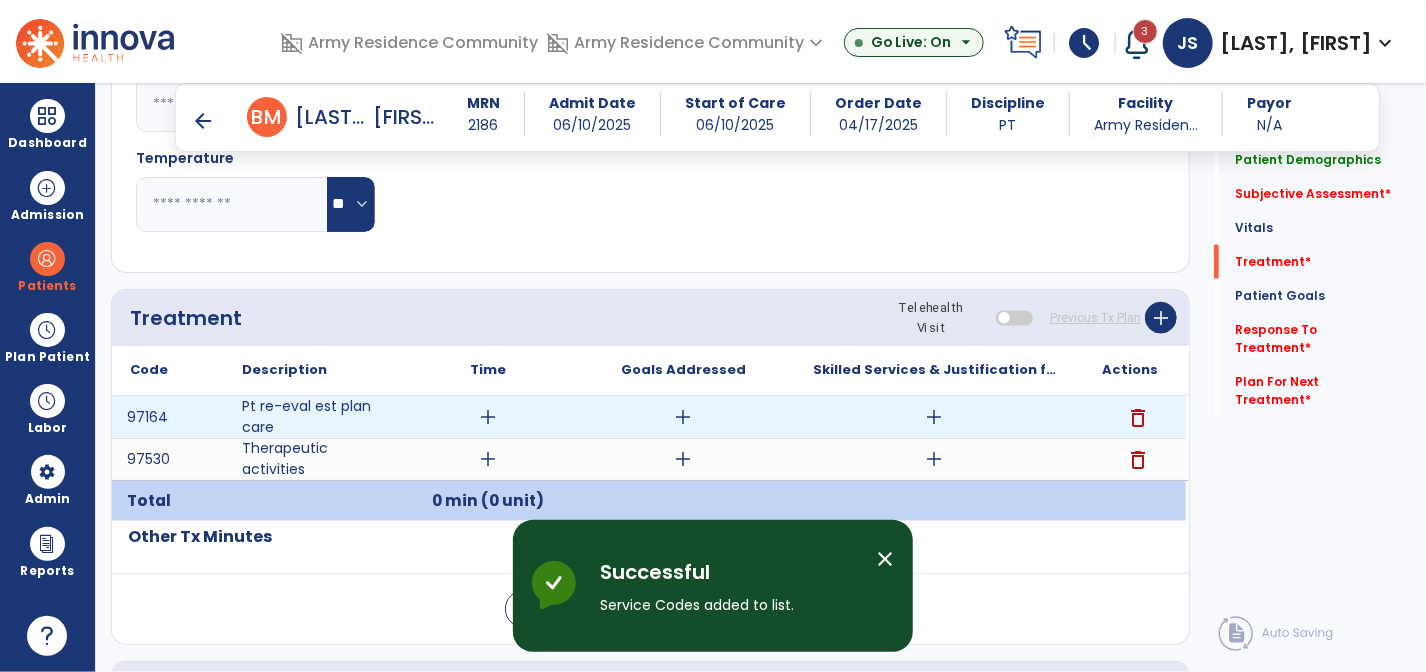 click on "add" at bounding box center (489, 417) 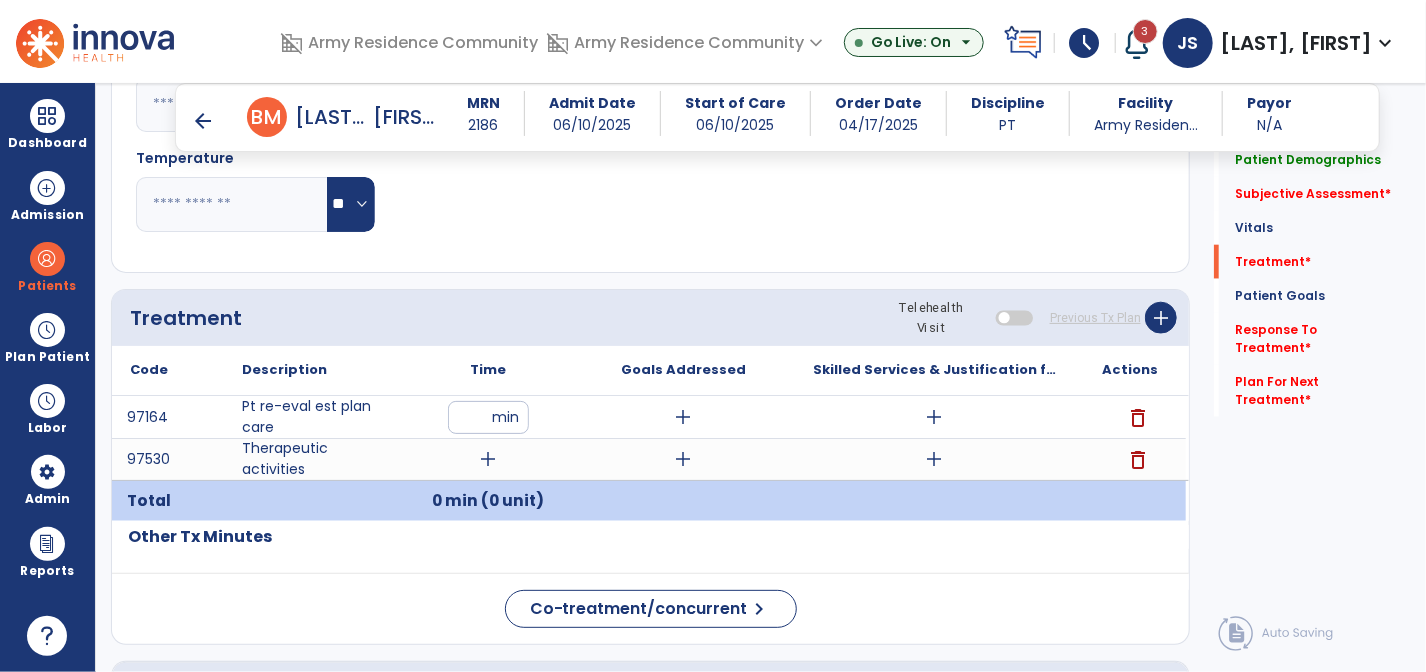 type on "*" 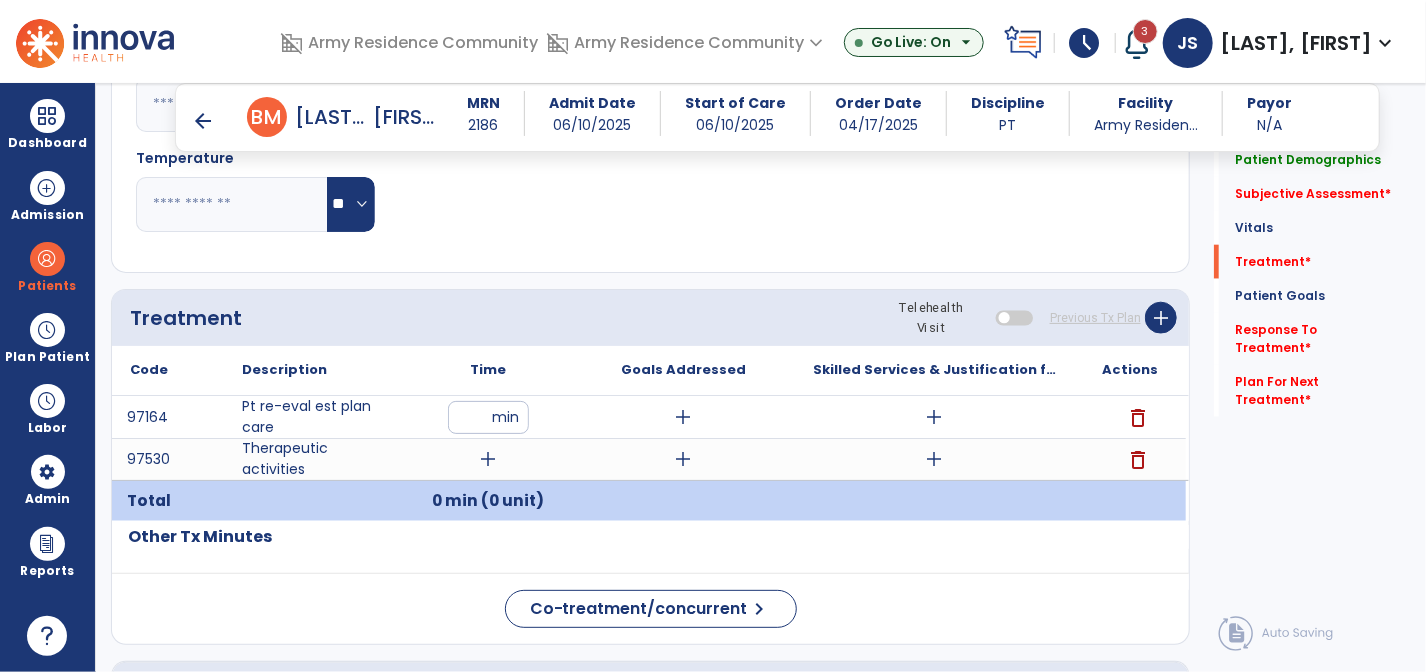 type on "**" 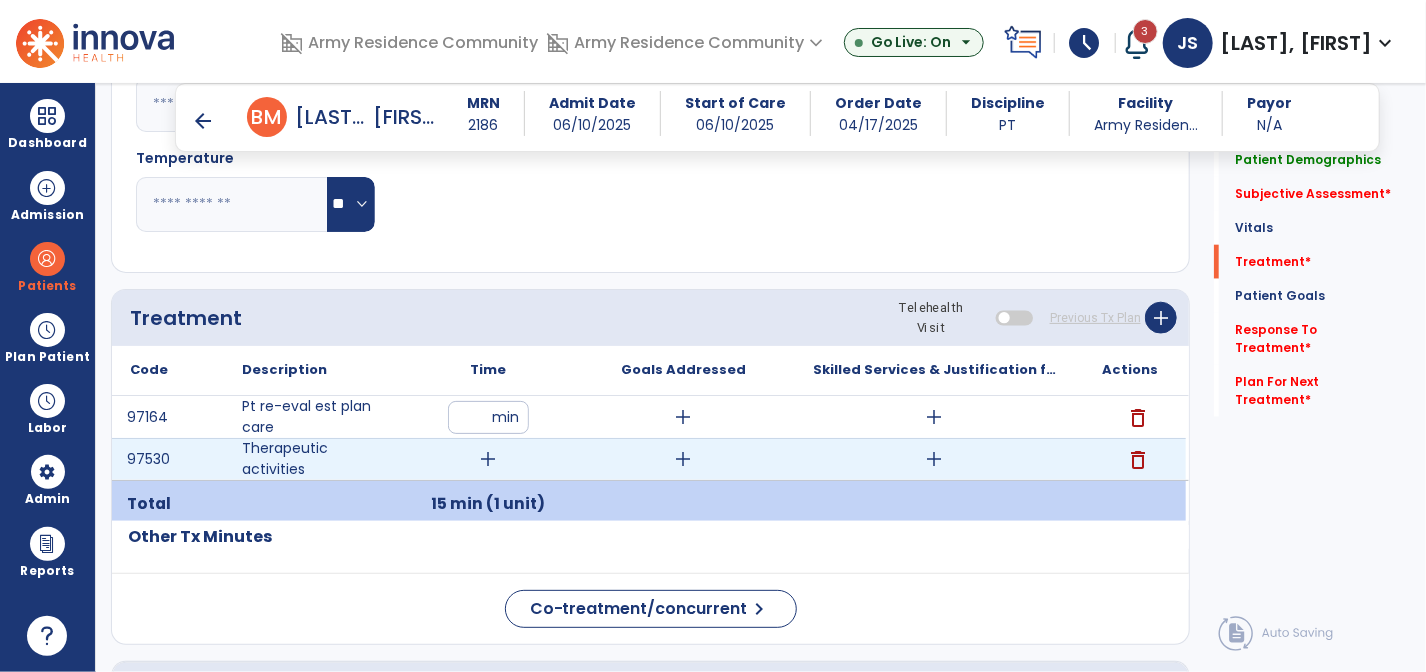 click on "add" at bounding box center [489, 459] 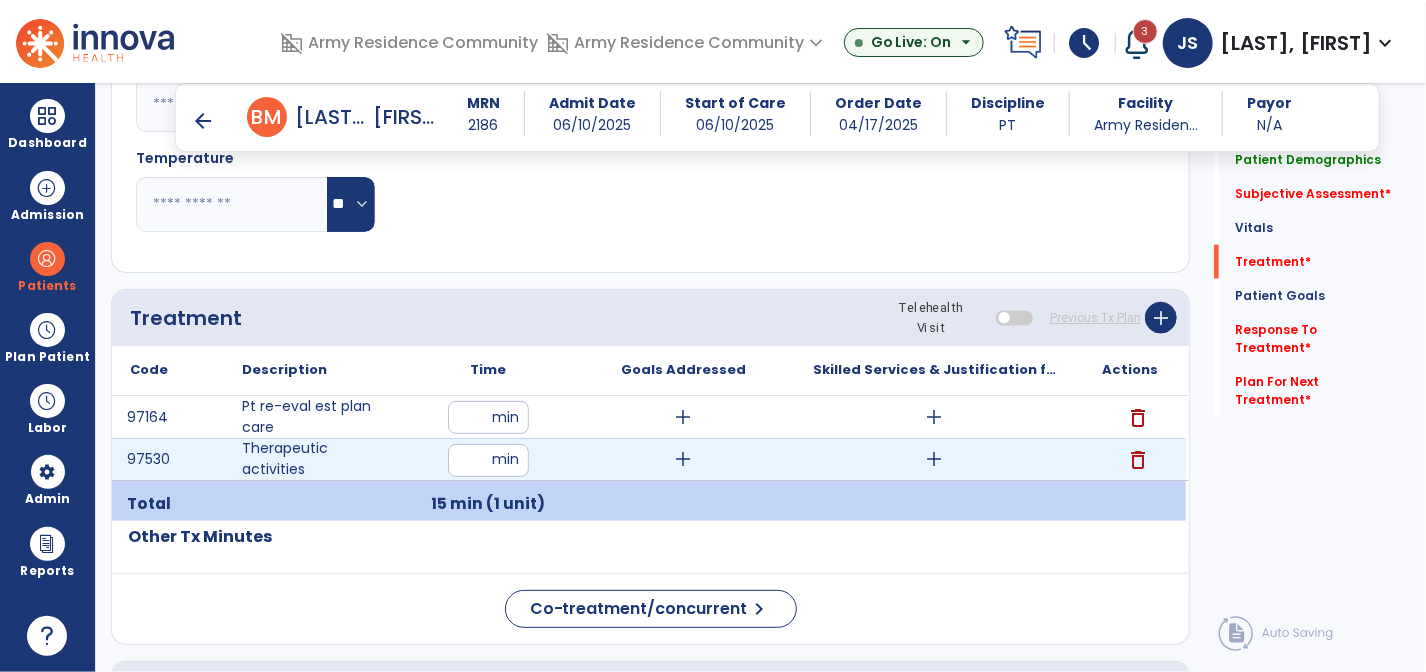 type on "**" 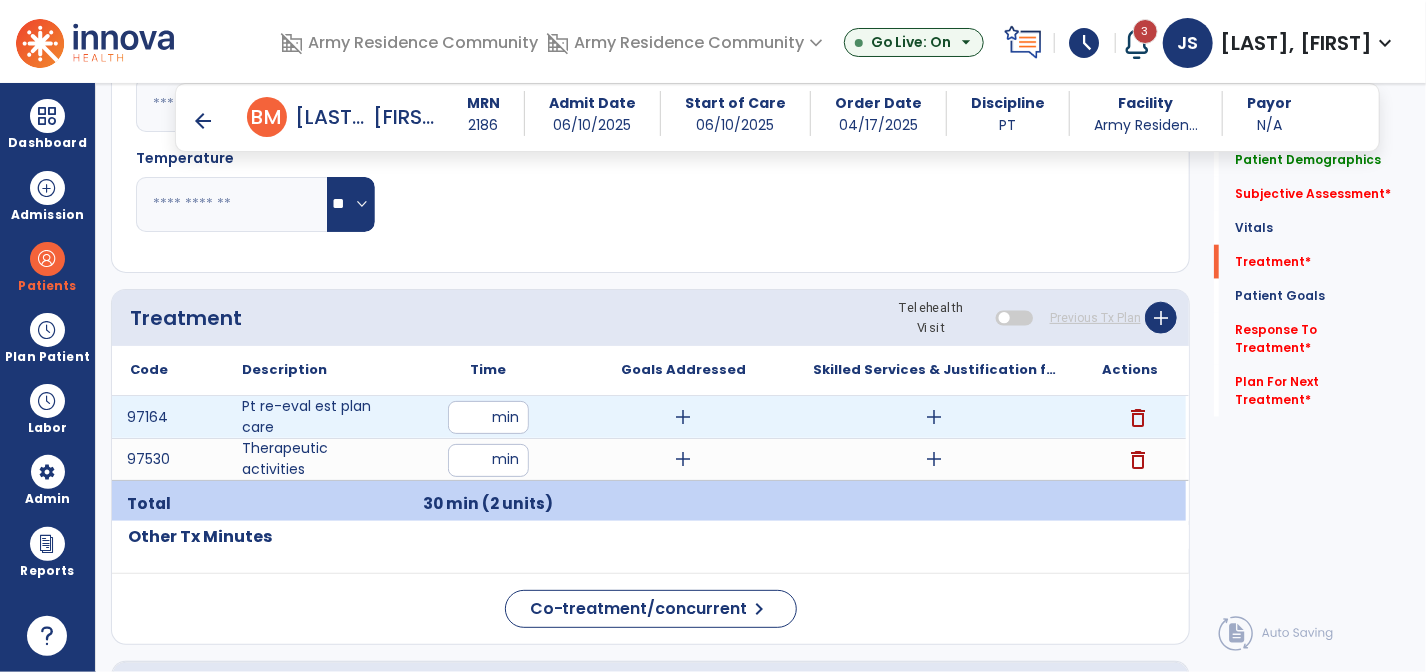 click on "add" at bounding box center (684, 417) 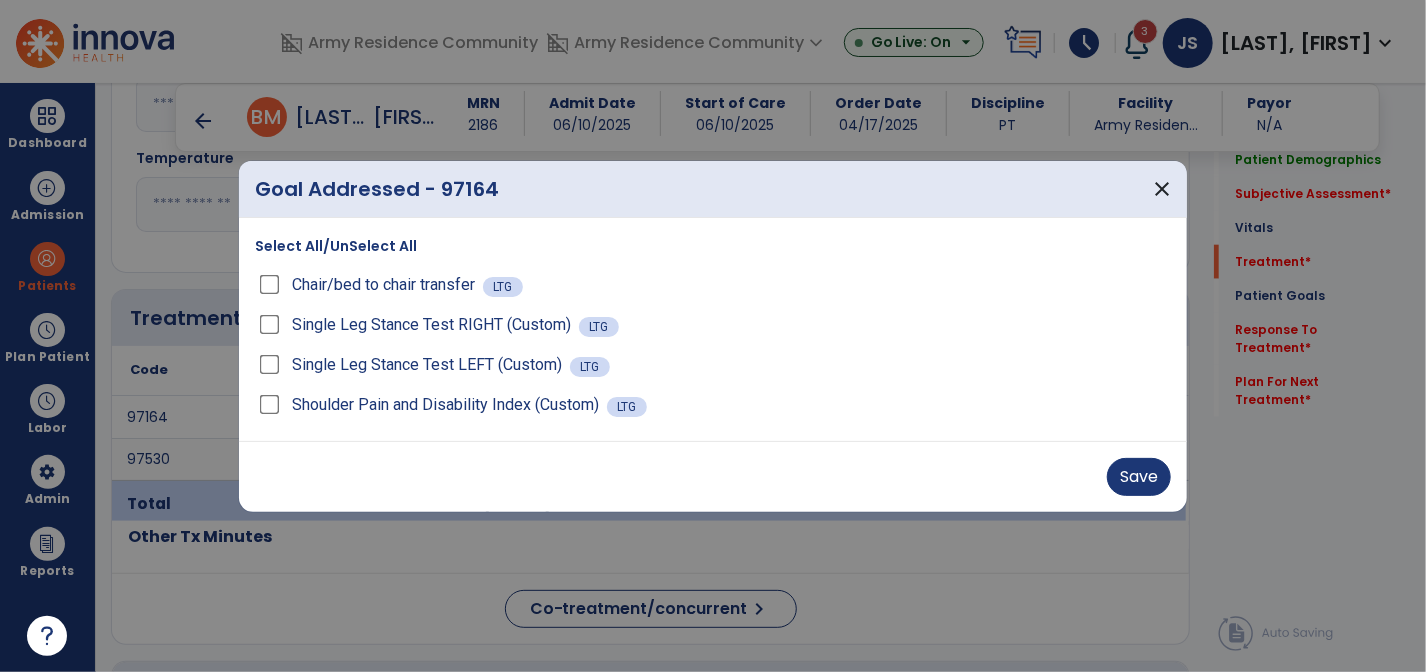 click on "Select All/UnSelect All" at bounding box center (336, 246) 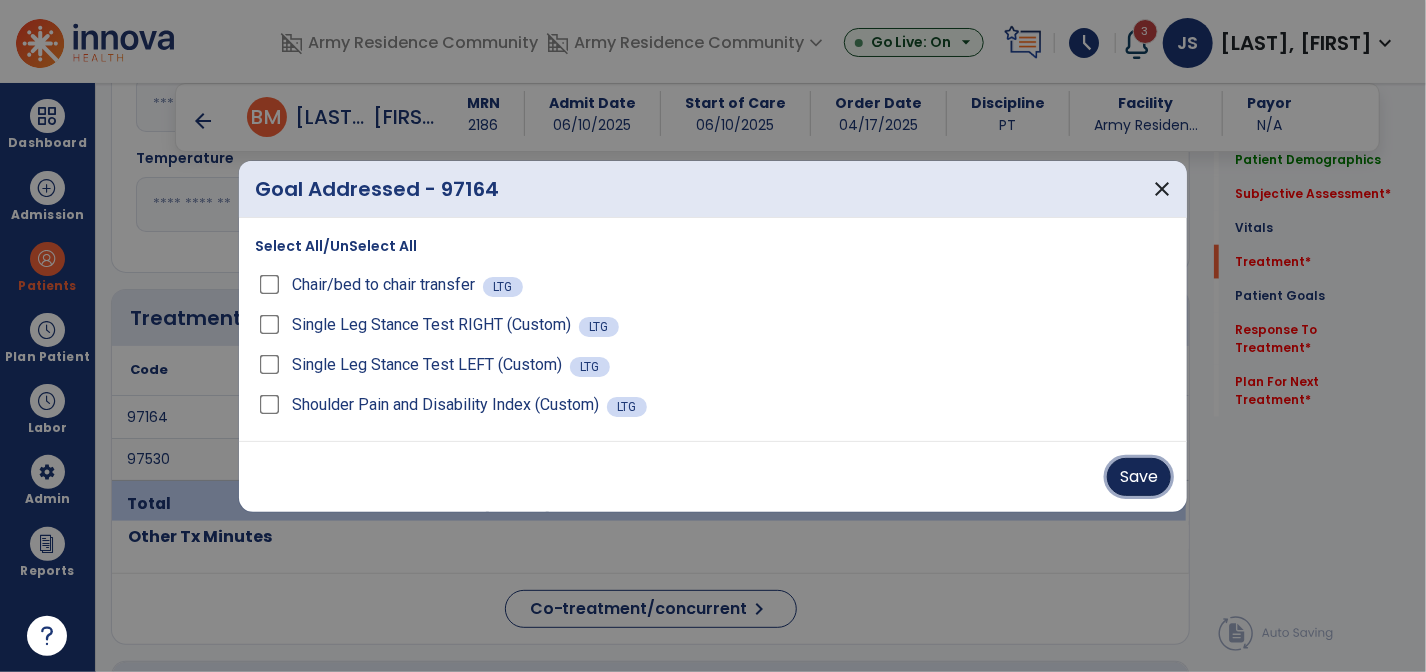 click on "Save" at bounding box center (1139, 477) 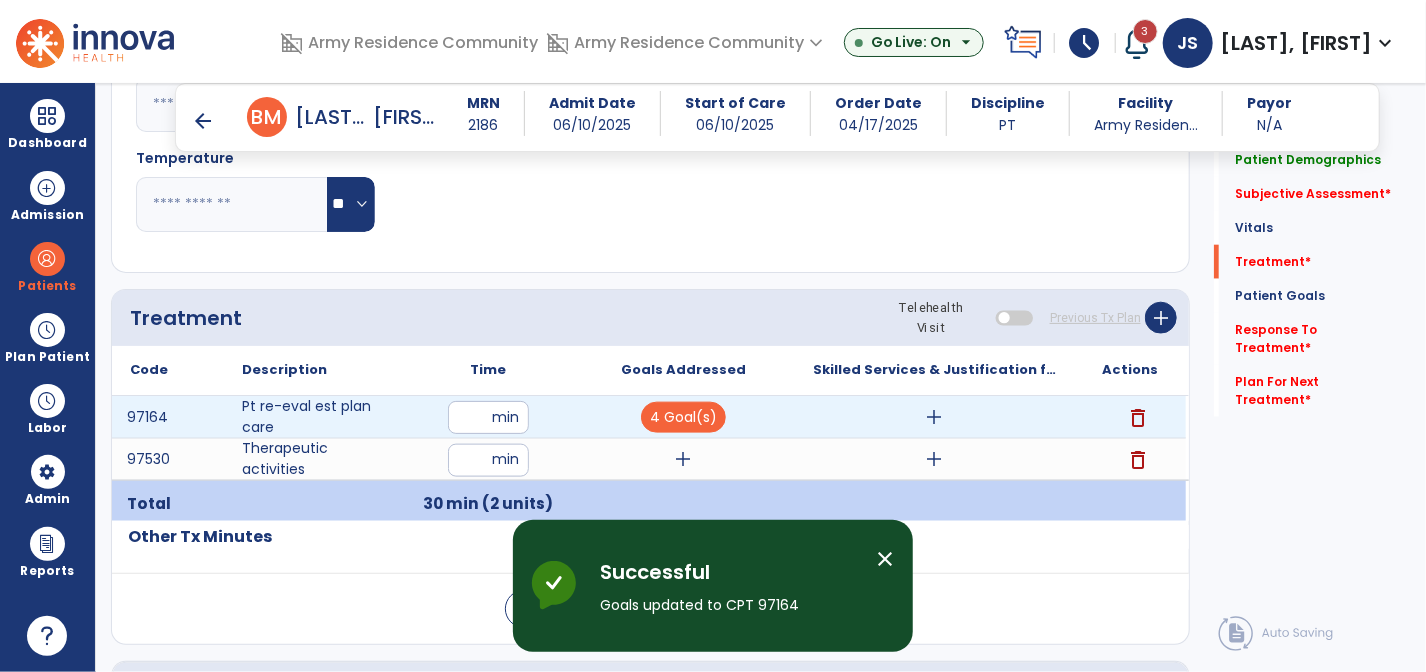 click on "add" at bounding box center (935, 417) 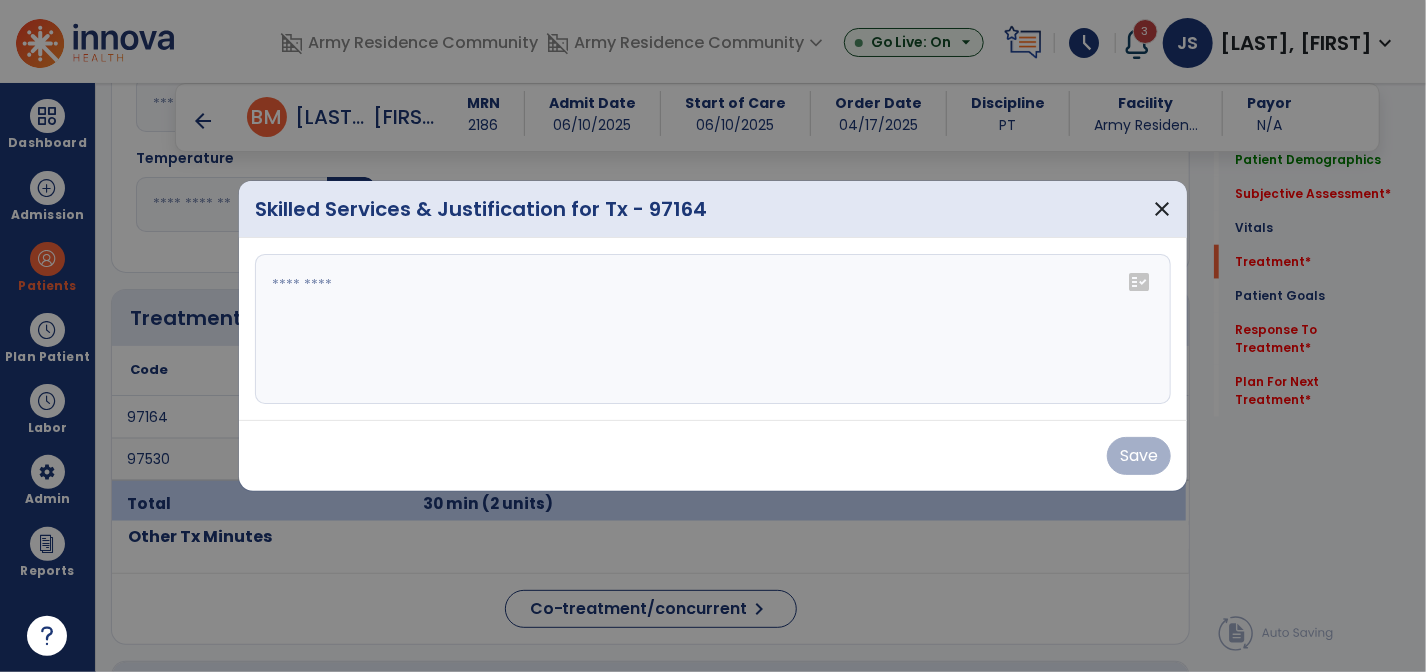 click at bounding box center (713, 329) 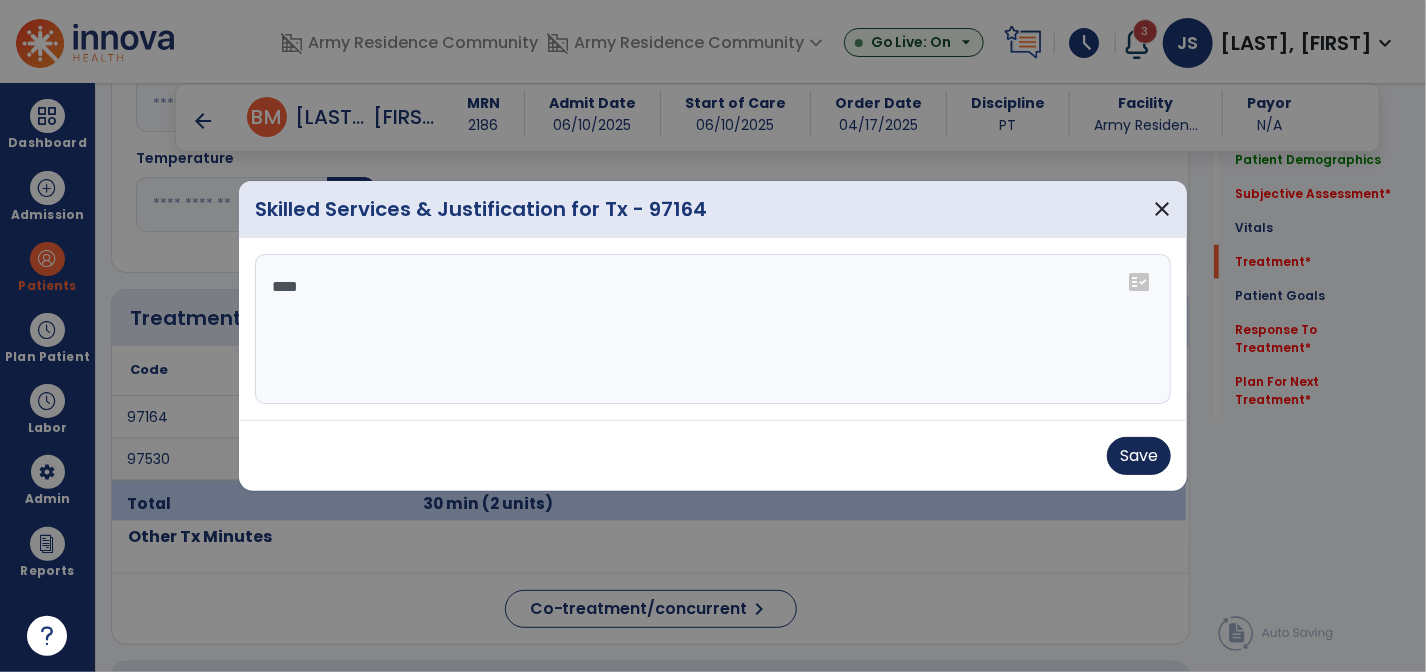 type on "****" 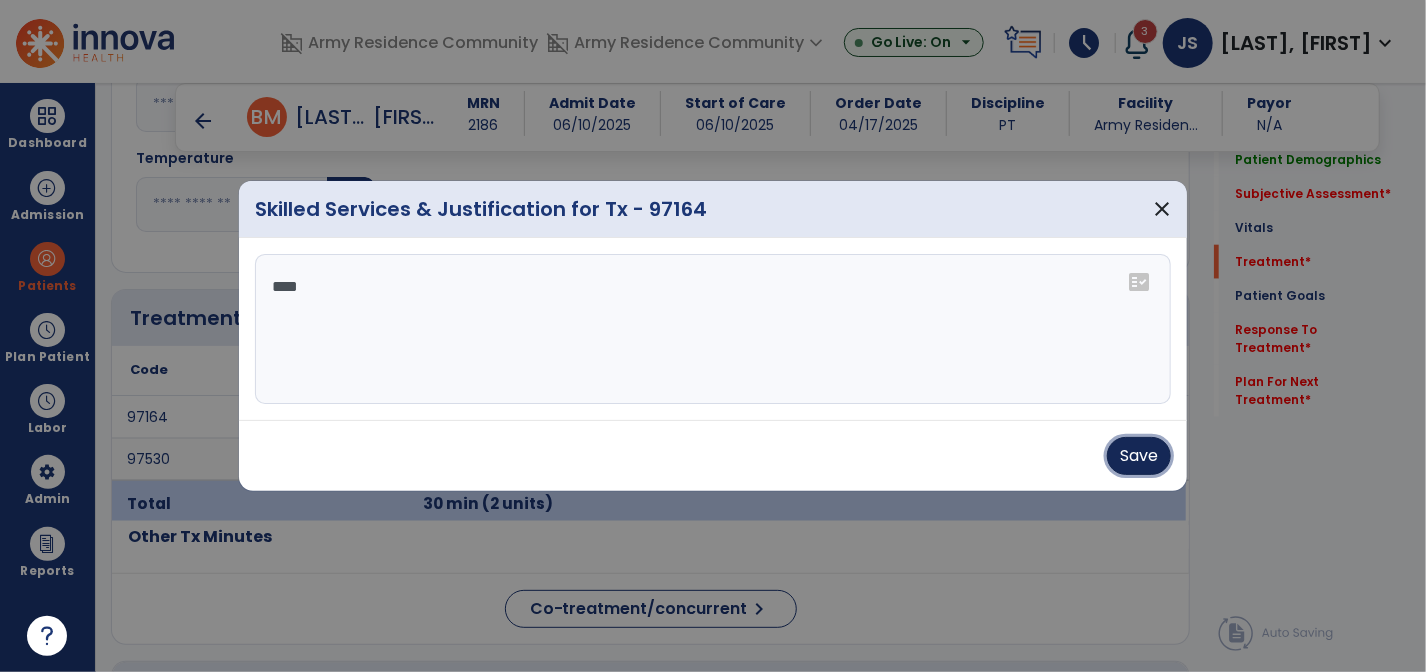drag, startPoint x: 1152, startPoint y: 454, endPoint x: 1105, endPoint y: 440, distance: 49.0408 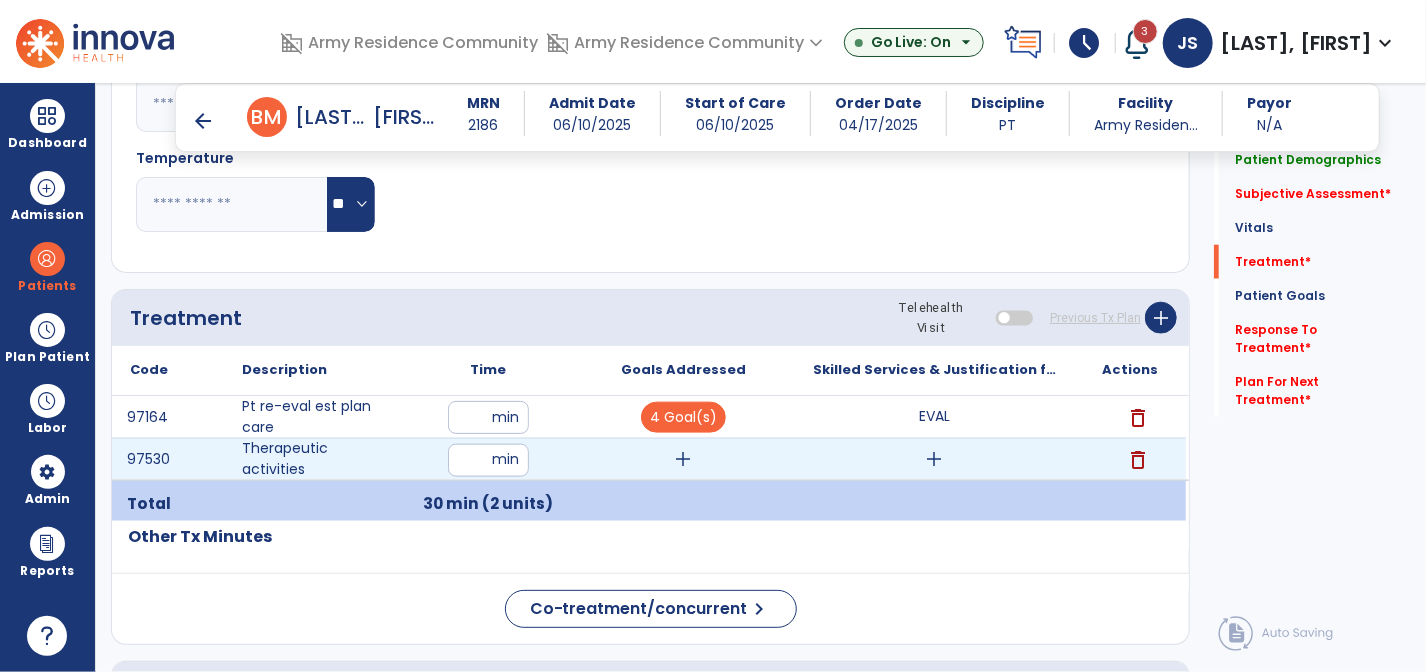 click on "add" at bounding box center [684, 459] 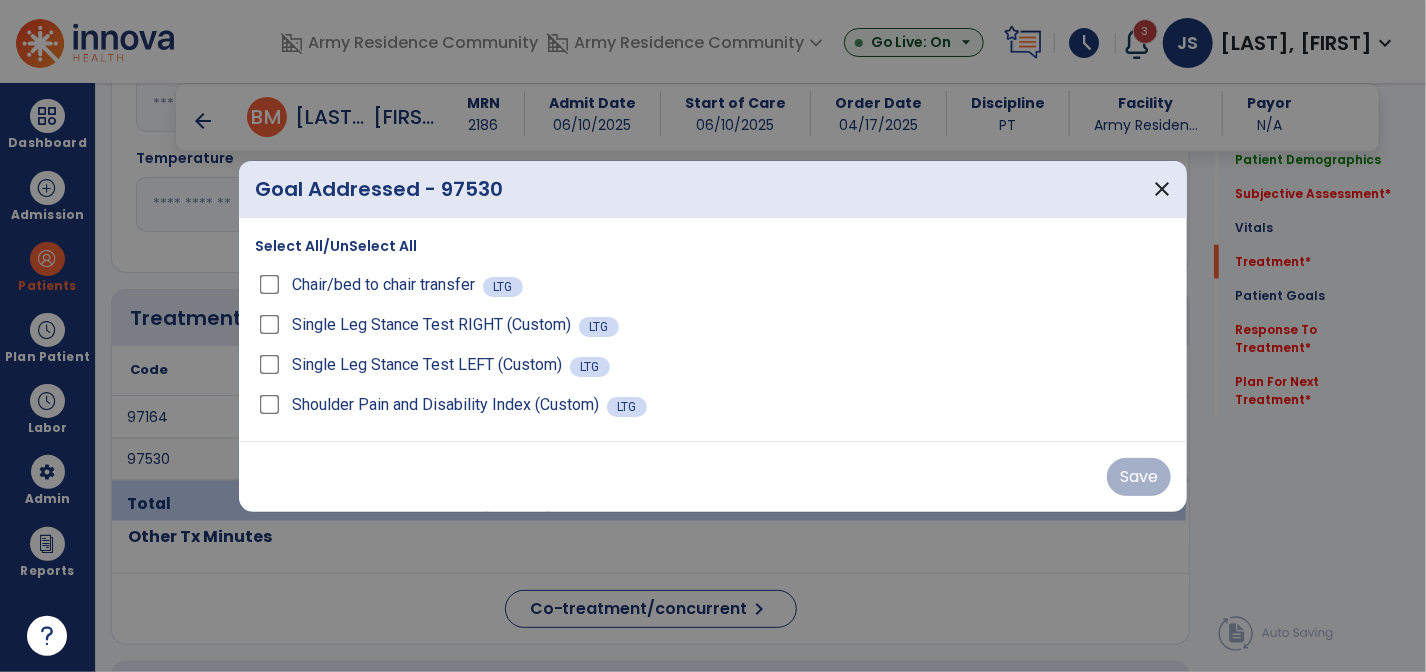 click on "Chair/bed to chair transfer" at bounding box center [369, 285] 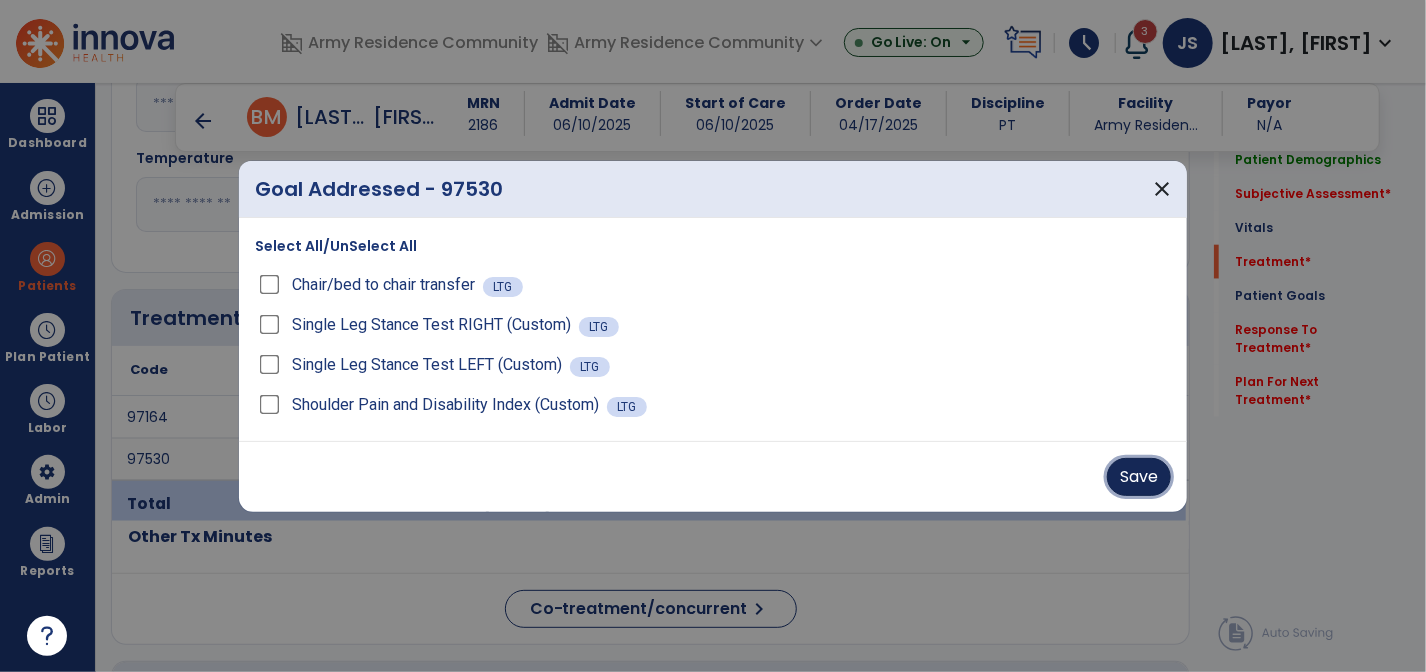 click on "Save" at bounding box center (1139, 477) 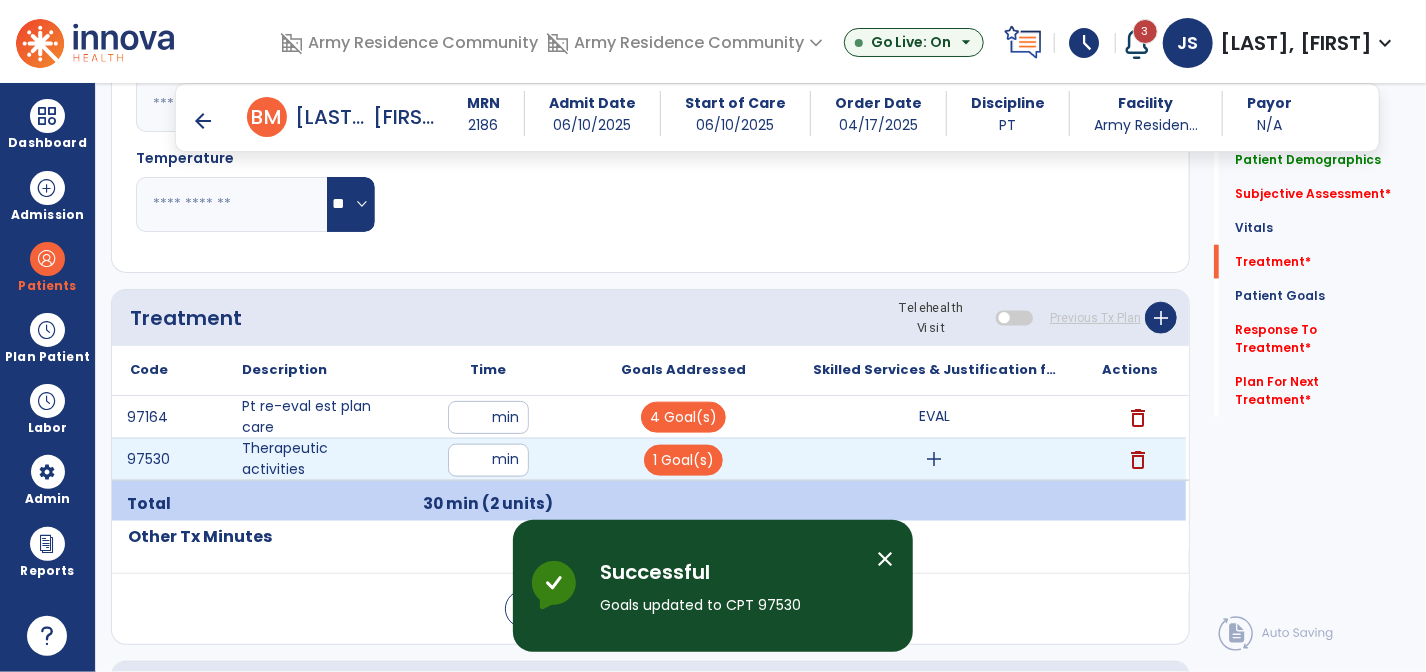 click on "add" at bounding box center (934, 459) 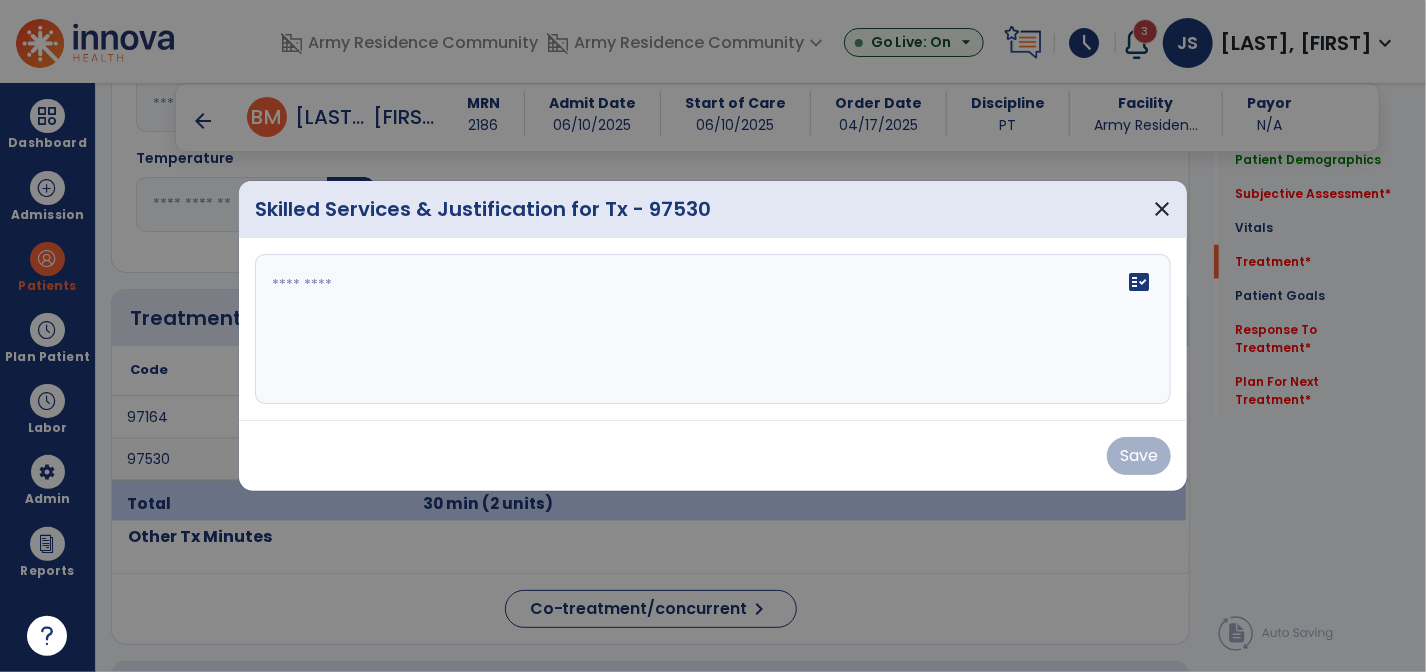 click on "fact_check" at bounding box center (713, 329) 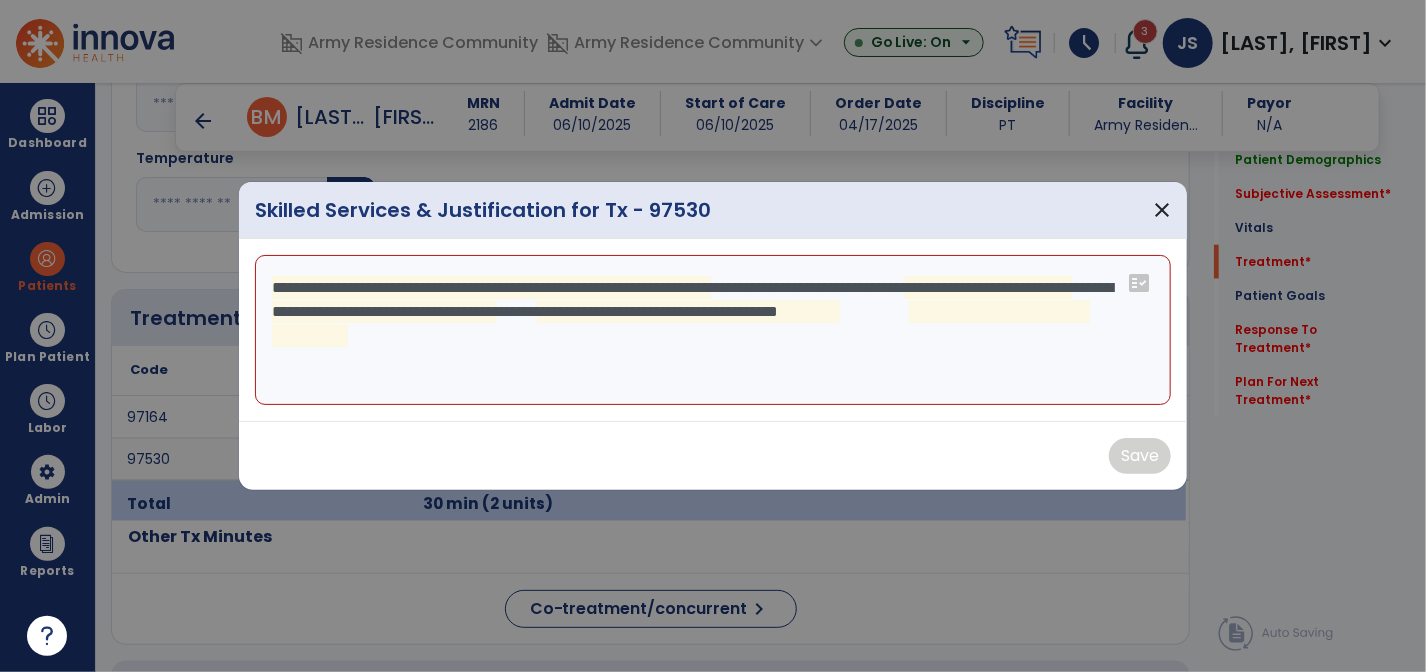 click on "**********" at bounding box center [713, 330] 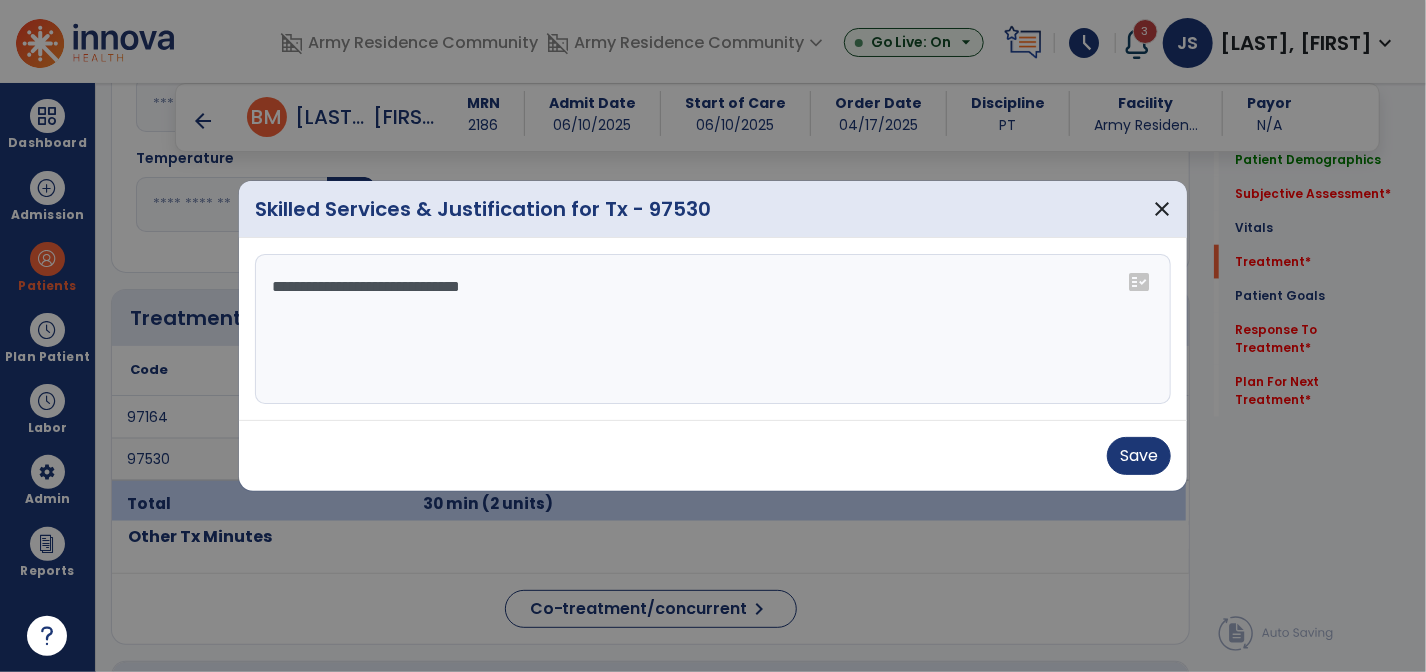 drag, startPoint x: 492, startPoint y: 290, endPoint x: 897, endPoint y: 371, distance: 413.02057 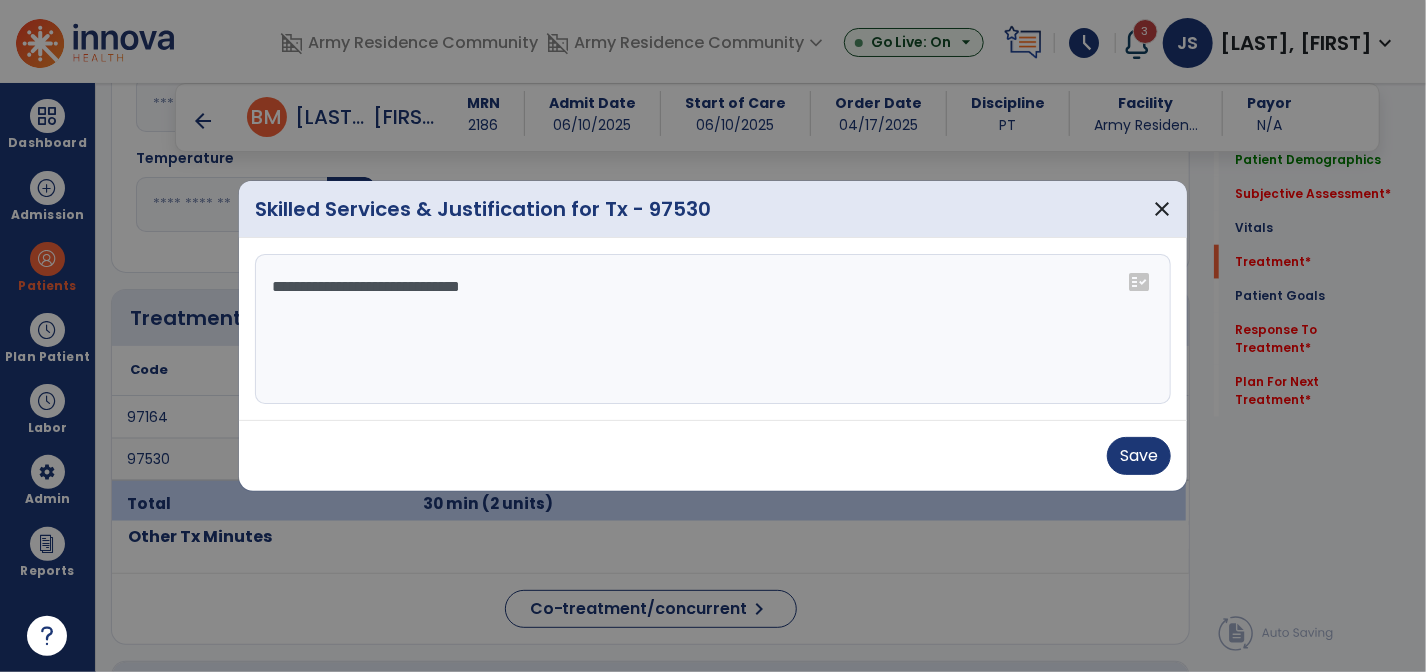 click on "**********" at bounding box center (713, 329) 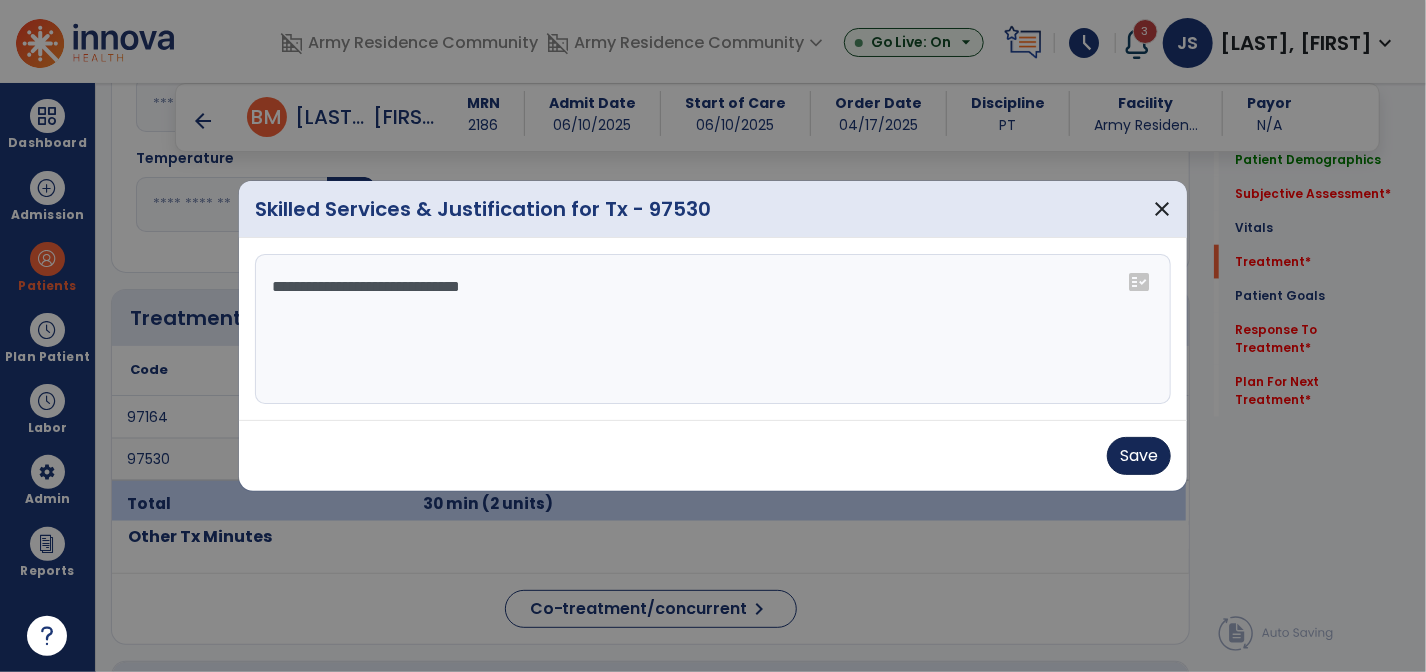type on "**********" 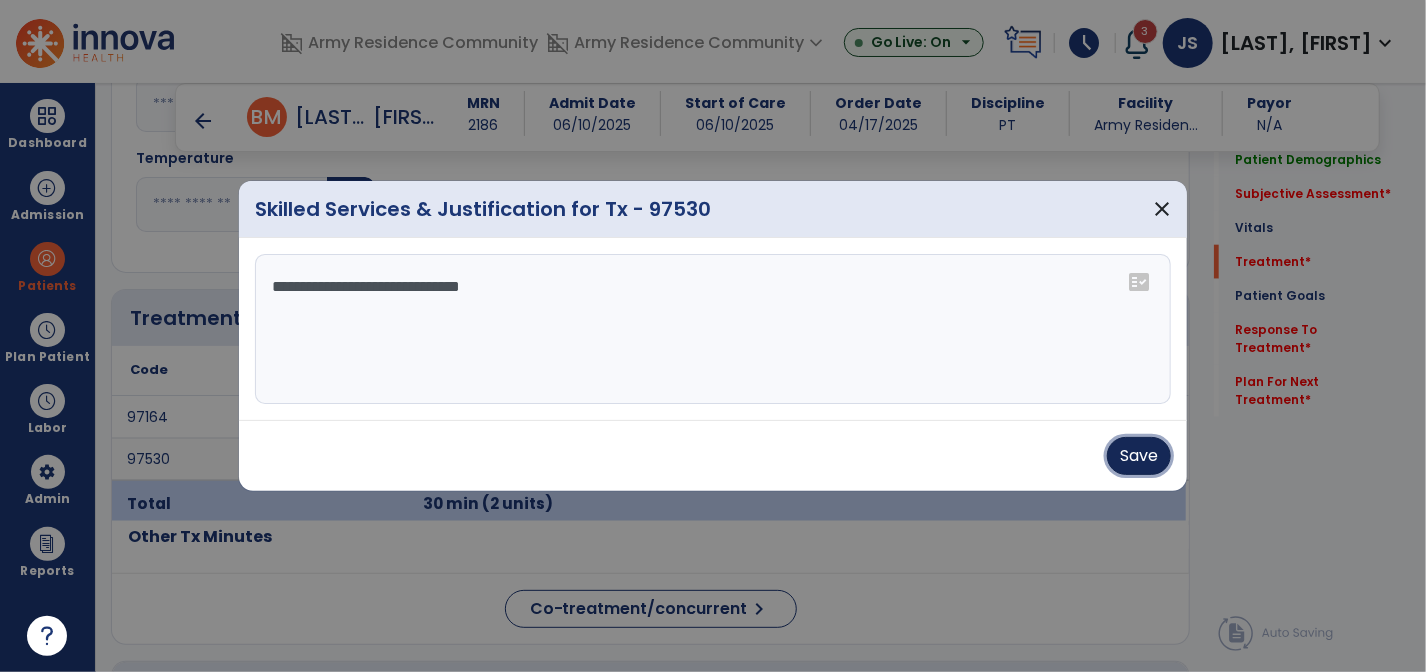 click on "Save" at bounding box center (1139, 456) 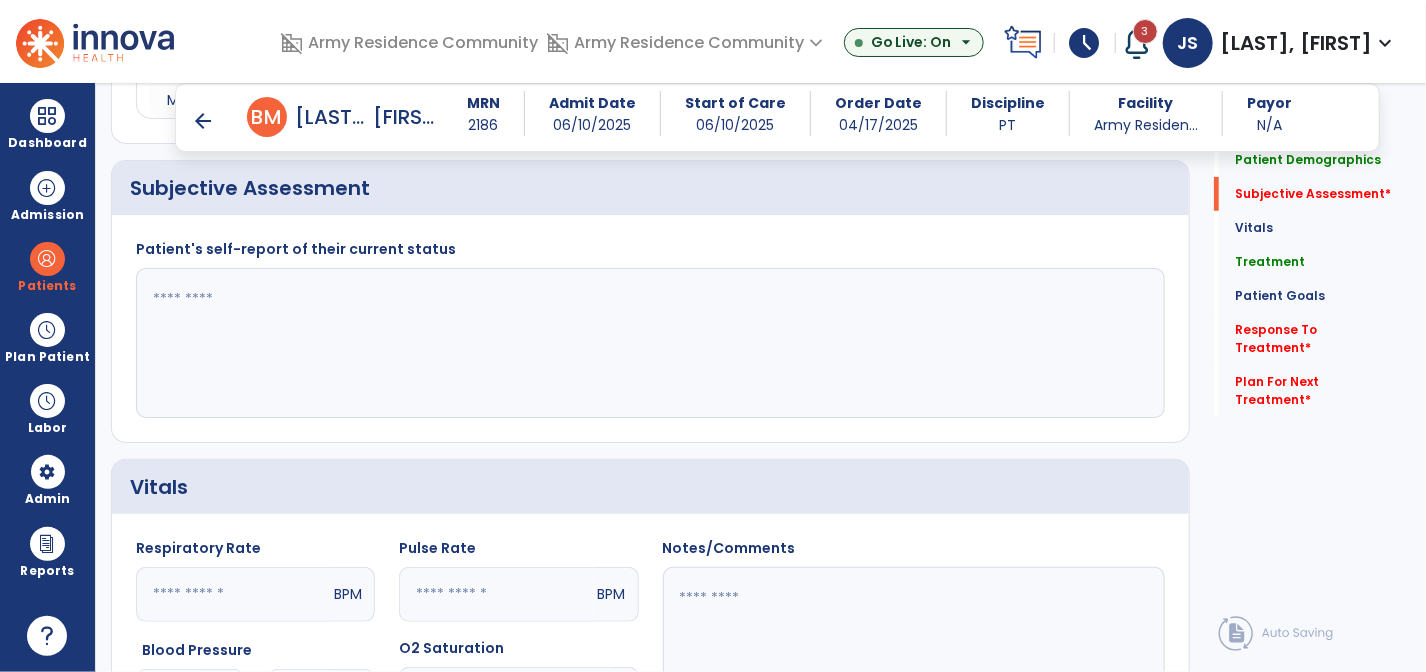 scroll, scrollTop: 400, scrollLeft: 0, axis: vertical 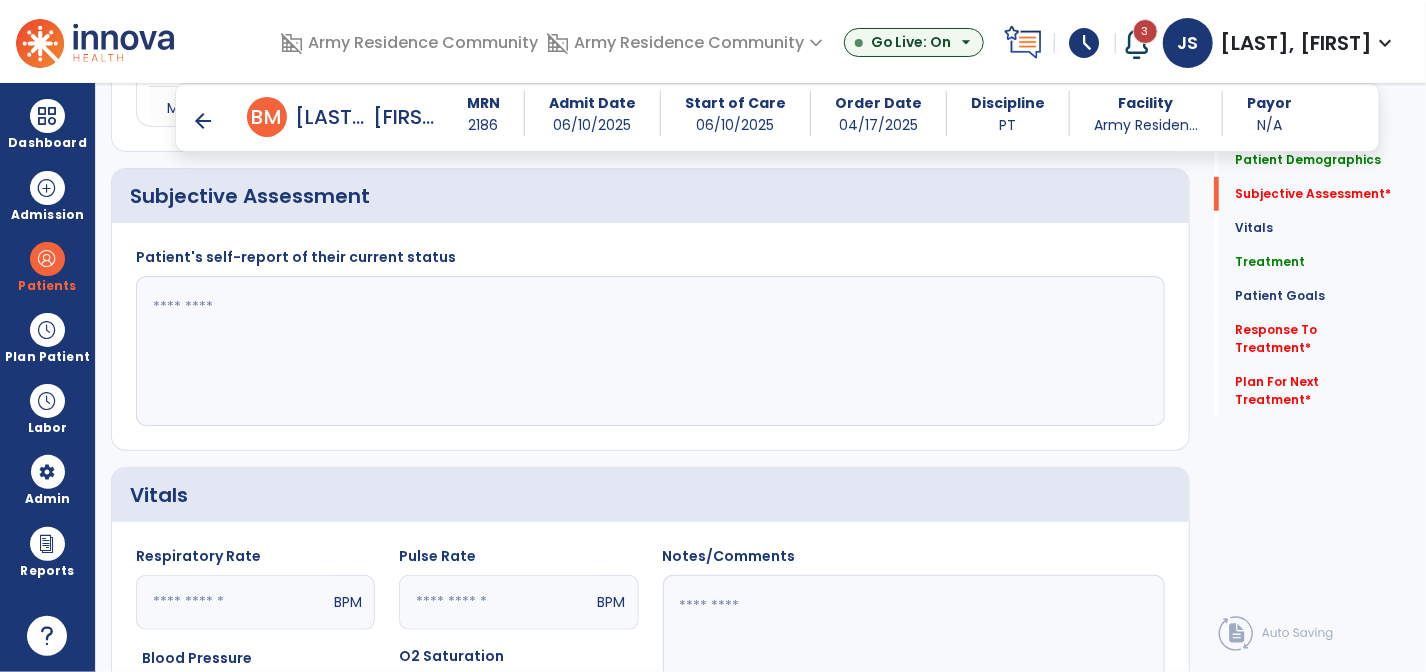 click 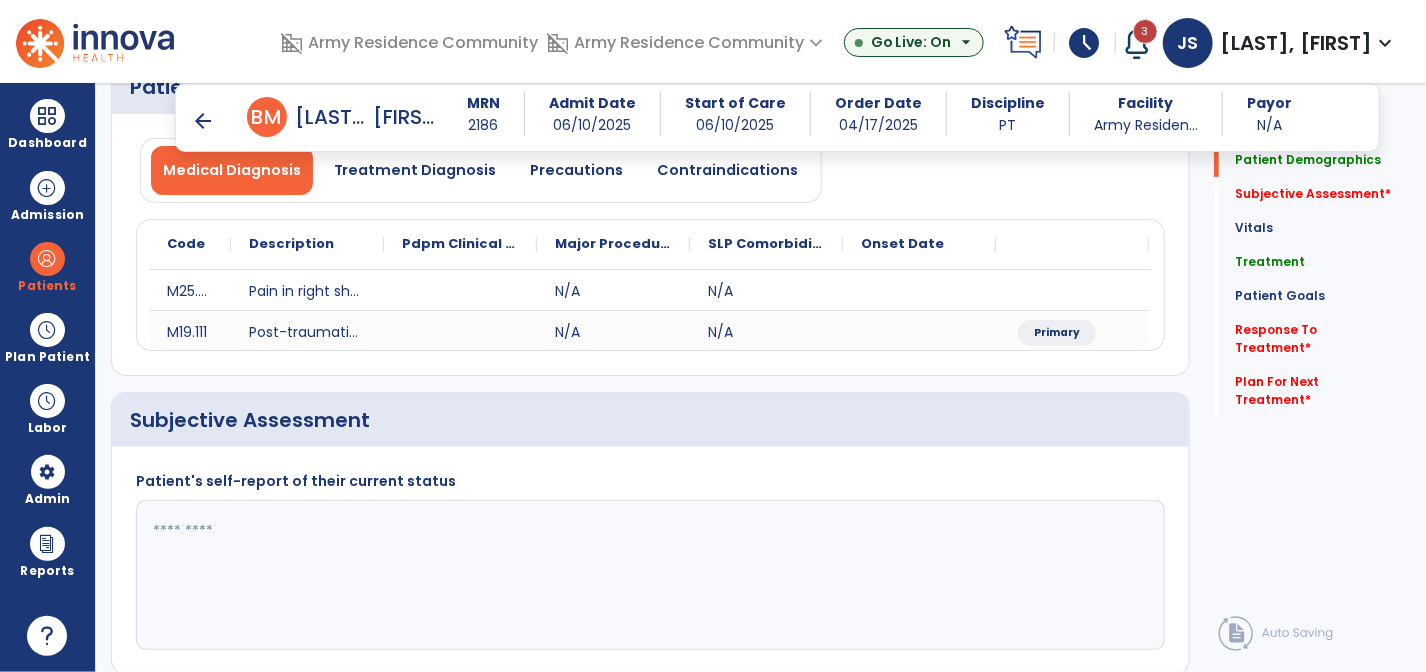 scroll, scrollTop: 200, scrollLeft: 0, axis: vertical 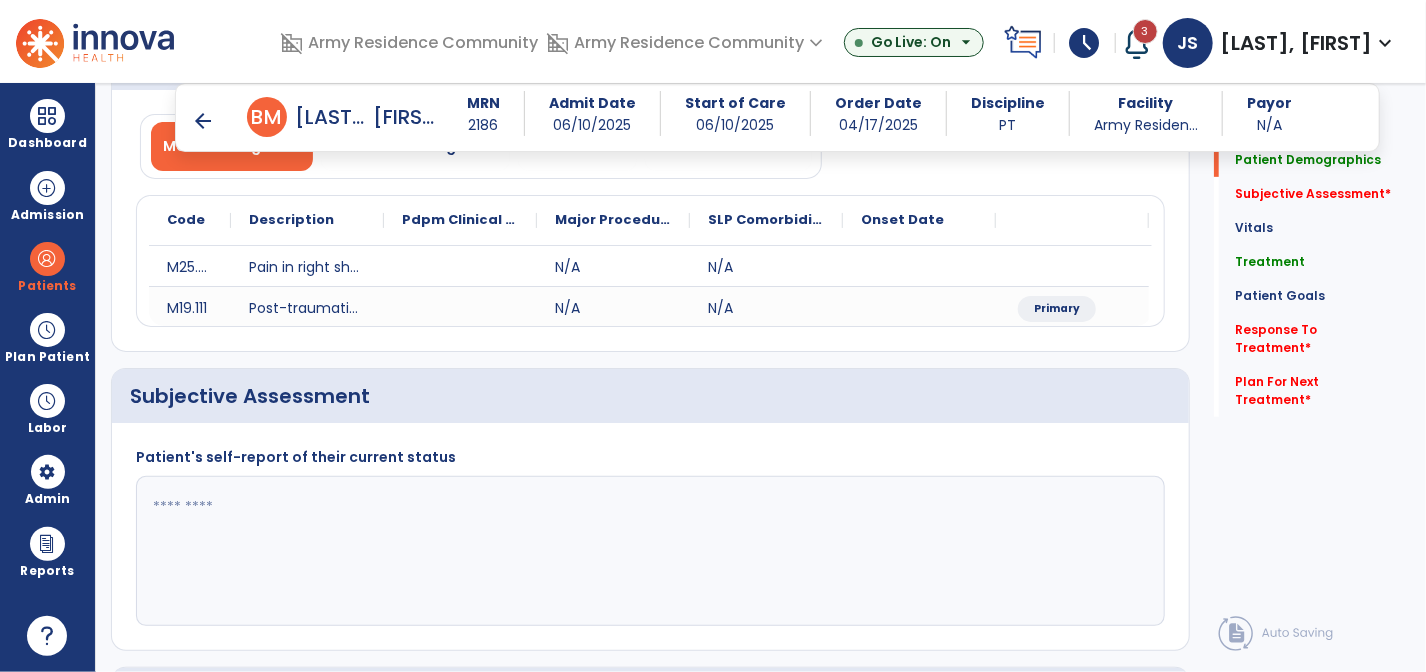 drag, startPoint x: 486, startPoint y: 511, endPoint x: 470, endPoint y: 515, distance: 16.492422 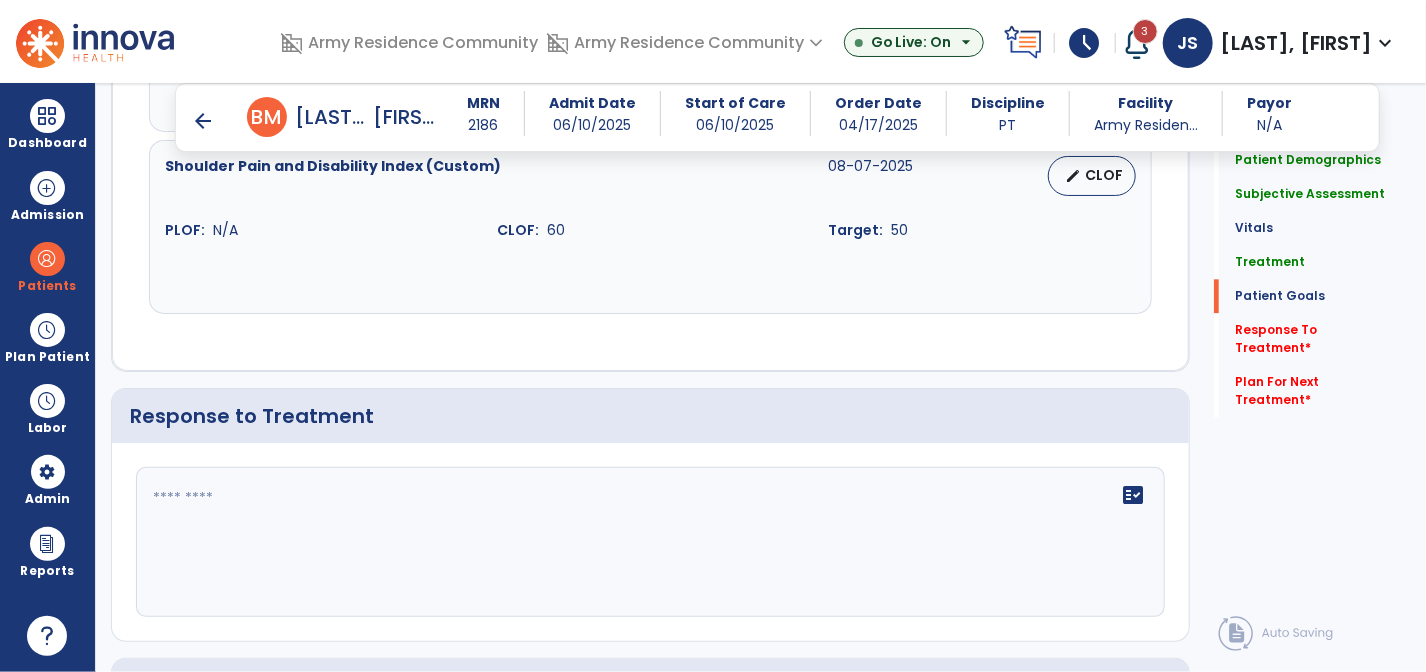 scroll, scrollTop: 2200, scrollLeft: 0, axis: vertical 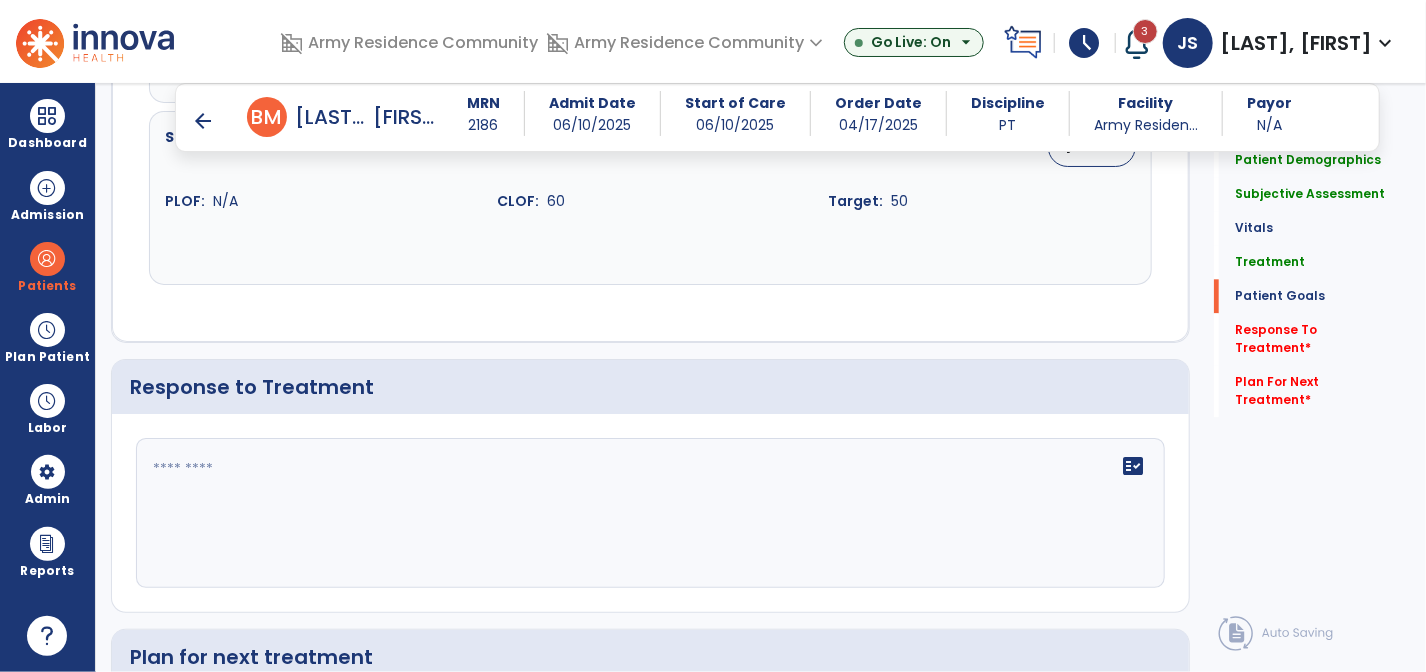 type on "**********" 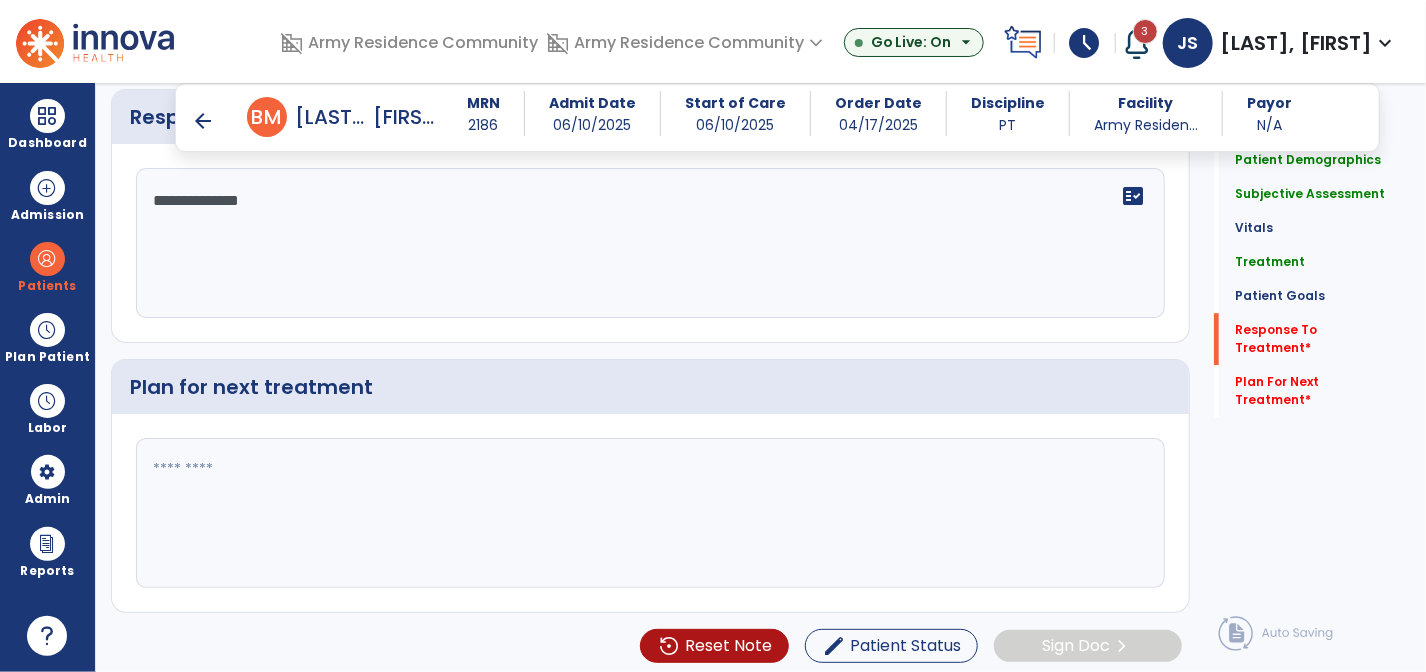 type on "**********" 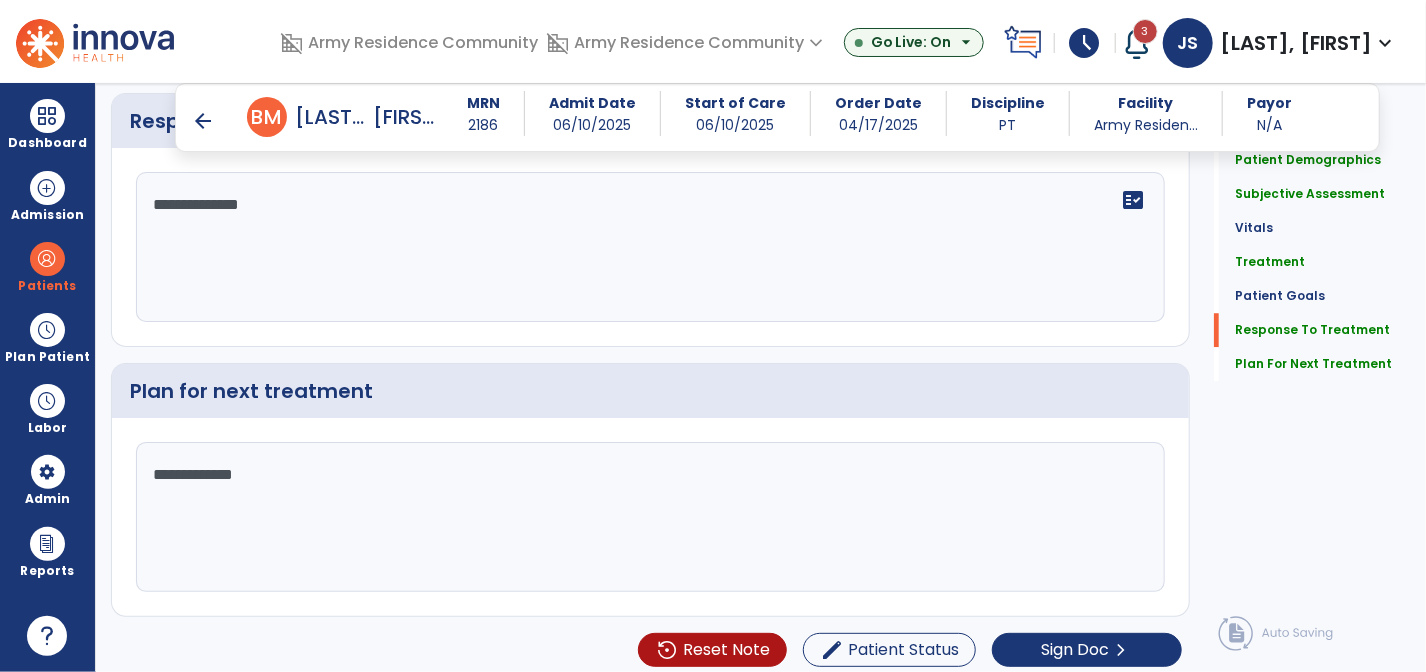 scroll, scrollTop: 2470, scrollLeft: 0, axis: vertical 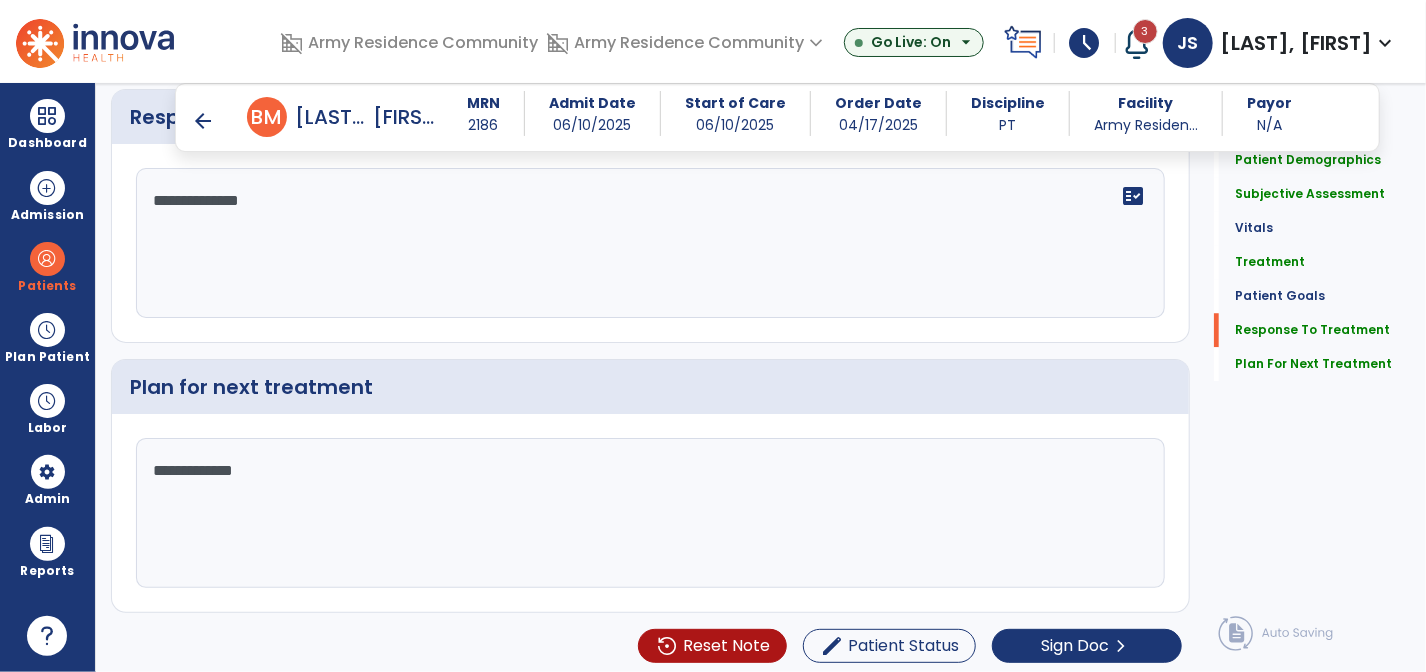 click on "**********" 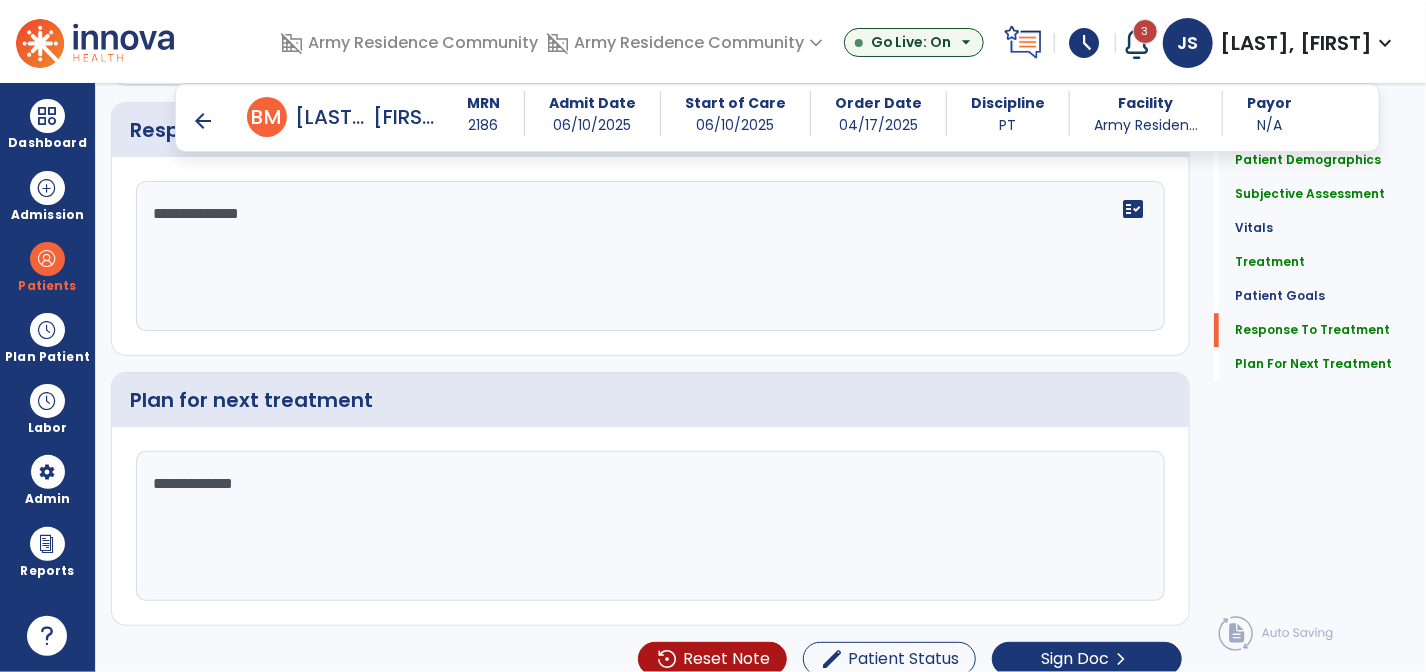 scroll, scrollTop: 2470, scrollLeft: 0, axis: vertical 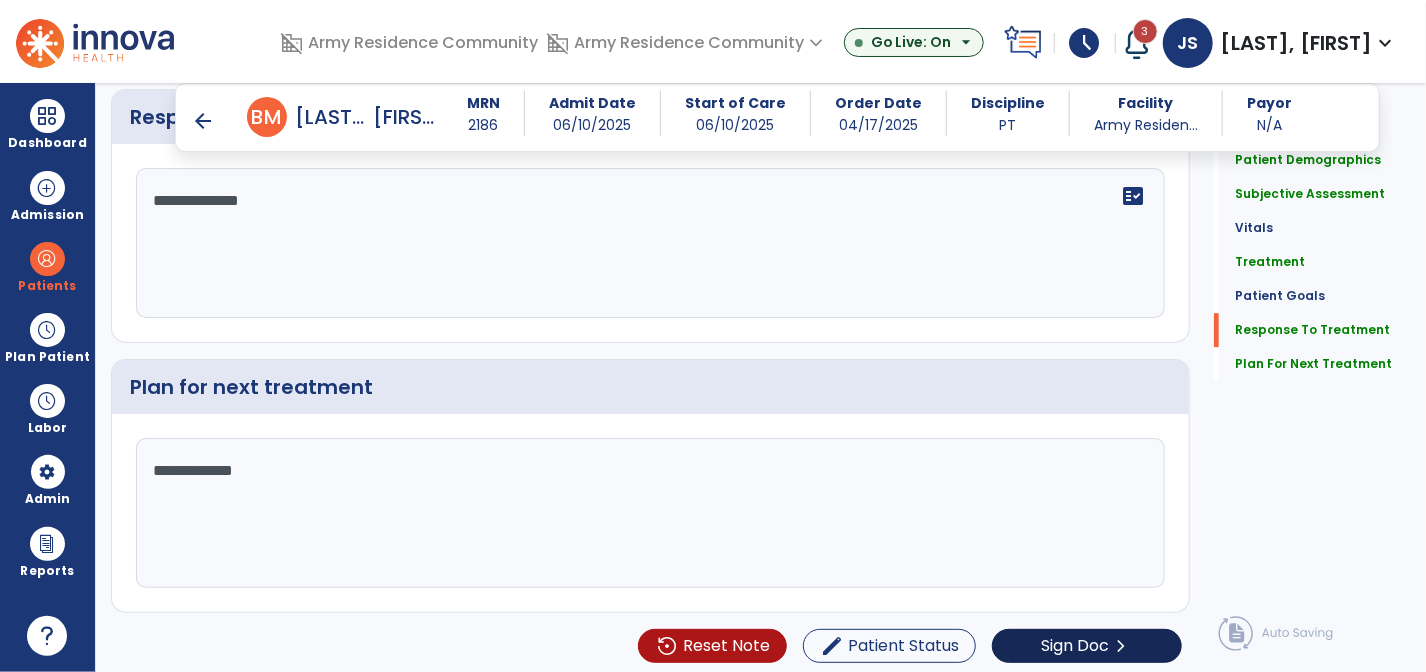 type on "**********" 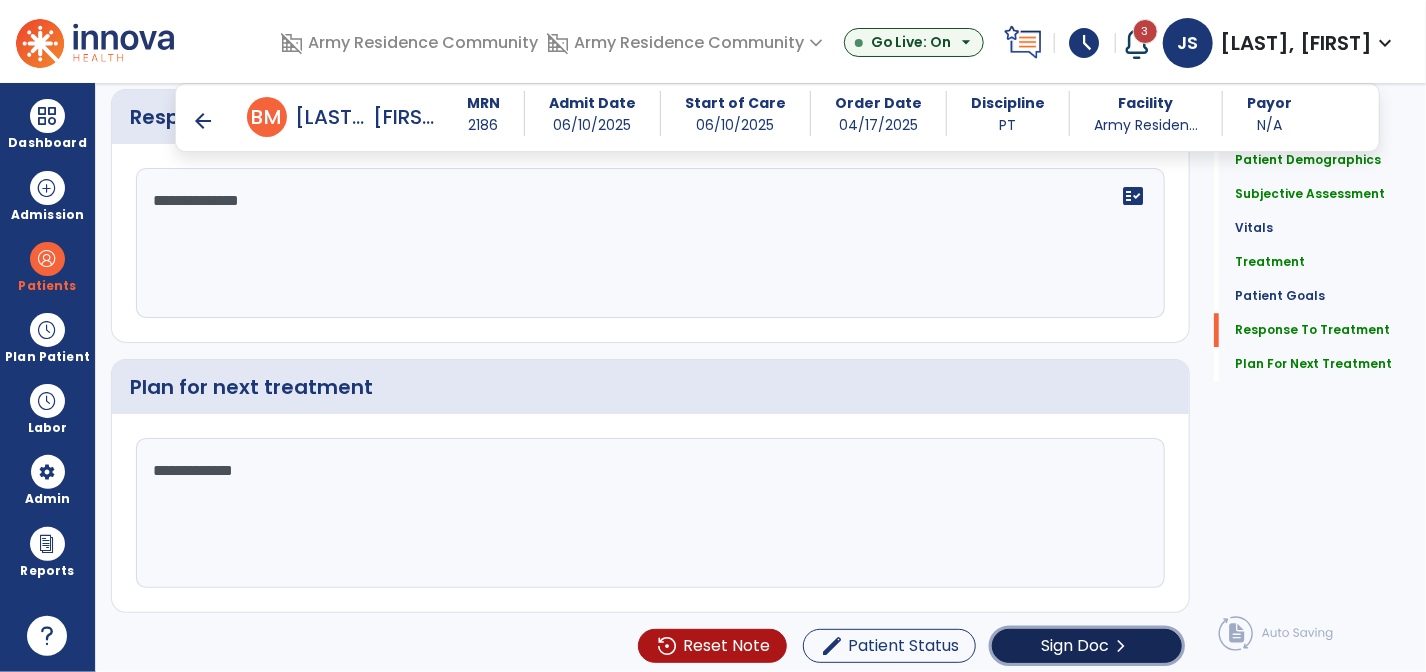 click on "Sign Doc  chevron_right" 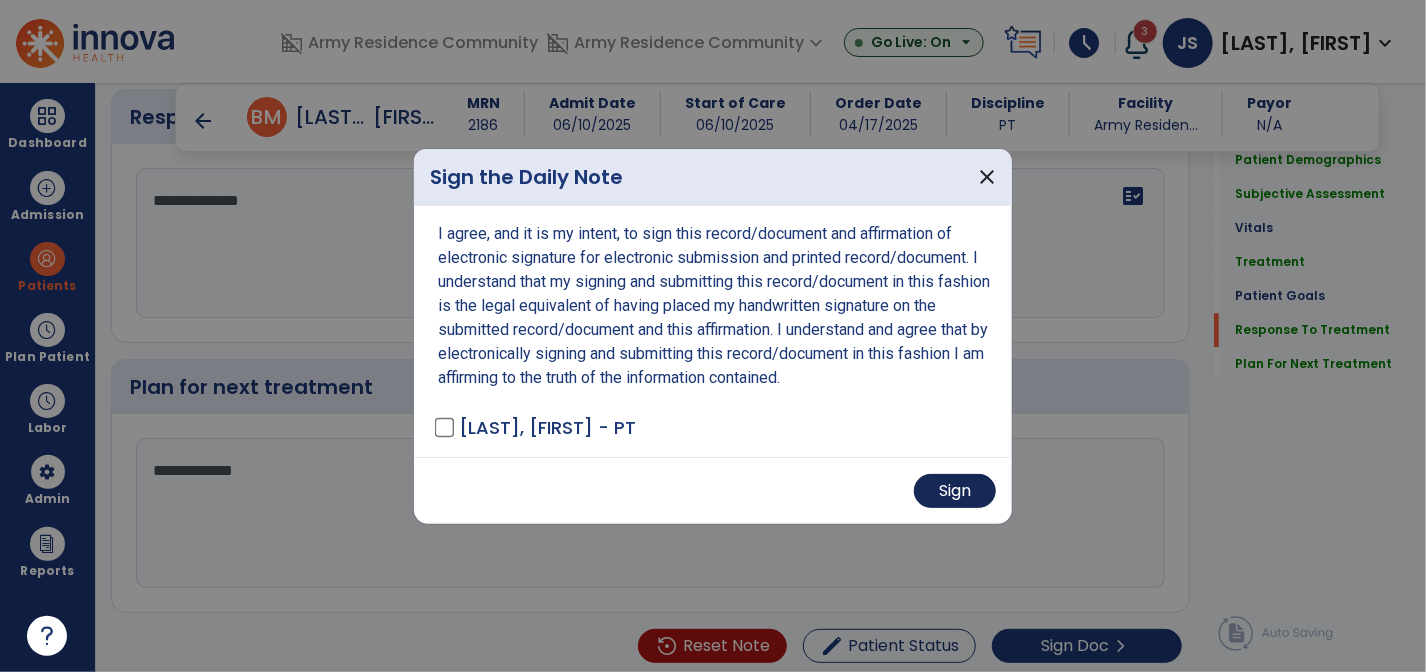 drag, startPoint x: 996, startPoint y: 499, endPoint x: 976, endPoint y: 492, distance: 21.189621 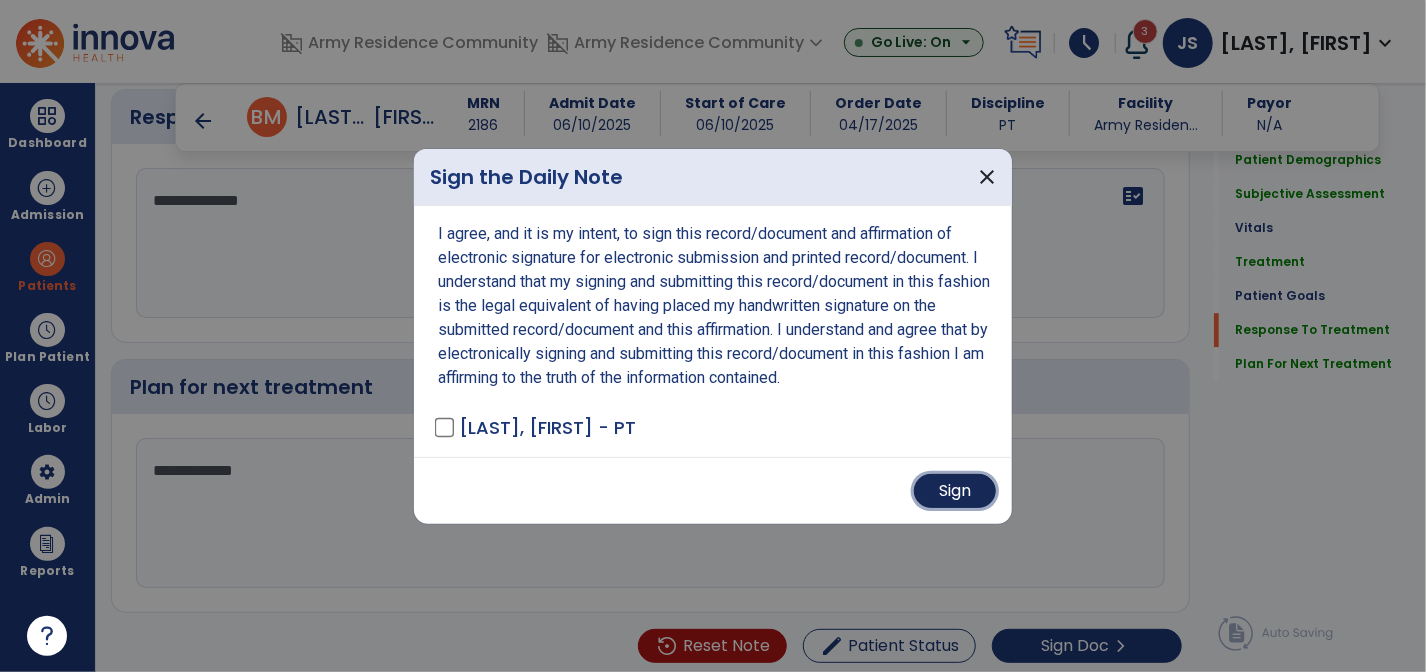 click on "Sign" at bounding box center (955, 491) 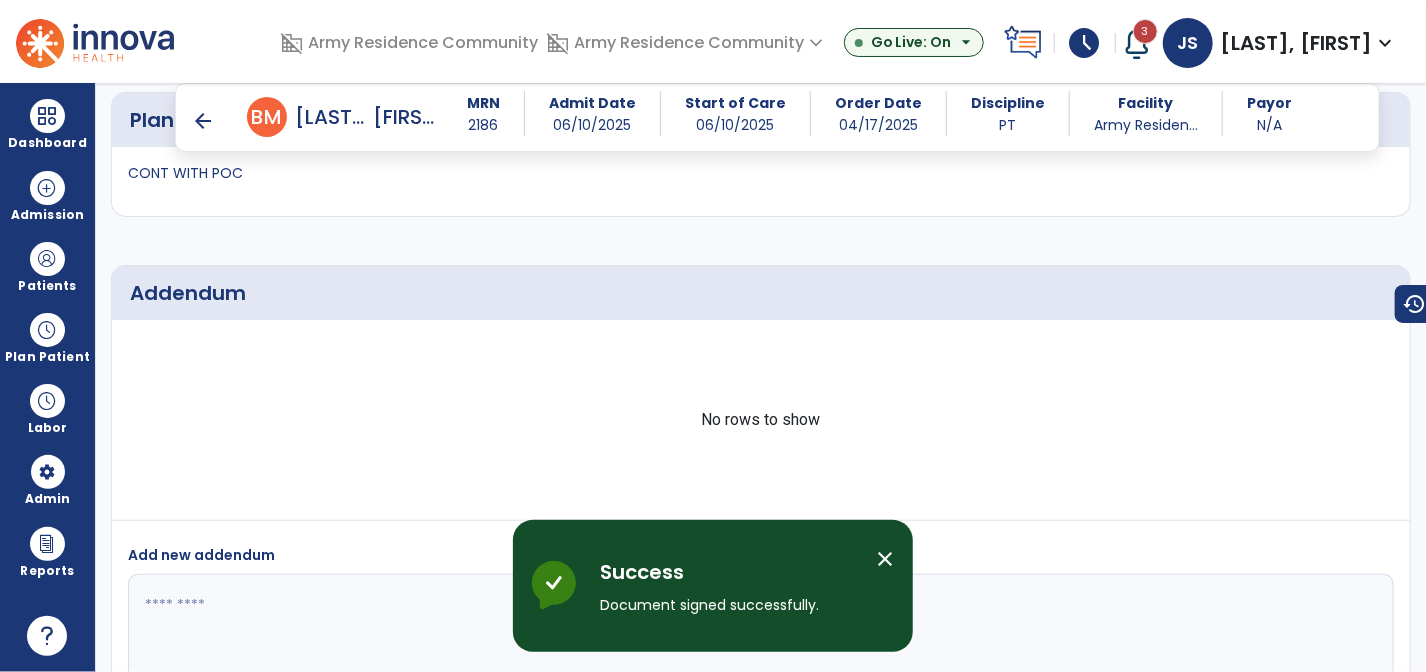 scroll, scrollTop: 3175, scrollLeft: 0, axis: vertical 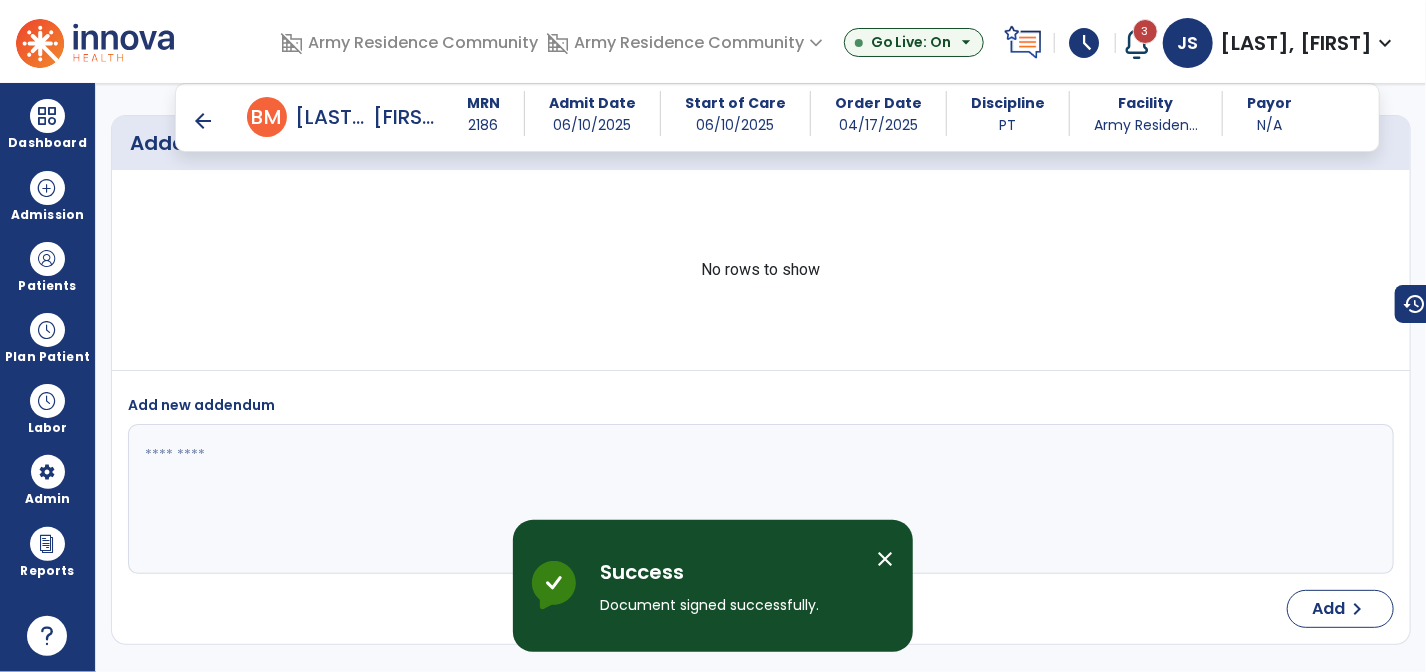 click on "arrow_back" at bounding box center (203, 121) 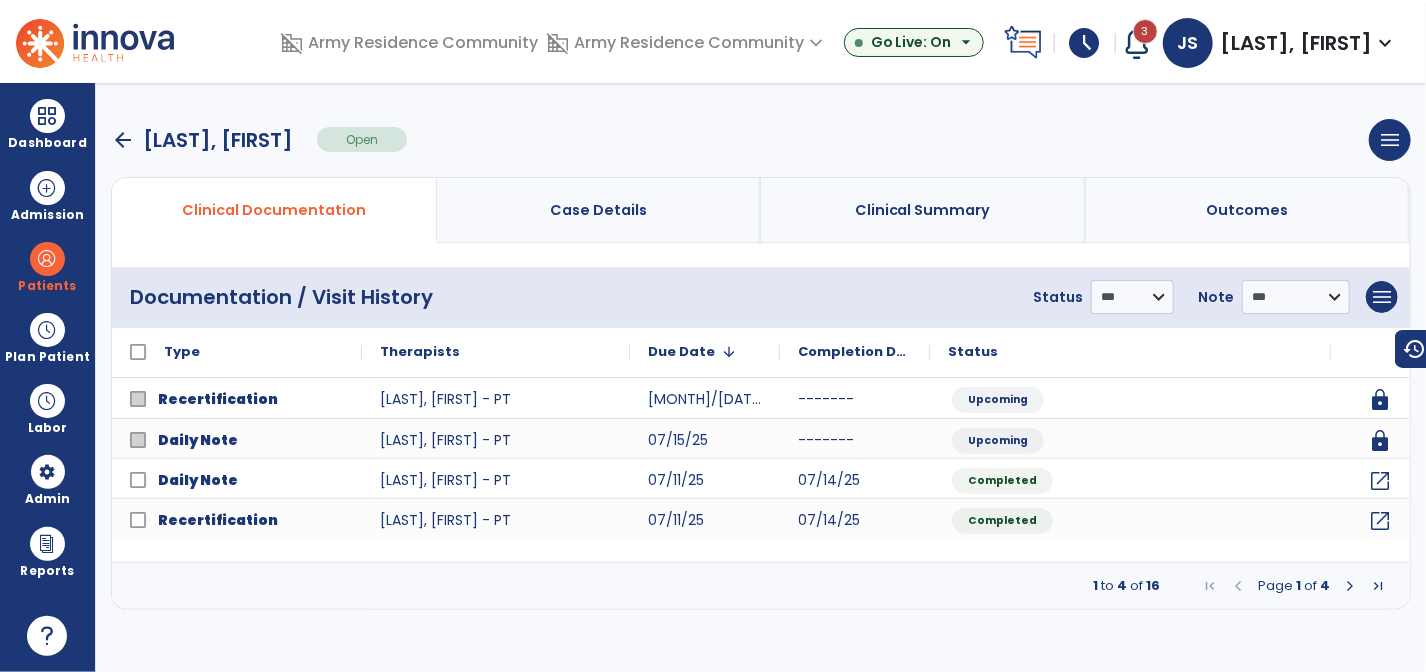 scroll, scrollTop: 0, scrollLeft: 0, axis: both 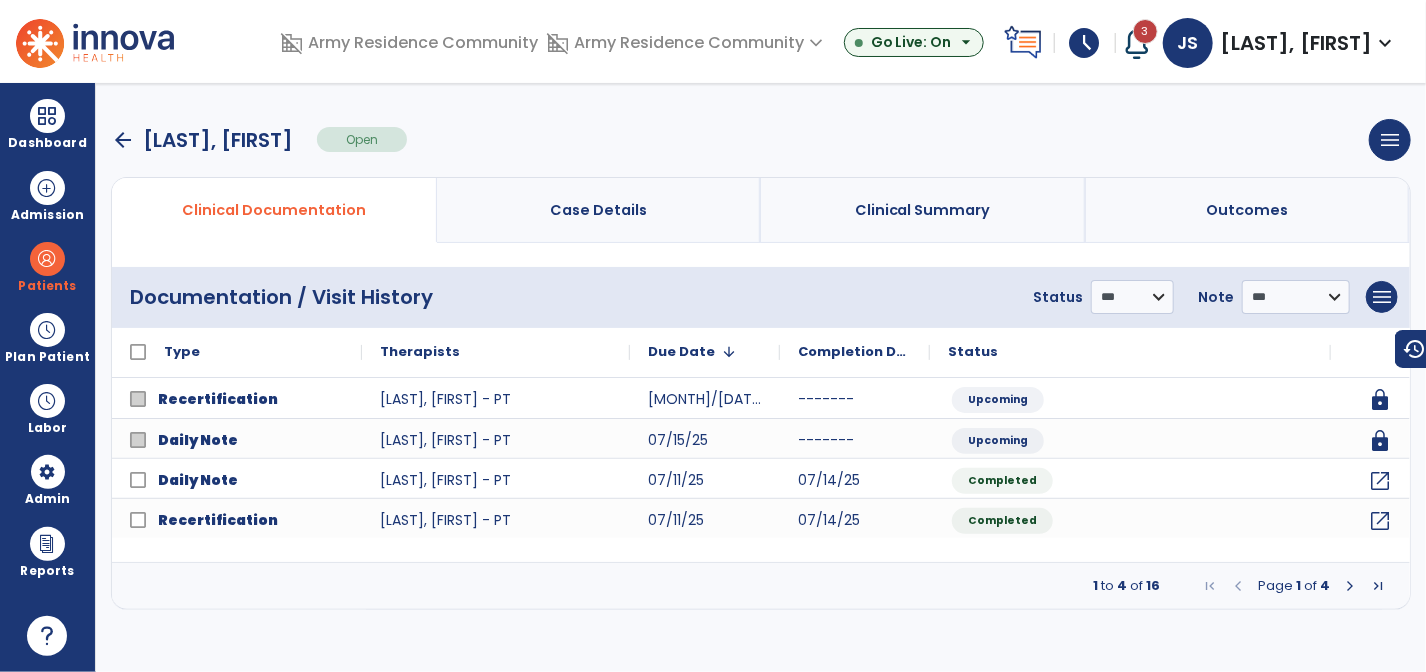 click on "arrow_back" at bounding box center (123, 140) 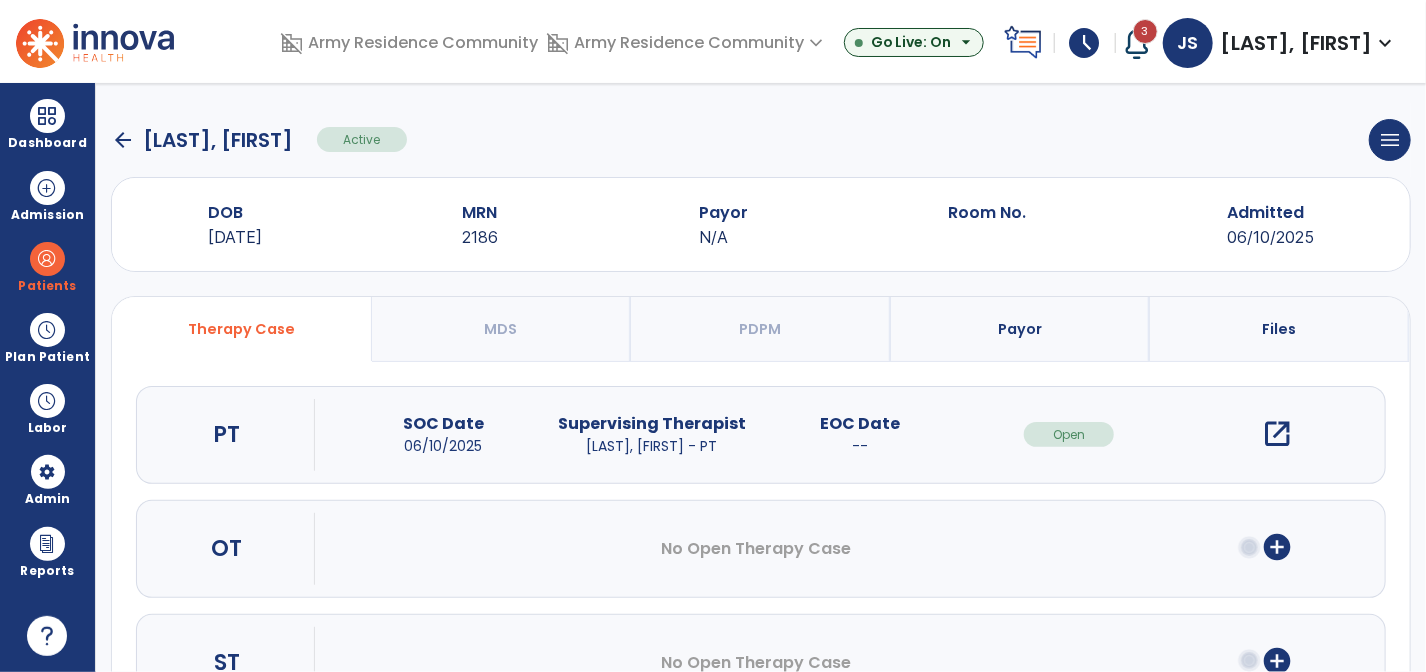 click on "open_in_new" at bounding box center (1278, 434) 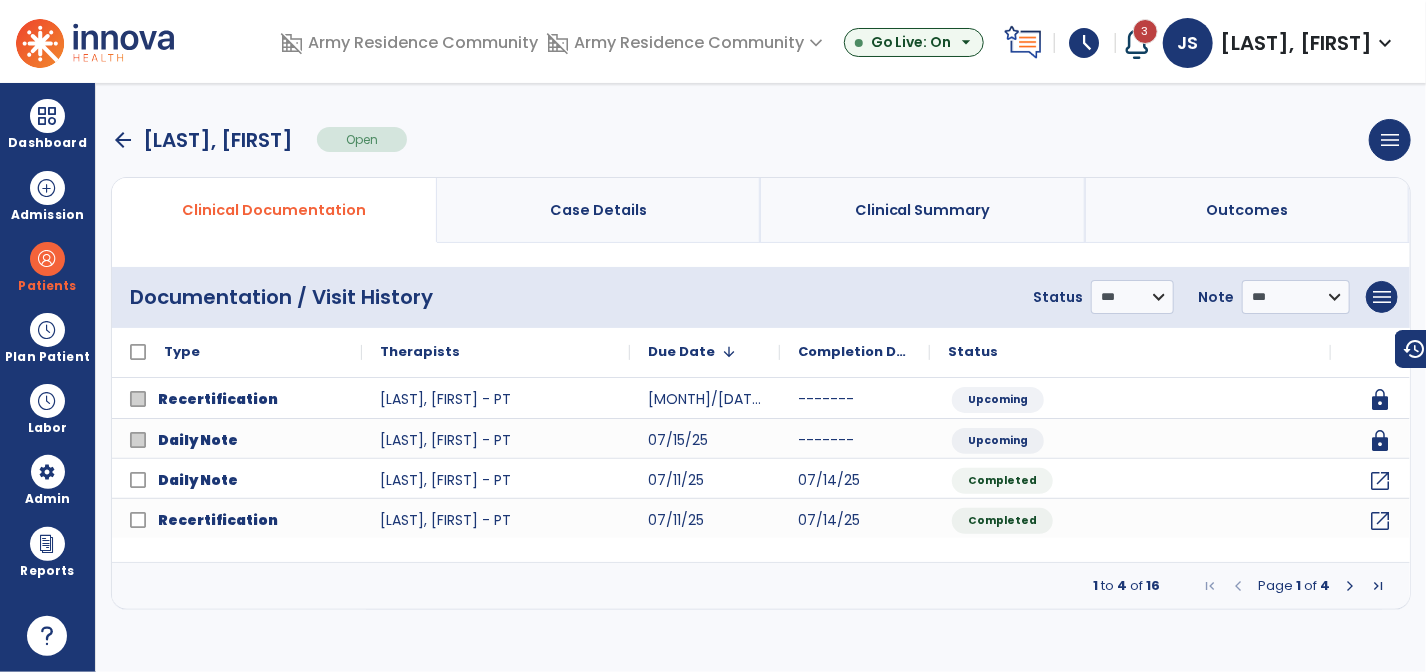 click at bounding box center [1378, 586] 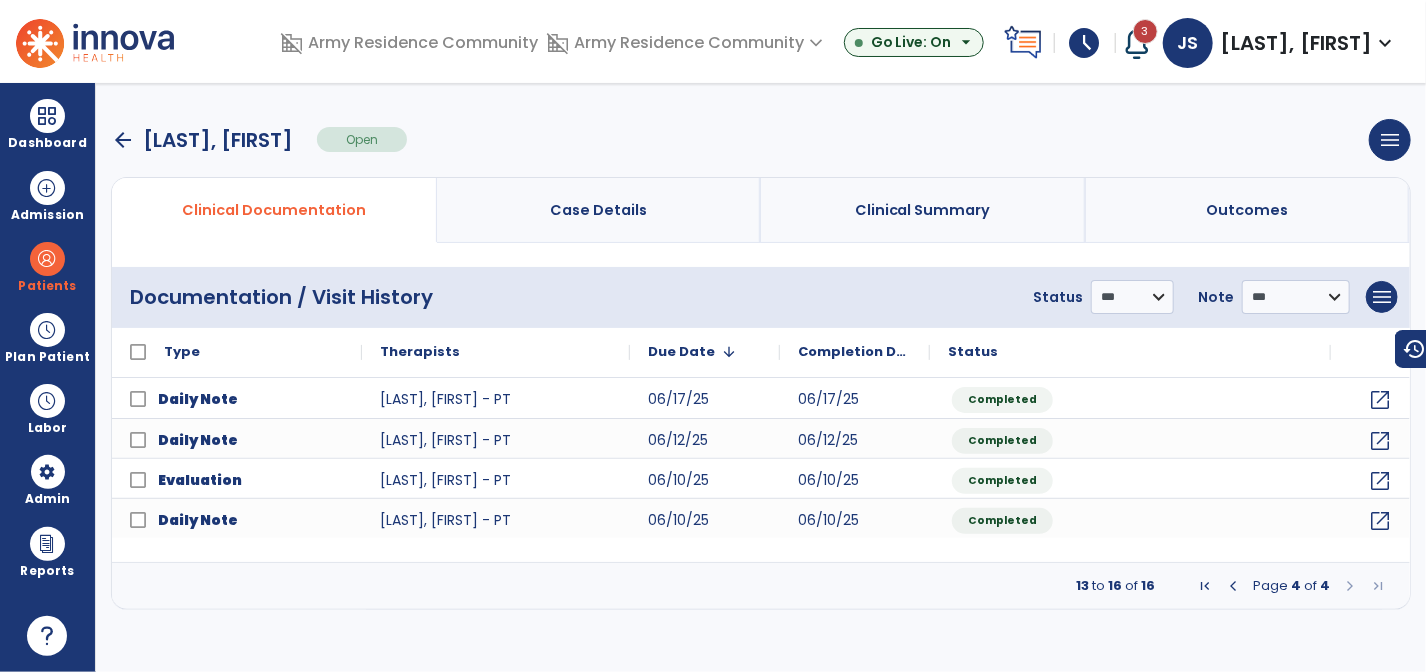 click at bounding box center [1378, 586] 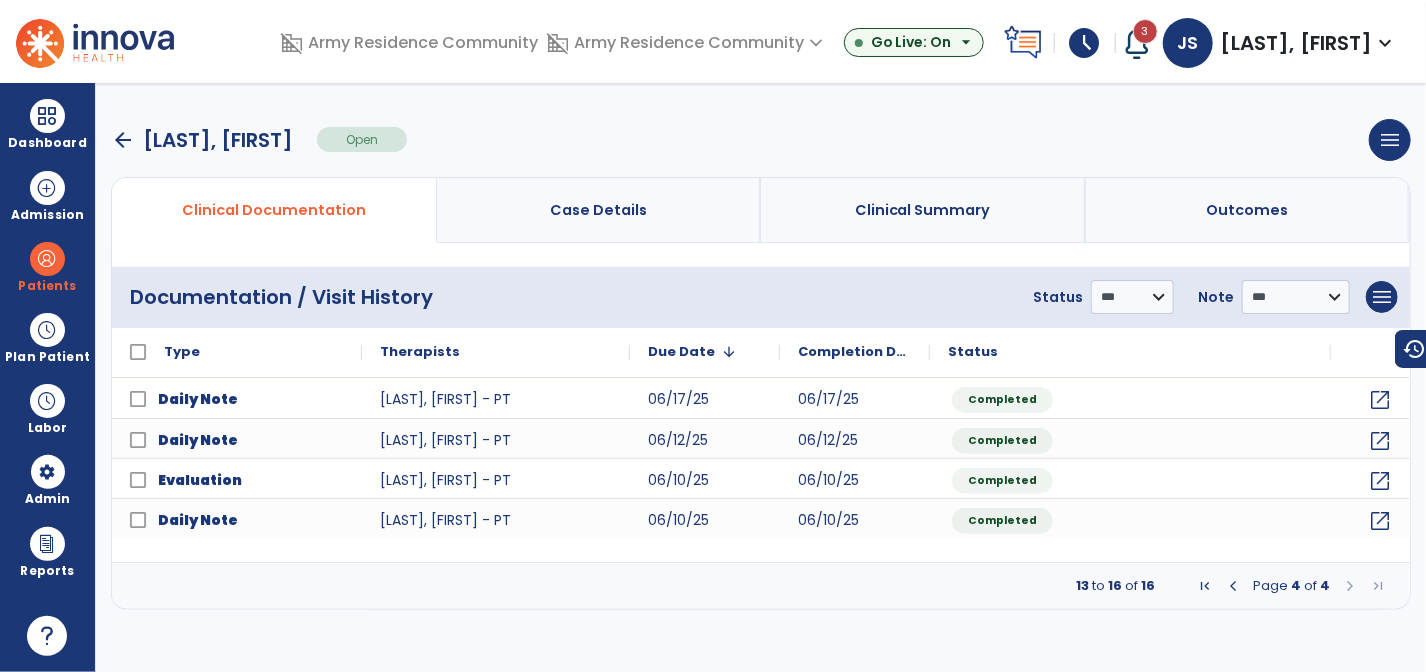 click on "arrow_back" at bounding box center [123, 140] 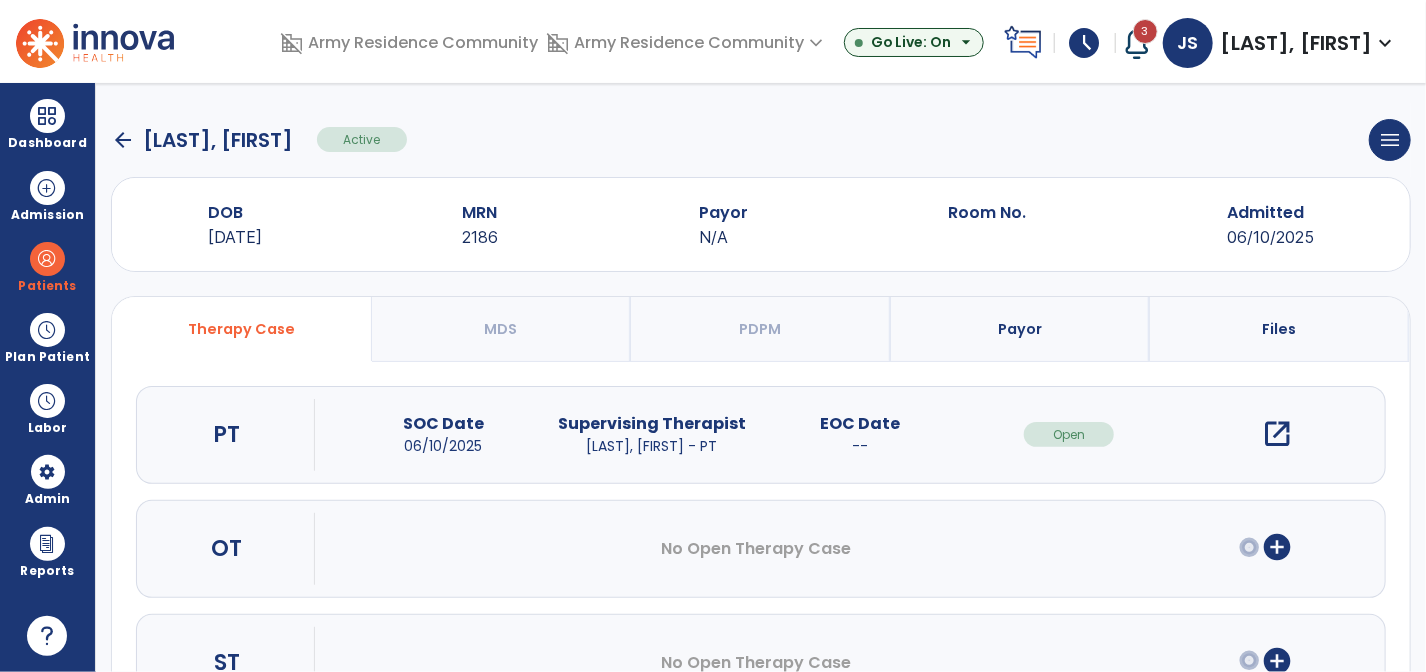 click on "arrow_back" 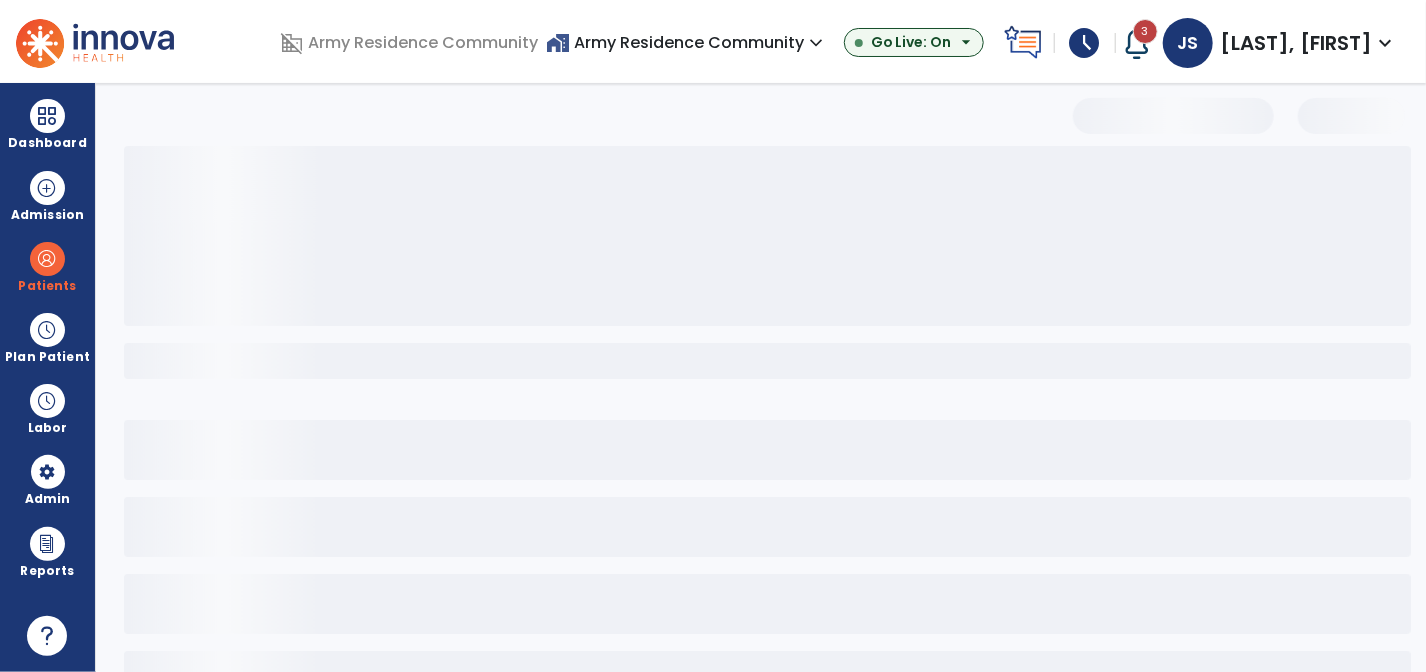 select on "***" 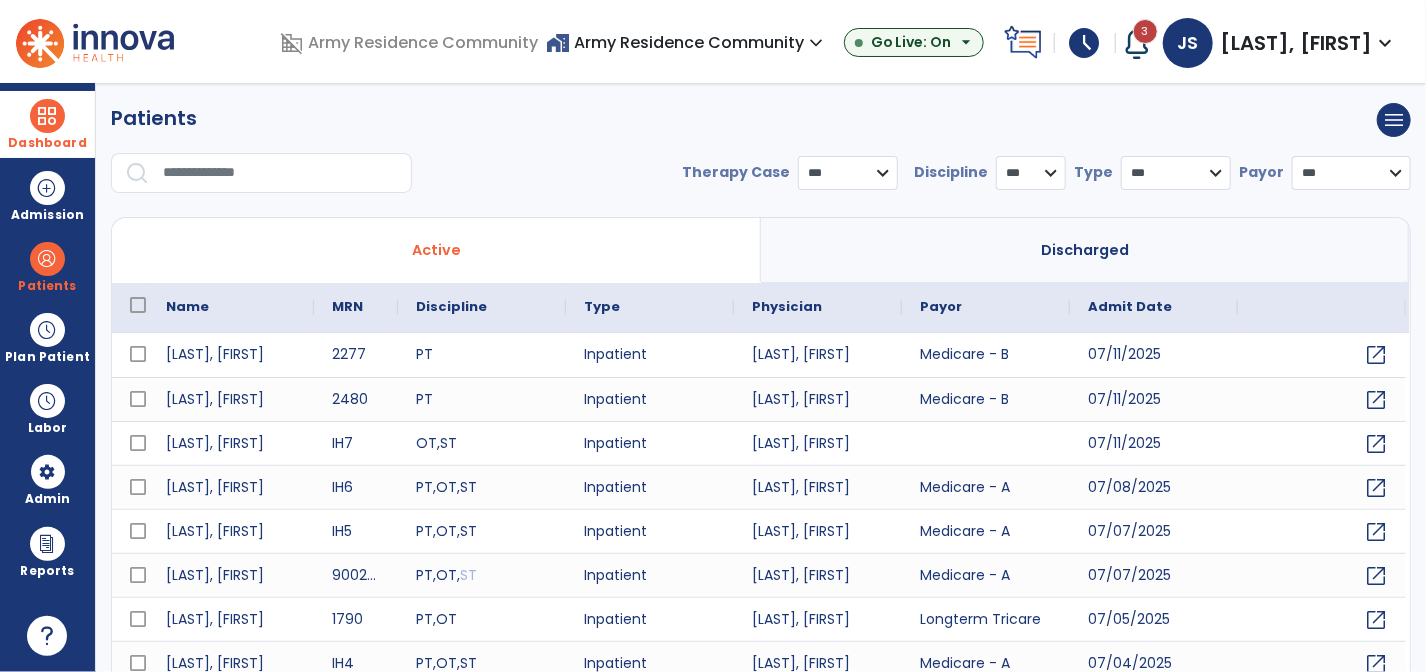 click at bounding box center [47, 116] 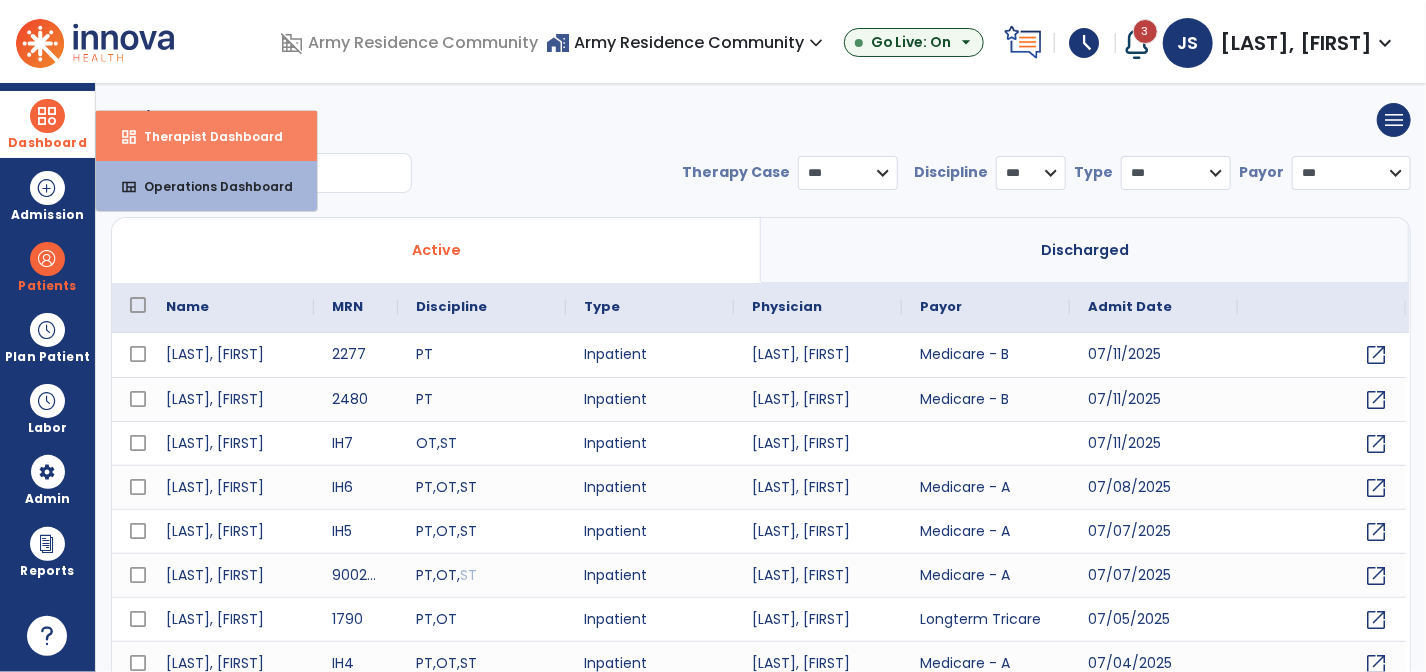 click on "Therapist Dashboard" at bounding box center (205, 136) 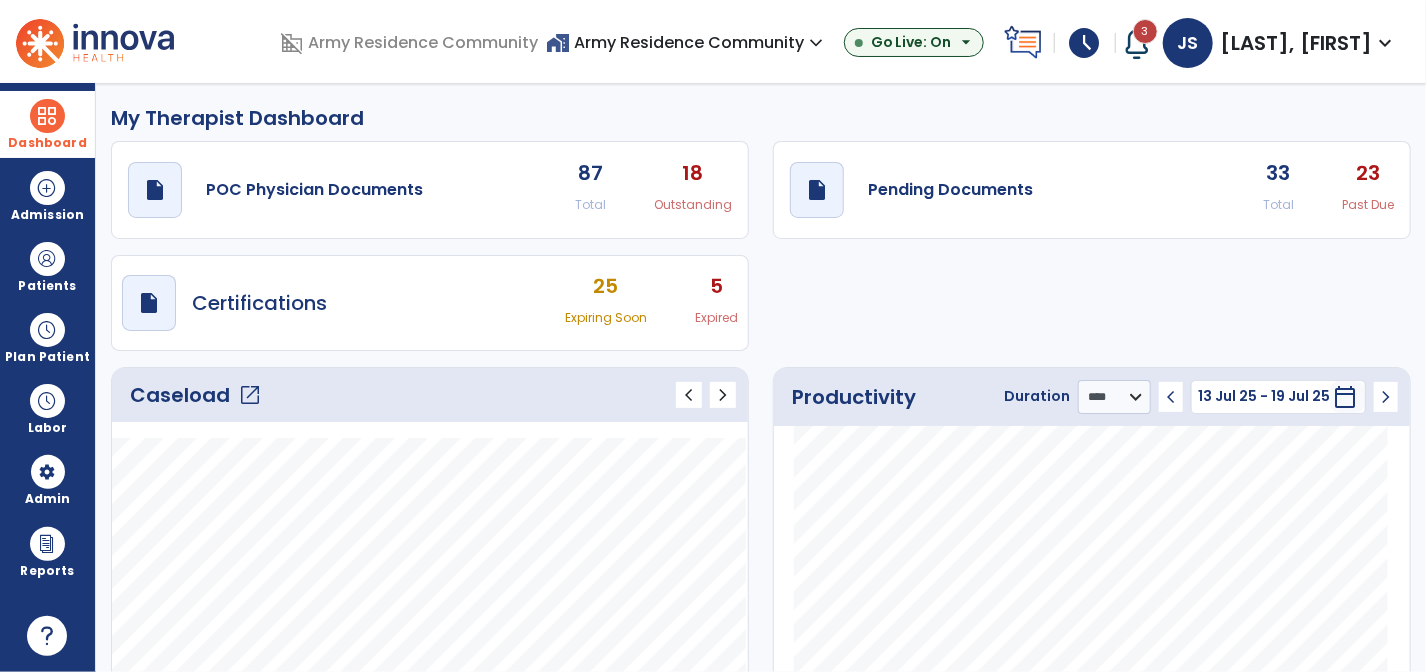click on "5" at bounding box center [716, 286] 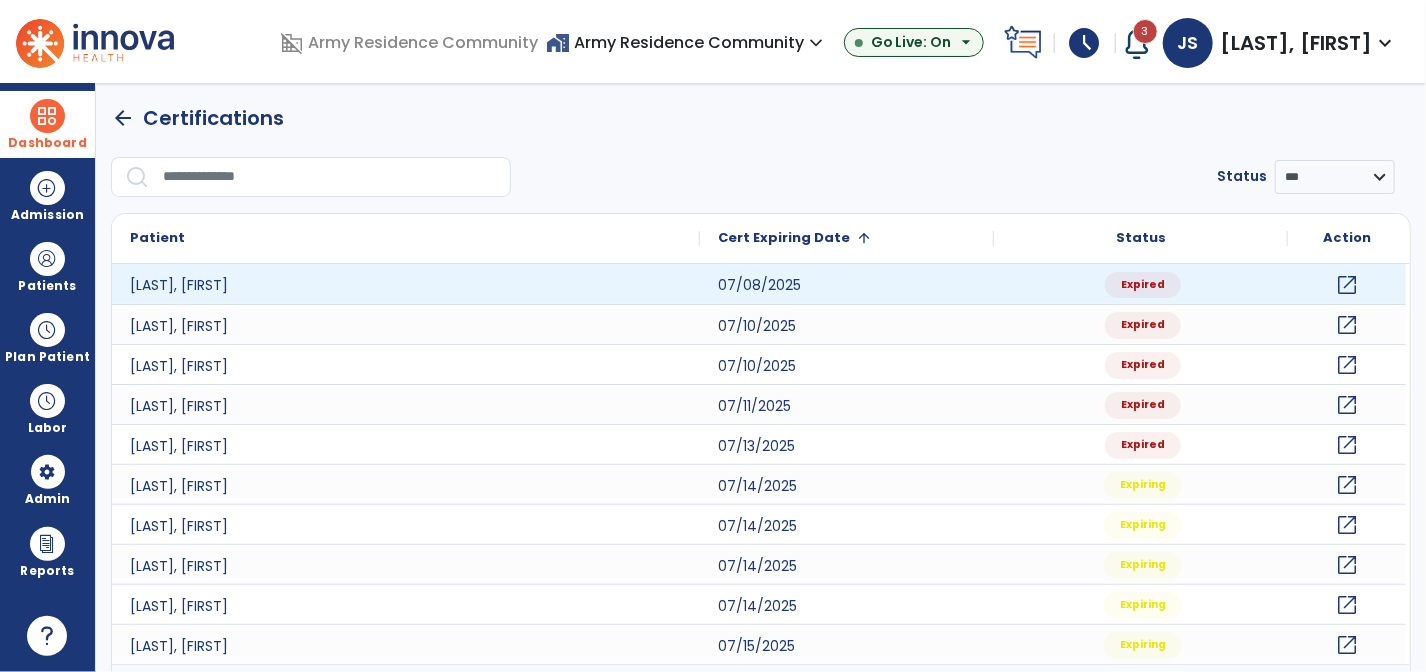 click on "open_in_new" 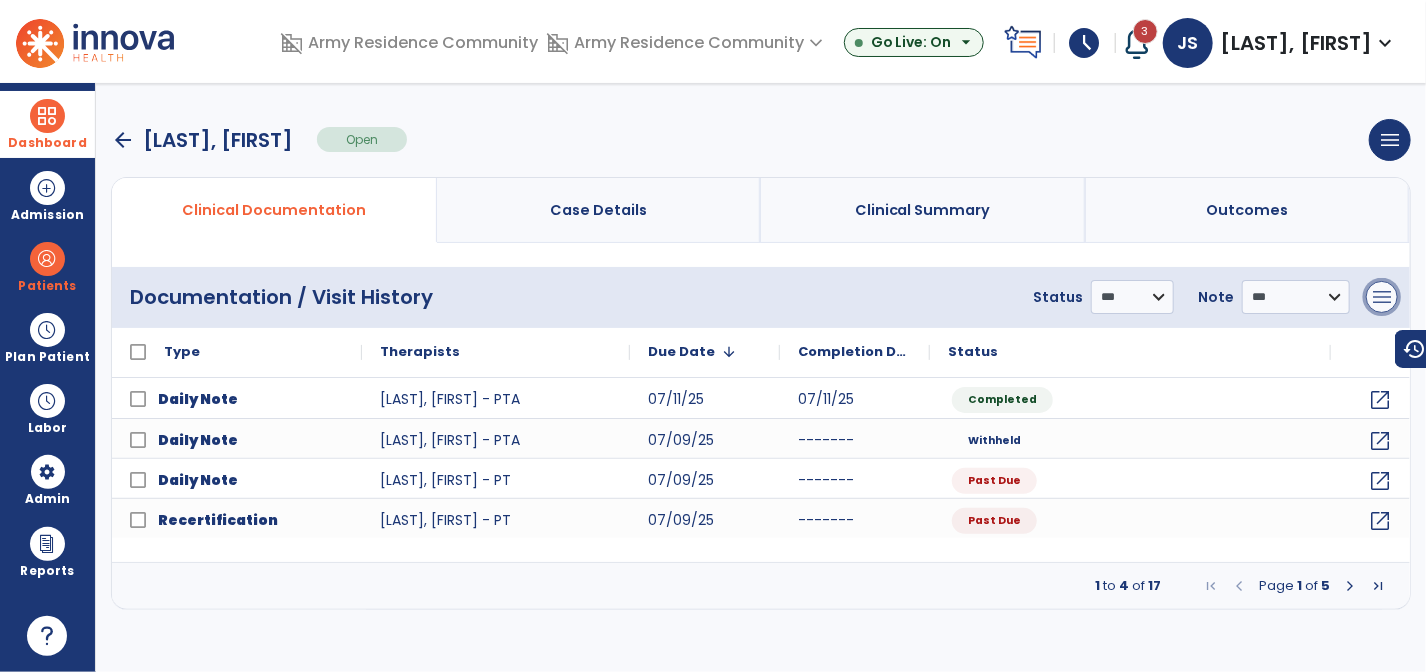 click on "menu" at bounding box center (1382, 297) 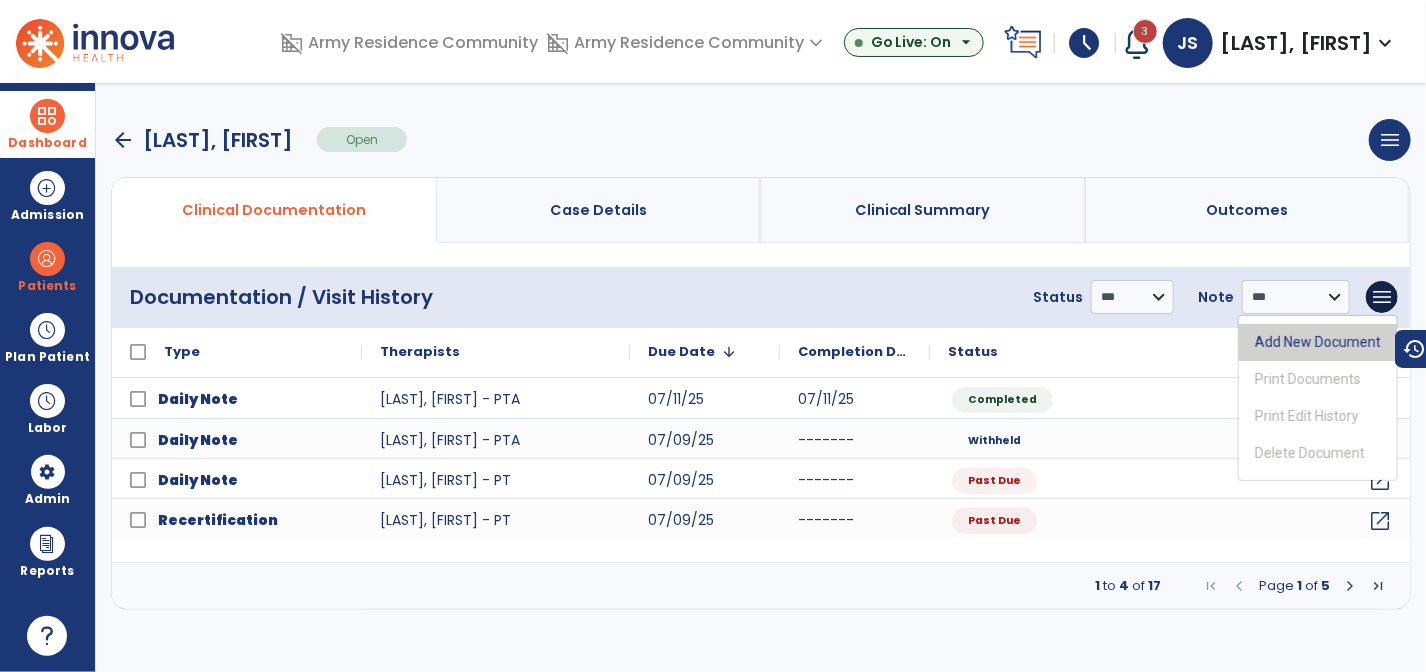 click on "Add New Document" at bounding box center [1318, 342] 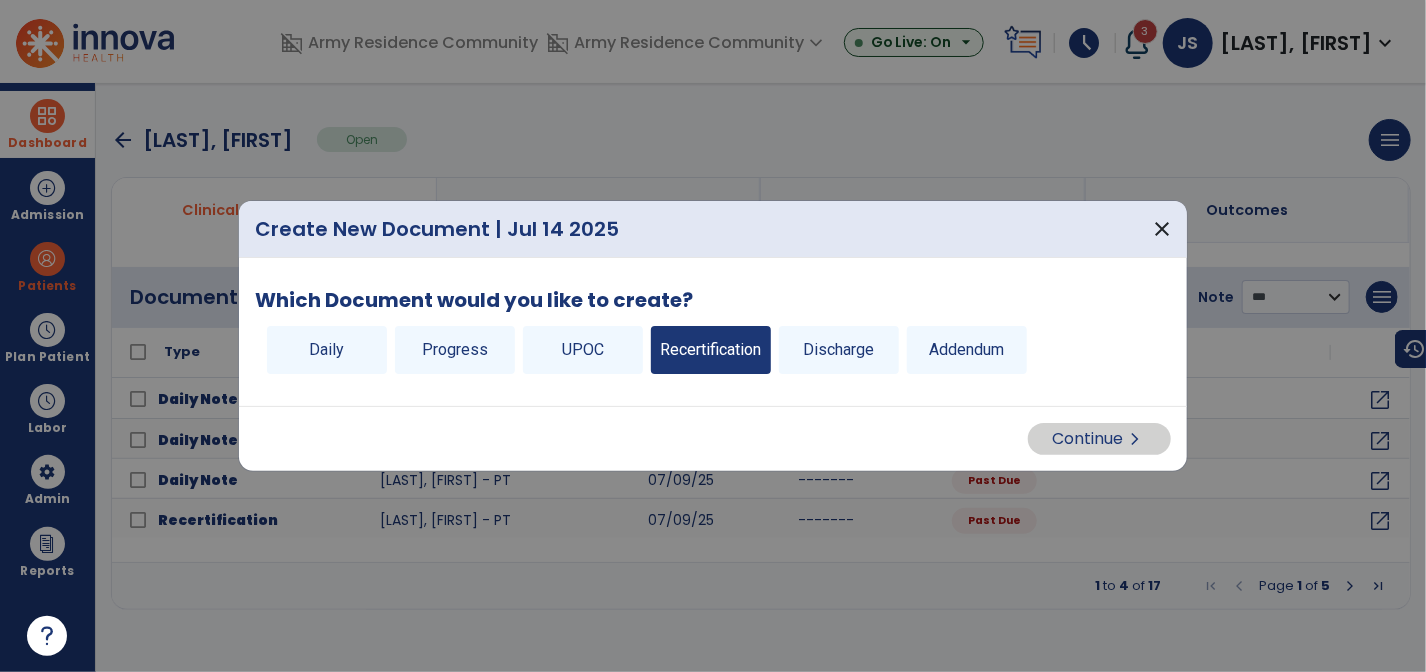 click on "Recertification" at bounding box center [711, 350] 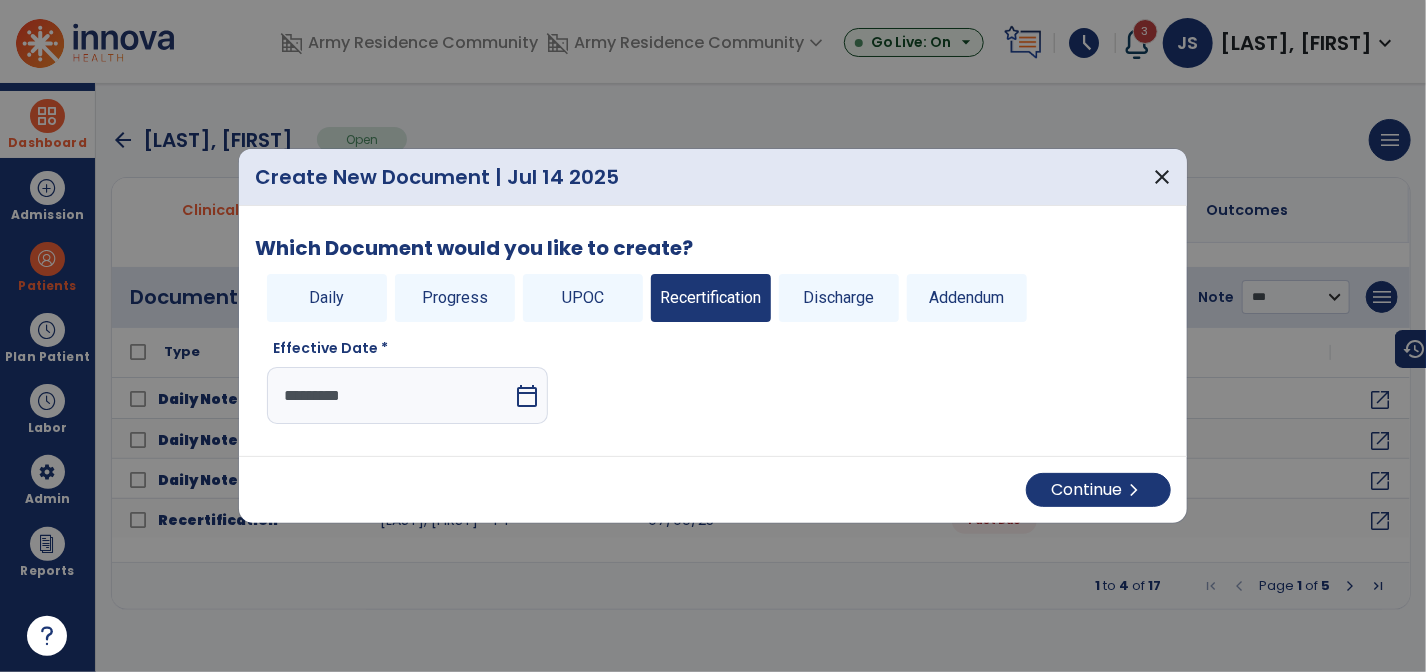 click on "calendar_today" at bounding box center (527, 396) 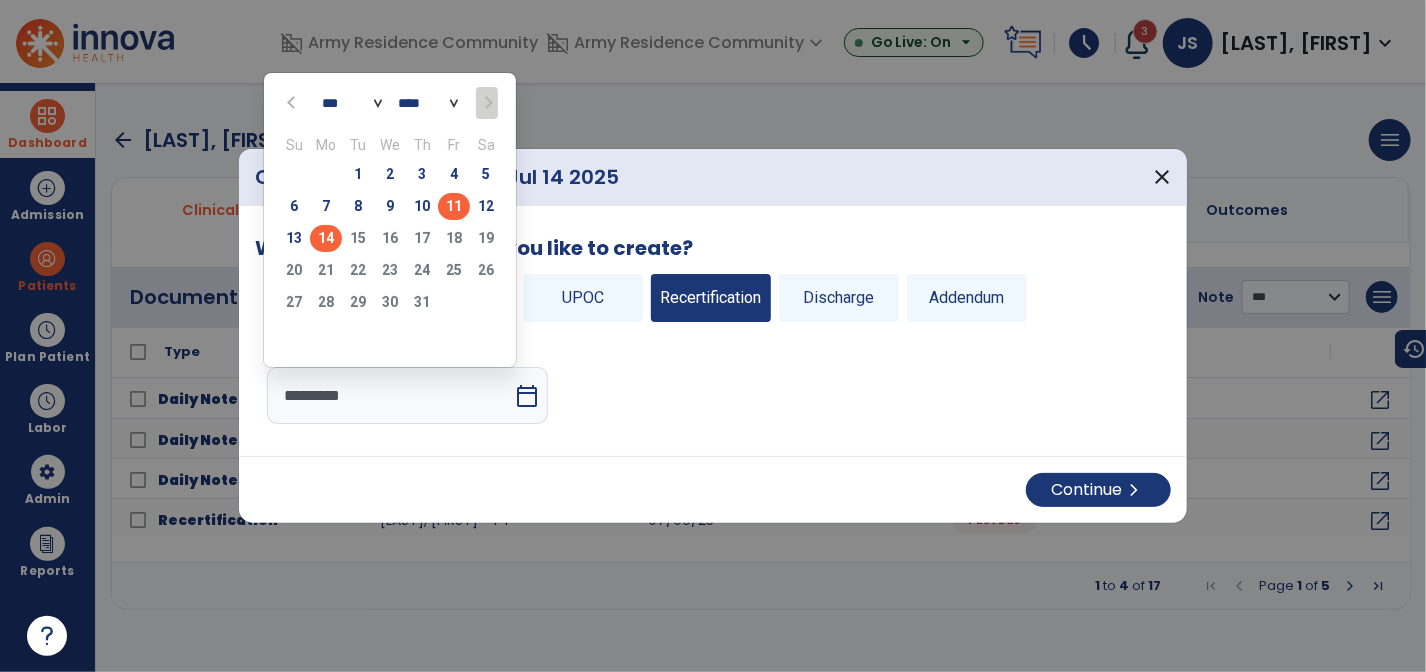 click on "11" 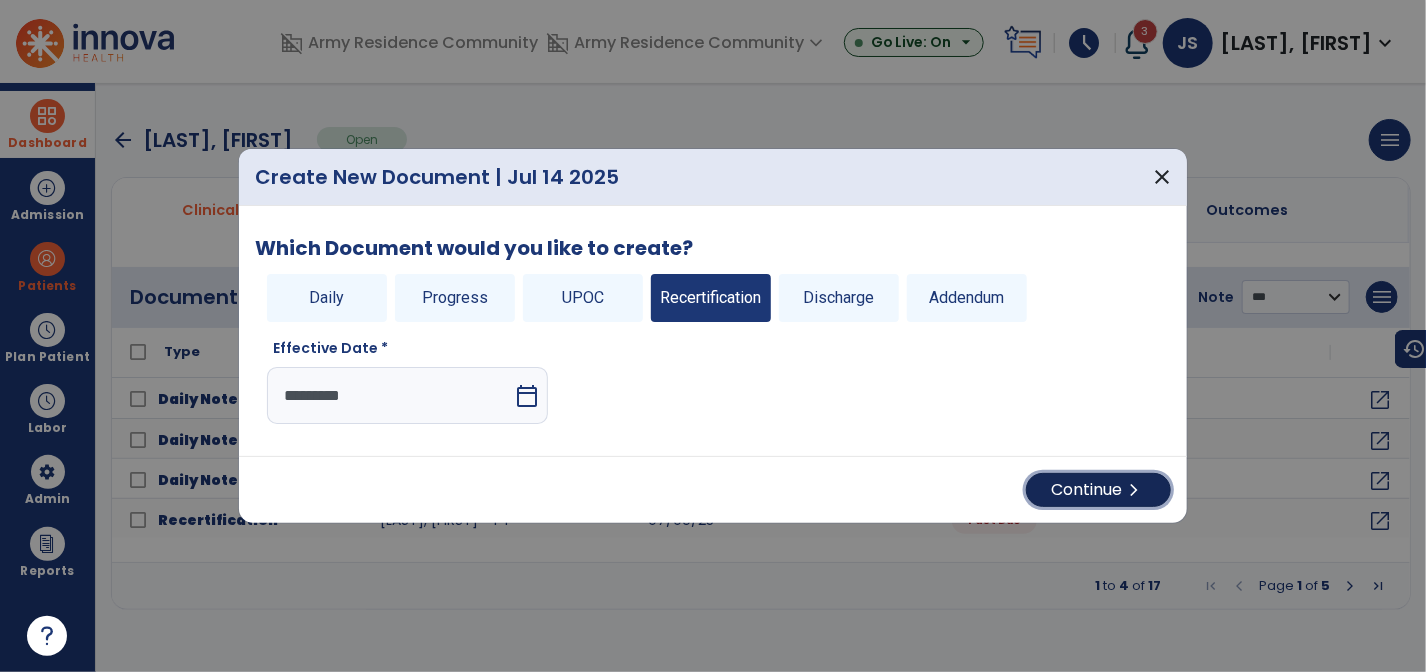 click on "Continue   chevron_right" at bounding box center (1098, 490) 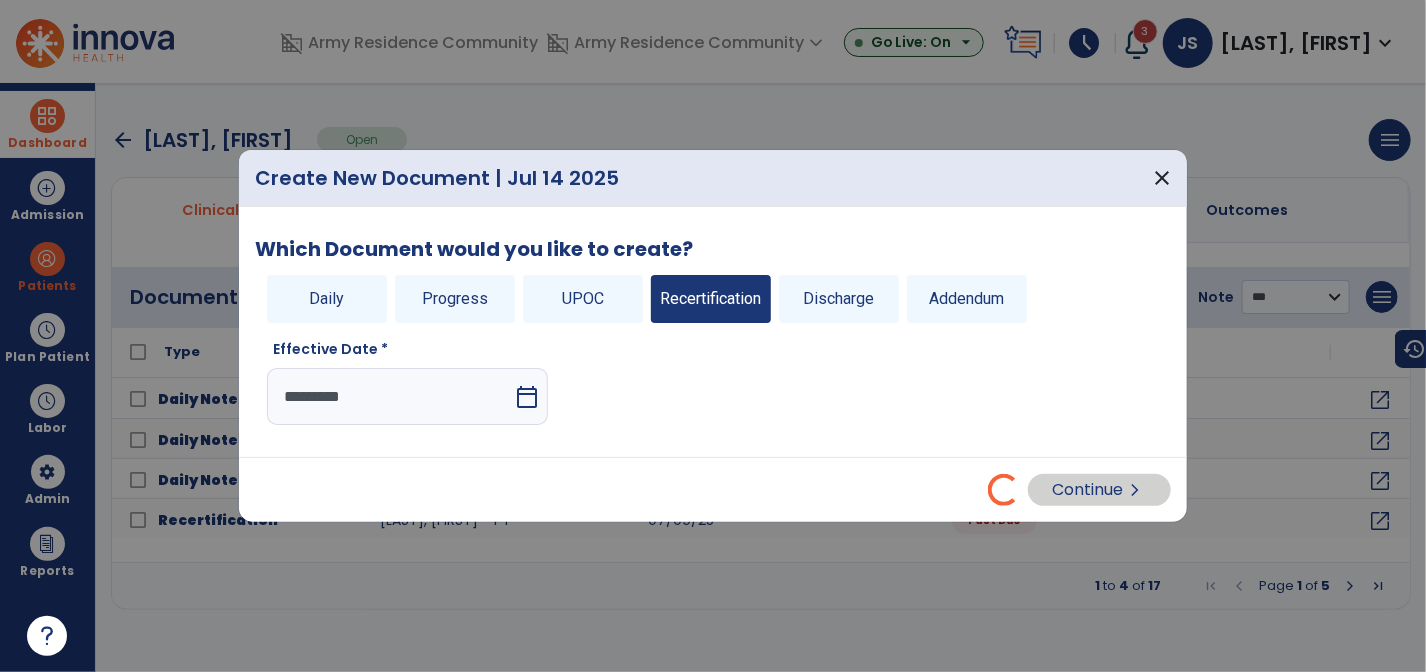 select on "**" 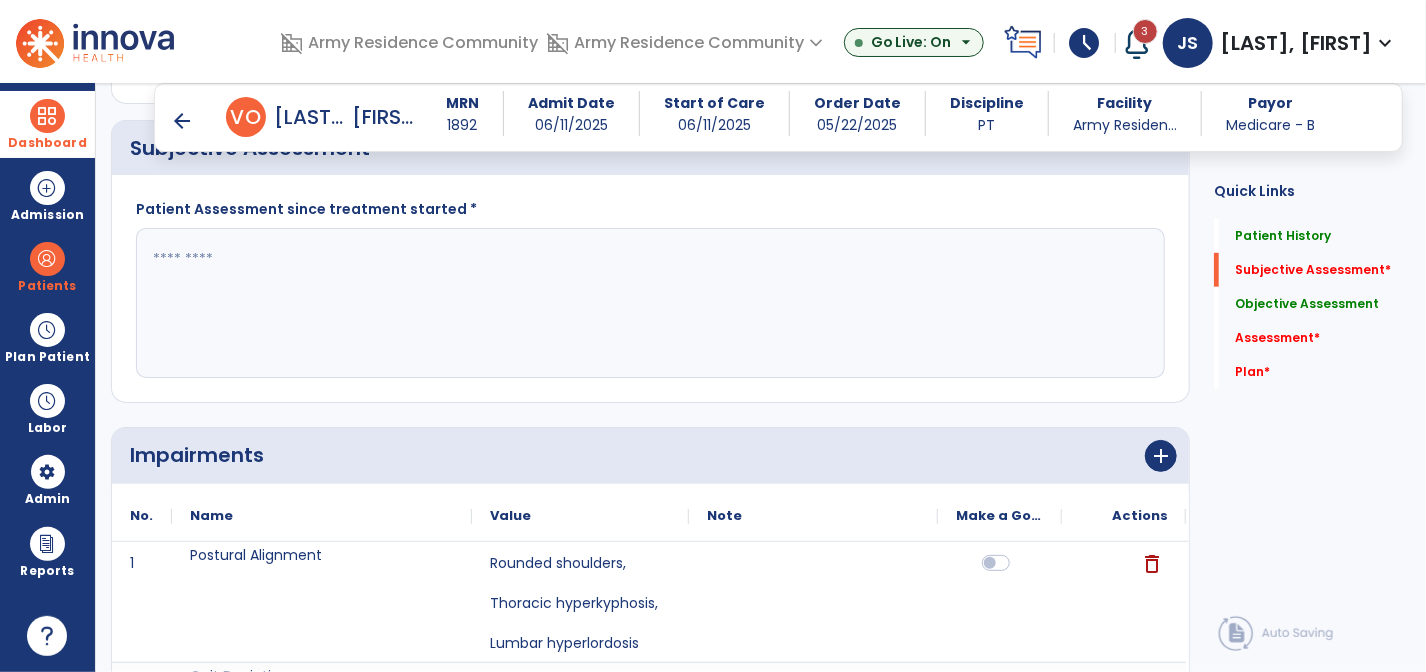 scroll, scrollTop: 500, scrollLeft: 0, axis: vertical 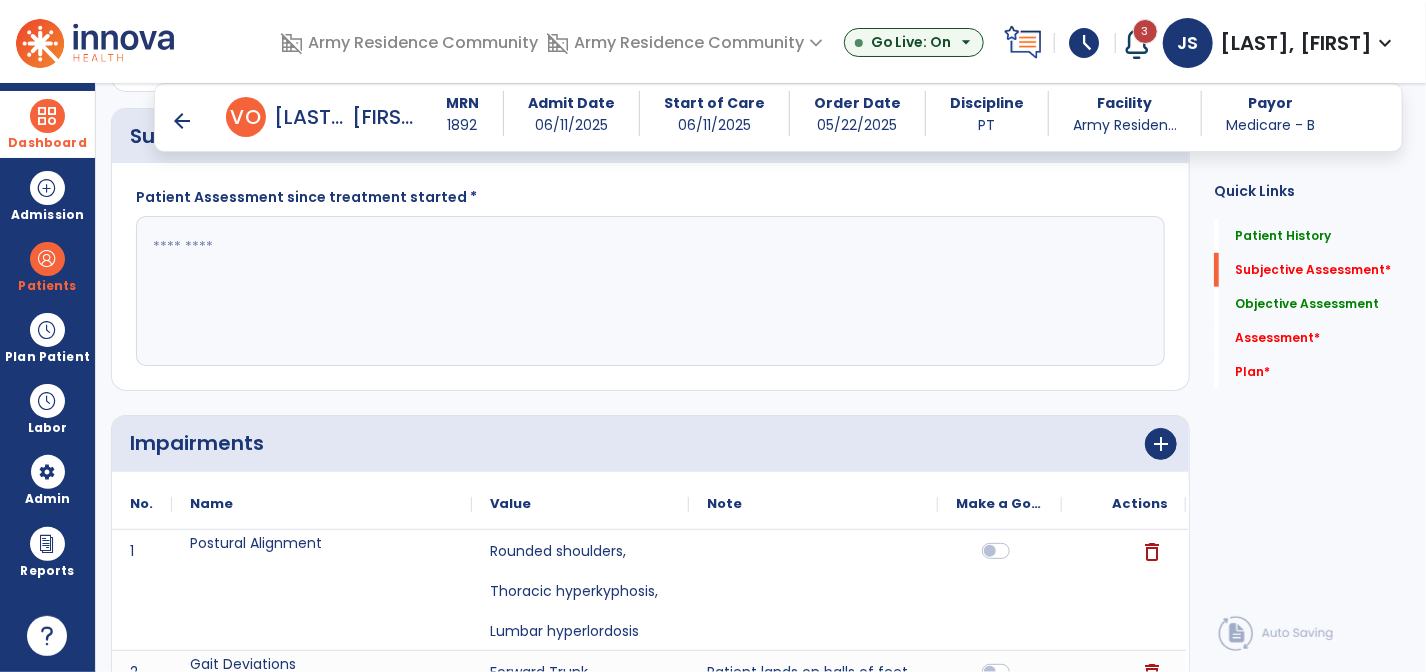 click 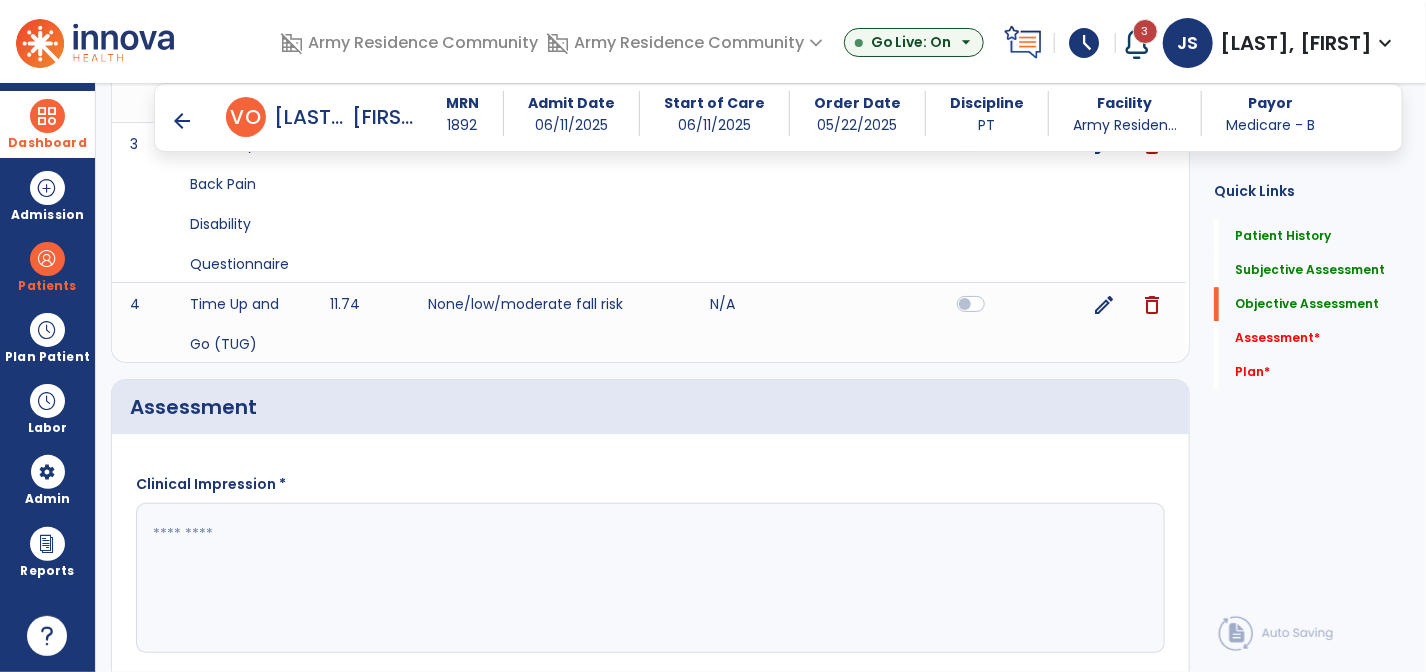 scroll, scrollTop: 2900, scrollLeft: 0, axis: vertical 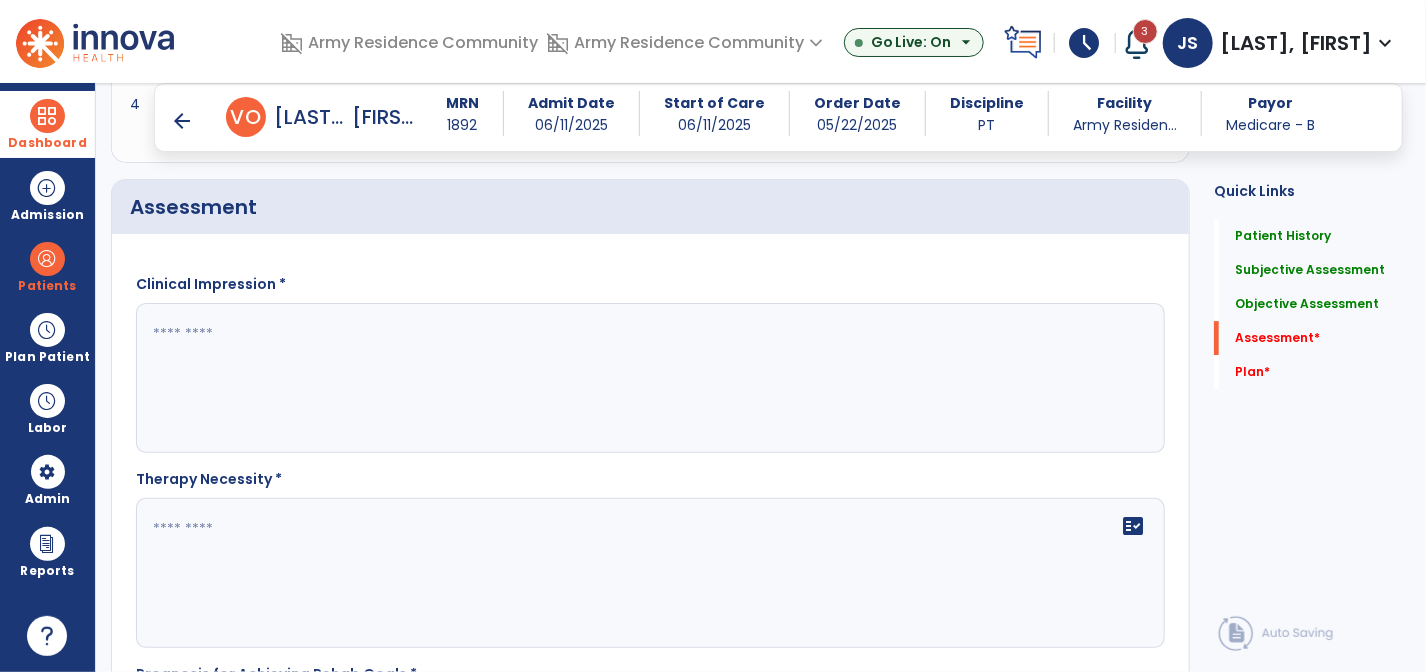 type on "**********" 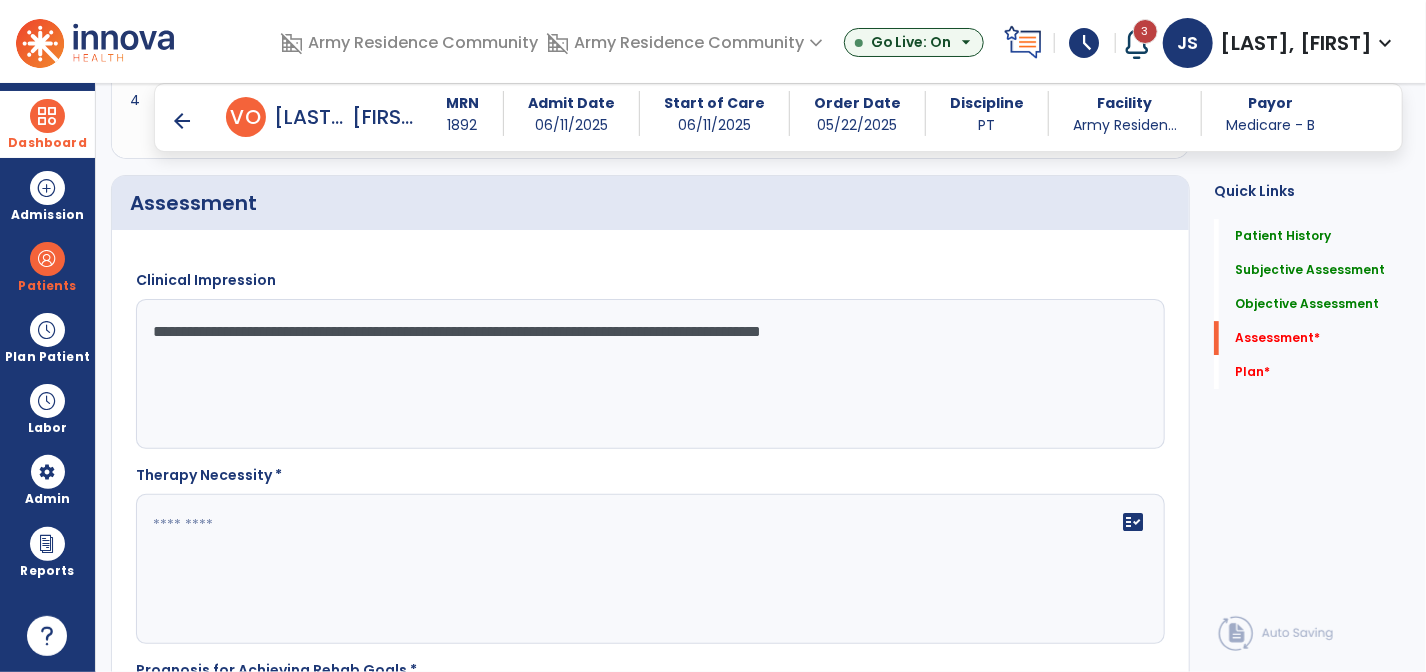 scroll, scrollTop: 3000, scrollLeft: 0, axis: vertical 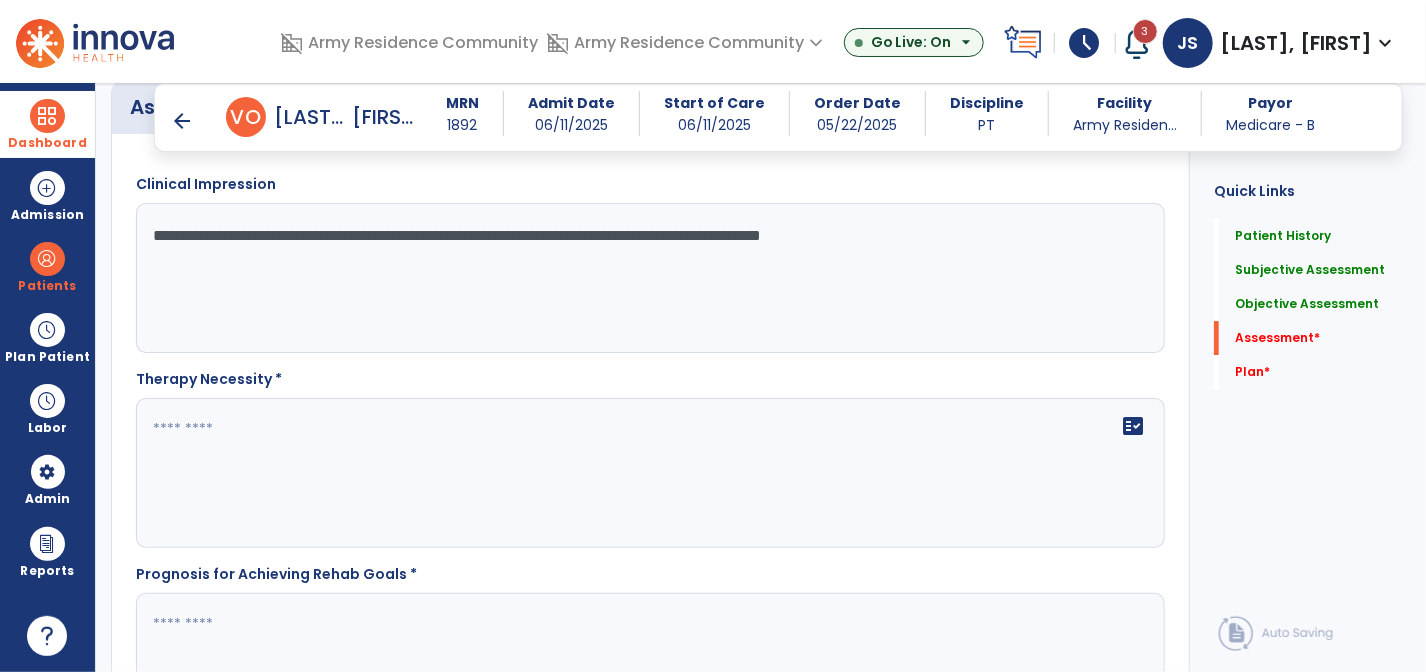 type on "**********" 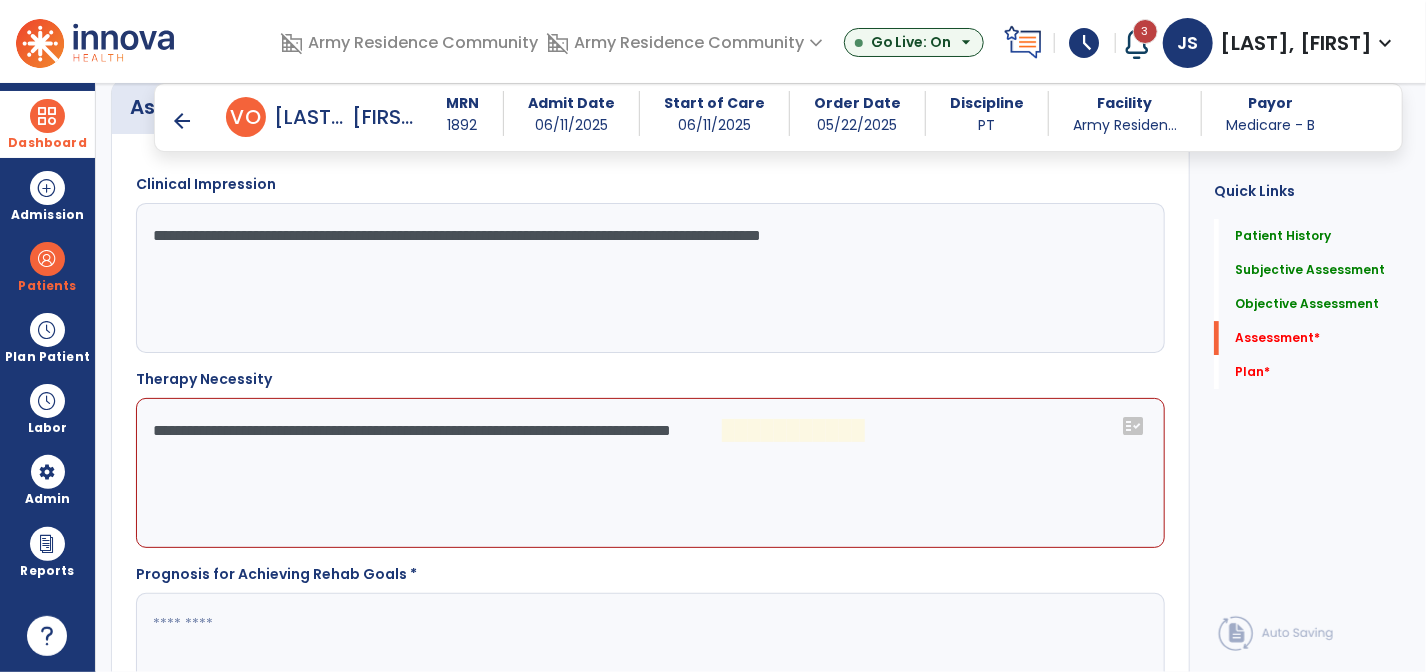 click on "**********" 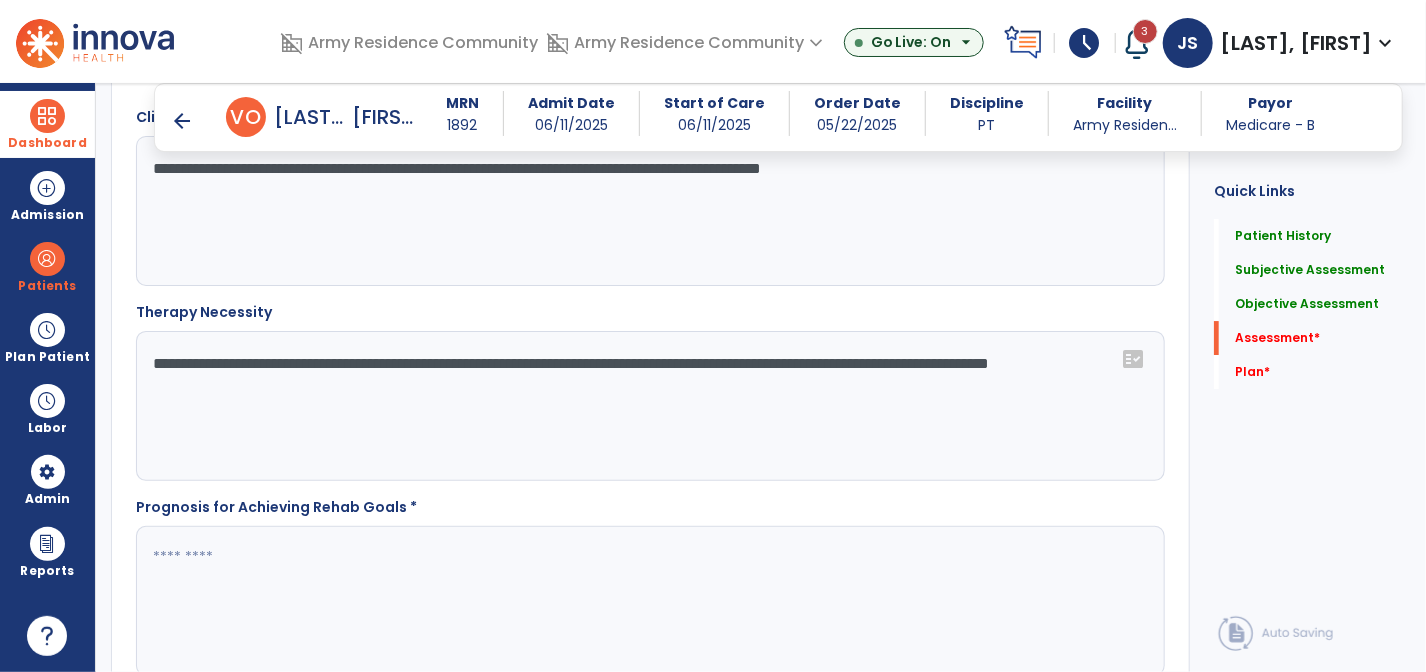 scroll, scrollTop: 3200, scrollLeft: 0, axis: vertical 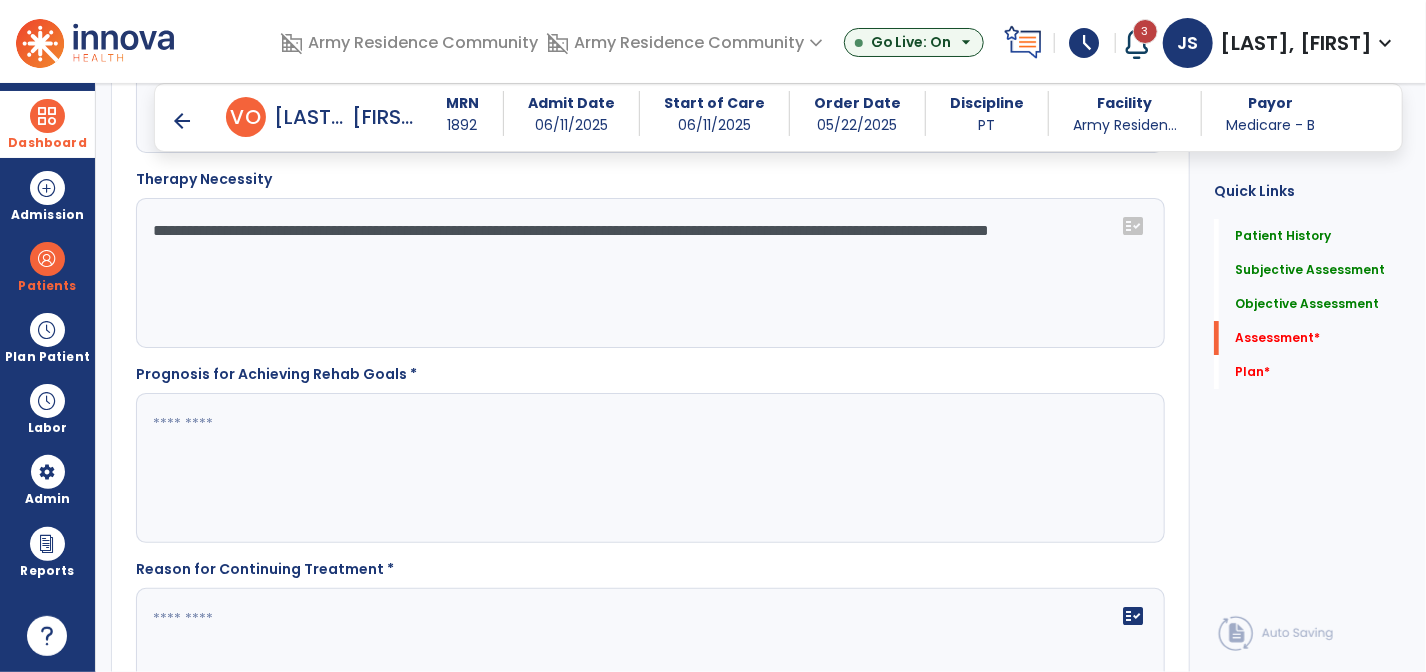 type on "**********" 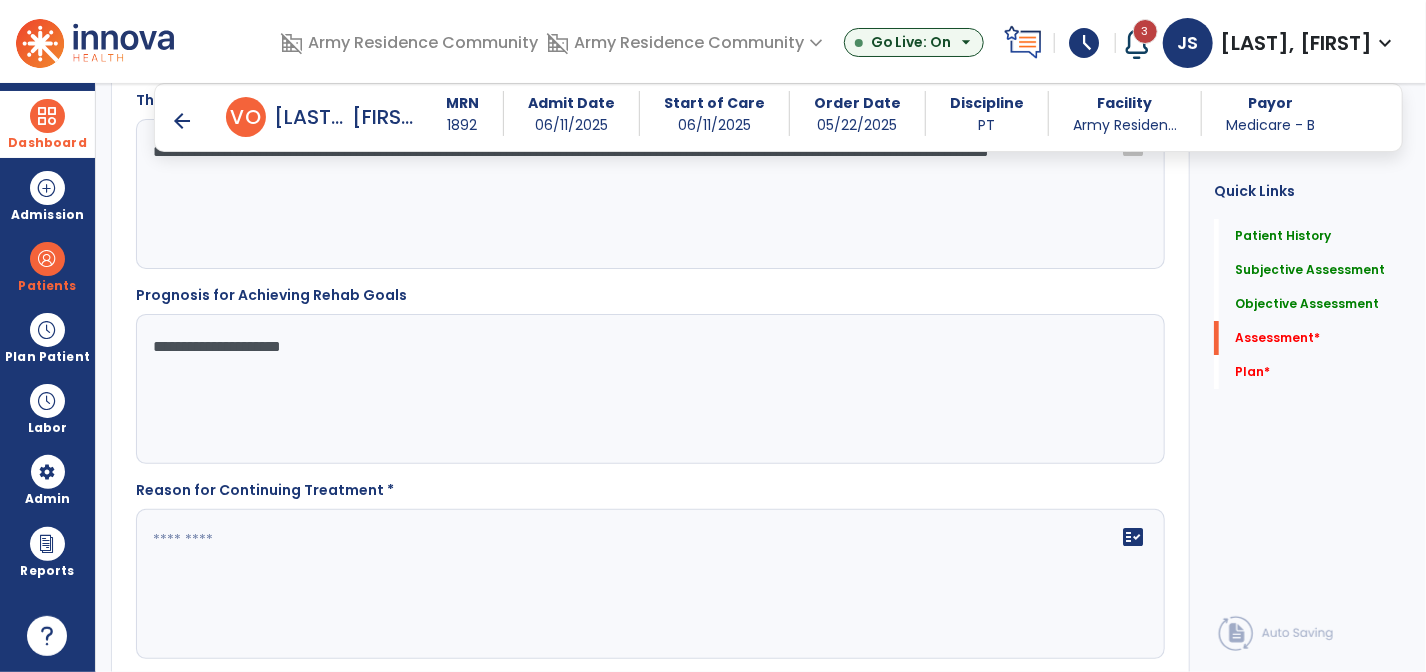 scroll, scrollTop: 3500, scrollLeft: 0, axis: vertical 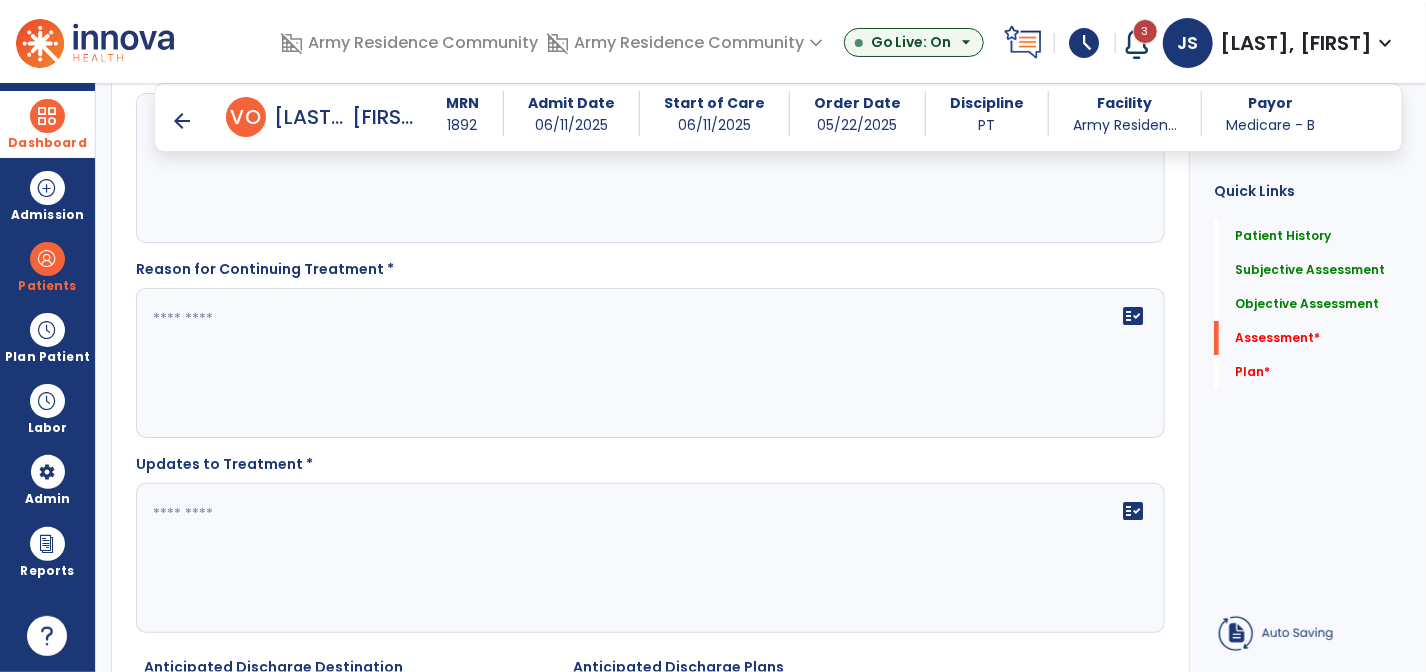type on "**********" 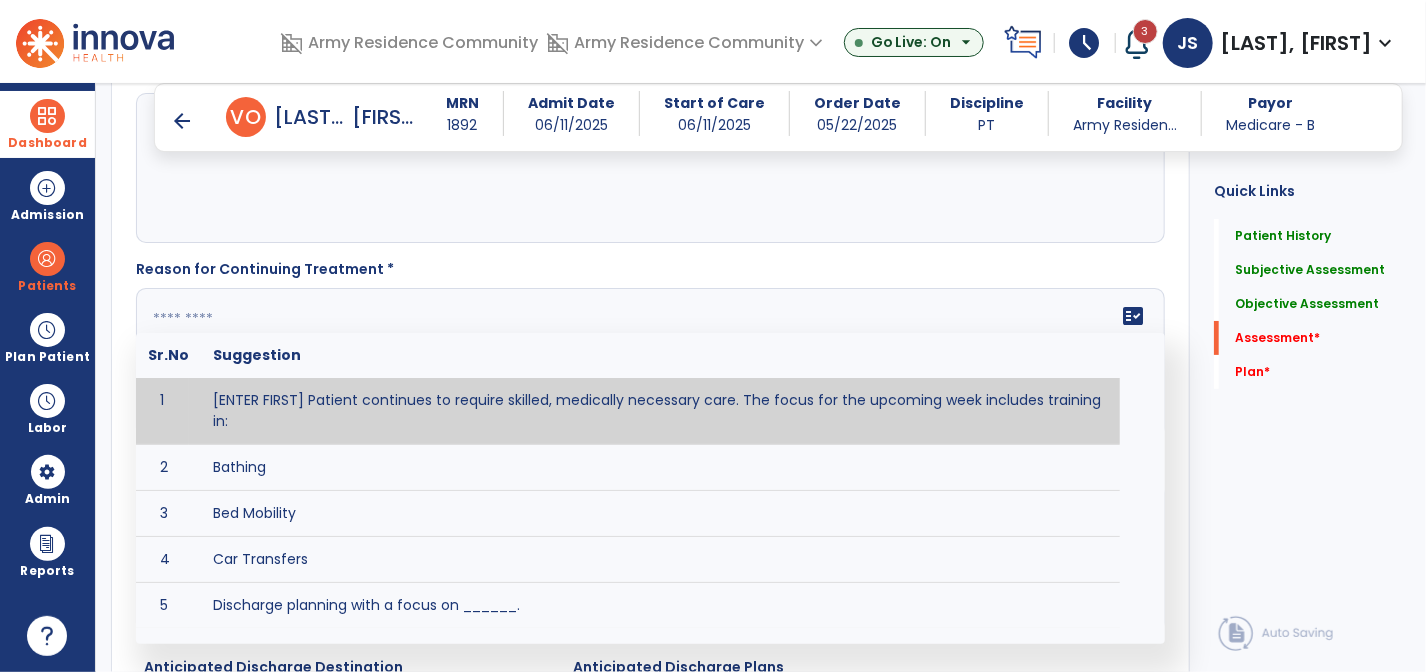 click 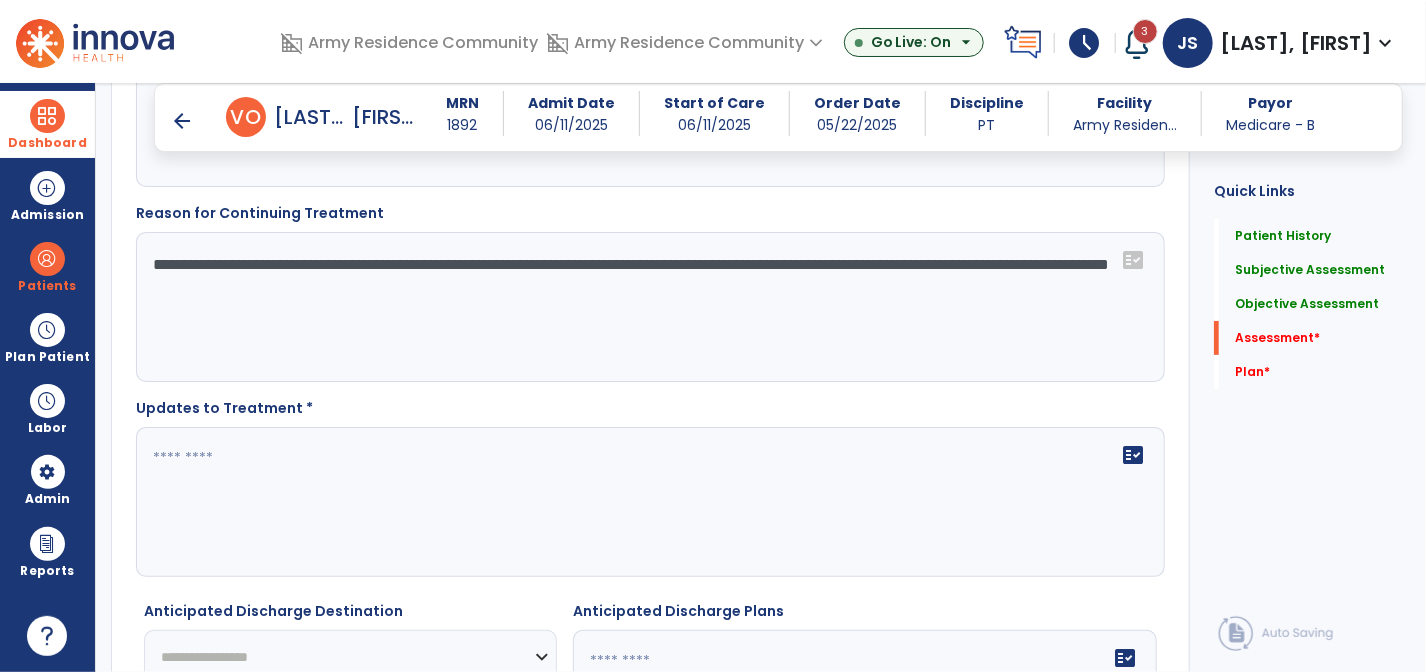 scroll, scrollTop: 3600, scrollLeft: 0, axis: vertical 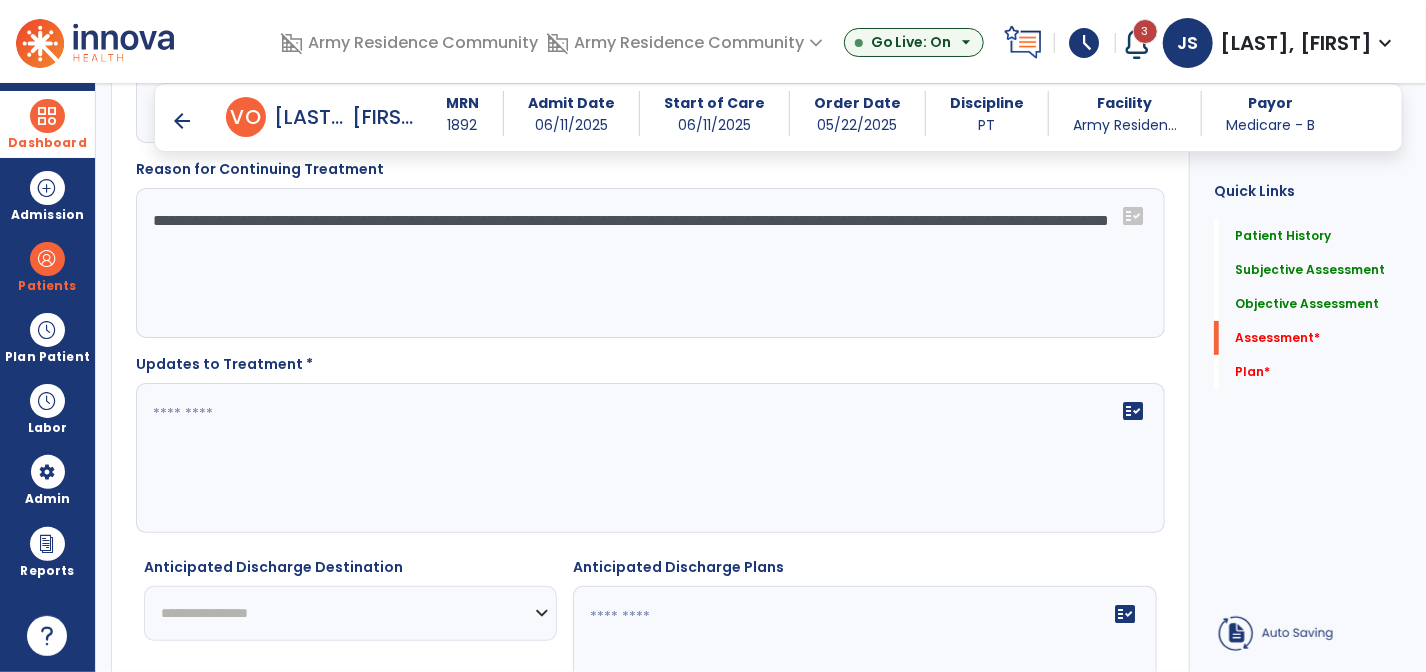 type on "**********" 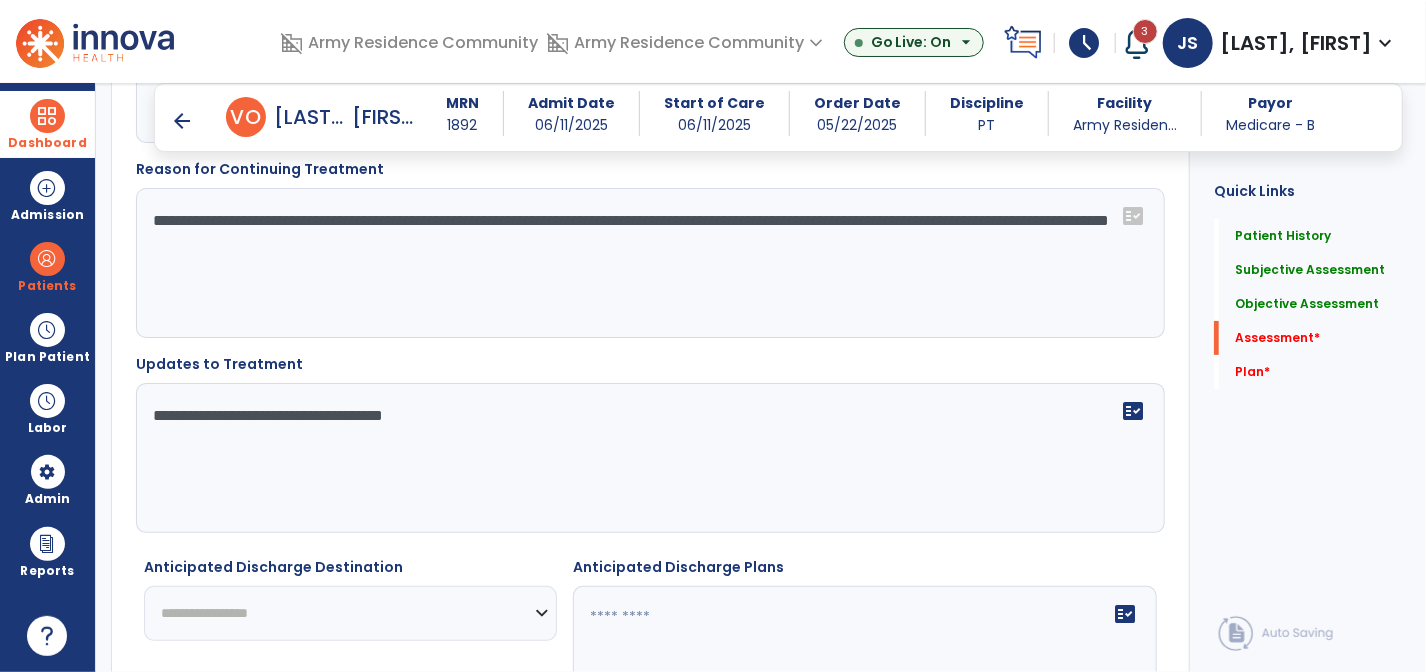 scroll, scrollTop: 3700, scrollLeft: 0, axis: vertical 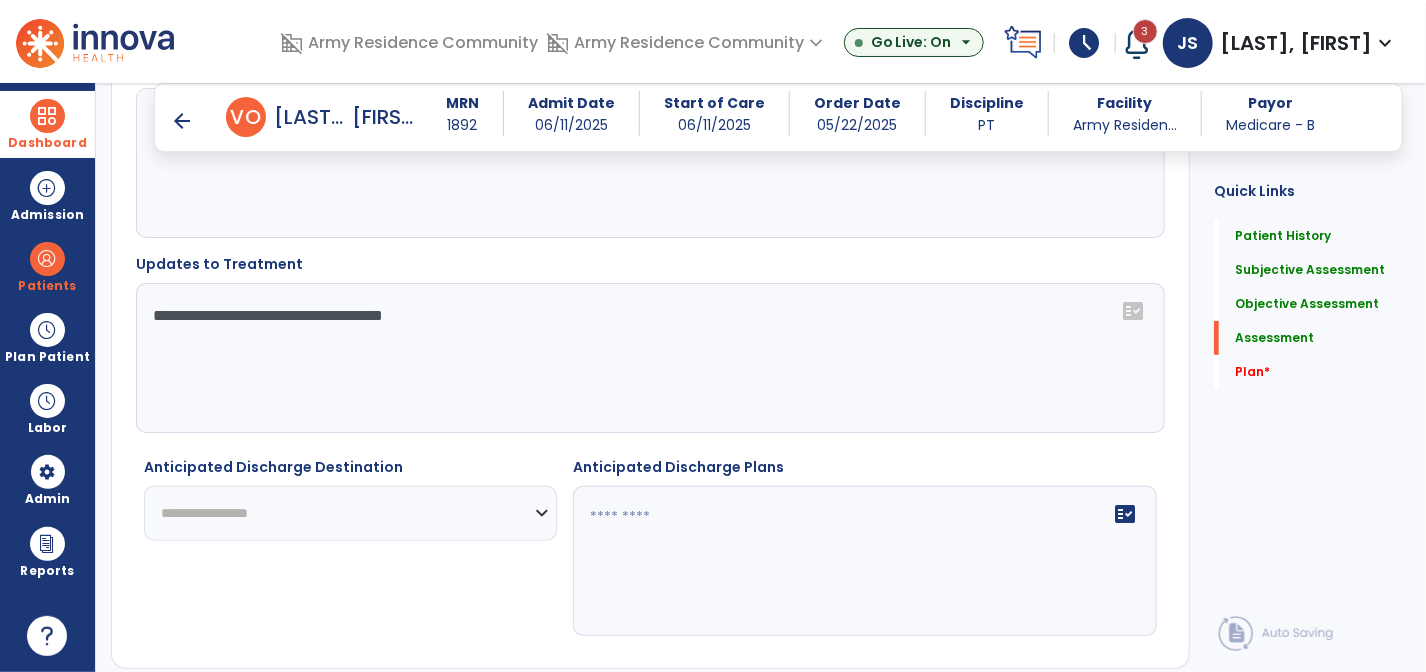 type on "**********" 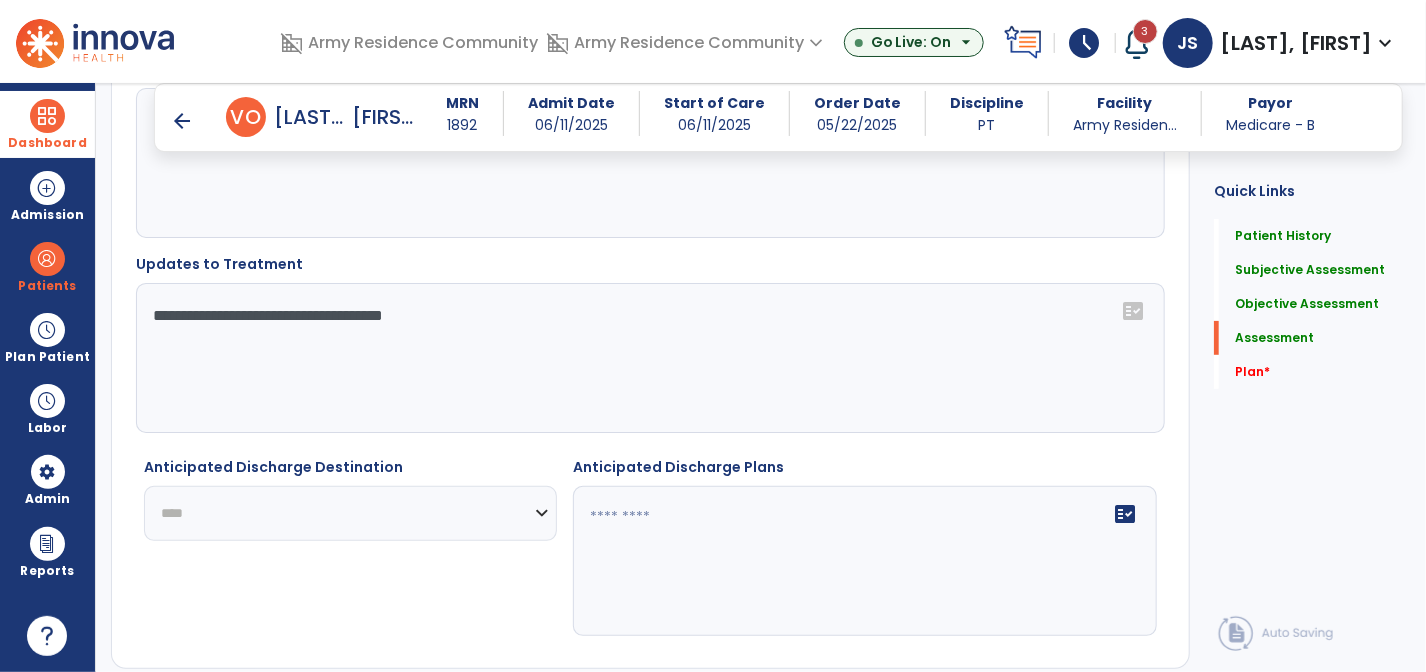 click on "**********" 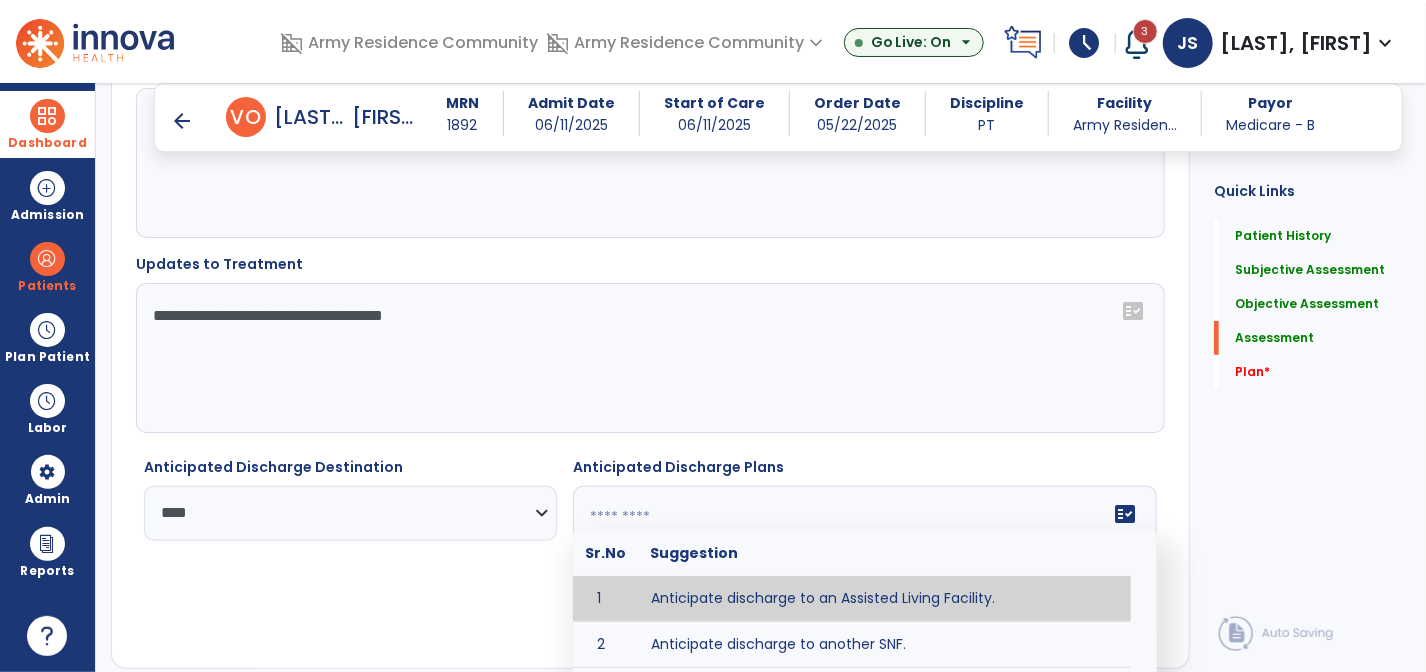 click on "fact_check  Sr.No Suggestion 1 Anticipate discharge to an Assisted Living Facility. 2 Anticipate discharge to another SNF. 3 Anticipate discharge to home. 4 Anticipate discharge to hospice care. 5 Anticipate discharge to this SNF. 6 Anticipate patient will need [FULL/PART TIME] caregiver assistance. 7 Anticipate patient will need [ASSISTANCE LEVEL] assistance from [CAREGIVER]. 8 Anticipate patient will need 24-hour caregiver assistance. 9 Anticipate patient will need no caregiver assistance. 10 Discharge home and independent with caregiver. 11 Discharge home and independent without caregiver. 12 Discharge home and return to community activities. 13 Discharge home and return to vocational activities. 14 Discharge to home with patient continuing therapy services with out patient therapy. 15 Discharge to home with patient continuing therapy with Home Health. 16 Discharge to home with patient planning to live alone. 17 DME - the following DME for this patient is recommended by Physical Therapy: 18 19 20 21 22 23" 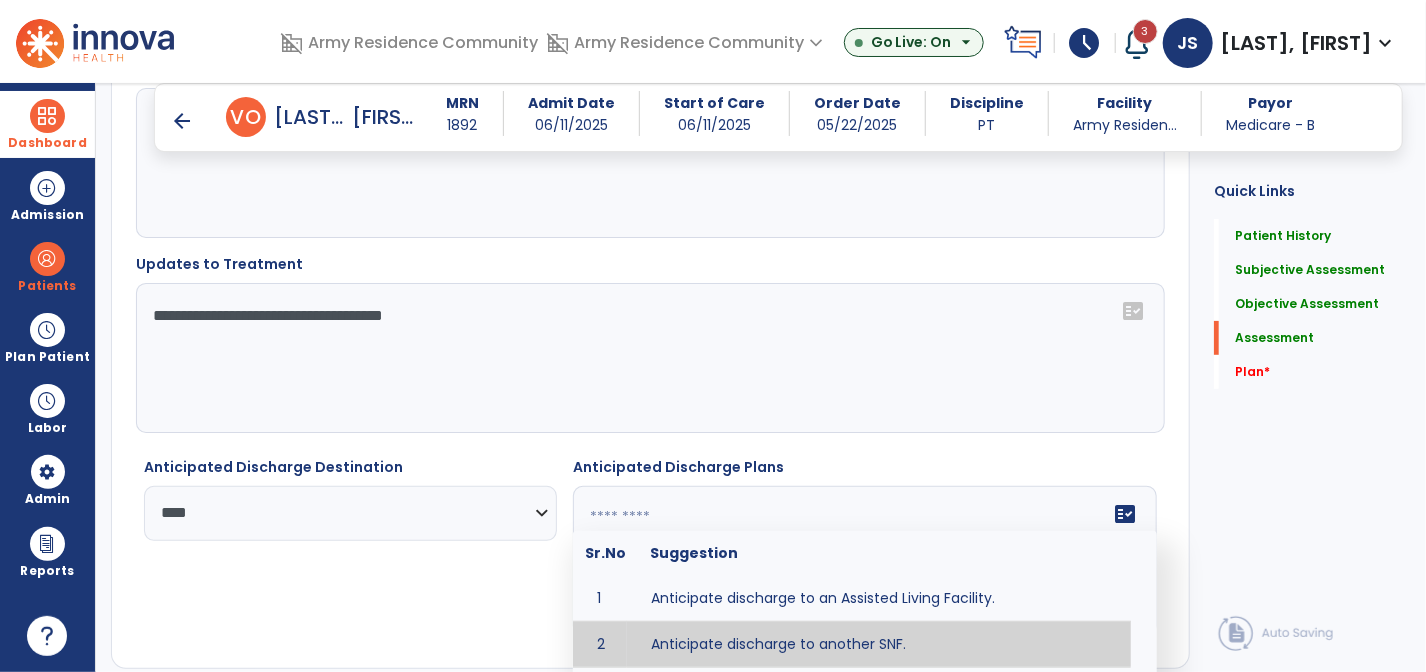 scroll, scrollTop: 100, scrollLeft: 0, axis: vertical 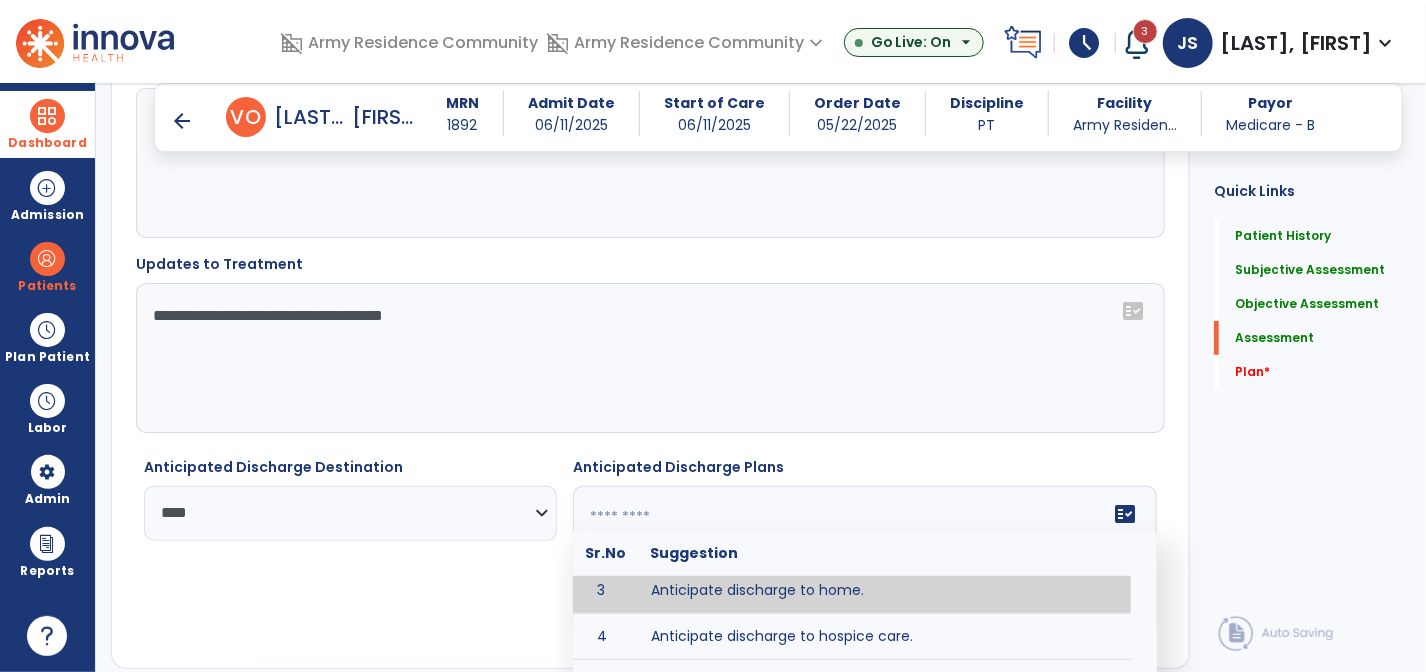type on "**********" 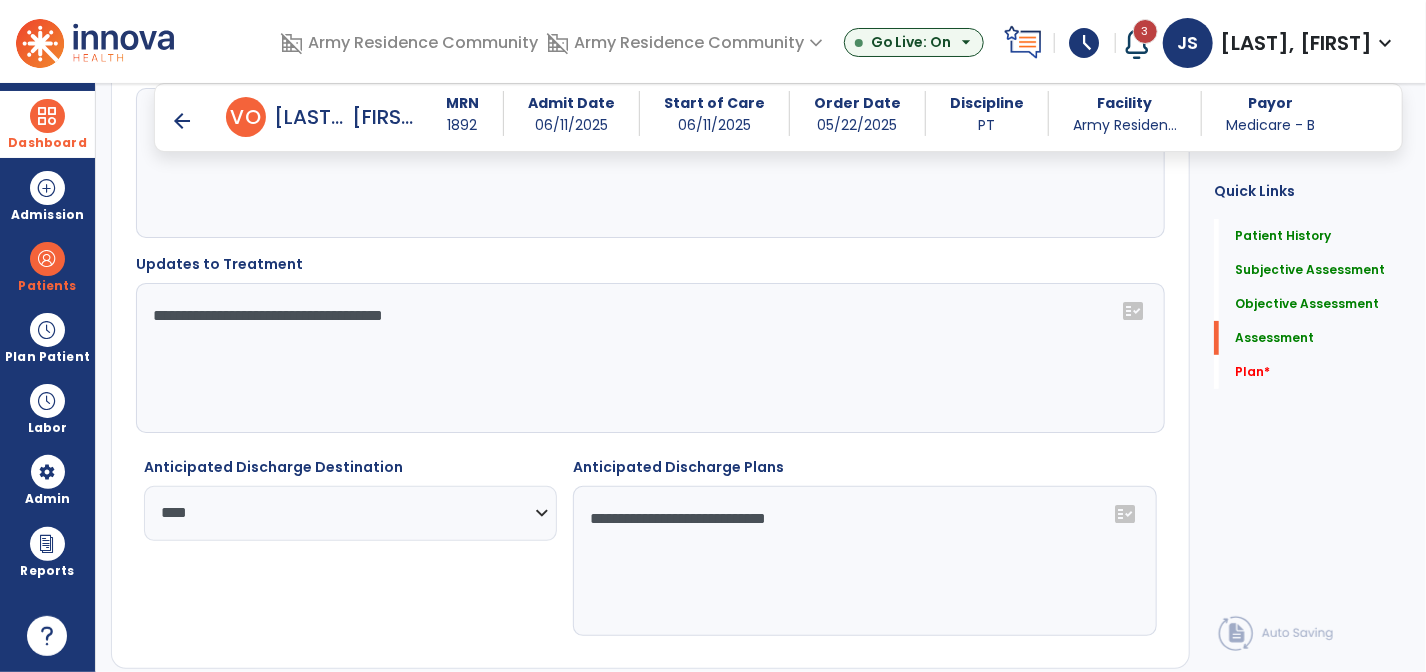 click on "**********" 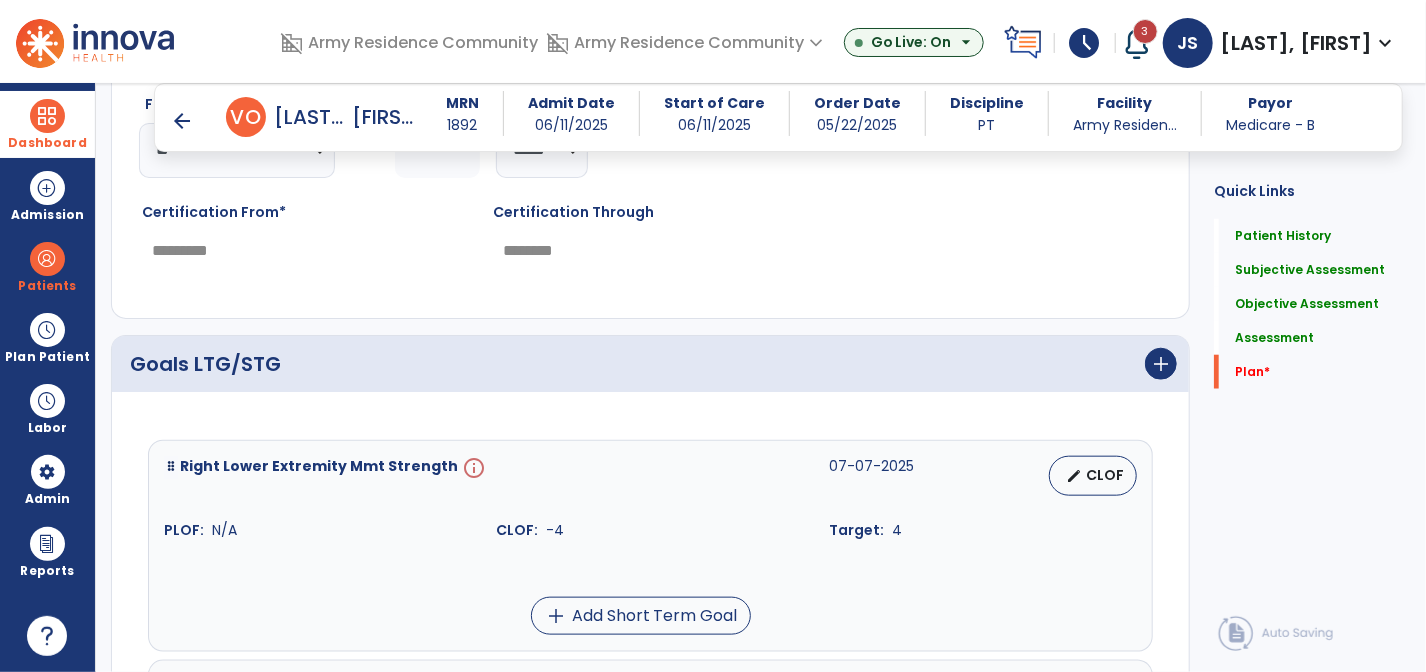 scroll, scrollTop: 4400, scrollLeft: 0, axis: vertical 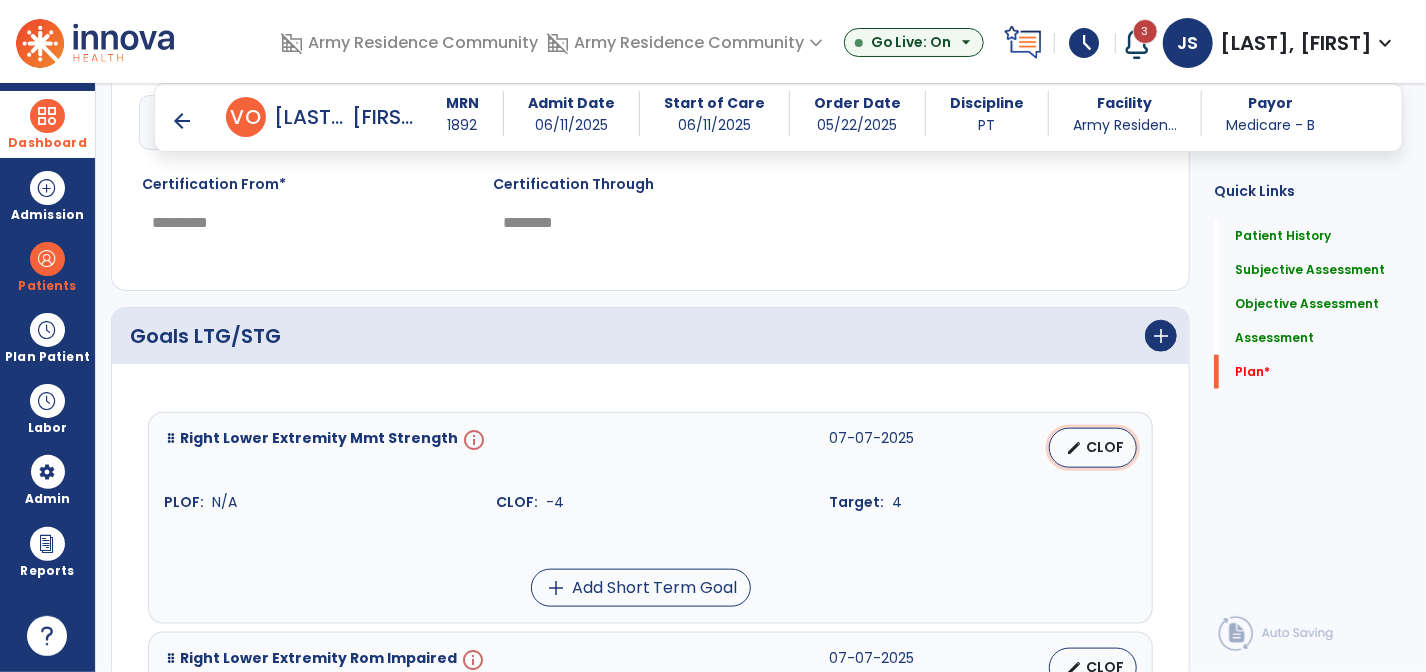 click on "edit" at bounding box center (1074, 448) 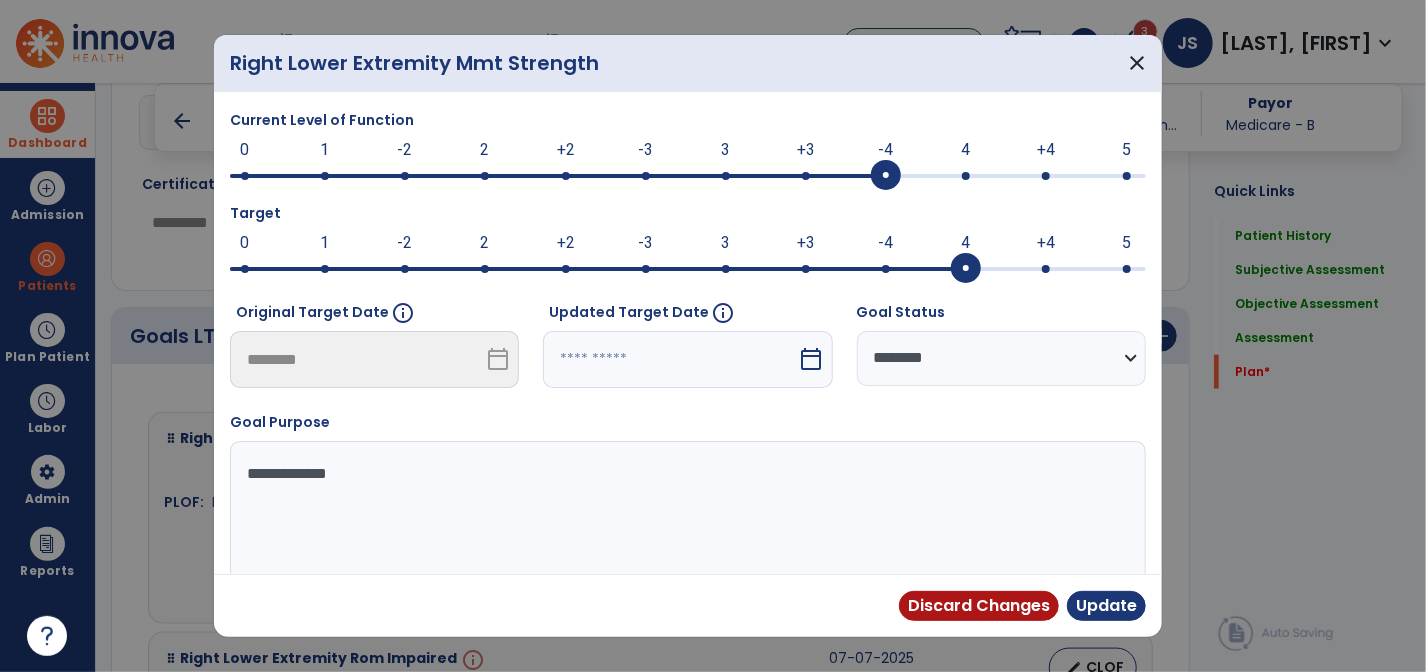 click on "calendar_today" at bounding box center (812, 359) 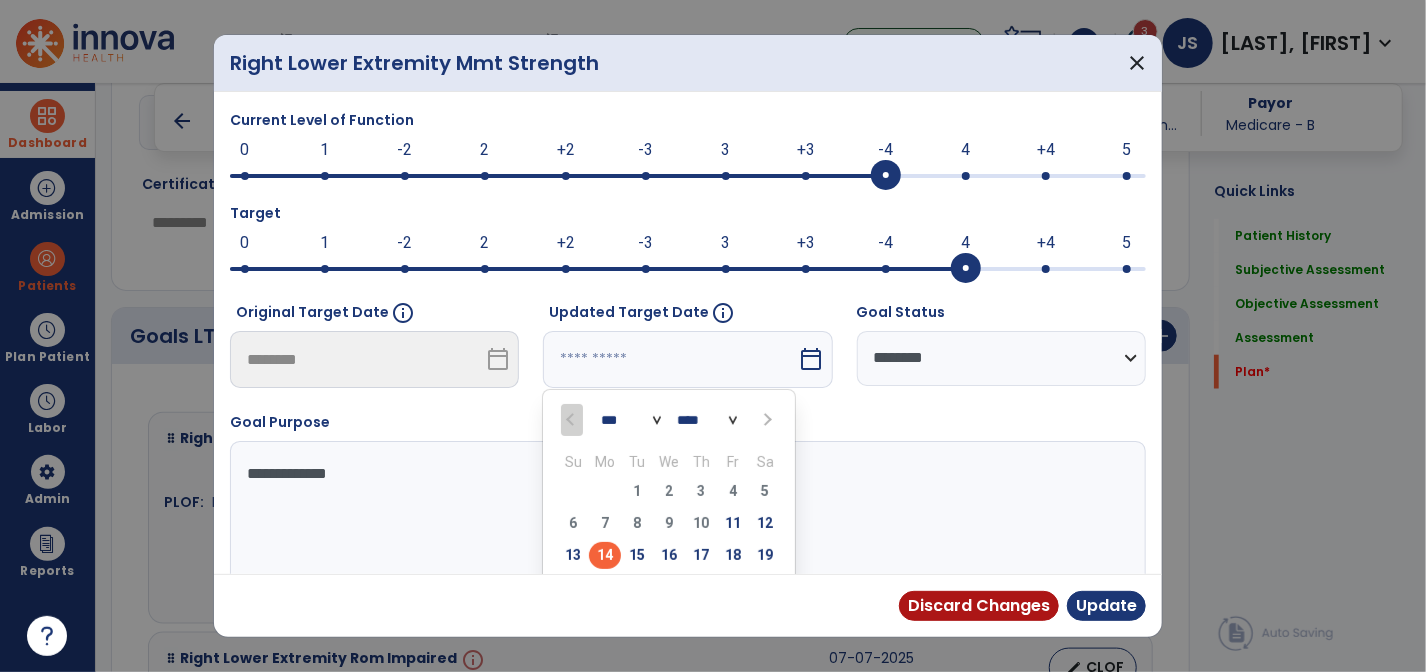 click at bounding box center [767, 420] 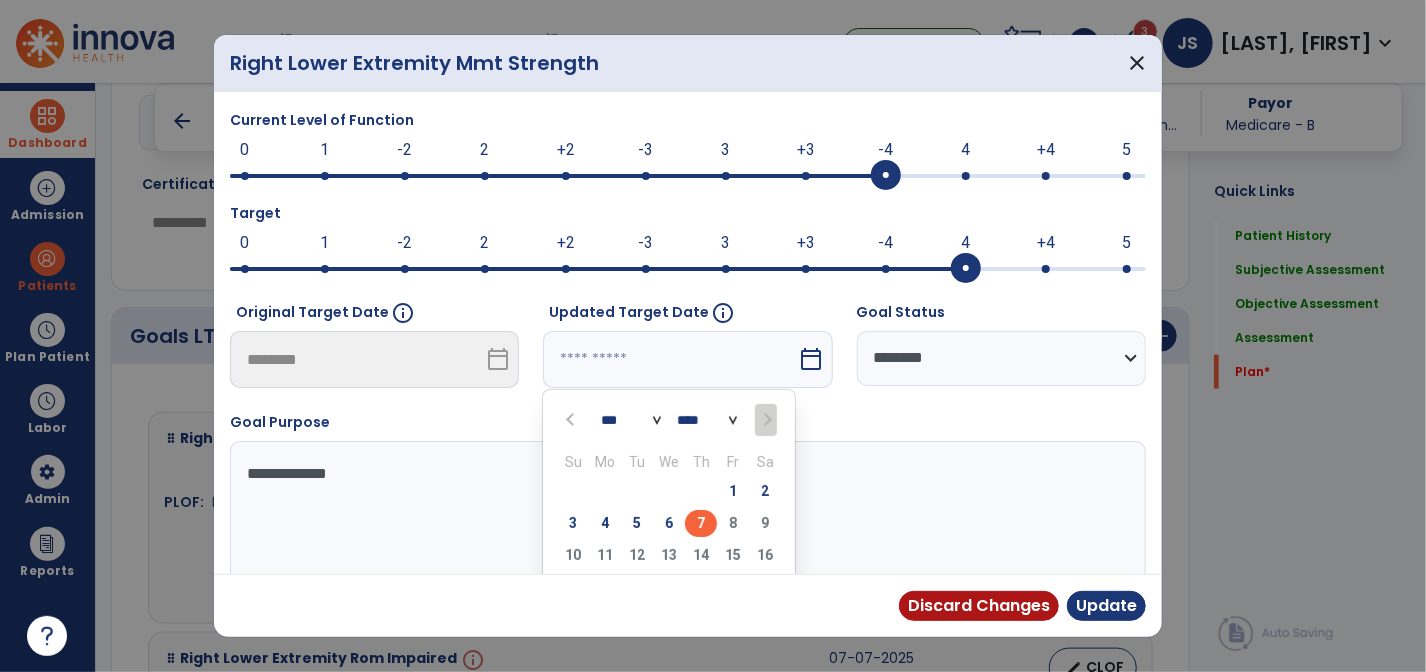 click on "7" at bounding box center [701, 523] 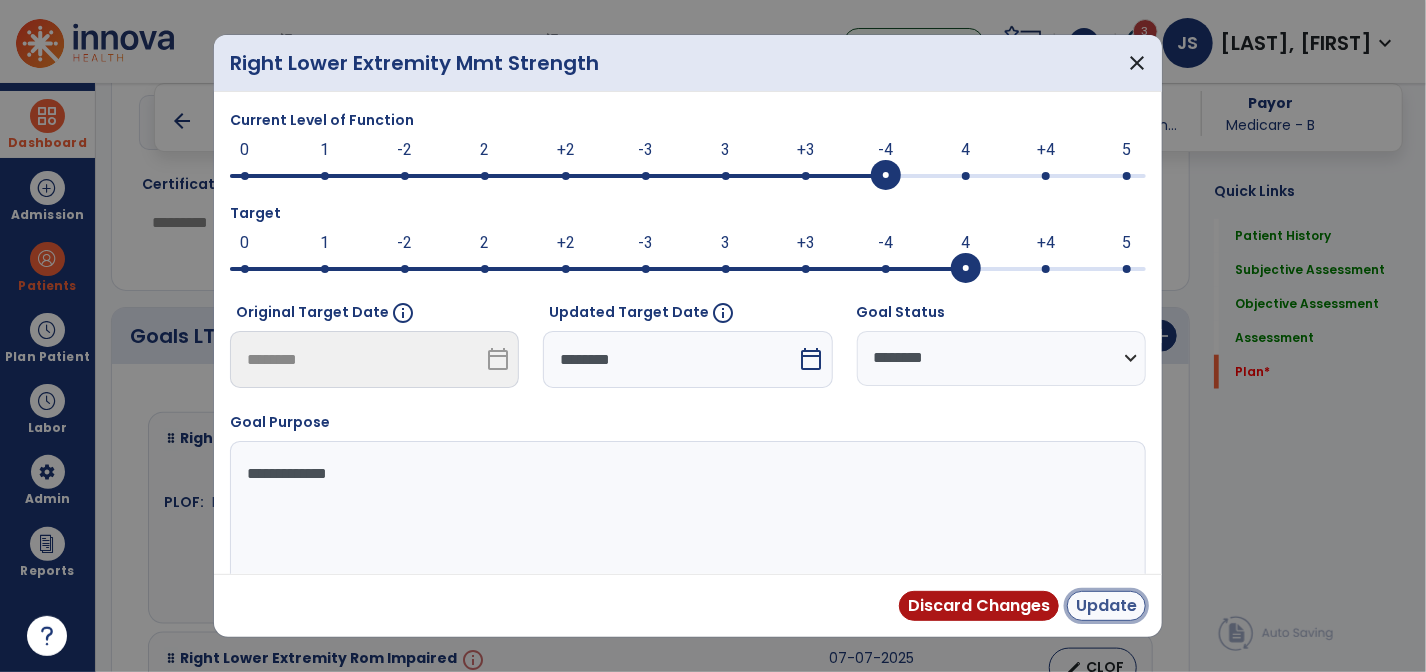 click on "Update" at bounding box center (1106, 606) 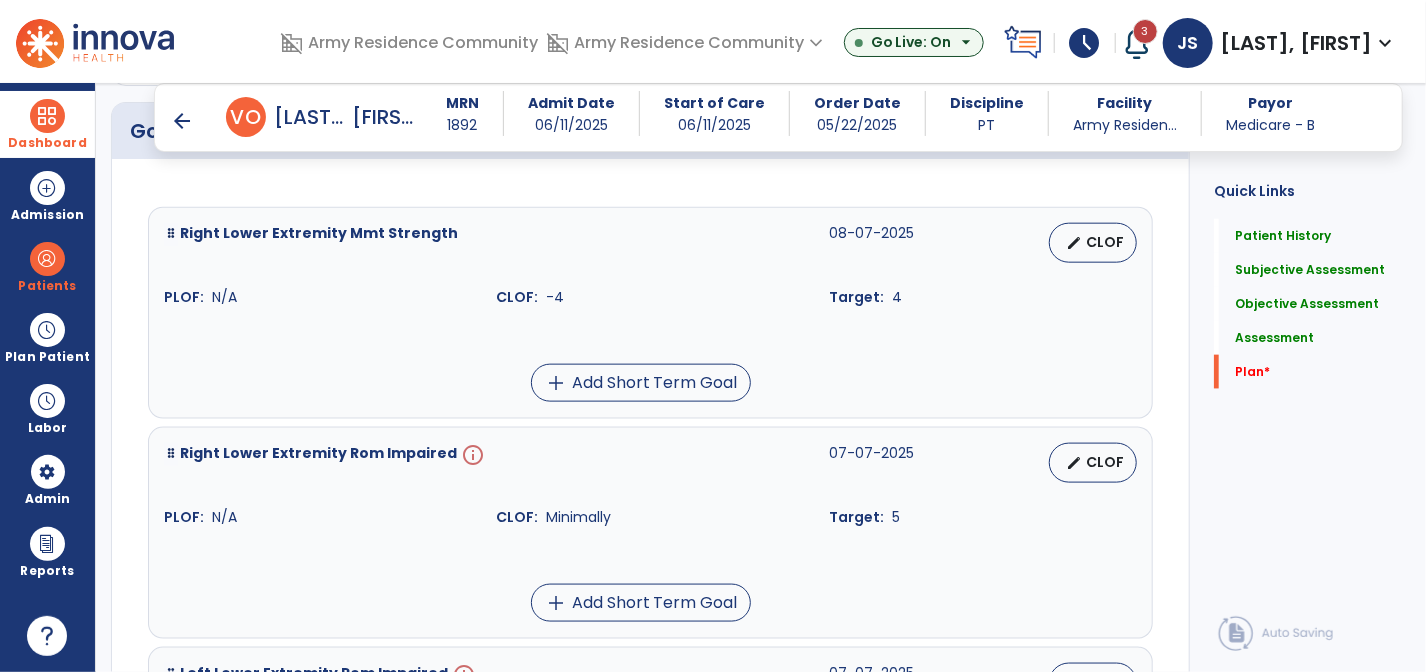 scroll, scrollTop: 4700, scrollLeft: 0, axis: vertical 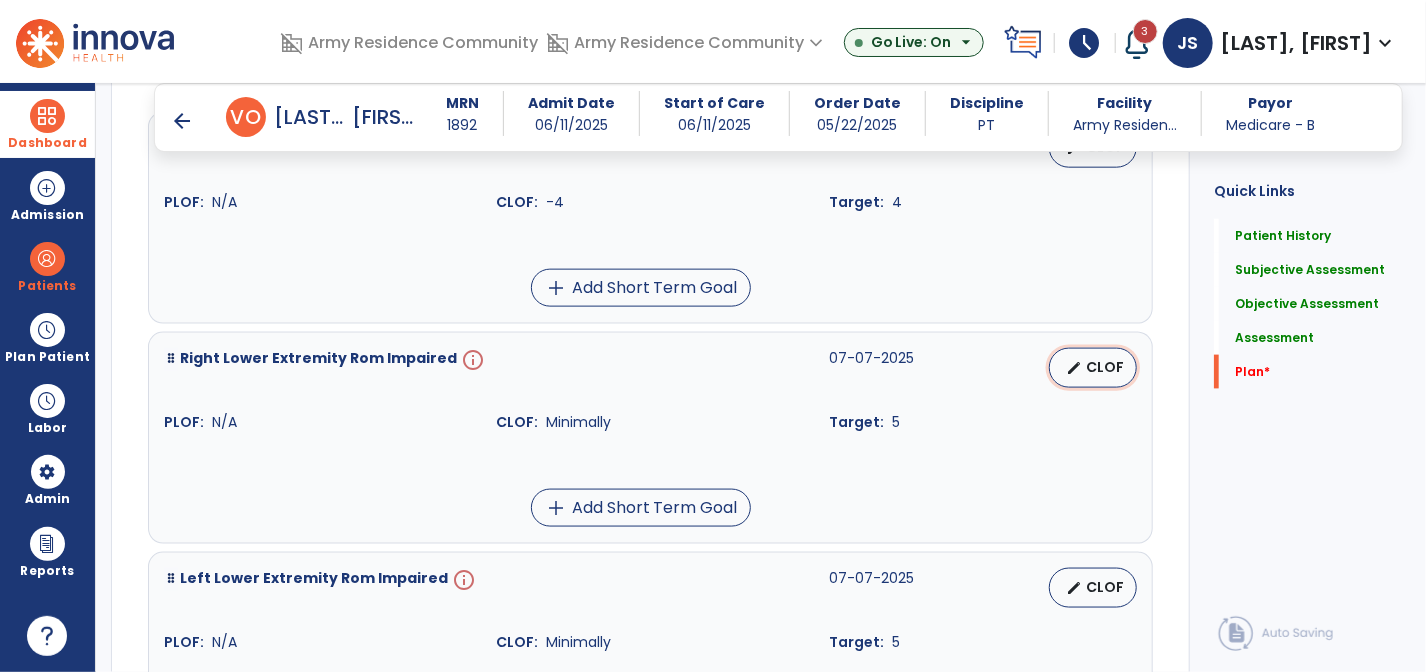 click on "CLOF" at bounding box center (1105, 367) 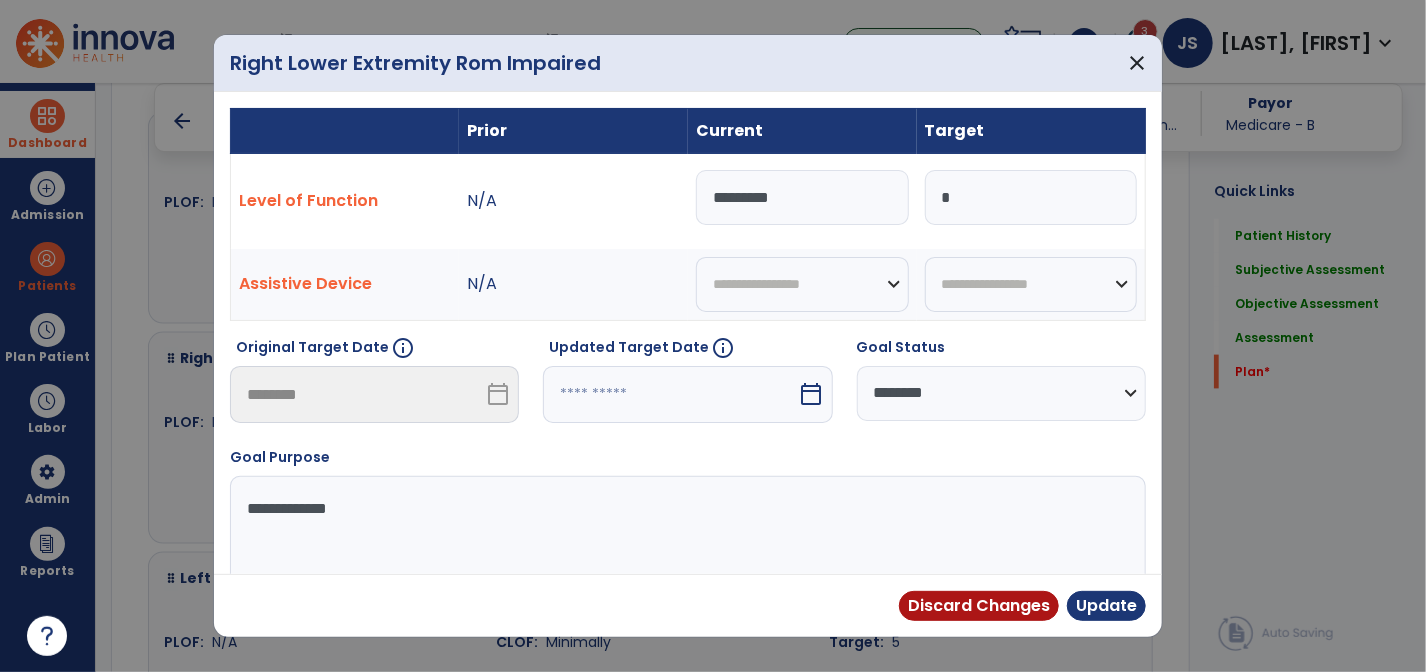 drag, startPoint x: 797, startPoint y: 426, endPoint x: 800, endPoint y: 406, distance: 20.22375 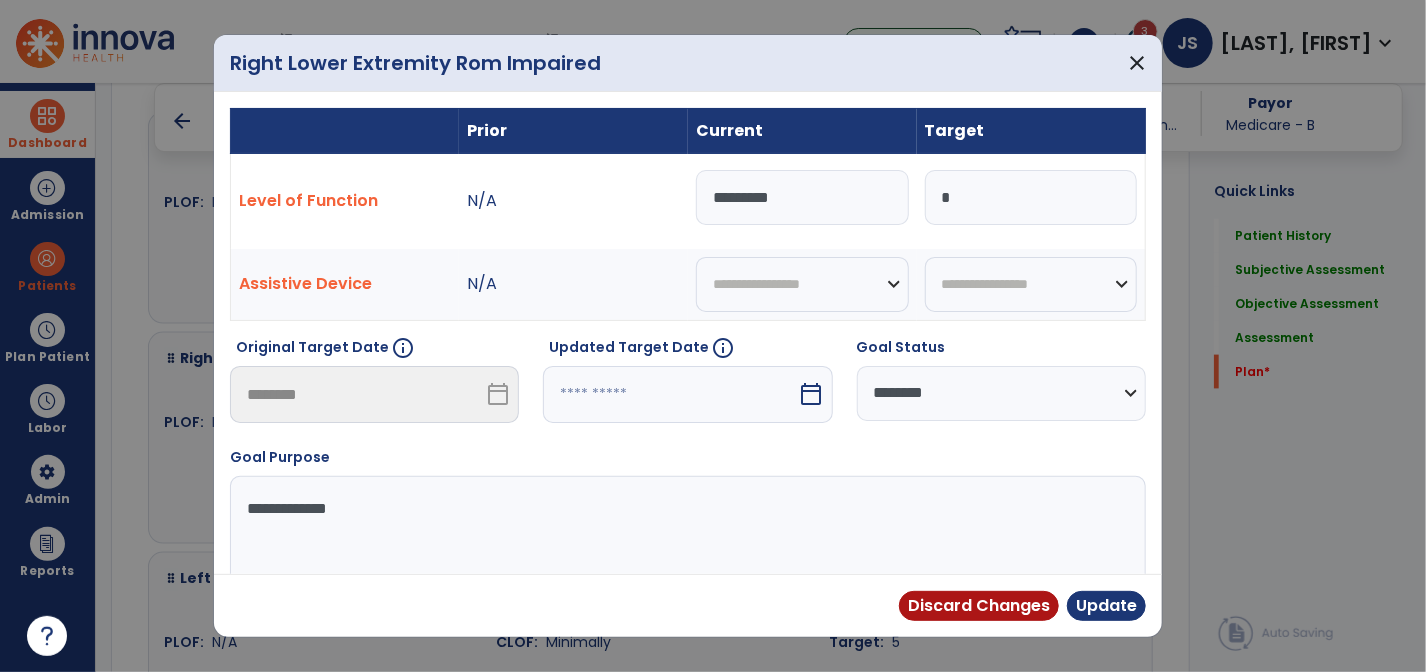 click on "Updated Target Date   info   calendar_today" at bounding box center (687, 388) 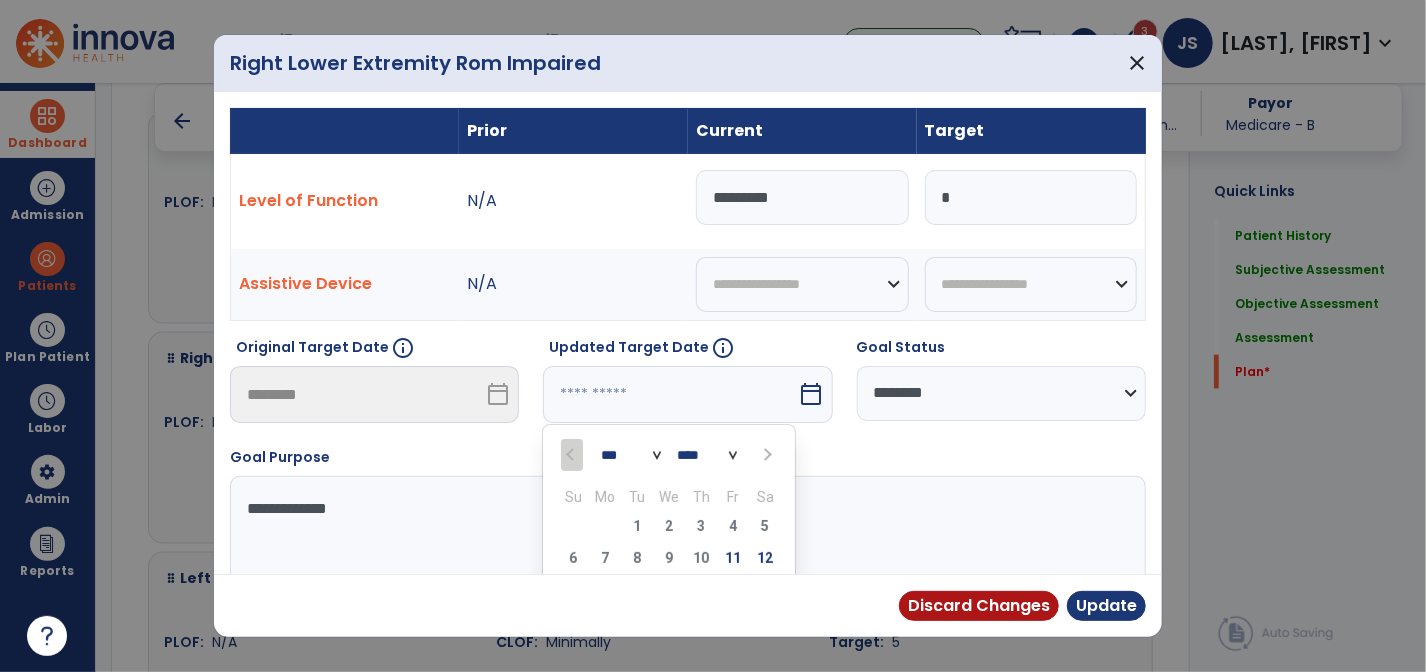 scroll, scrollTop: 143, scrollLeft: 0, axis: vertical 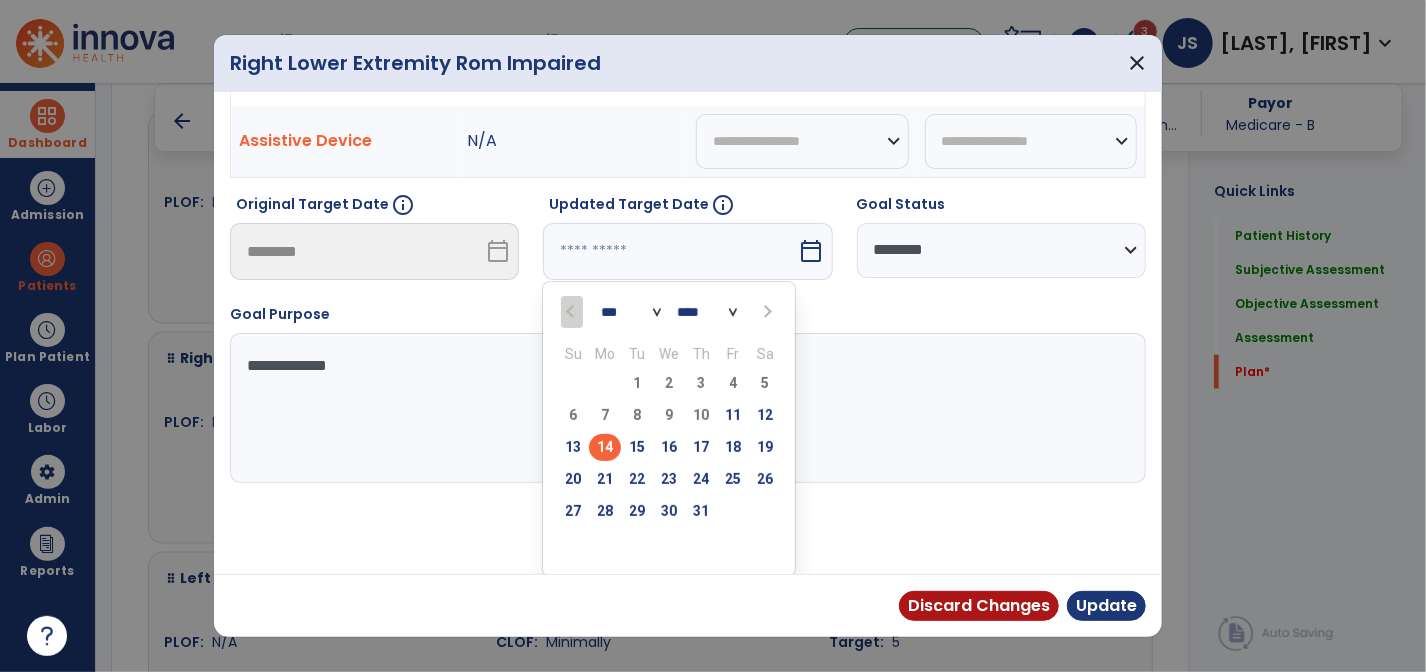 click at bounding box center [767, 312] 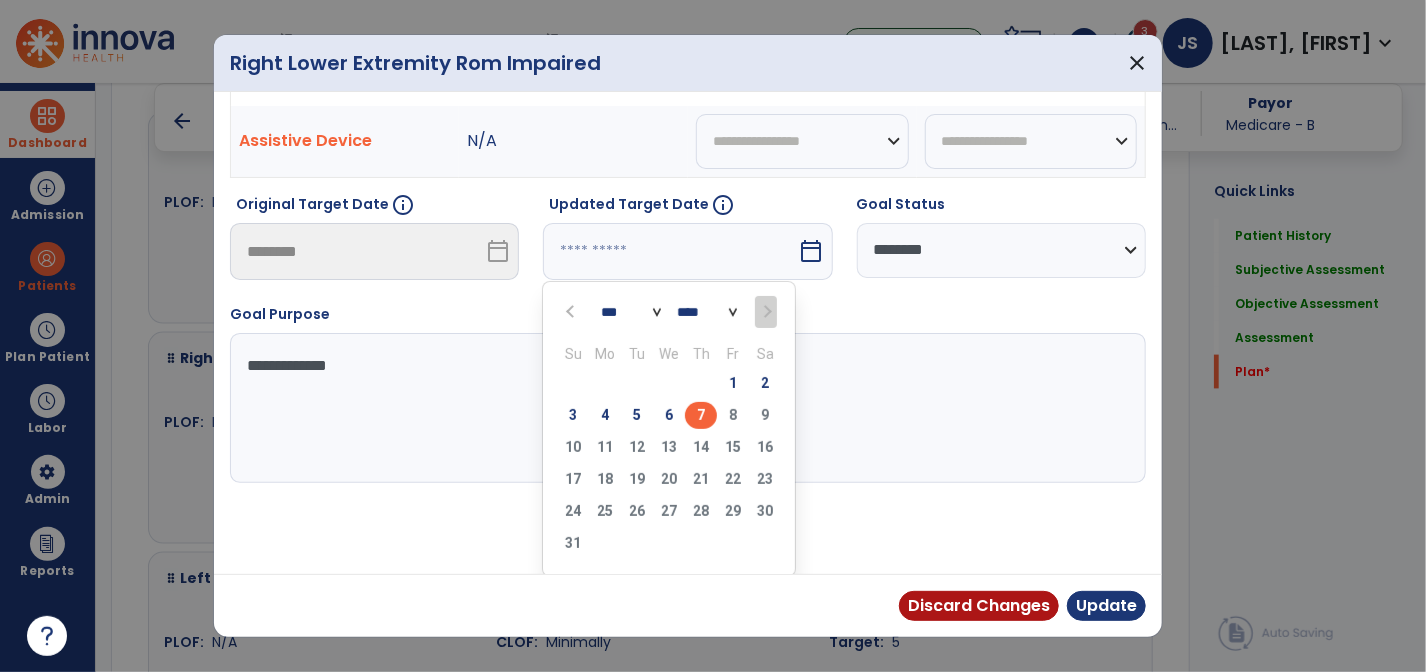click on "7" at bounding box center (701, 415) 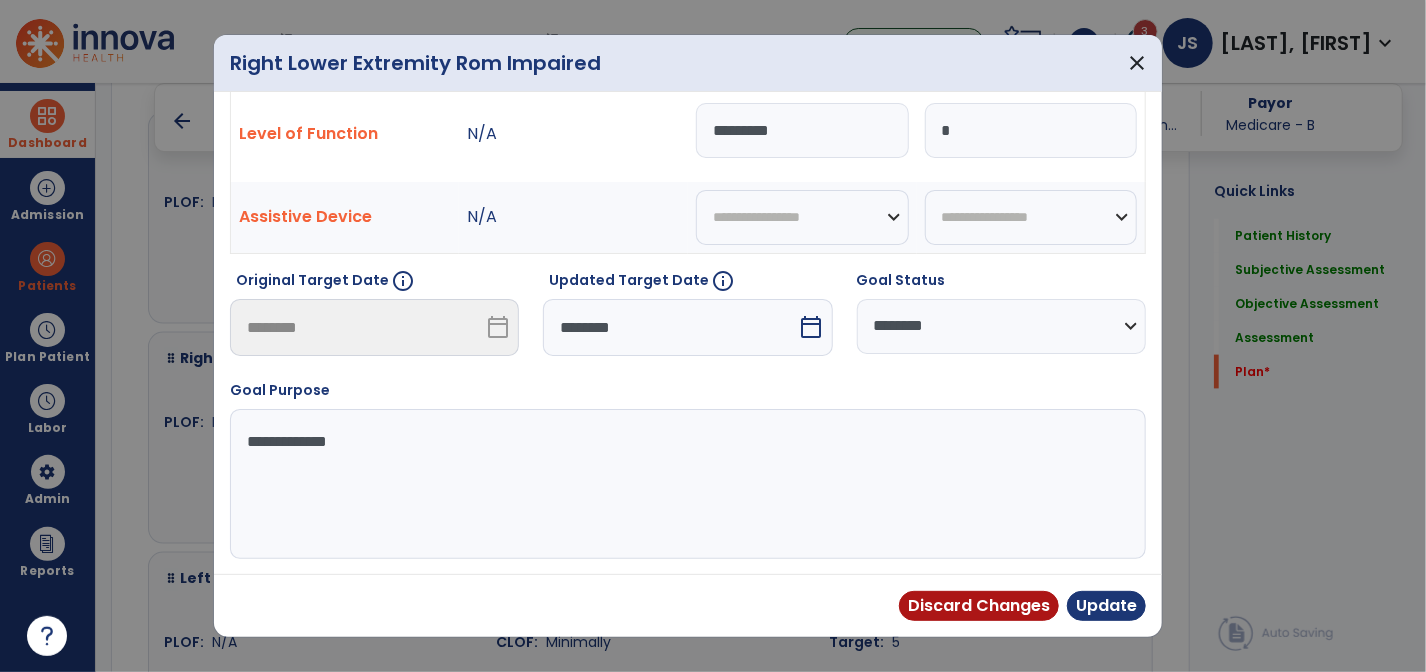 scroll, scrollTop: 64, scrollLeft: 0, axis: vertical 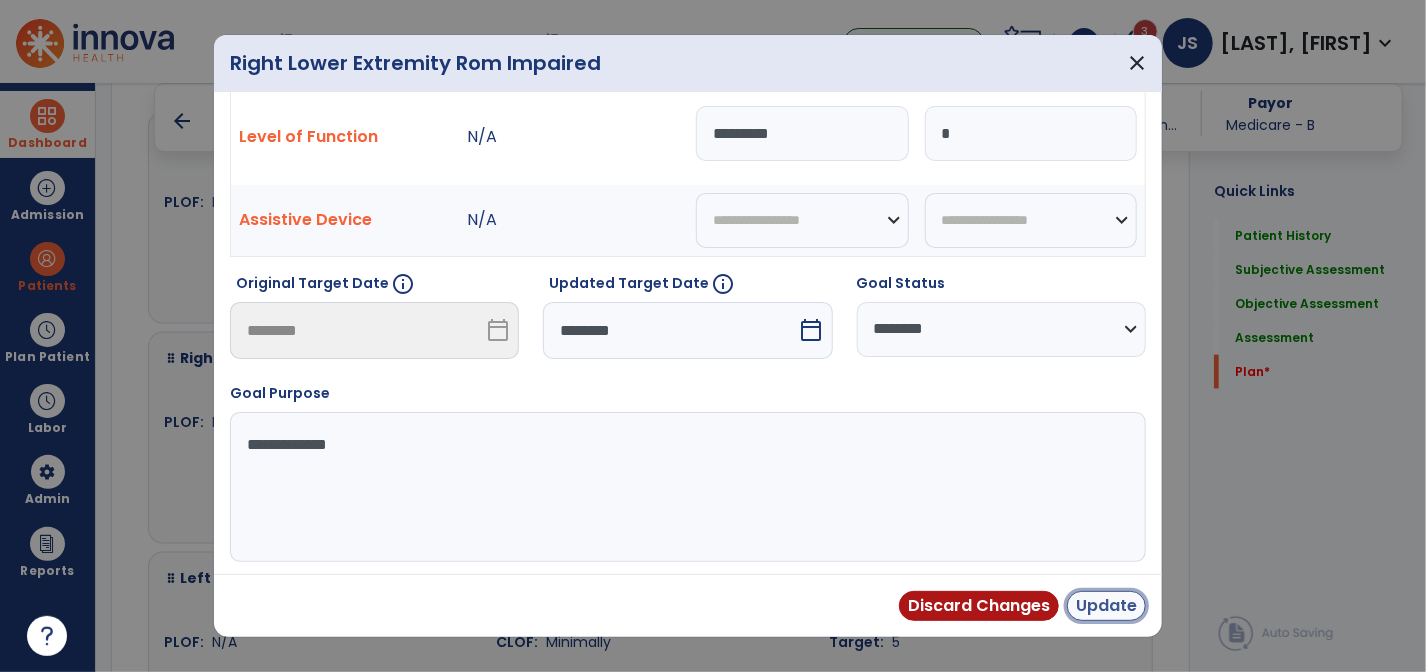 click on "Update" at bounding box center (1106, 606) 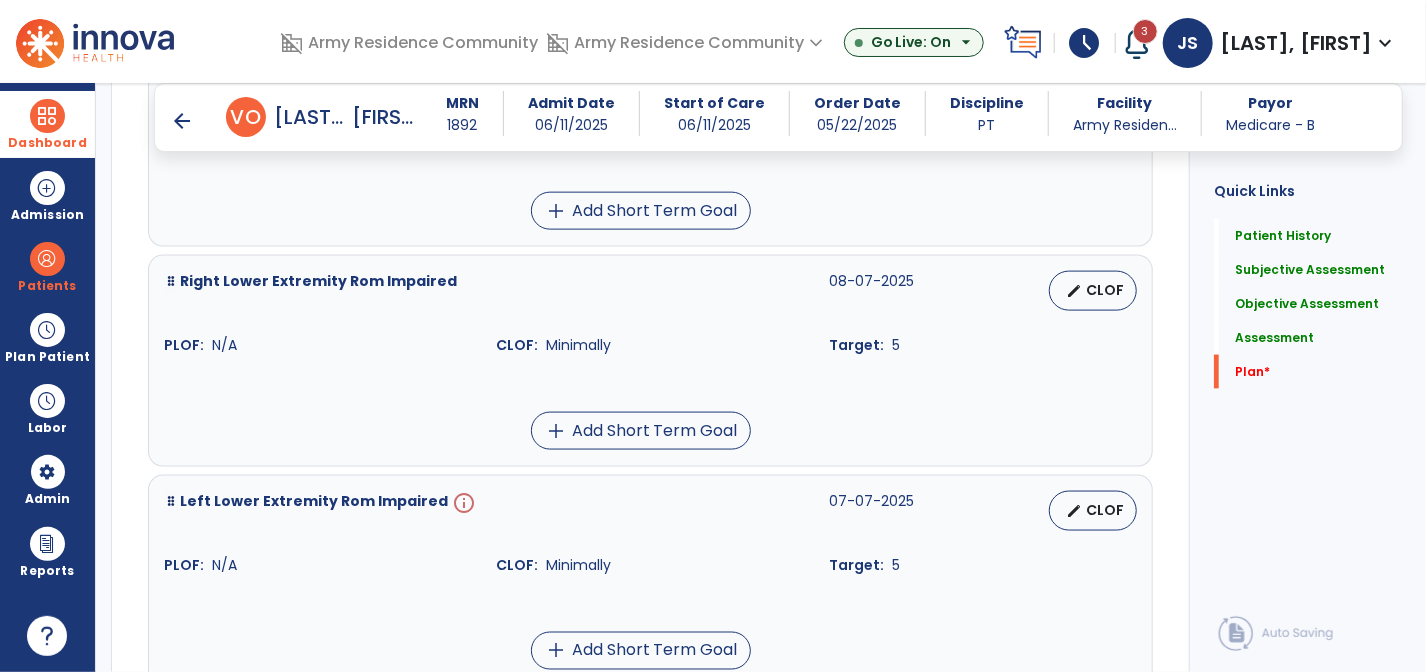 scroll, scrollTop: 4900, scrollLeft: 0, axis: vertical 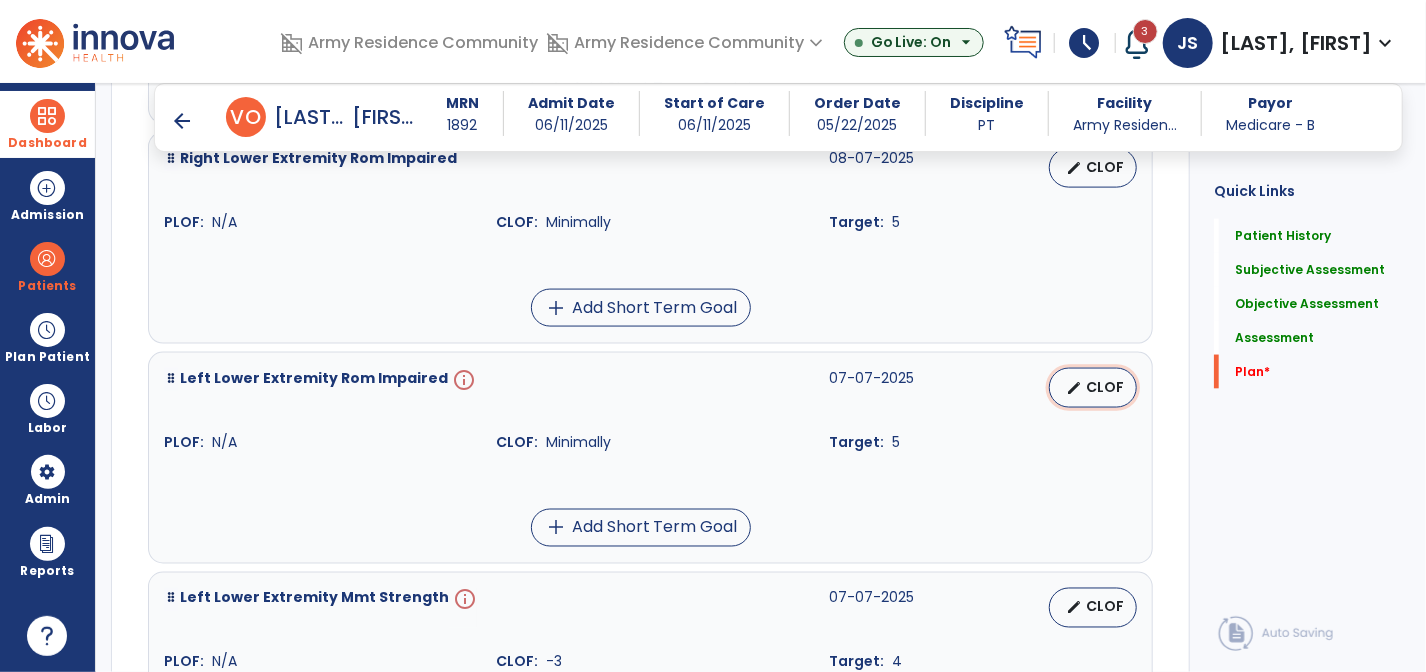 click on "CLOF" at bounding box center (1105, 387) 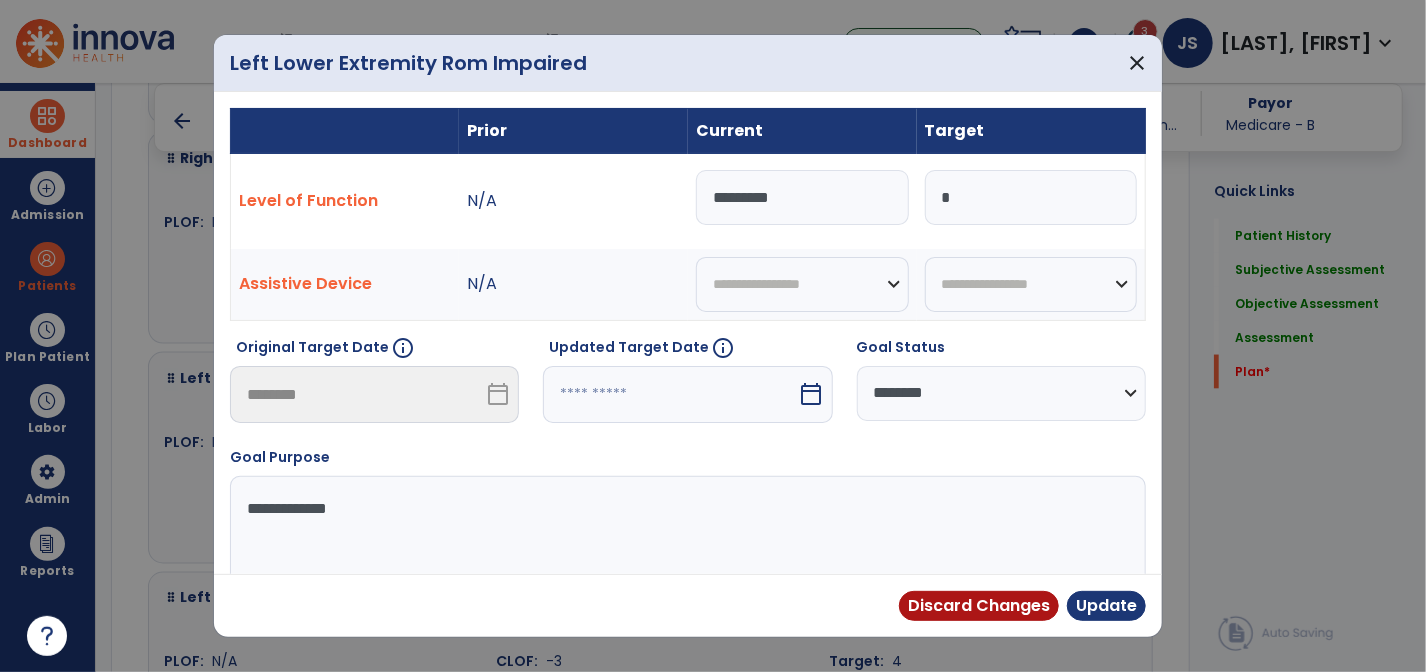 click at bounding box center (670, 394) 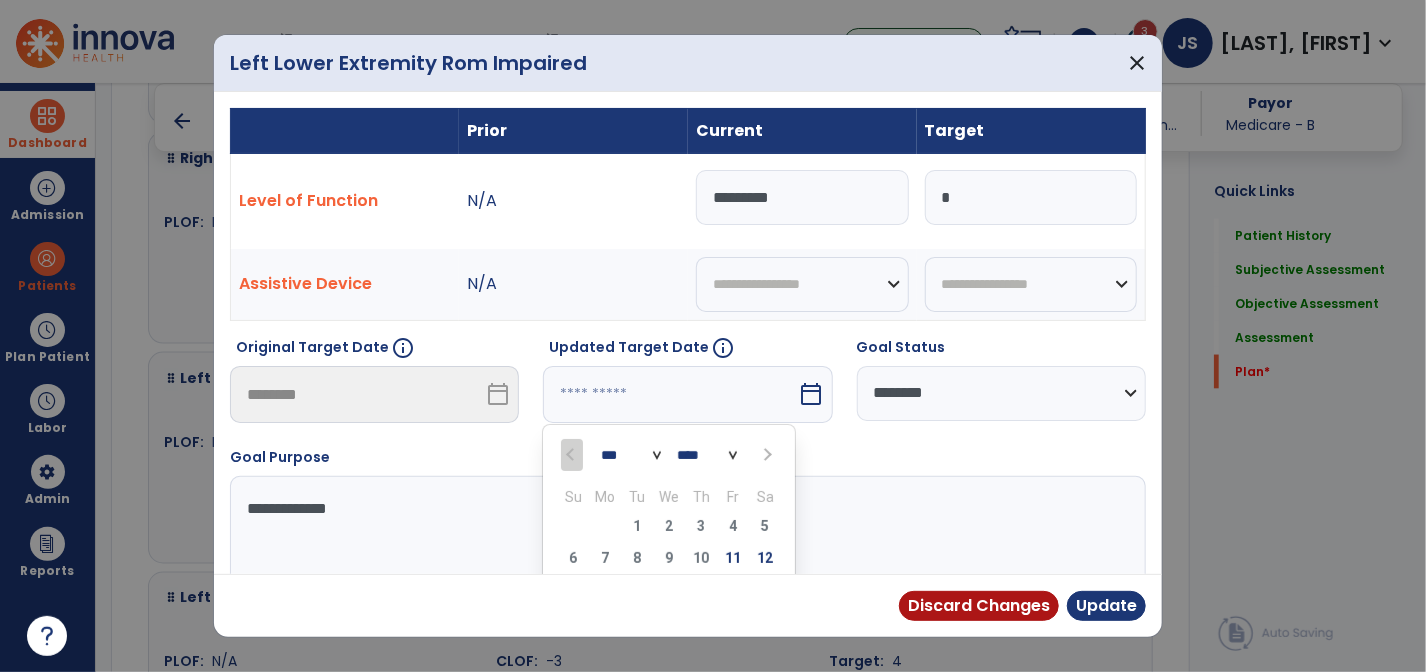scroll, scrollTop: 143, scrollLeft: 0, axis: vertical 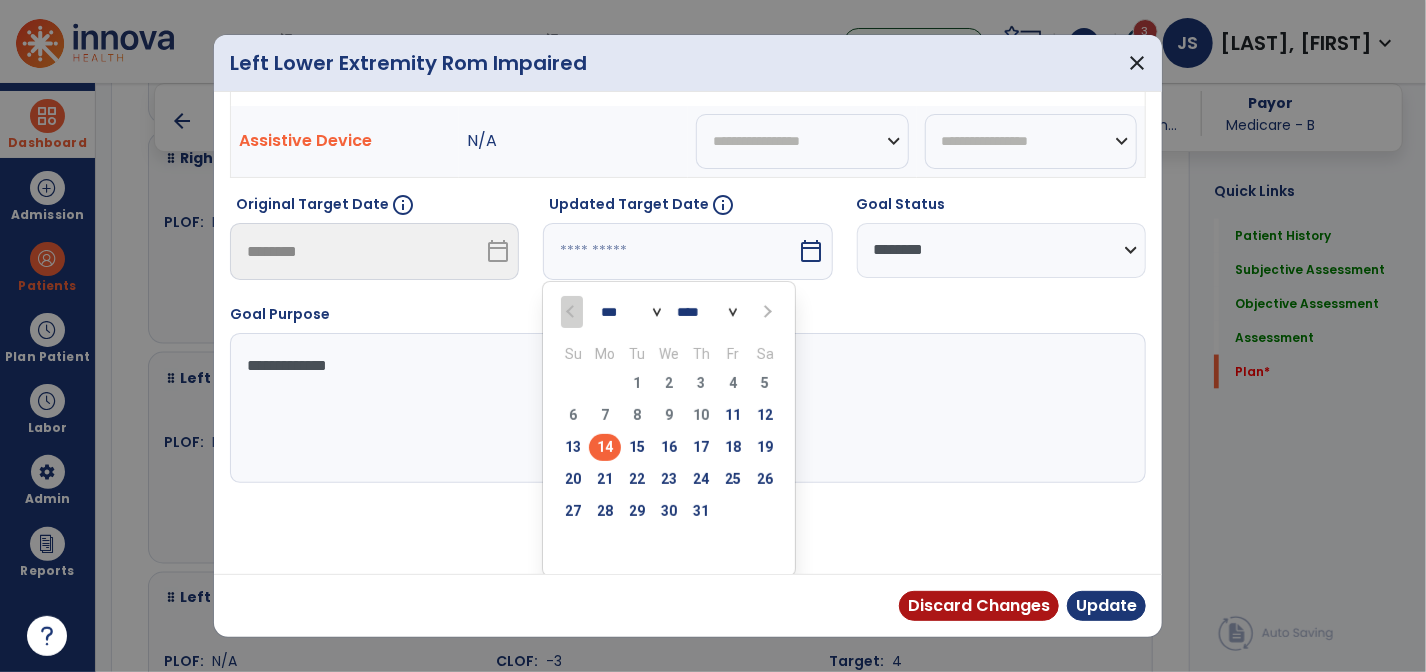 click at bounding box center (767, 312) 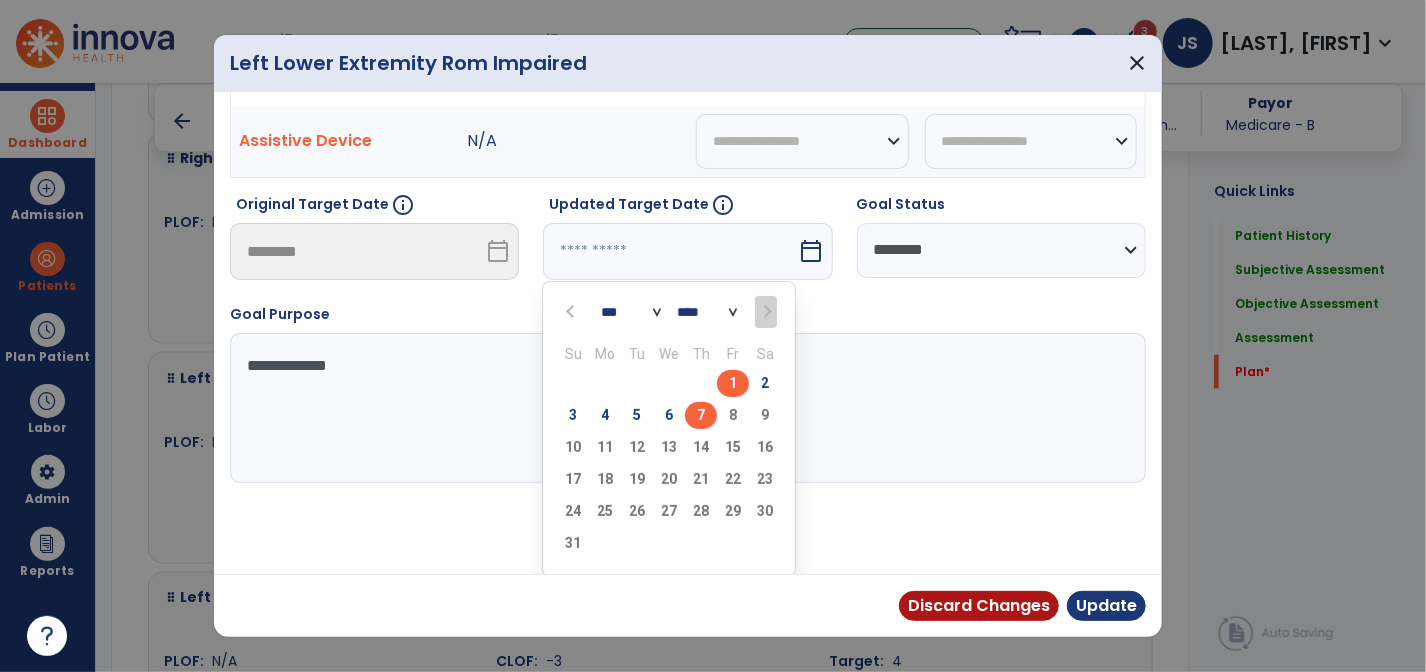 click on "7" at bounding box center (701, 415) 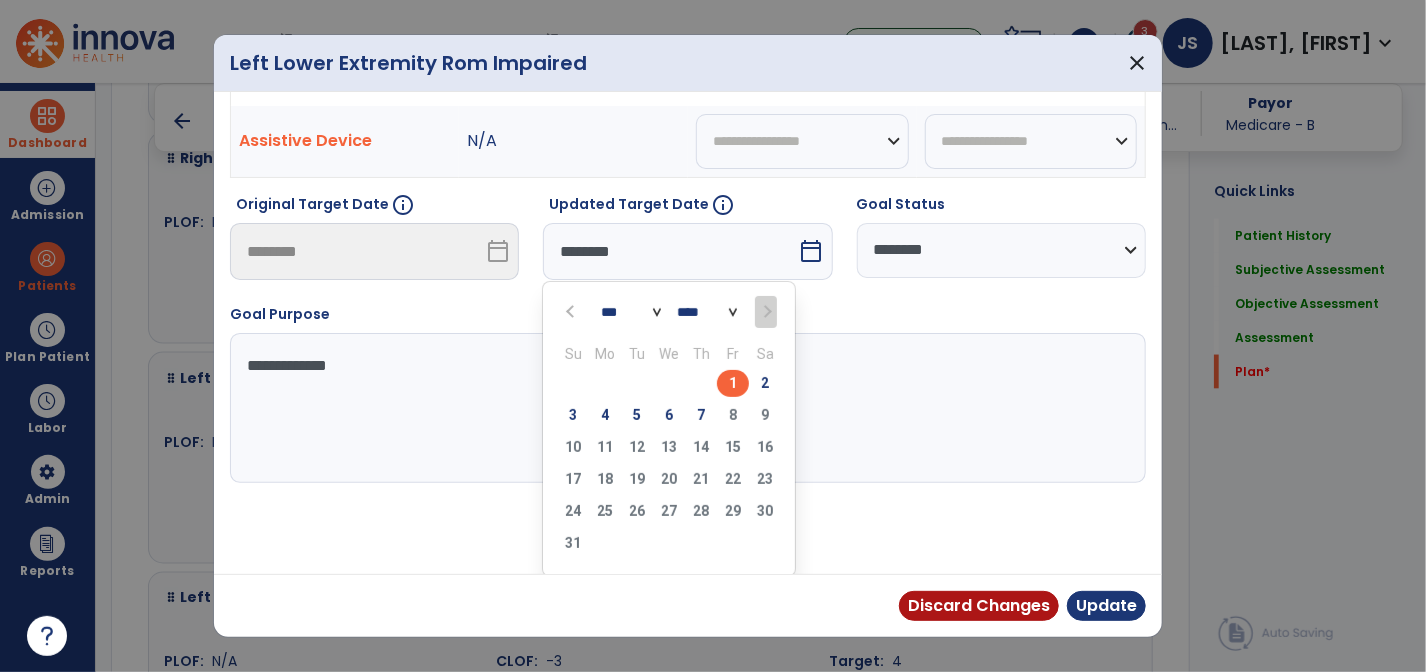scroll, scrollTop: 64, scrollLeft: 0, axis: vertical 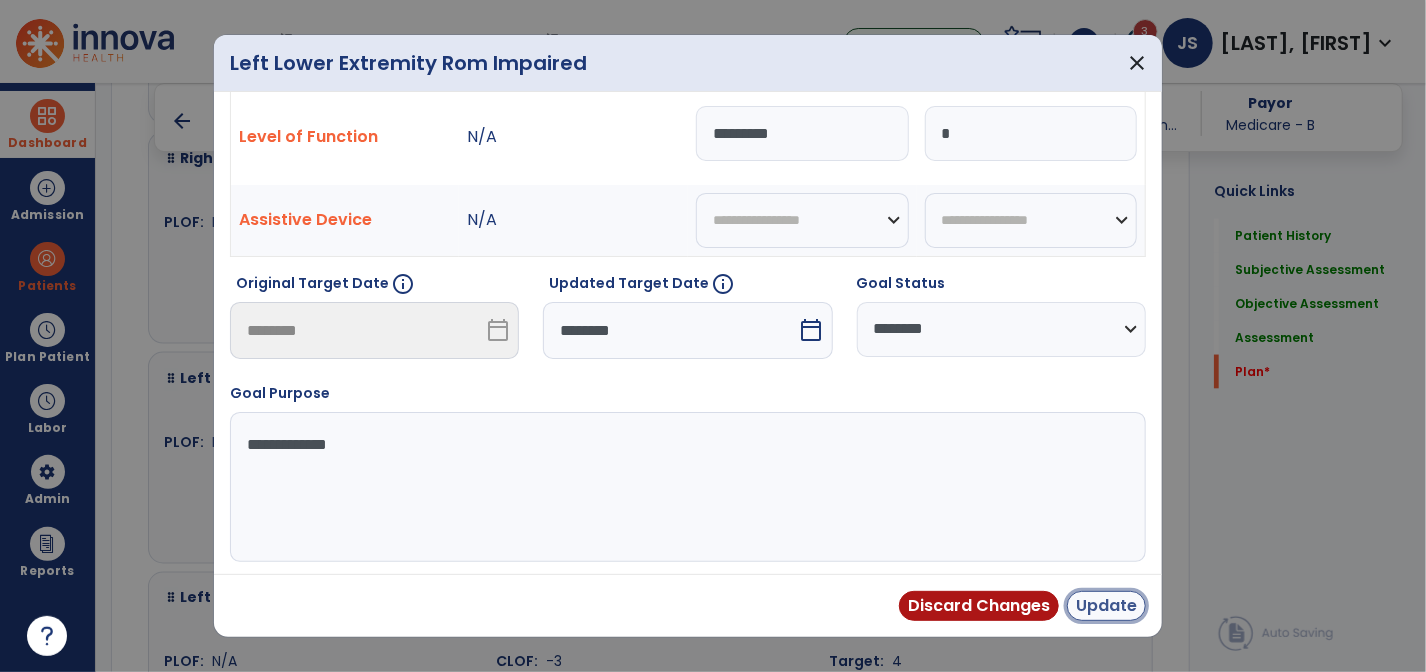 click on "Update" at bounding box center (1106, 606) 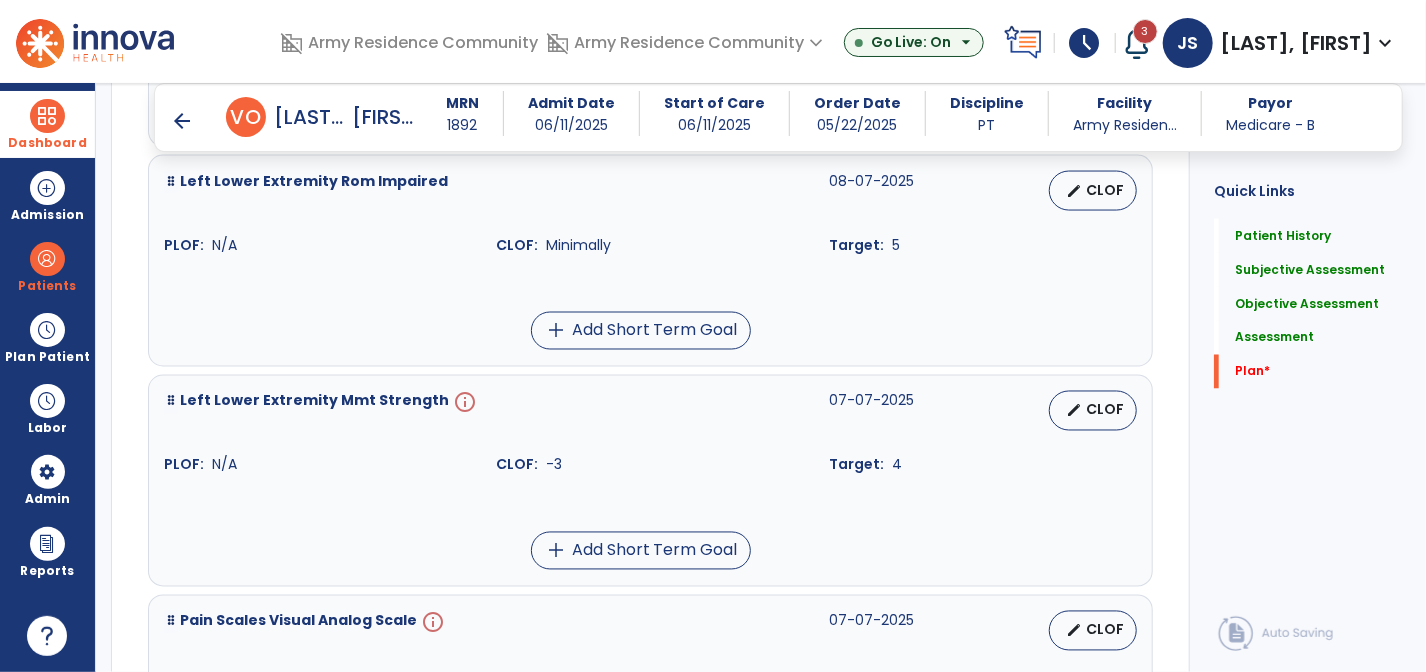 scroll, scrollTop: 5100, scrollLeft: 0, axis: vertical 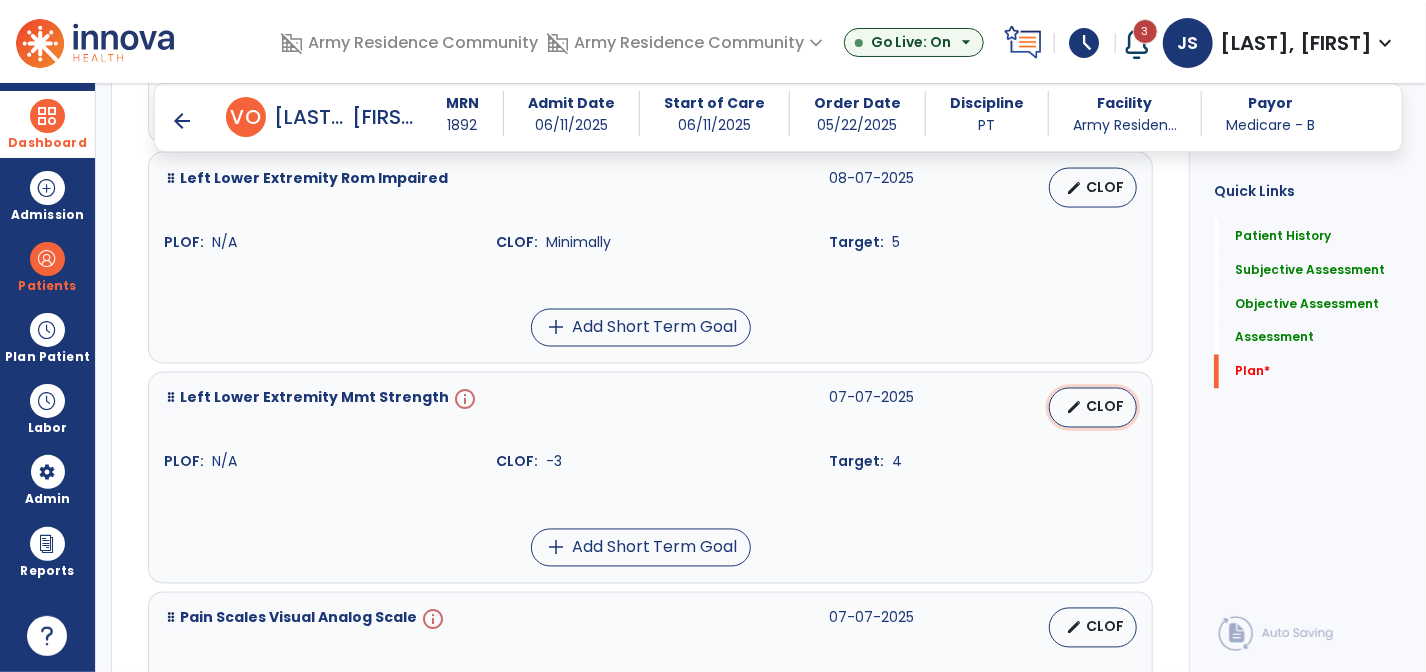 click on "CLOF" at bounding box center [1105, 407] 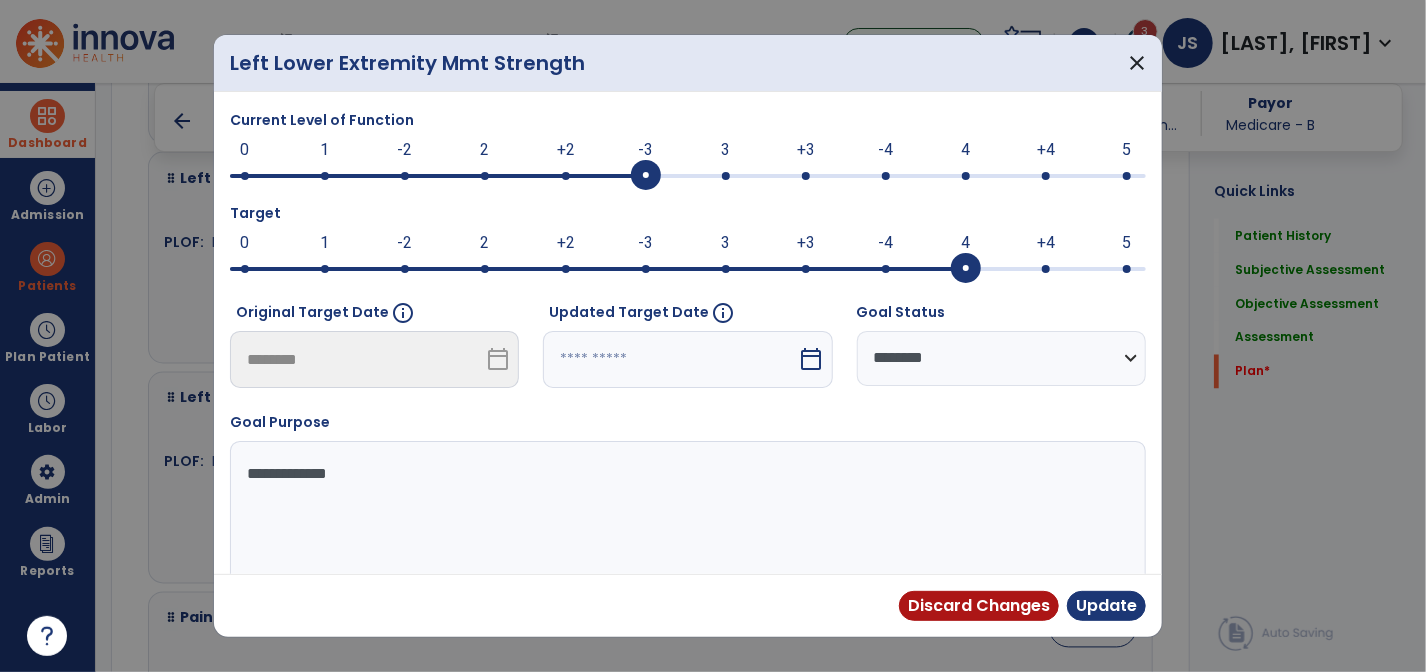 click on "calendar_today" at bounding box center (812, 359) 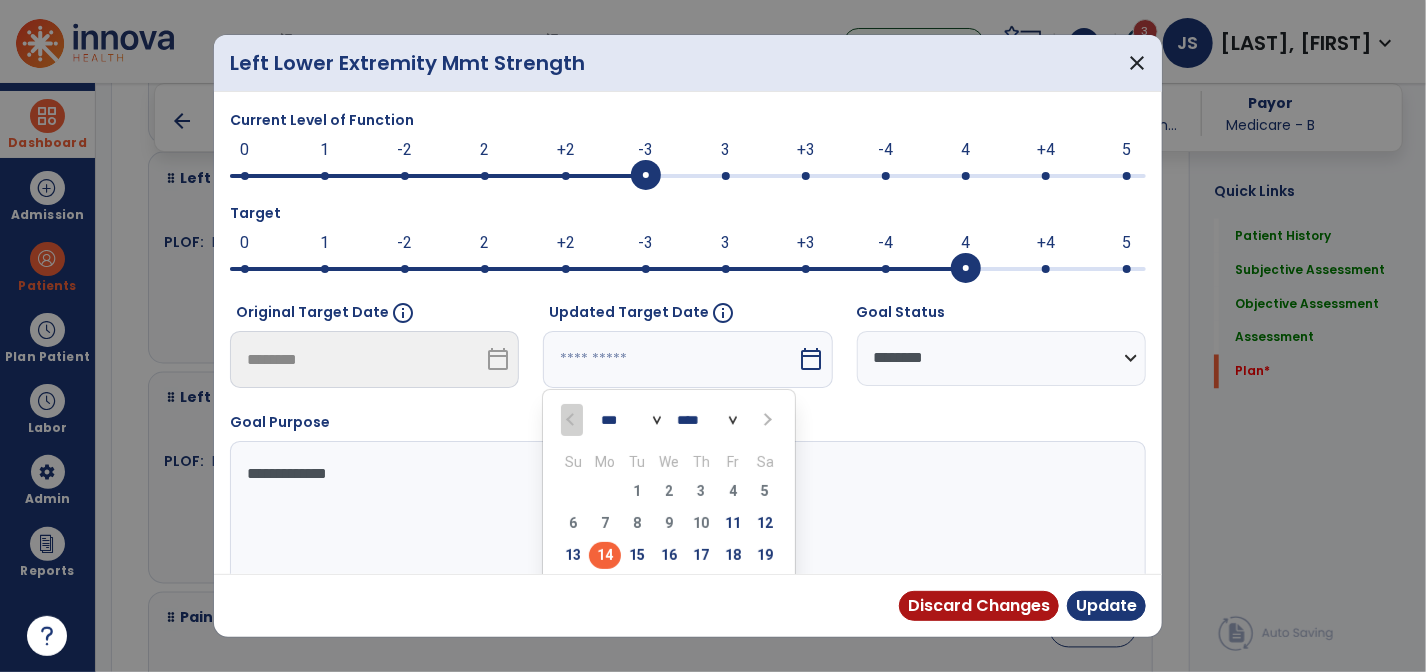 click at bounding box center [767, 420] 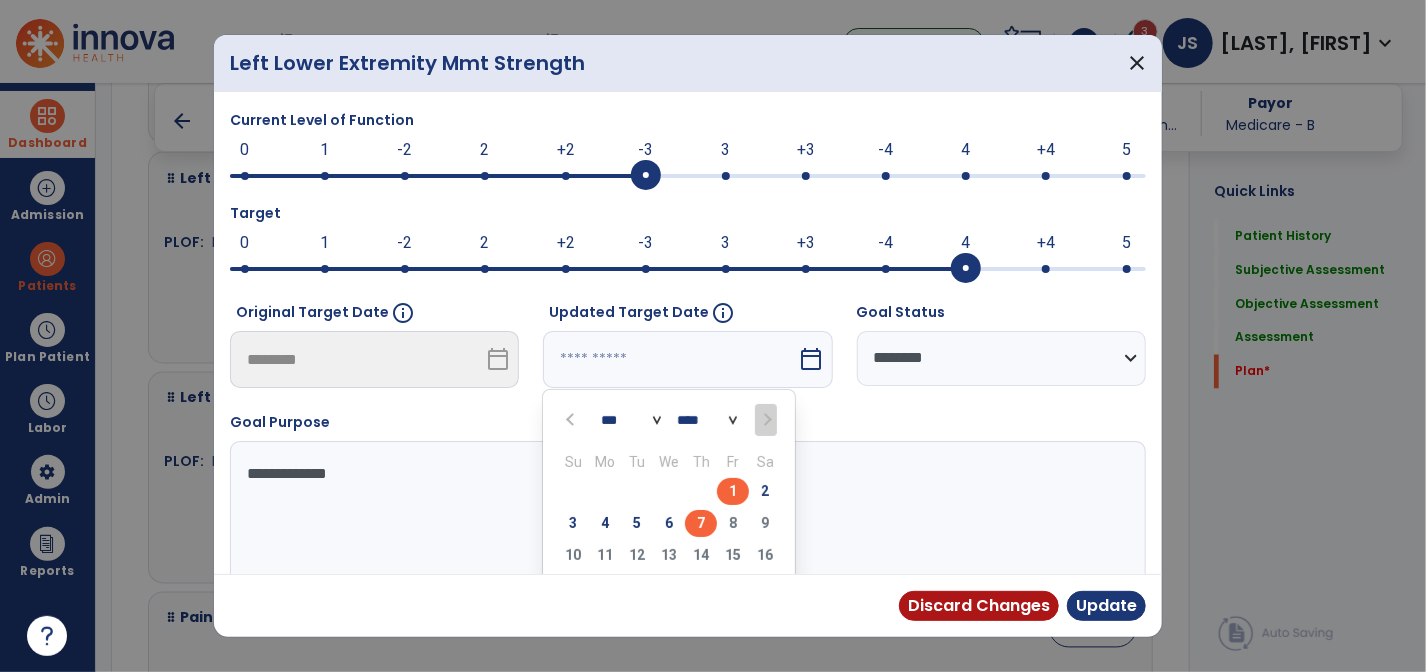 click on "7" at bounding box center [701, 523] 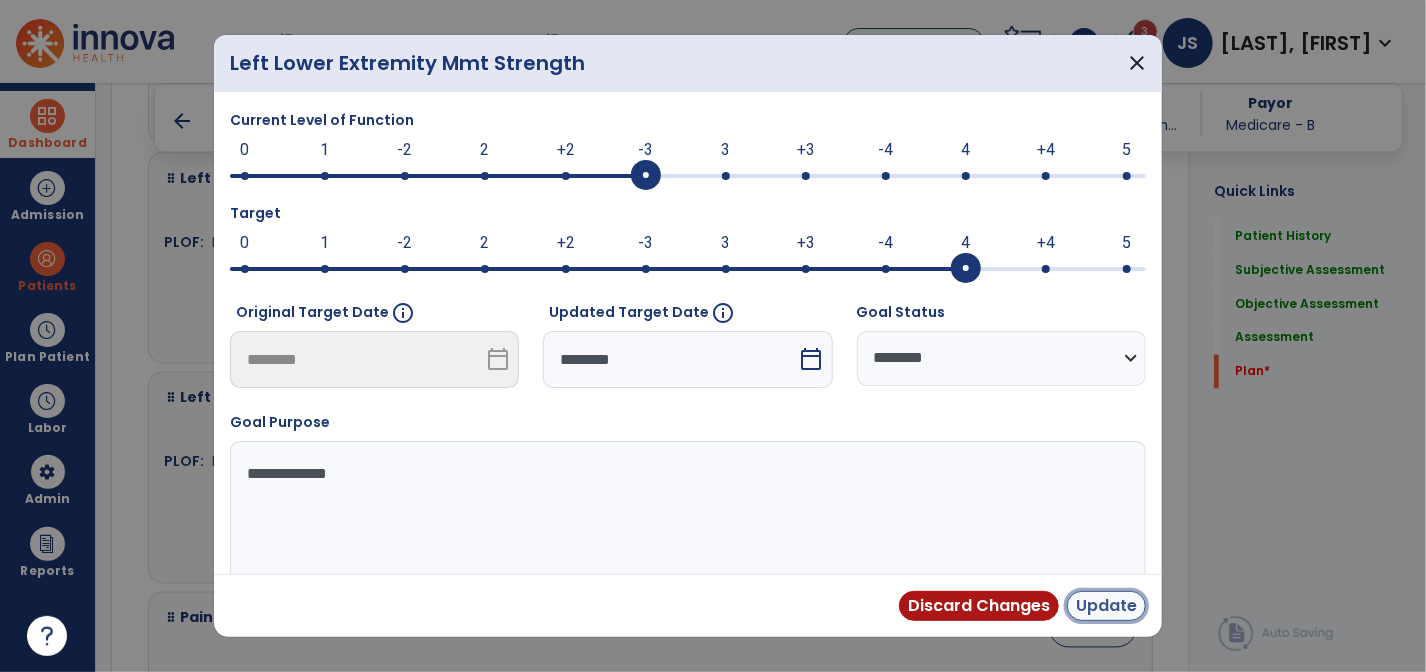 click on "Update" at bounding box center (1106, 606) 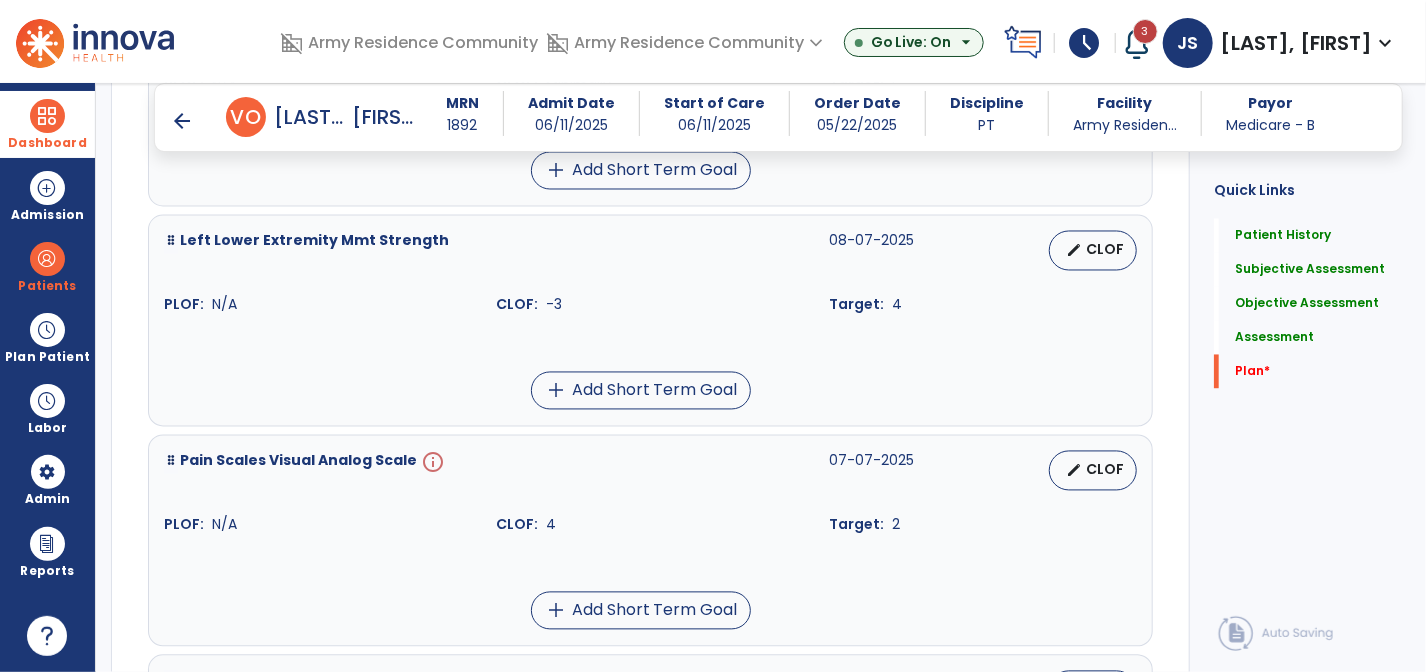scroll, scrollTop: 5400, scrollLeft: 0, axis: vertical 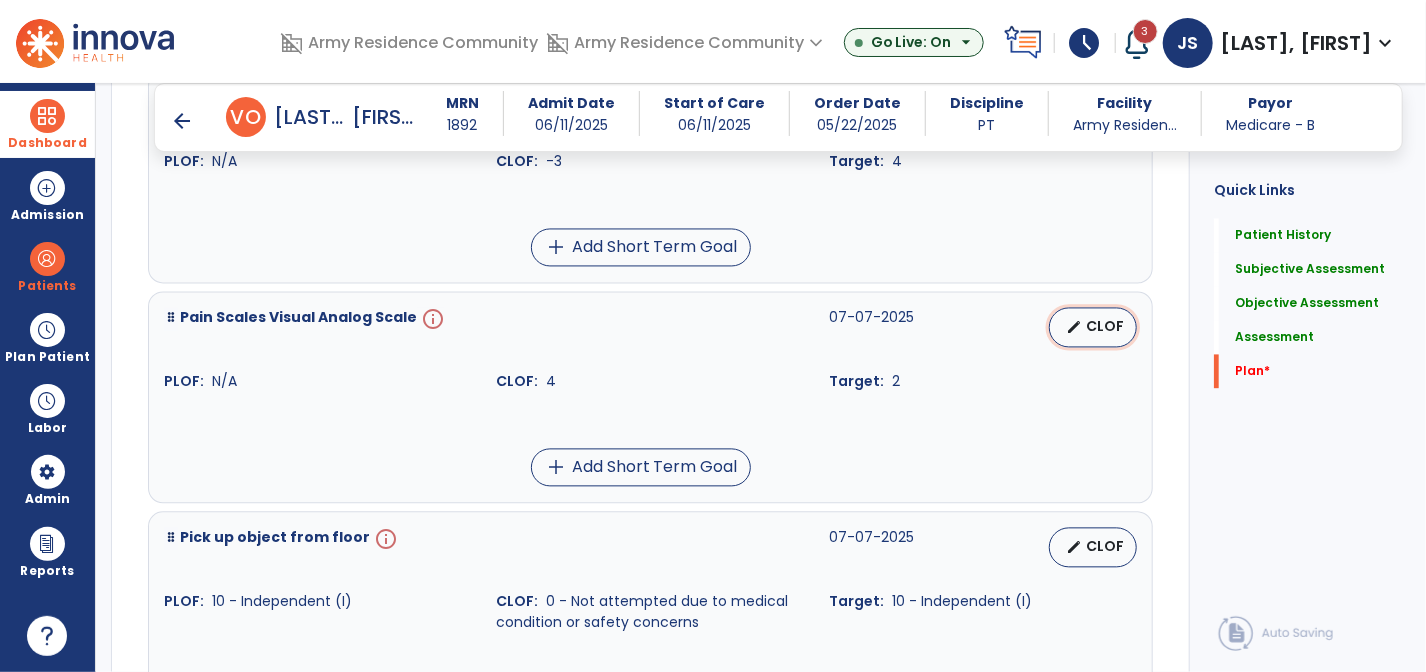 click on "CLOF" at bounding box center [1105, 327] 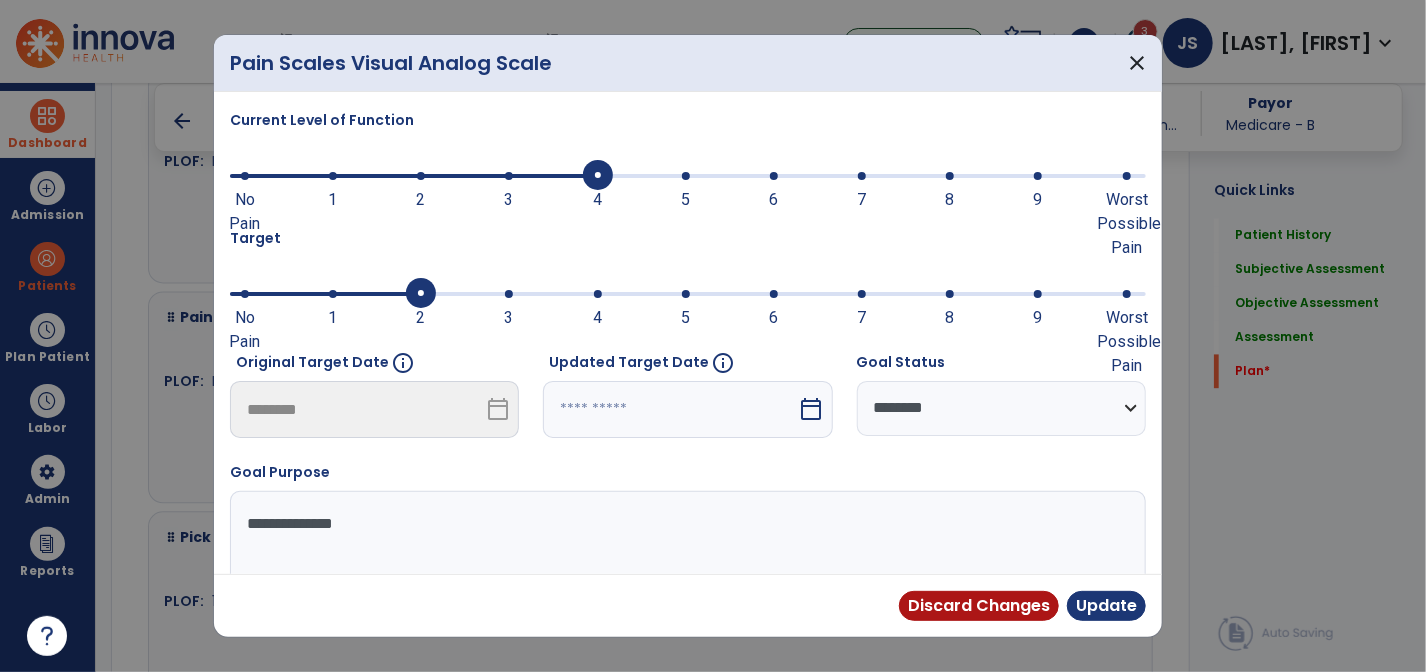 click at bounding box center [670, 409] 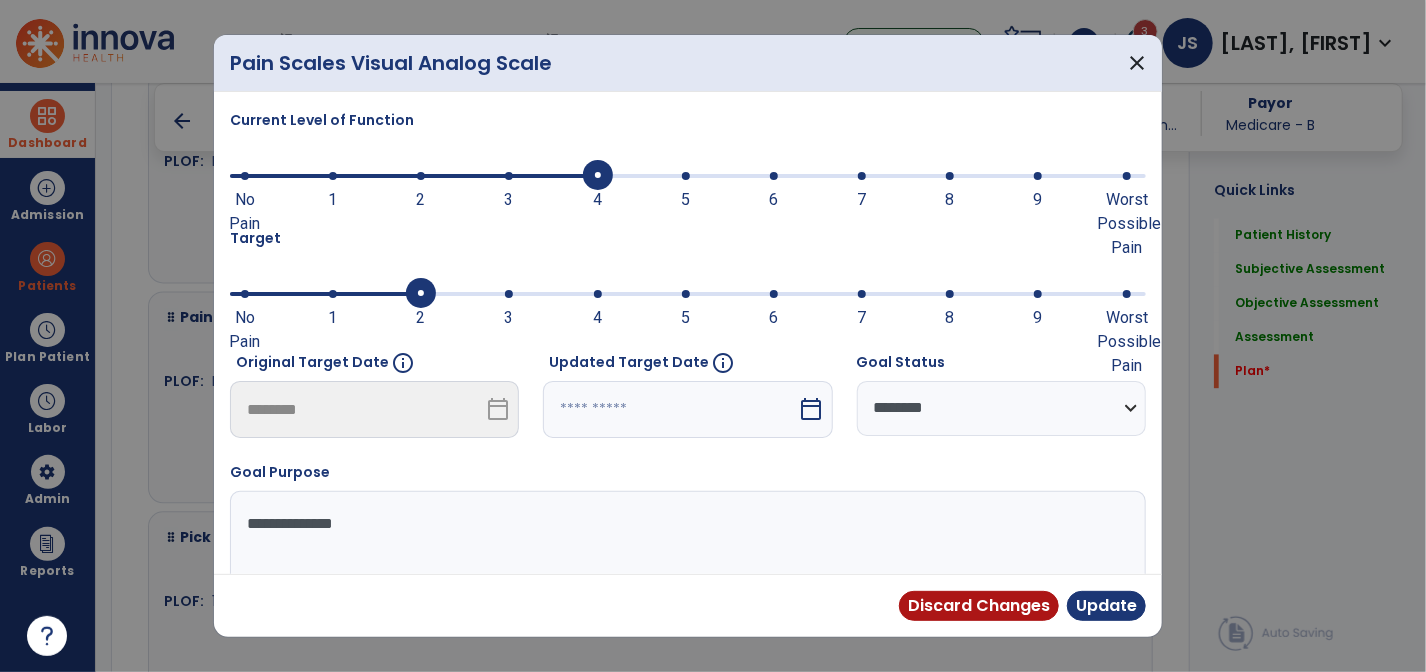 scroll, scrollTop: 160, scrollLeft: 0, axis: vertical 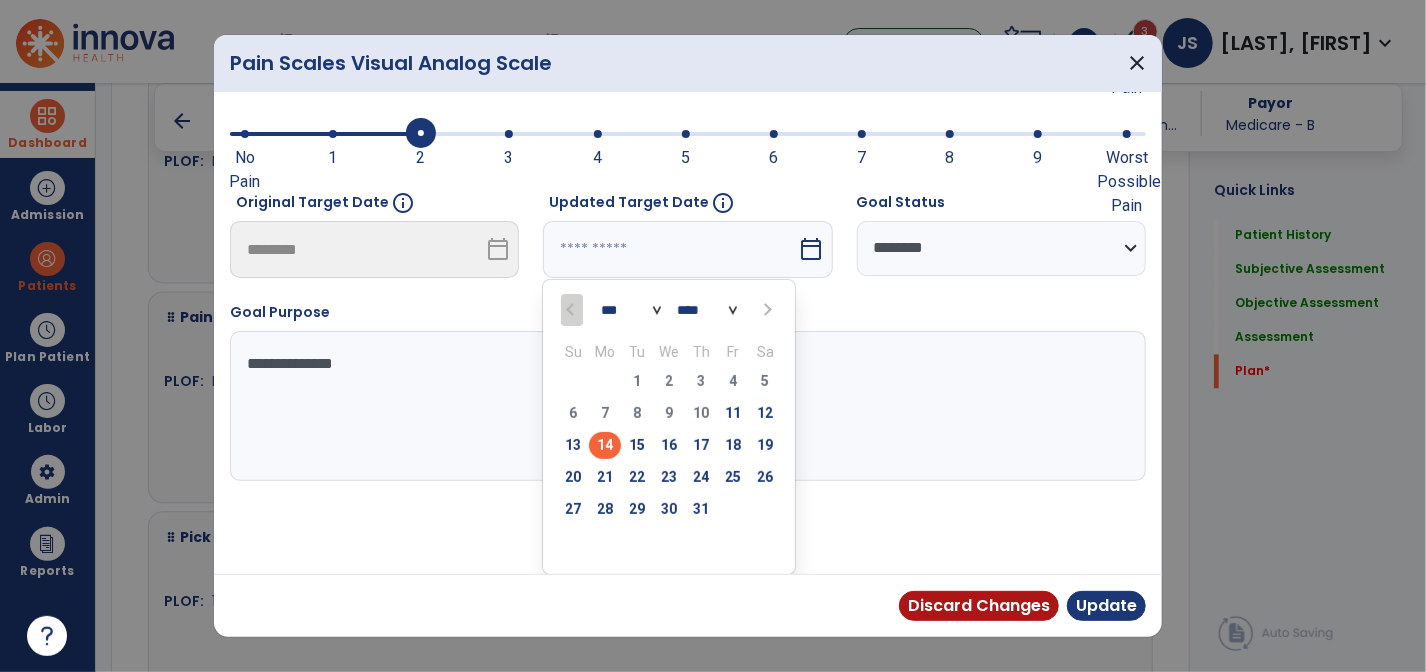 click at bounding box center [765, 309] 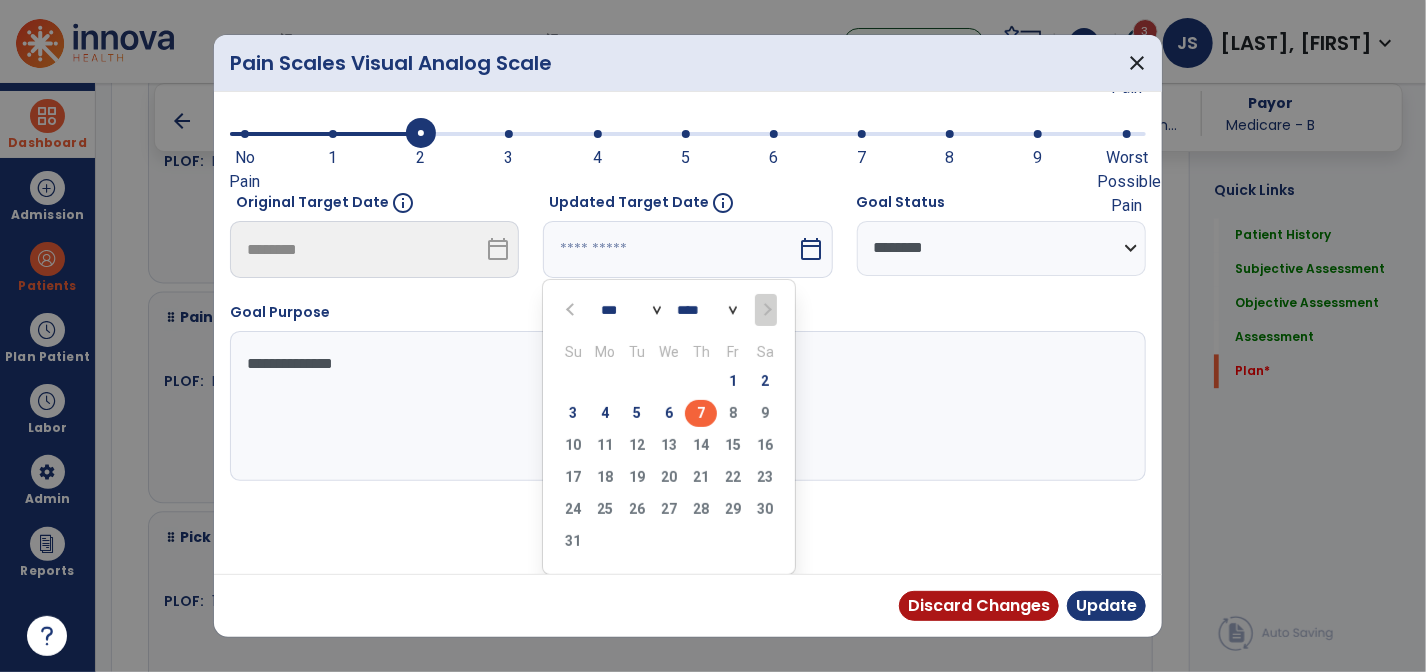 click on "7" at bounding box center [701, 413] 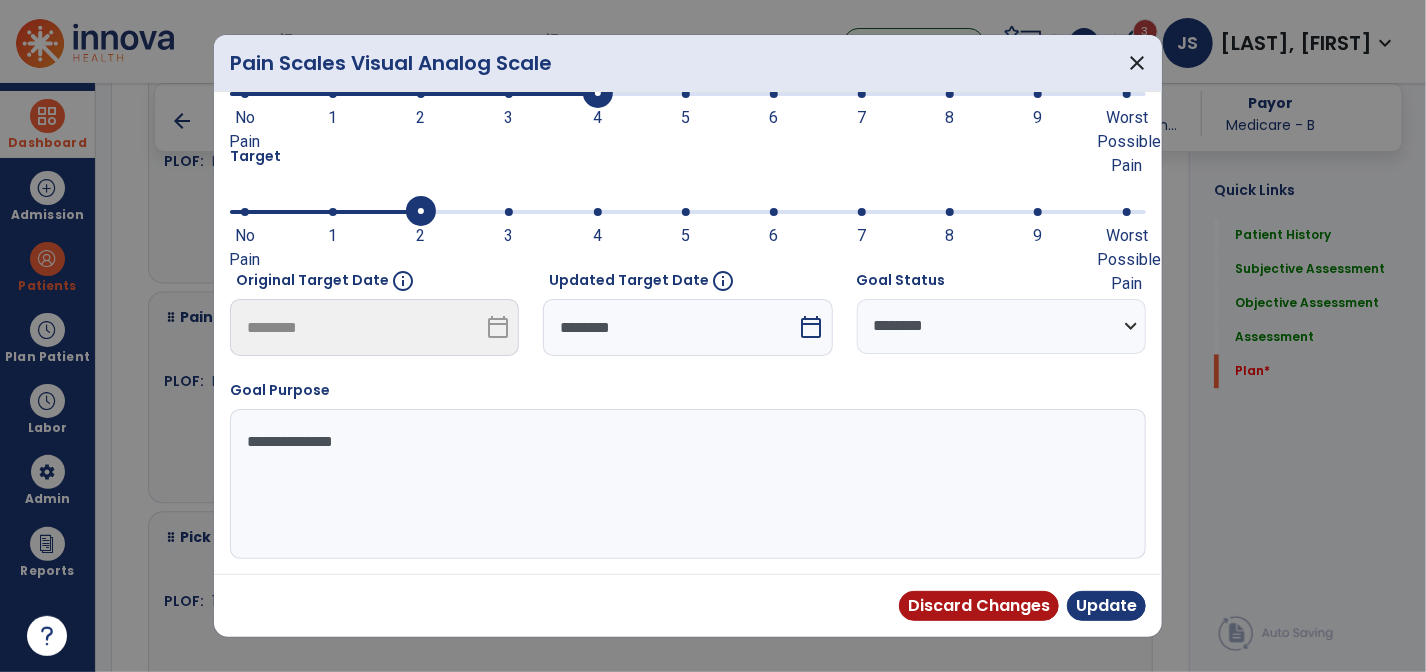 scroll, scrollTop: 82, scrollLeft: 0, axis: vertical 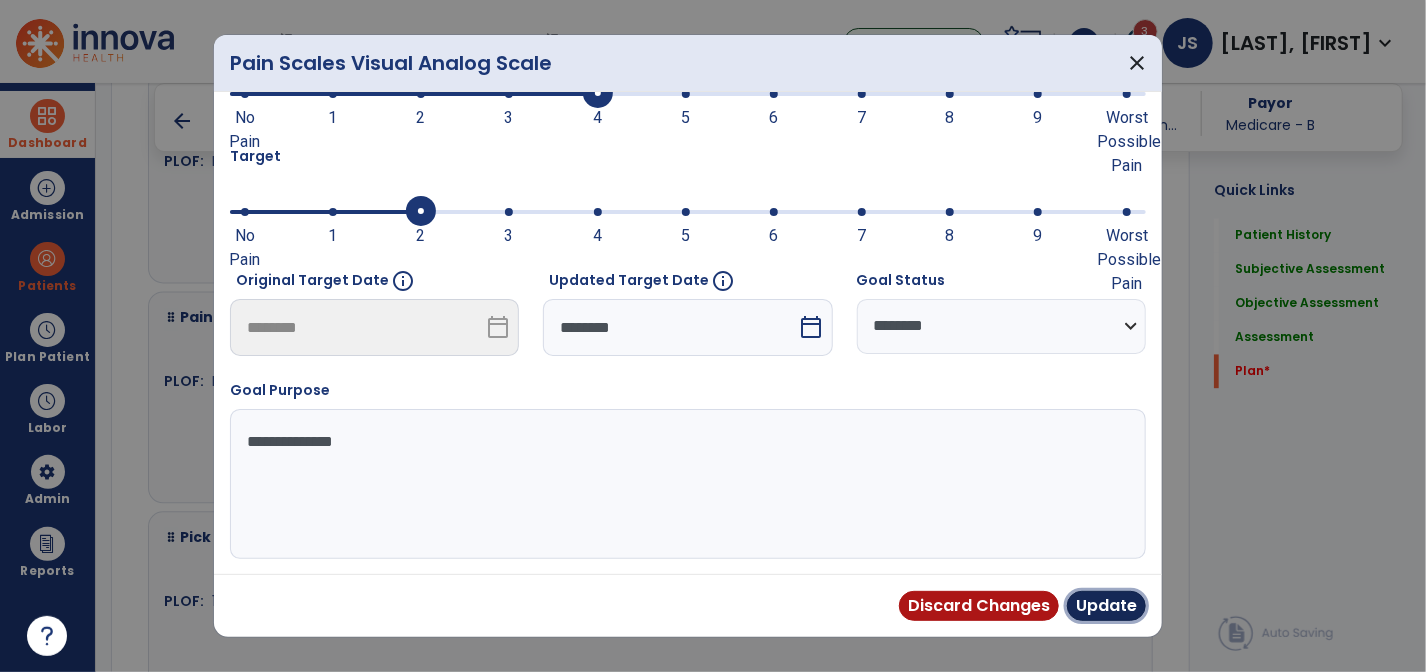 drag, startPoint x: 1108, startPoint y: 606, endPoint x: 1102, endPoint y: 595, distance: 12.529964 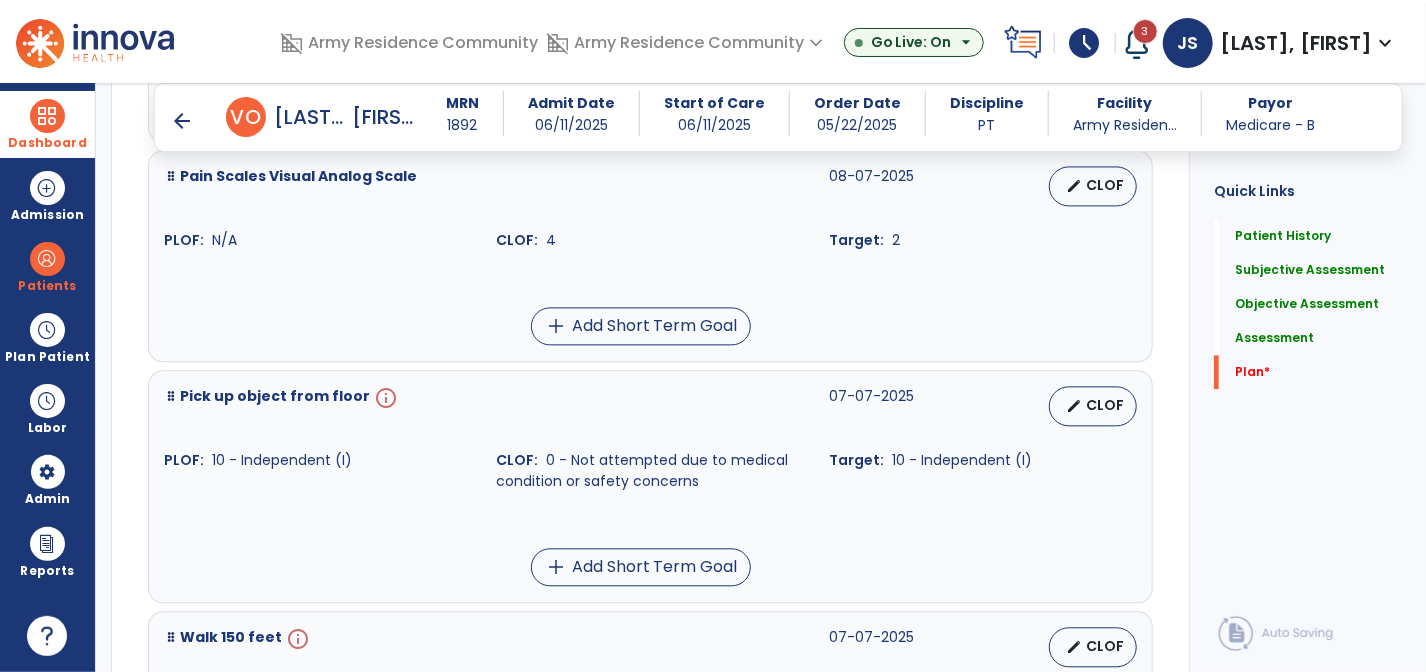 scroll, scrollTop: 5600, scrollLeft: 0, axis: vertical 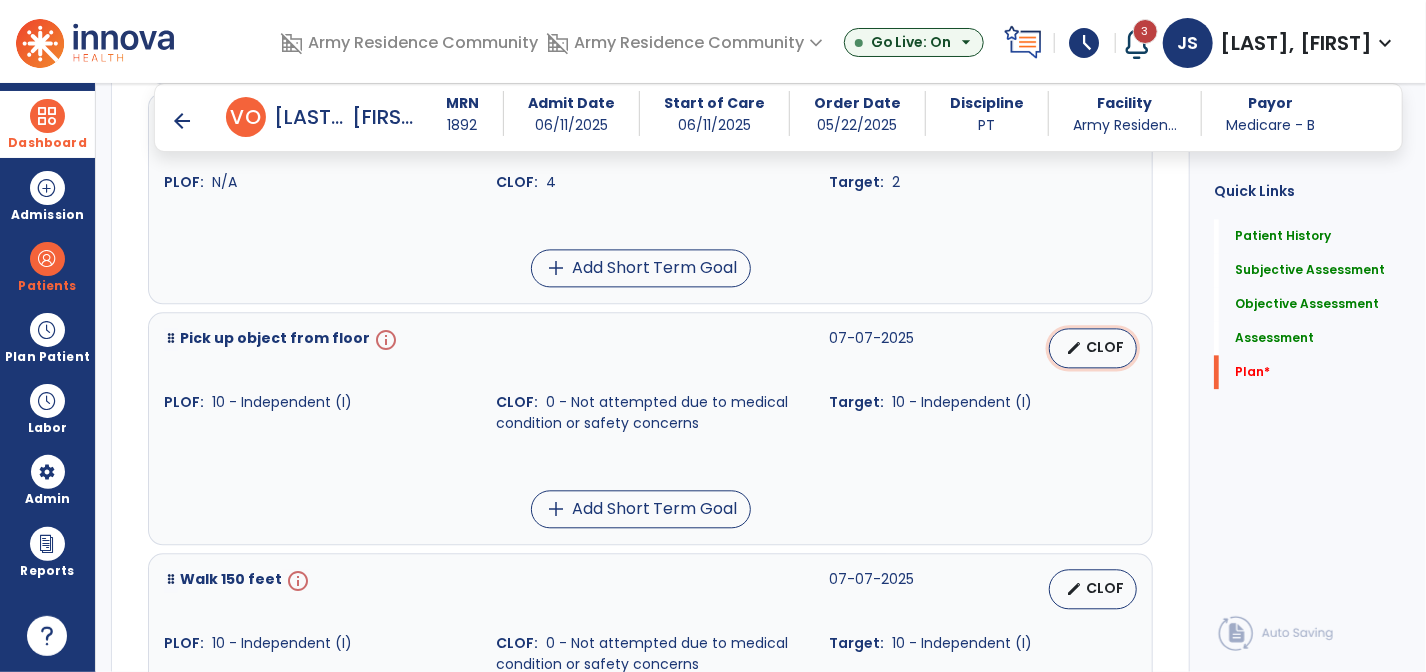click on "CLOF" at bounding box center (1105, 347) 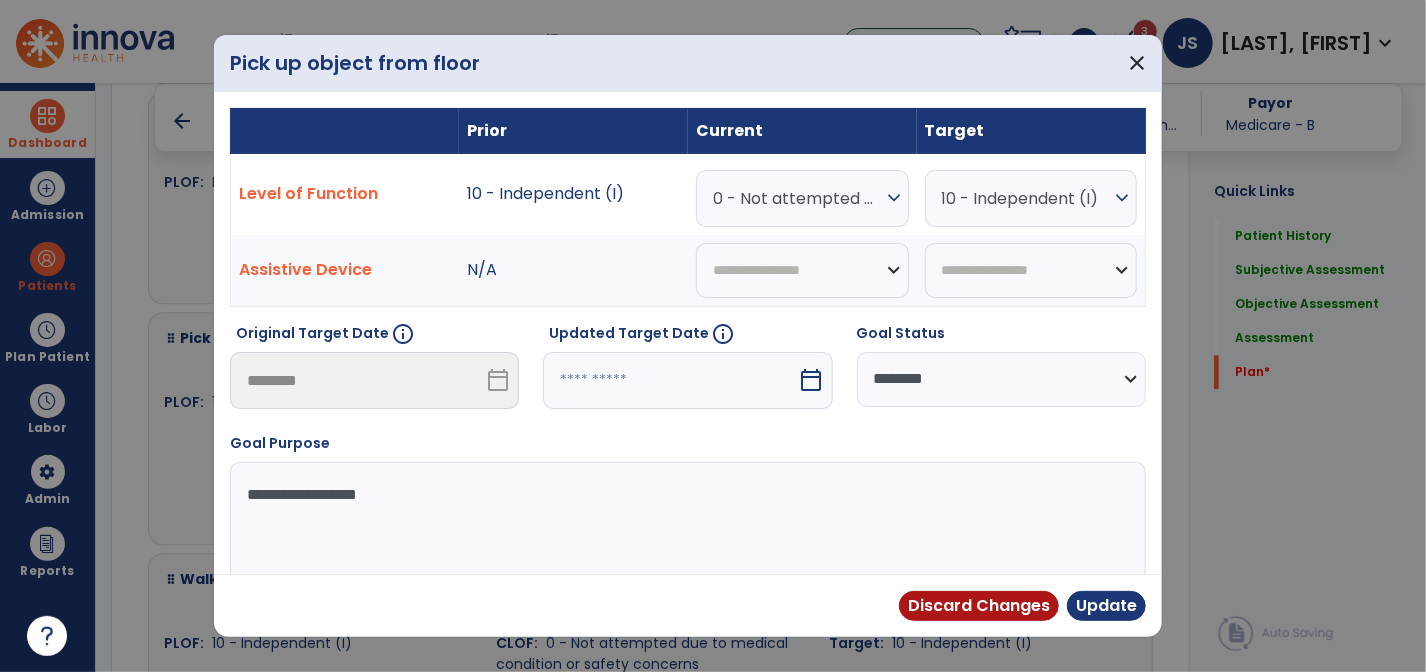 click on "calendar_today" at bounding box center [814, 380] 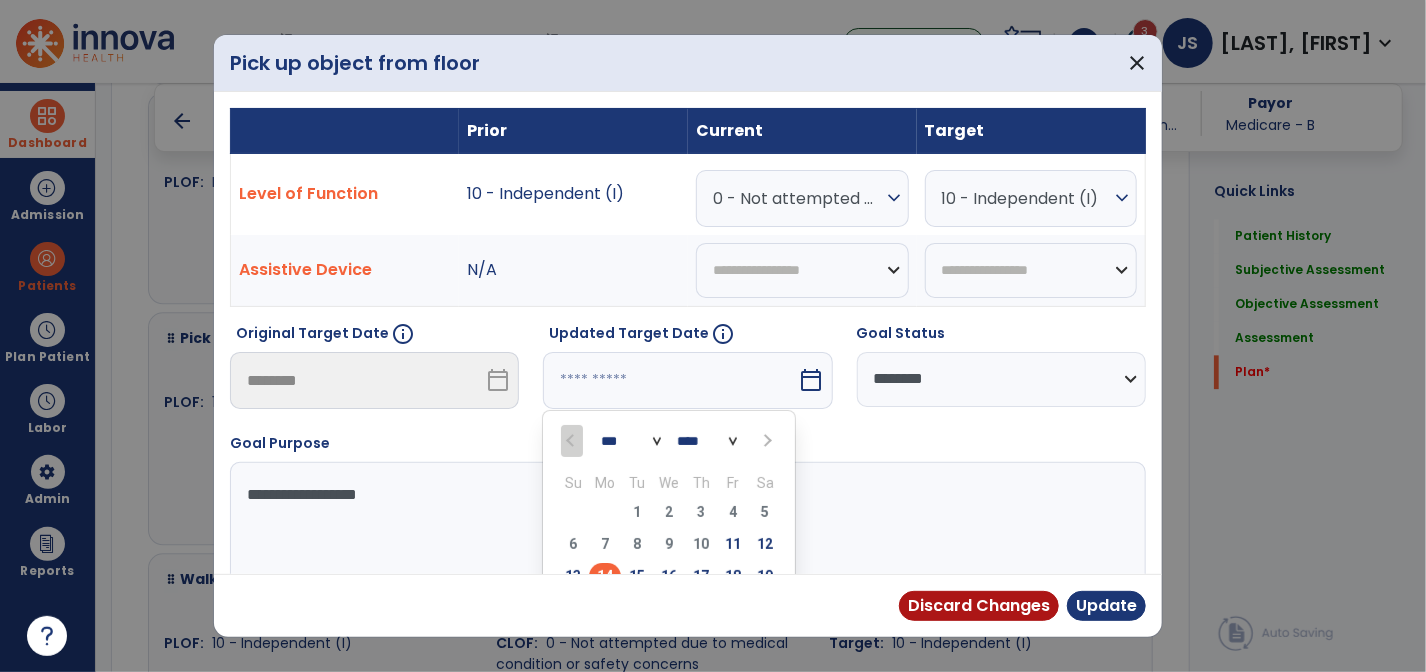 scroll, scrollTop: 17, scrollLeft: 0, axis: vertical 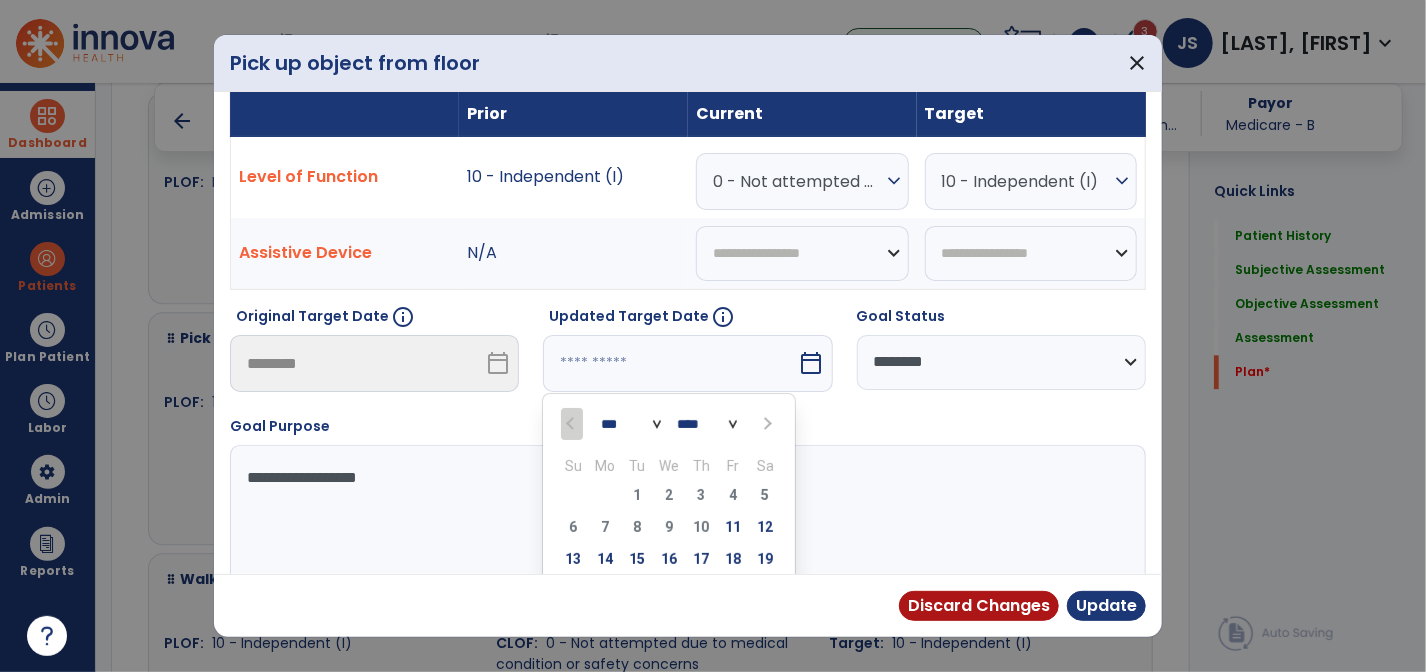 click at bounding box center [765, 424] 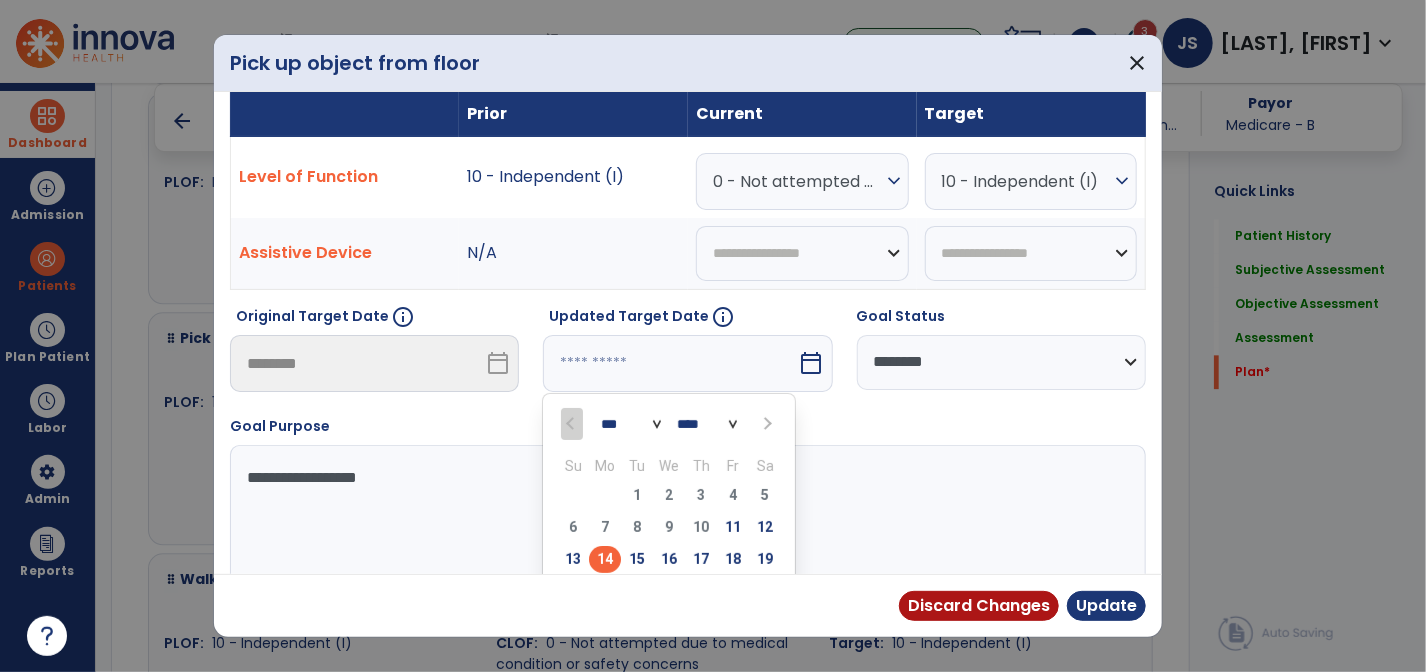 click at bounding box center [765, 423] 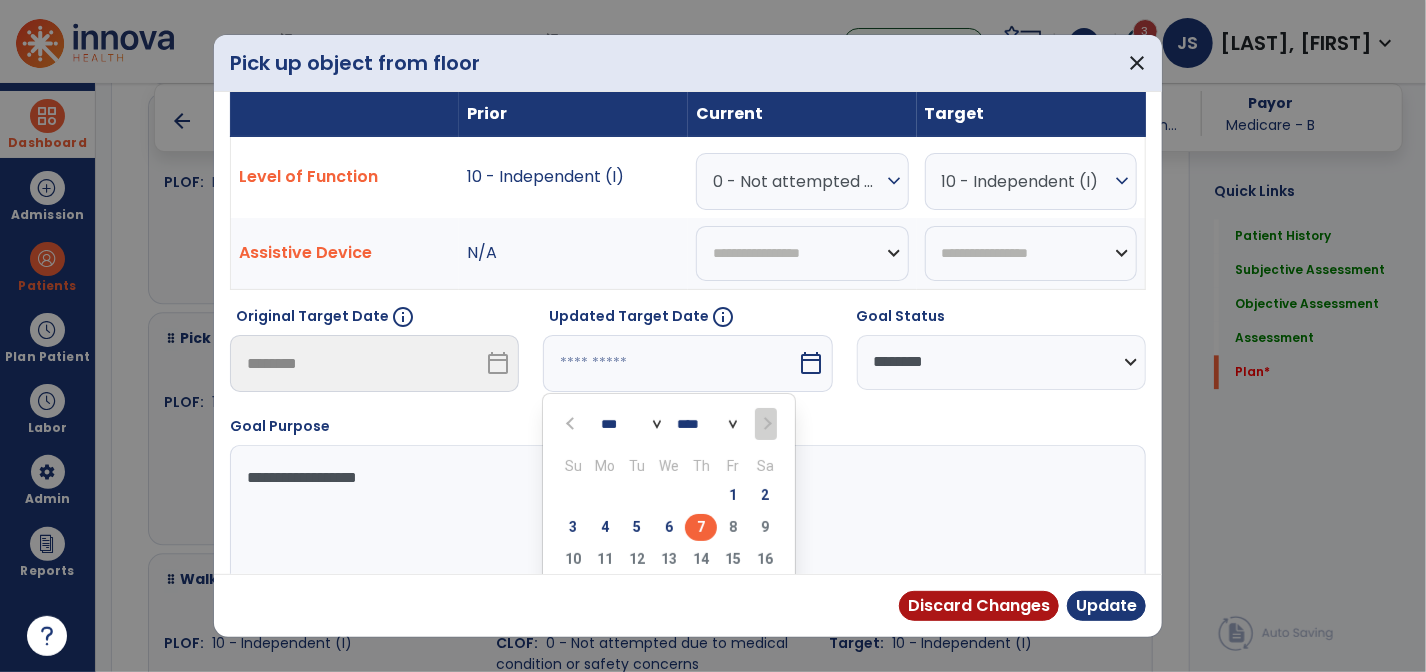 click on "7" at bounding box center [701, 527] 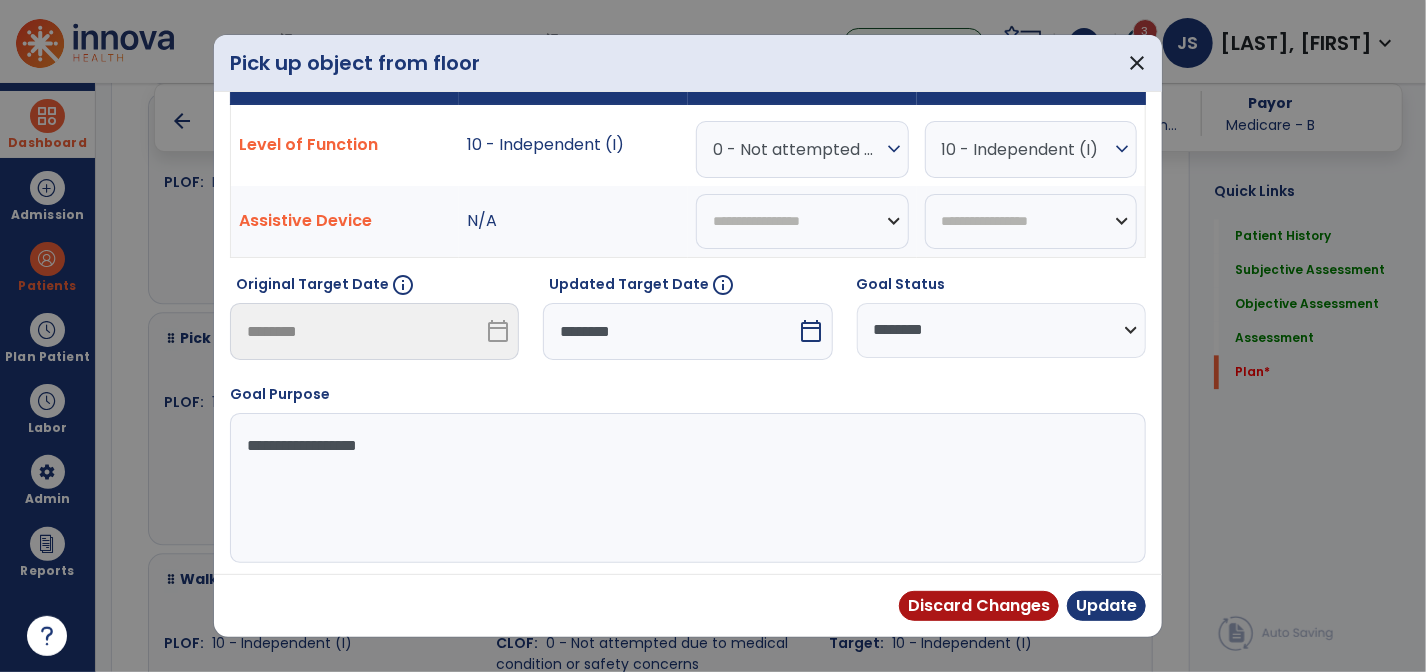 scroll, scrollTop: 50, scrollLeft: 0, axis: vertical 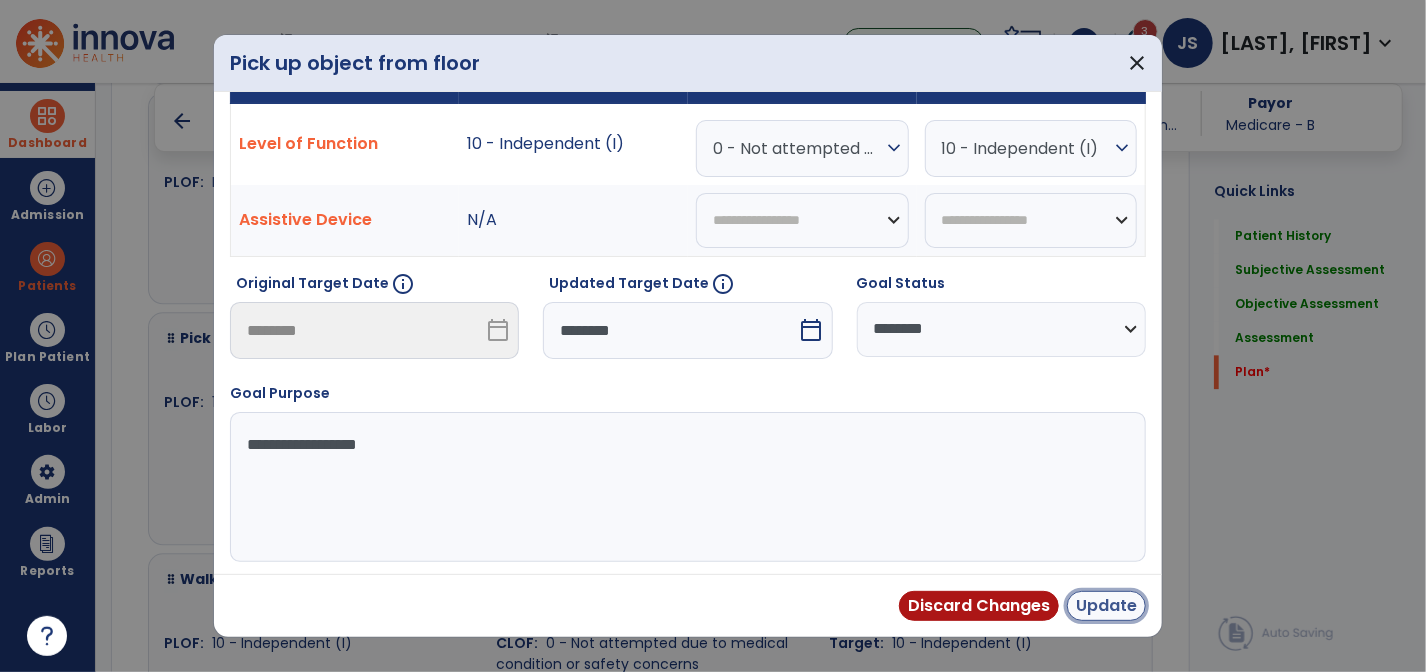 click on "Update" at bounding box center (1106, 606) 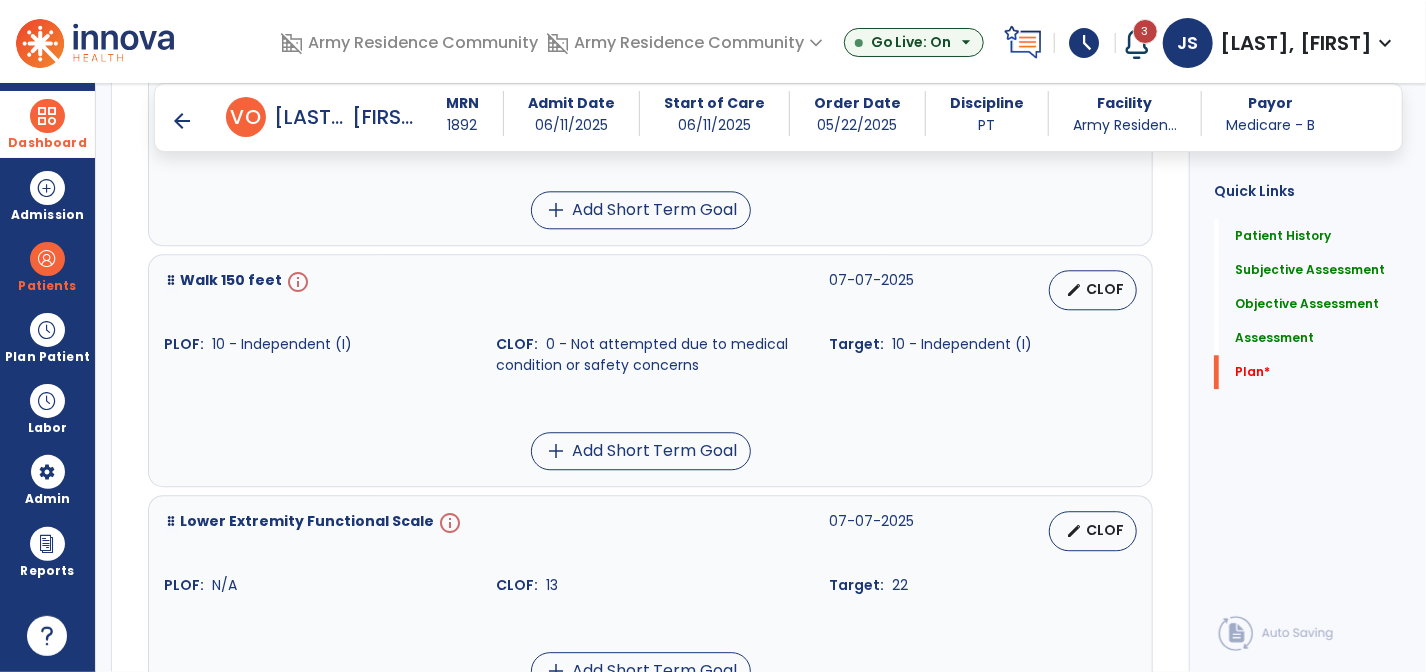 scroll, scrollTop: 5900, scrollLeft: 0, axis: vertical 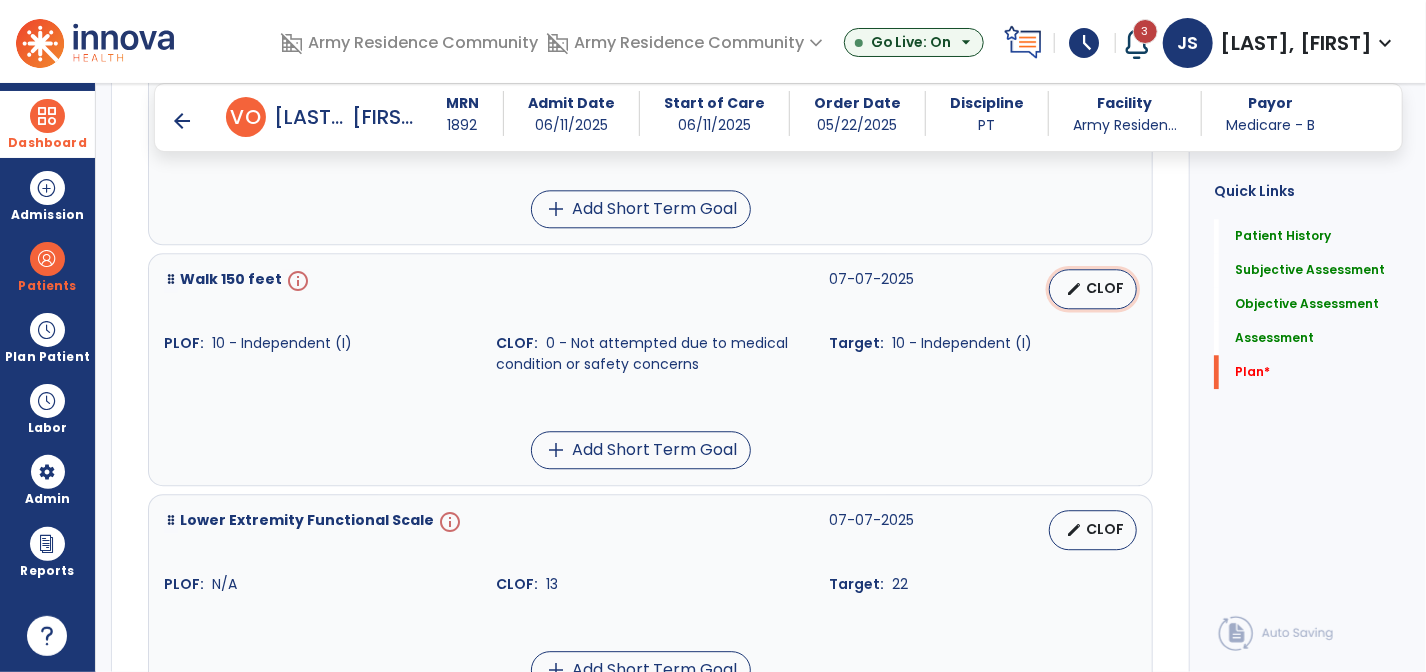 click on "CLOF" at bounding box center [1105, 288] 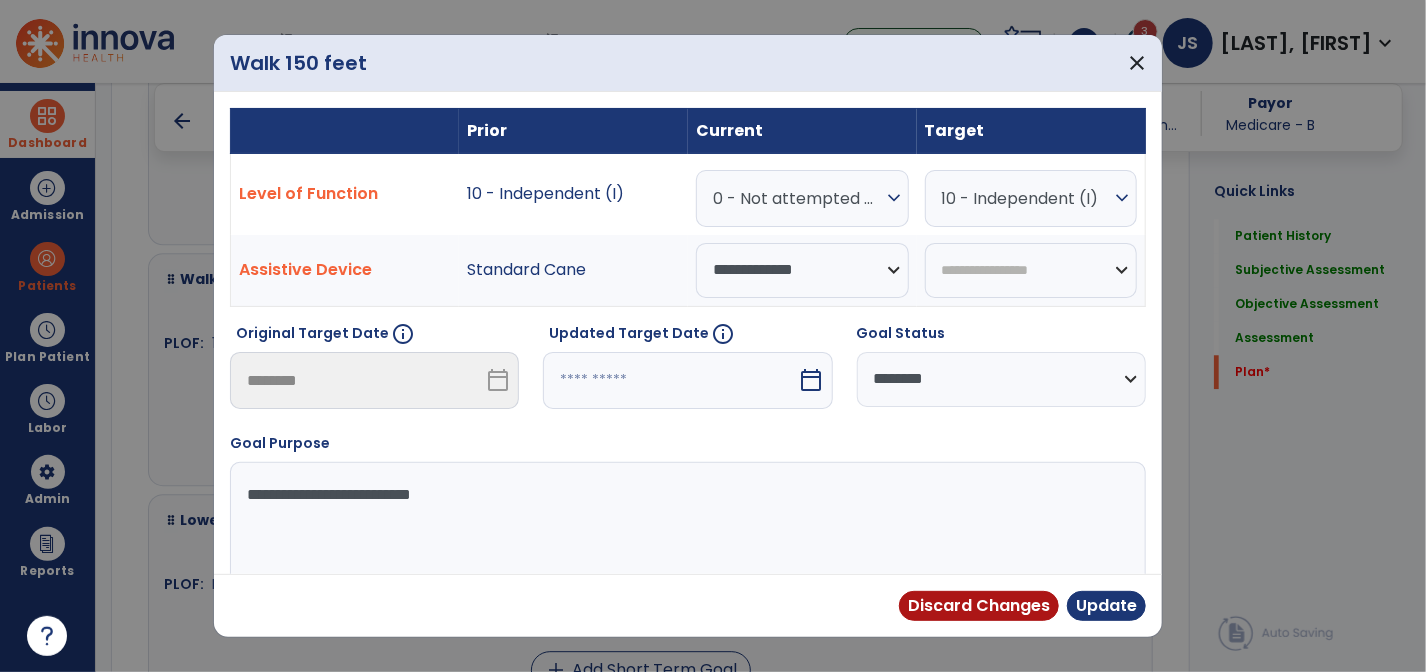 click on "calendar_today" at bounding box center [812, 380] 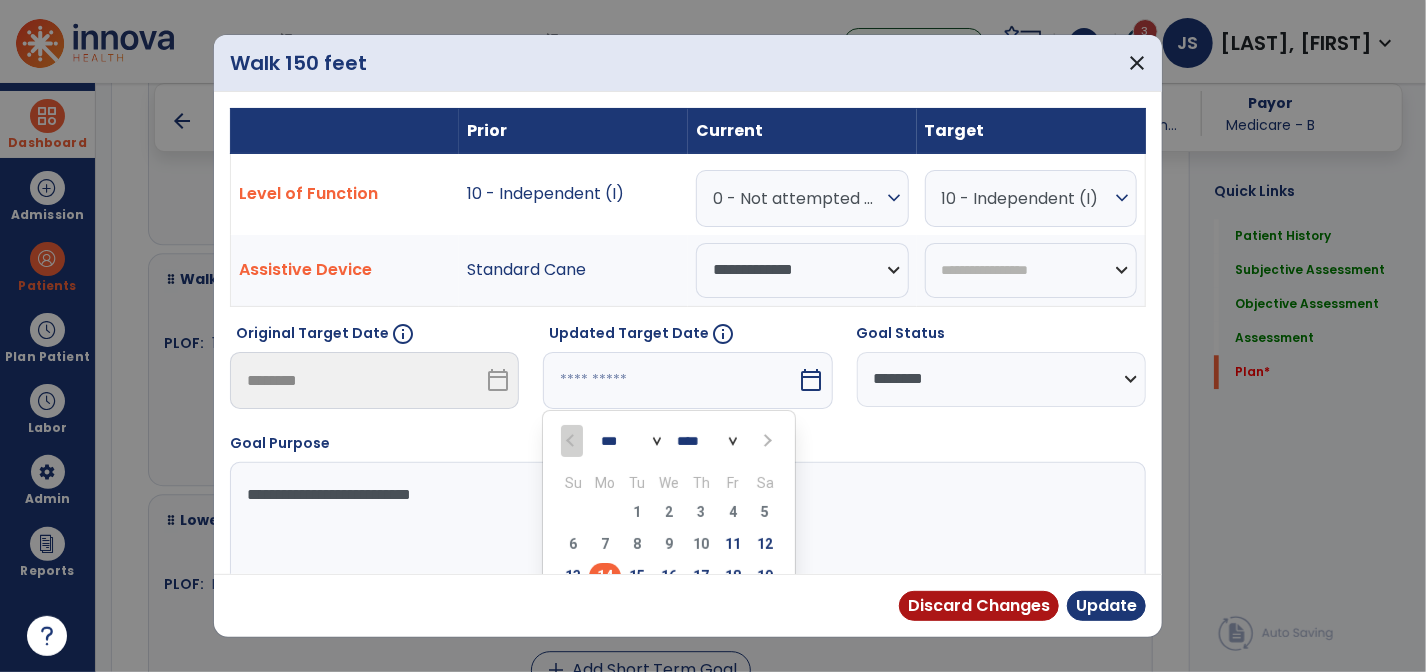 scroll, scrollTop: 17, scrollLeft: 0, axis: vertical 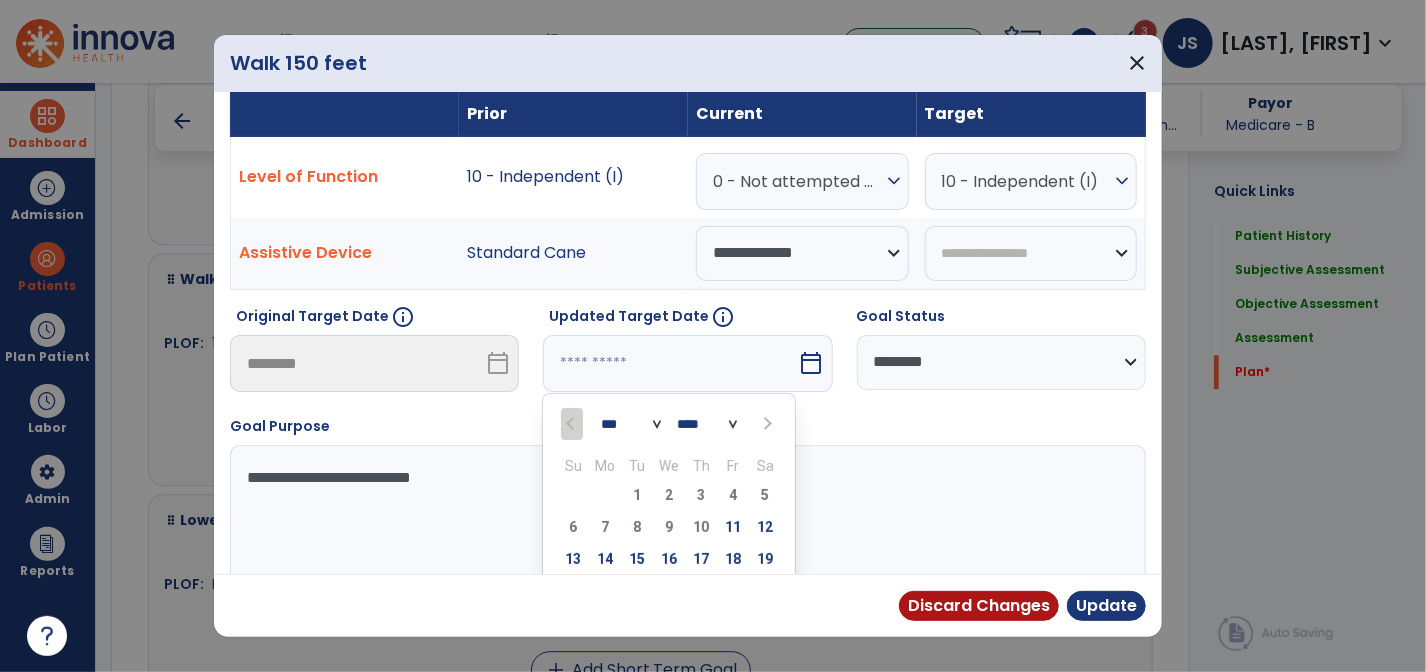 click at bounding box center (765, 423) 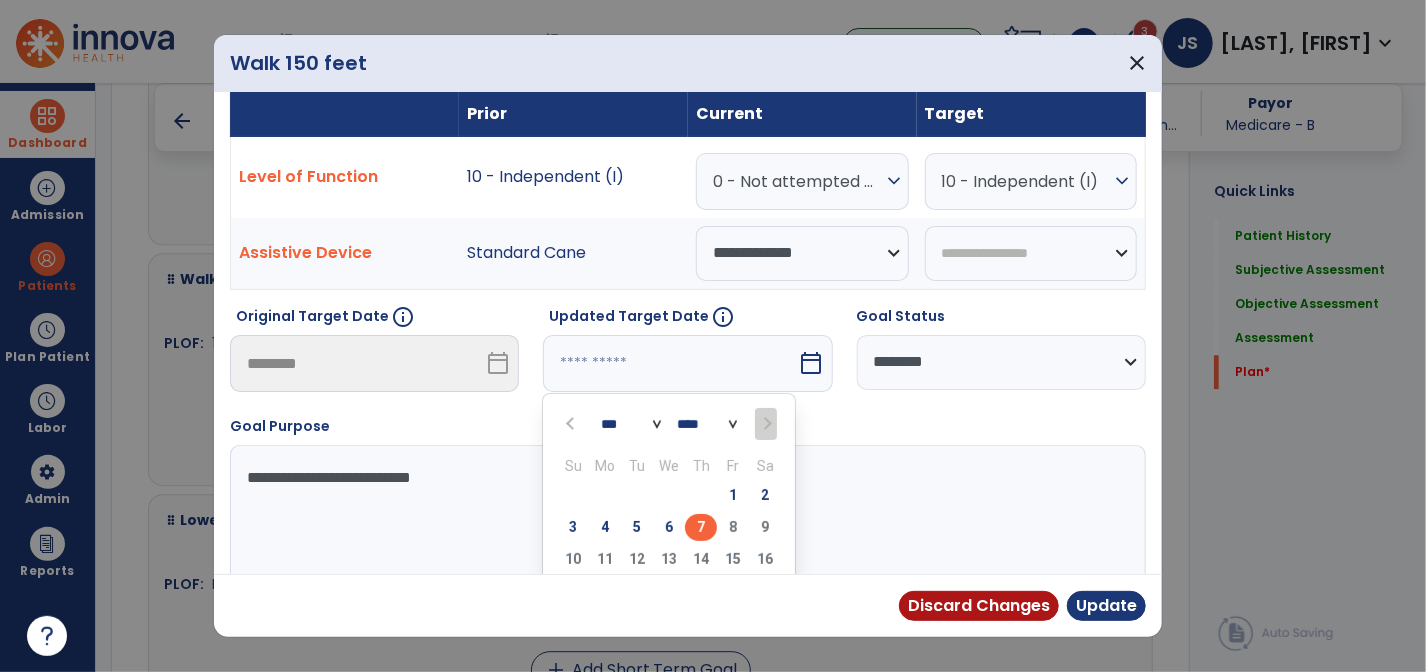 click on "7" at bounding box center [701, 527] 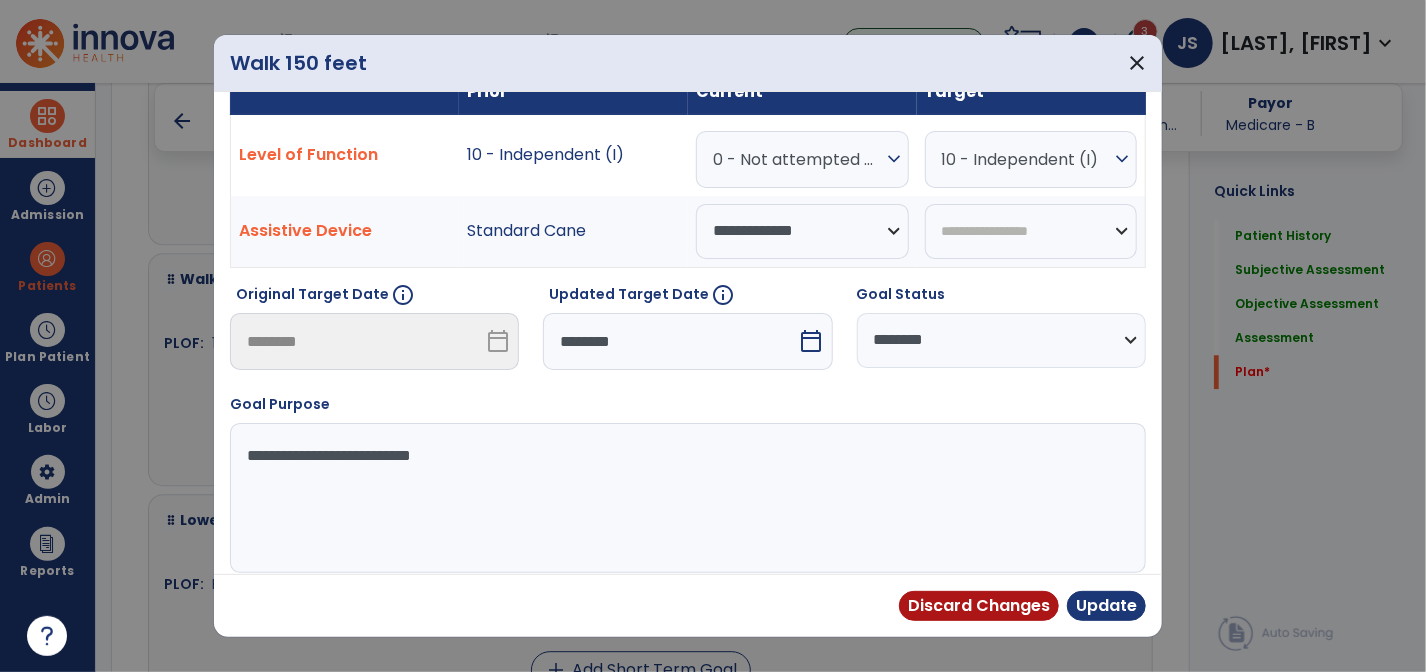 scroll, scrollTop: 50, scrollLeft: 0, axis: vertical 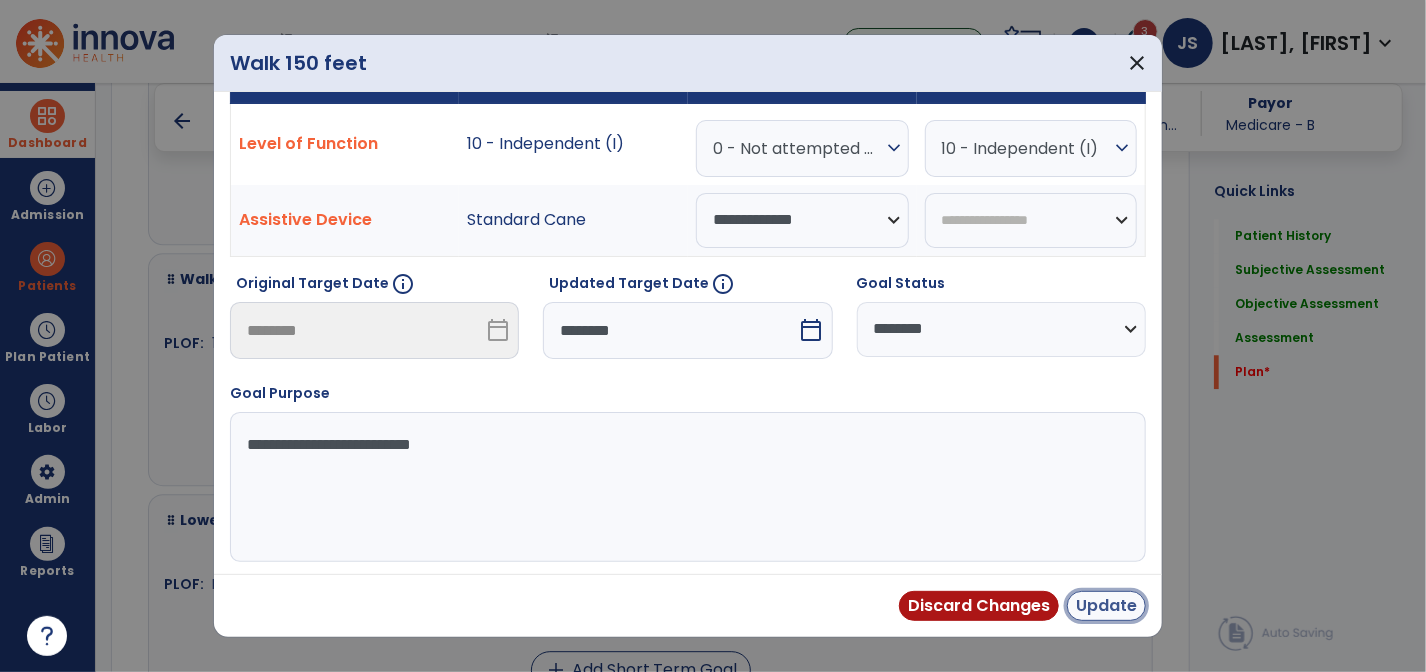 click on "Update" at bounding box center [1106, 606] 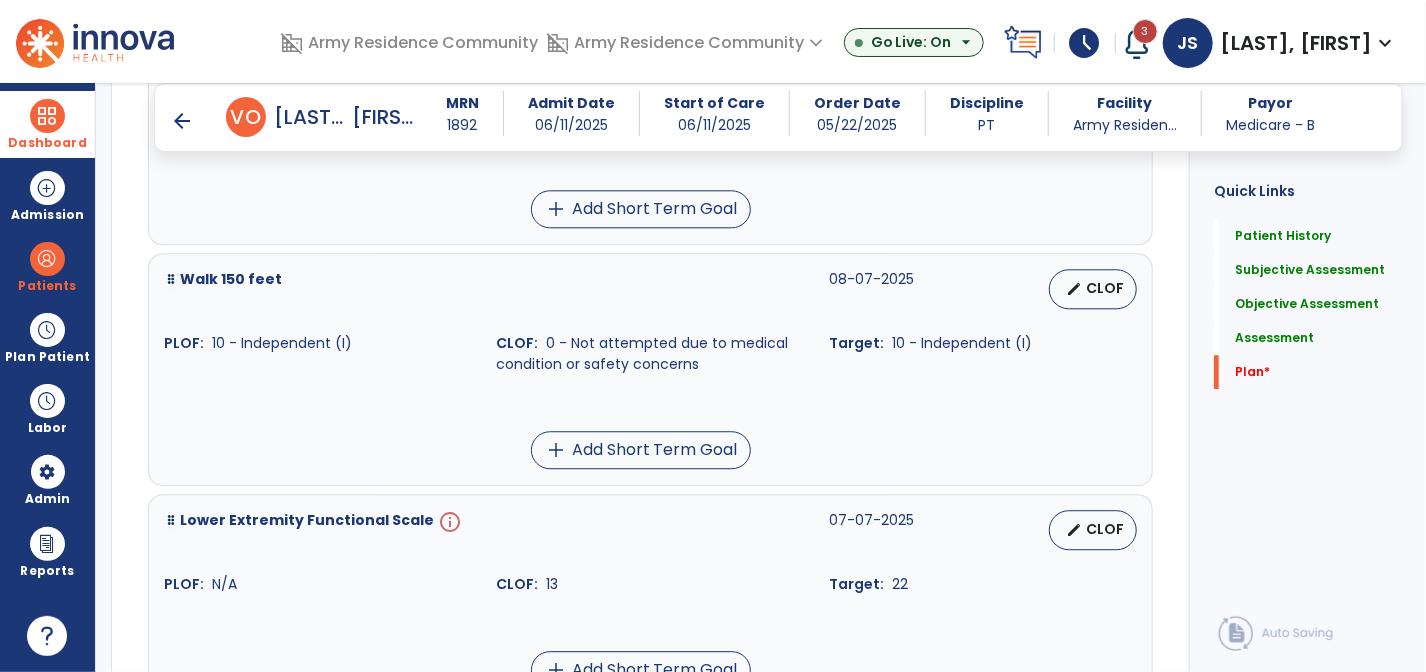 scroll, scrollTop: 6000, scrollLeft: 0, axis: vertical 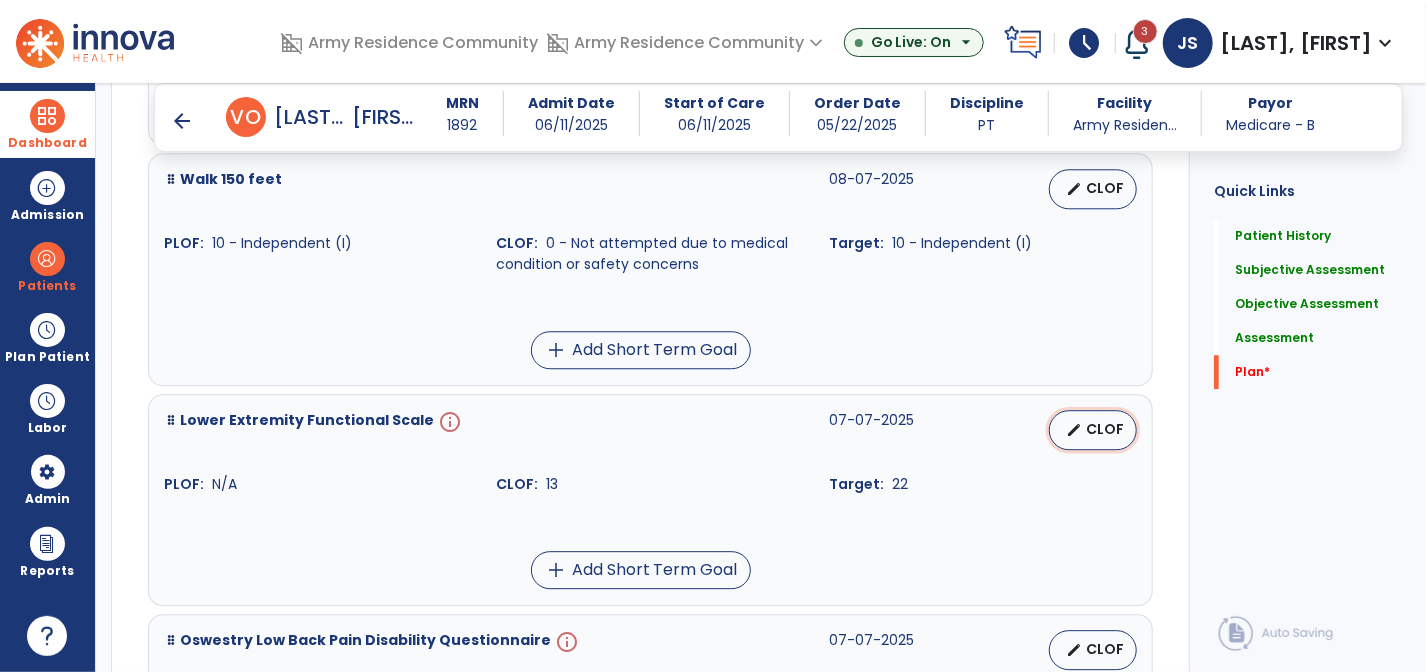 click on "CLOF" at bounding box center (1105, 429) 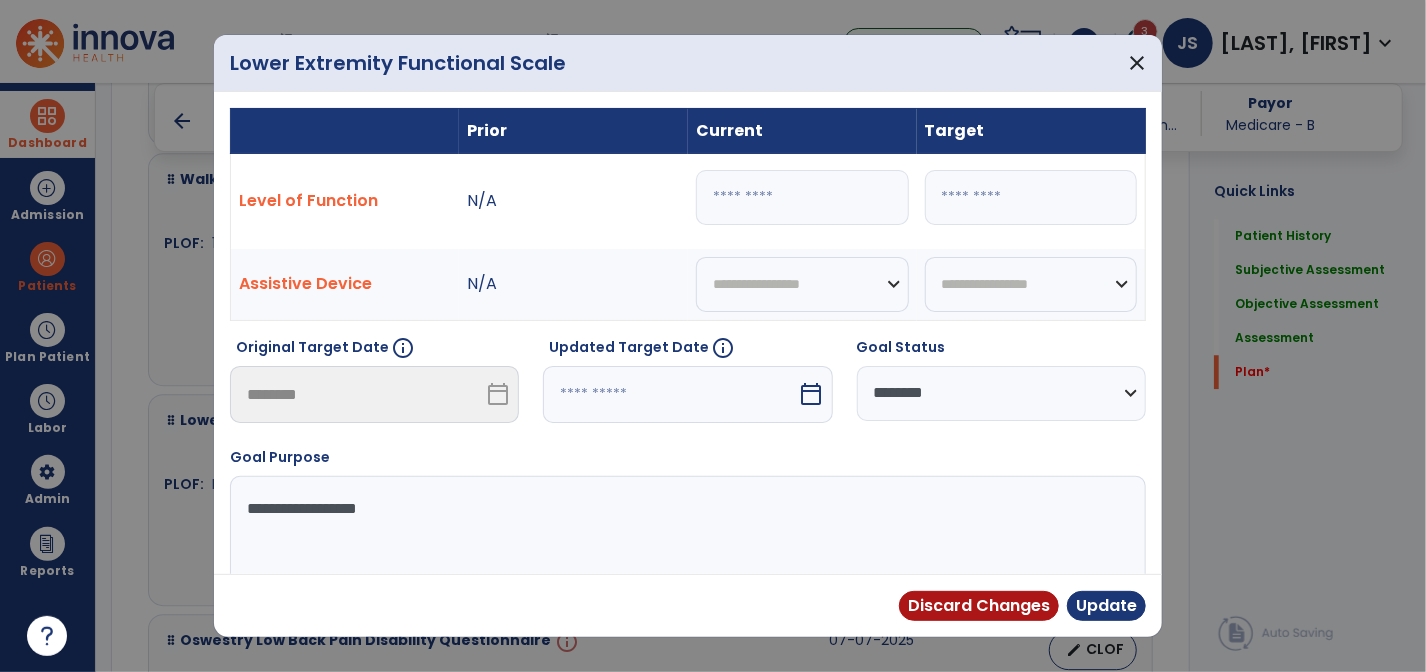 click on "calendar_today" at bounding box center (812, 394) 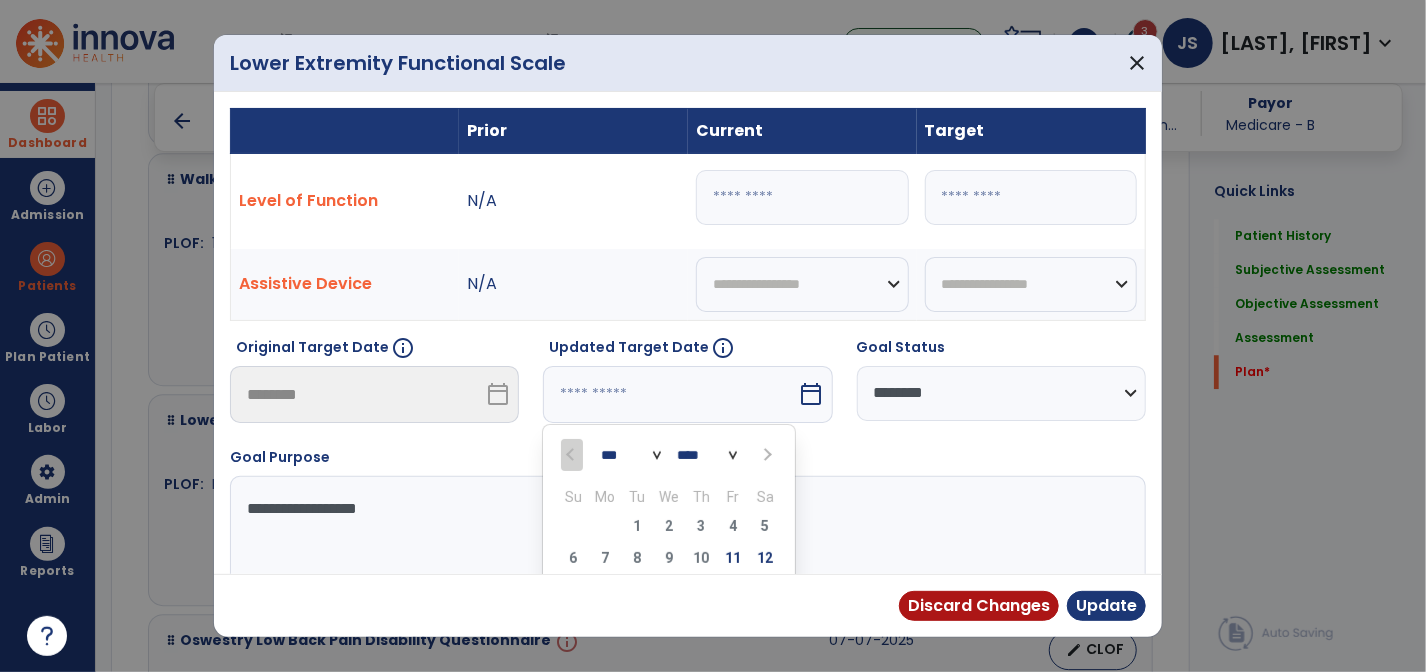 scroll, scrollTop: 143, scrollLeft: 0, axis: vertical 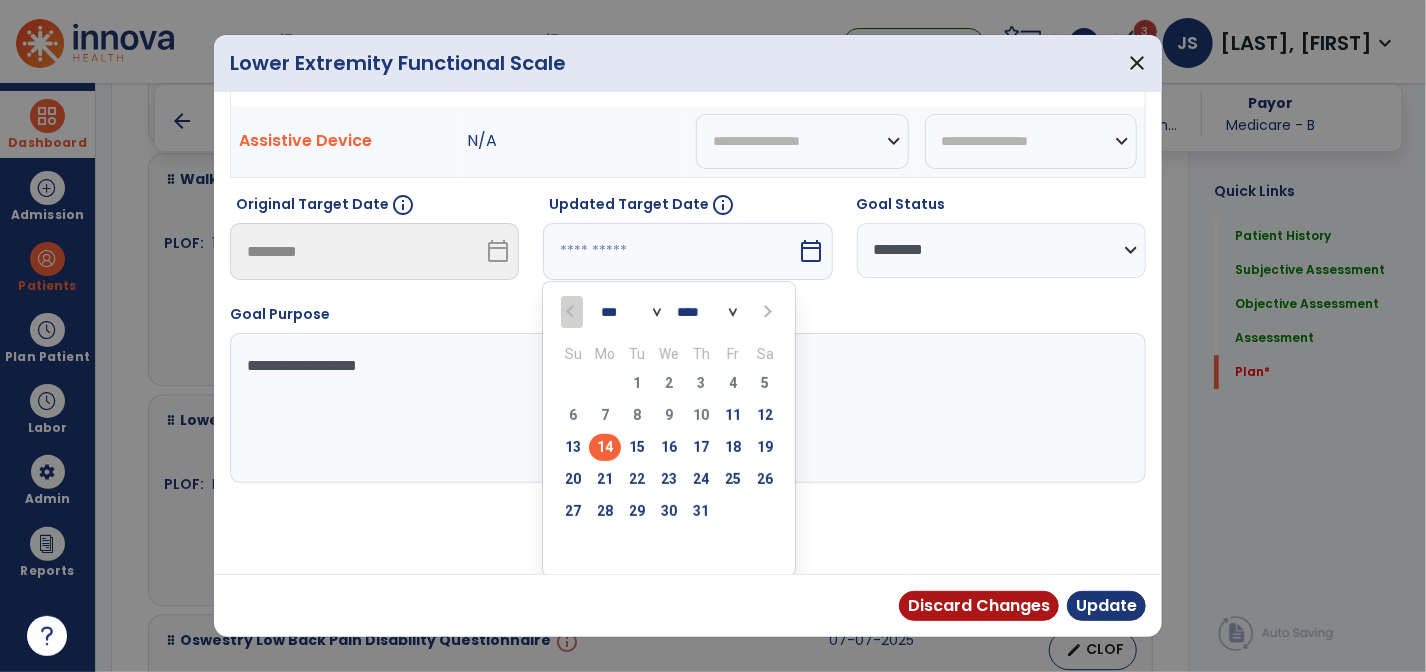 click at bounding box center [765, 311] 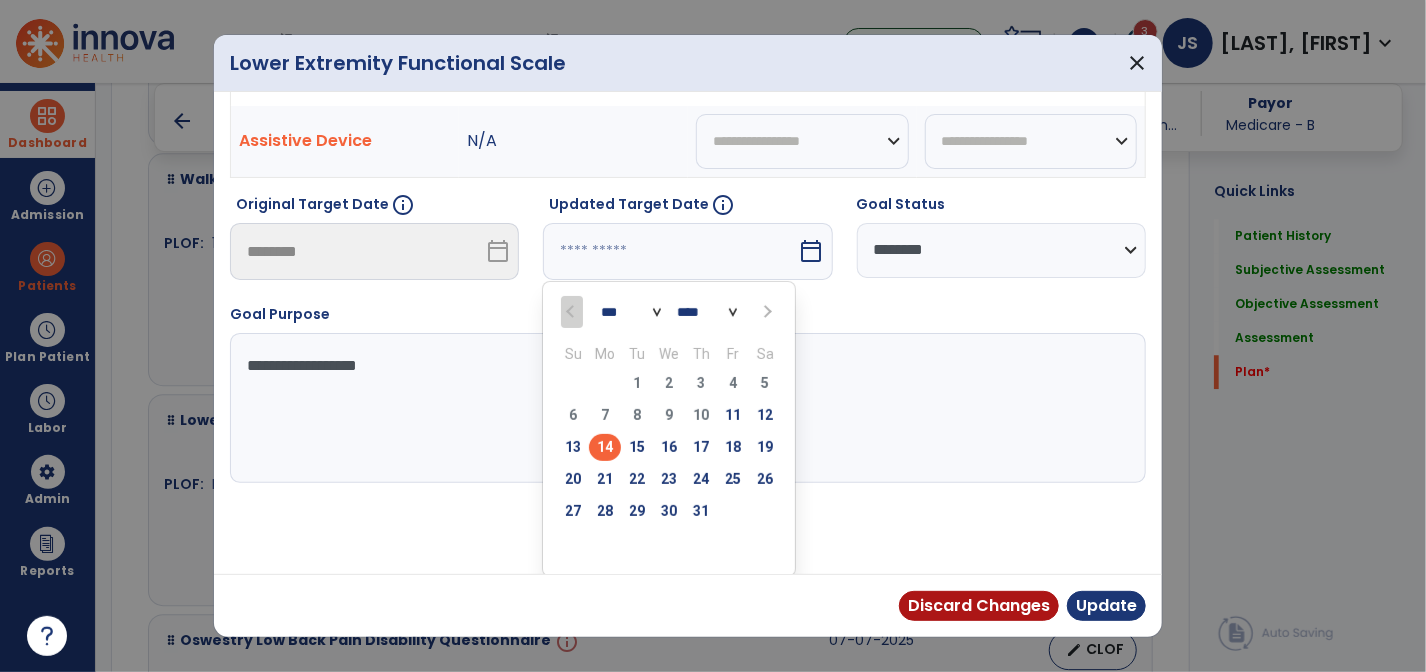 select on "*" 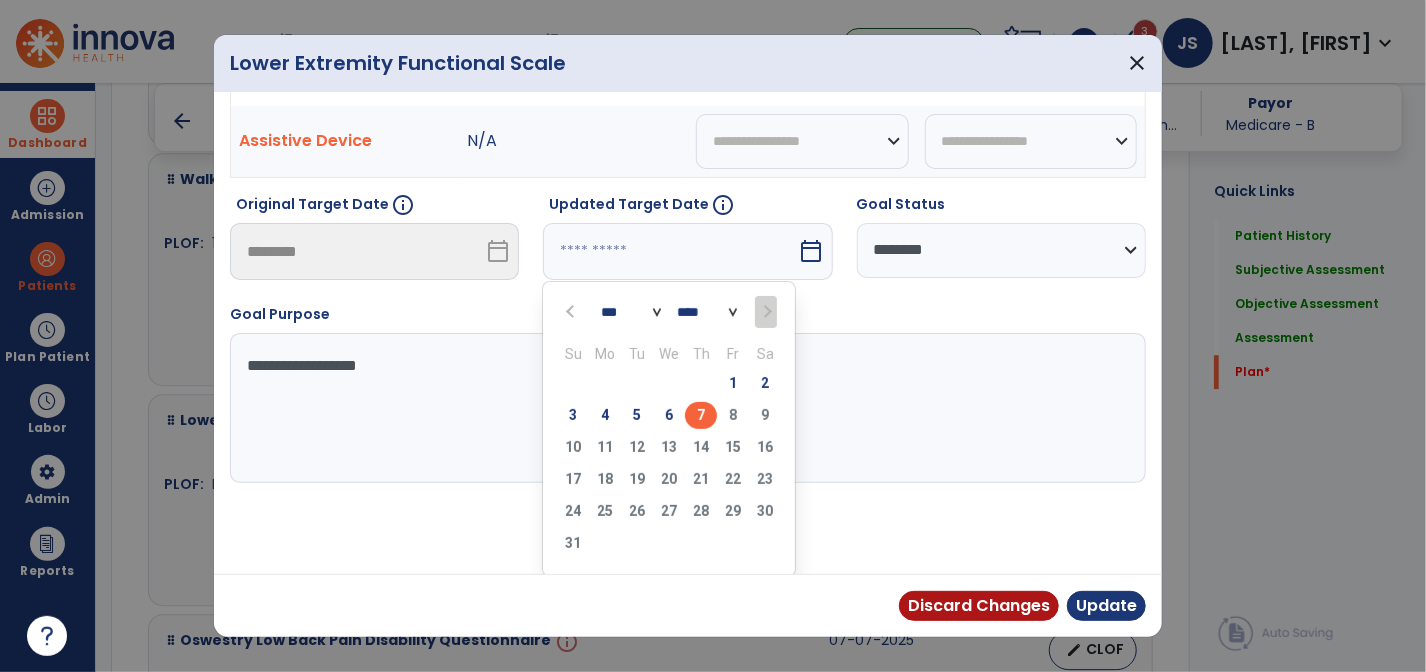 click on "7" at bounding box center [701, 415] 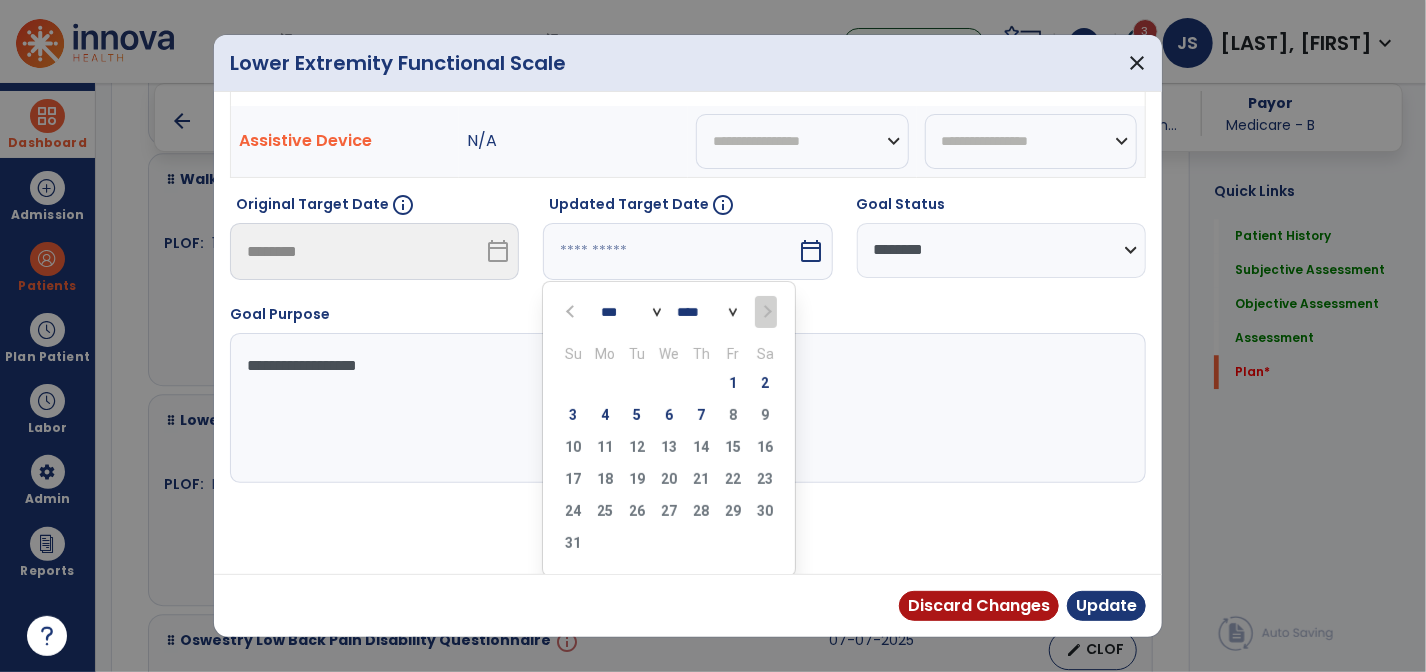 type on "********" 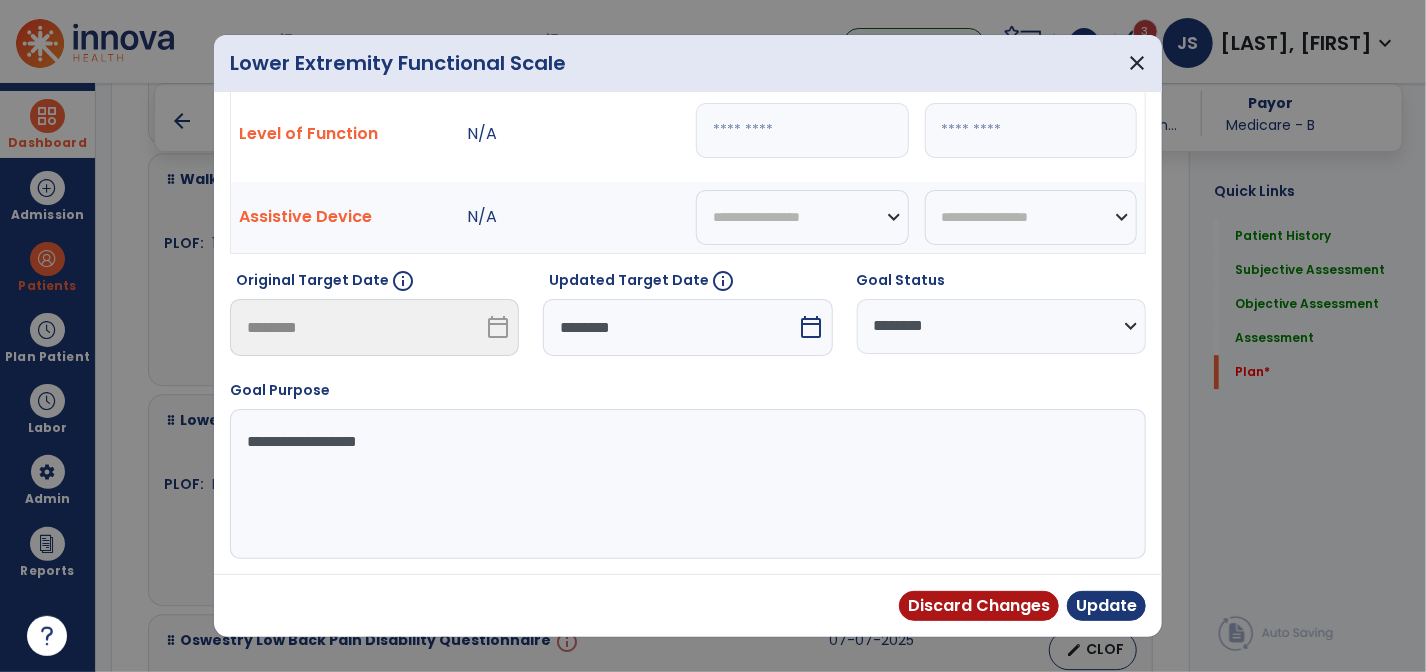 scroll, scrollTop: 64, scrollLeft: 0, axis: vertical 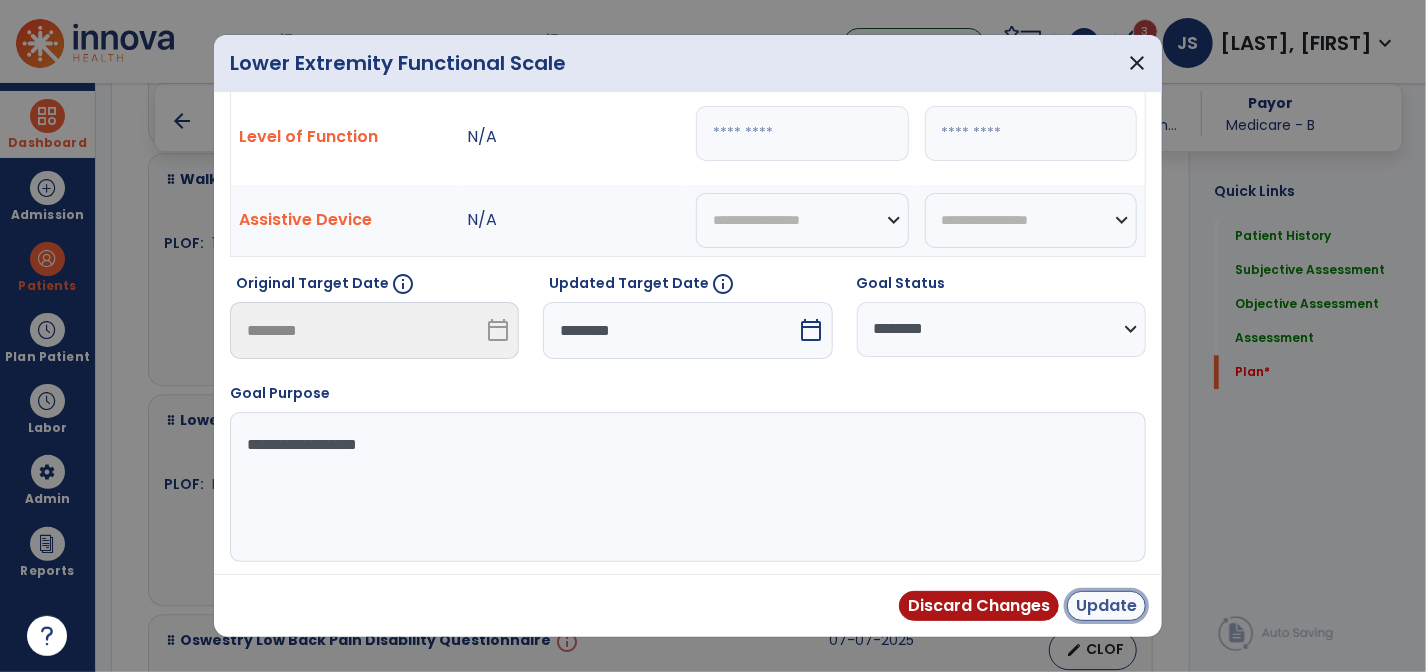 click on "Update" at bounding box center (1106, 606) 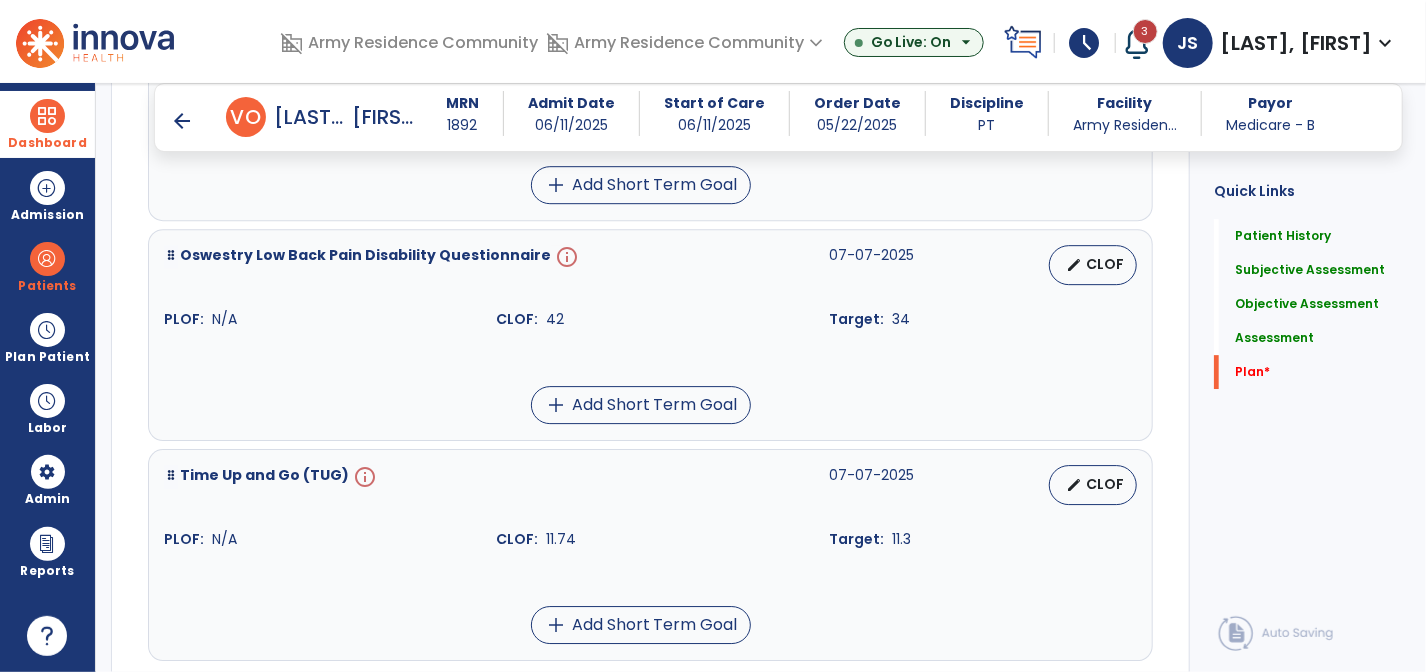 scroll, scrollTop: 6400, scrollLeft: 0, axis: vertical 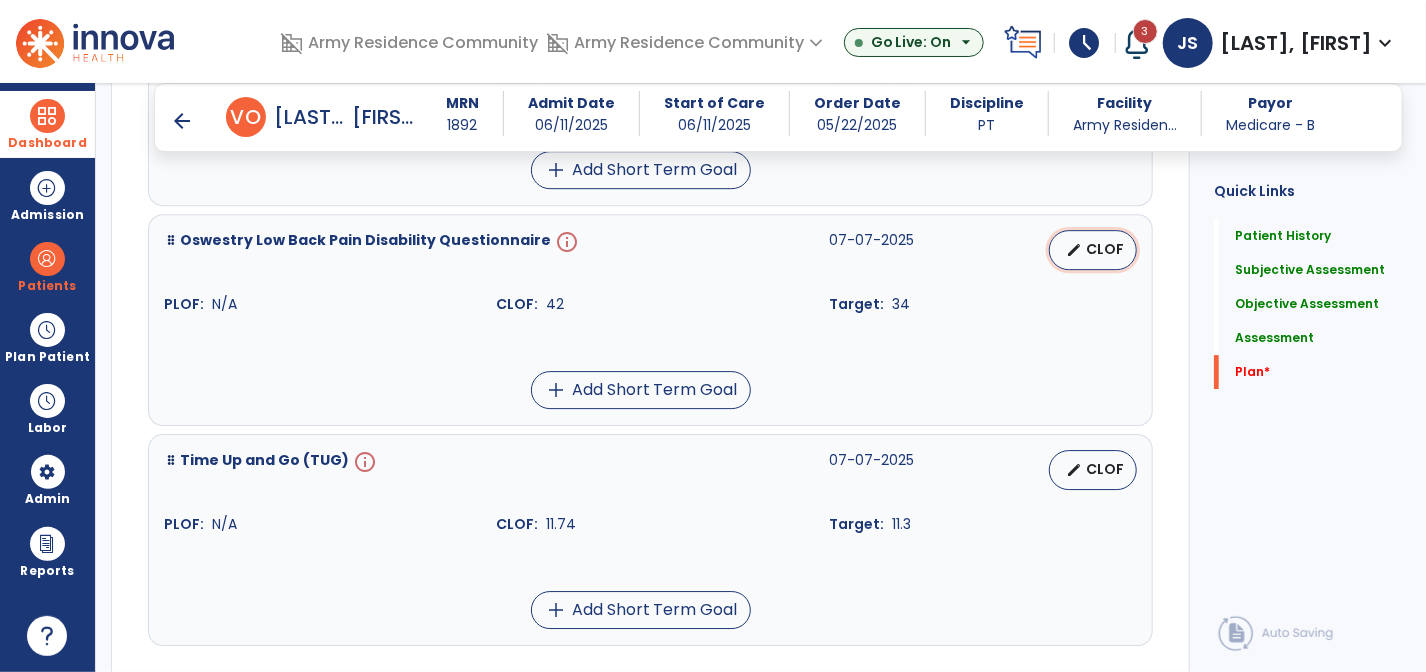 click on "edit   CLOF" at bounding box center (1093, 250) 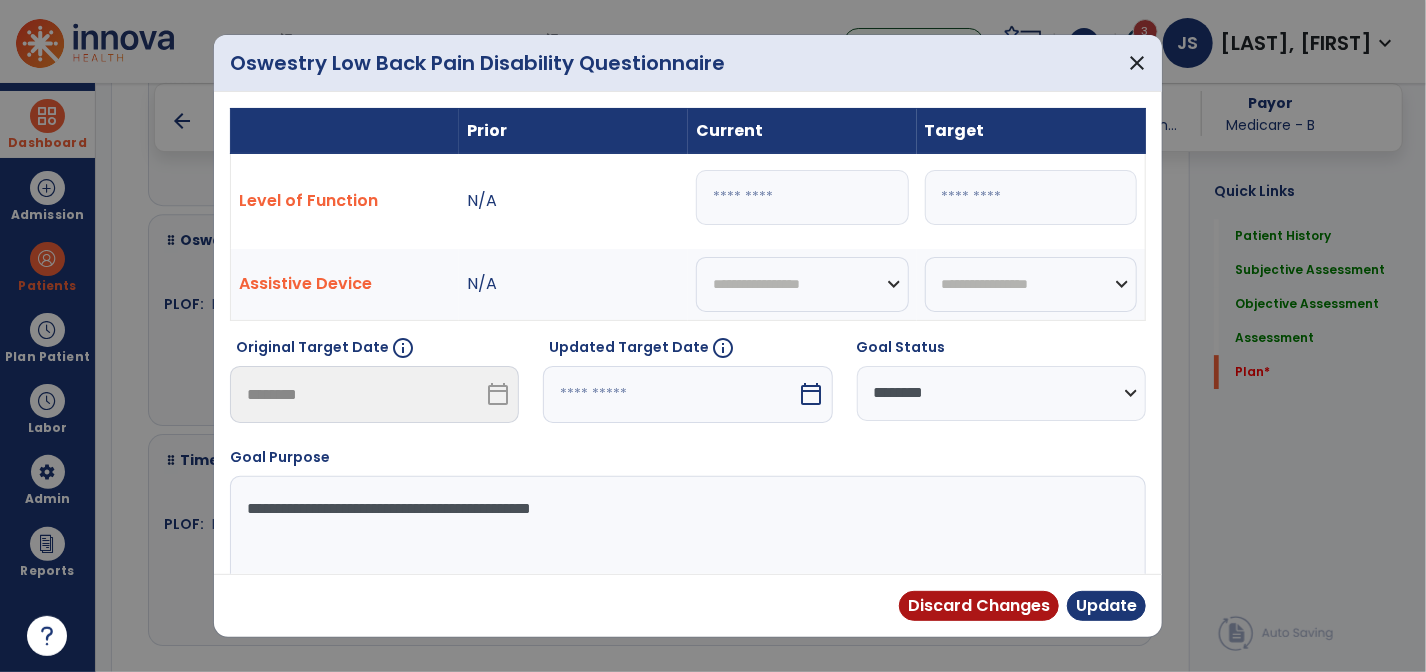 click on "calendar_today" at bounding box center (812, 394) 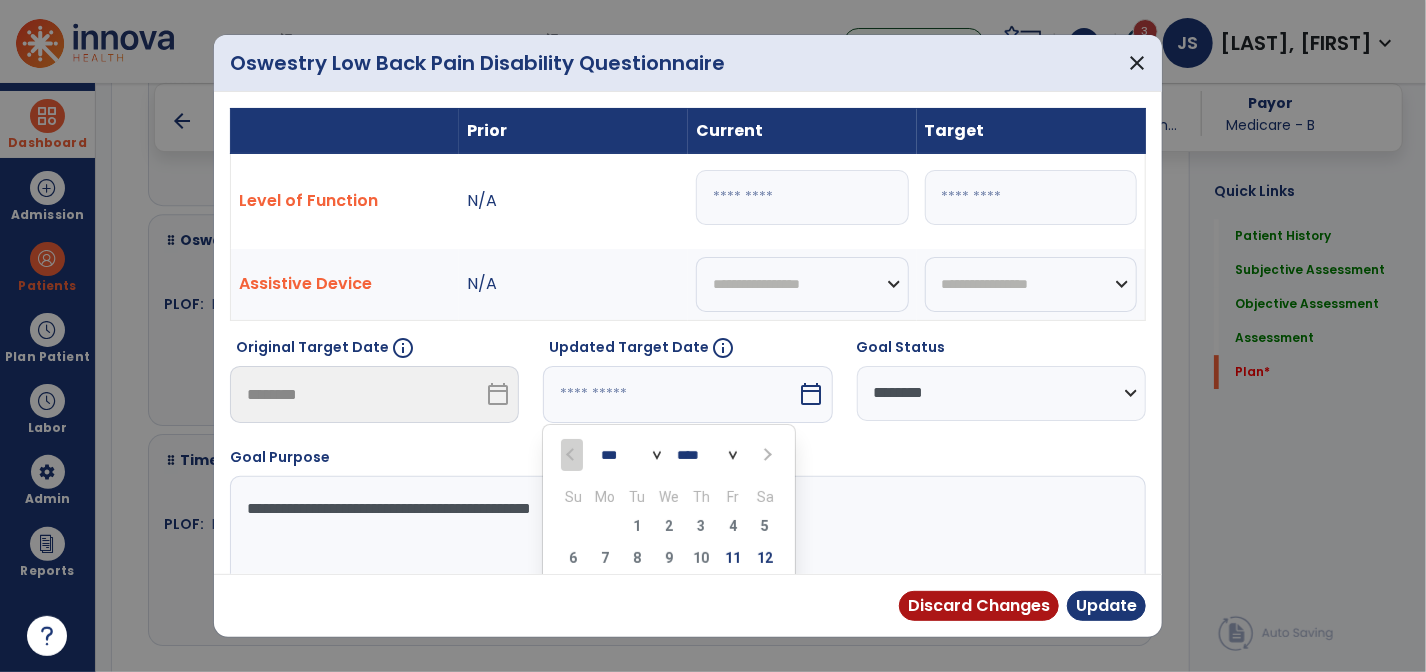 scroll, scrollTop: 143, scrollLeft: 0, axis: vertical 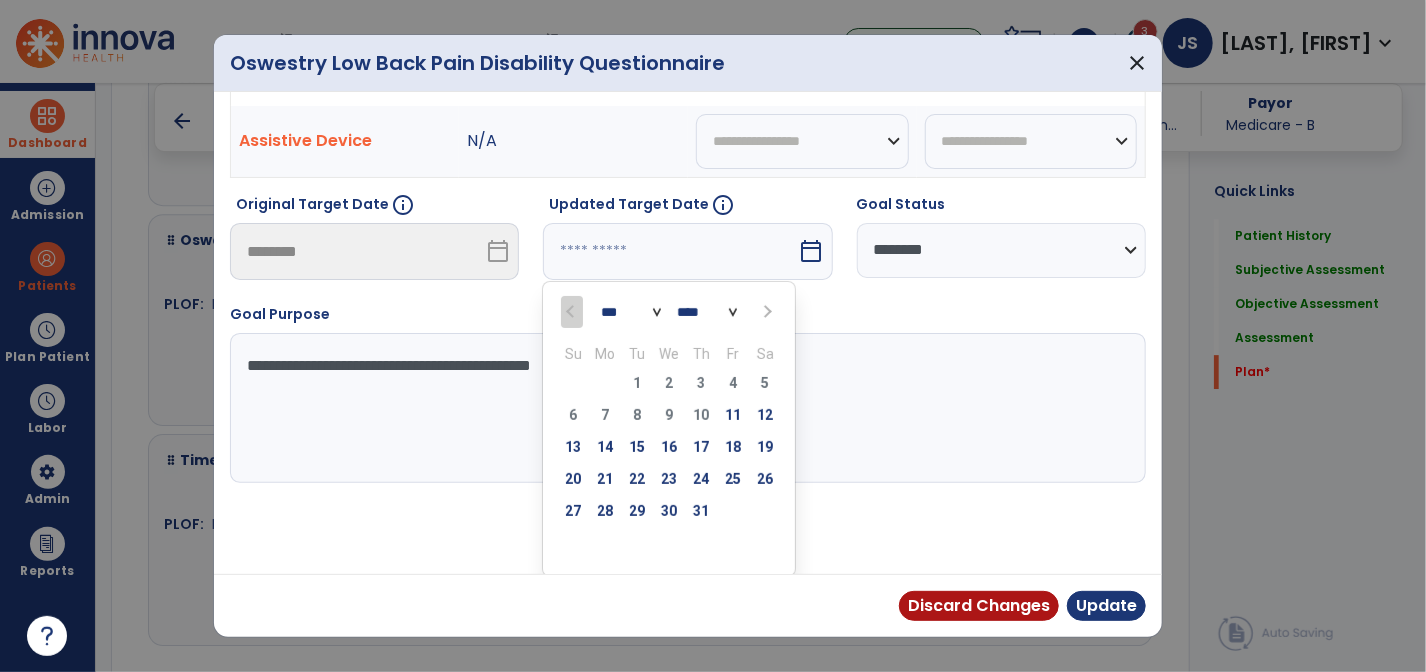 click at bounding box center [765, 311] 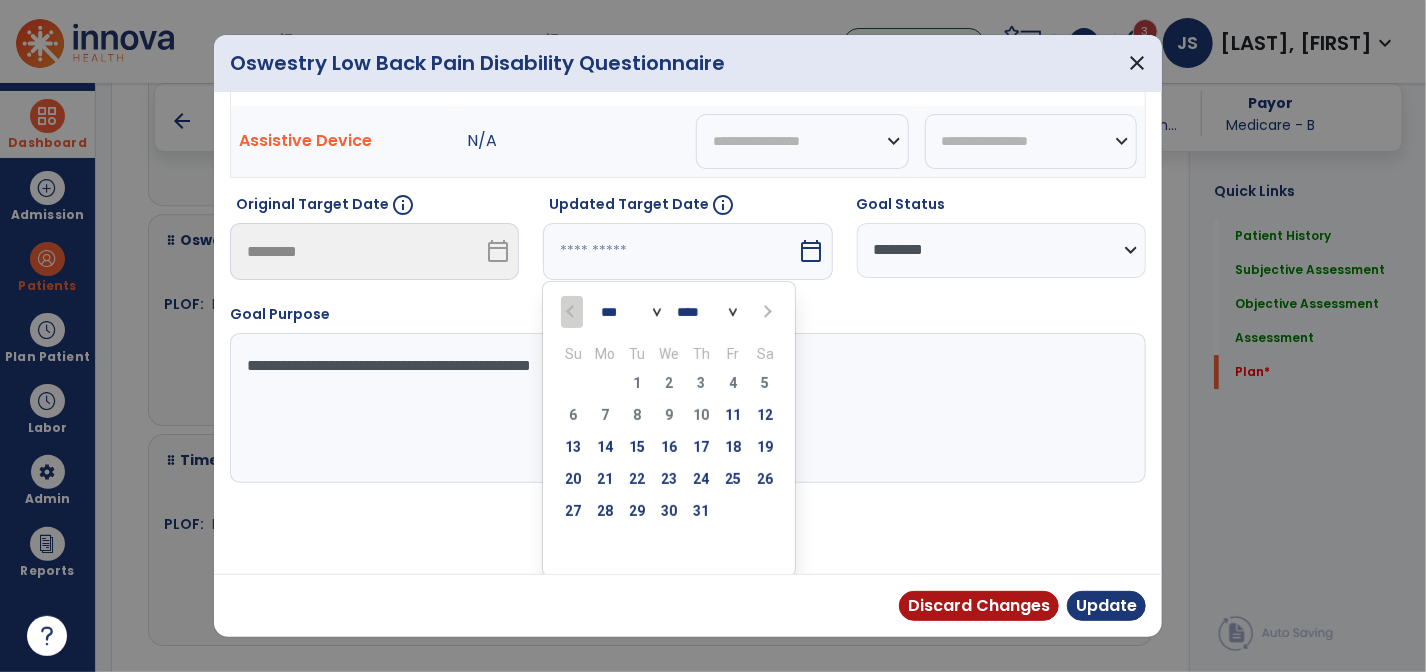 select on "*" 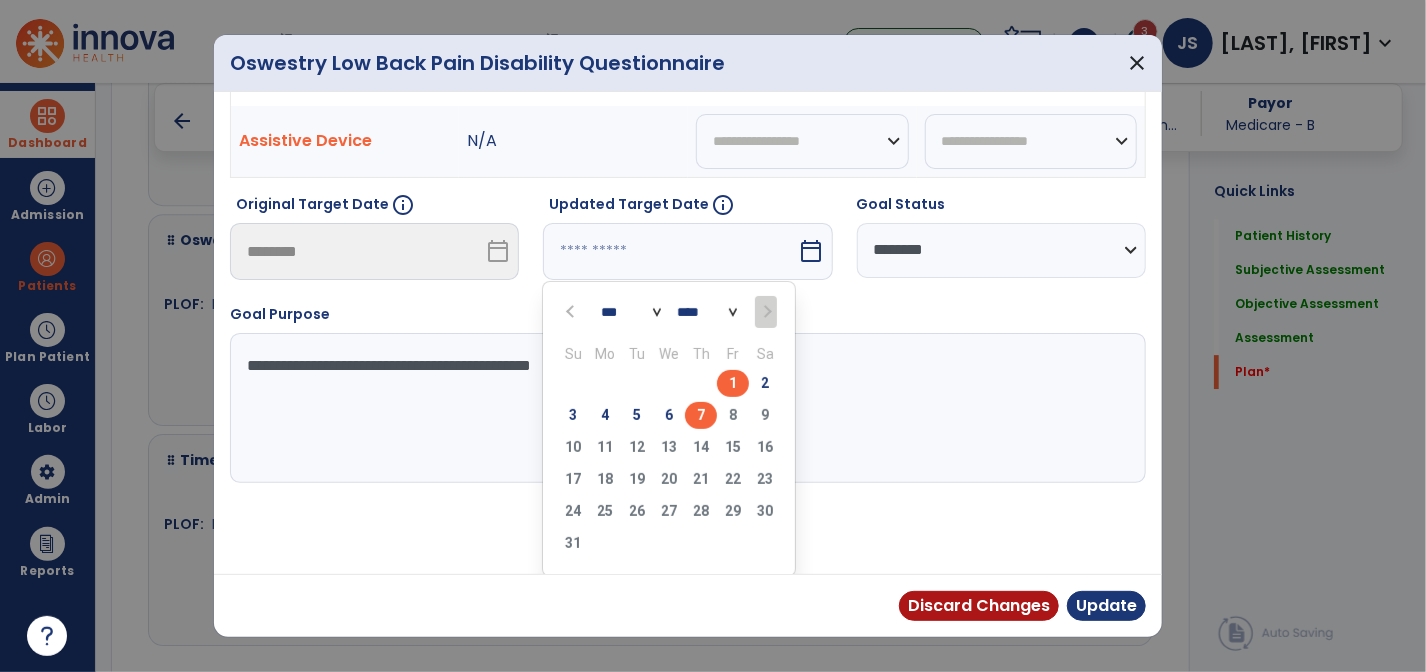 click on "7" at bounding box center (701, 415) 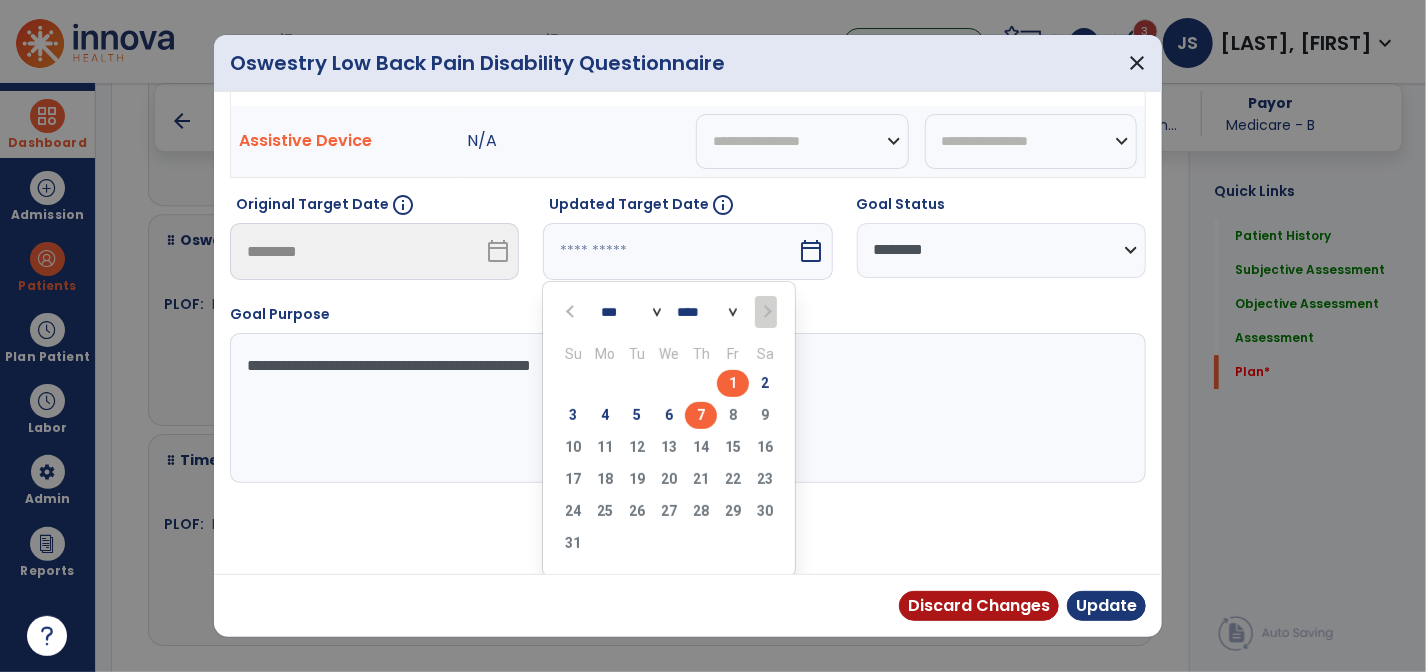 type on "********" 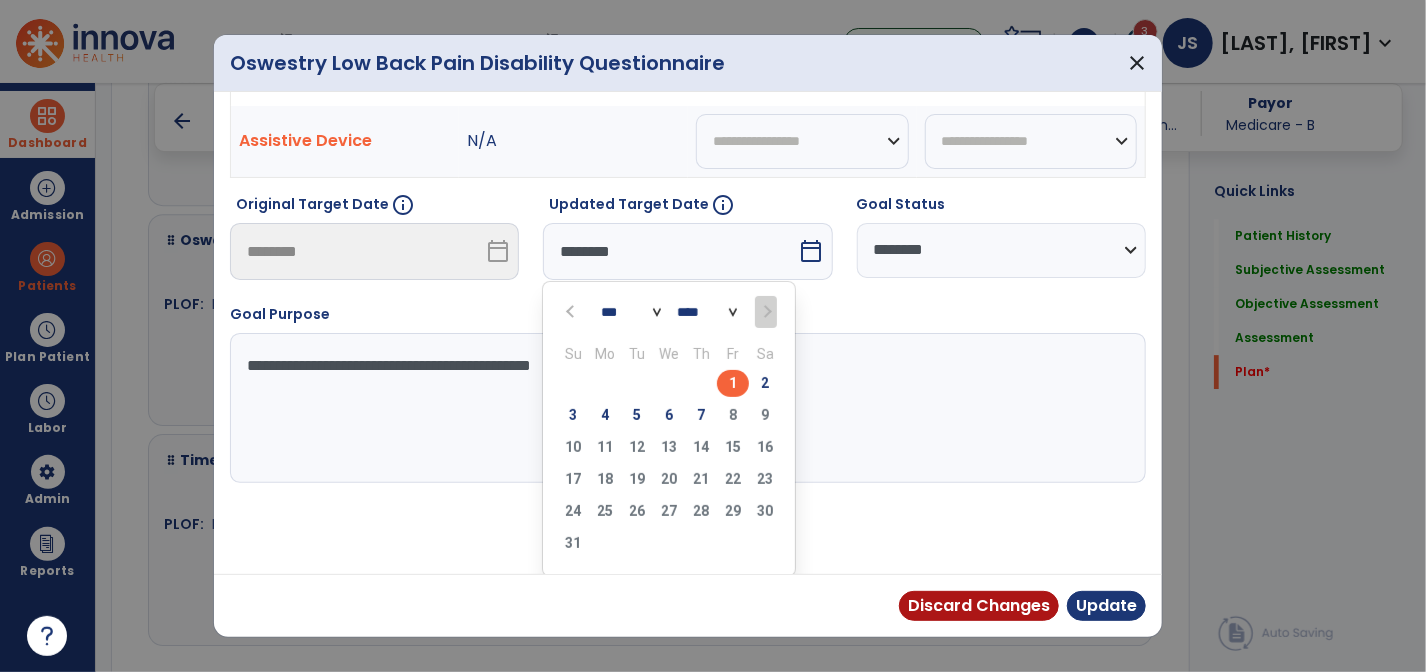 scroll, scrollTop: 64, scrollLeft: 0, axis: vertical 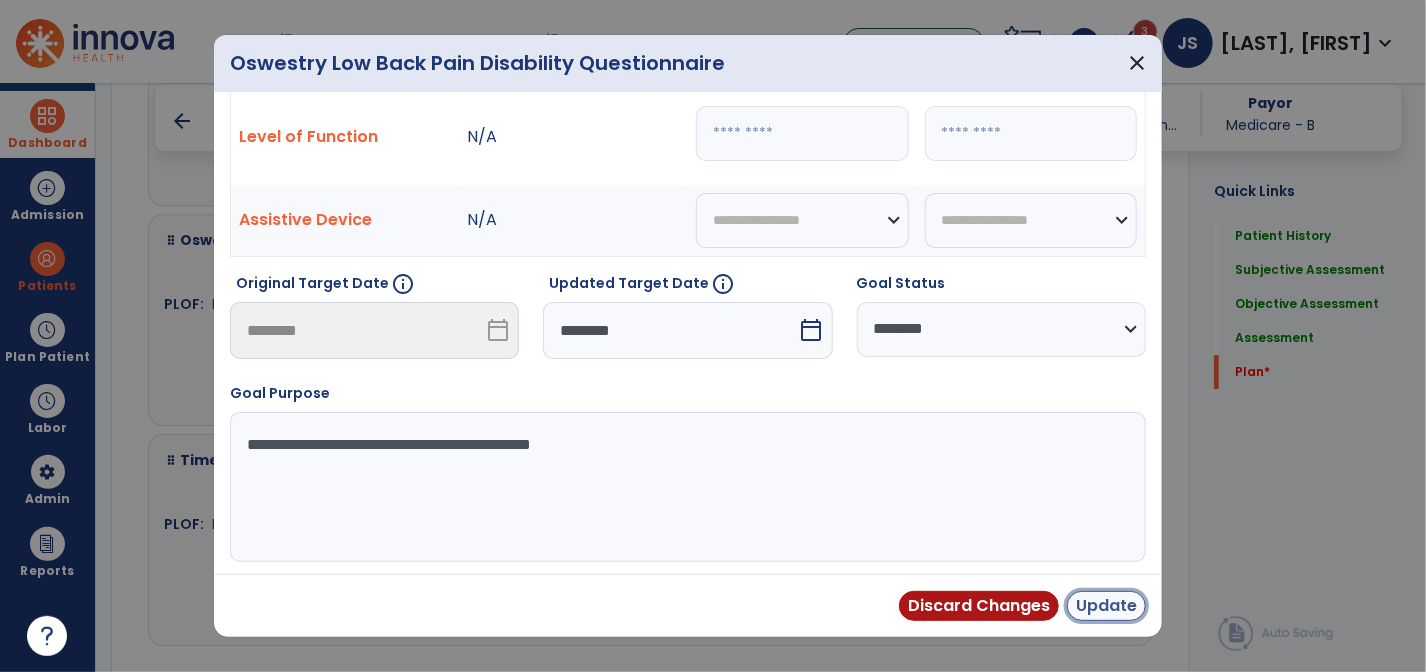 click on "Update" at bounding box center [1106, 606] 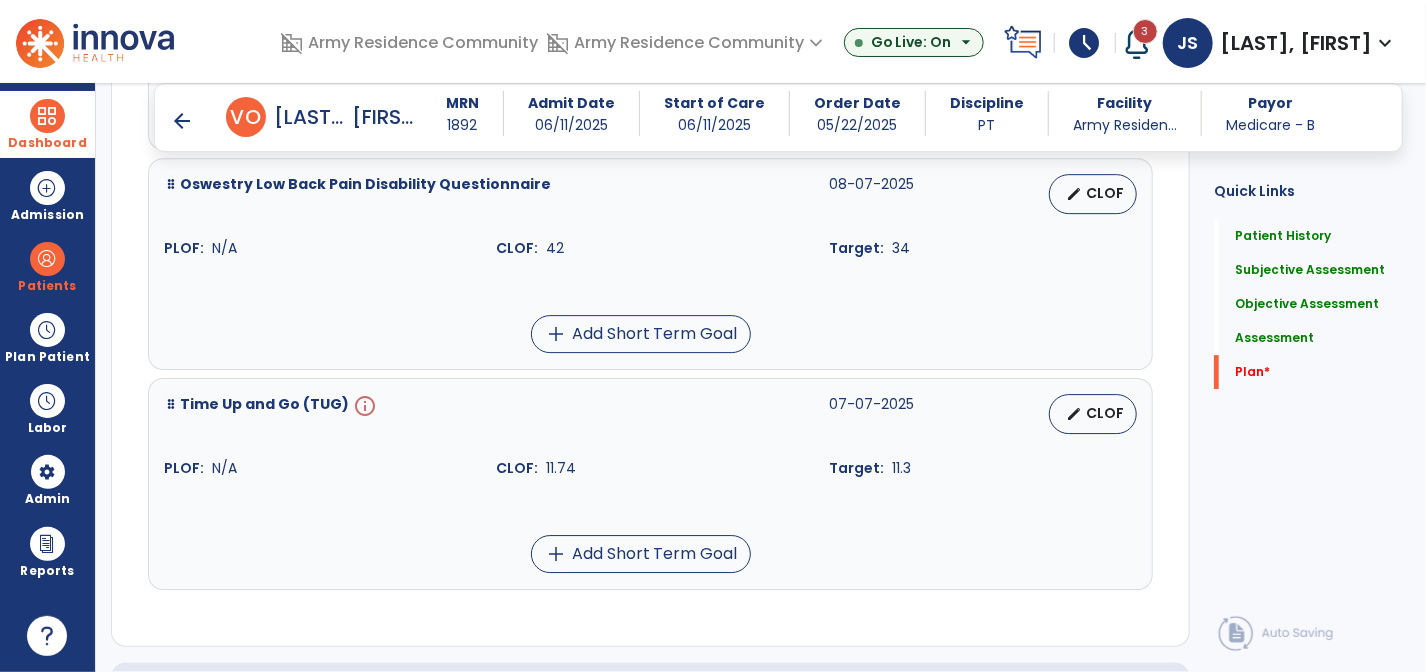 scroll, scrollTop: 6453, scrollLeft: 0, axis: vertical 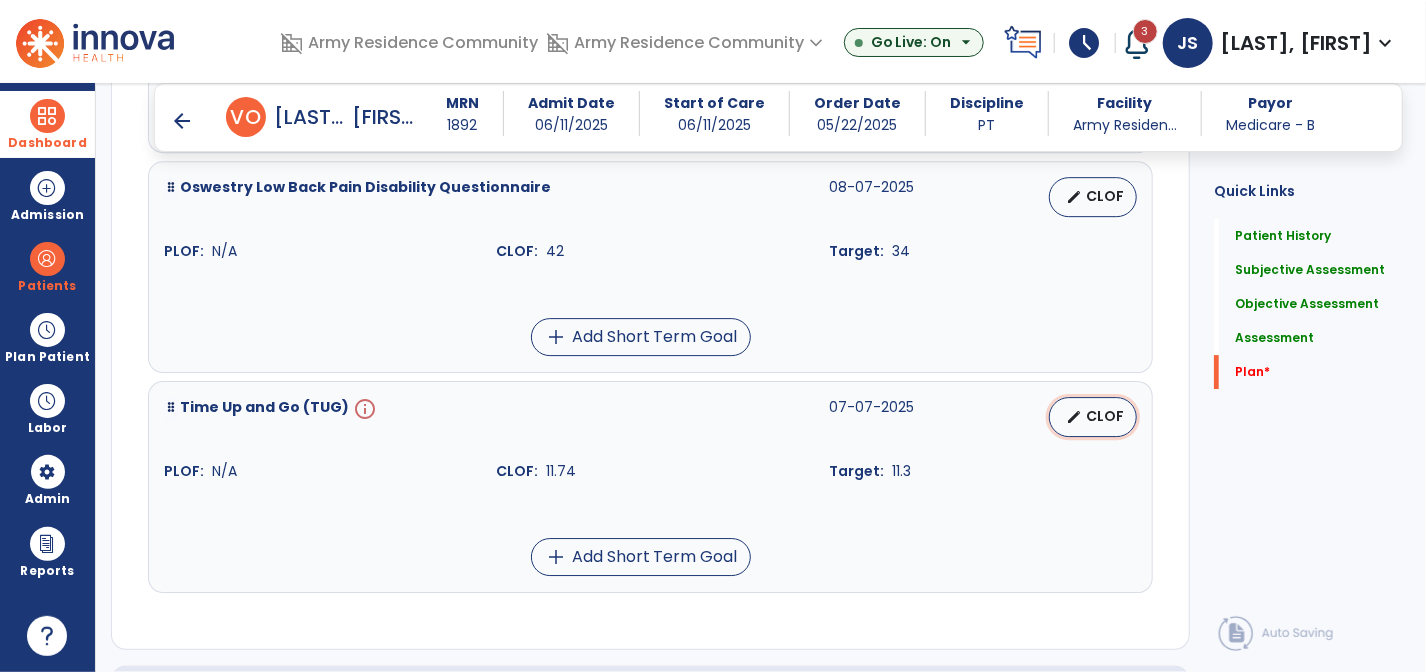 click on "edit   CLOF" at bounding box center (1093, 417) 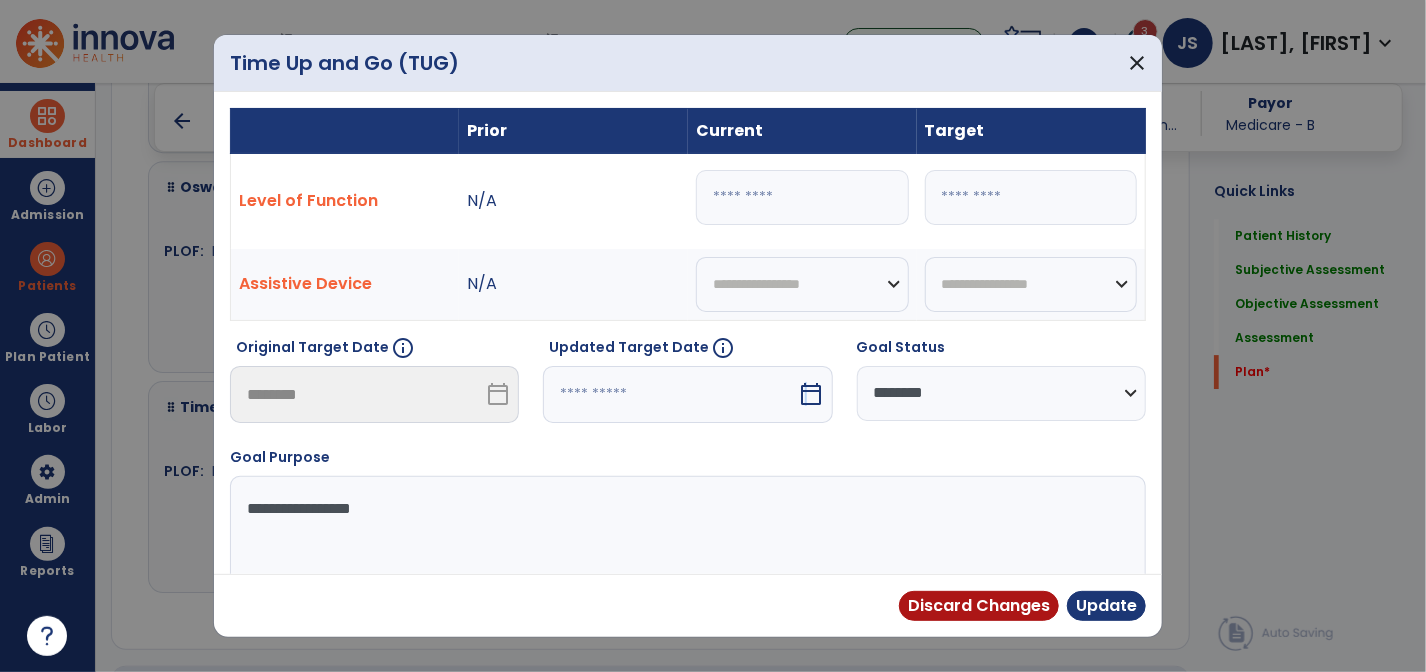 click on "calendar_today" at bounding box center [812, 394] 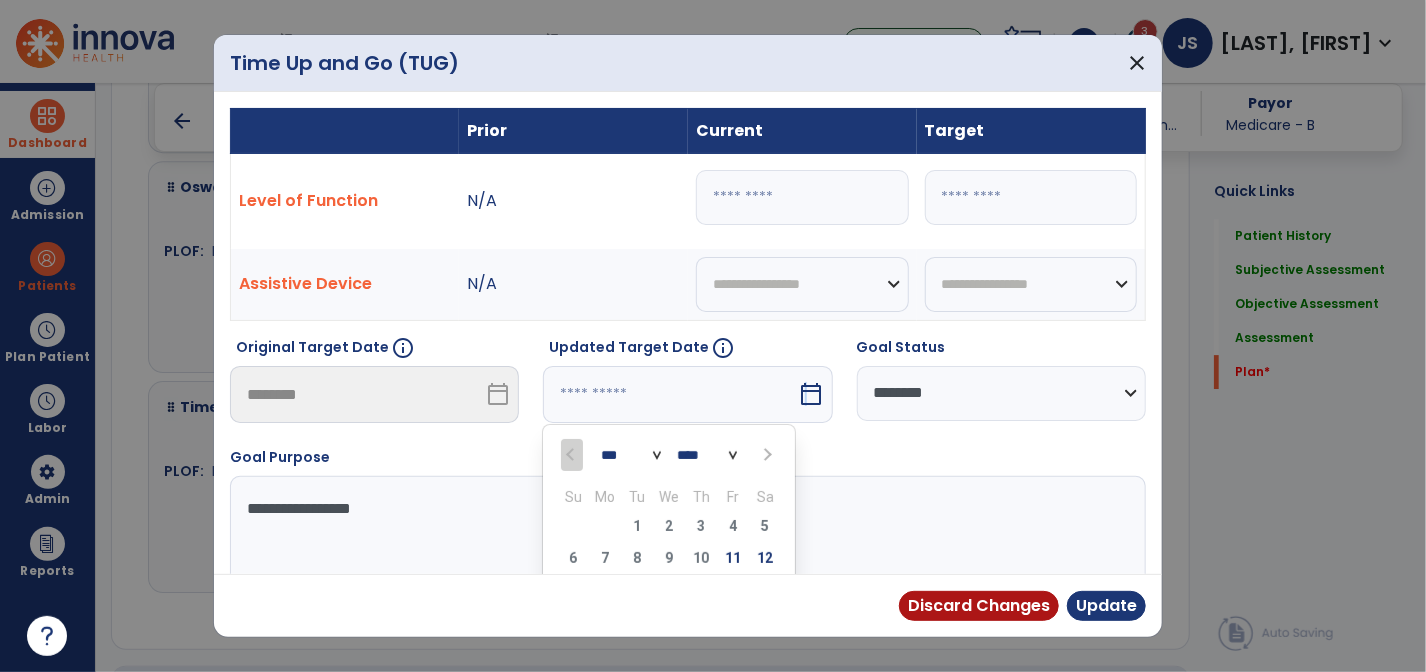 scroll, scrollTop: 143, scrollLeft: 0, axis: vertical 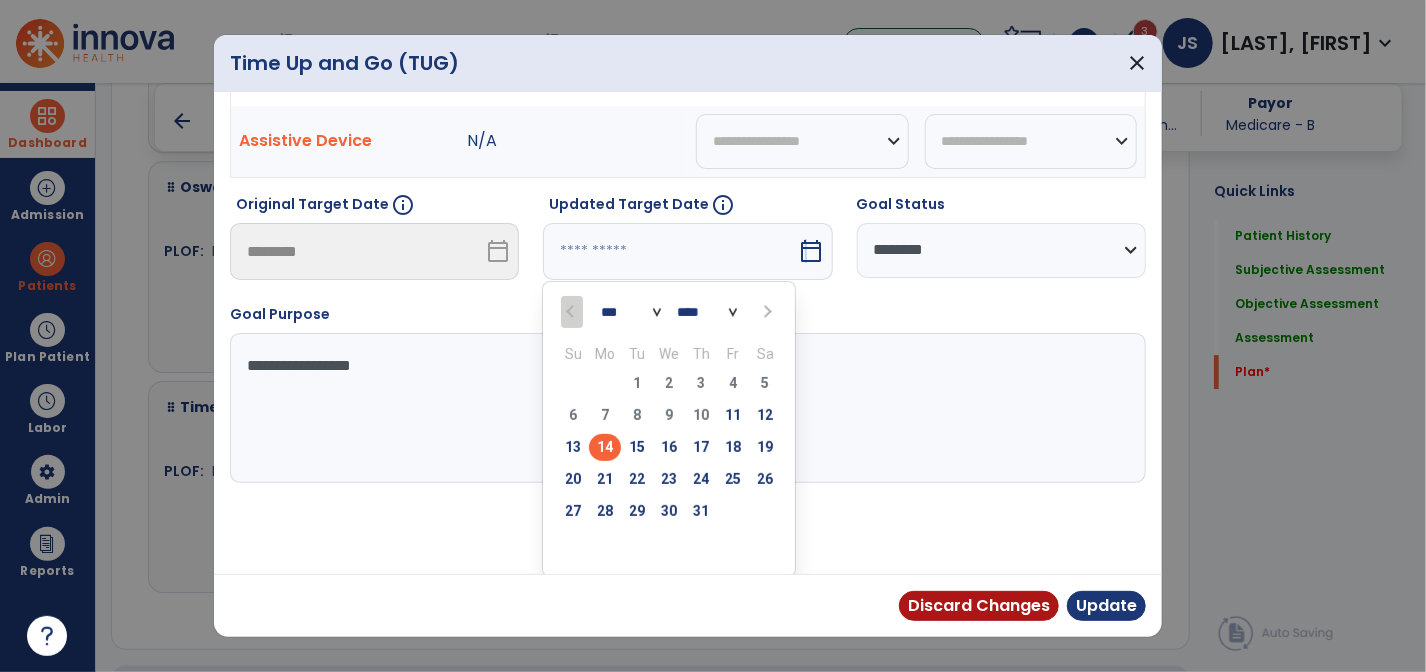 click at bounding box center (767, 312) 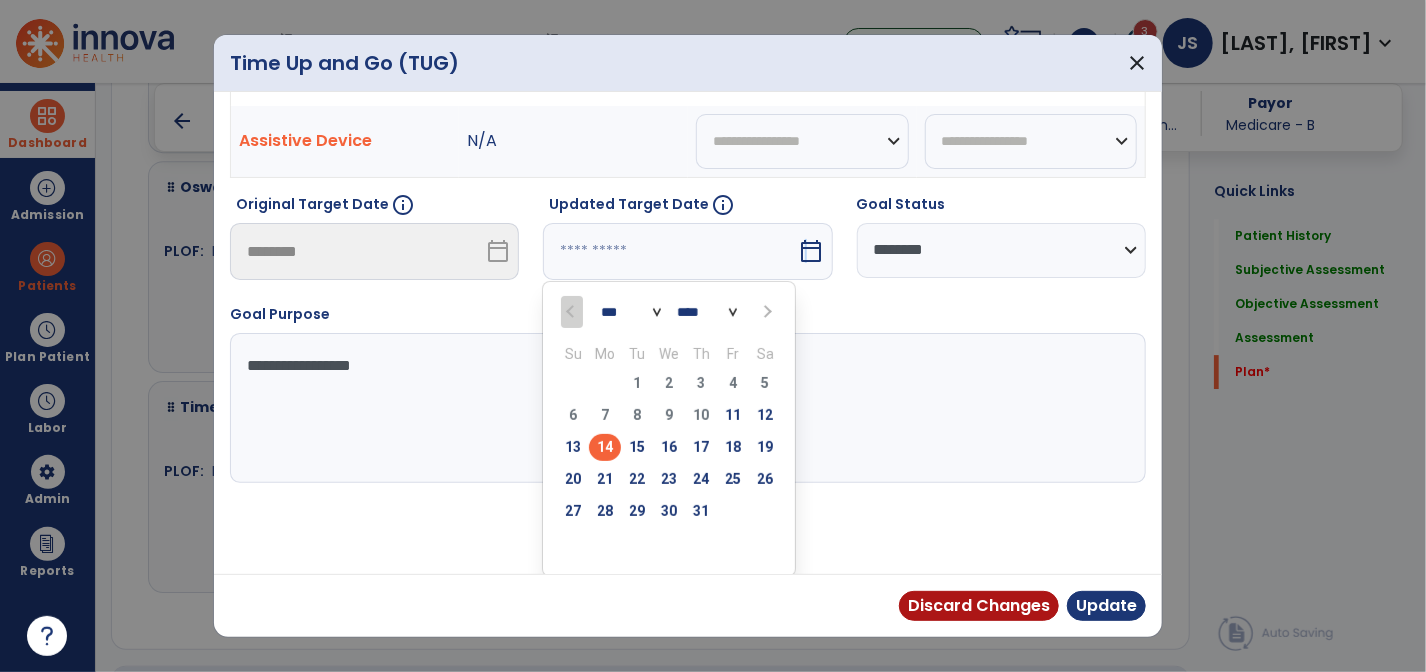 select on "*" 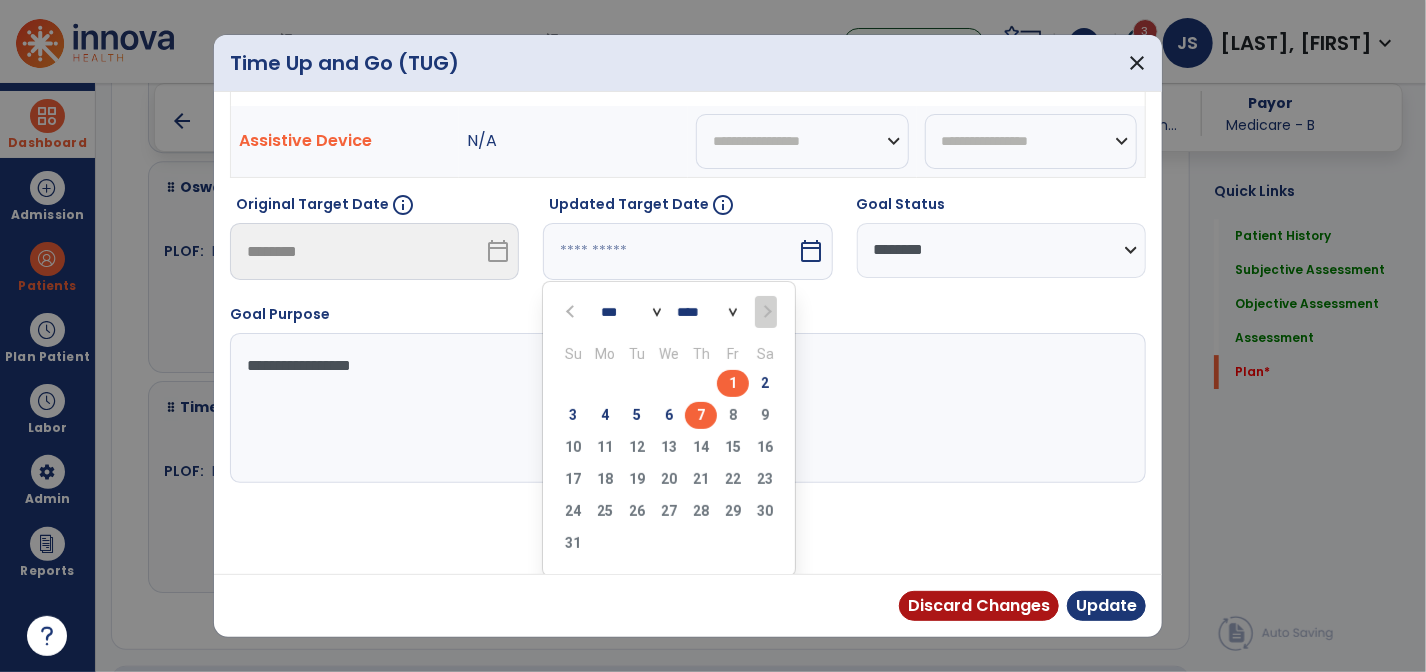 click on "7" at bounding box center (701, 415) 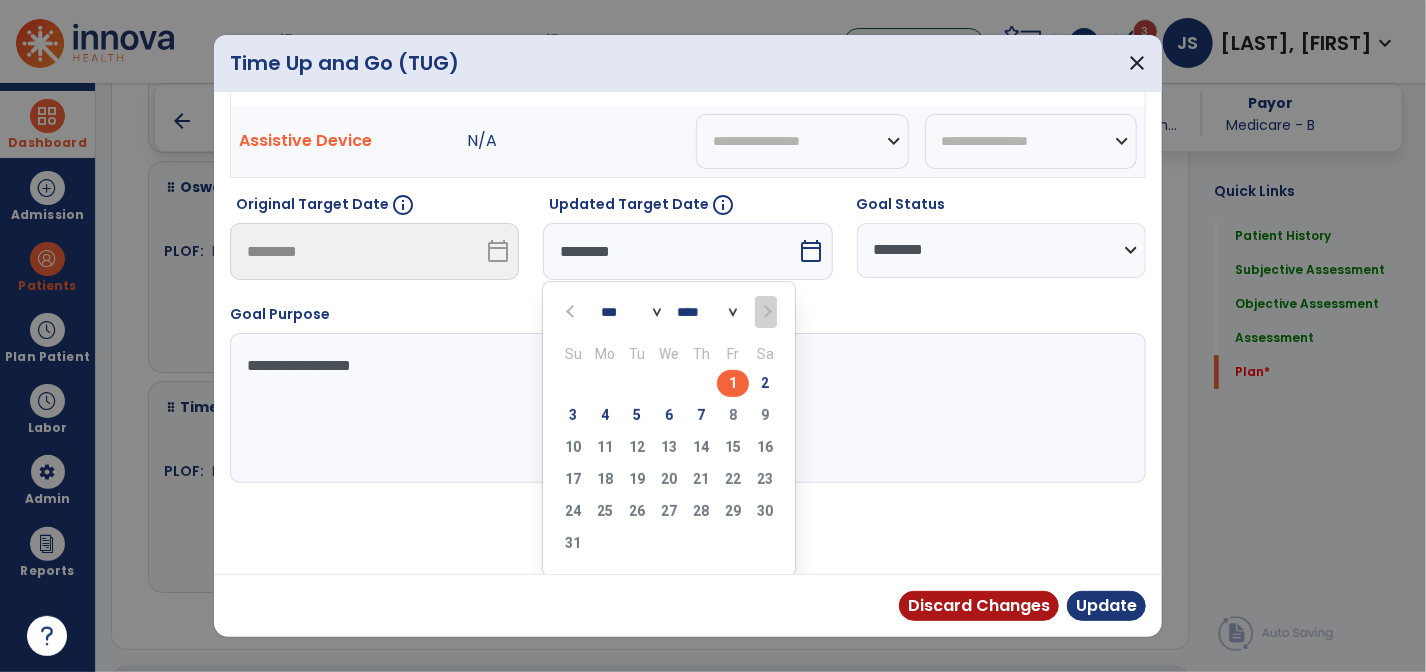 scroll, scrollTop: 64, scrollLeft: 0, axis: vertical 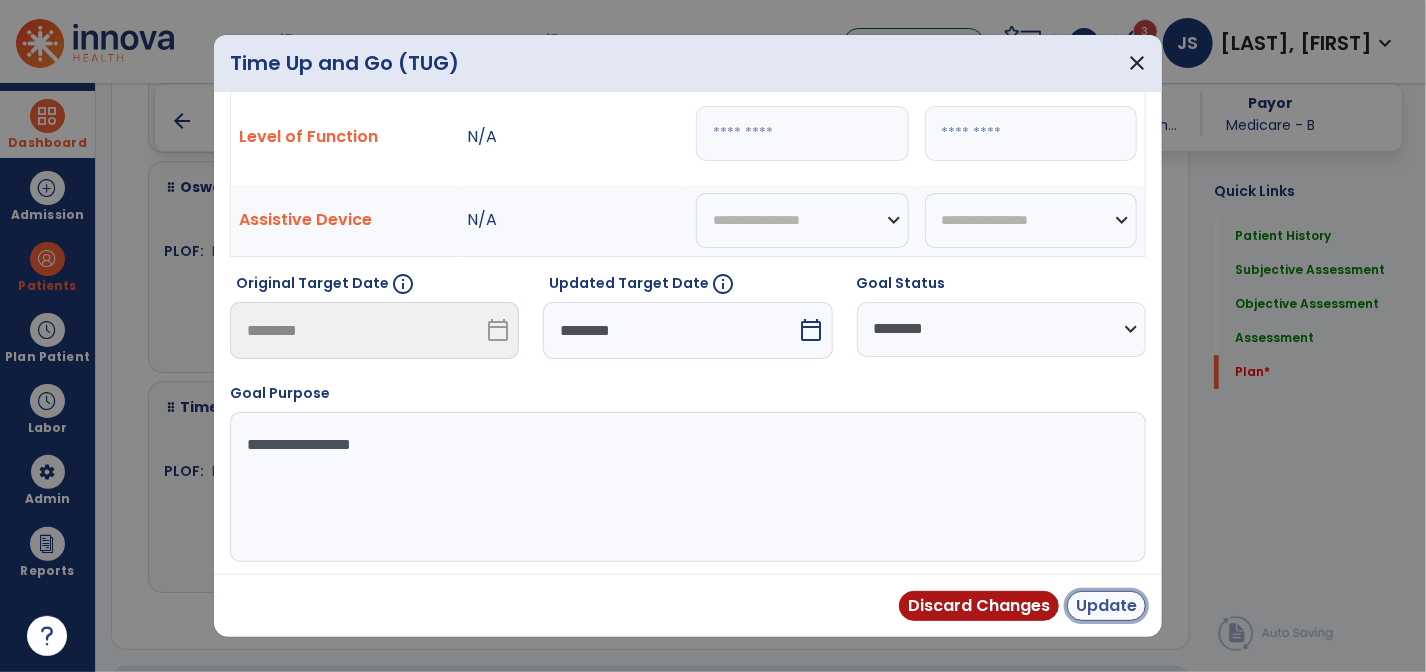 click on "Update" at bounding box center (1106, 606) 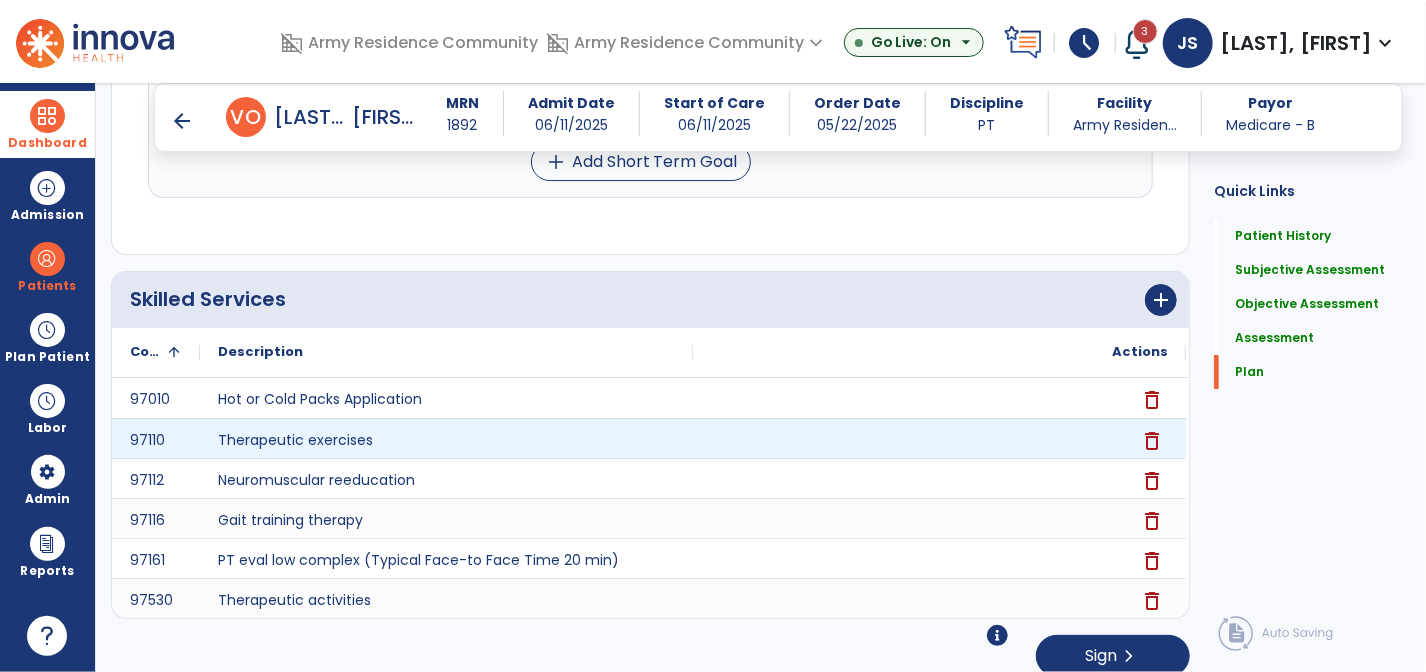 scroll, scrollTop: 6854, scrollLeft: 0, axis: vertical 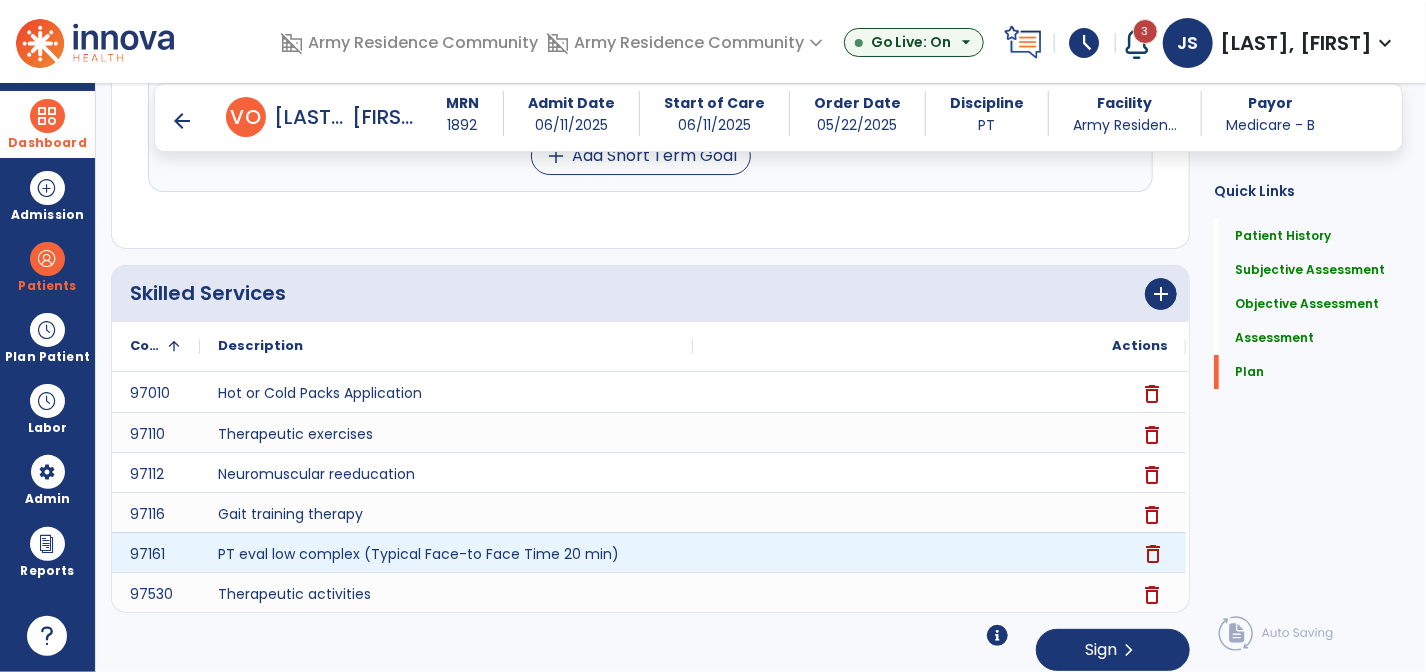 click on "delete" 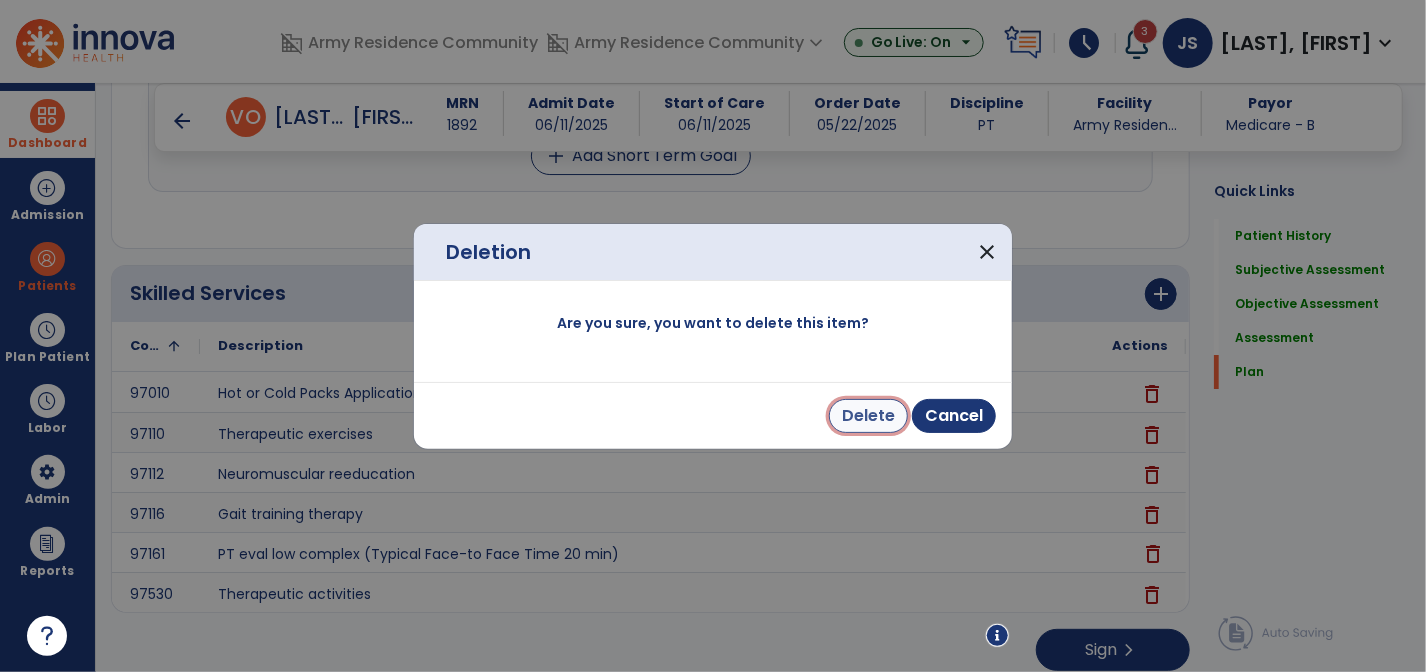 click on "Delete" at bounding box center [868, 416] 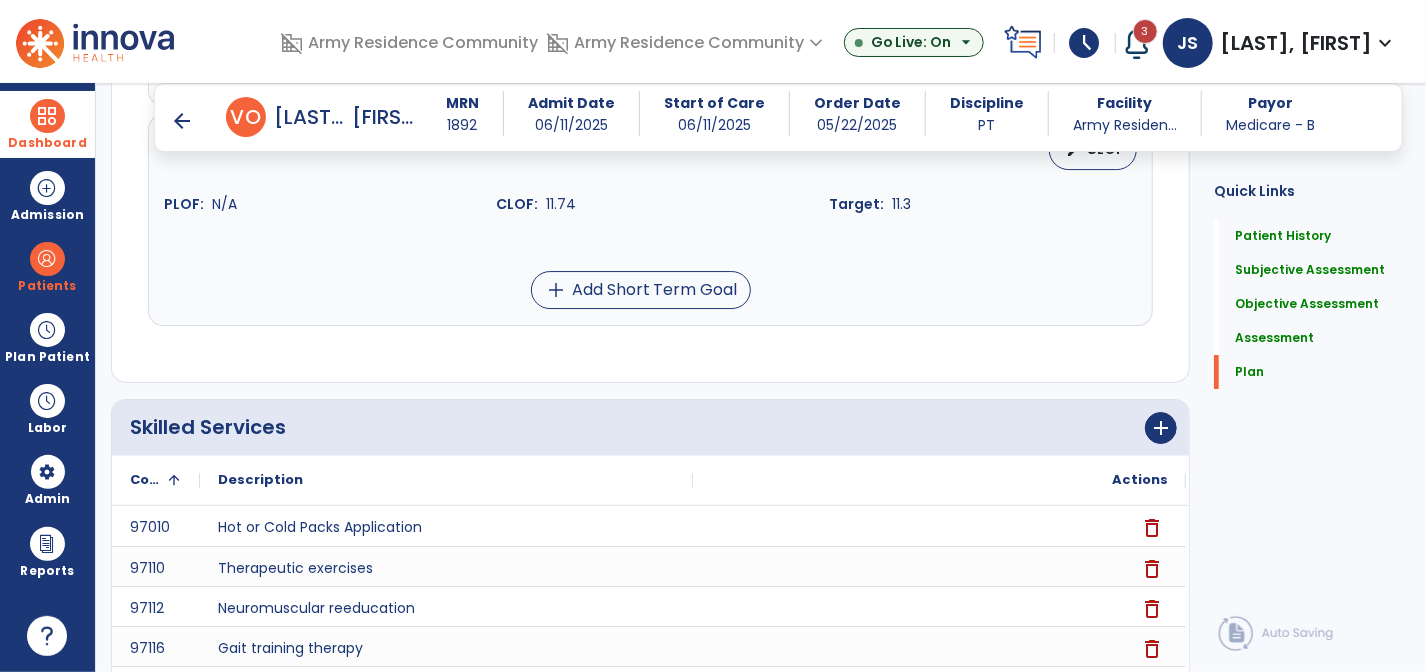 scroll, scrollTop: 6814, scrollLeft: 0, axis: vertical 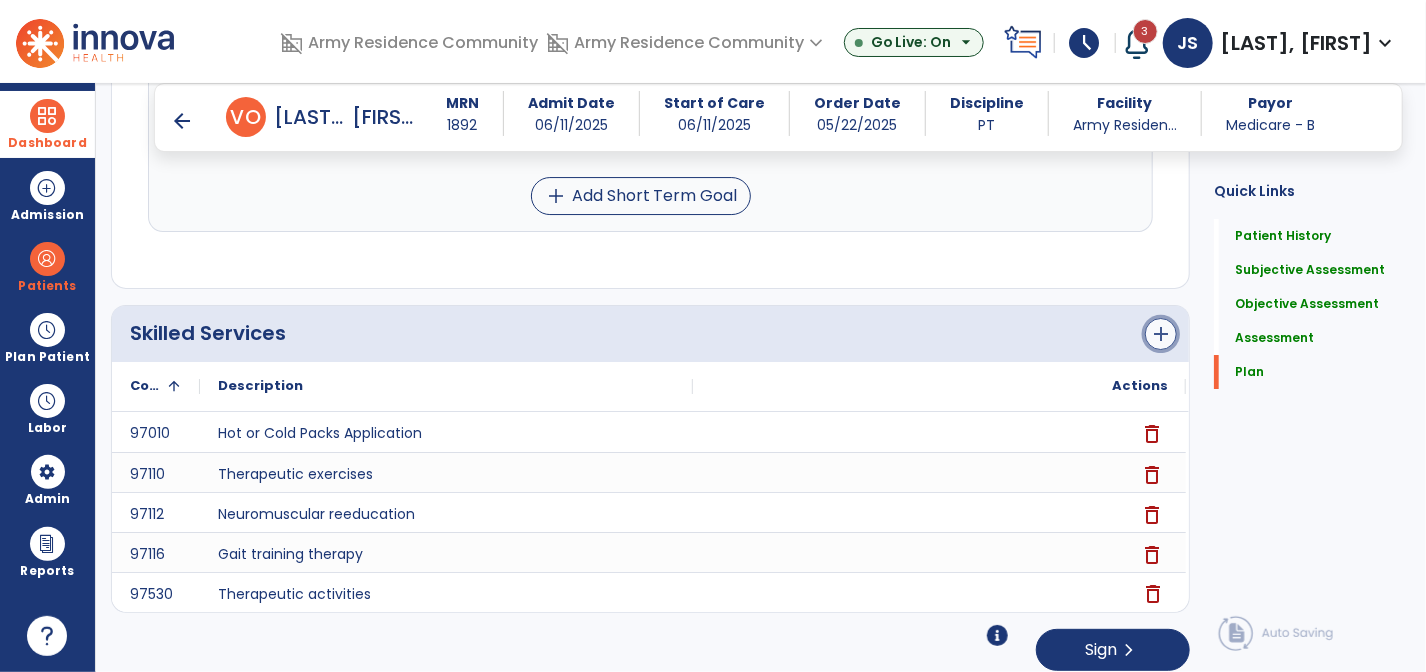click on "add" 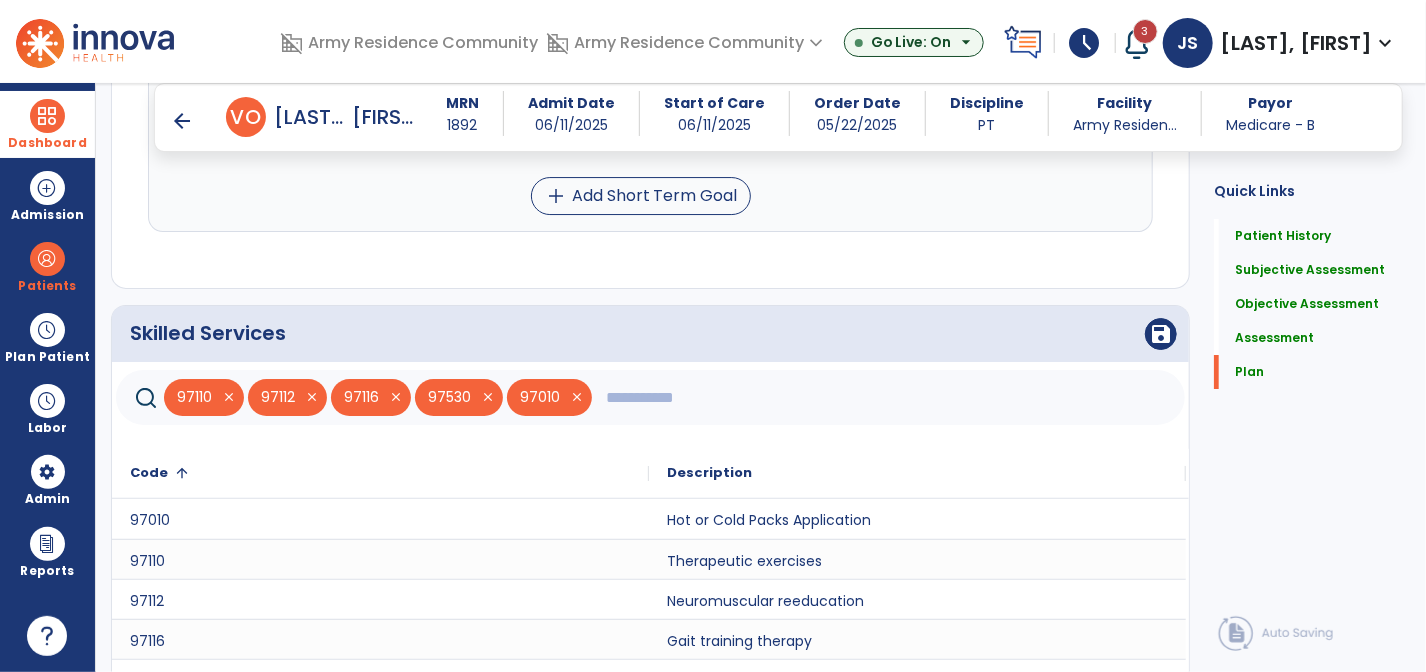 click 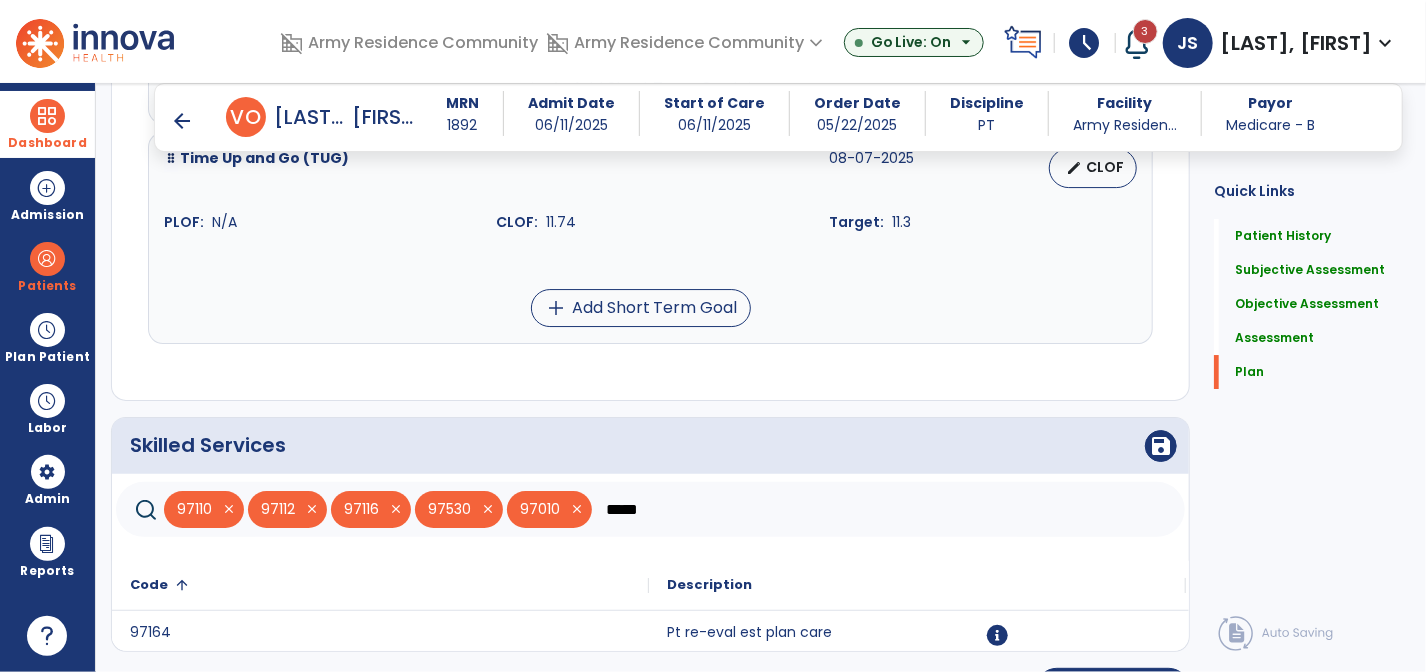 scroll, scrollTop: 6741, scrollLeft: 0, axis: vertical 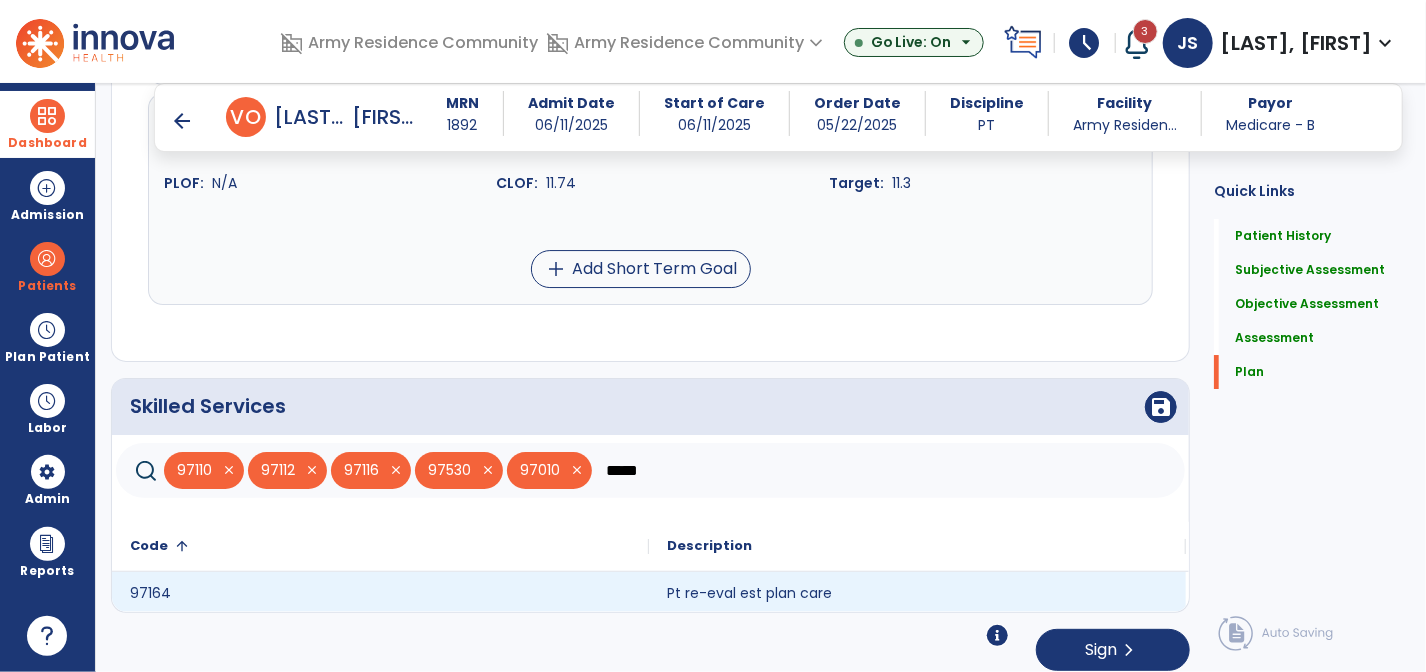 type on "*****" 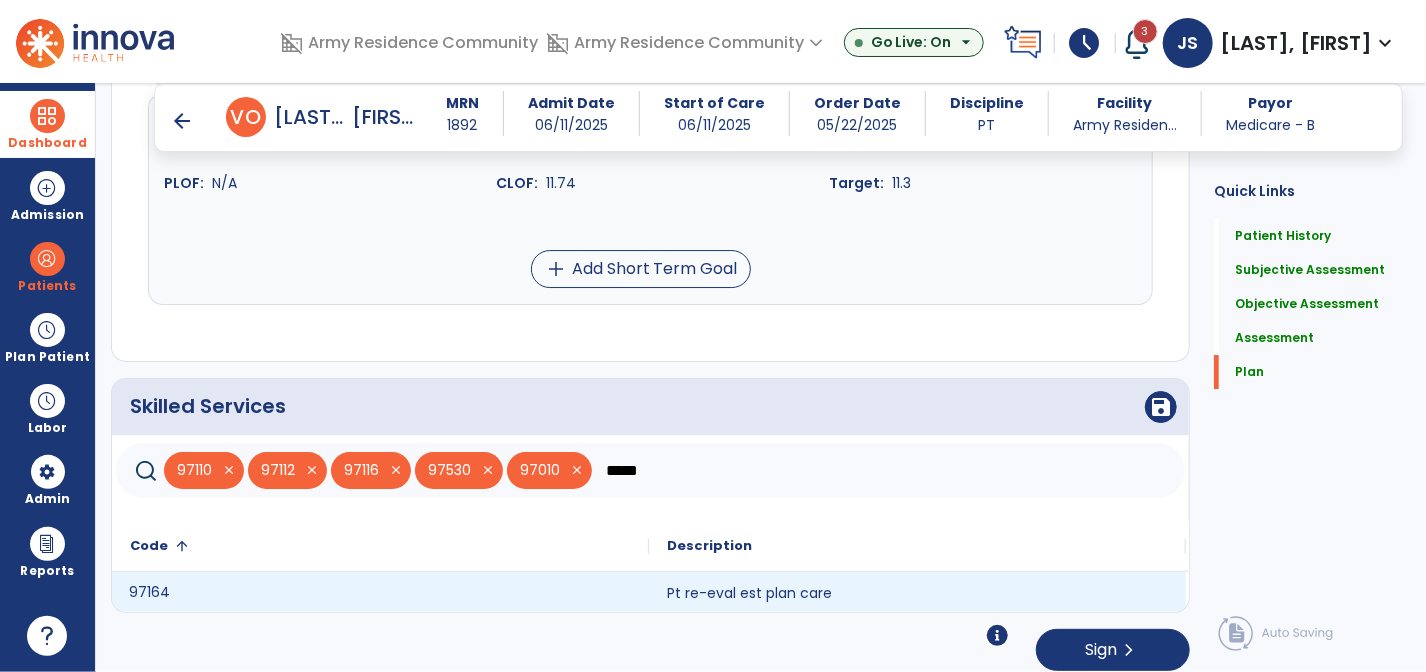 click on "97164" 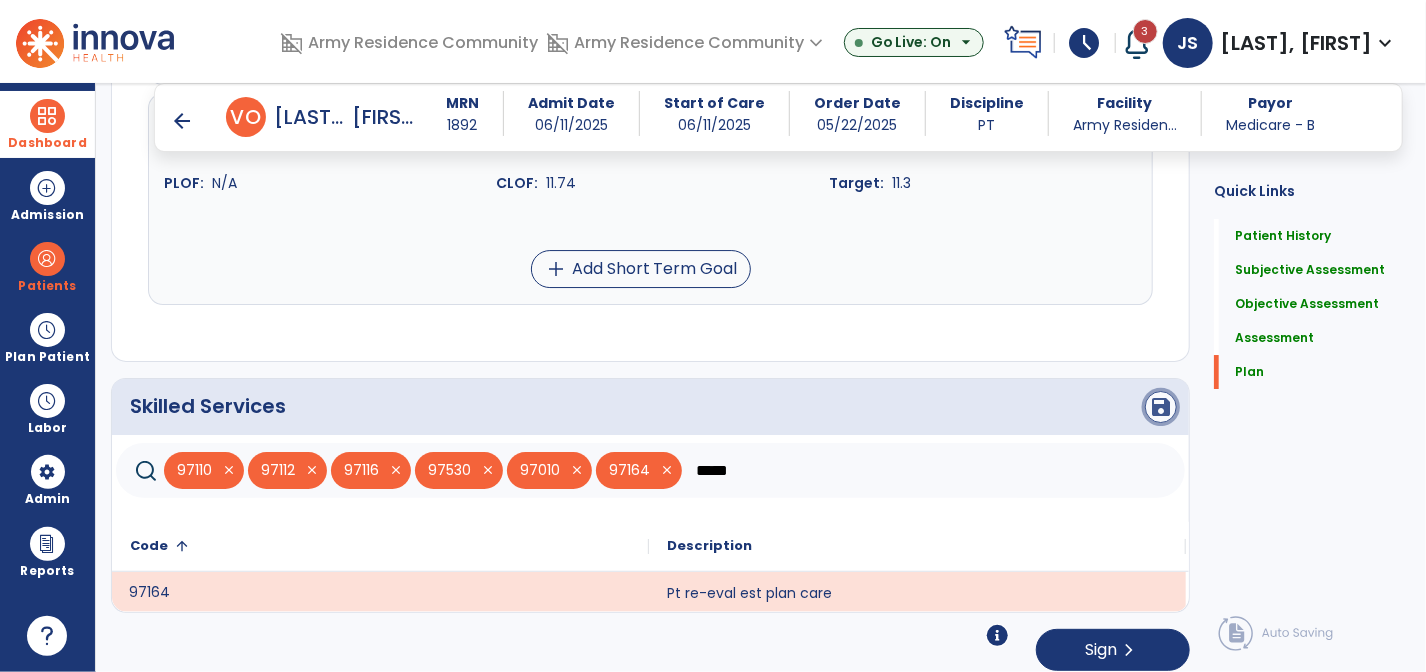 click on "save" 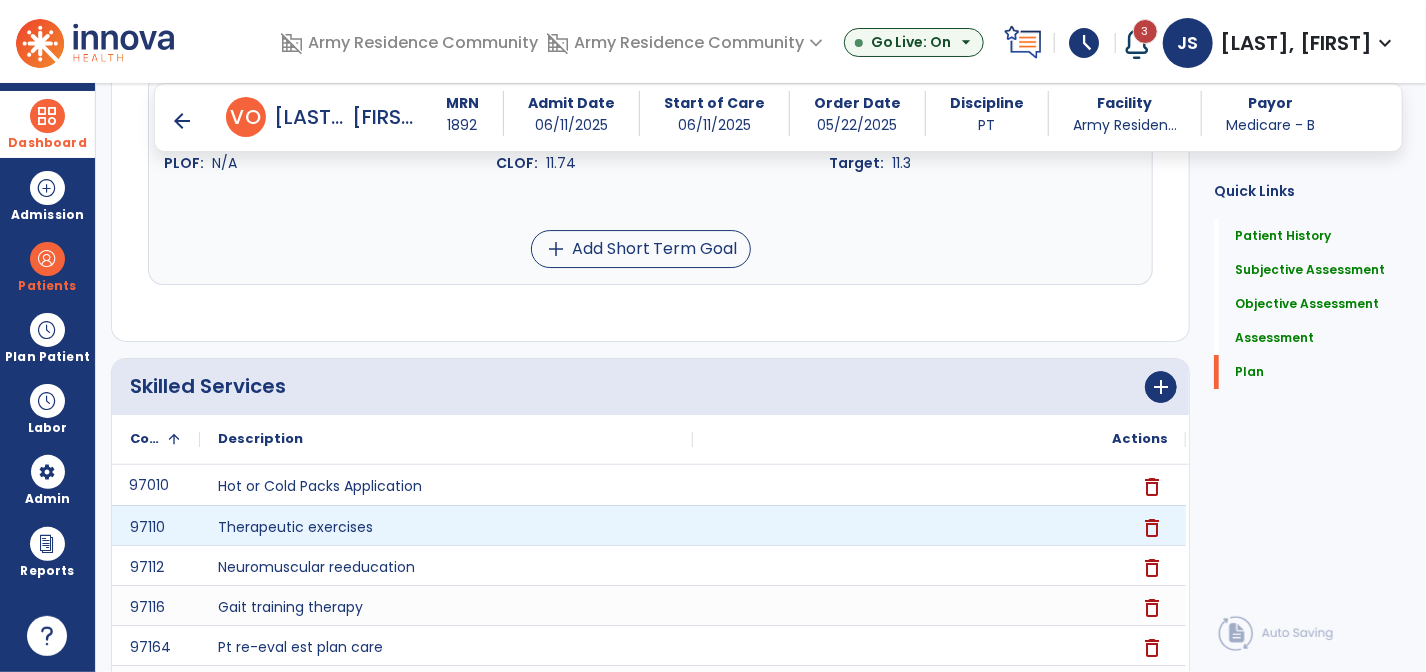 scroll, scrollTop: 6854, scrollLeft: 0, axis: vertical 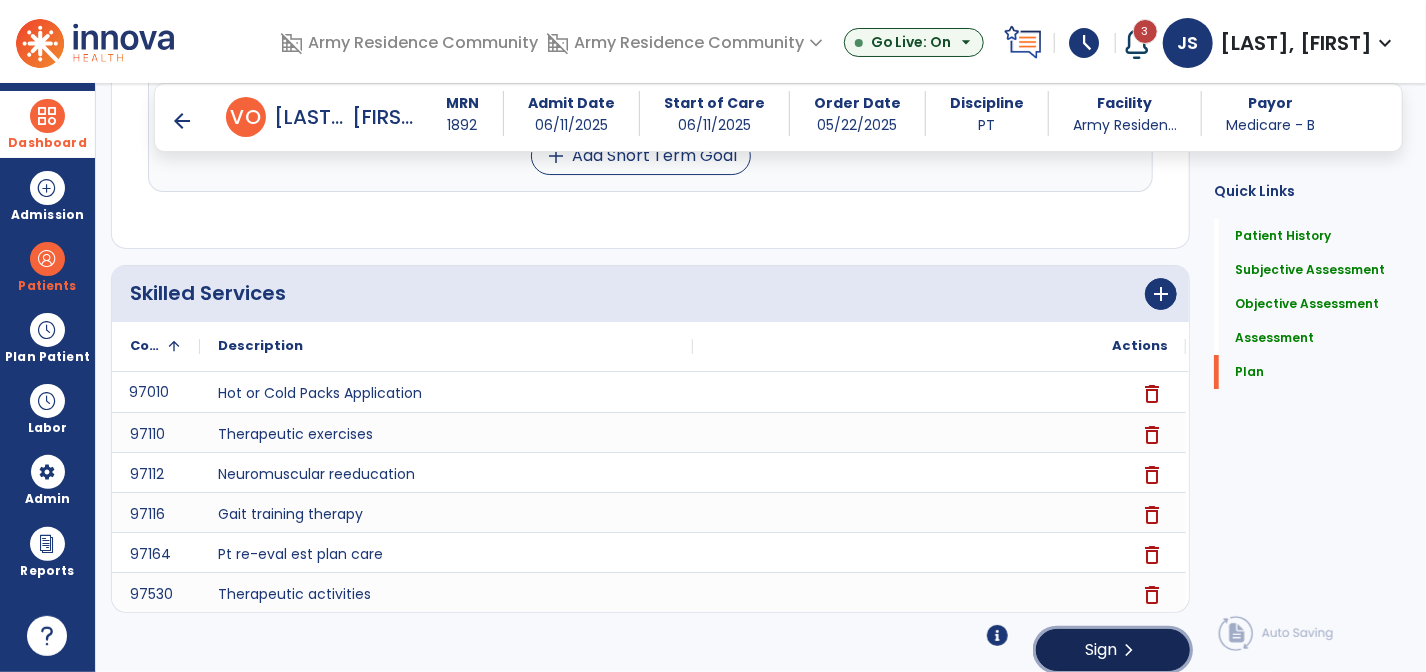 click on "Sign" 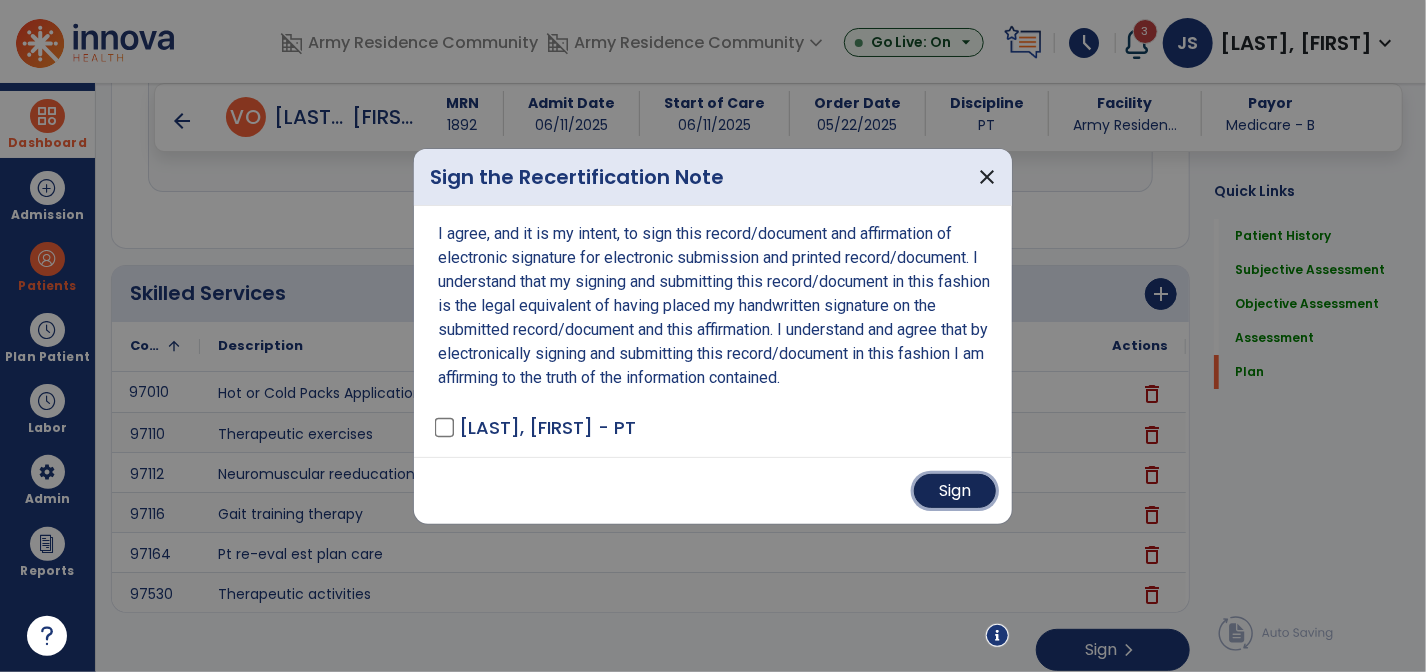 click on "Sign" at bounding box center [955, 491] 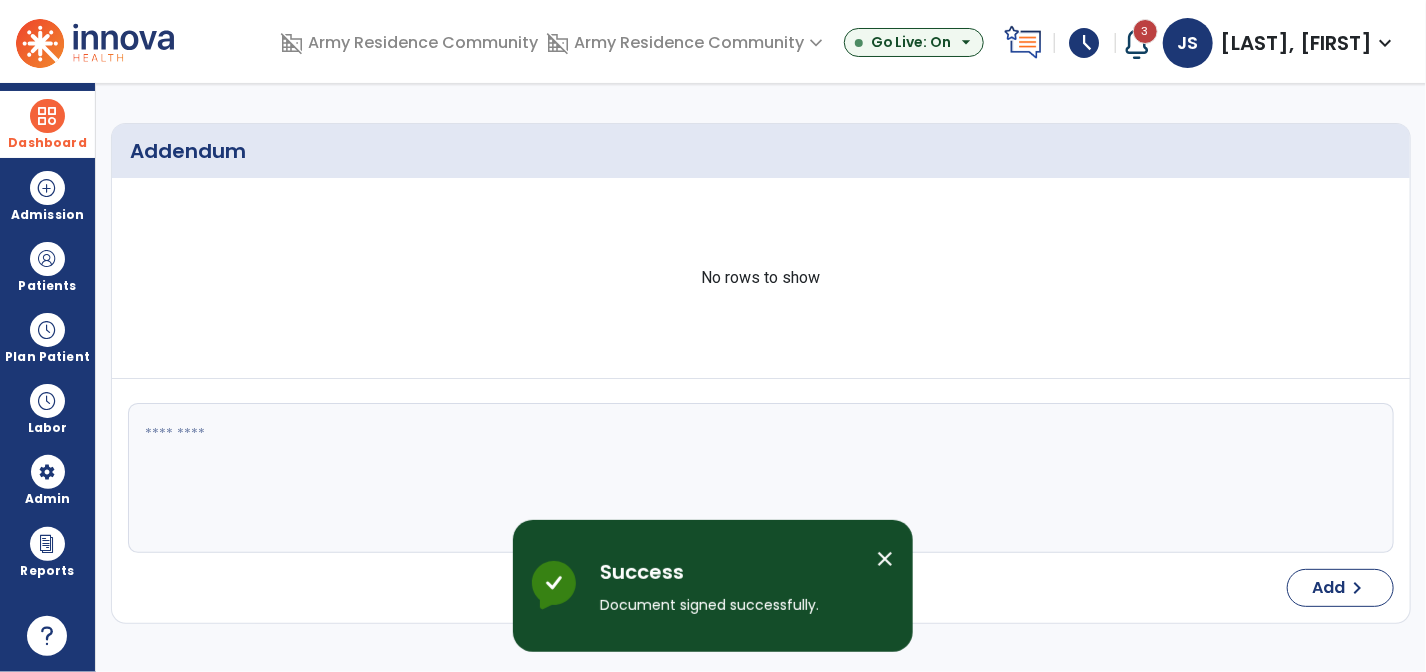 scroll, scrollTop: 0, scrollLeft: 0, axis: both 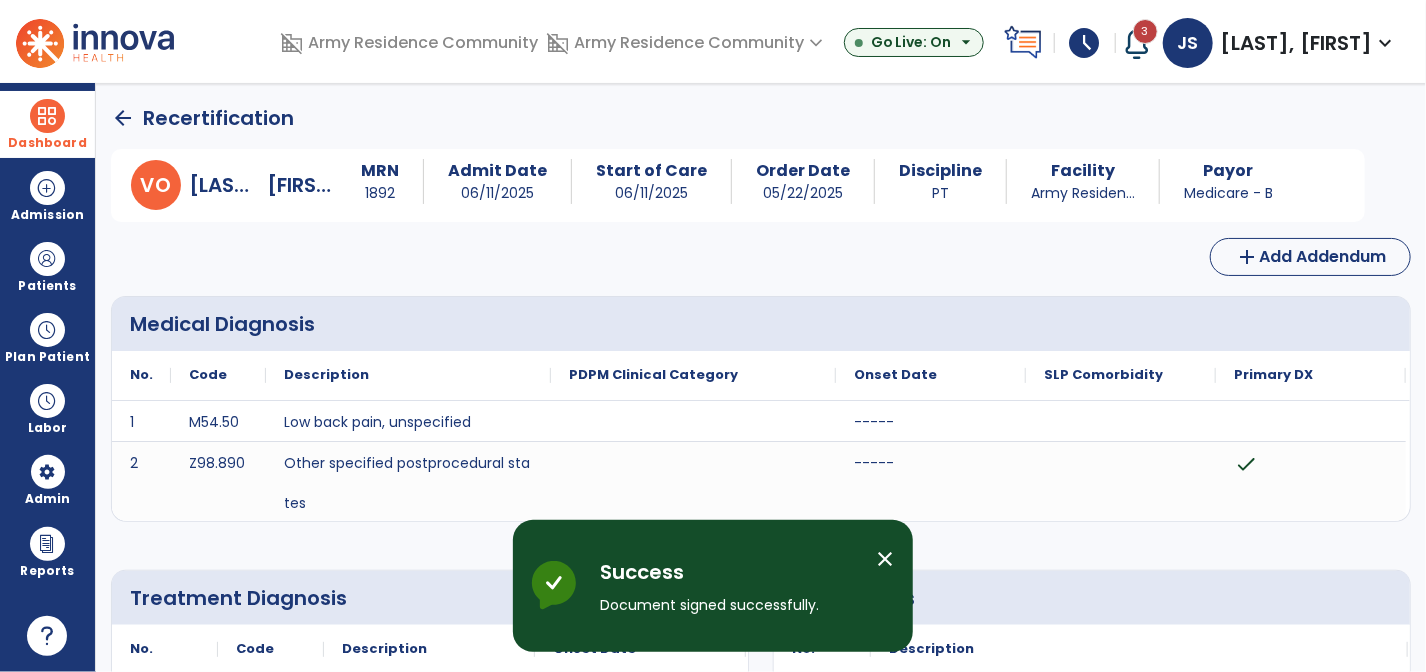 click on "arrow_back" 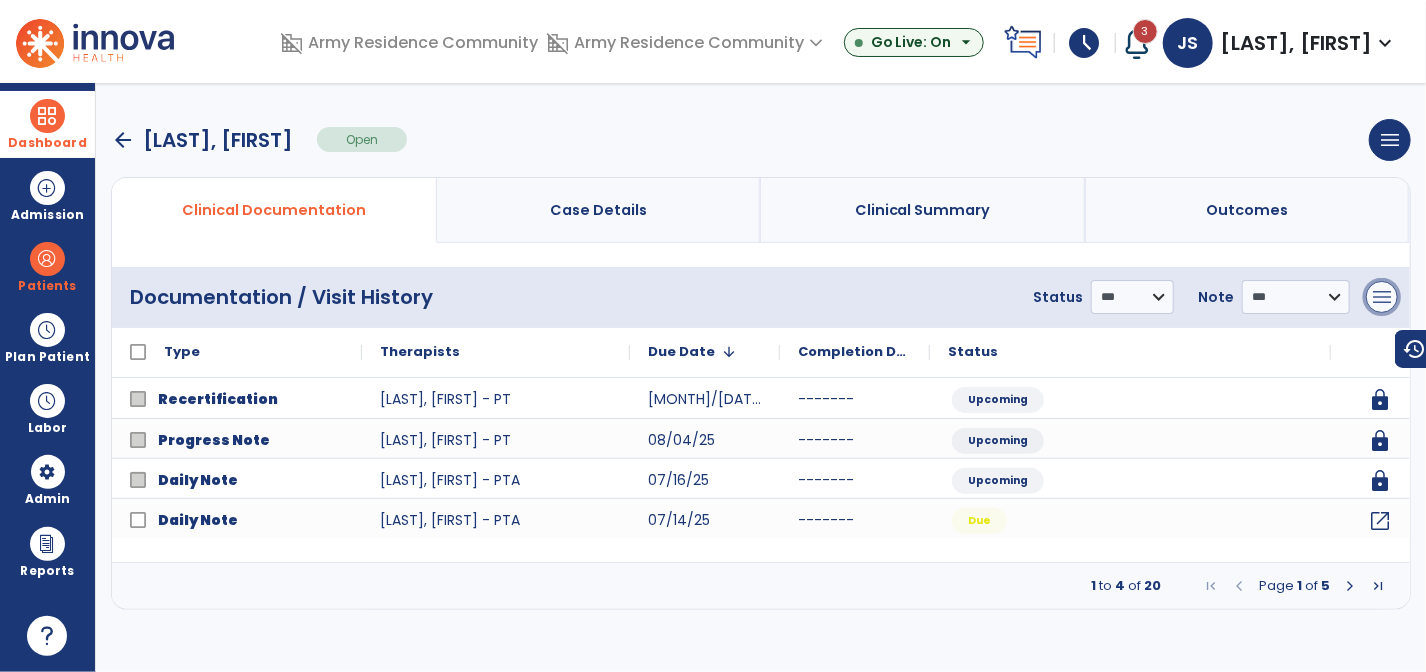 click on "menu" at bounding box center (1382, 297) 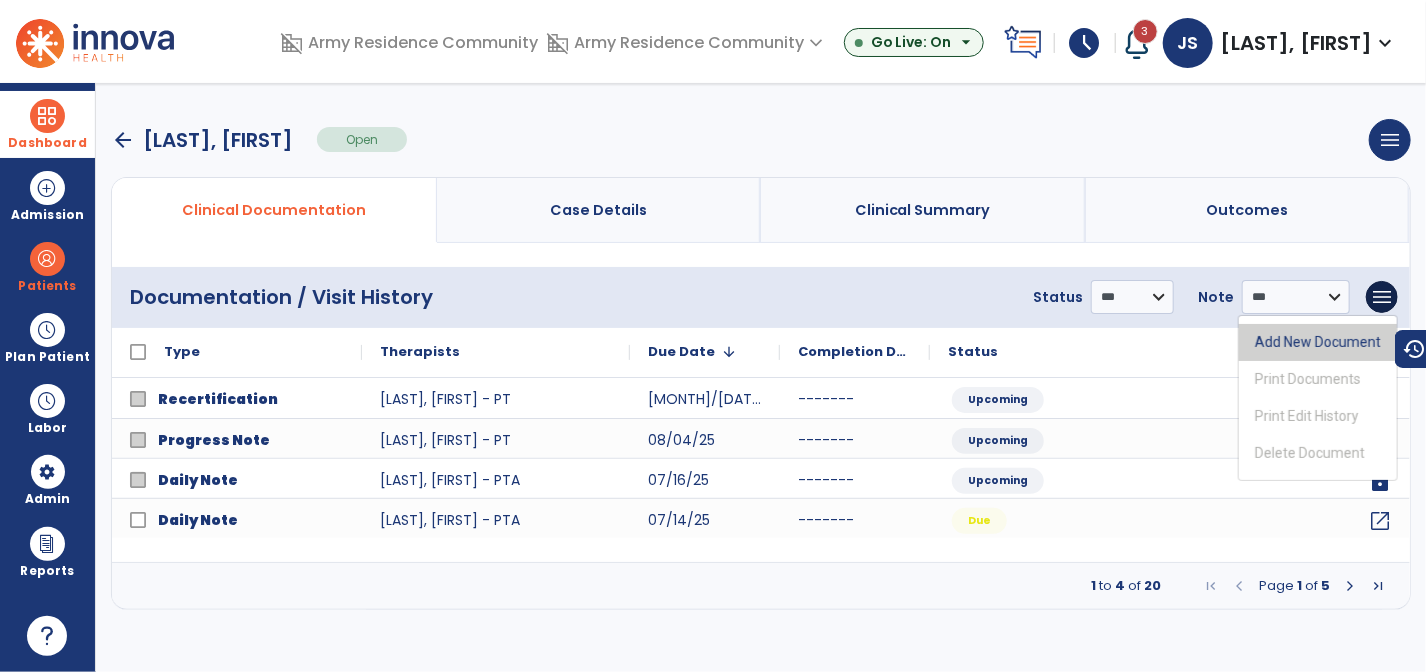 click on "Add New Document" at bounding box center [1318, 342] 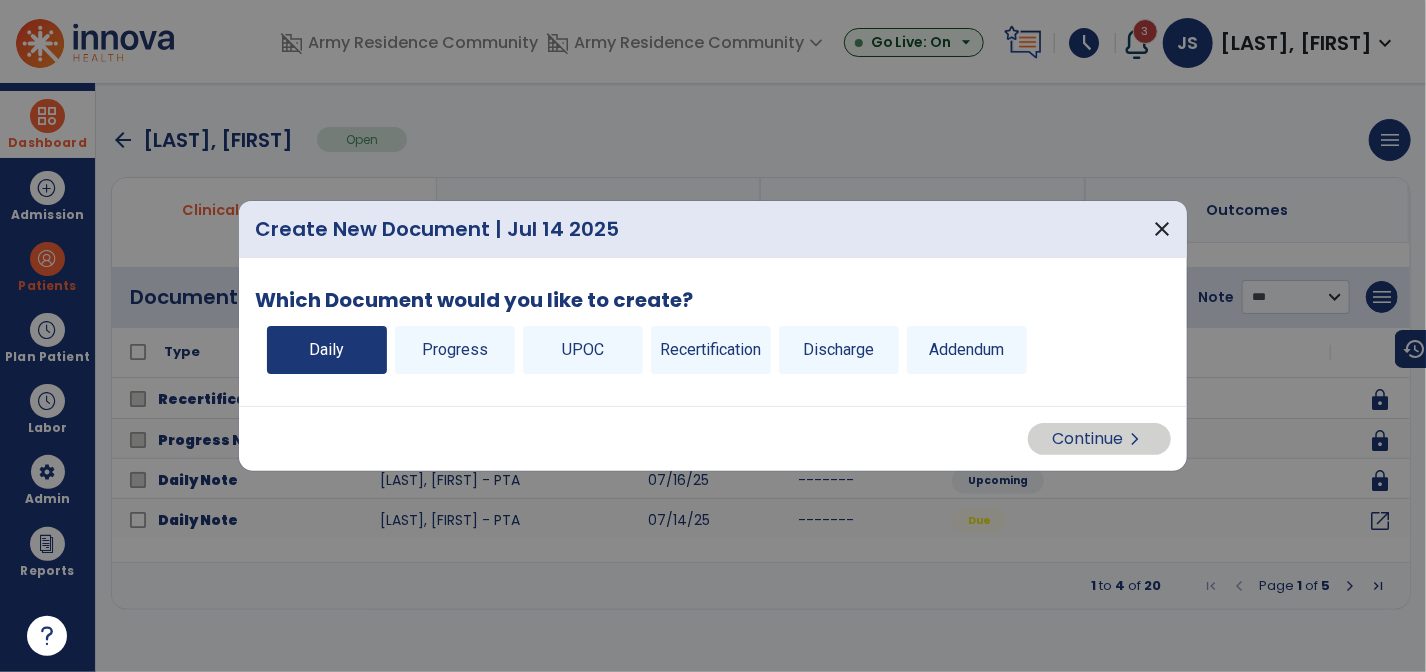 click on "Daily" at bounding box center (327, 350) 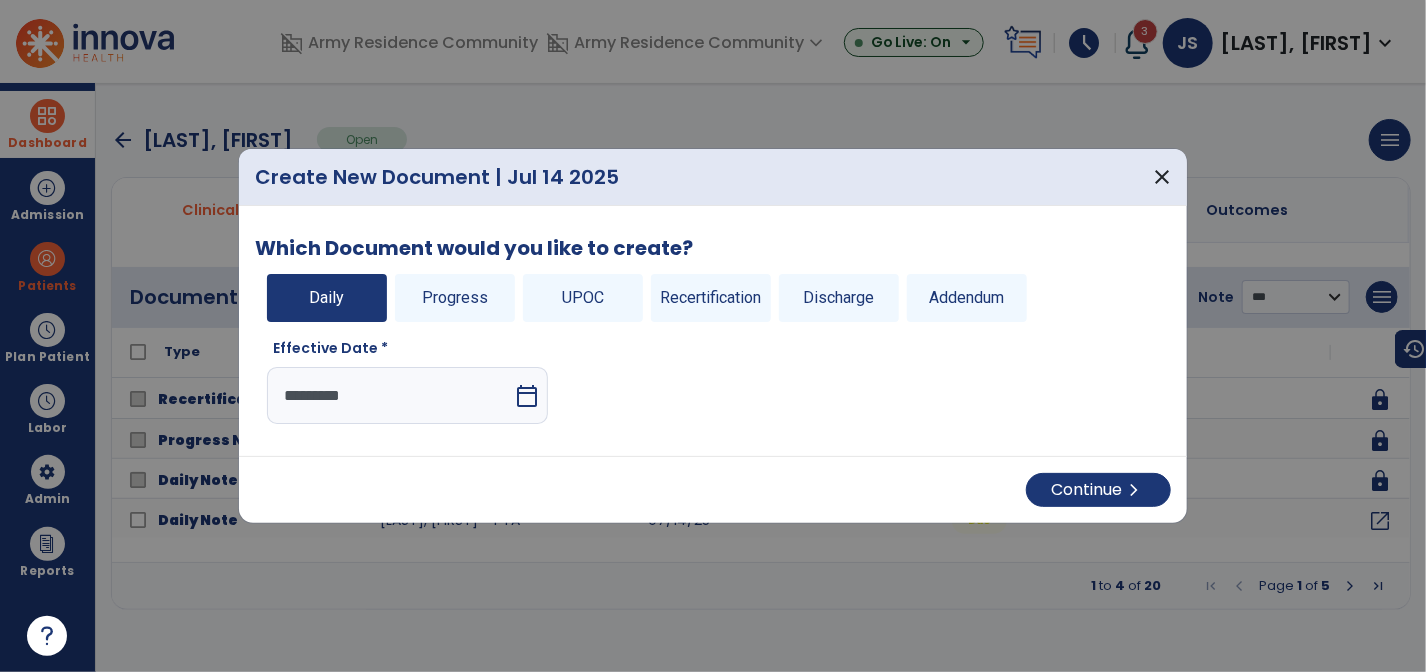 click on "calendar_today" at bounding box center [527, 396] 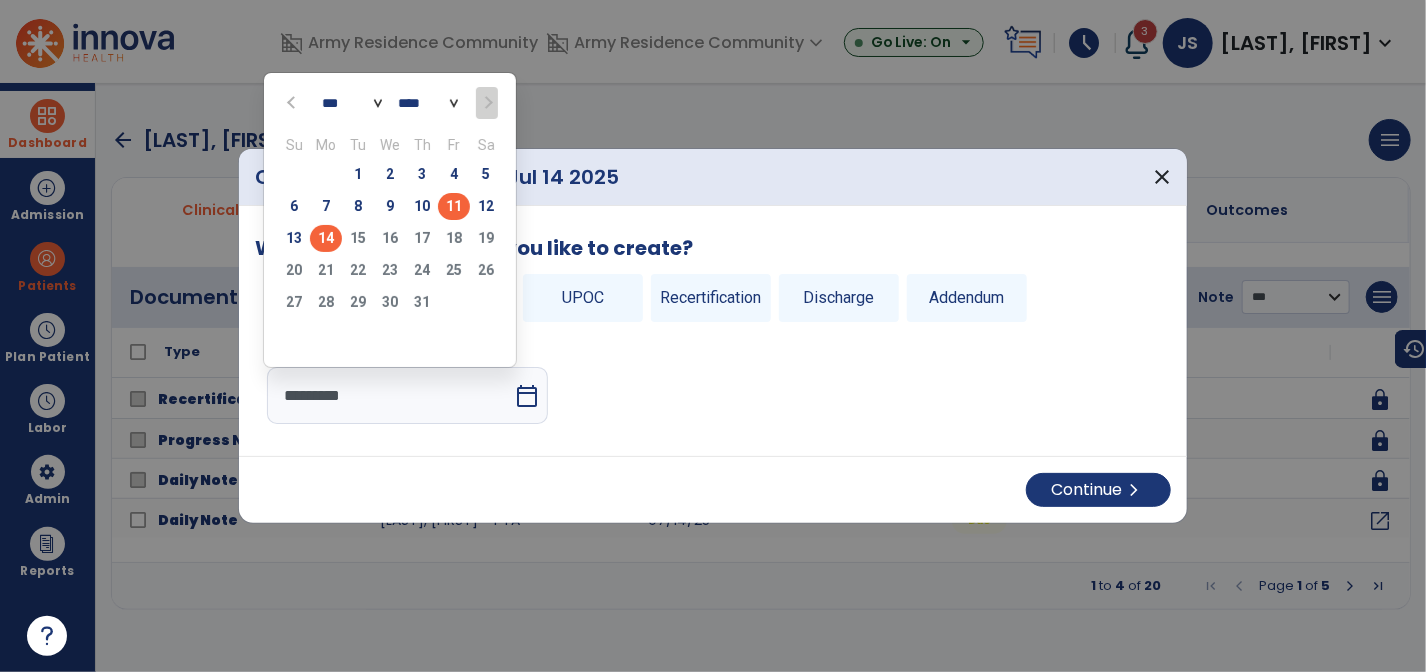 click on "11" 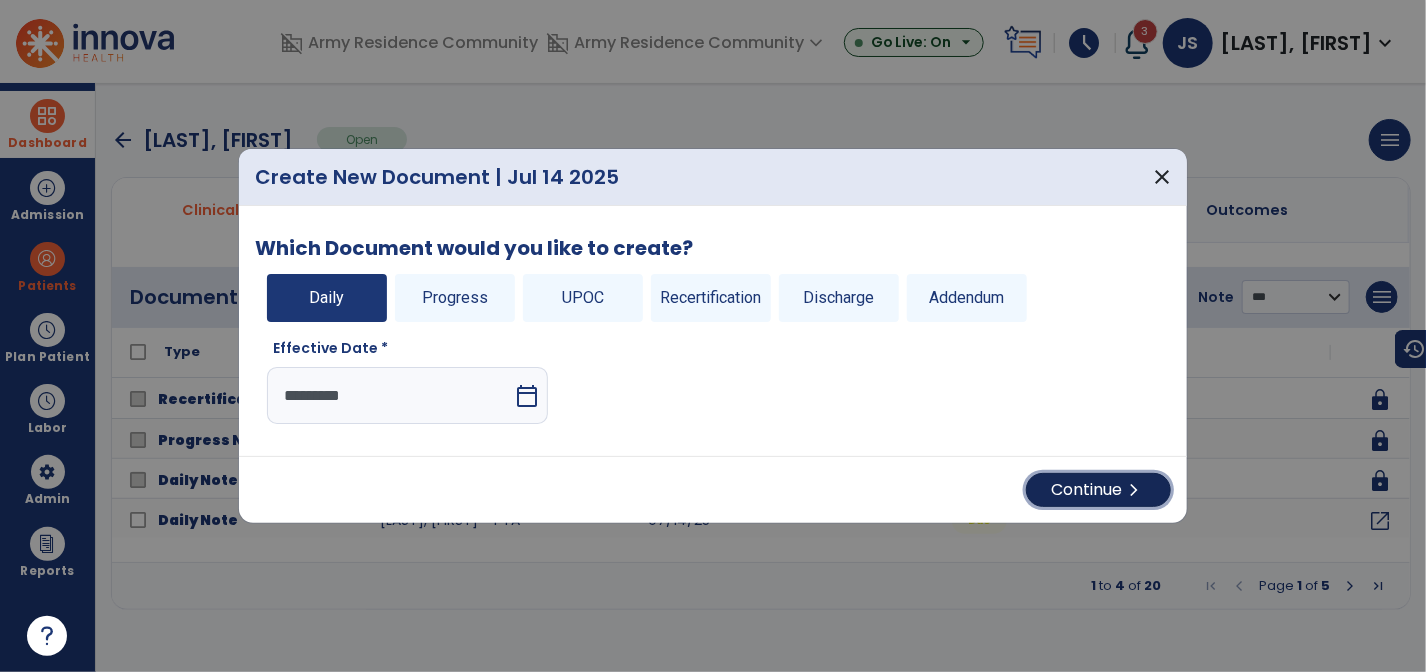 drag, startPoint x: 1072, startPoint y: 490, endPoint x: 1086, endPoint y: 487, distance: 14.3178215 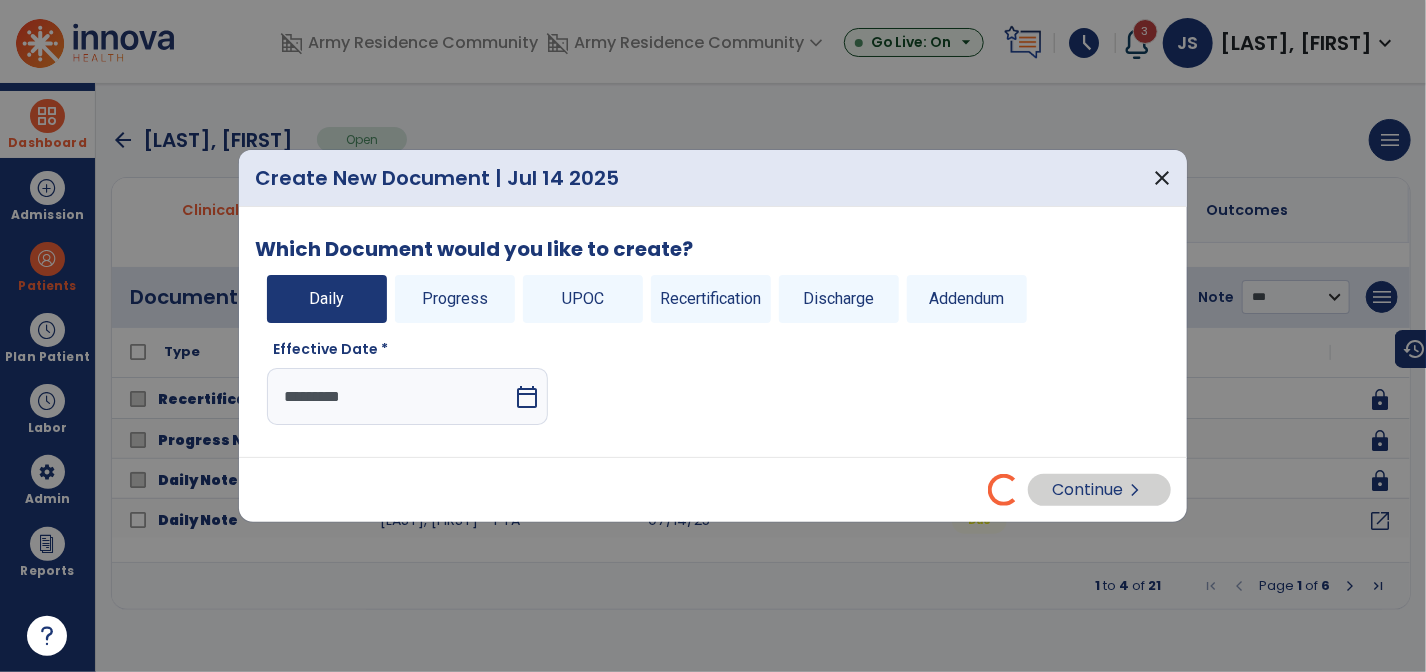 select on "*" 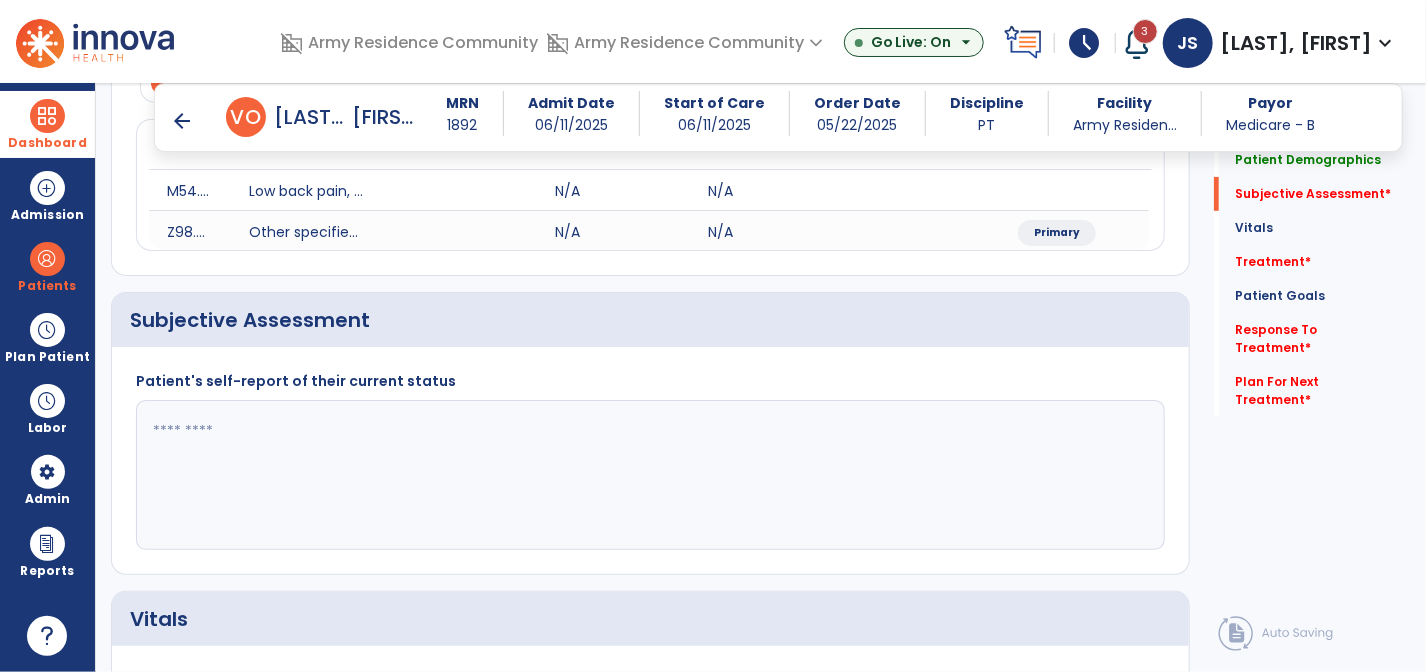 scroll, scrollTop: 400, scrollLeft: 0, axis: vertical 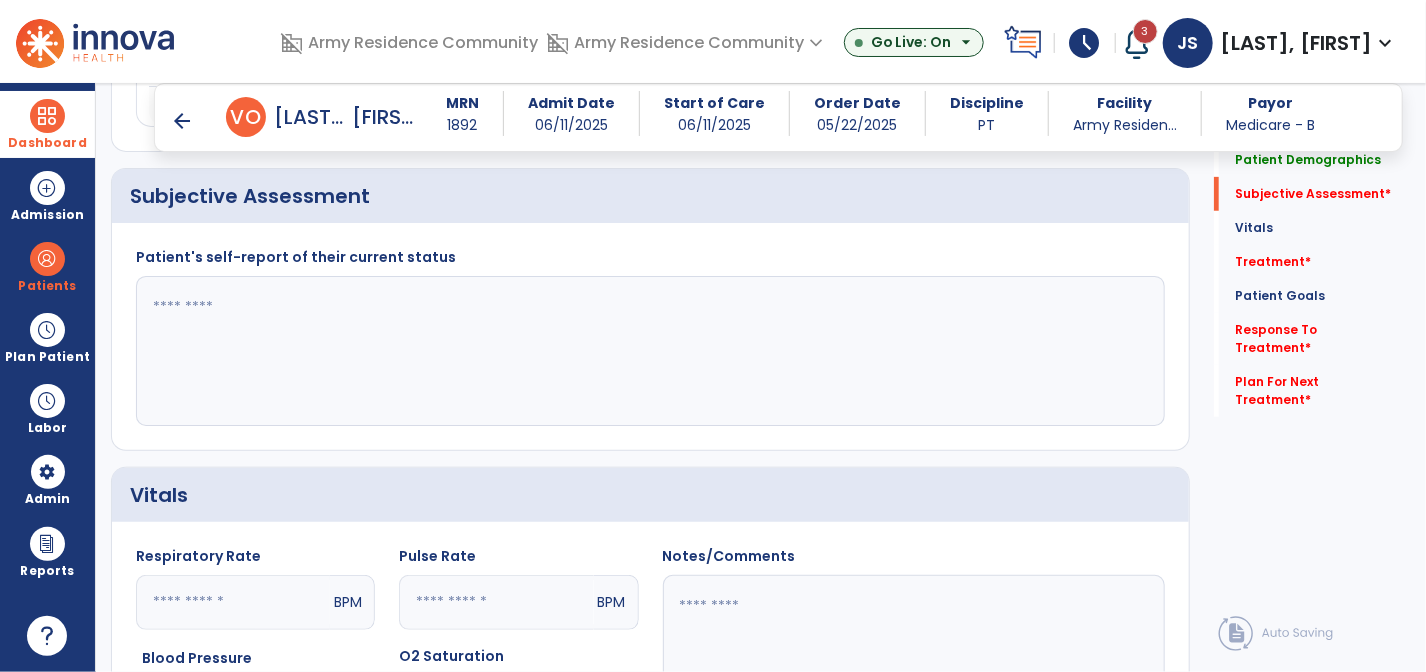 click 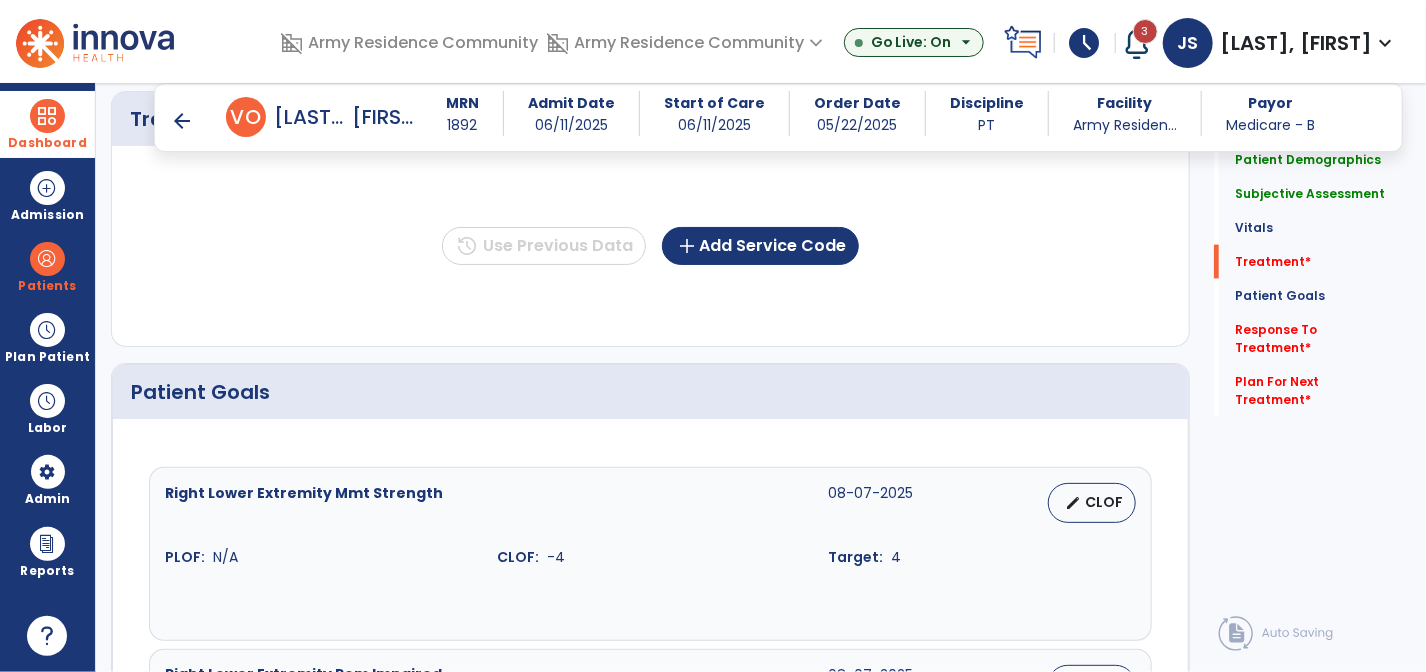 scroll, scrollTop: 1200, scrollLeft: 0, axis: vertical 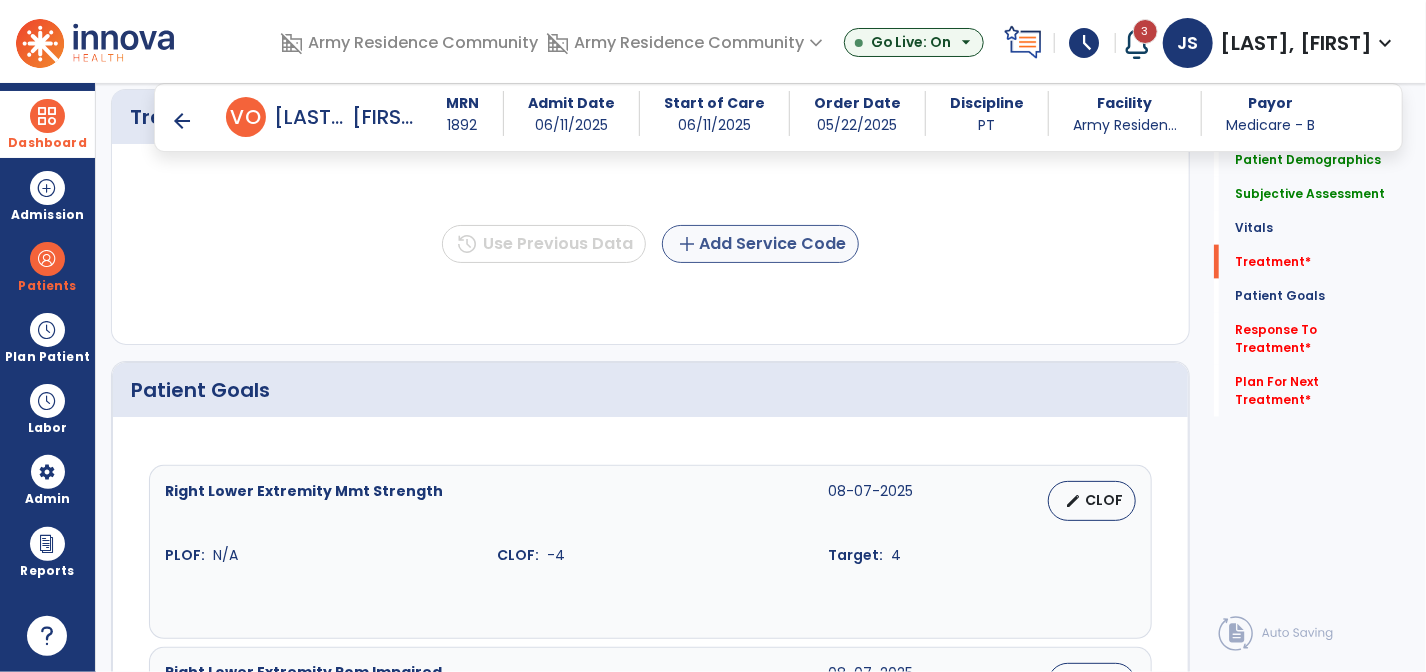 type on "**********" 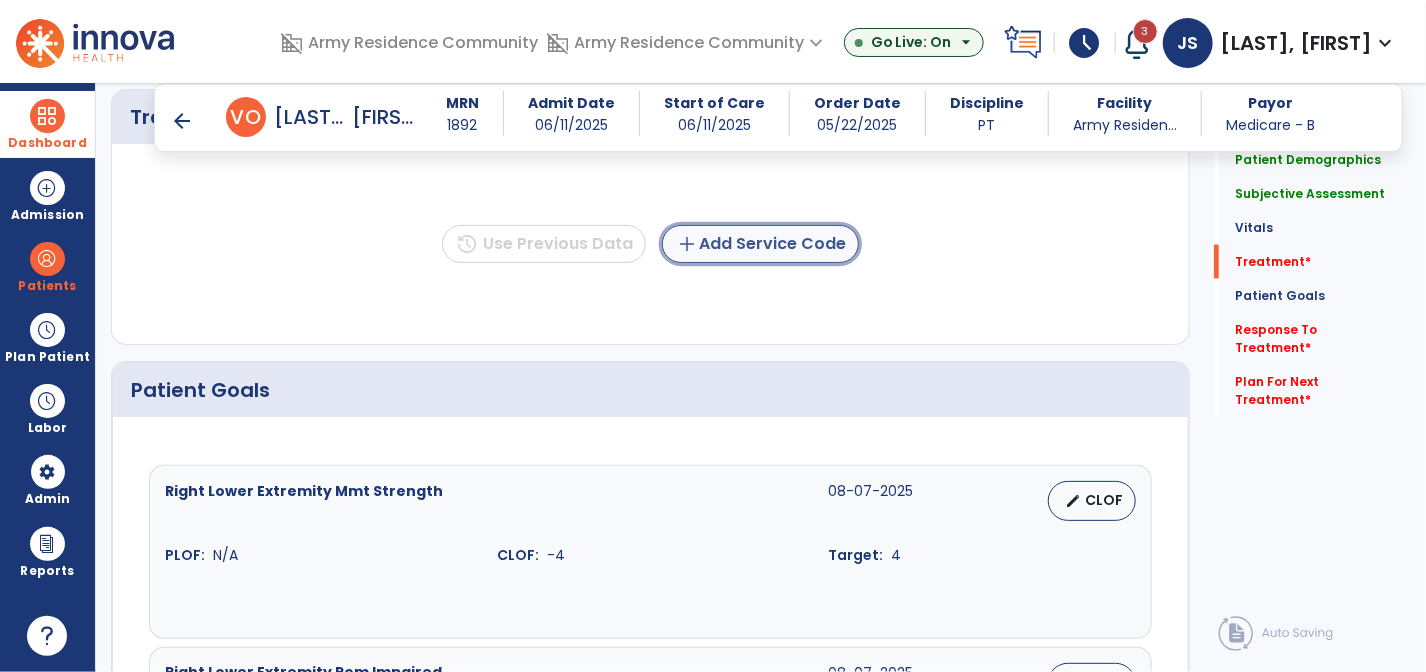 click on "add  Add Service Code" 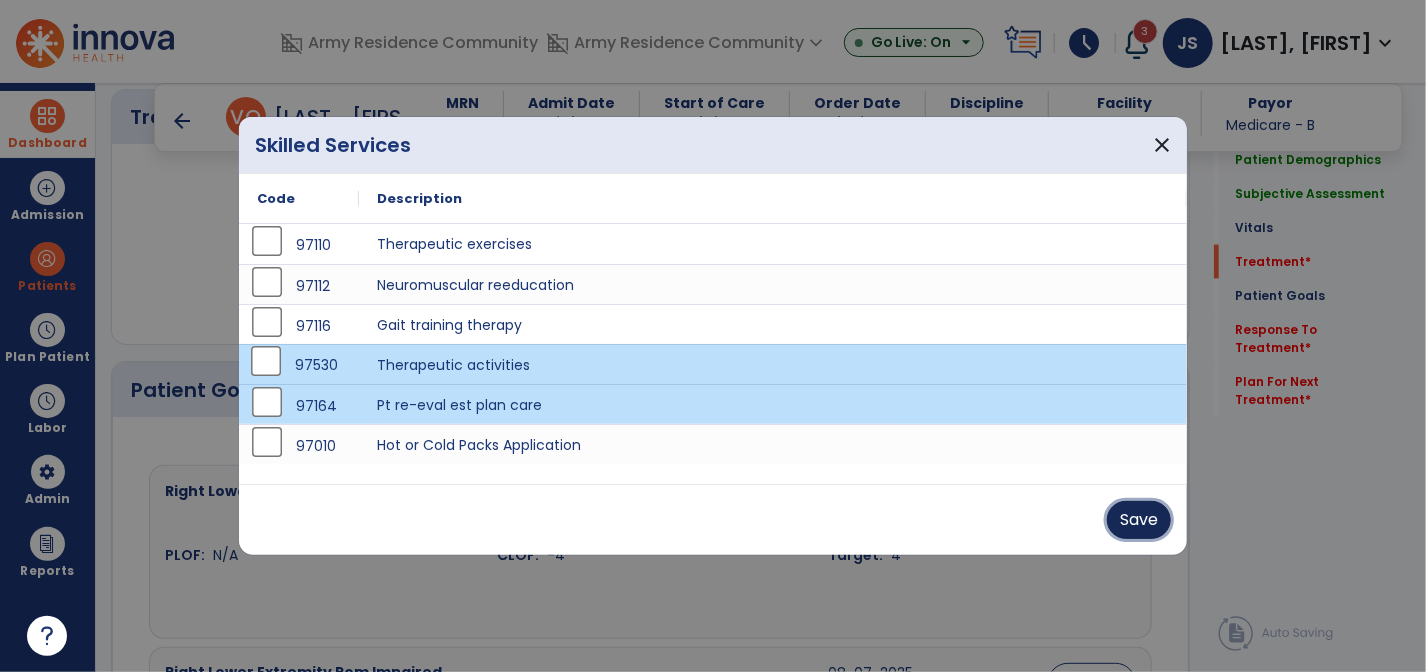 click on "Save" at bounding box center (1139, 520) 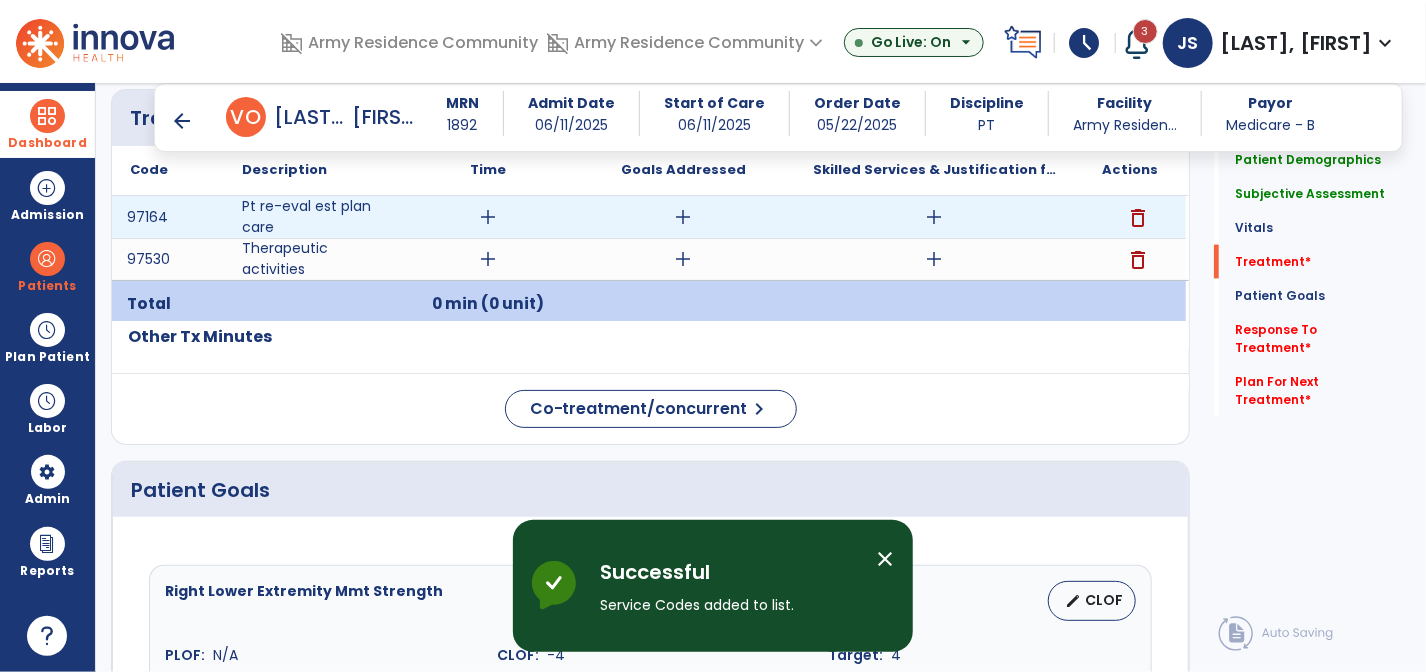 scroll, scrollTop: 1100, scrollLeft: 0, axis: vertical 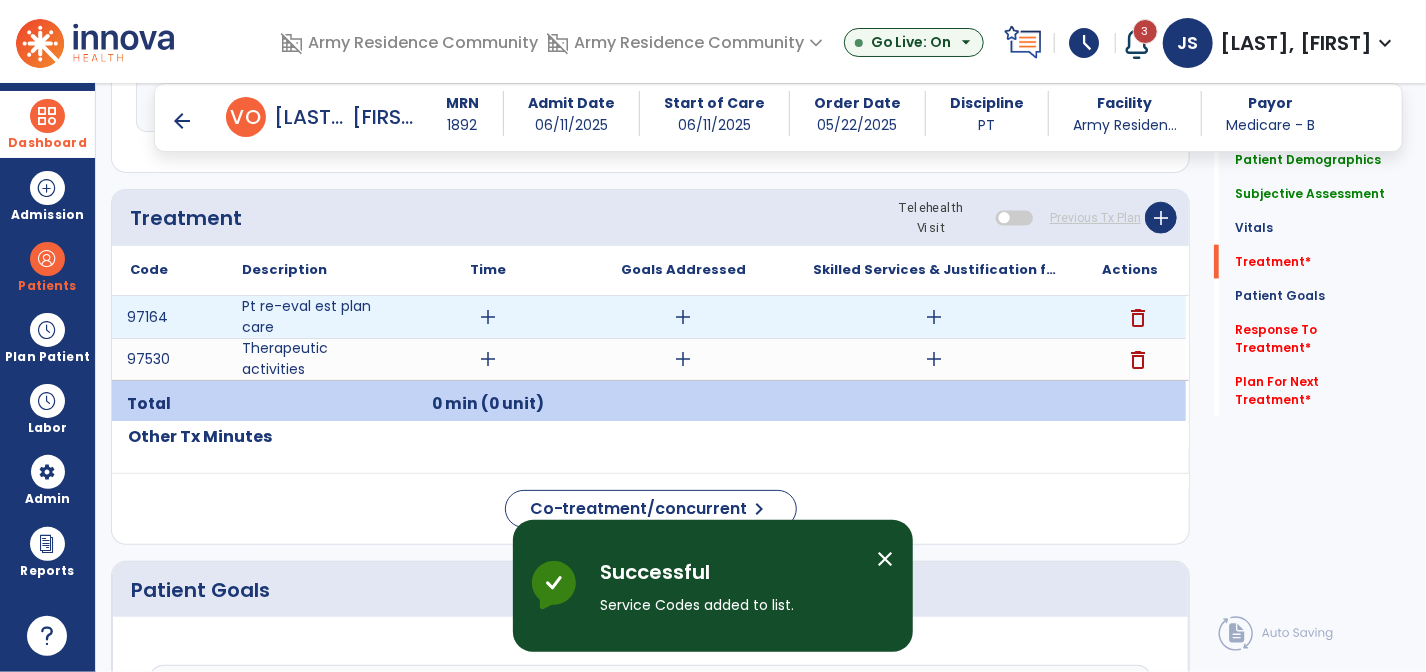 click on "add" at bounding box center (489, 317) 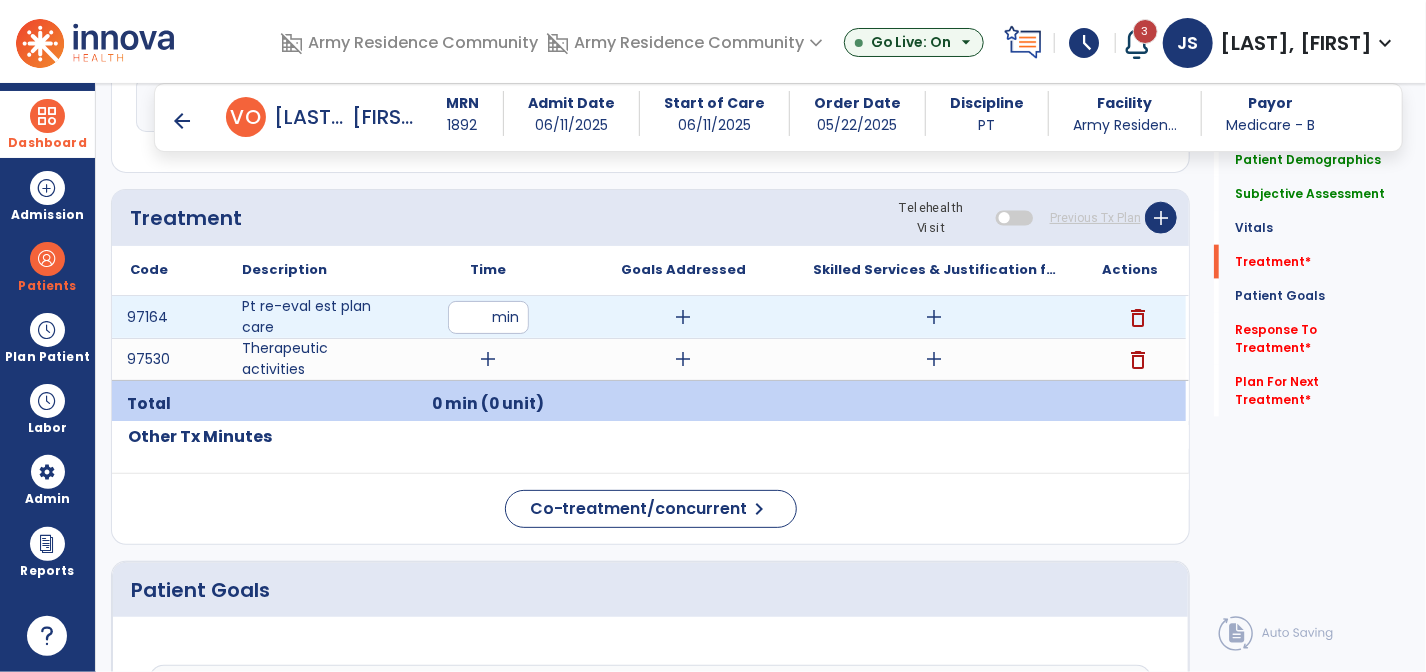 type on "**" 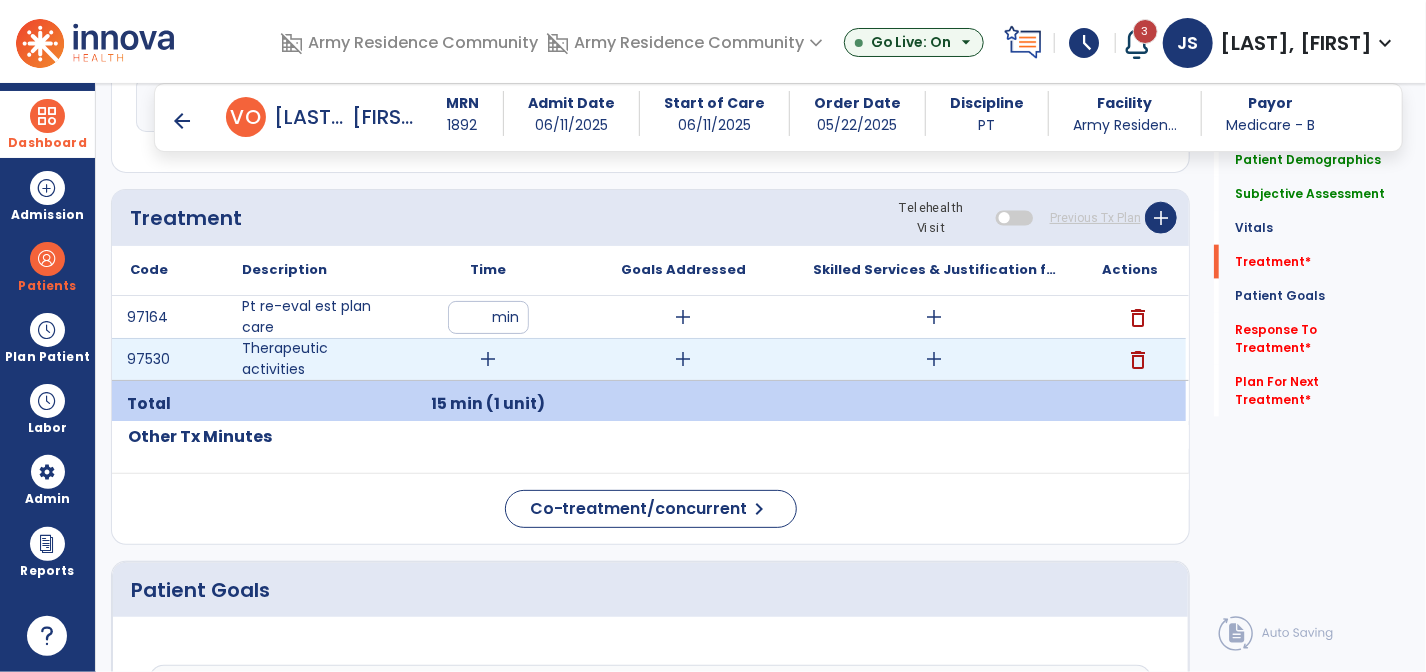 click on "add" at bounding box center (489, 359) 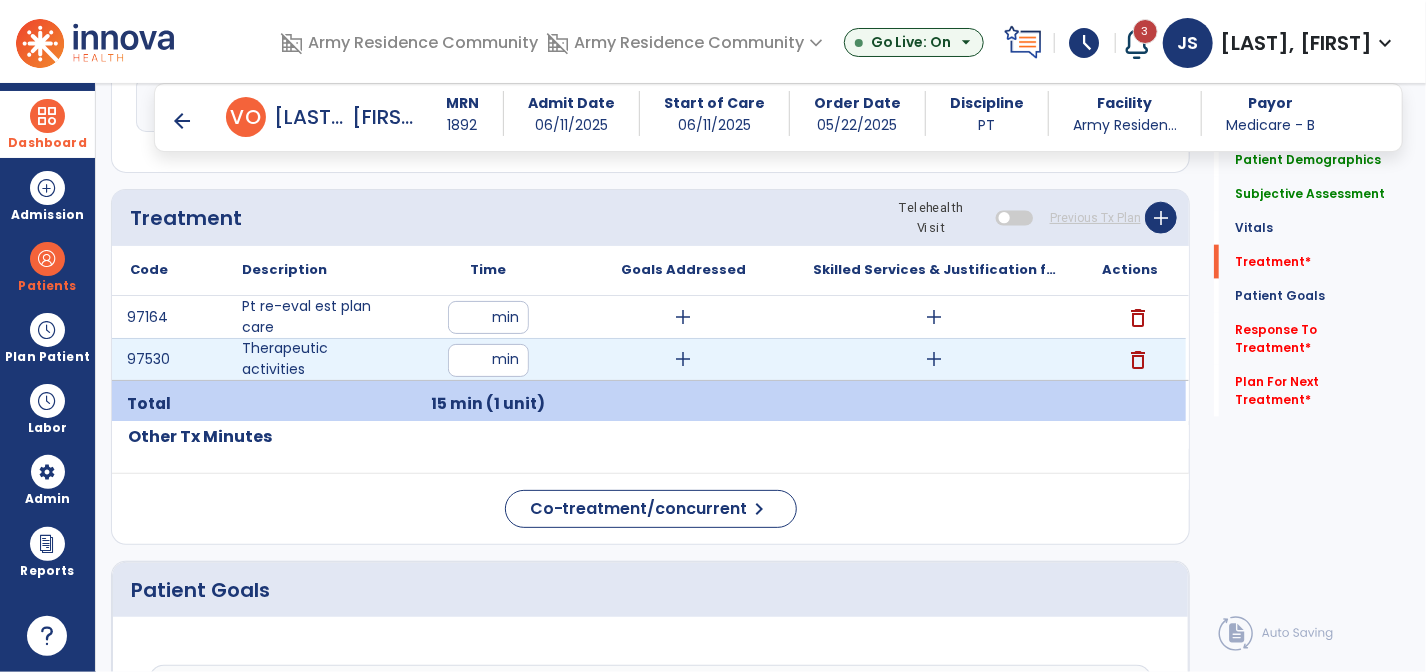 type on "**" 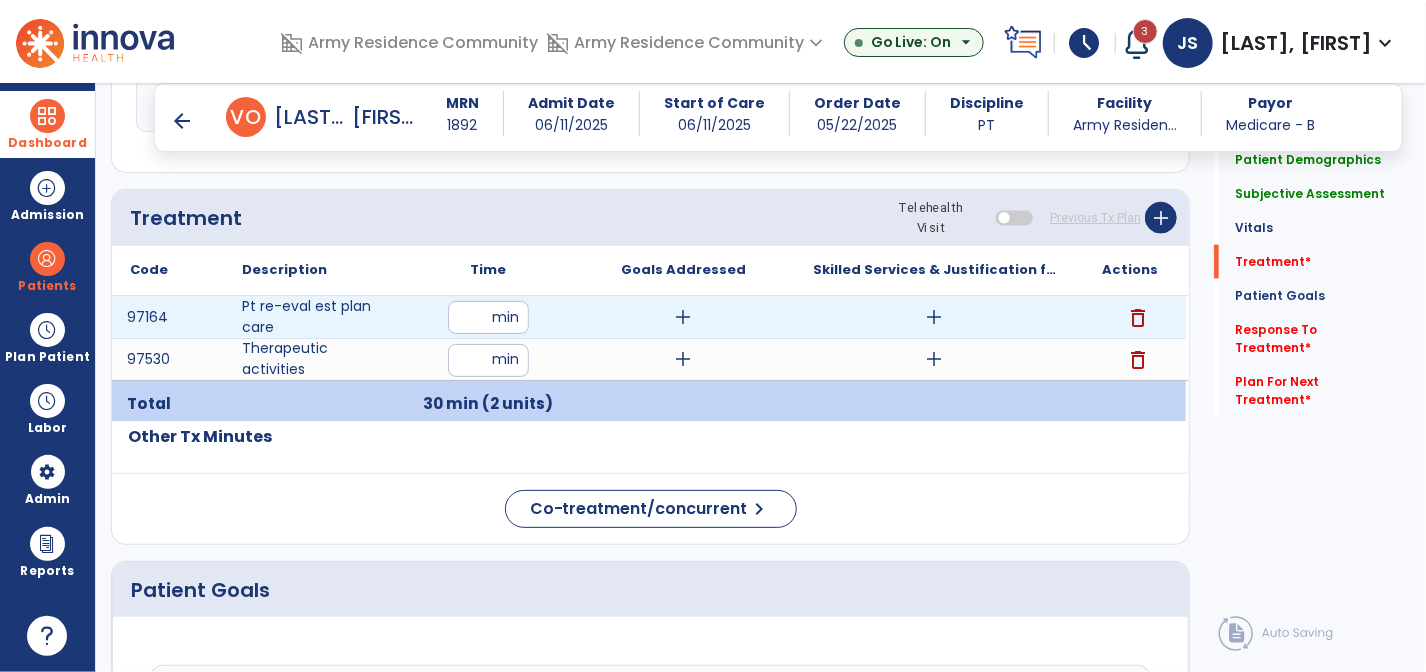 click on "add" at bounding box center [684, 317] 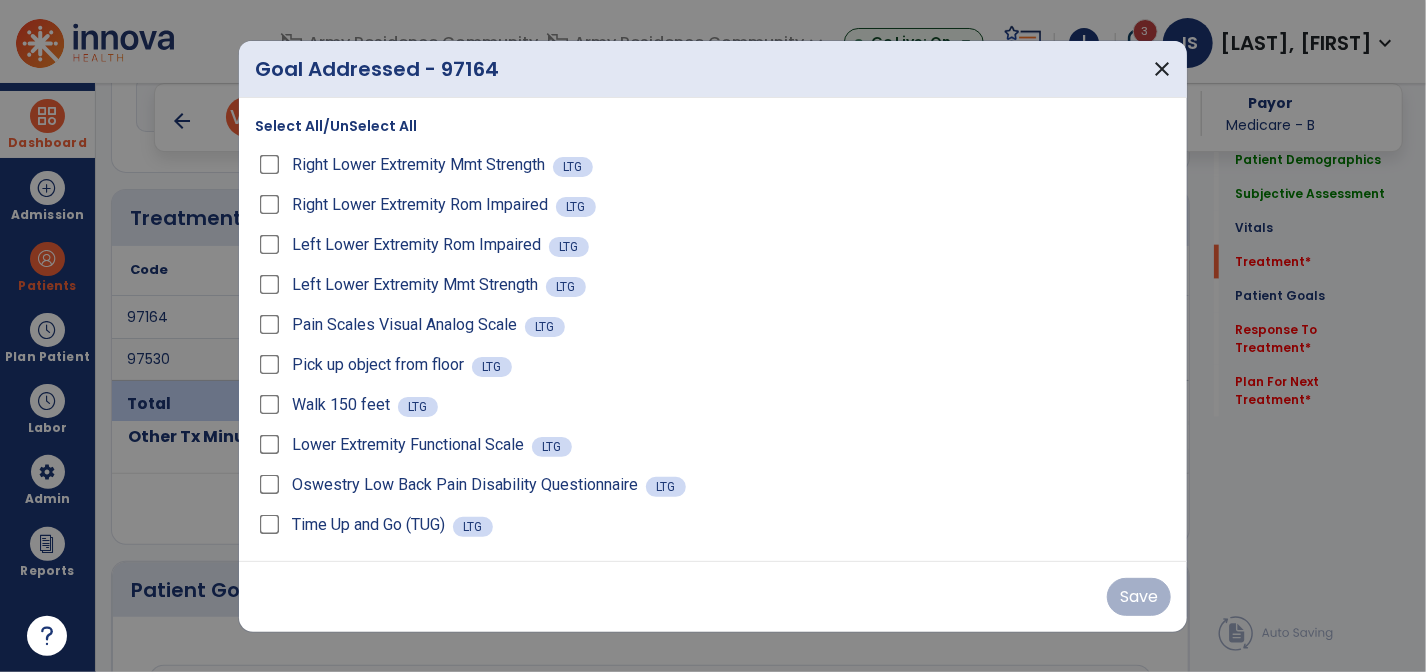 click on "Select All/UnSelect All" at bounding box center [336, 126] 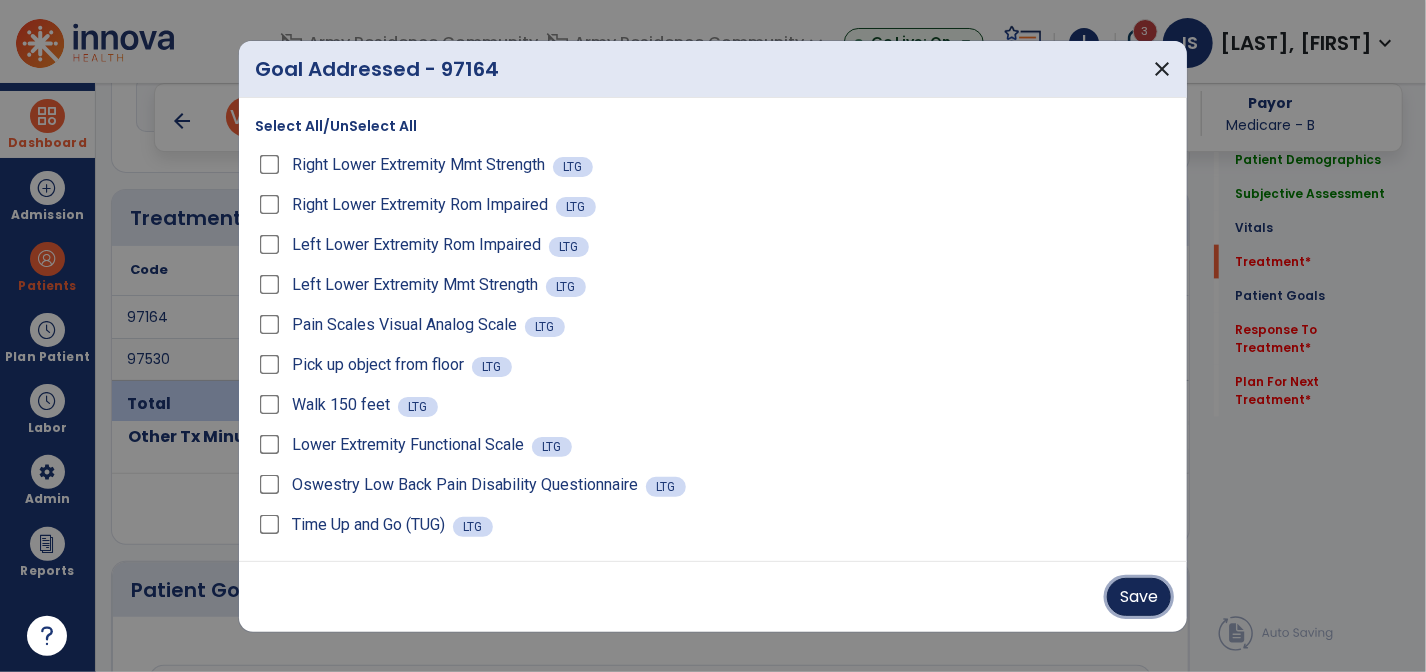click on "Save" at bounding box center (1139, 597) 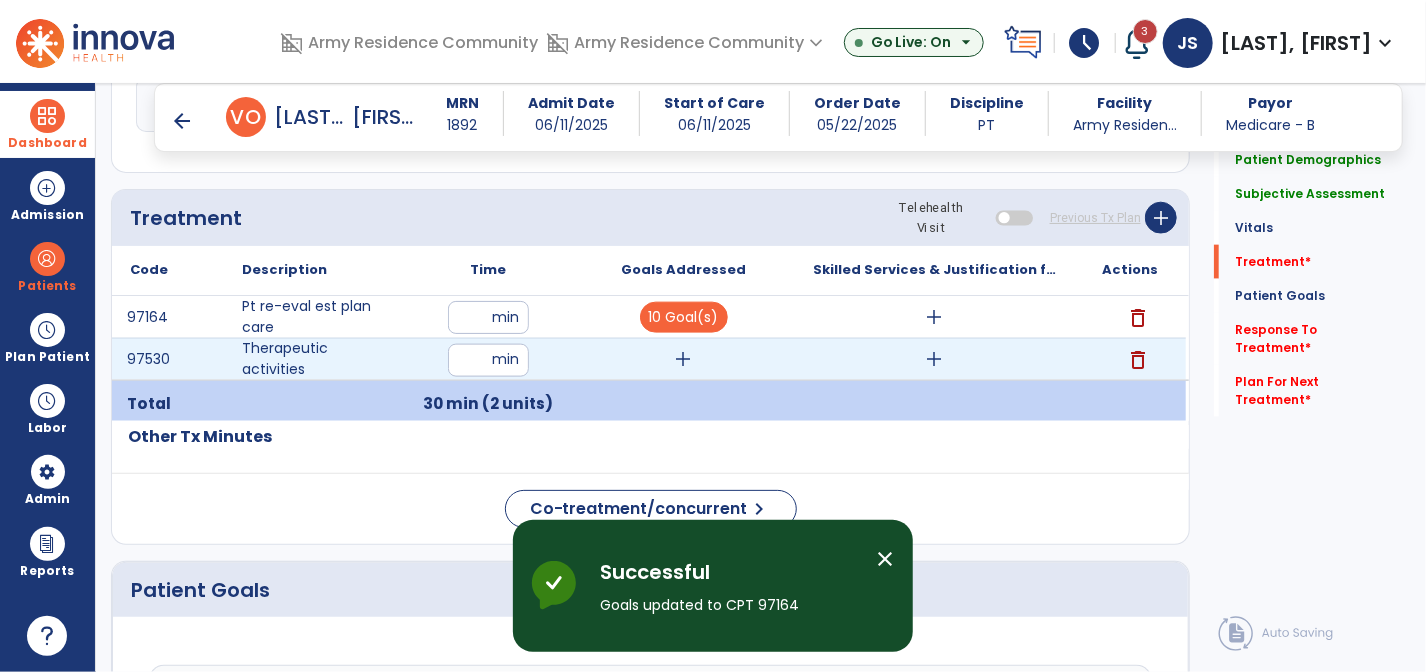 click on "add" at bounding box center [684, 359] 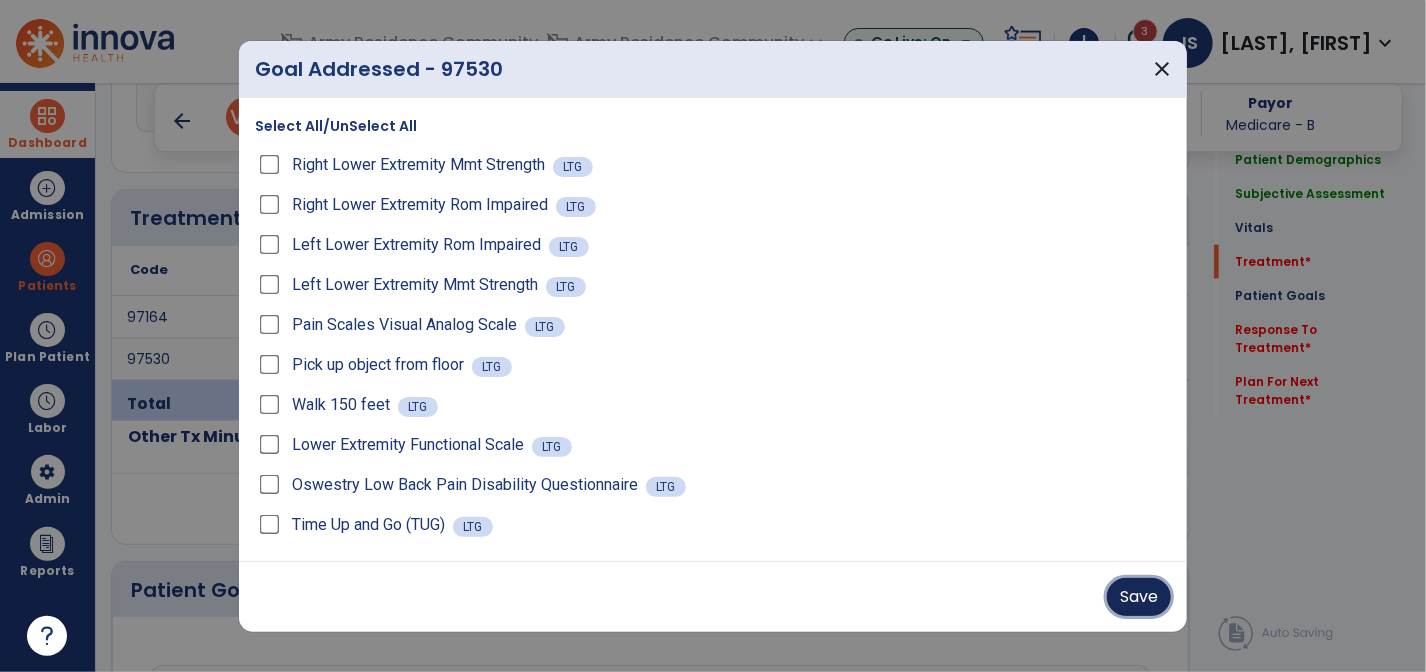 click on "Save" at bounding box center (1139, 597) 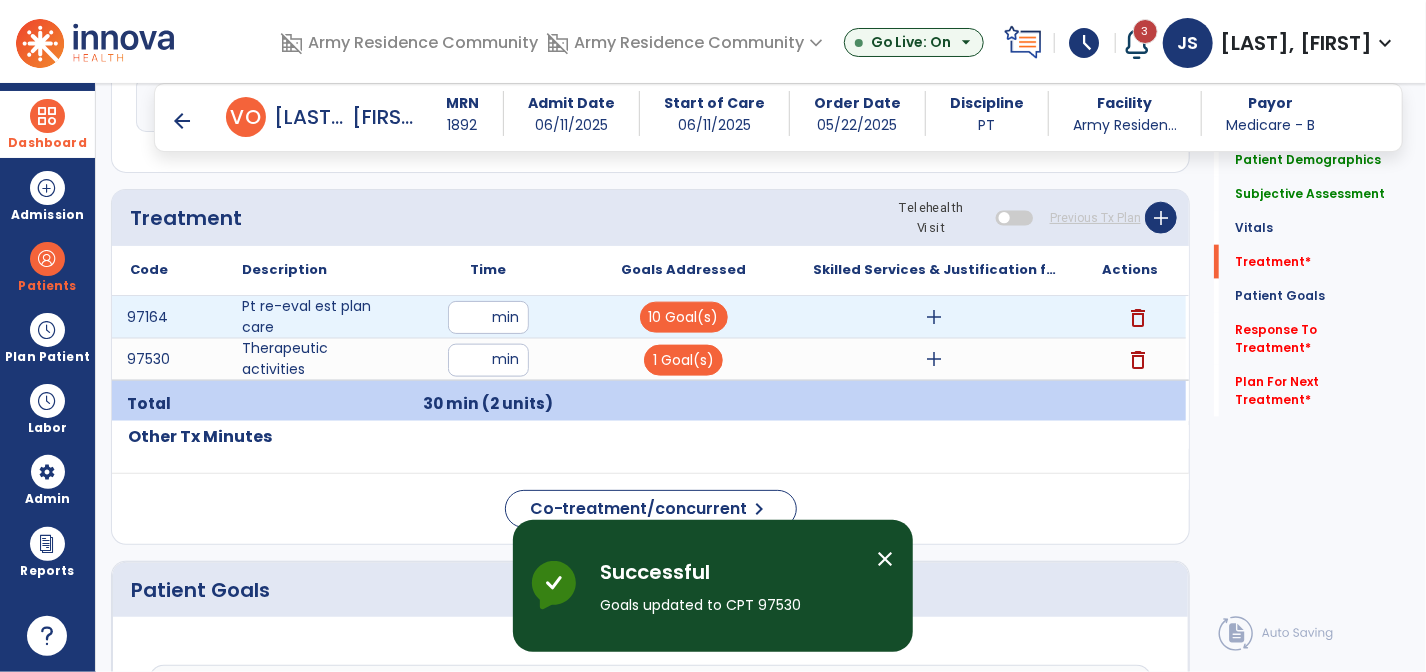 click on "add" at bounding box center (935, 317) 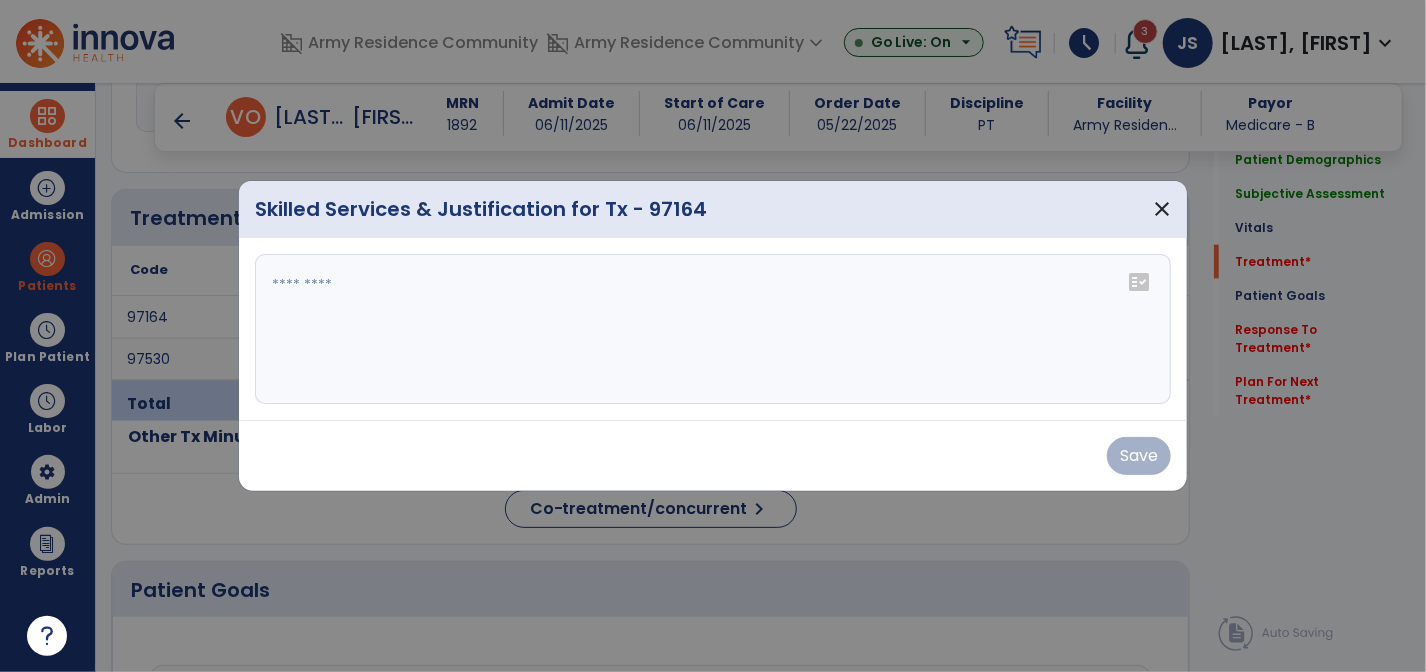 click at bounding box center [713, 329] 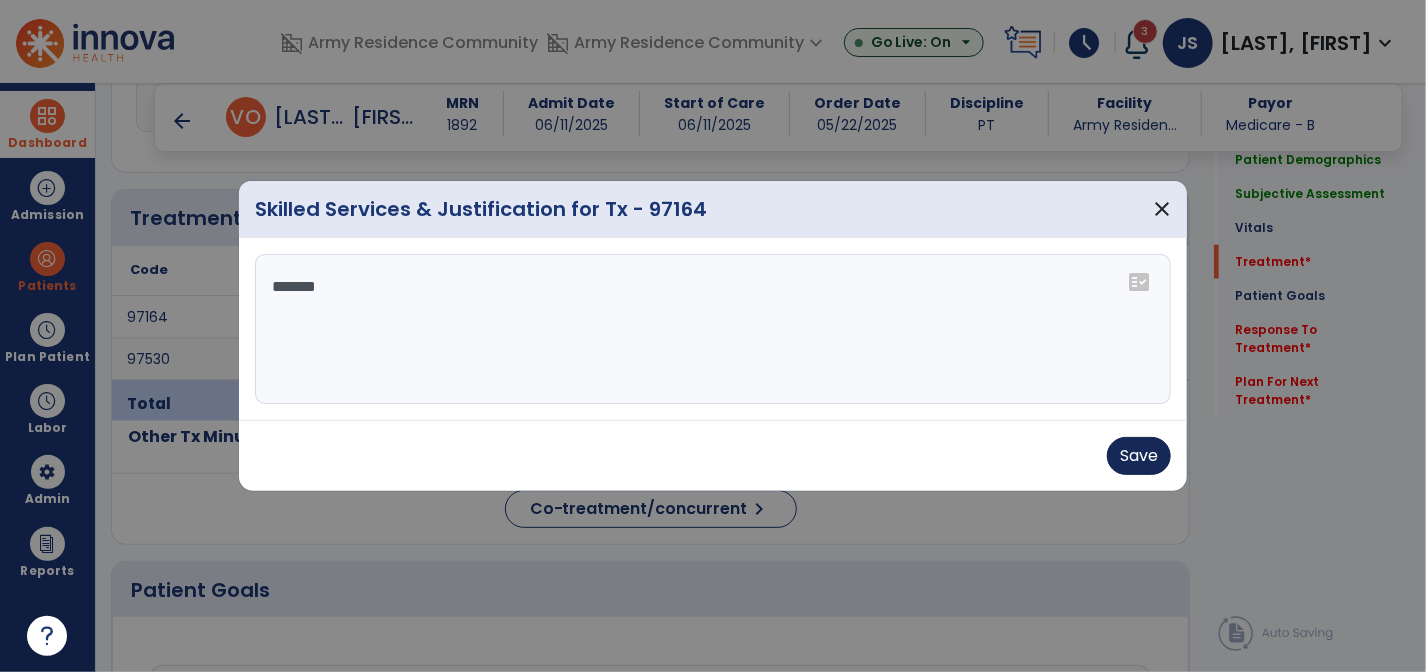 type on "*******" 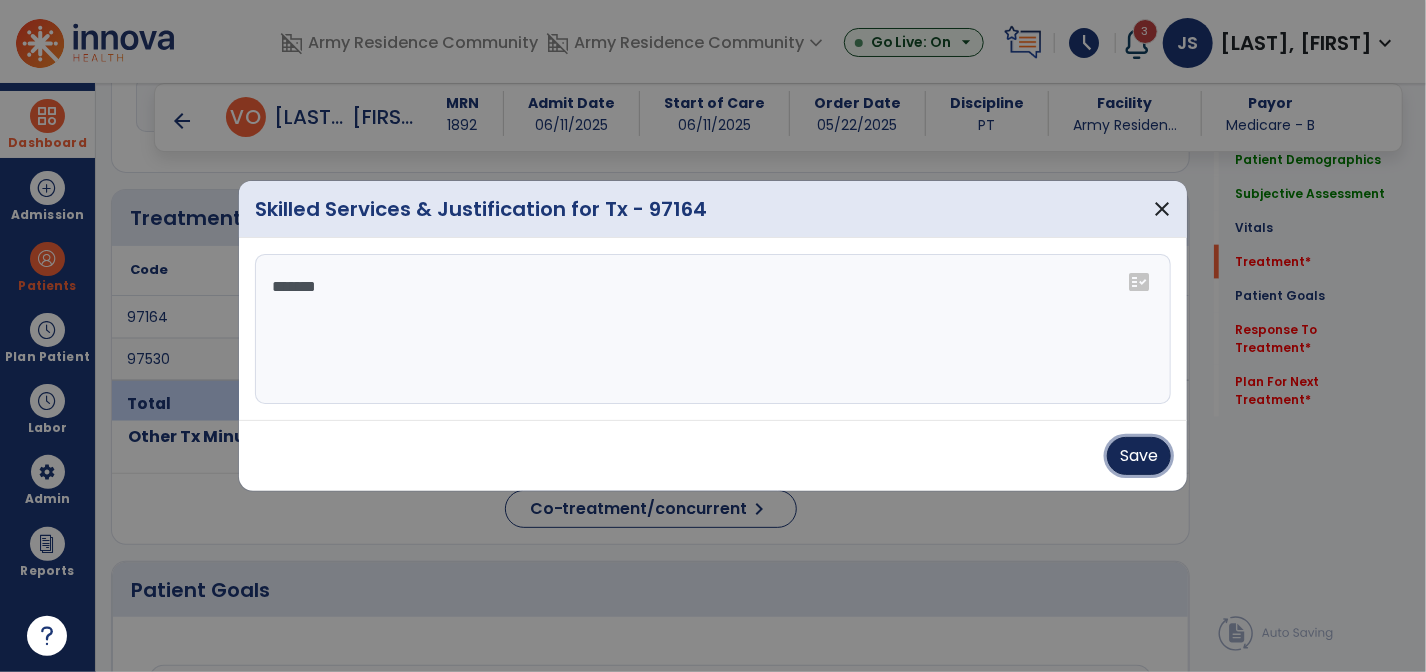 click on "Save" at bounding box center (1139, 456) 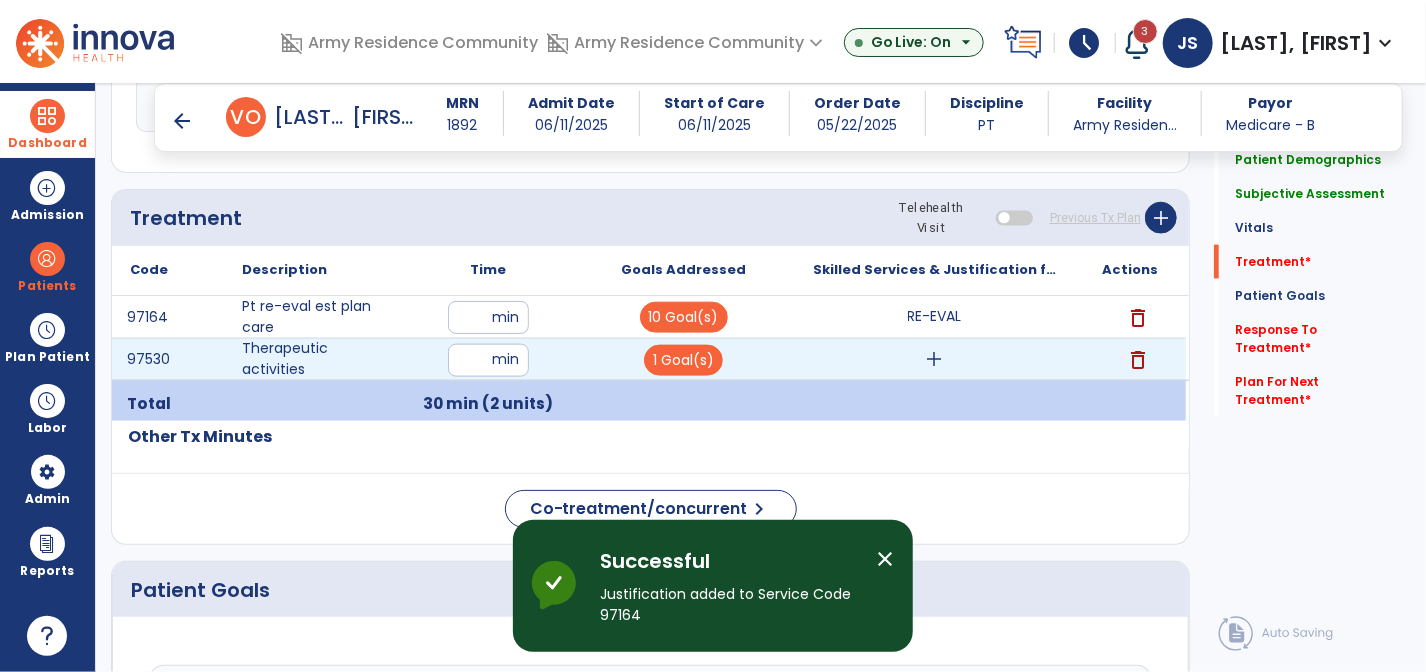 click on "add" at bounding box center [935, 359] 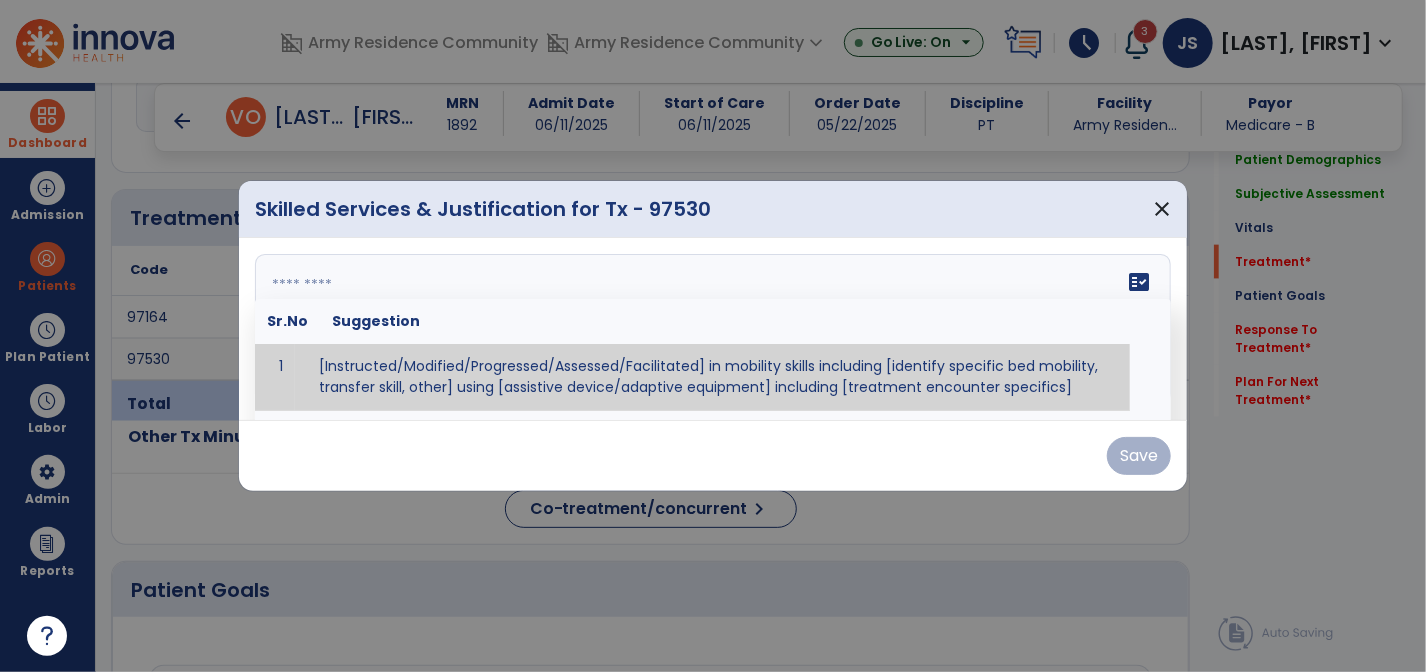 drag, startPoint x: 716, startPoint y: 370, endPoint x: 436, endPoint y: 315, distance: 285.35065 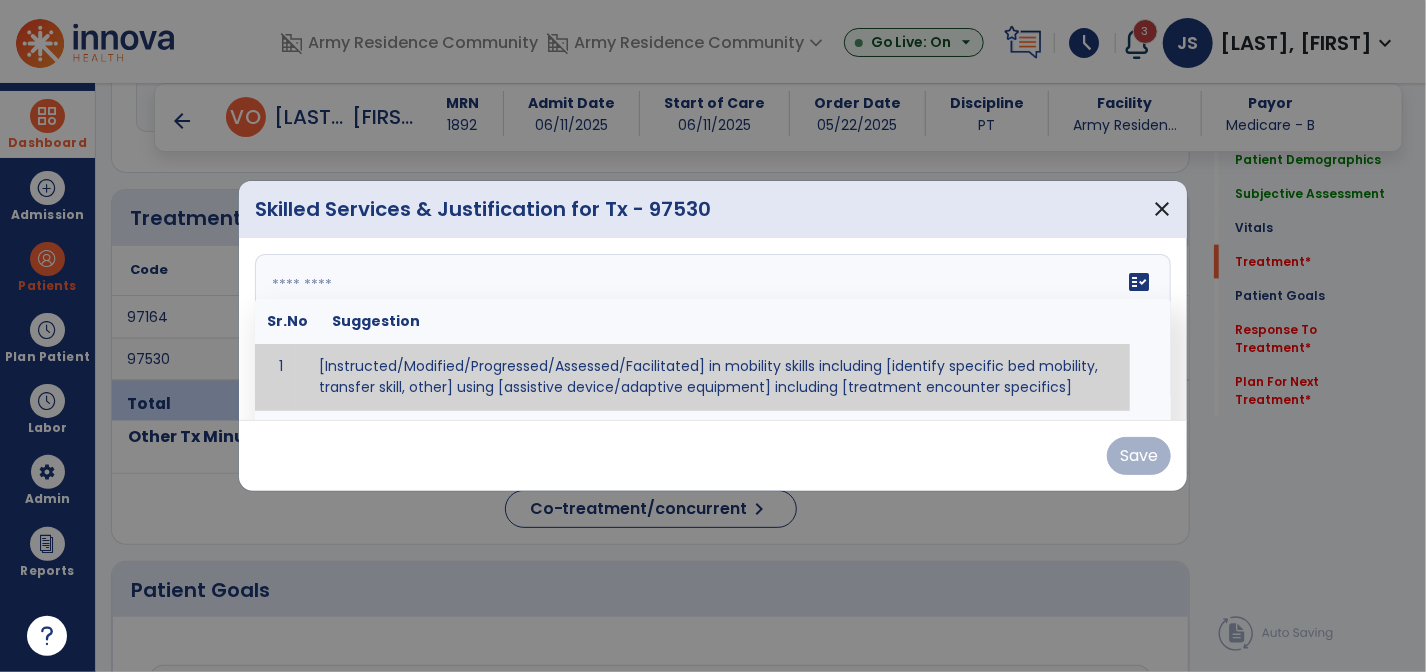 click on "fact_check  Sr.No Suggestion 1 [Instructed/Modified/Progressed/Assessed/Facilitated] in mobility skills including [identify specific bed mobility, transfer skill, other] using [assistive device/adaptive equipment] including [treatment encounter specifics]" at bounding box center [713, 329] 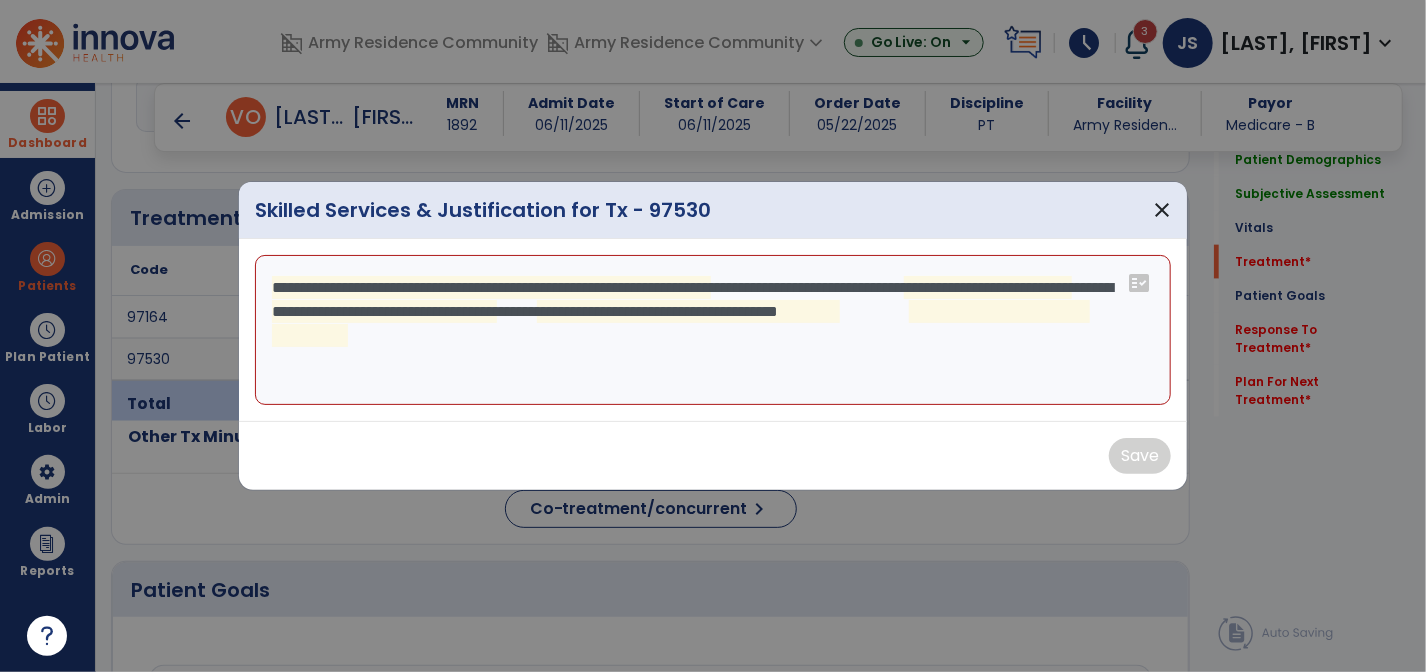 click on "**********" at bounding box center [713, 330] 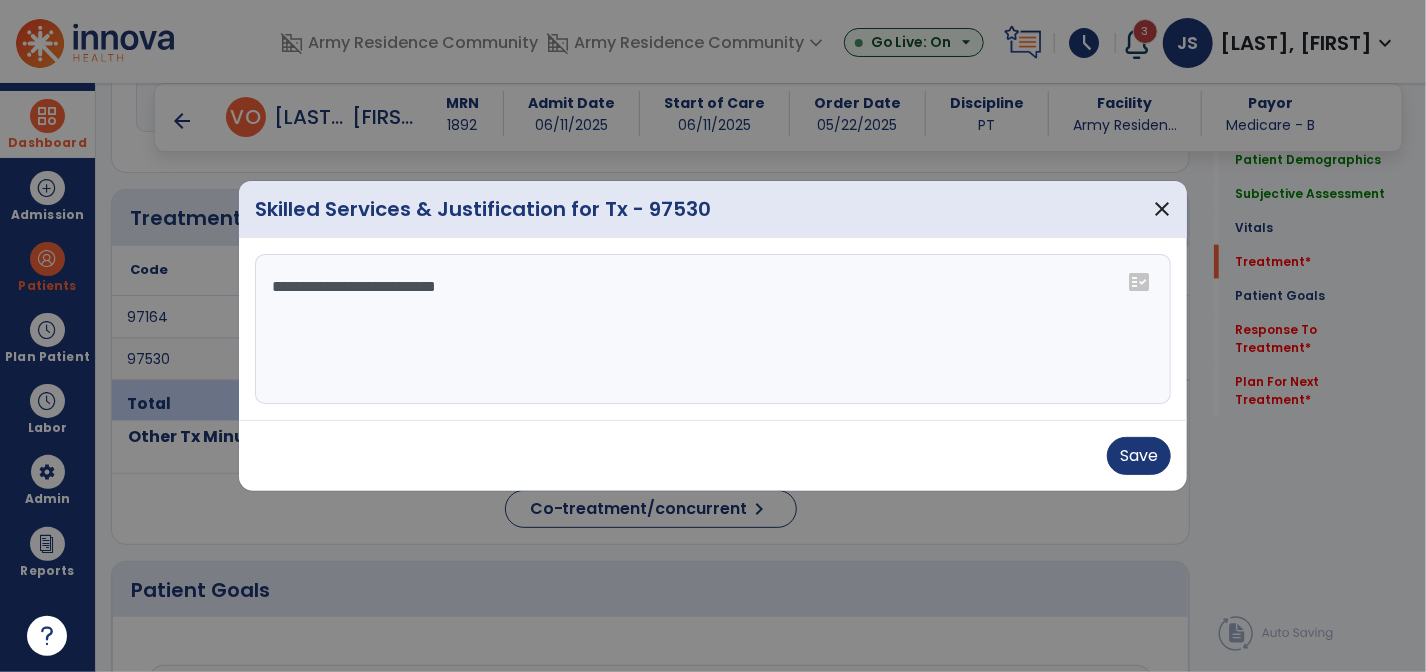 drag, startPoint x: 468, startPoint y: 286, endPoint x: 965, endPoint y: 325, distance: 498.52783 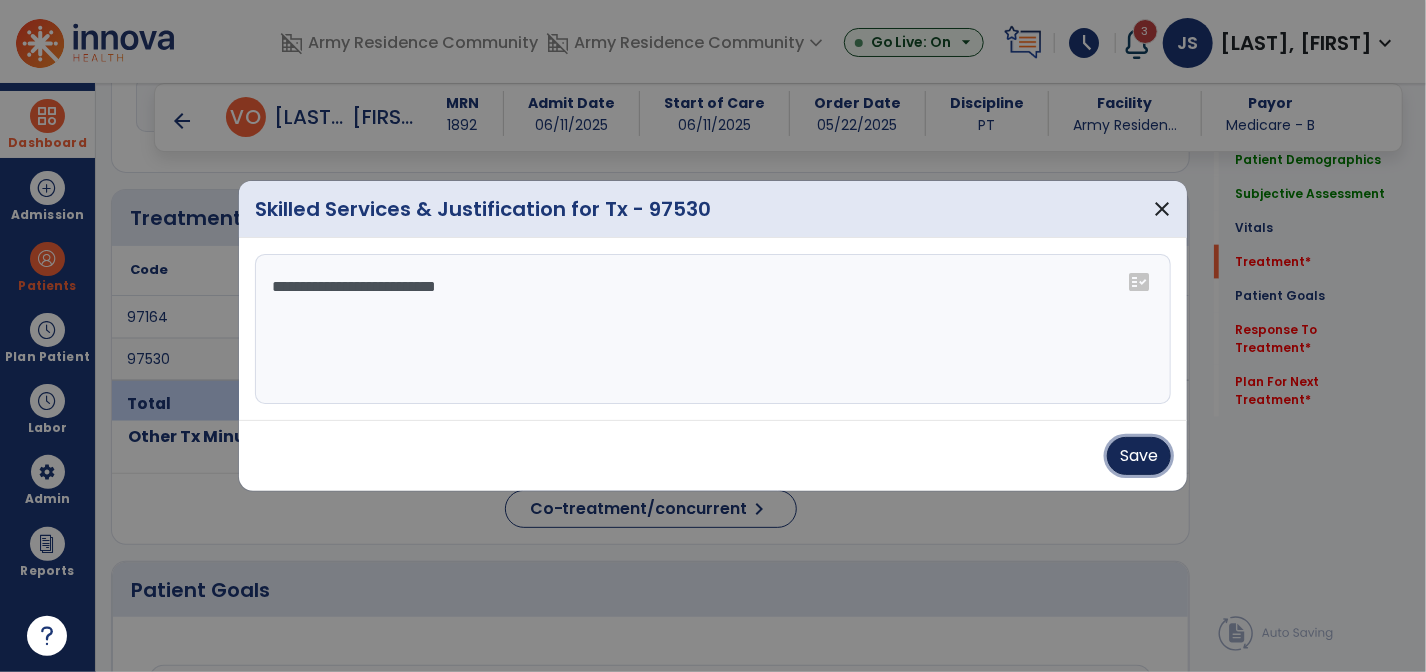 click on "Save" at bounding box center [1139, 456] 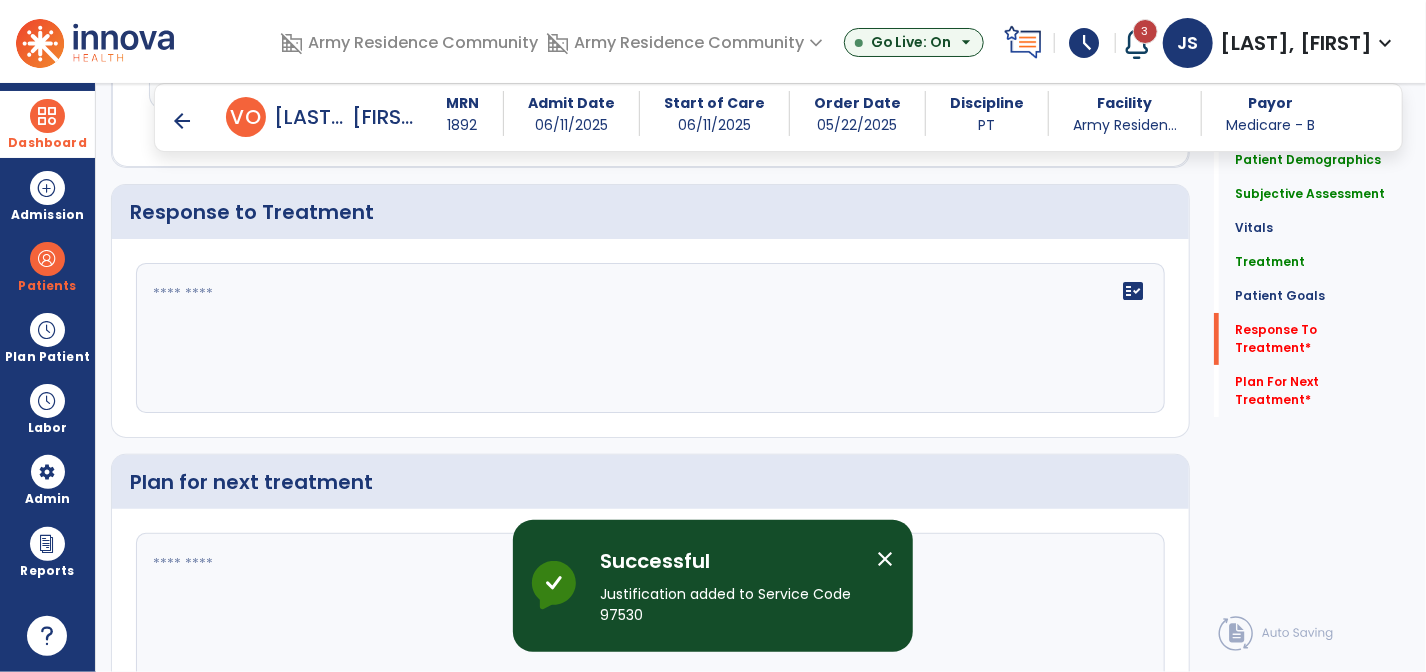 scroll, scrollTop: 3502, scrollLeft: 0, axis: vertical 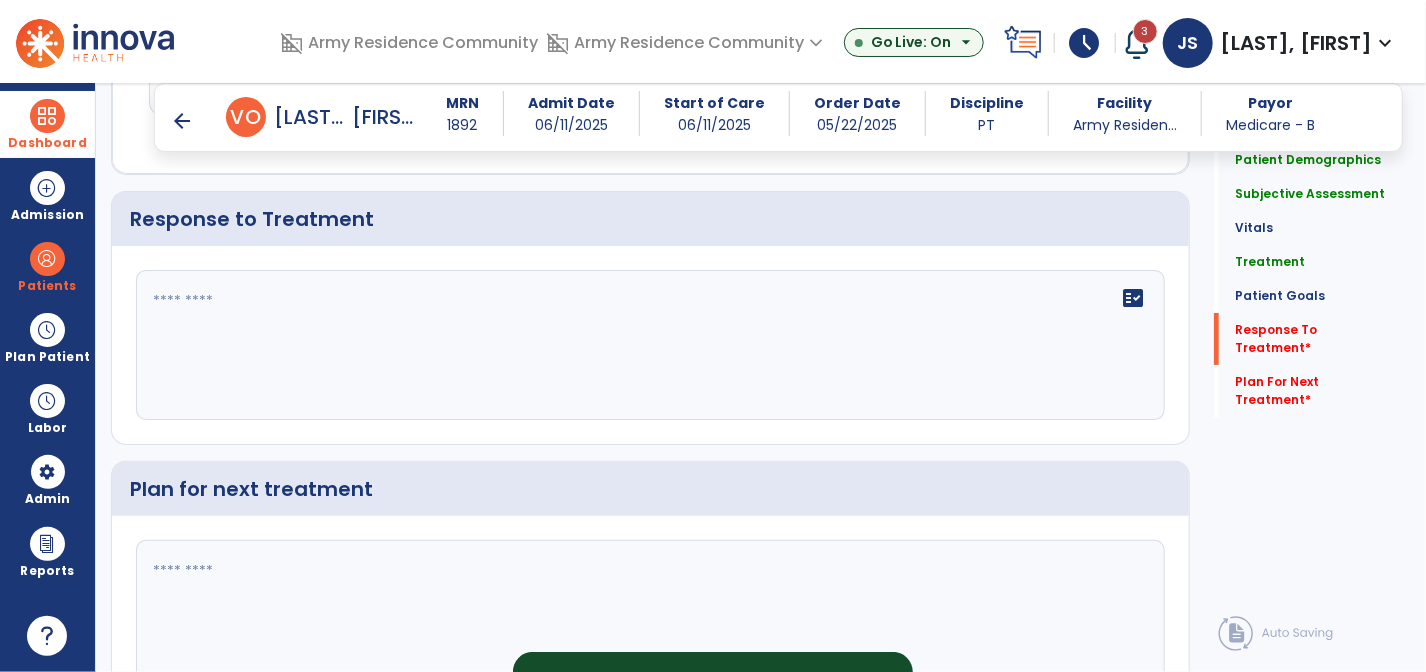 click on "fact_check" 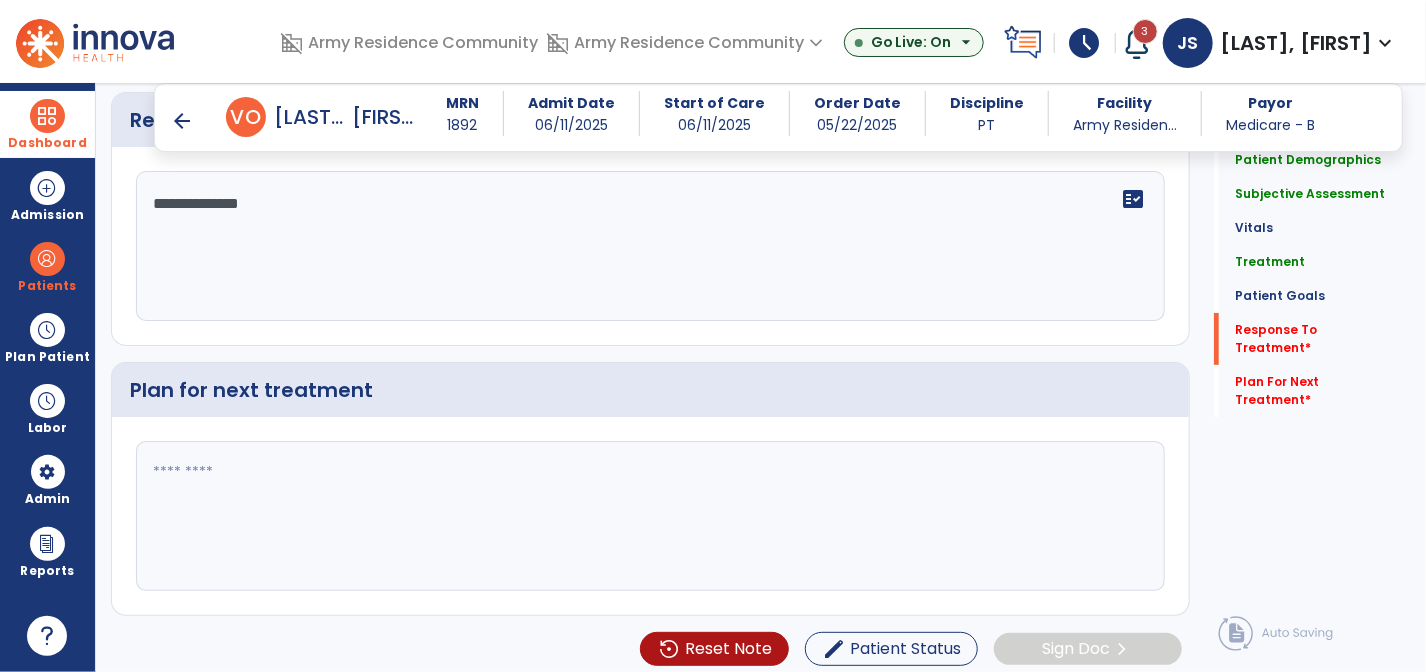 type on "**********" 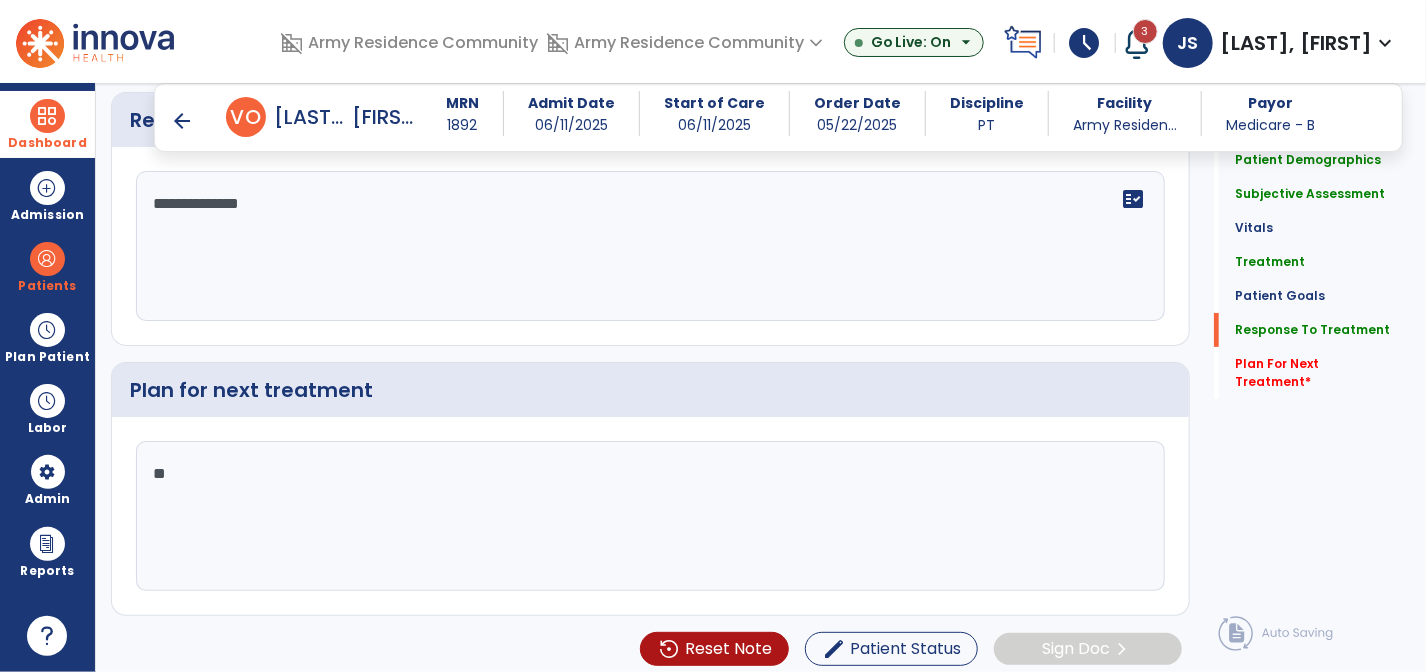 scroll, scrollTop: 3601, scrollLeft: 0, axis: vertical 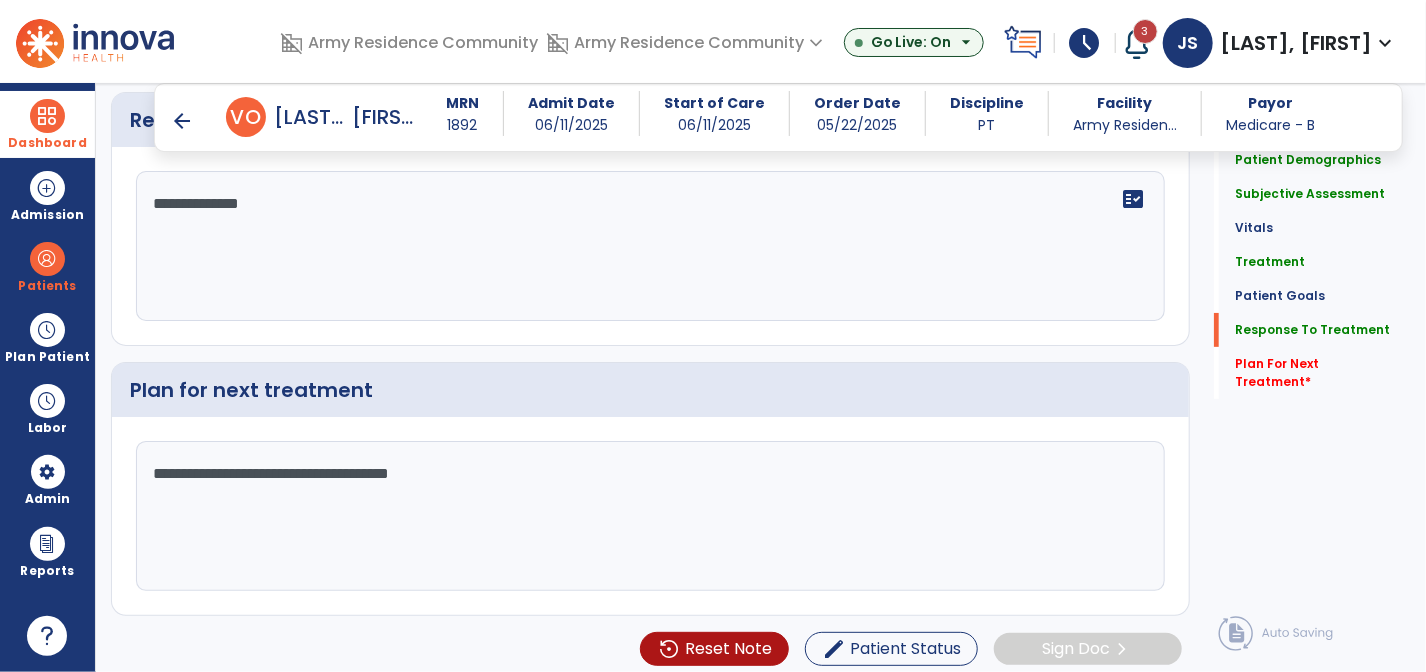 type on "**********" 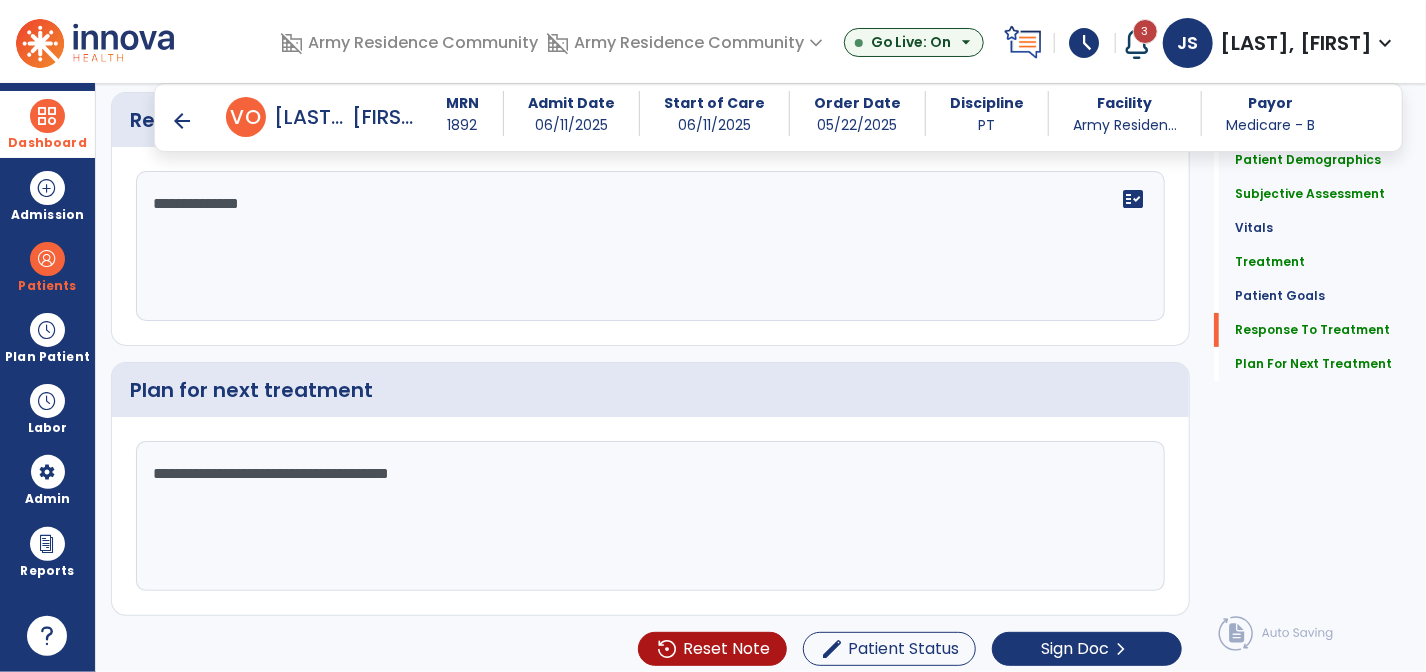 click on "**********" 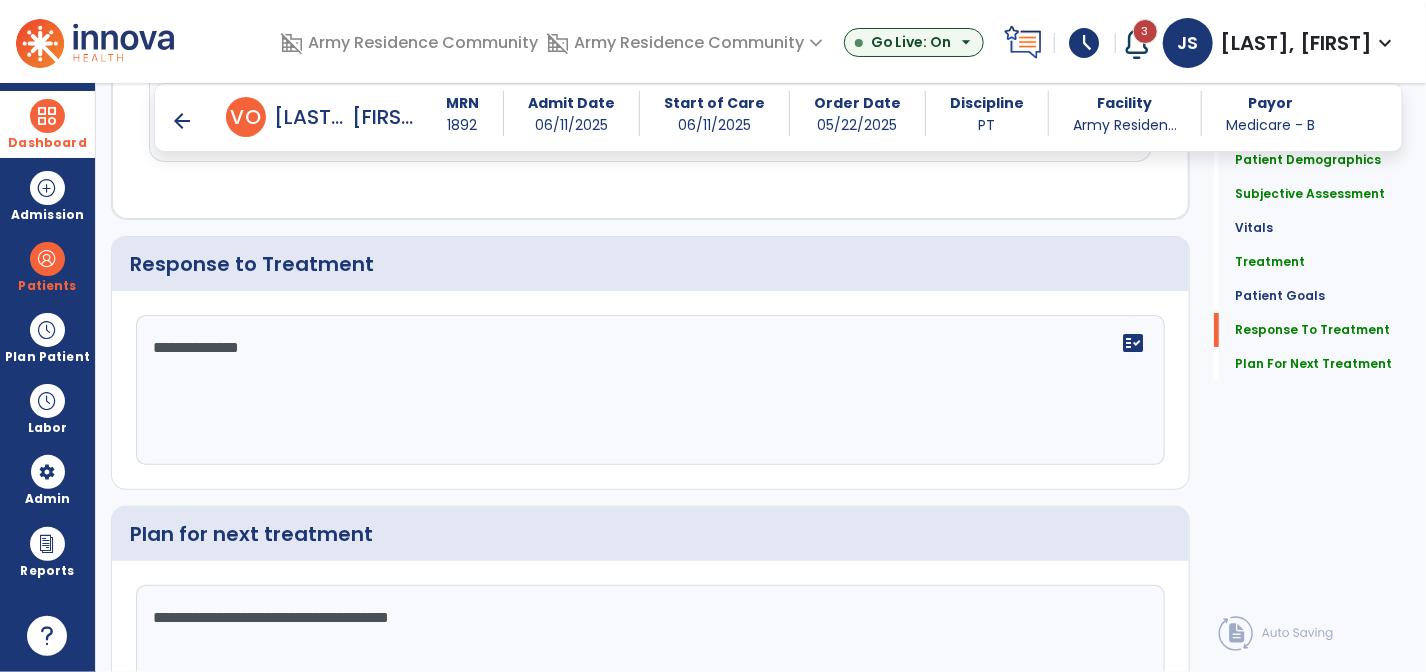 scroll, scrollTop: 3601, scrollLeft: 0, axis: vertical 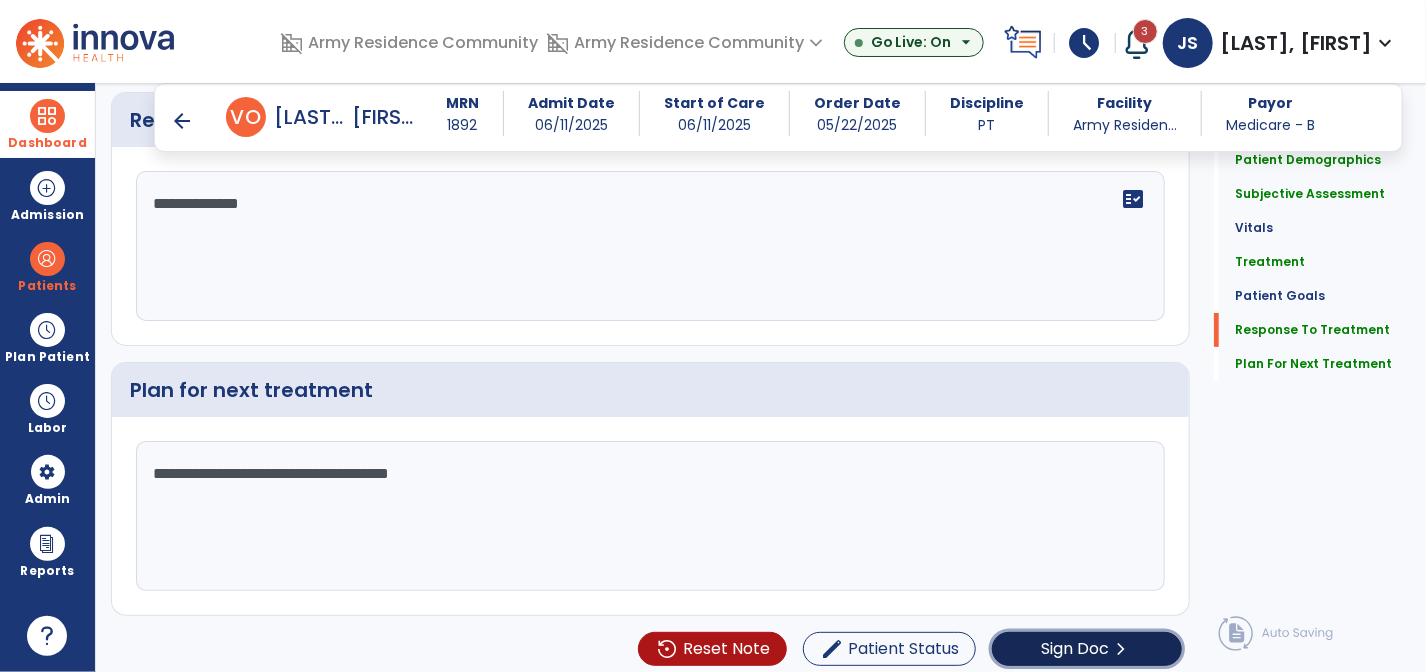 click on "Sign Doc" 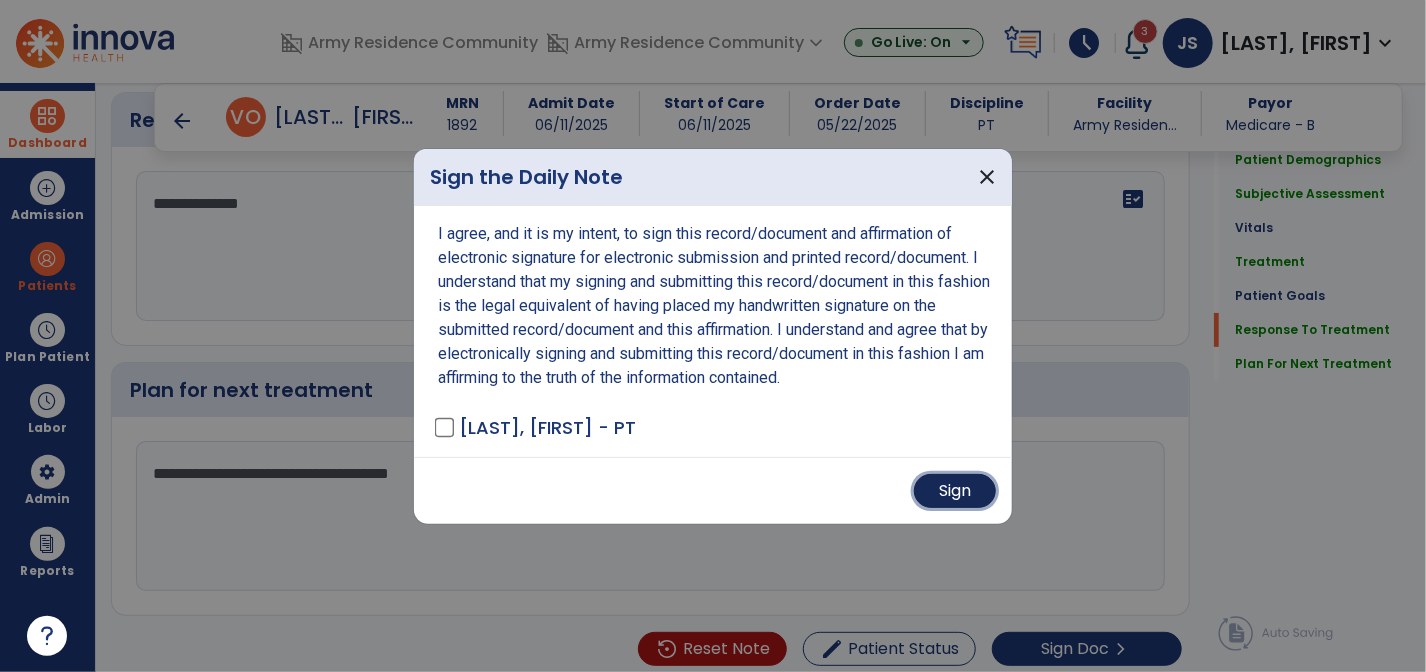 click on "Sign" at bounding box center [955, 491] 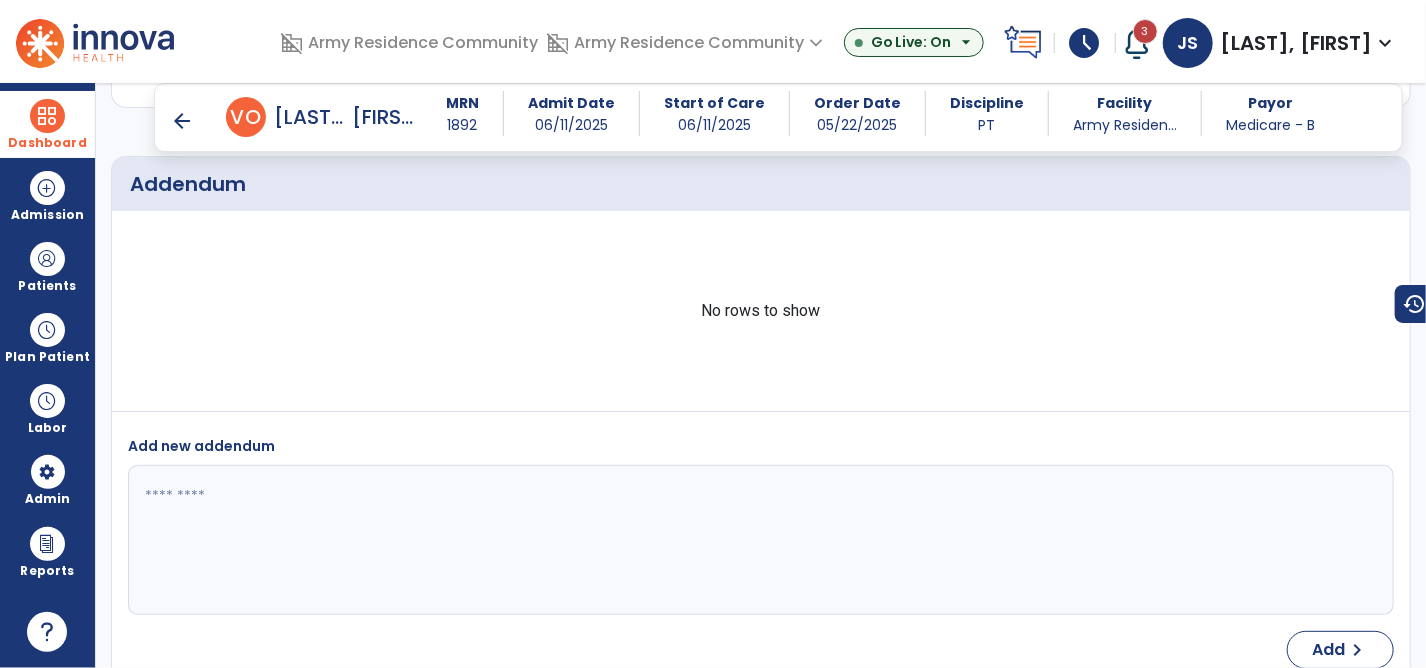 scroll, scrollTop: 4541, scrollLeft: 0, axis: vertical 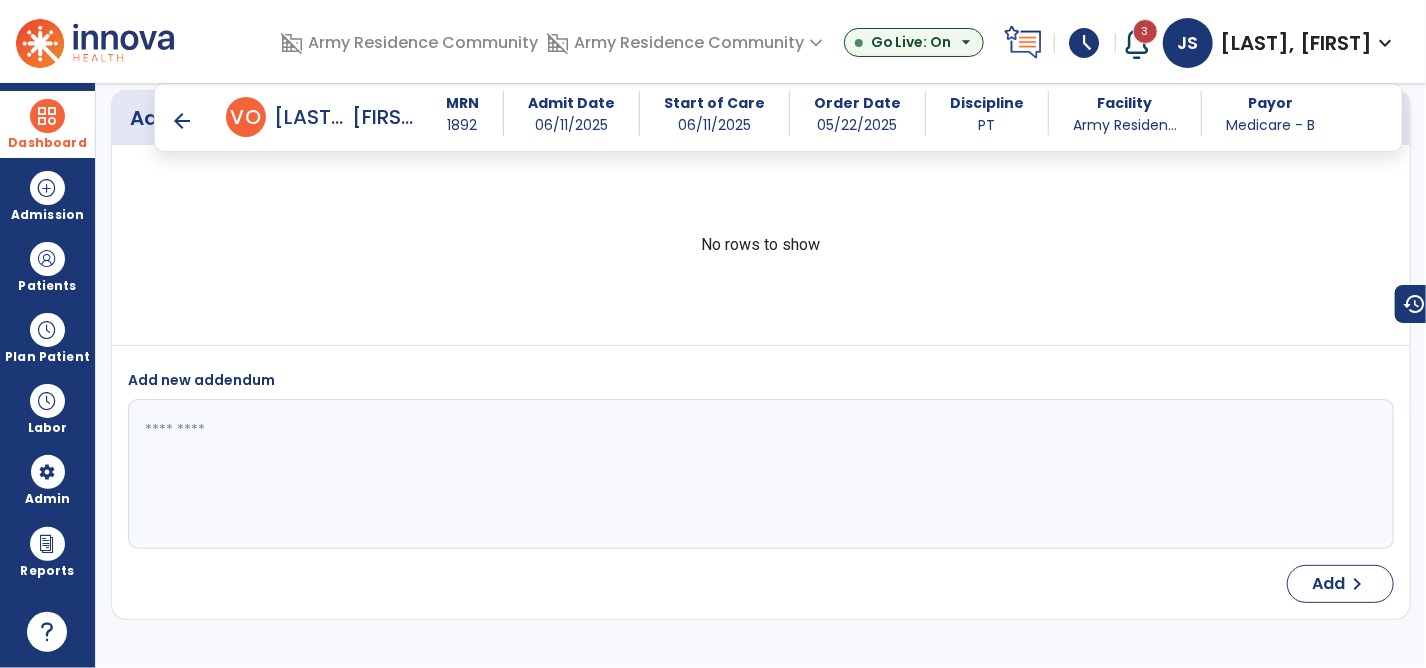 click on "arrow_back" at bounding box center [182, 121] 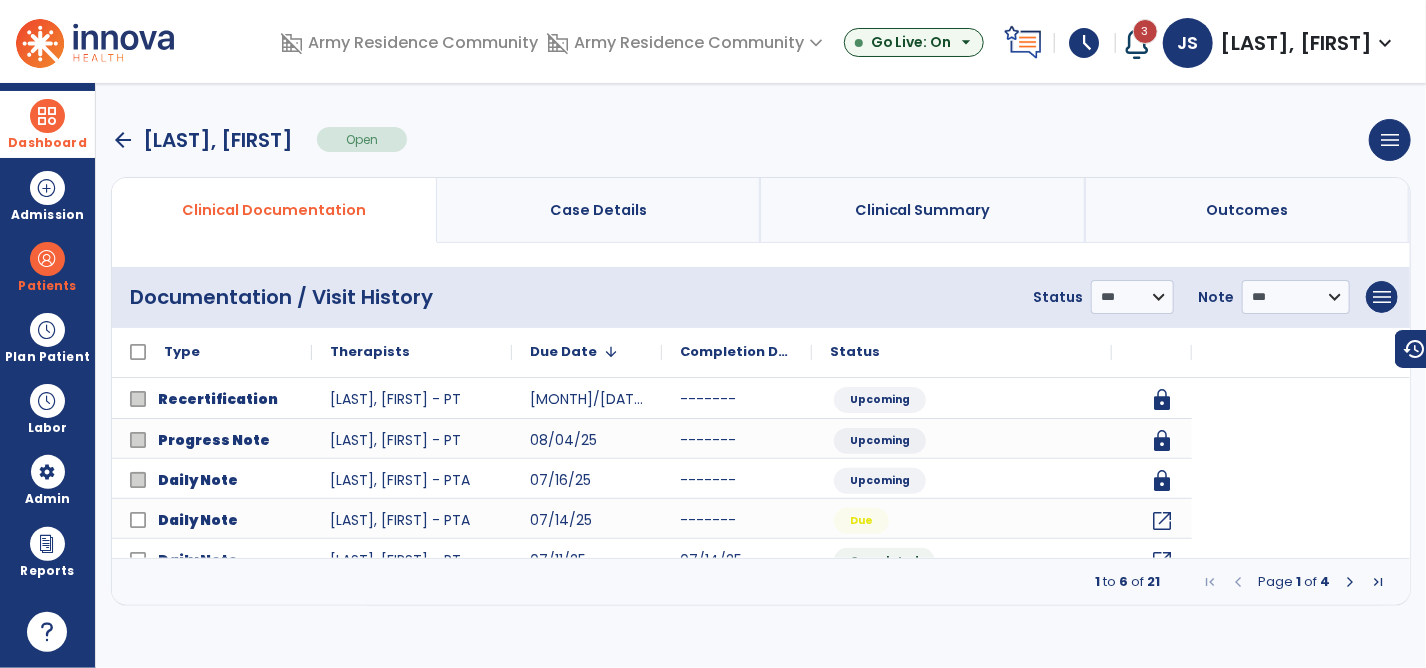 scroll, scrollTop: 0, scrollLeft: 0, axis: both 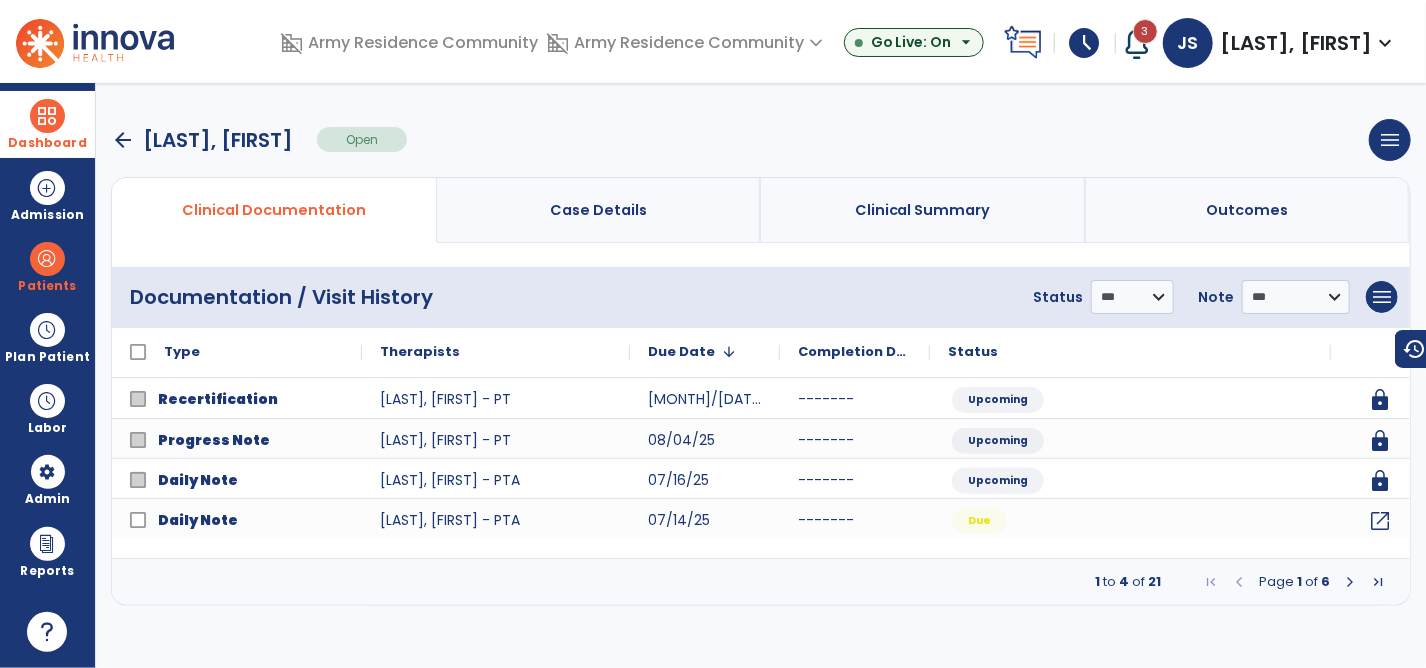 click at bounding box center (1350, 582) 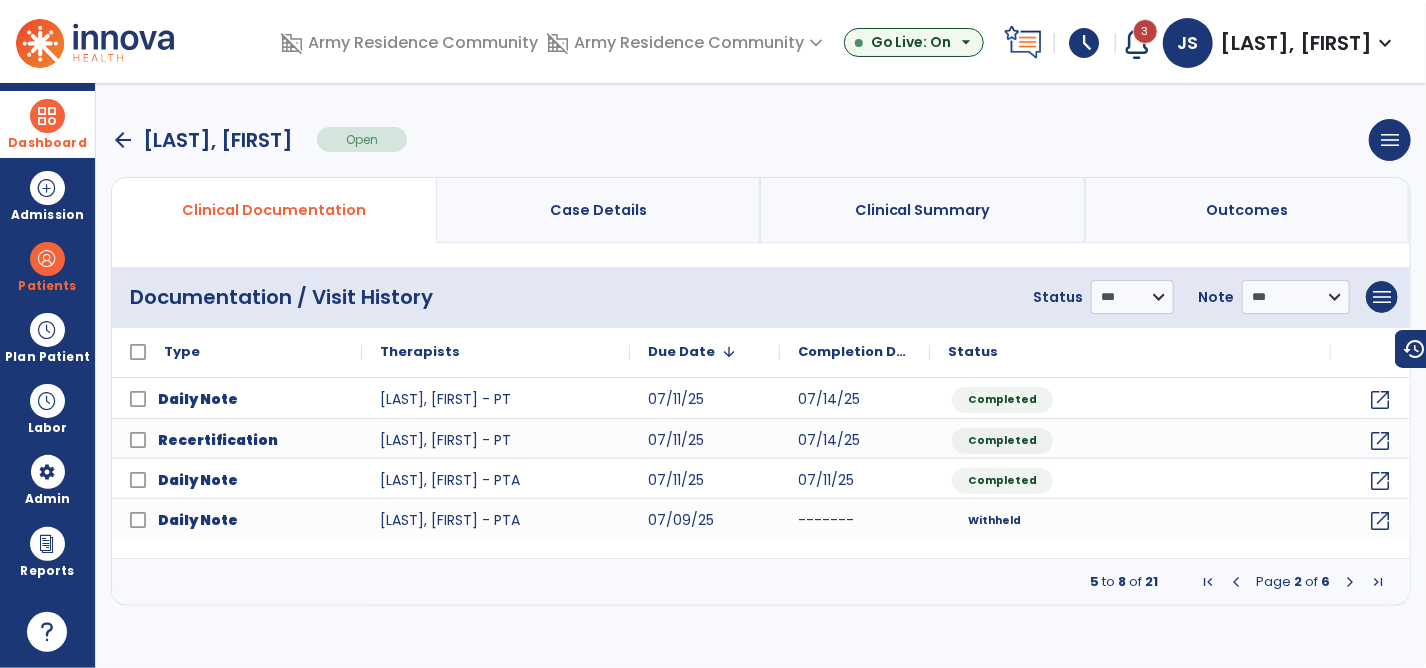 click at bounding box center (1350, 582) 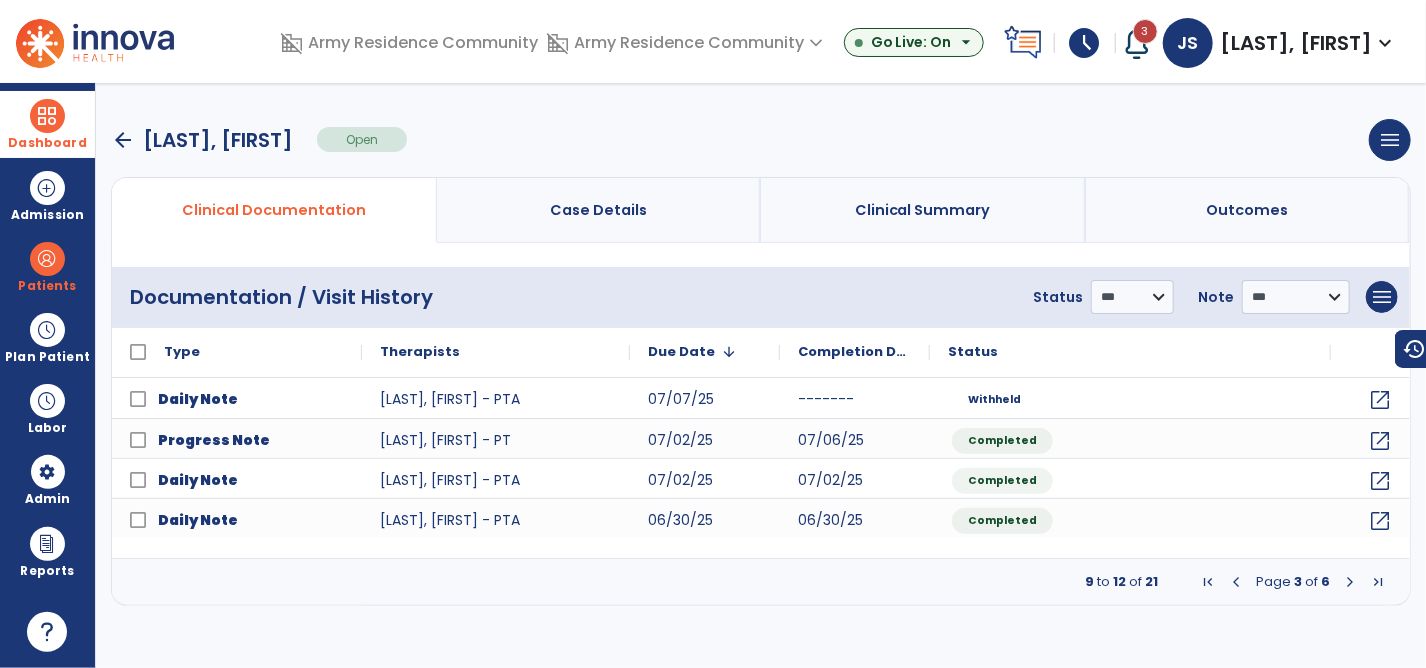 click at bounding box center (1236, 582) 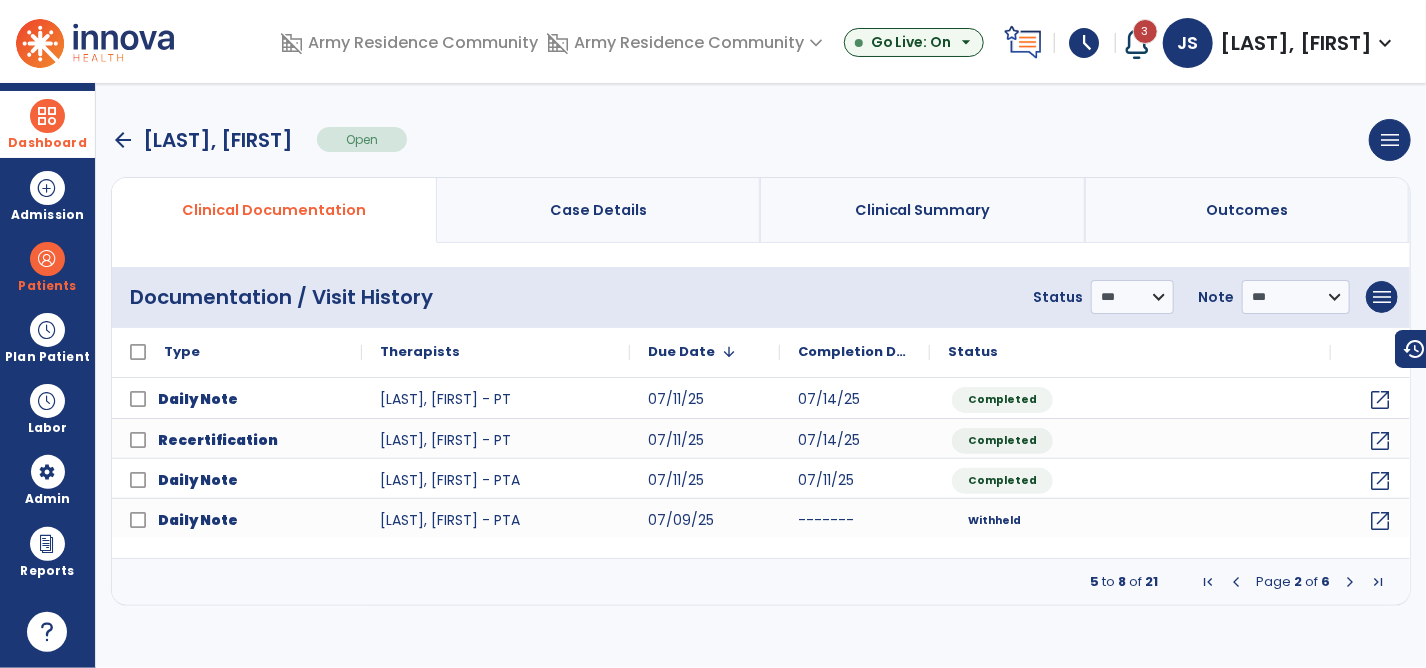 click on "arrow_back" at bounding box center [123, 140] 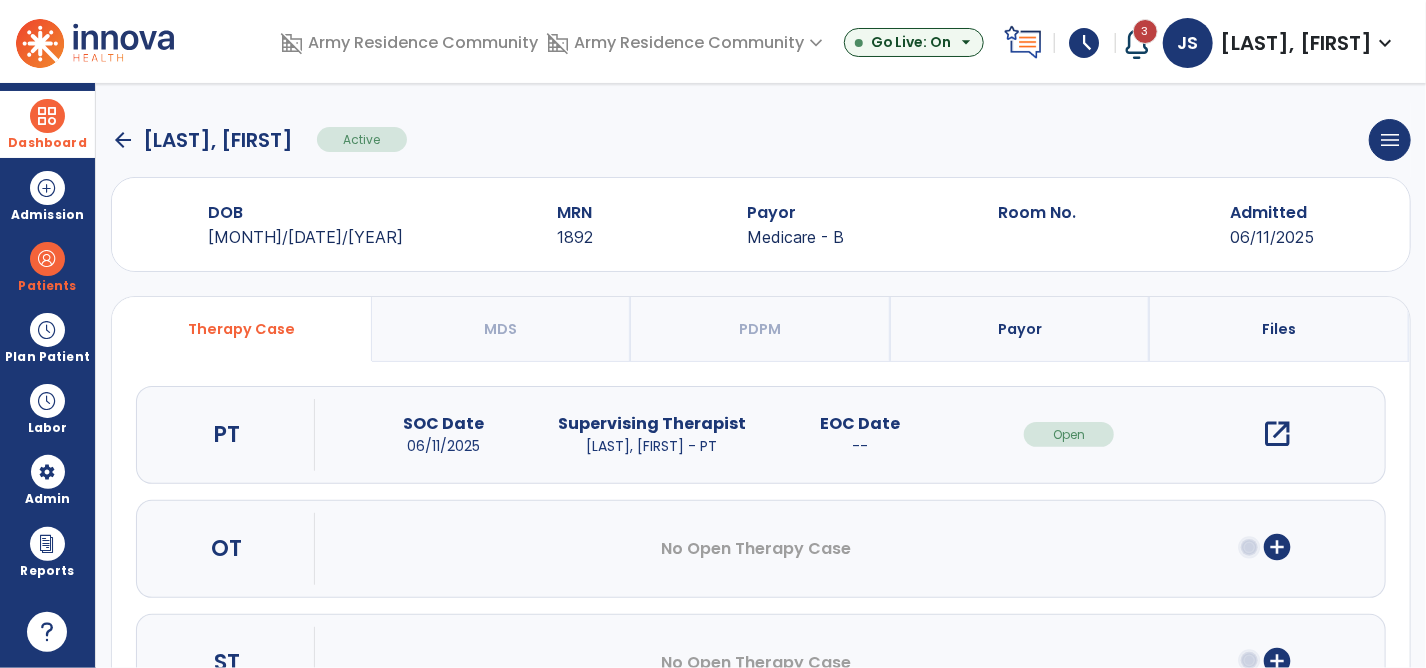 click on "arrow_back" 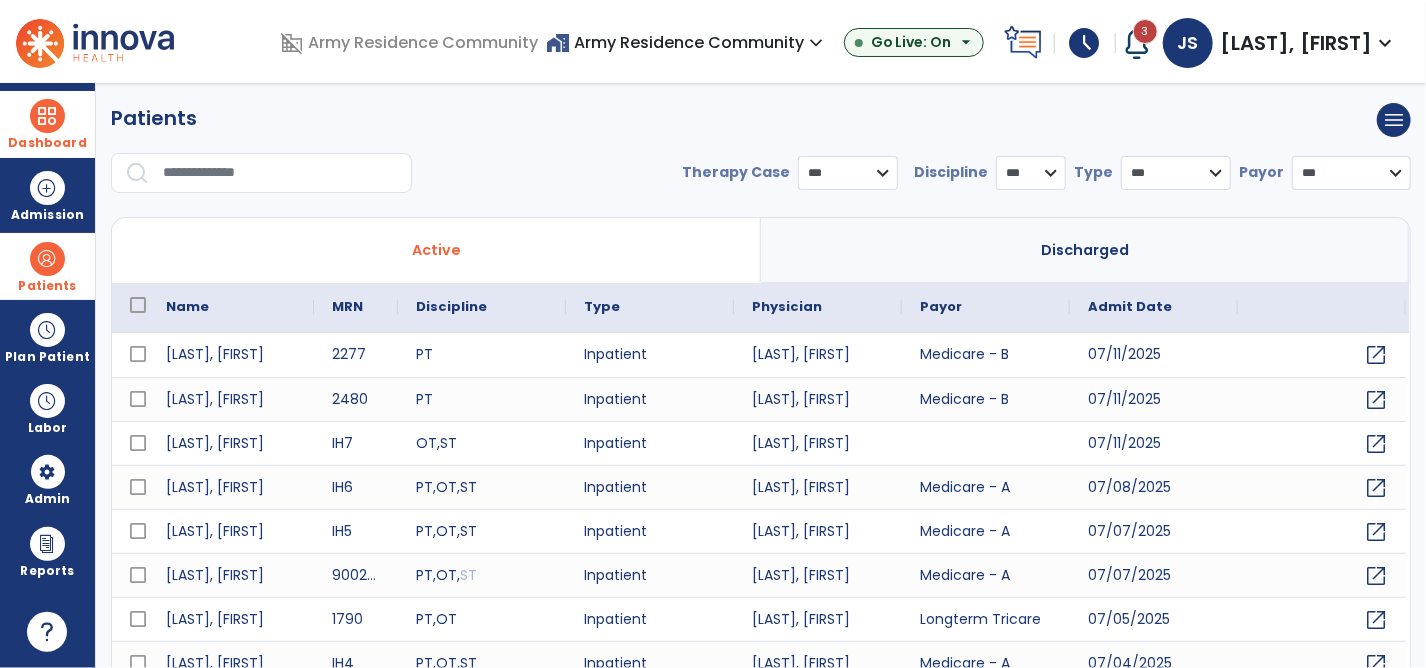 click at bounding box center [47, 259] 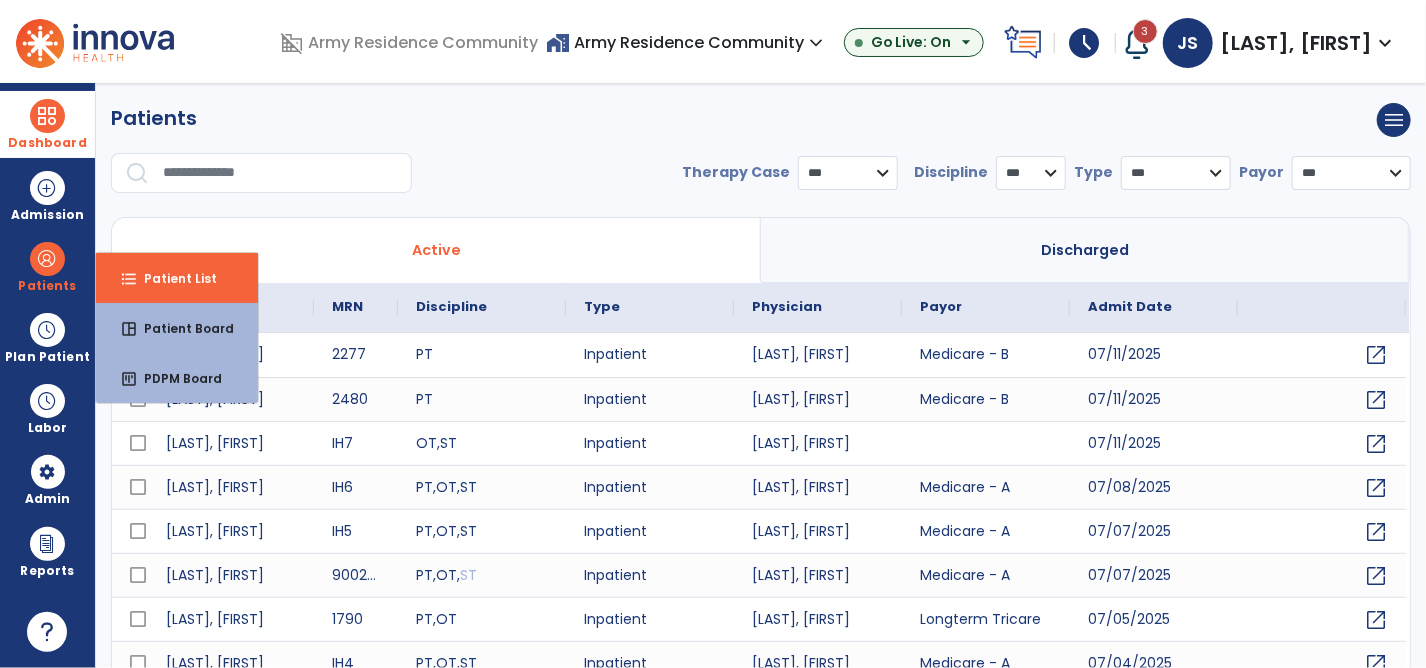 click on "Dashboard" at bounding box center (47, 124) 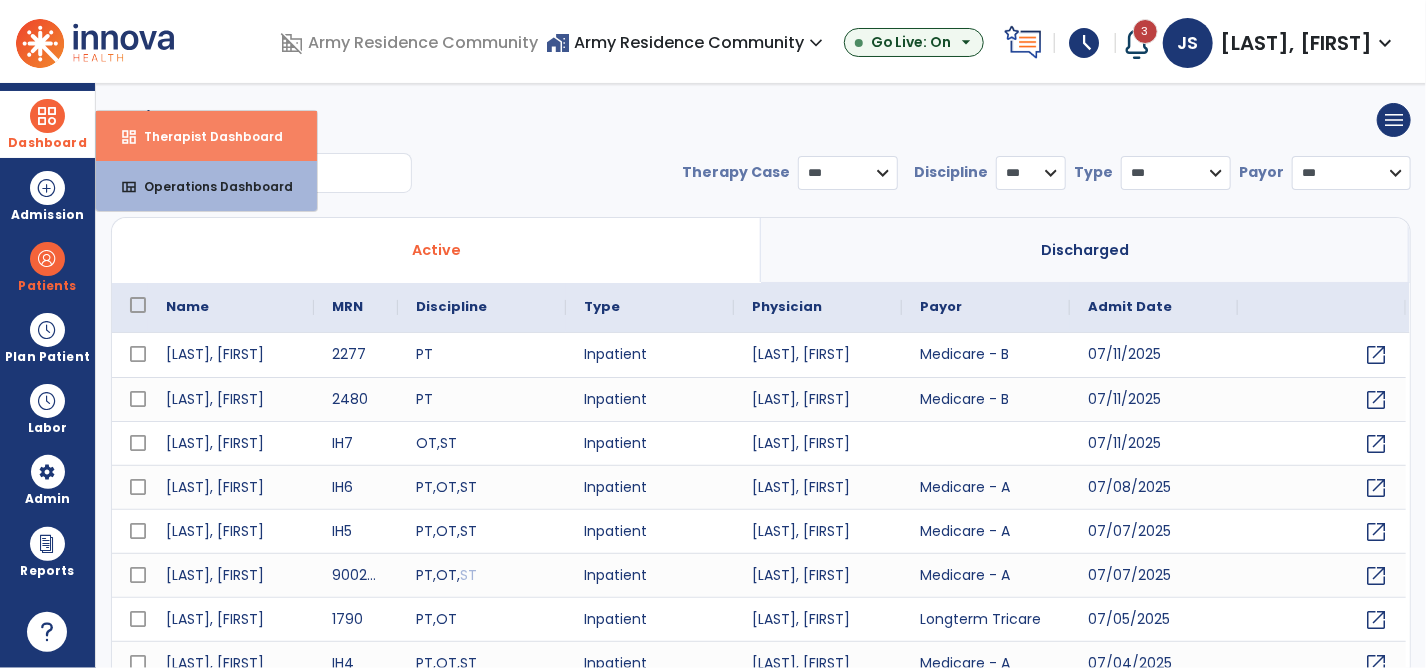 click on "Therapist Dashboard" at bounding box center [205, 136] 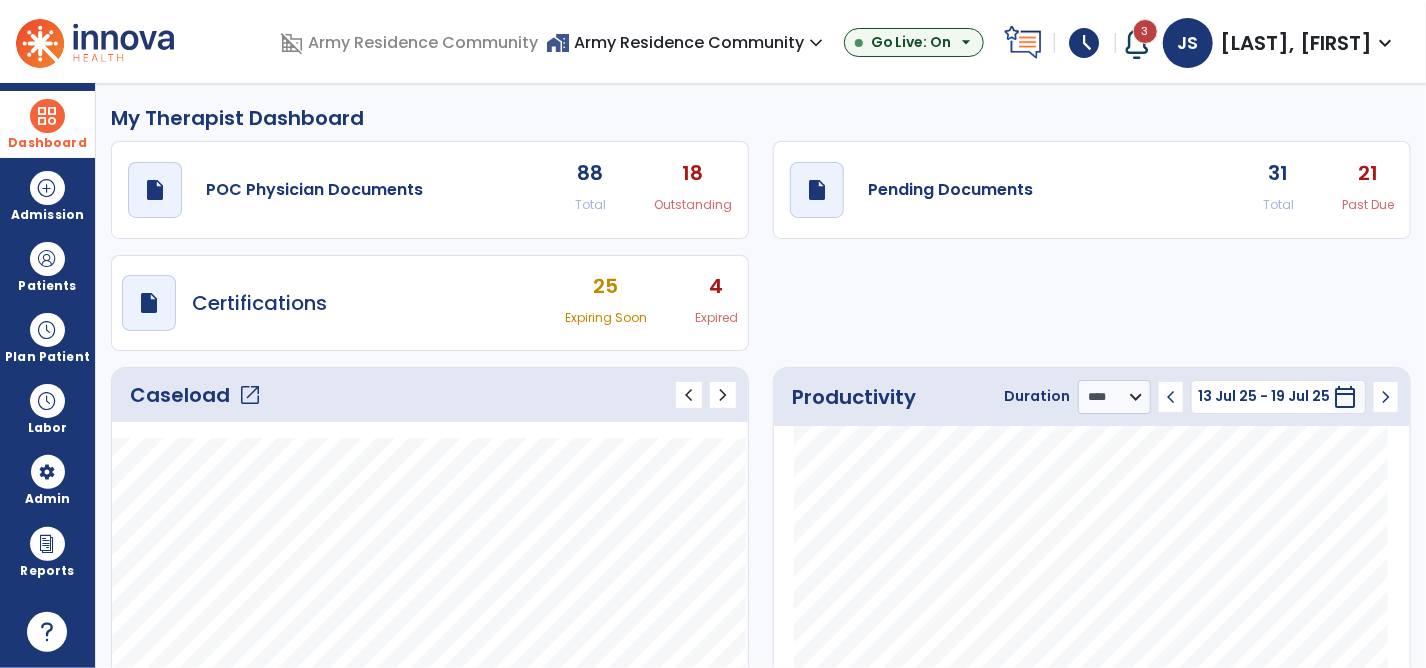 click on "4" at bounding box center [716, 286] 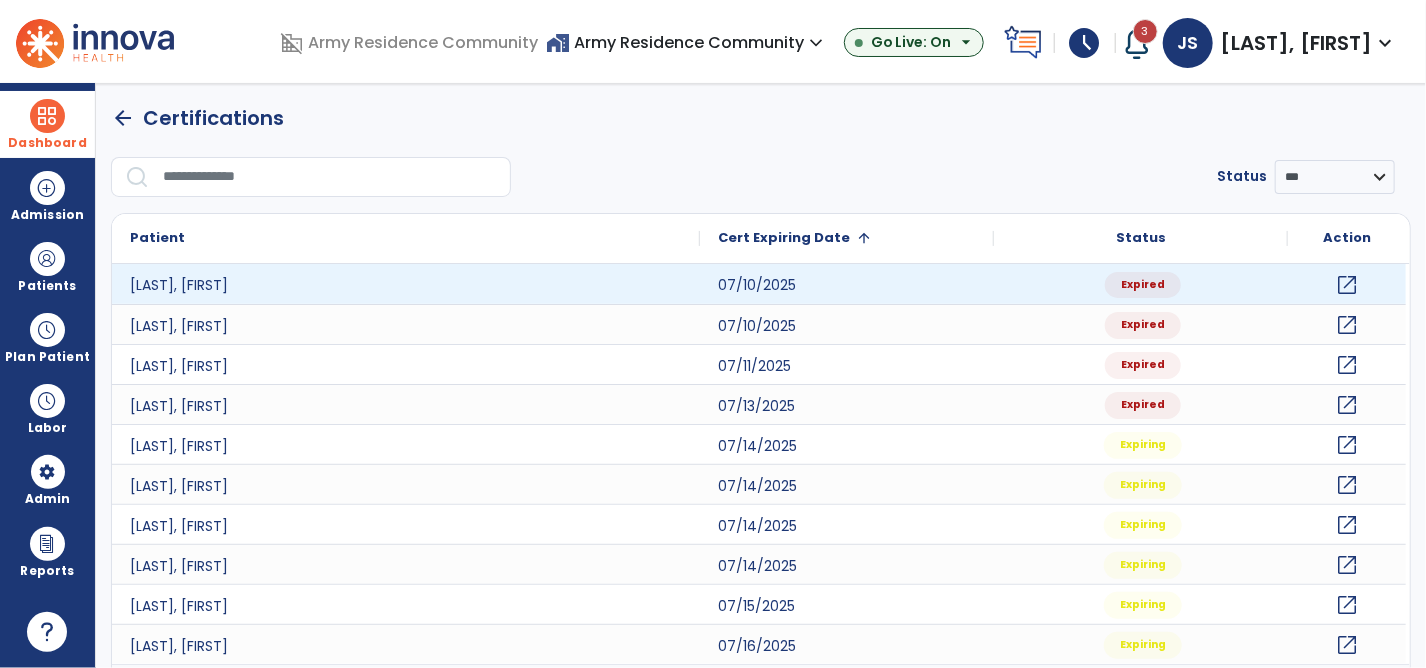 click on "open_in_new" 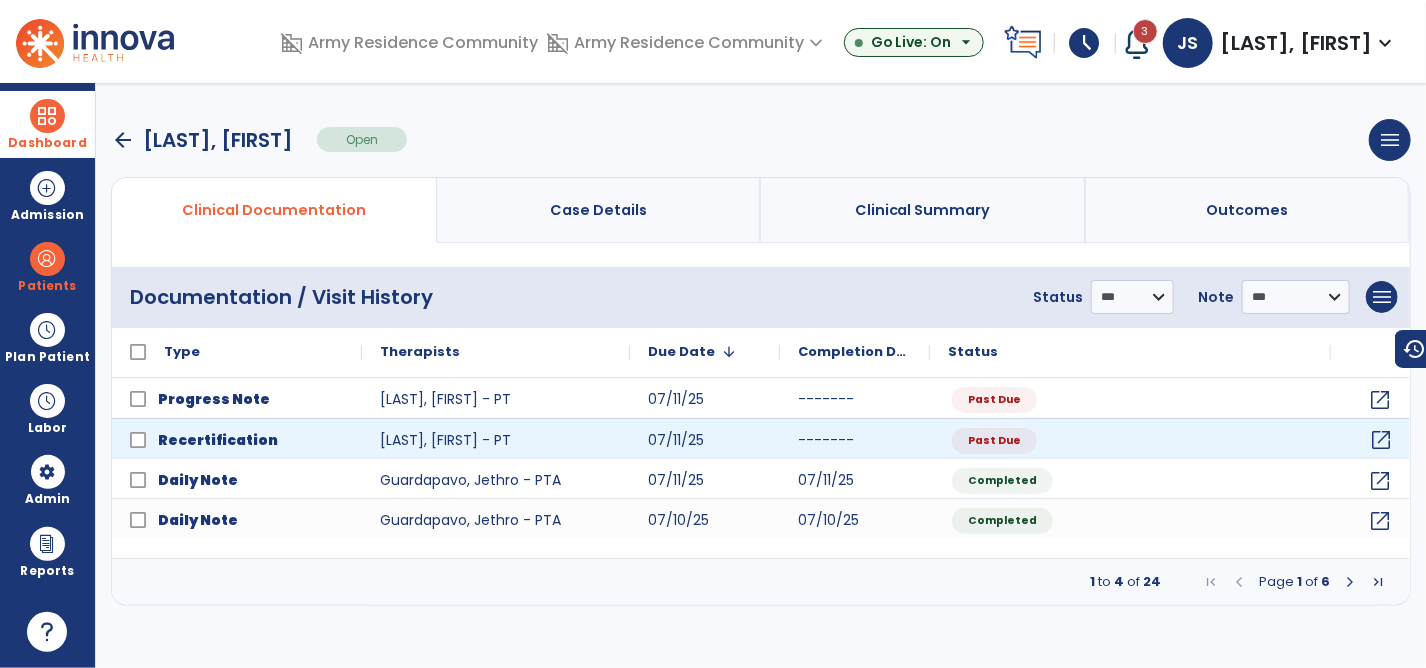 click on "open_in_new" 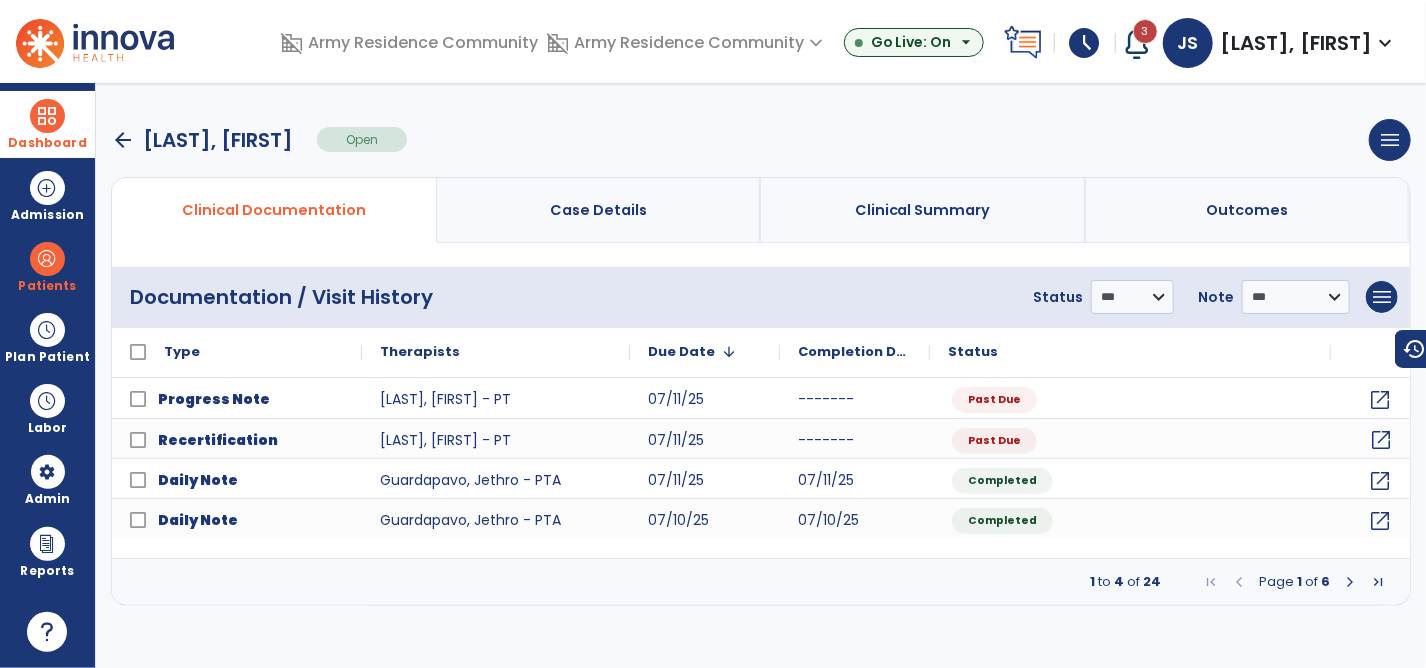 select on "**" 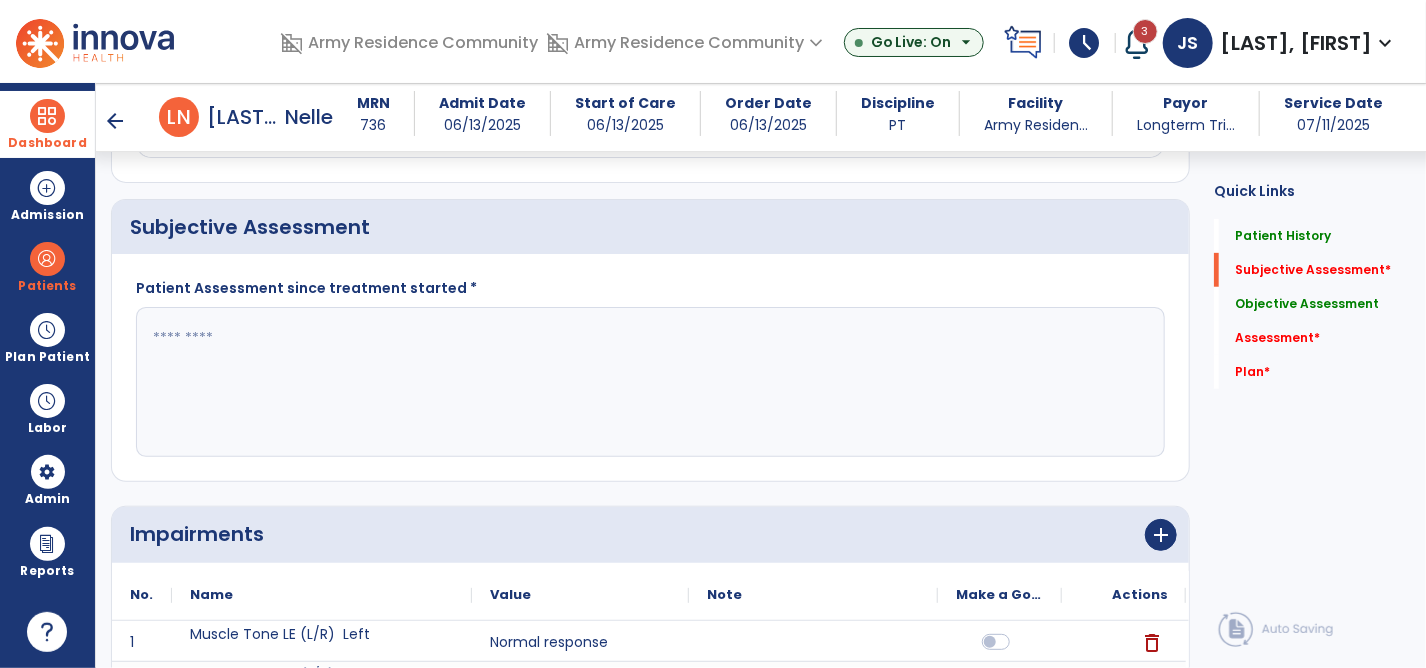 scroll, scrollTop: 400, scrollLeft: 0, axis: vertical 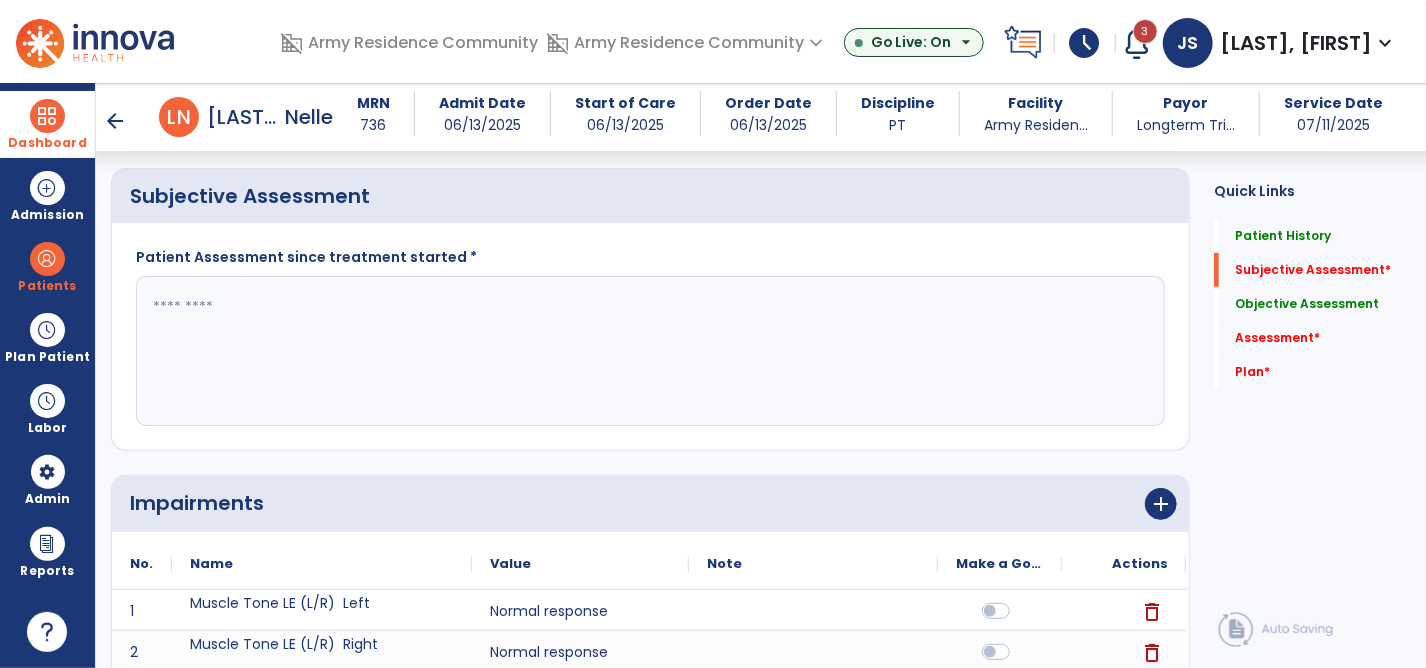 click 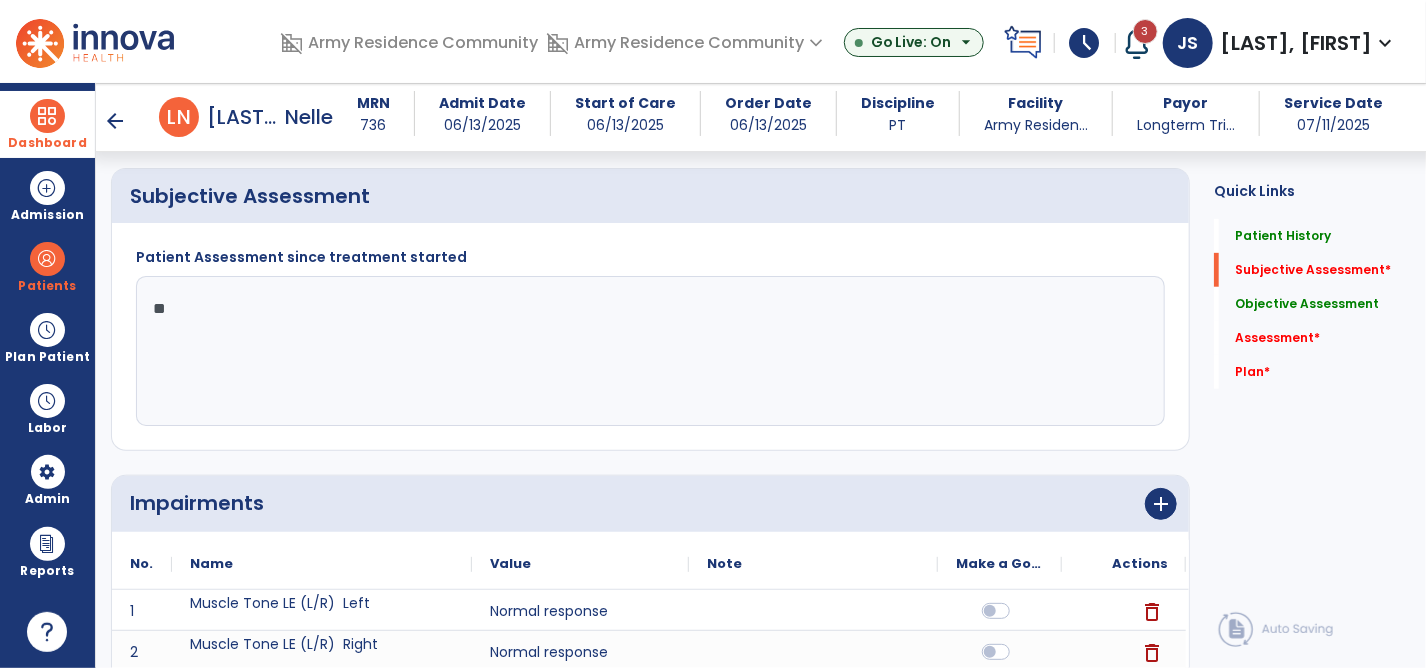 type on "*" 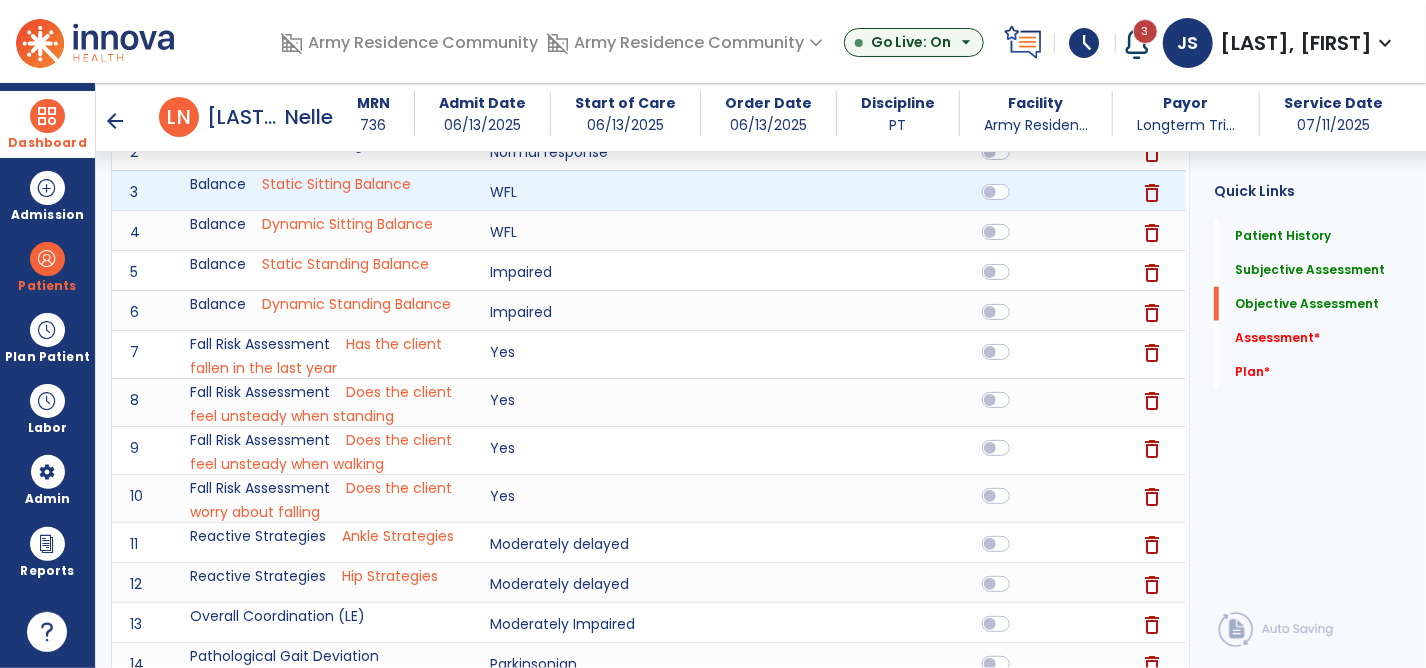 scroll, scrollTop: 600, scrollLeft: 0, axis: vertical 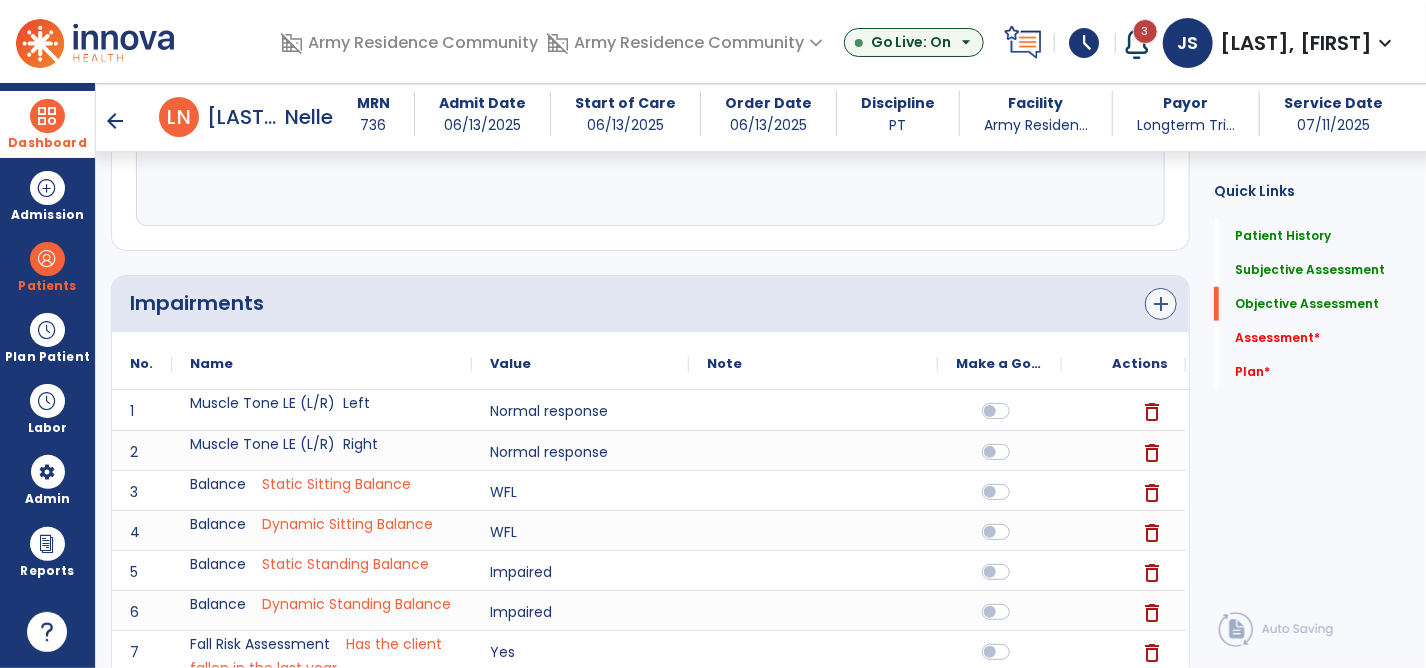 type on "**********" 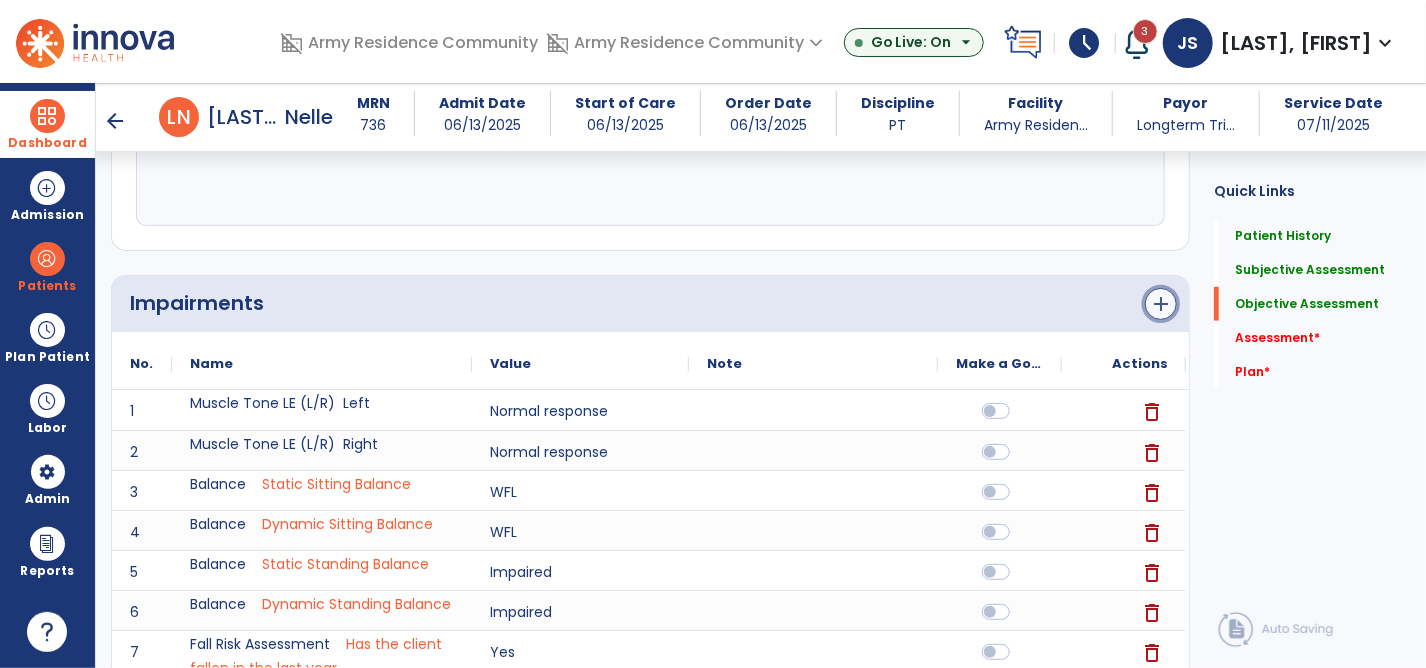 click on "add" 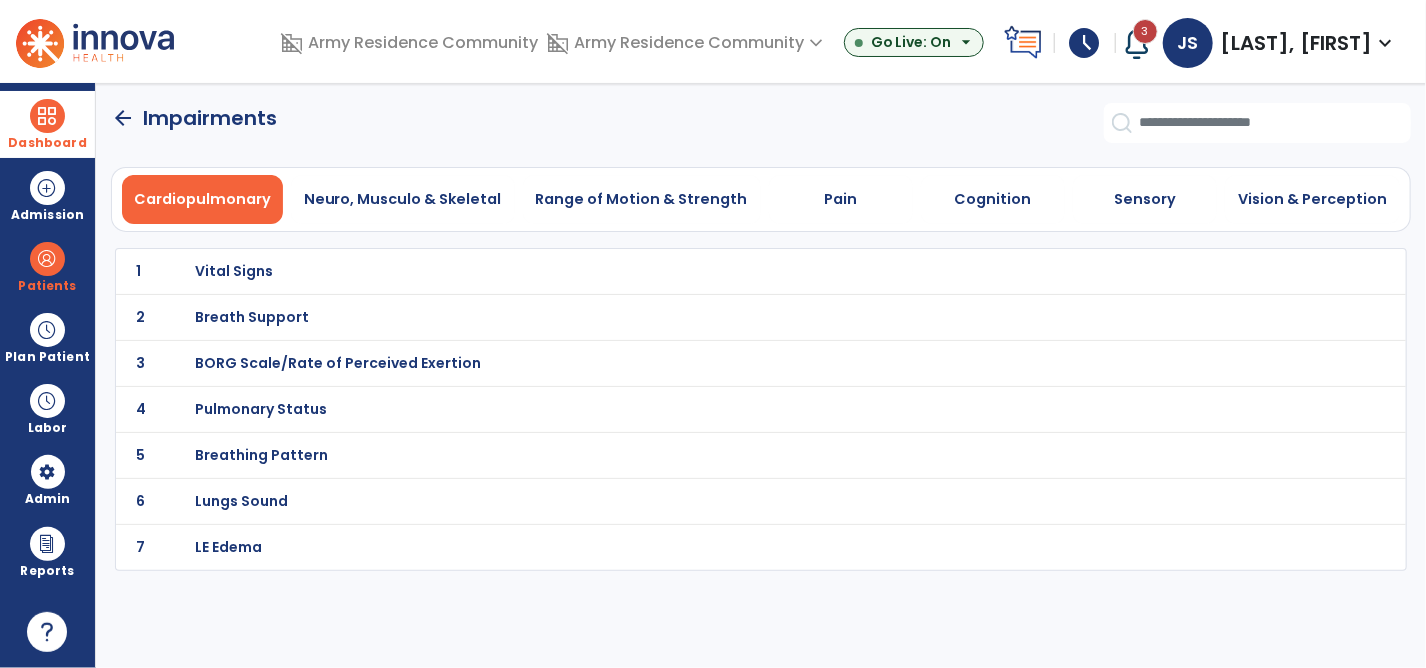 scroll, scrollTop: 0, scrollLeft: 0, axis: both 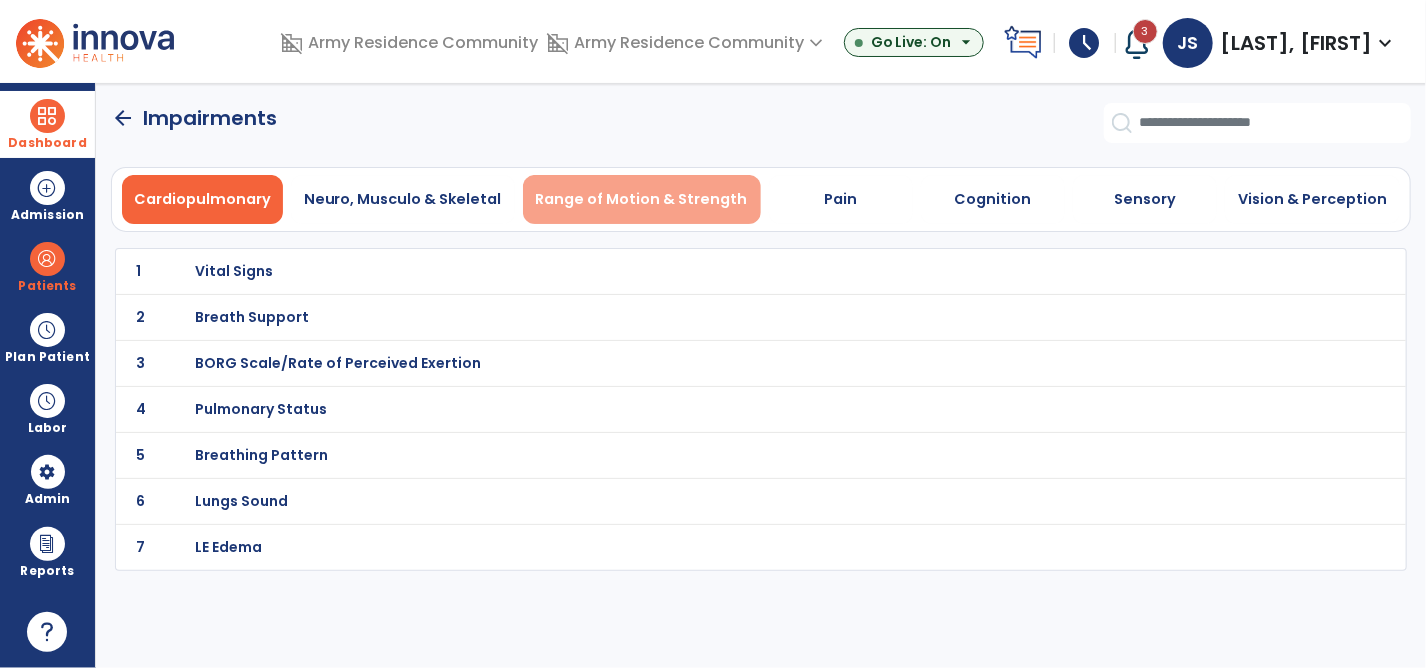 click on "Range of Motion & Strength" at bounding box center (642, 199) 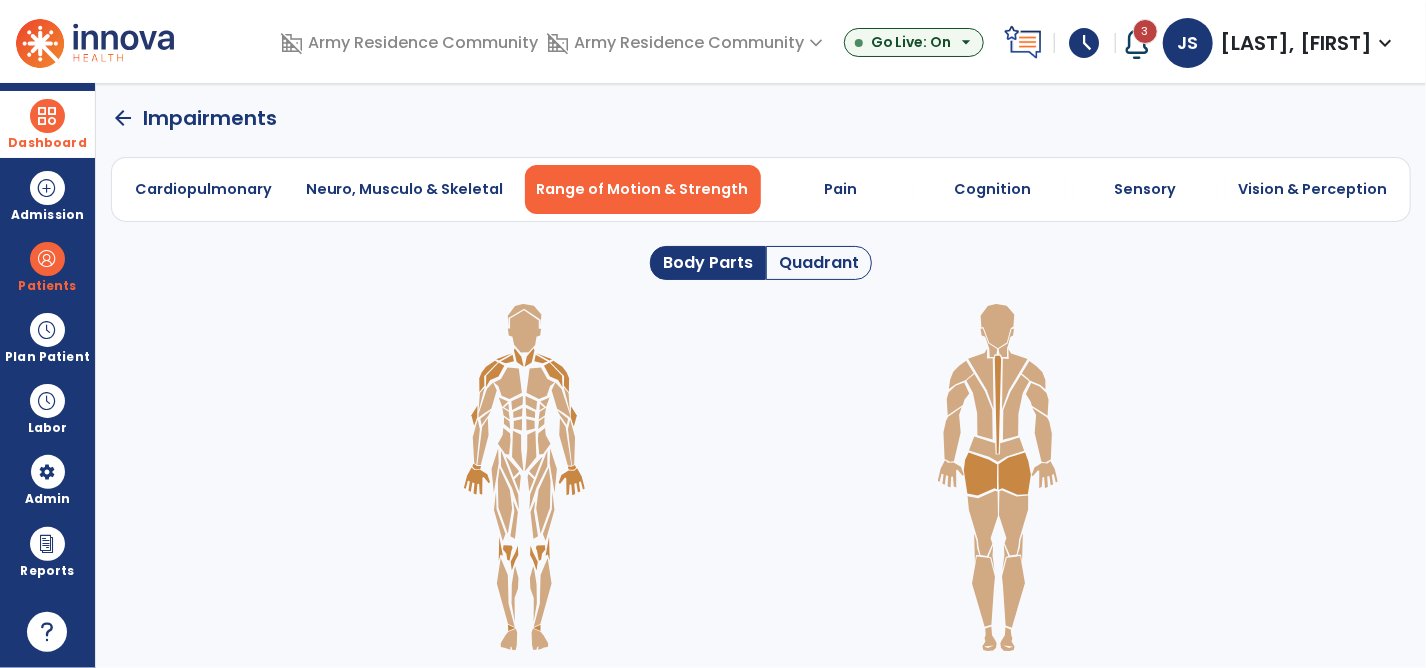 click on "Quadrant" 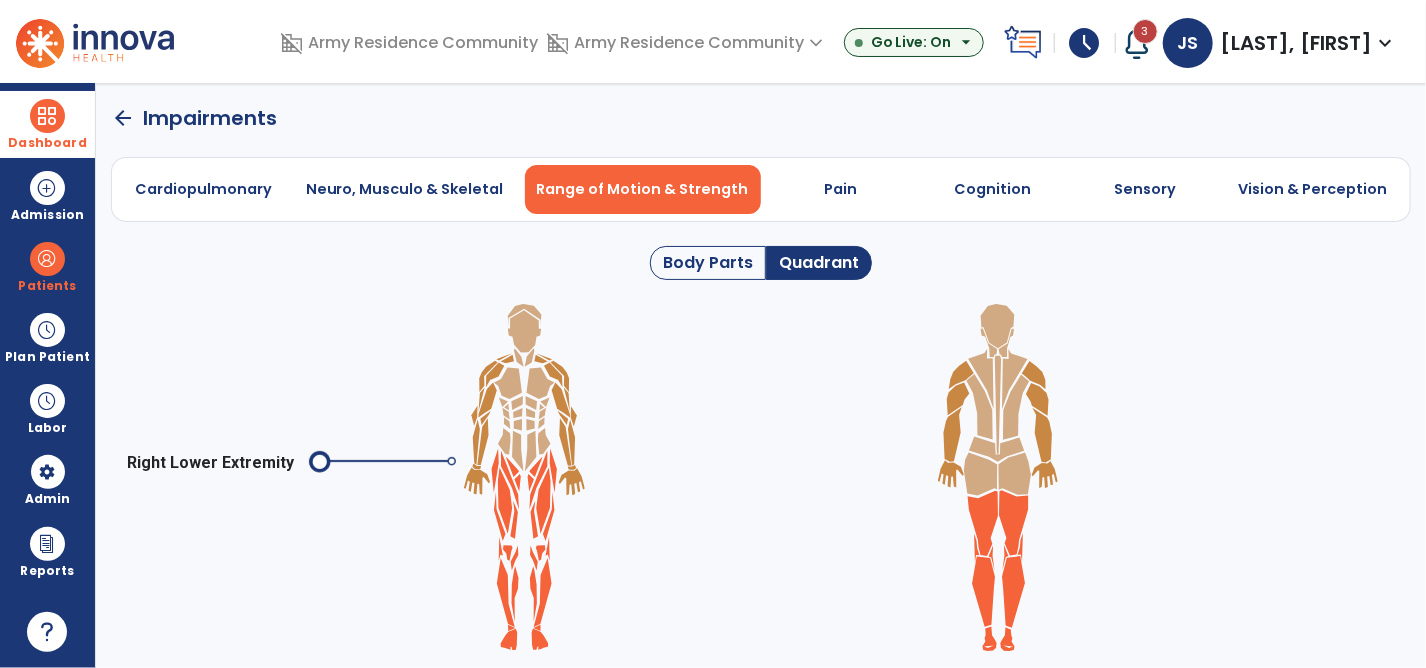 click 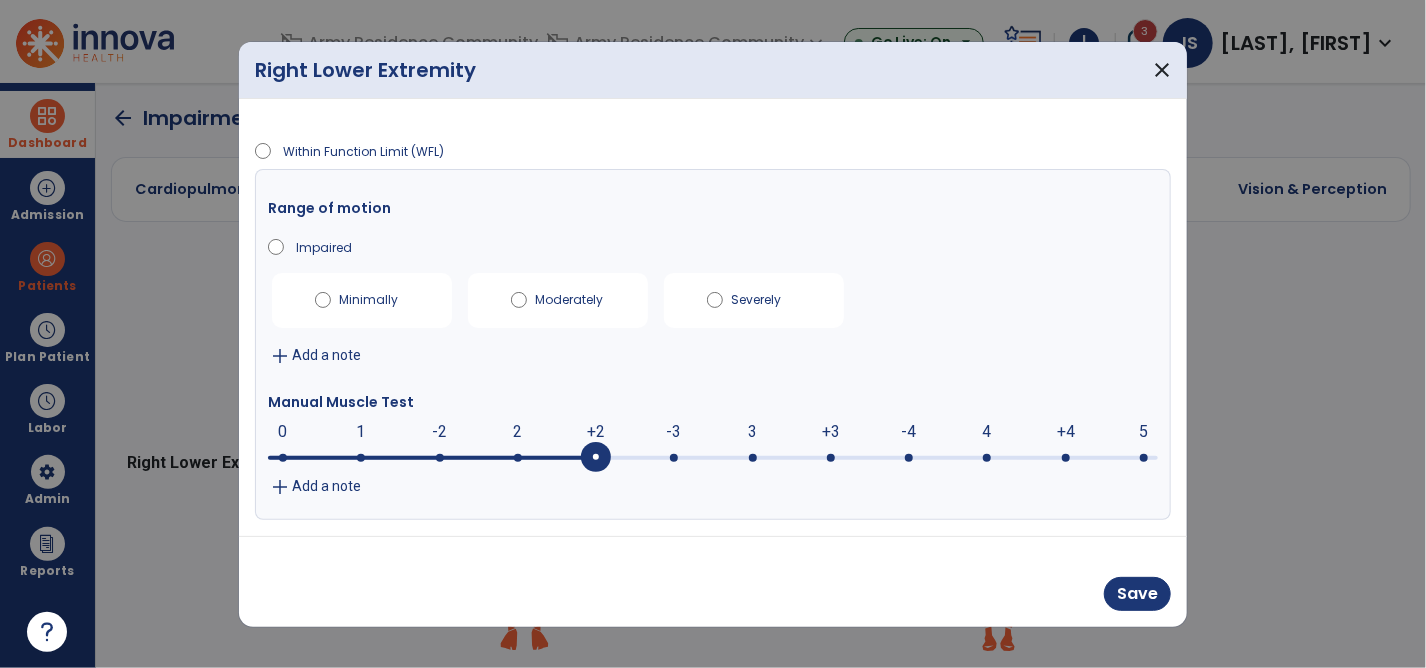 click at bounding box center [674, 458] 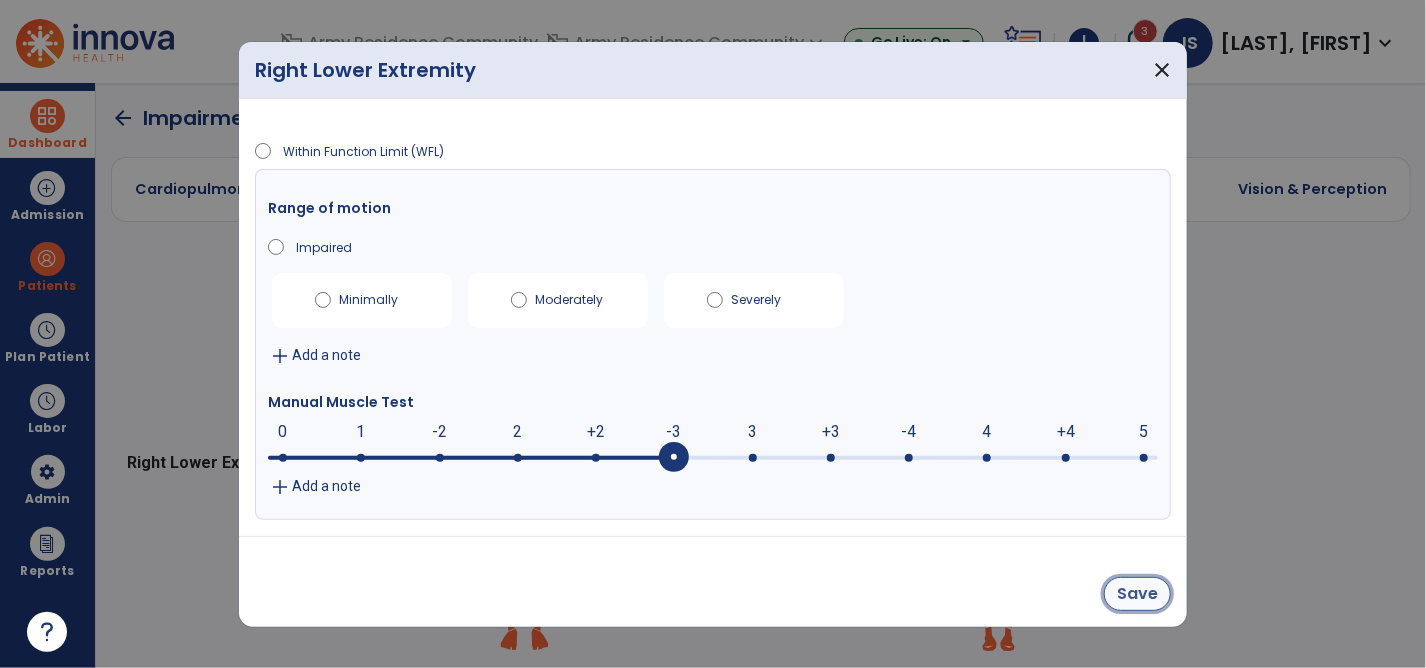 click on "Save" at bounding box center [1137, 594] 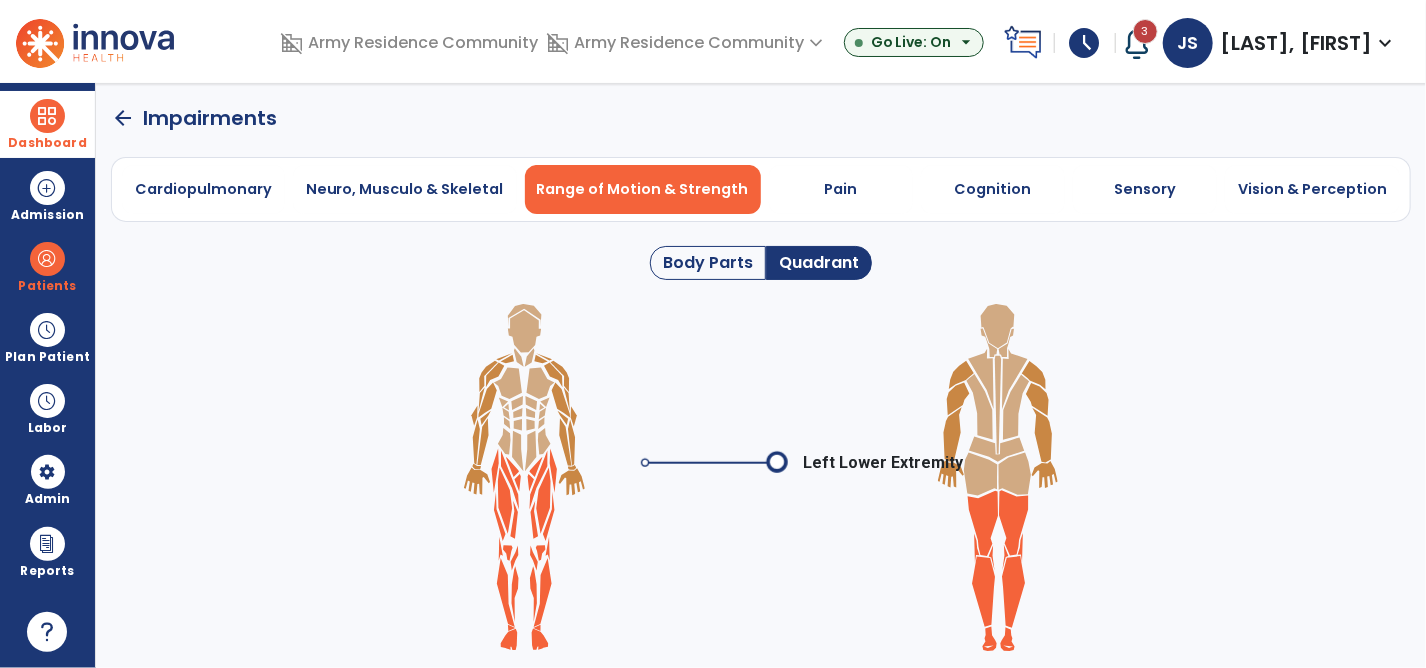 click 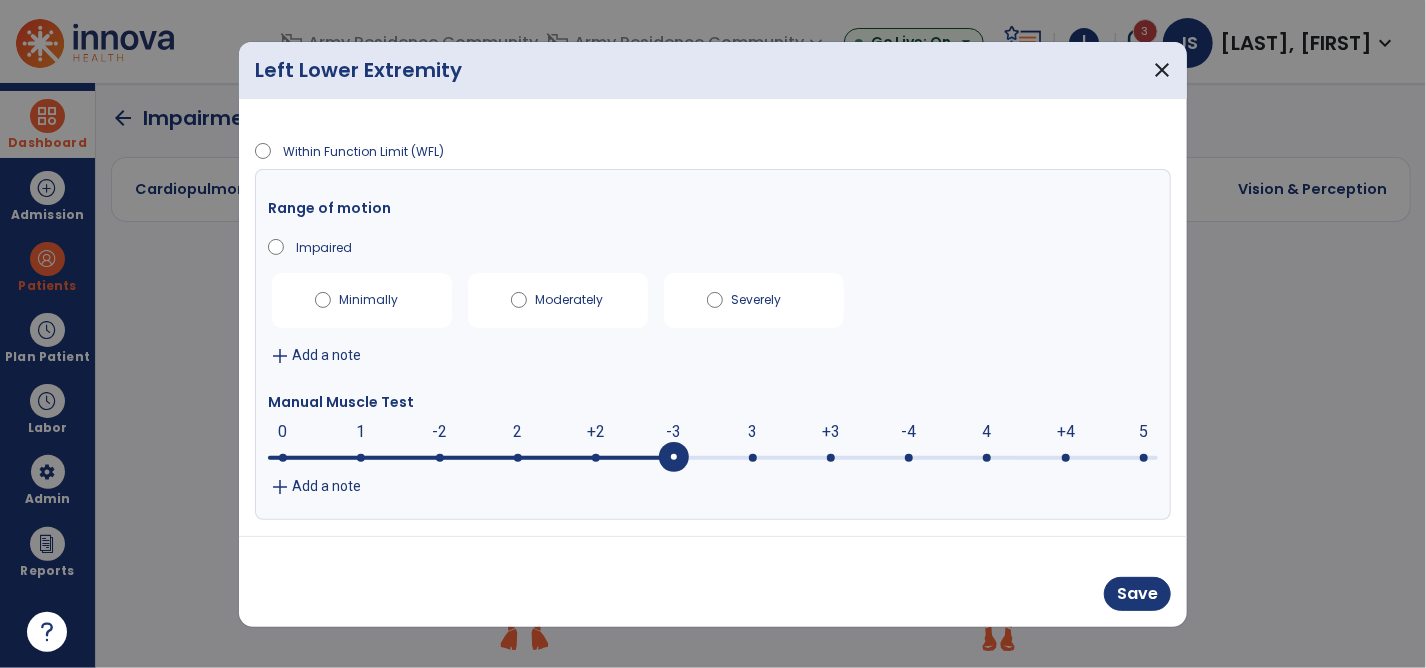 click at bounding box center [713, 458] 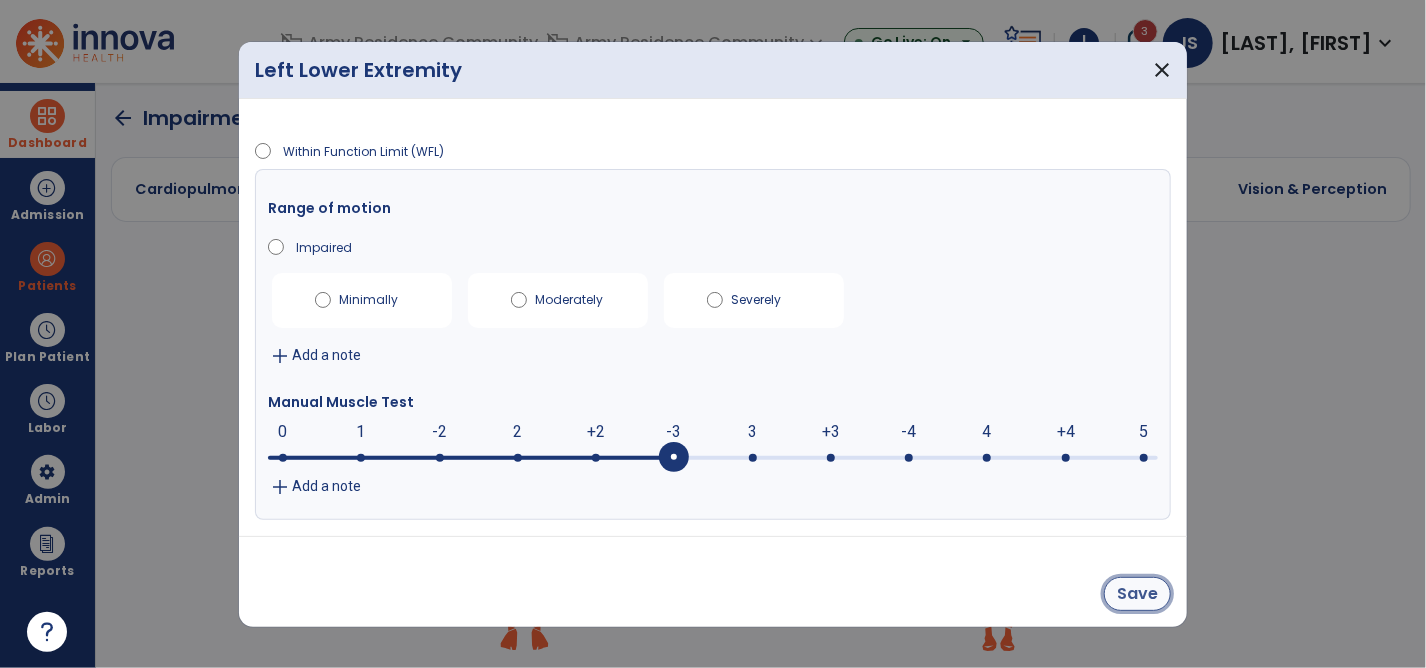 click on "Save" at bounding box center (1137, 594) 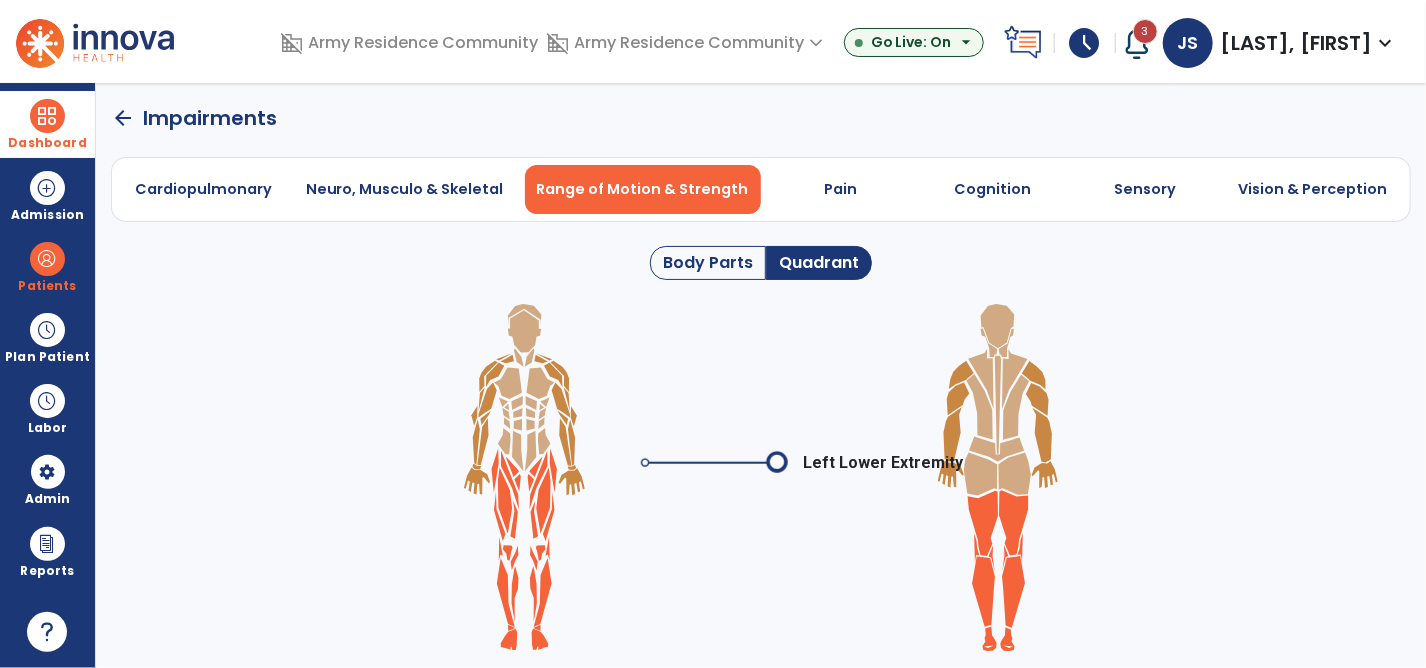 click on "arrow_back" 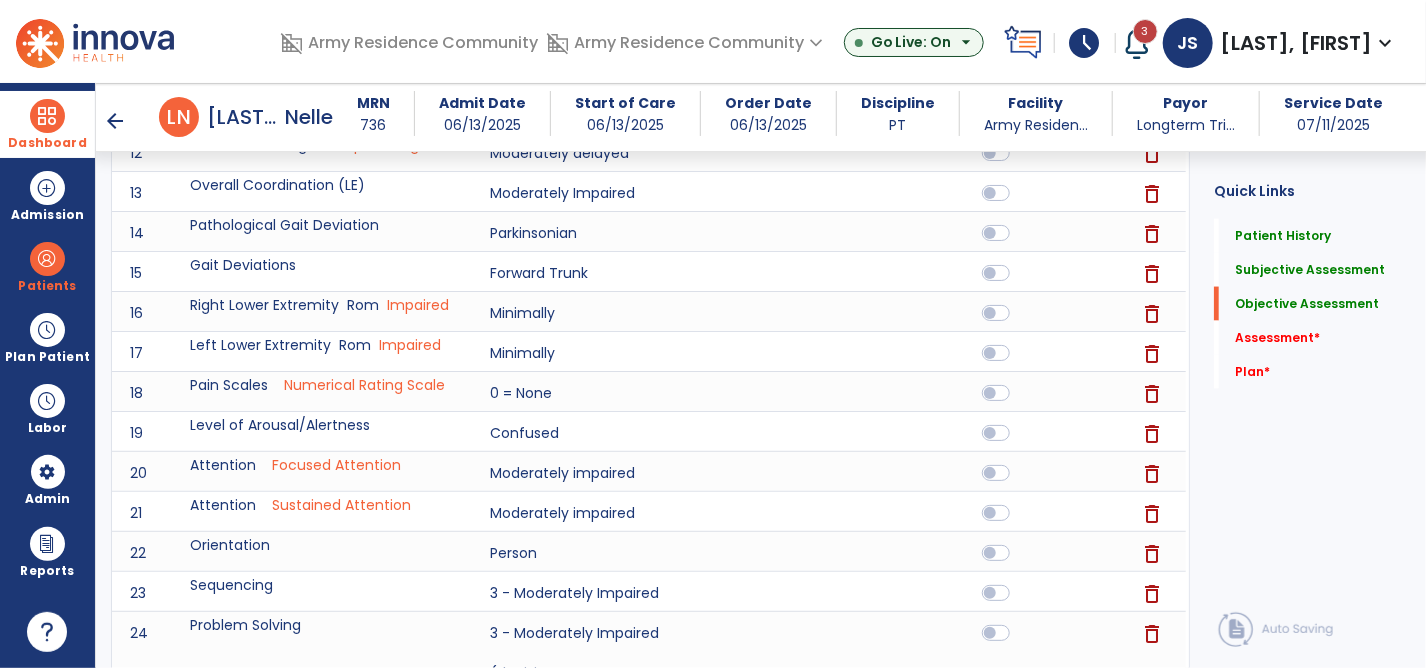 scroll, scrollTop: 1300, scrollLeft: 0, axis: vertical 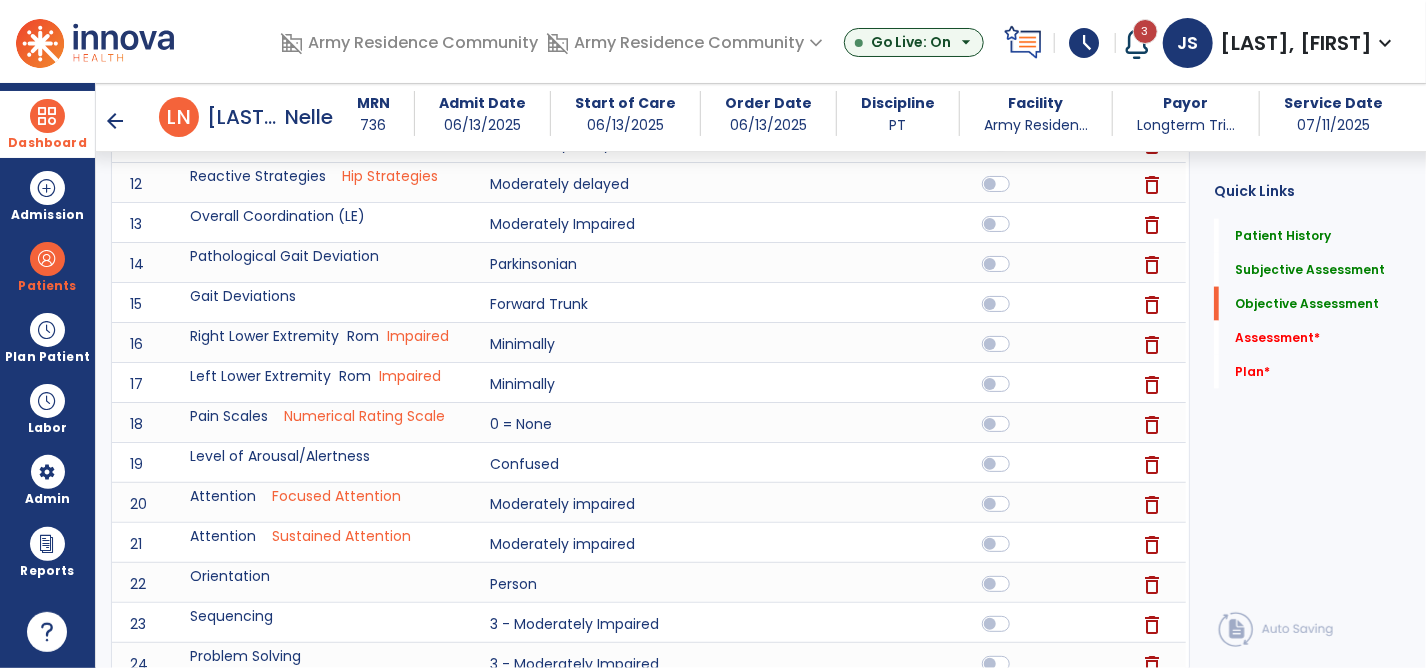 click on "arrow_back" at bounding box center [115, 121] 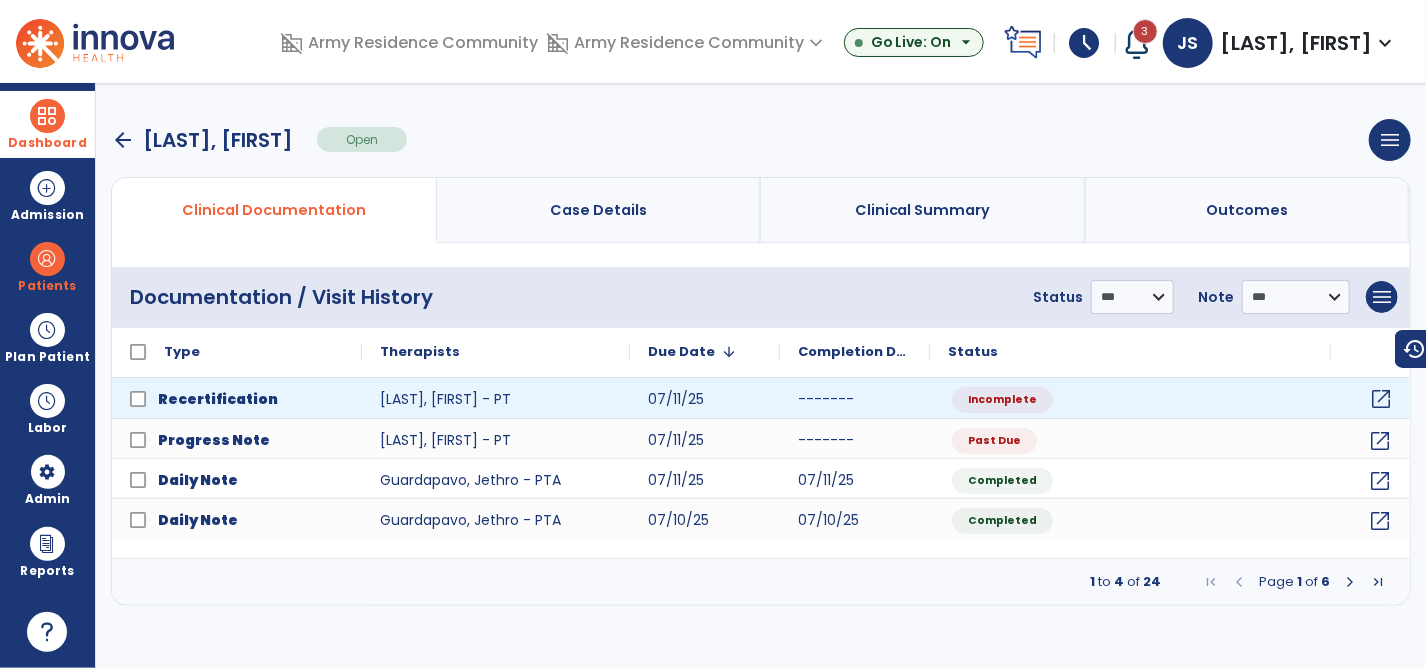 click on "open_in_new" 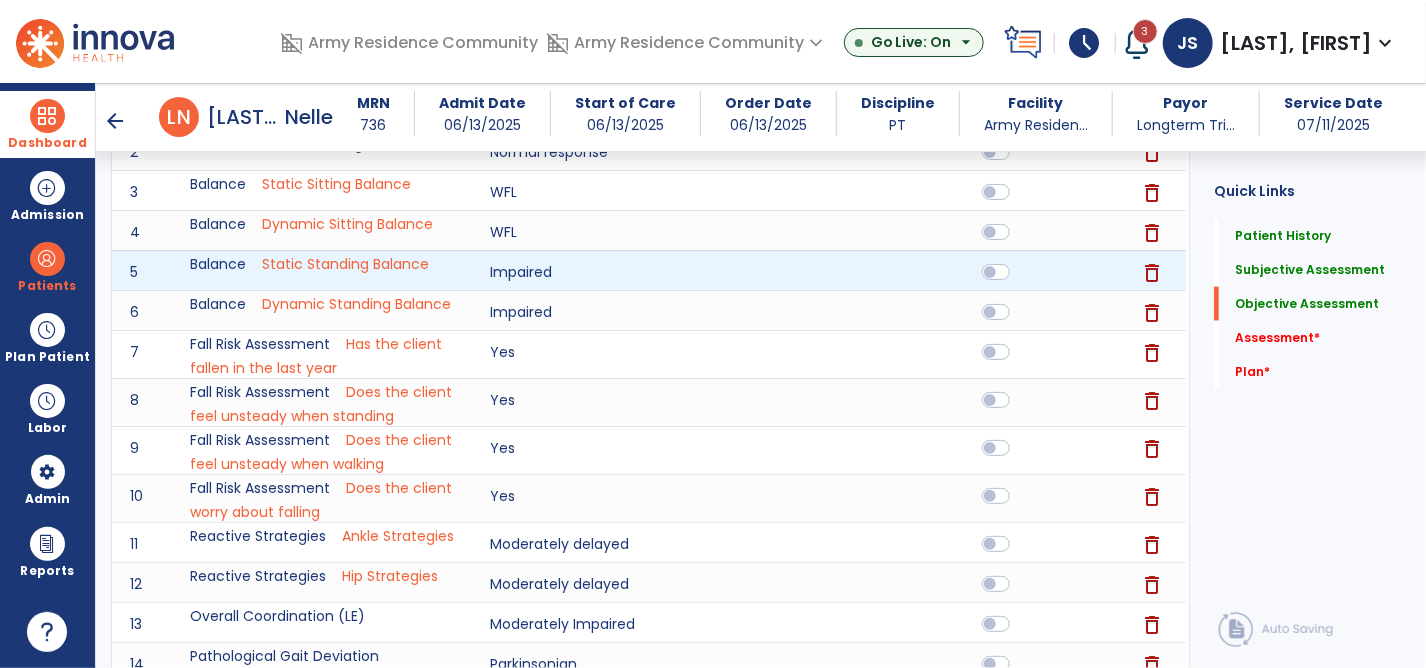 scroll, scrollTop: 600, scrollLeft: 0, axis: vertical 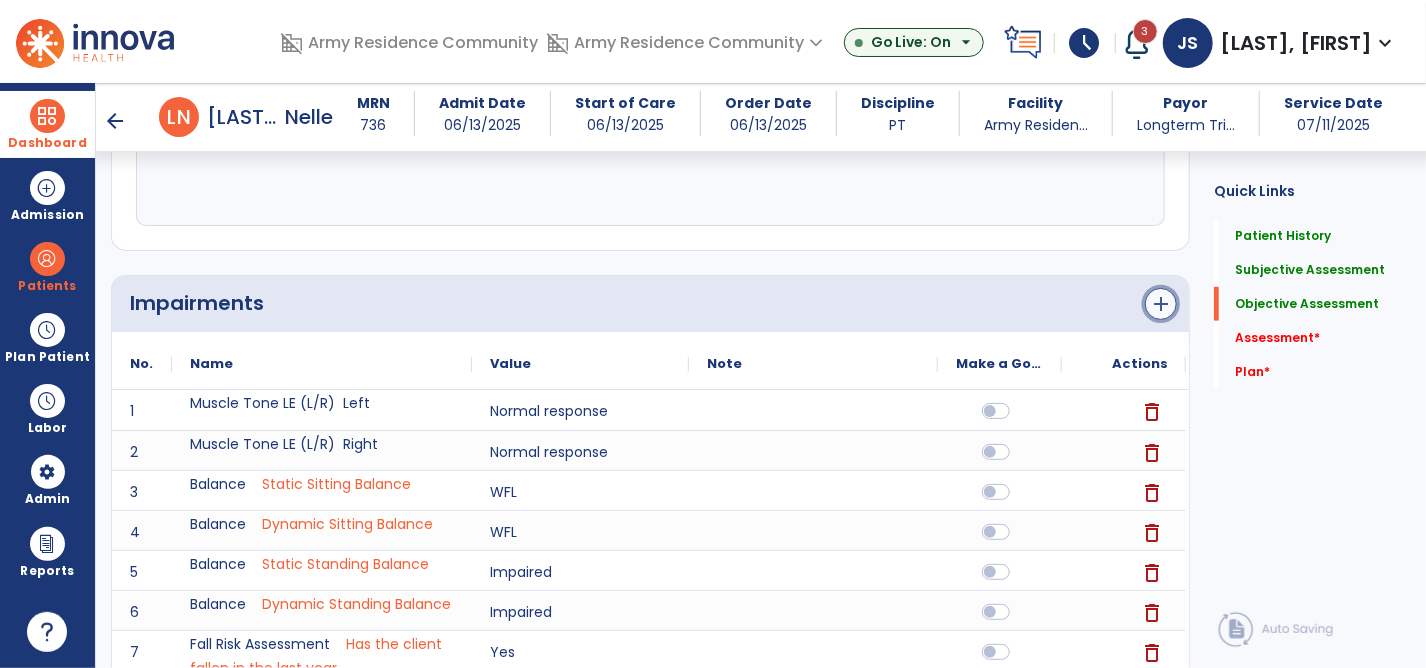 click on "add" 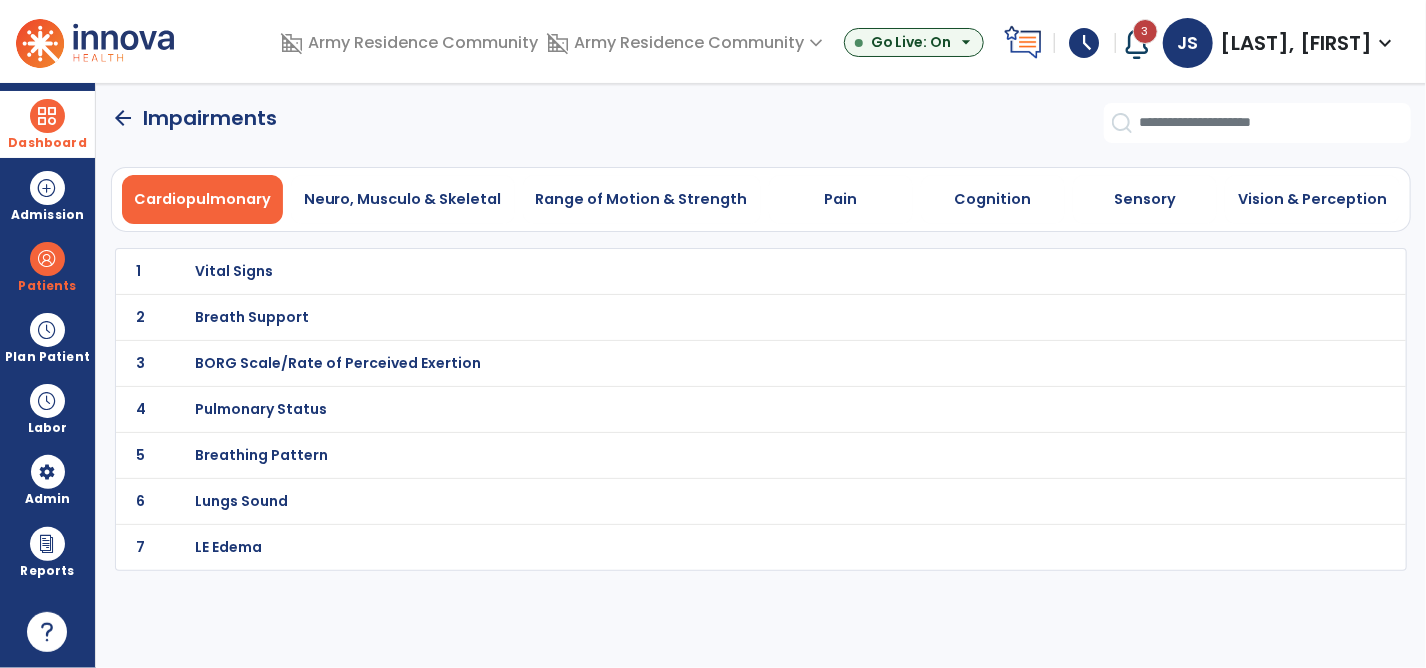 scroll, scrollTop: 0, scrollLeft: 0, axis: both 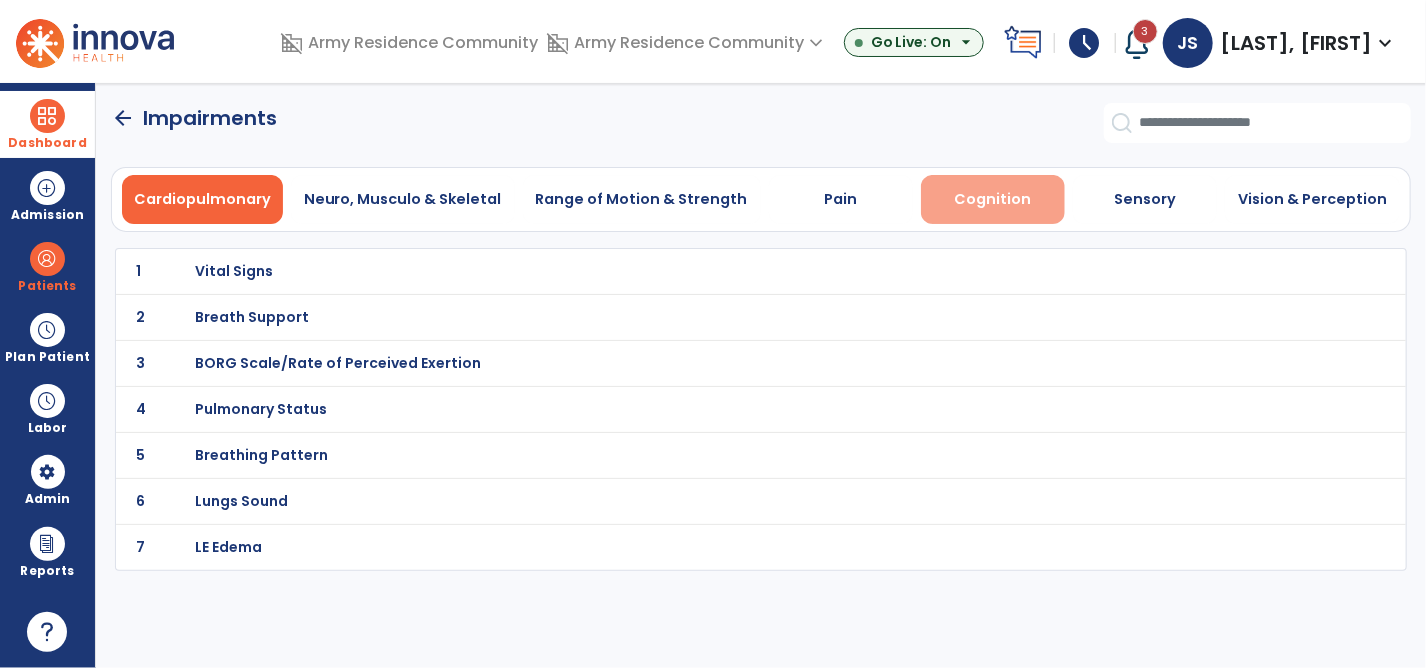 click on "Cognition" at bounding box center (992, 199) 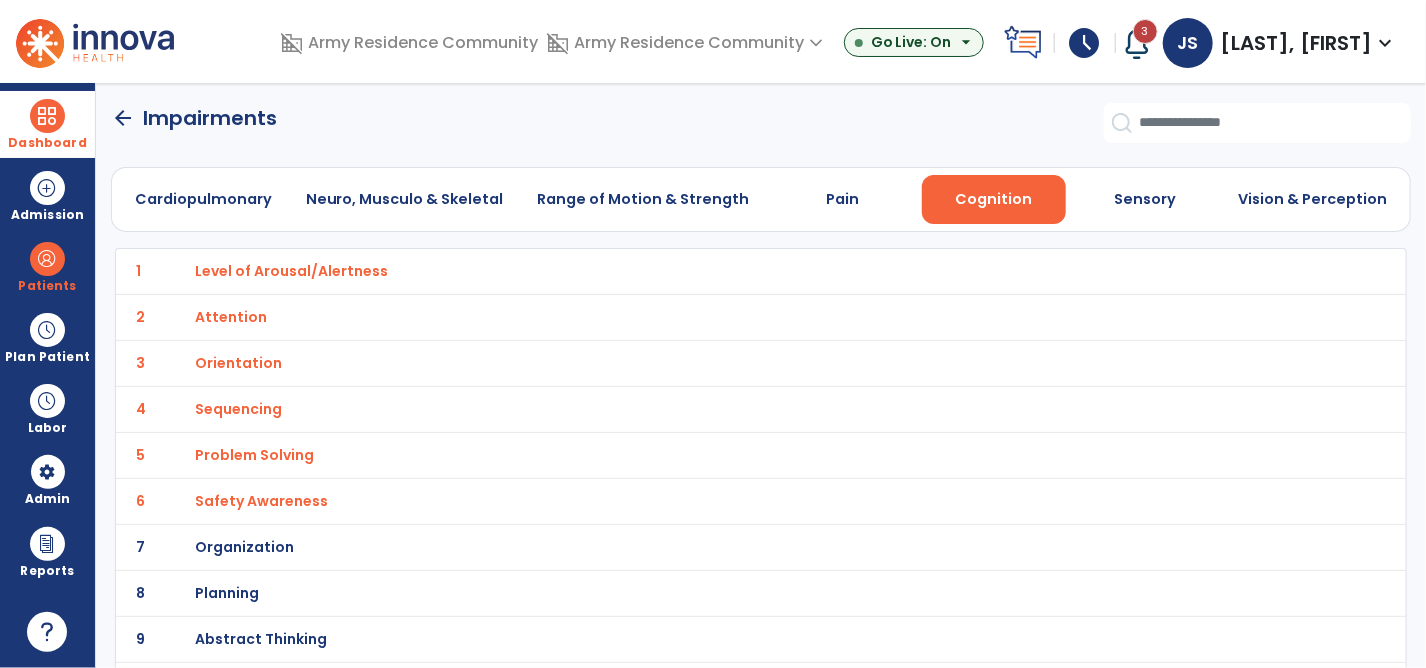 click on "1 Level of Arousal/Alertness" 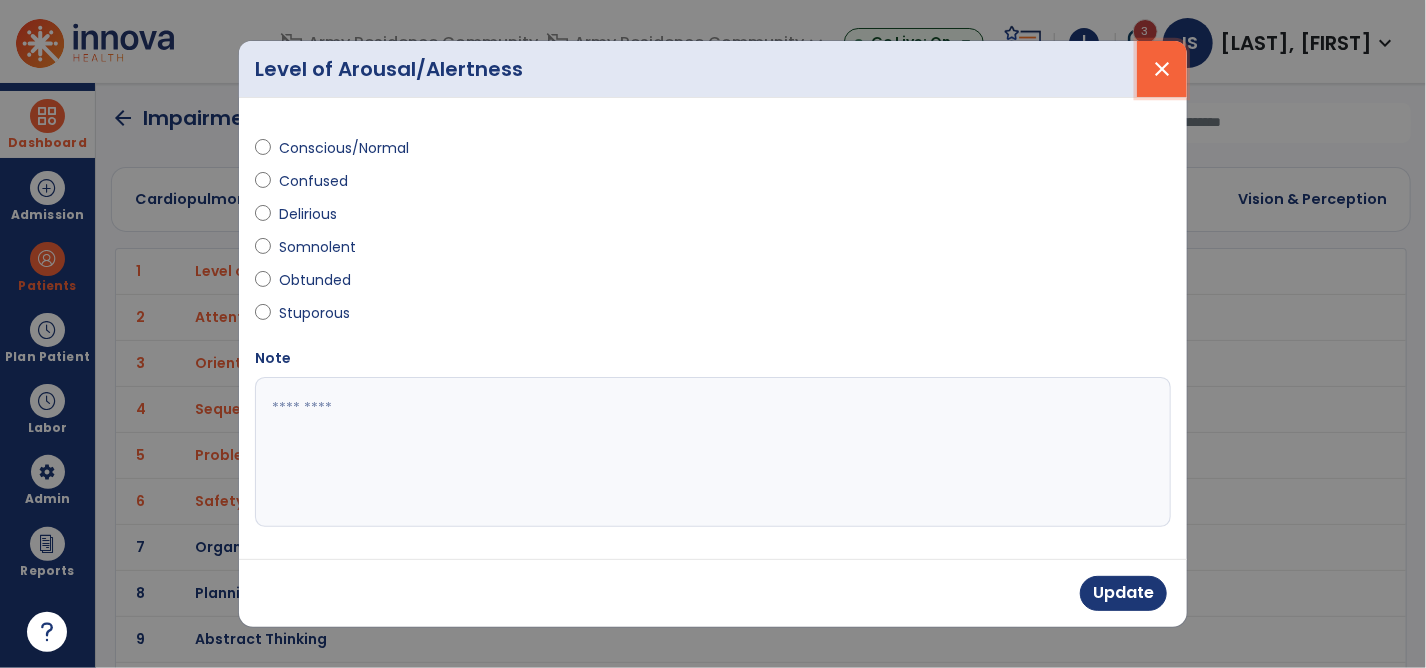 click on "close" at bounding box center (1162, 69) 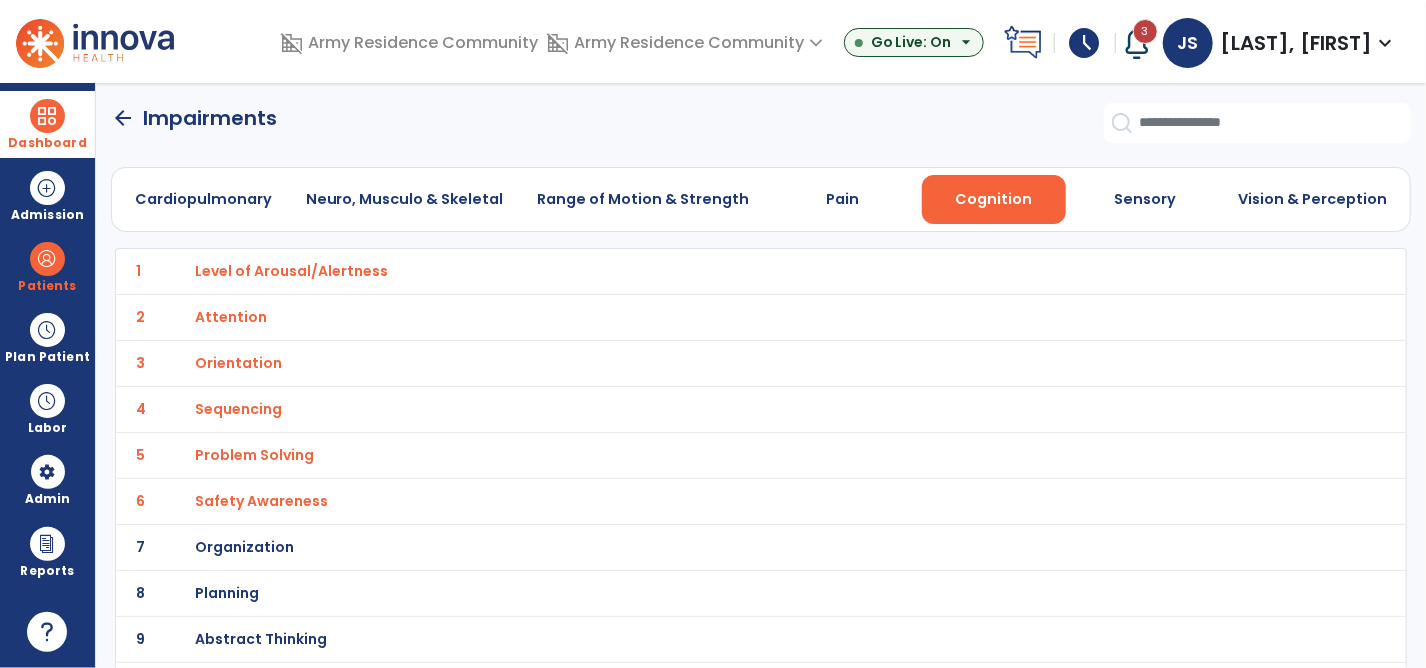 click on "3 Orientation" 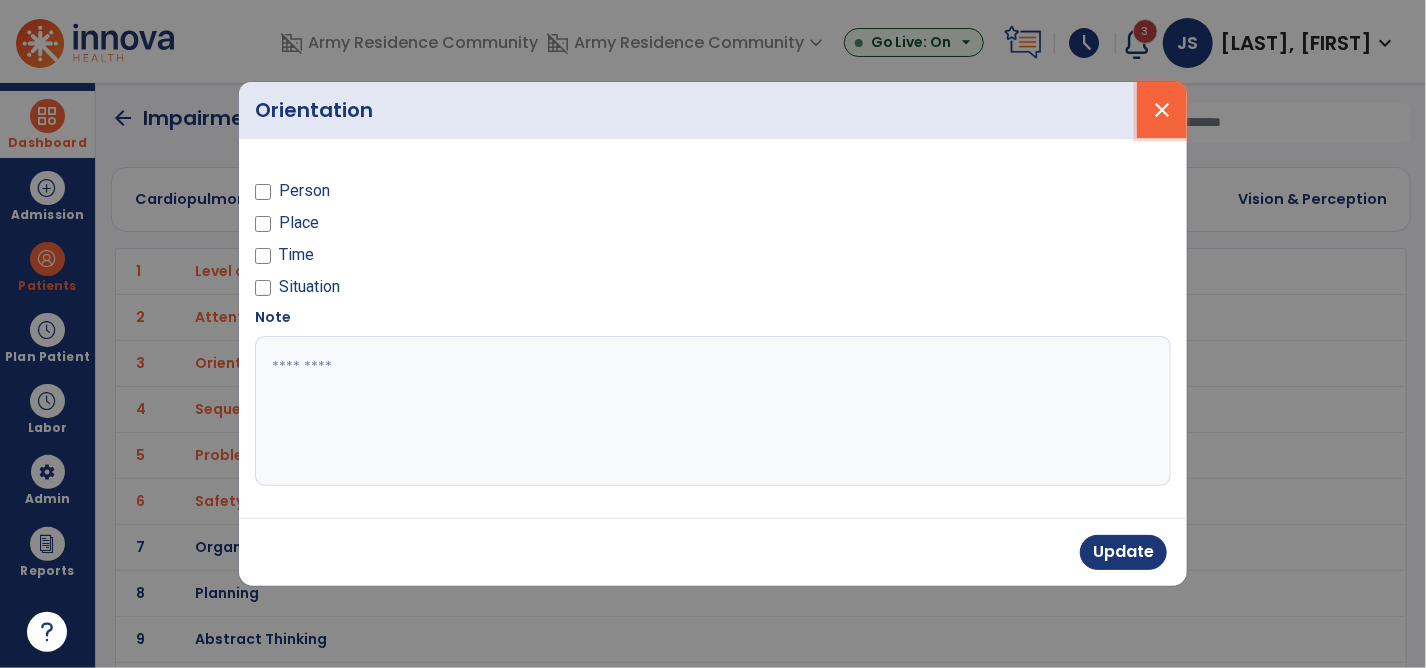 click on "close" at bounding box center (1162, 110) 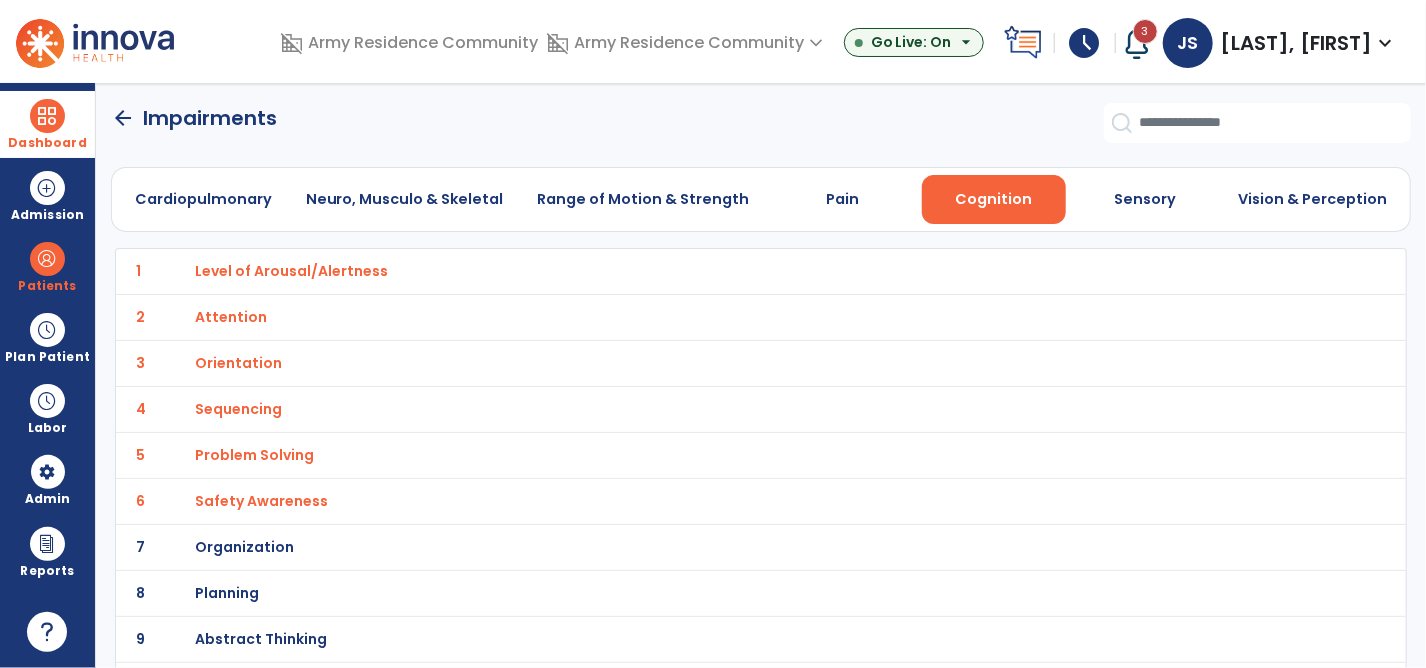 click on "Attention" at bounding box center (291, 271) 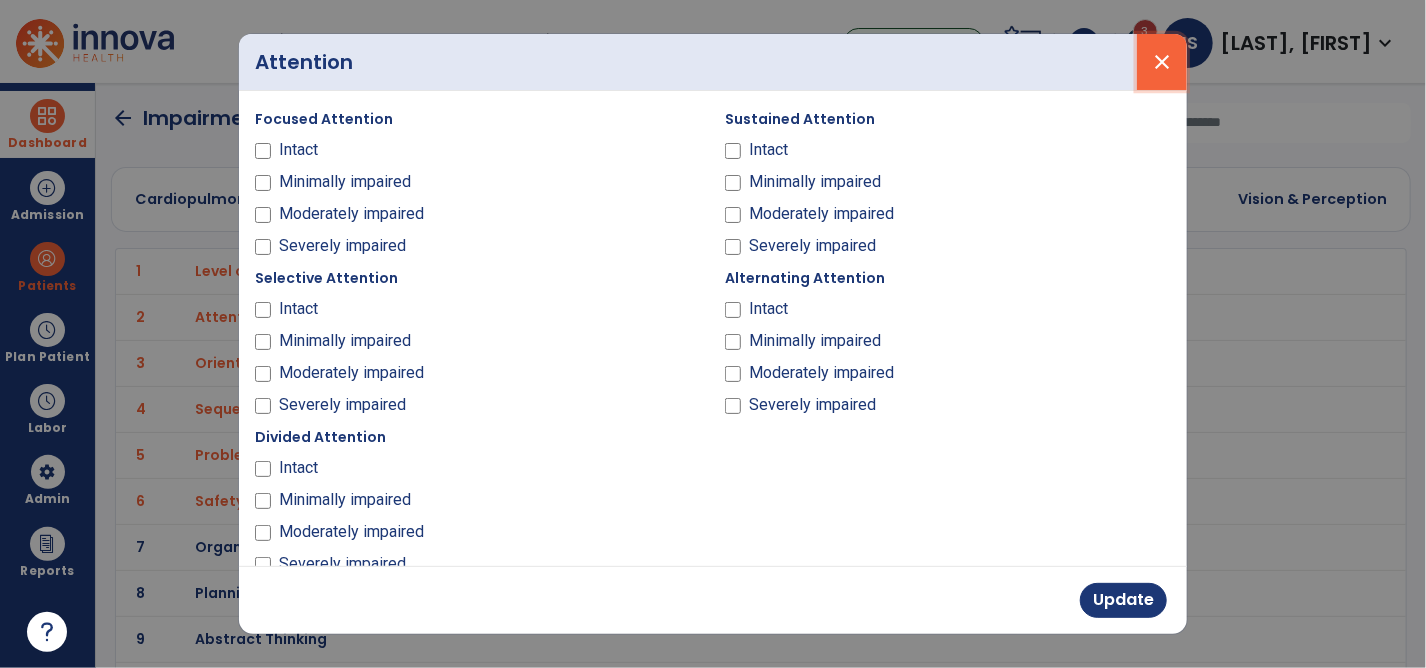 click on "close" at bounding box center [1162, 62] 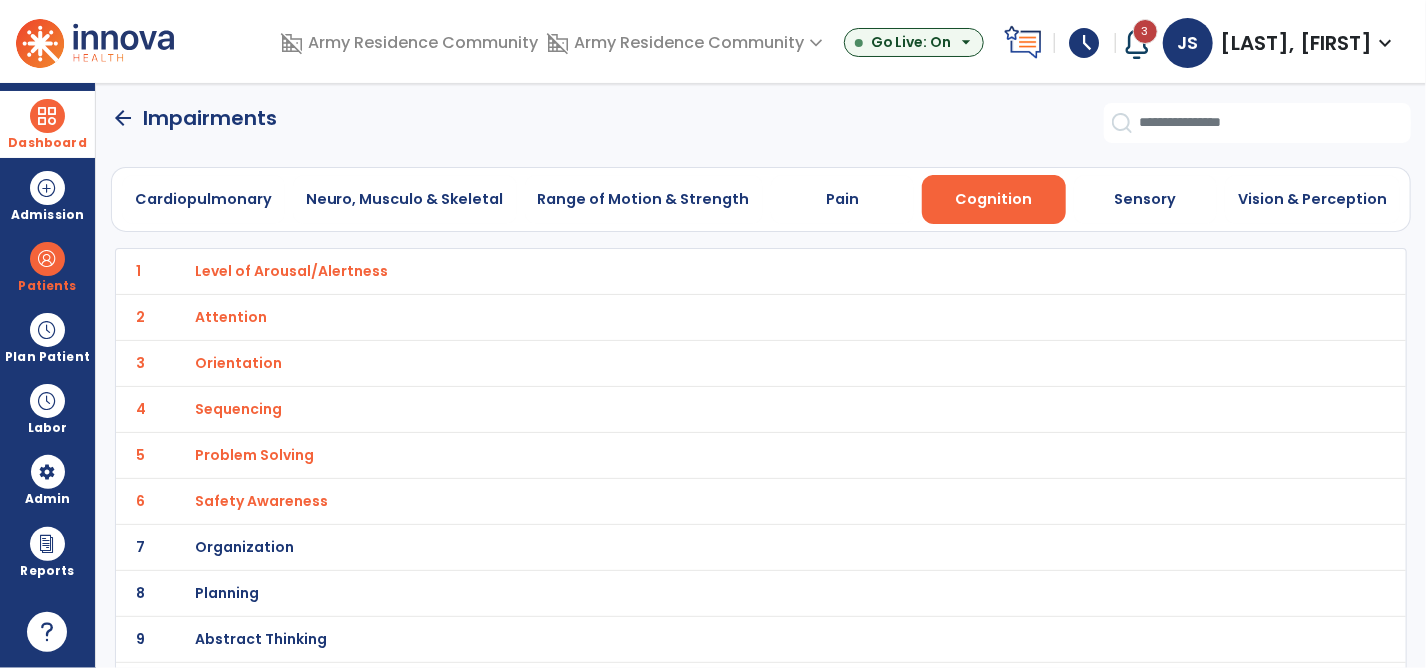 click on "Sequencing" at bounding box center (291, 271) 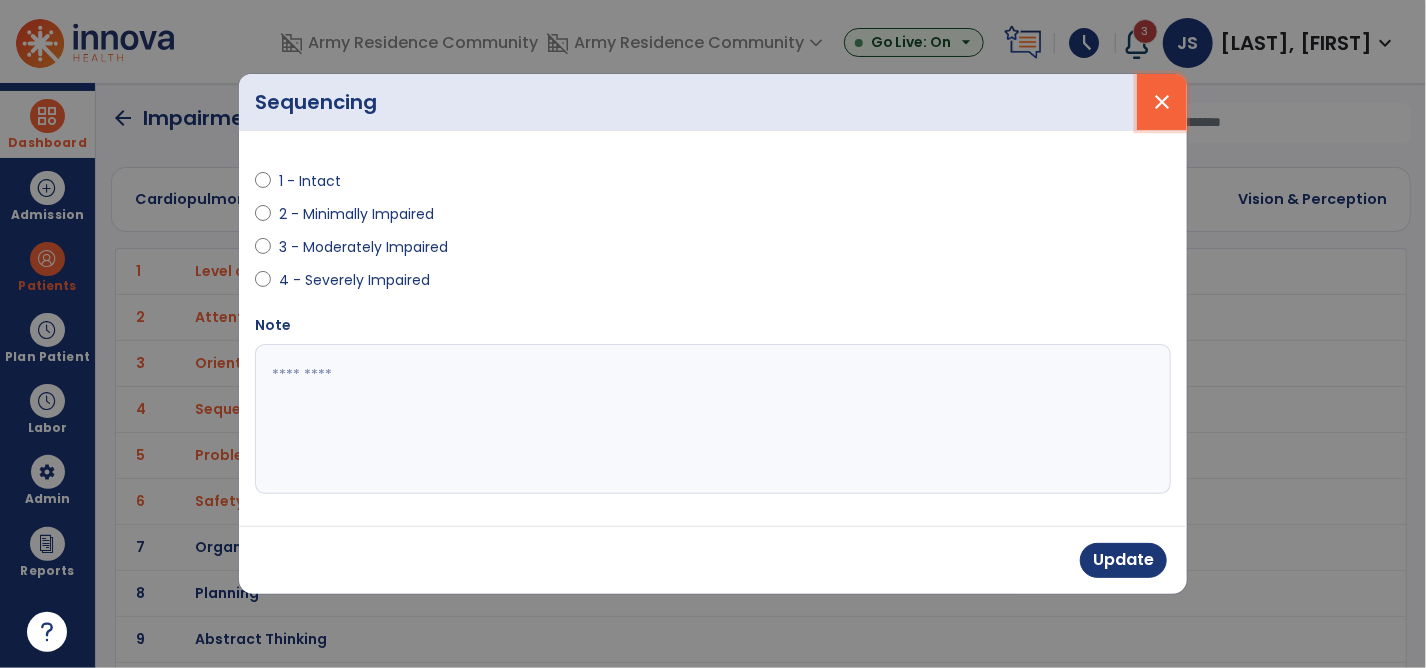 click on "close" at bounding box center (1162, 102) 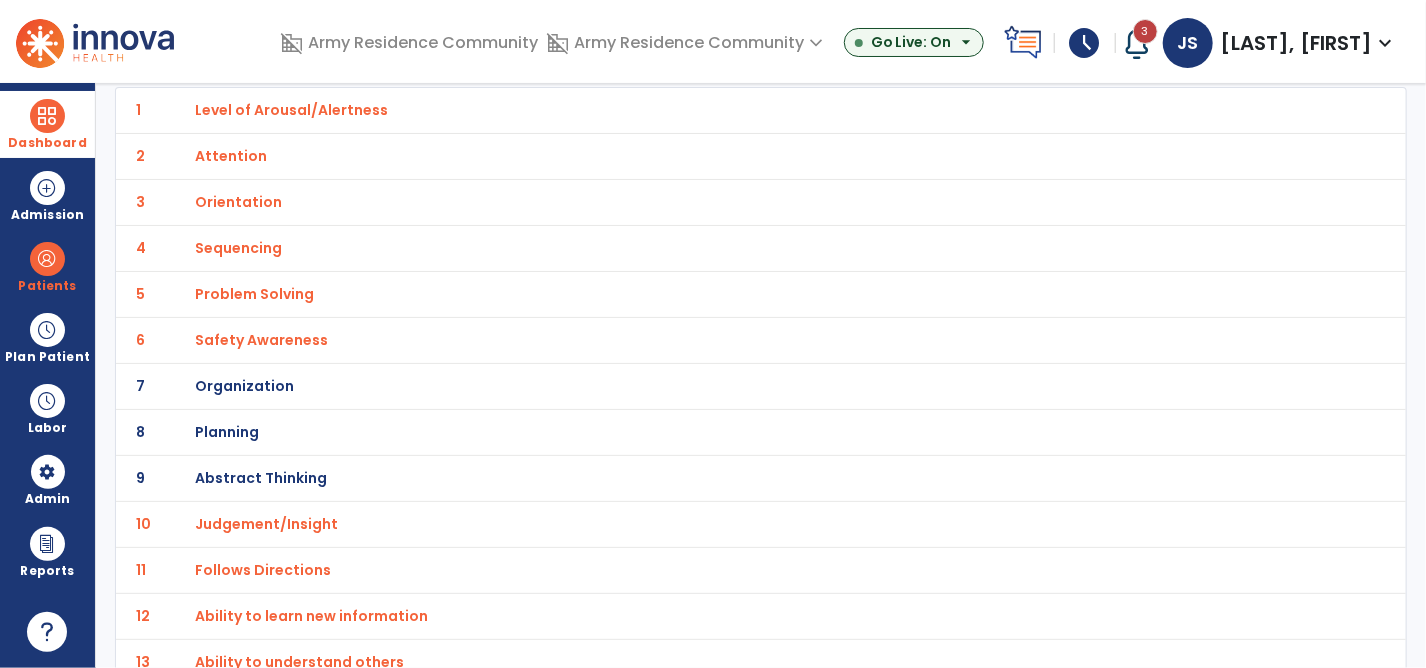 scroll, scrollTop: 176, scrollLeft: 0, axis: vertical 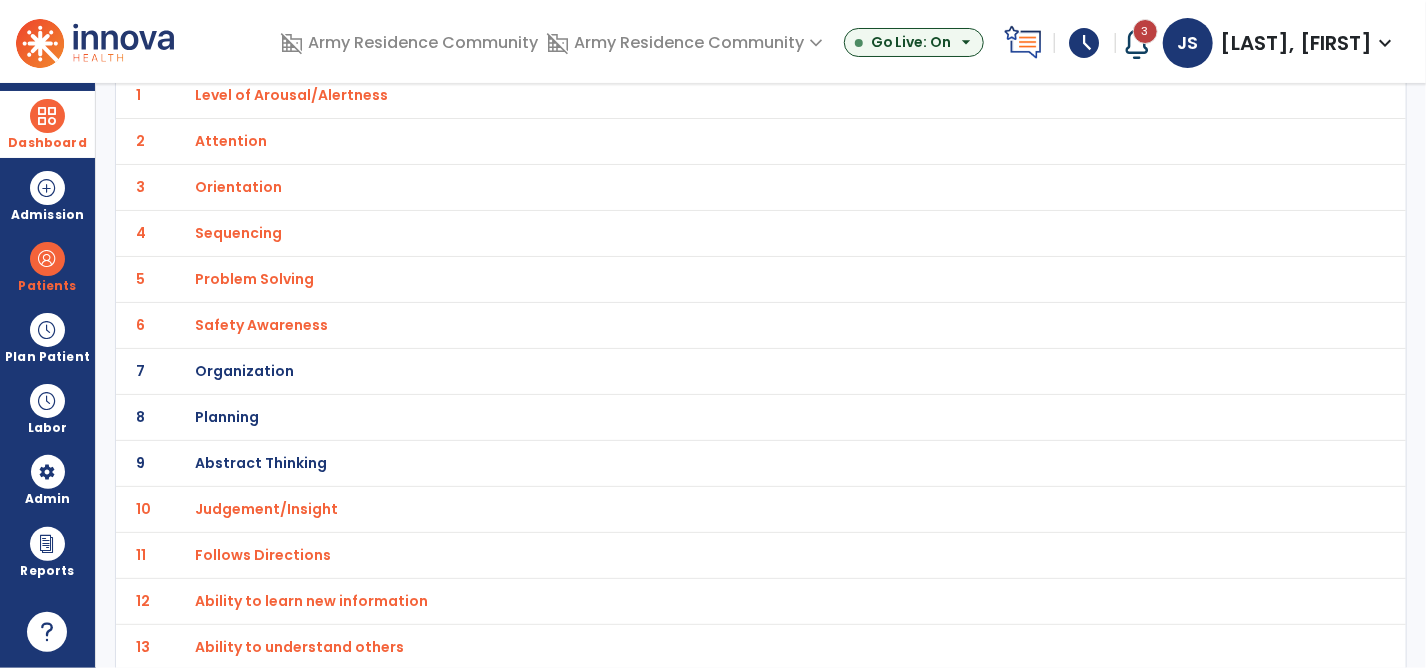 click on "Follows Directions" at bounding box center (291, 95) 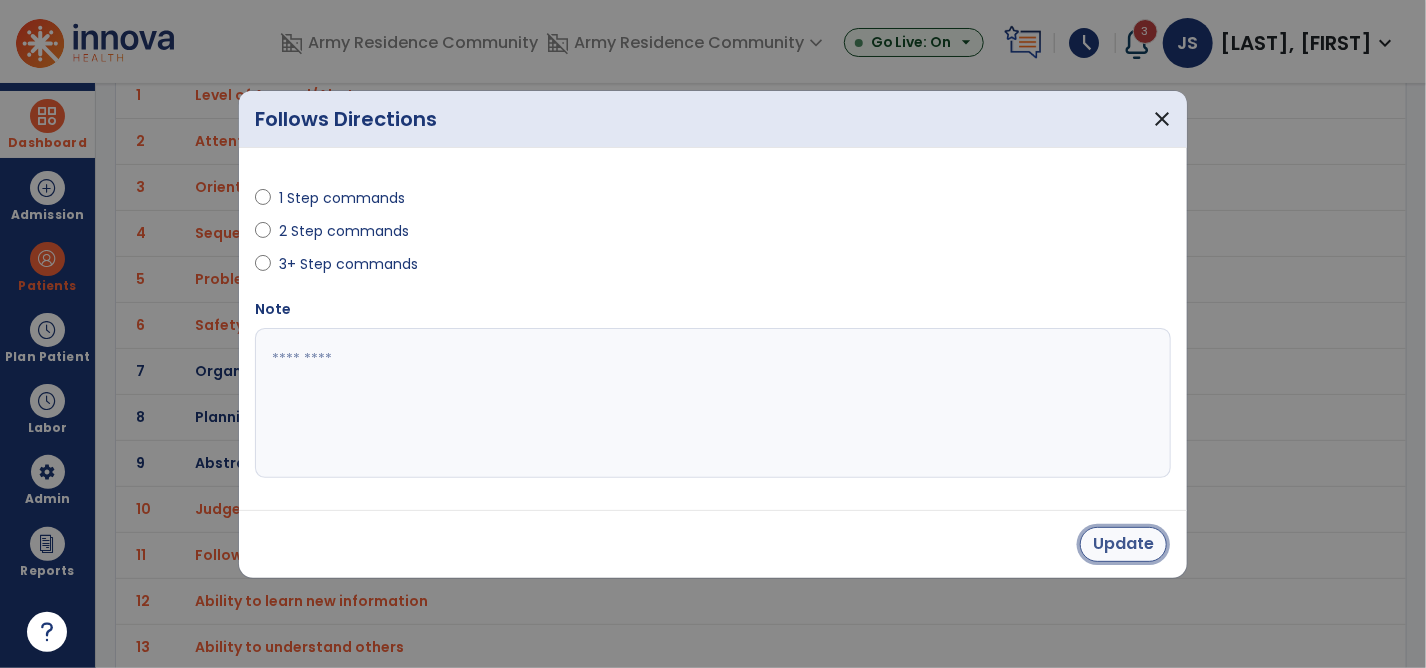 click on "Update" at bounding box center (1123, 544) 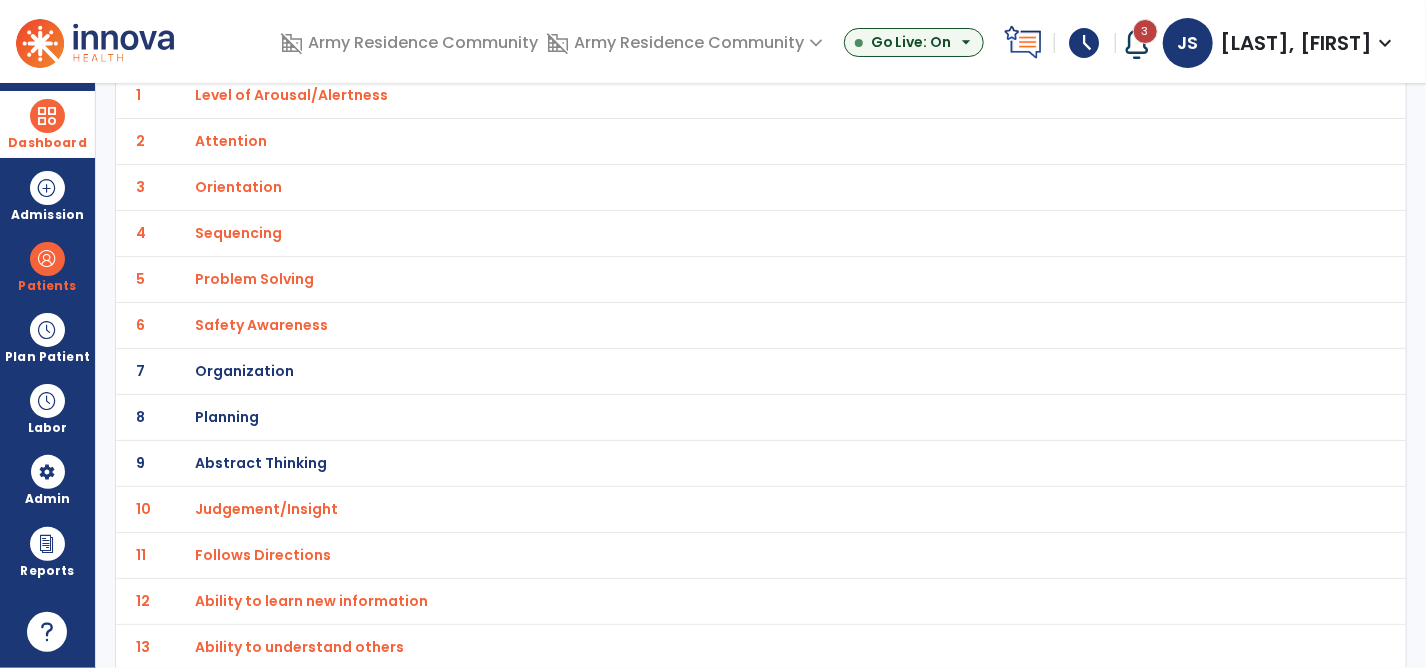 click on "Ability to learn new information" at bounding box center [717, 95] 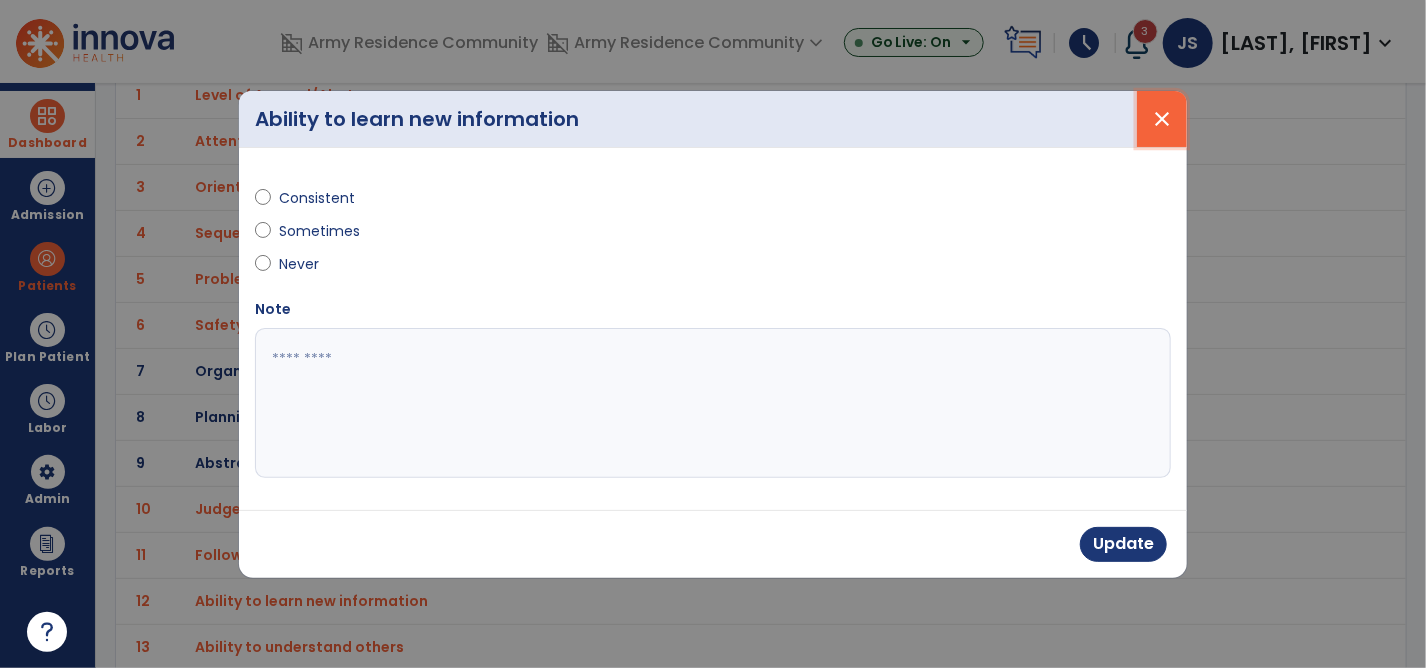 click on "close" at bounding box center (1162, 119) 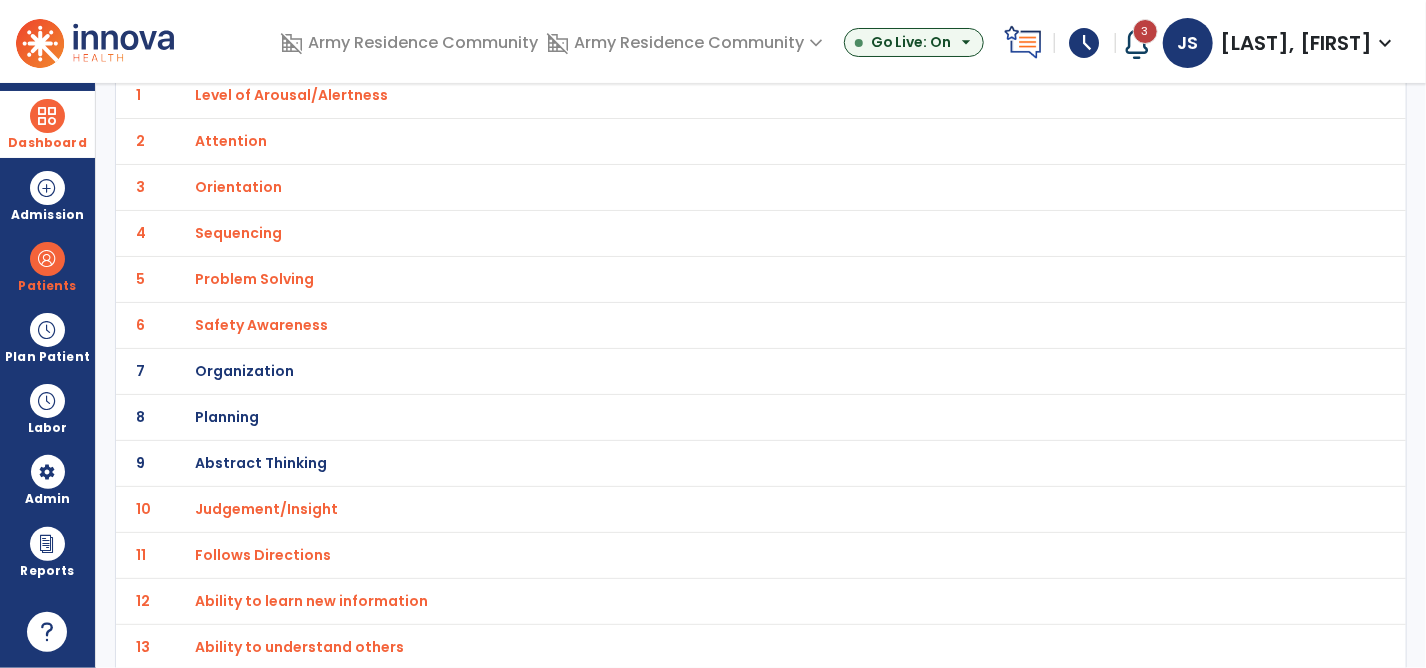 select on "**" 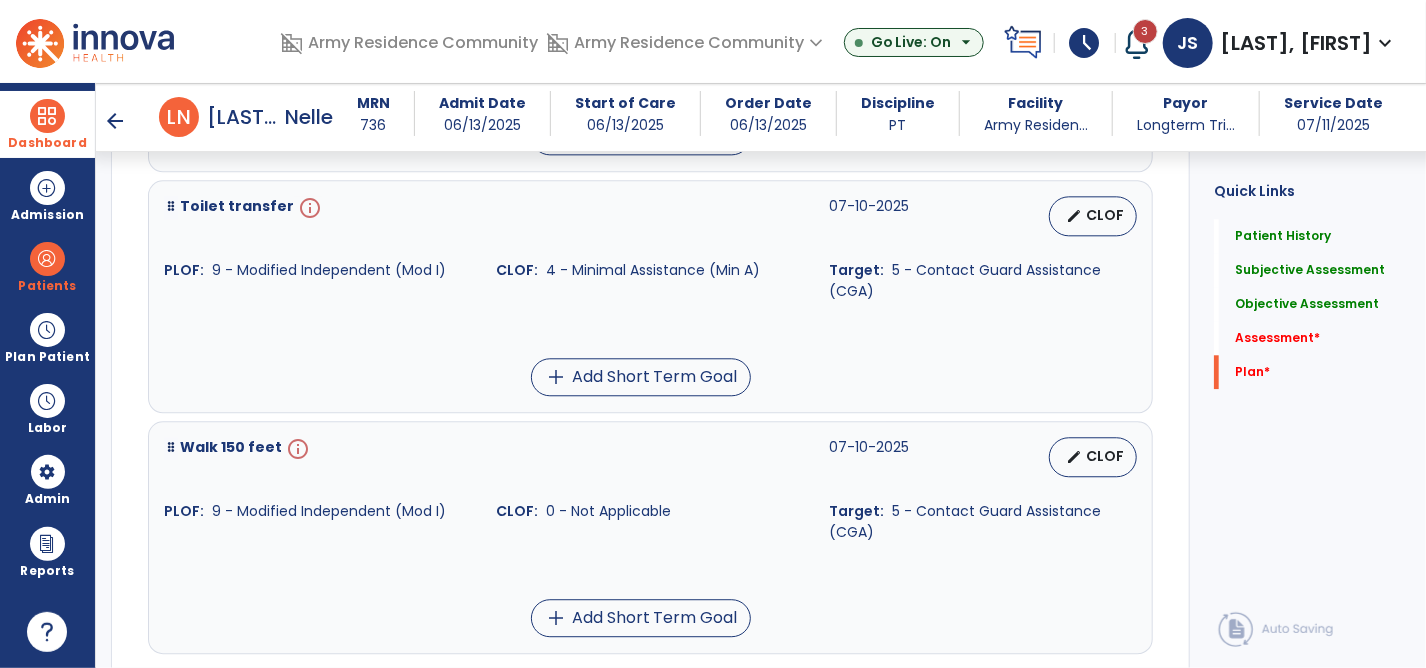 scroll, scrollTop: 5876, scrollLeft: 0, axis: vertical 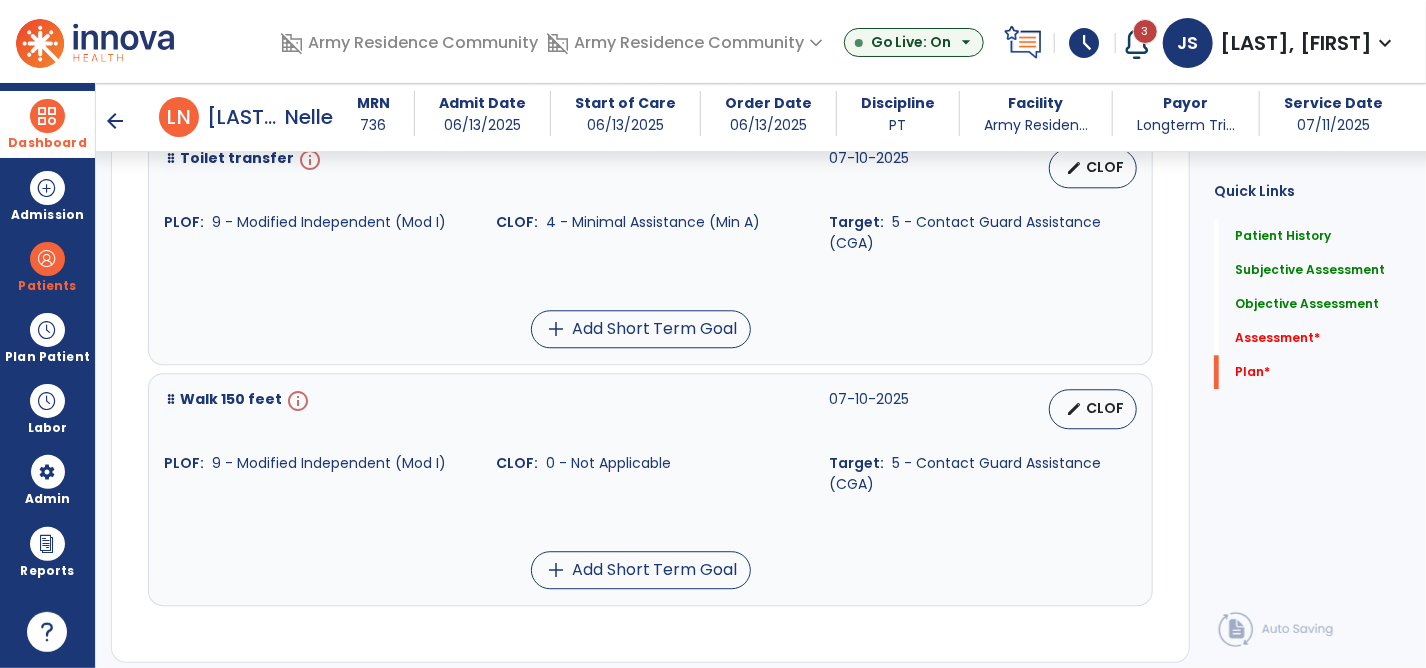 click on "arrow_back" at bounding box center [115, 121] 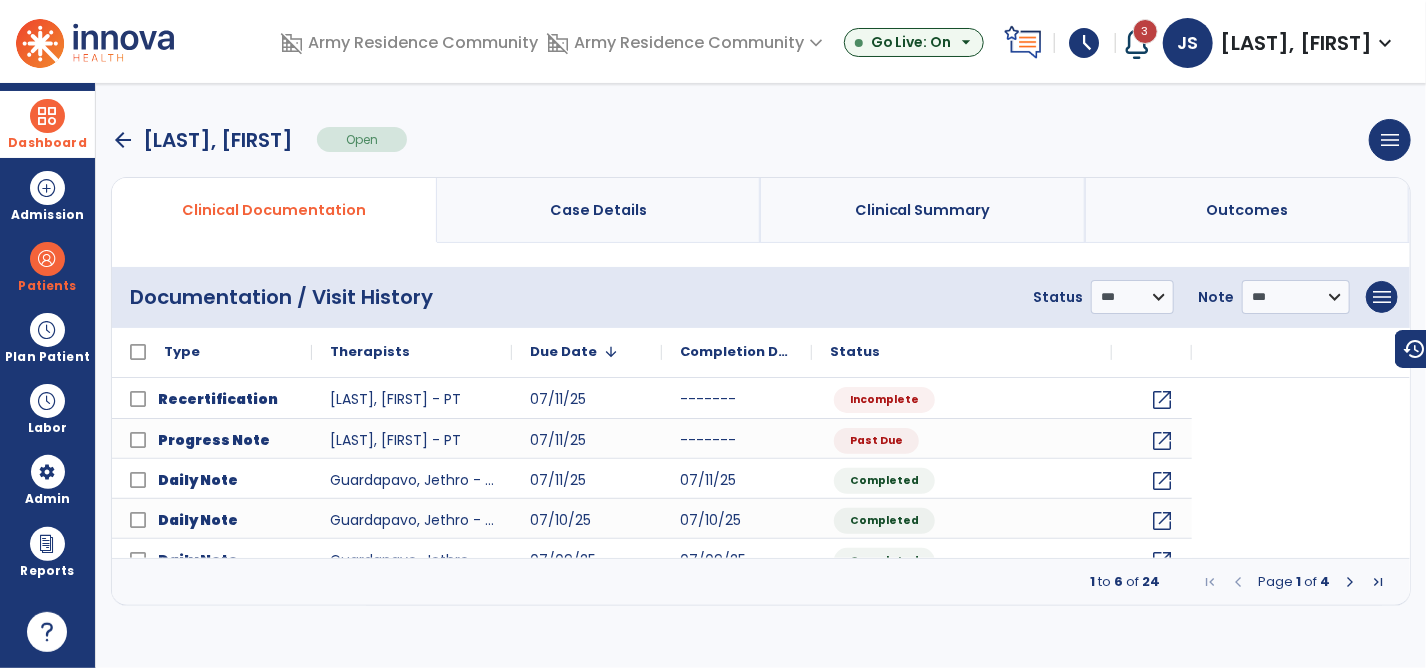 scroll, scrollTop: 0, scrollLeft: 0, axis: both 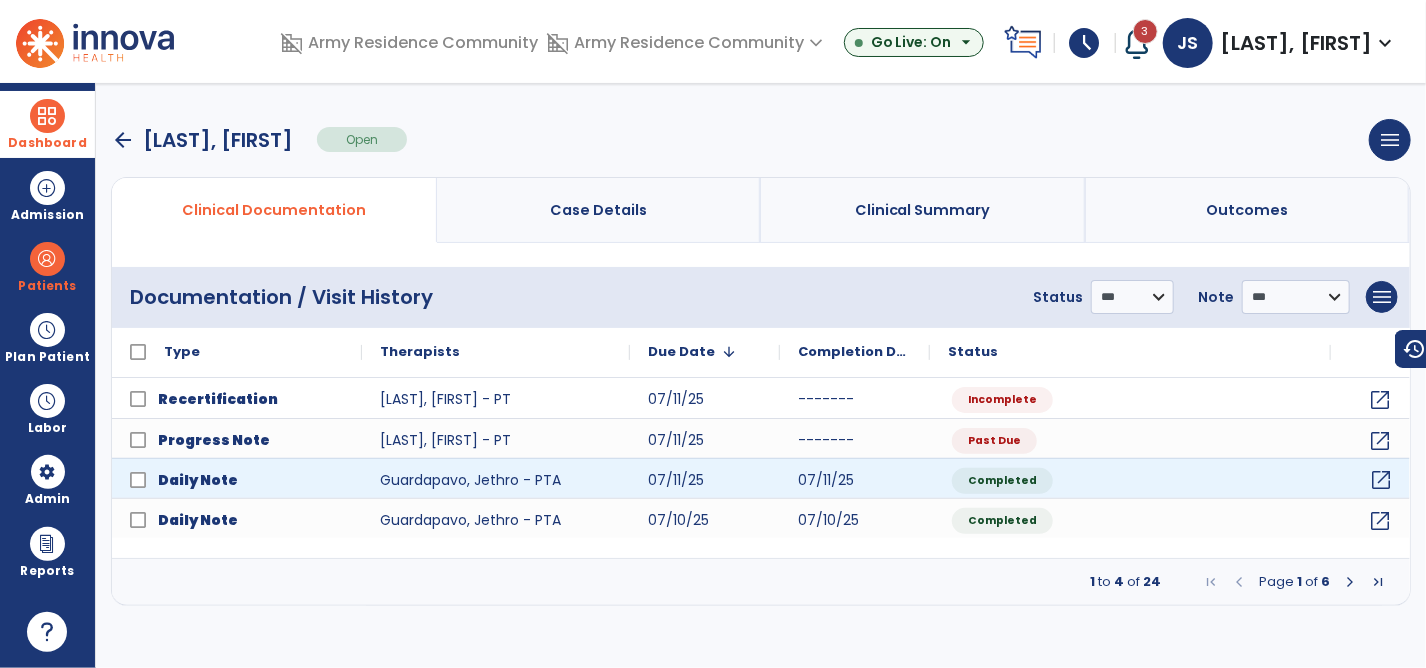 click on "open_in_new" 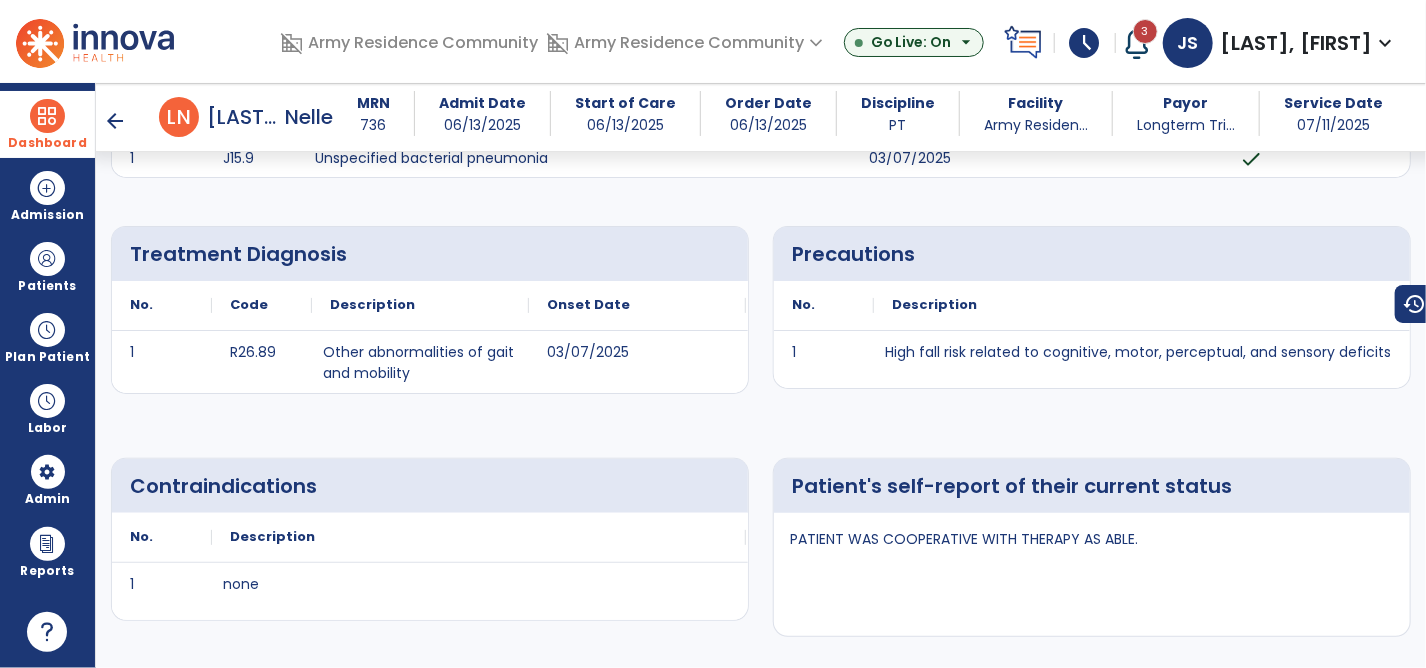 scroll, scrollTop: 200, scrollLeft: 0, axis: vertical 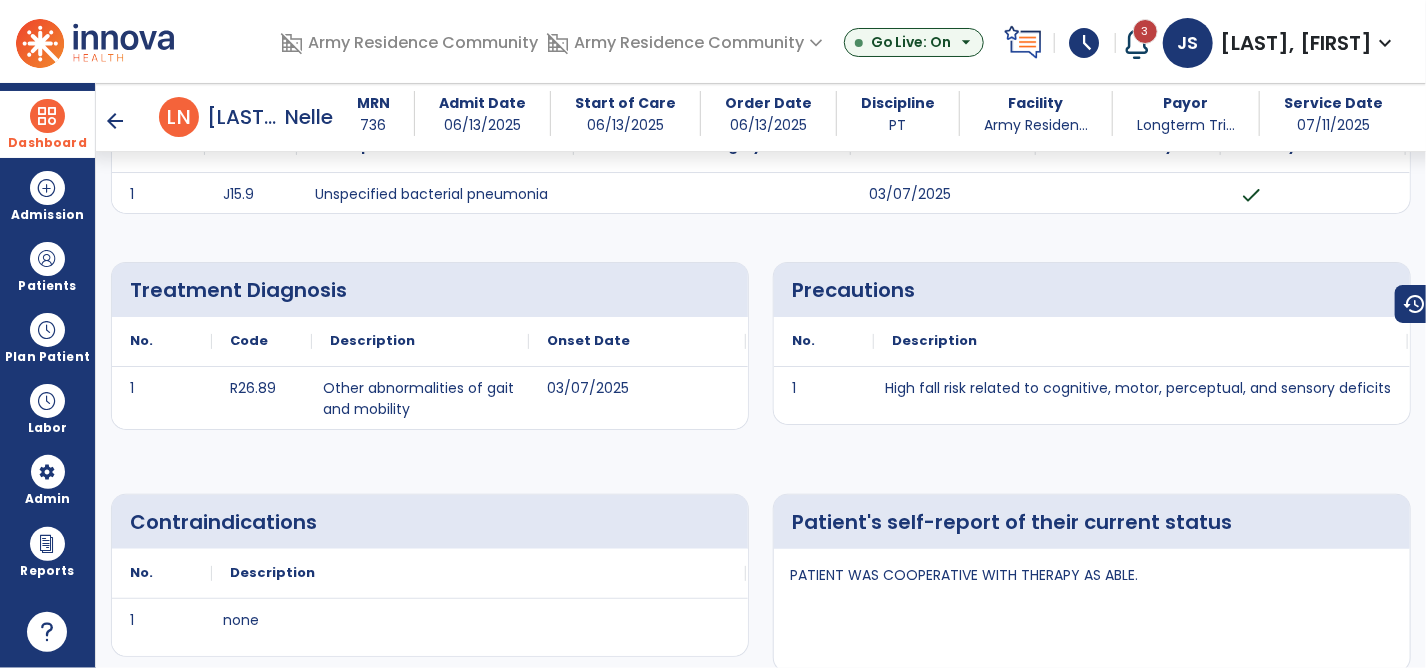 click on "arrow_back" at bounding box center (115, 121) 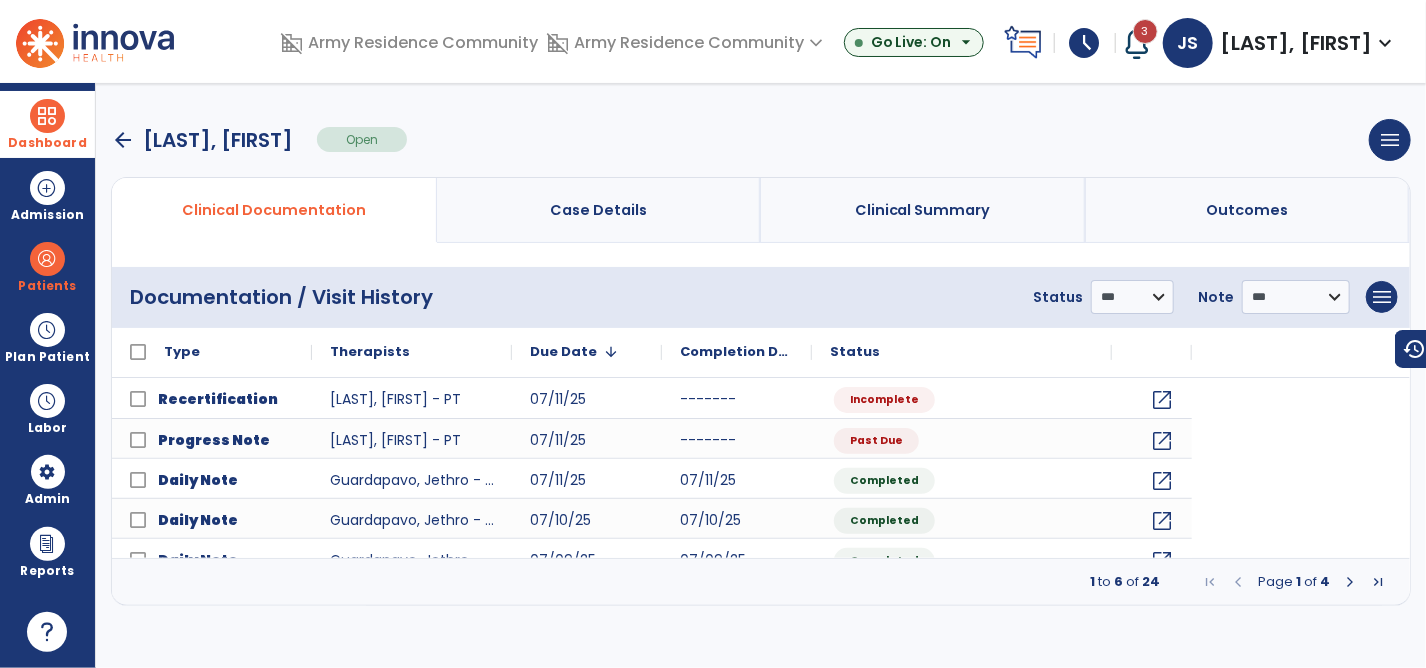 scroll, scrollTop: 0, scrollLeft: 0, axis: both 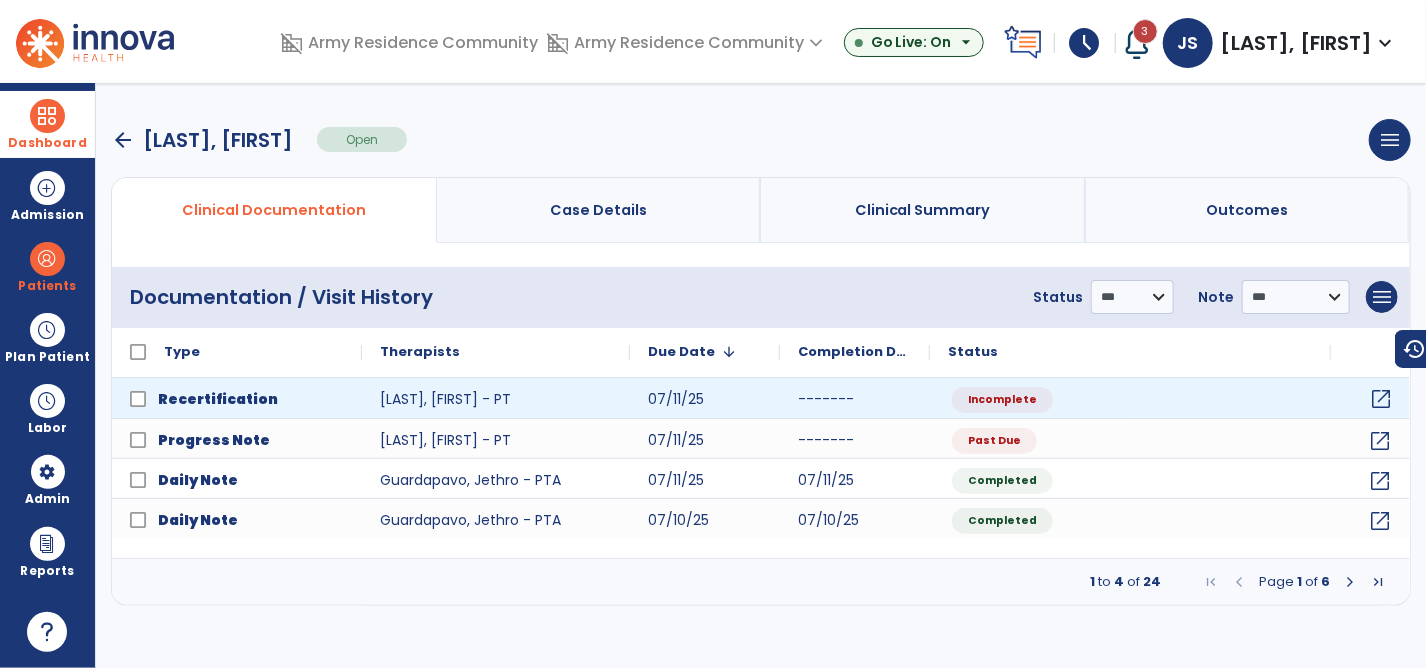 click on "open_in_new" 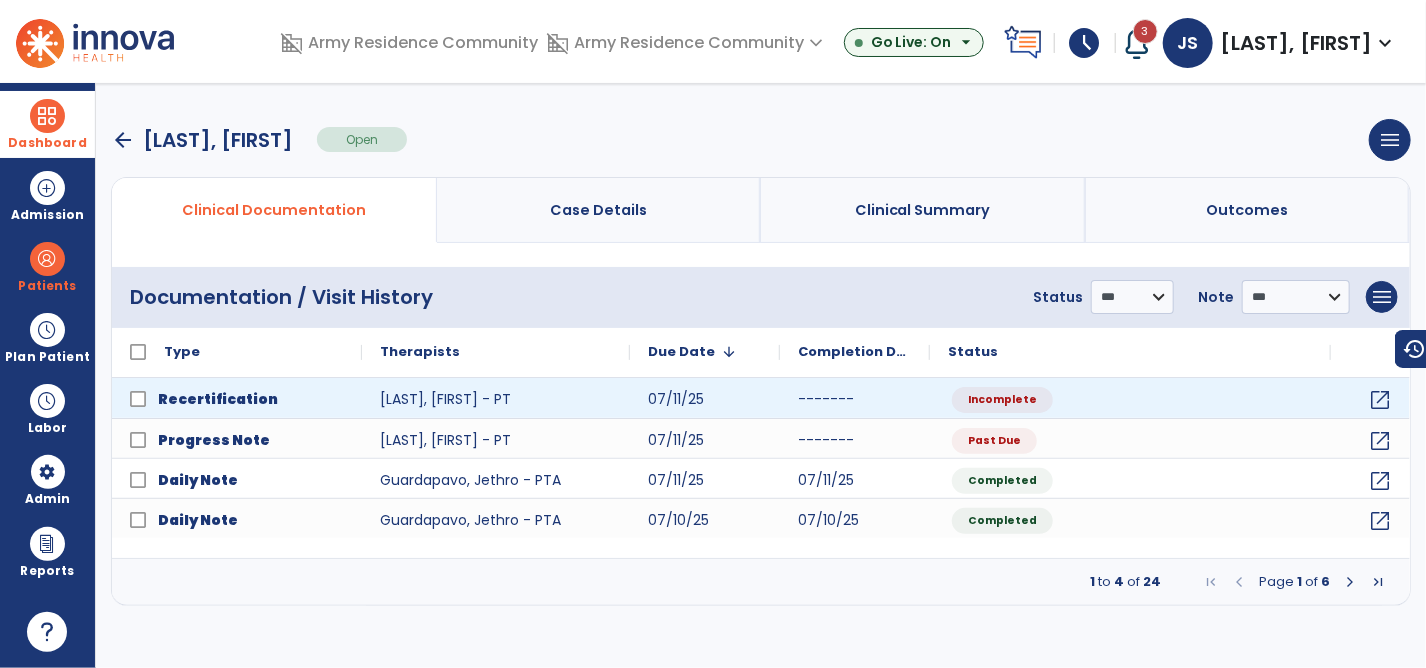 select on "**" 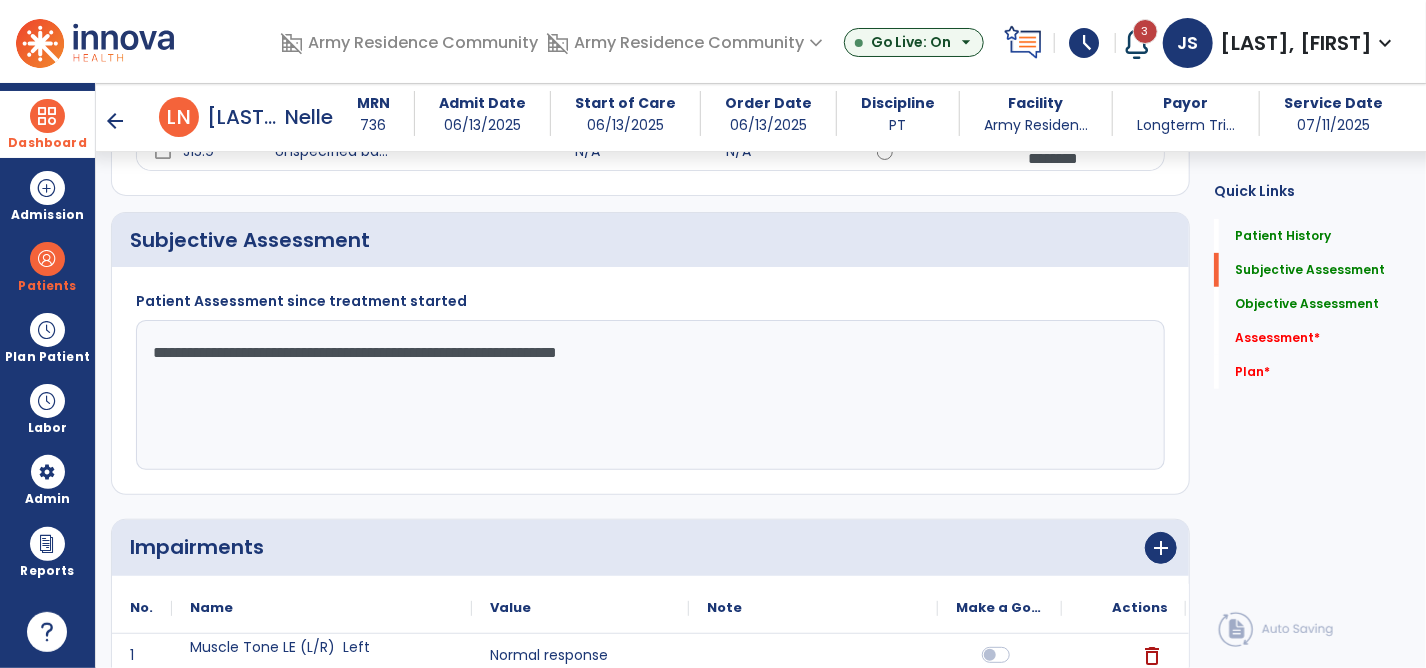 scroll, scrollTop: 400, scrollLeft: 0, axis: vertical 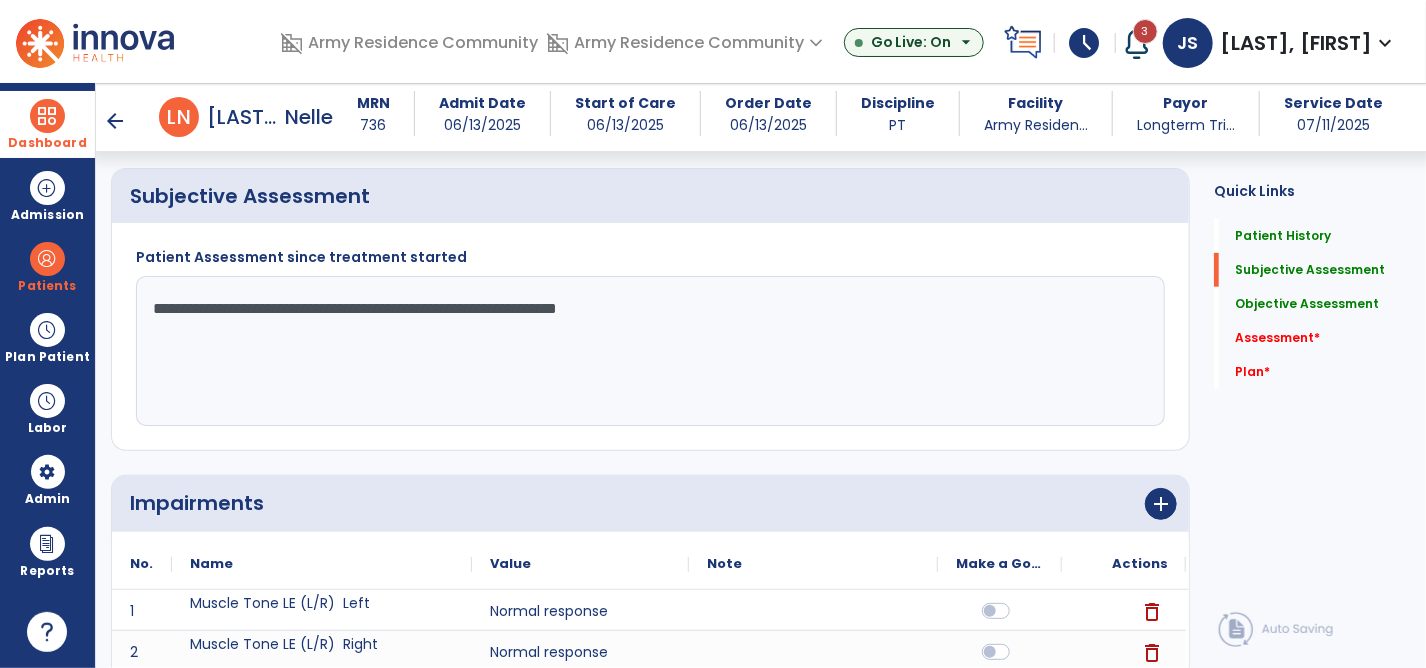click on "**********" 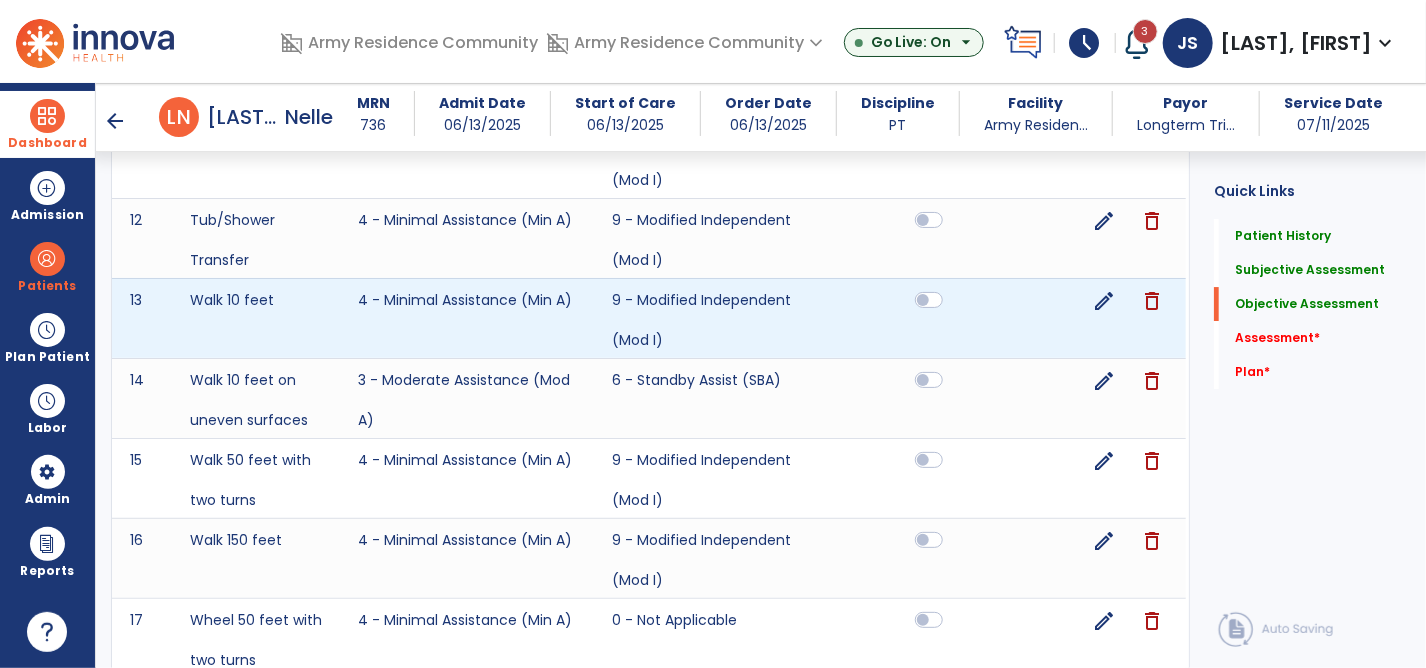 scroll, scrollTop: 3200, scrollLeft: 0, axis: vertical 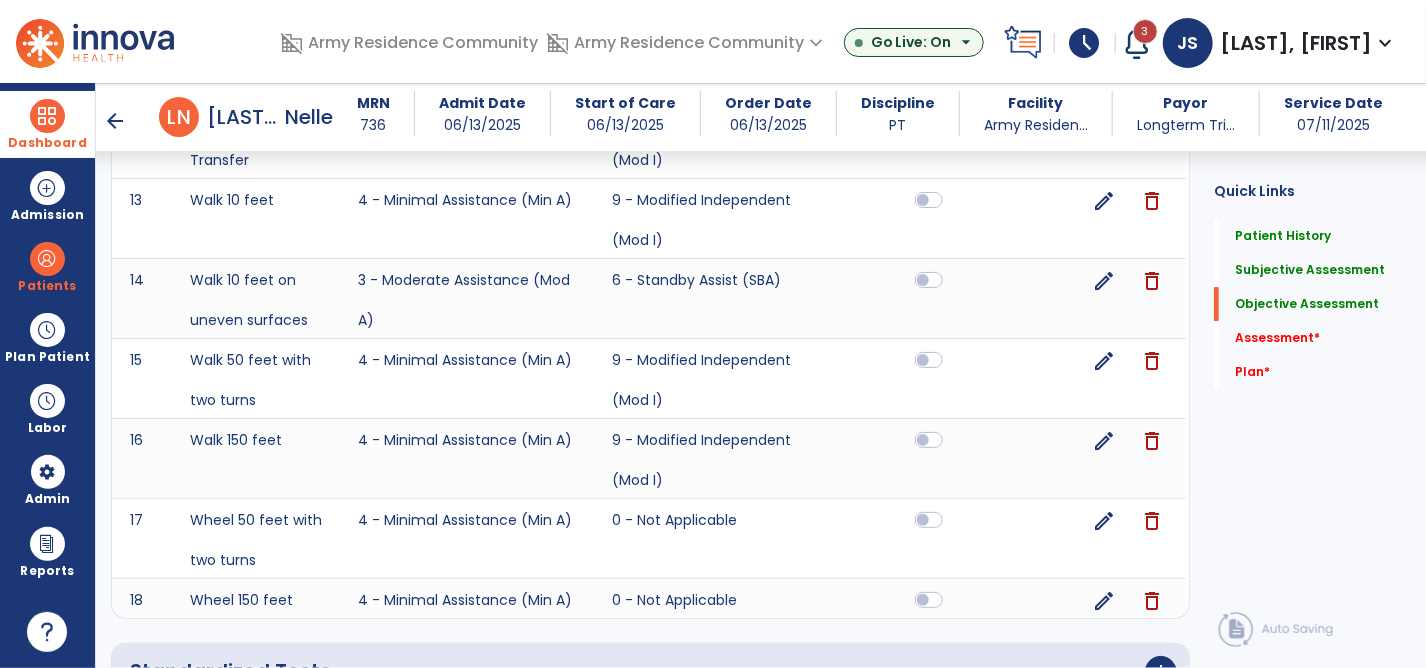 type on "**********" 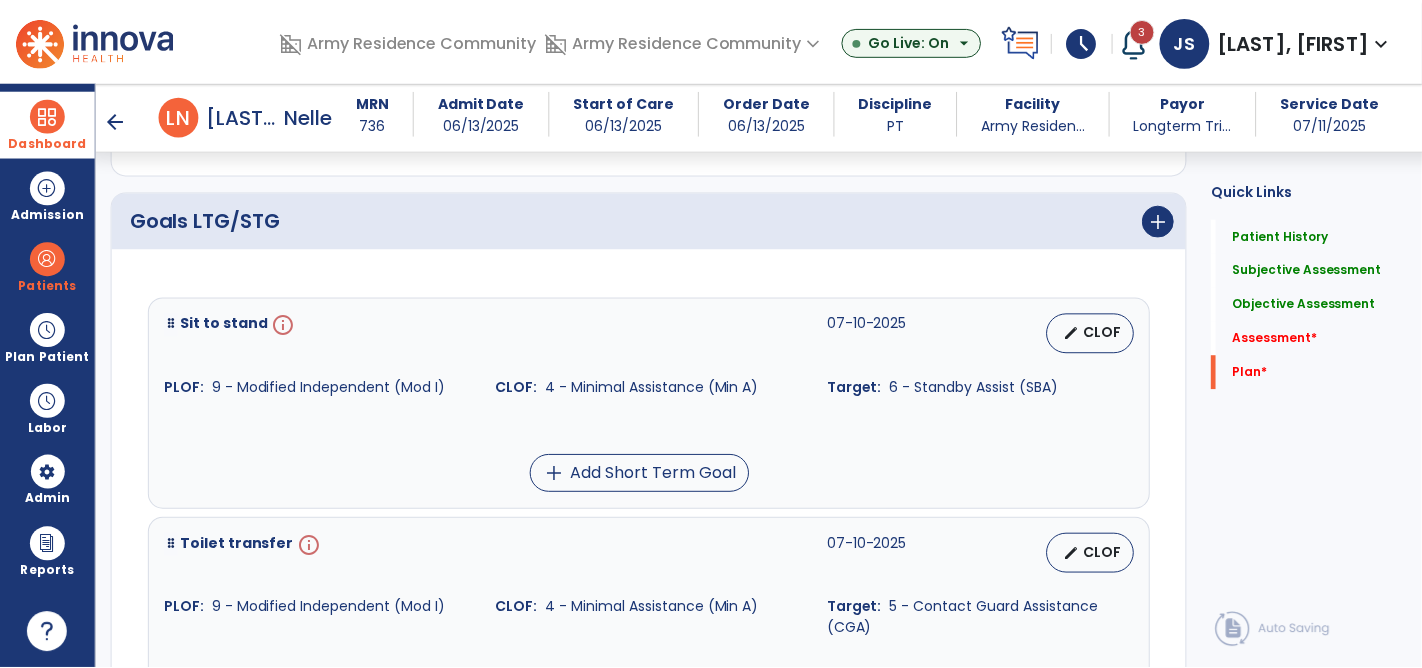scroll, scrollTop: 5500, scrollLeft: 0, axis: vertical 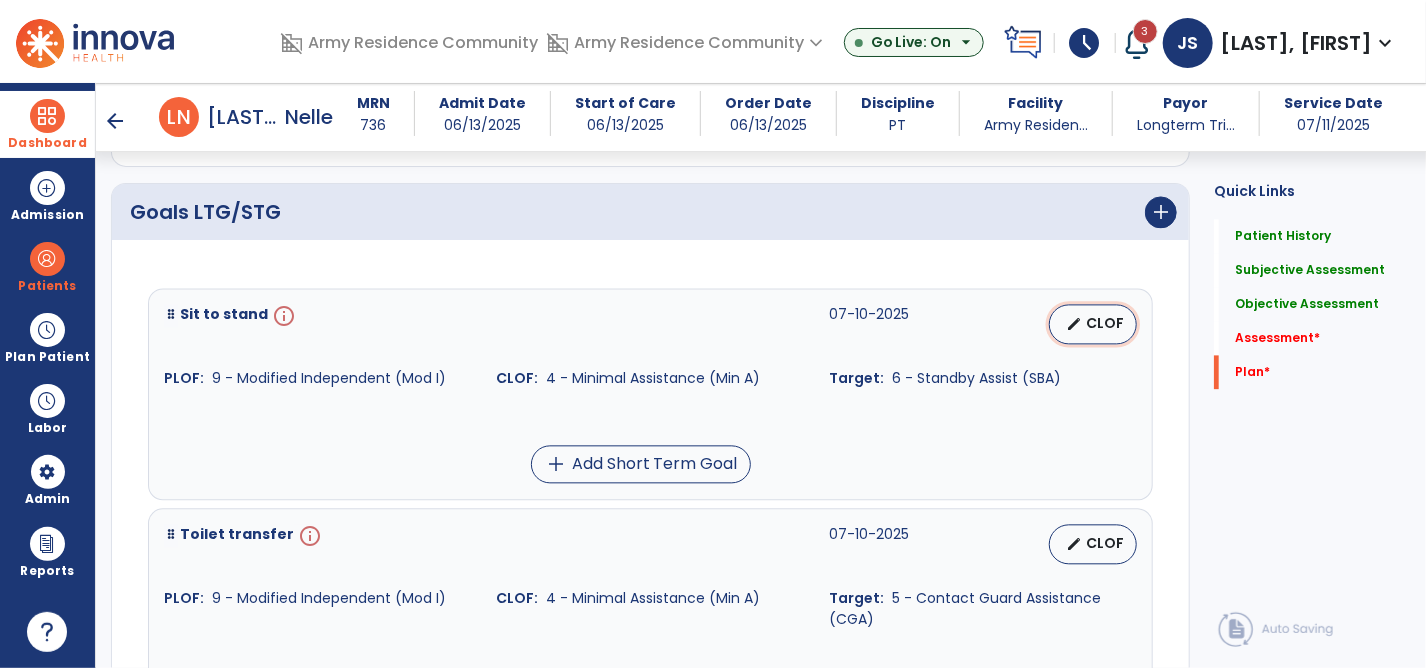 click on "CLOF" at bounding box center [1105, 323] 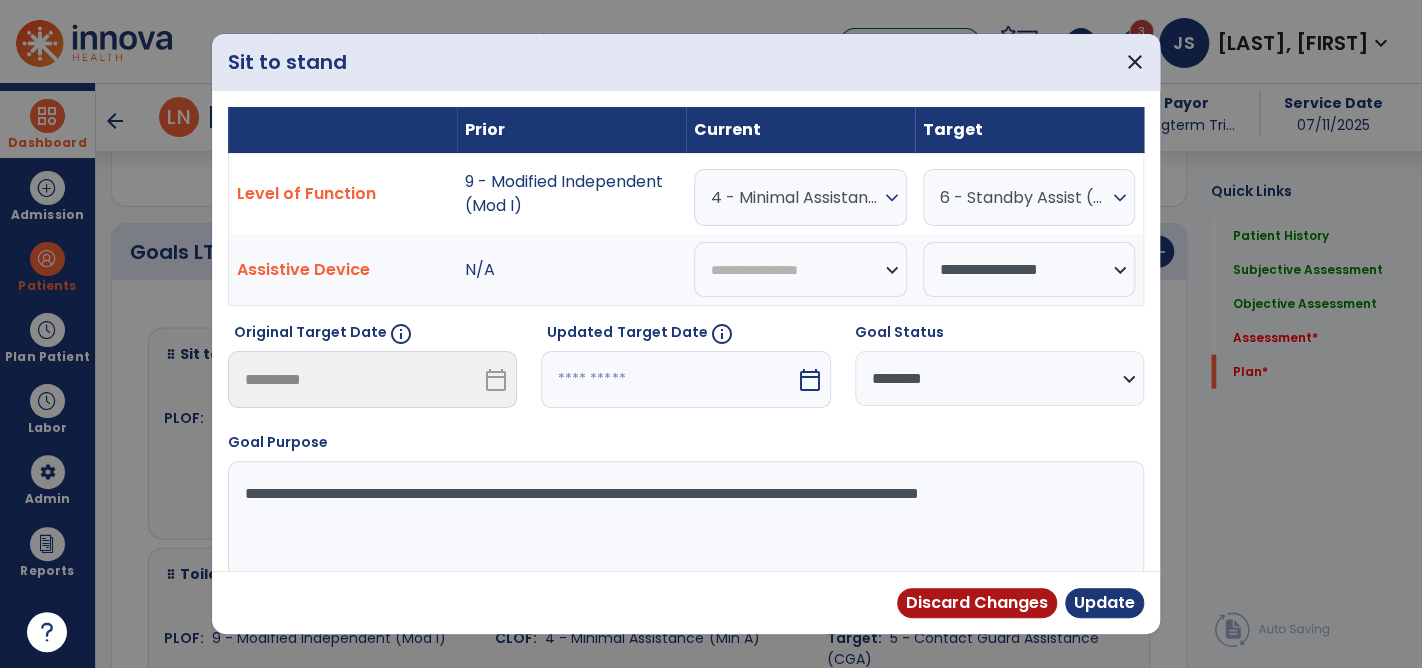 scroll, scrollTop: 5540, scrollLeft: 0, axis: vertical 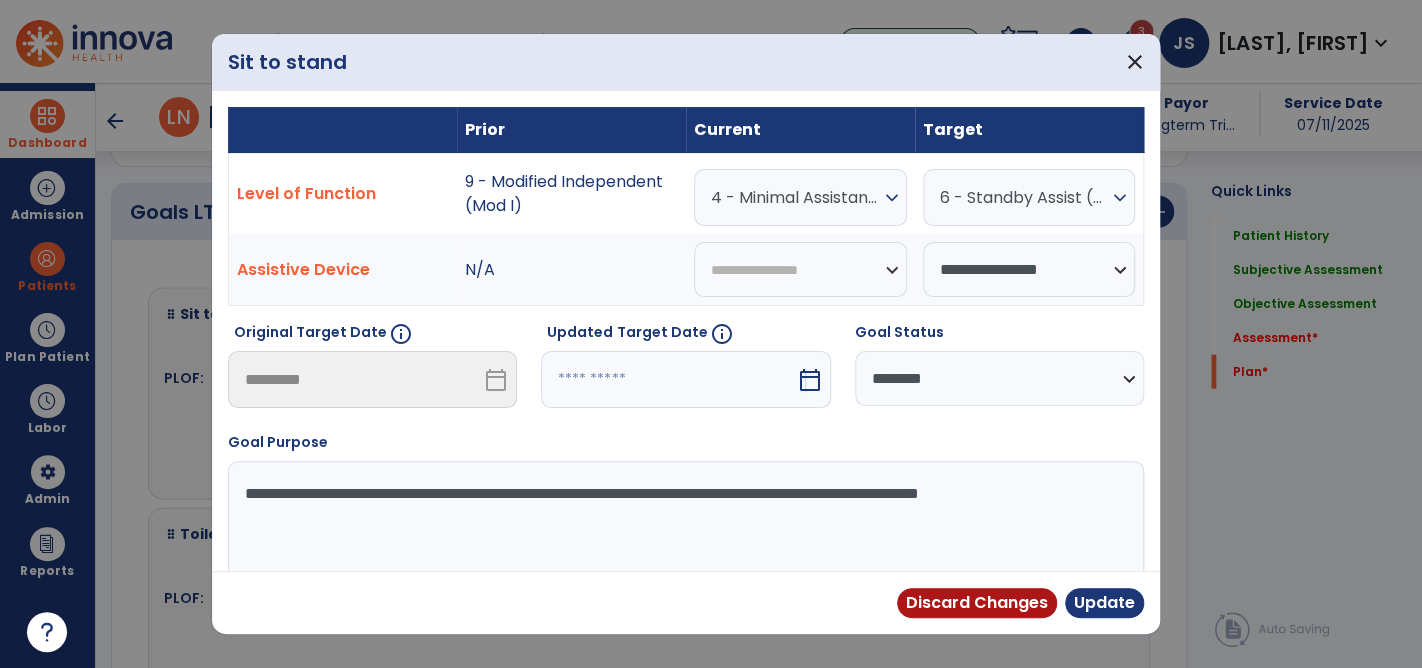 click on "calendar_today" at bounding box center [810, 380] 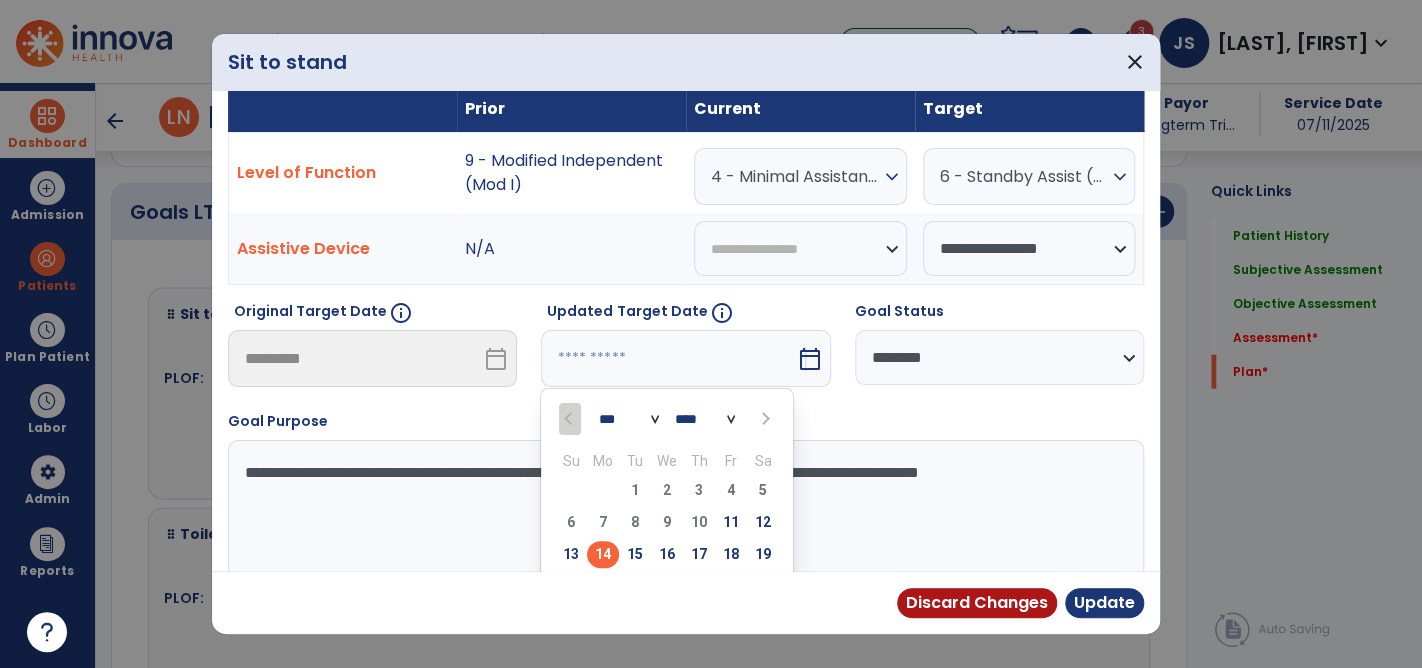 click at bounding box center (763, 419) 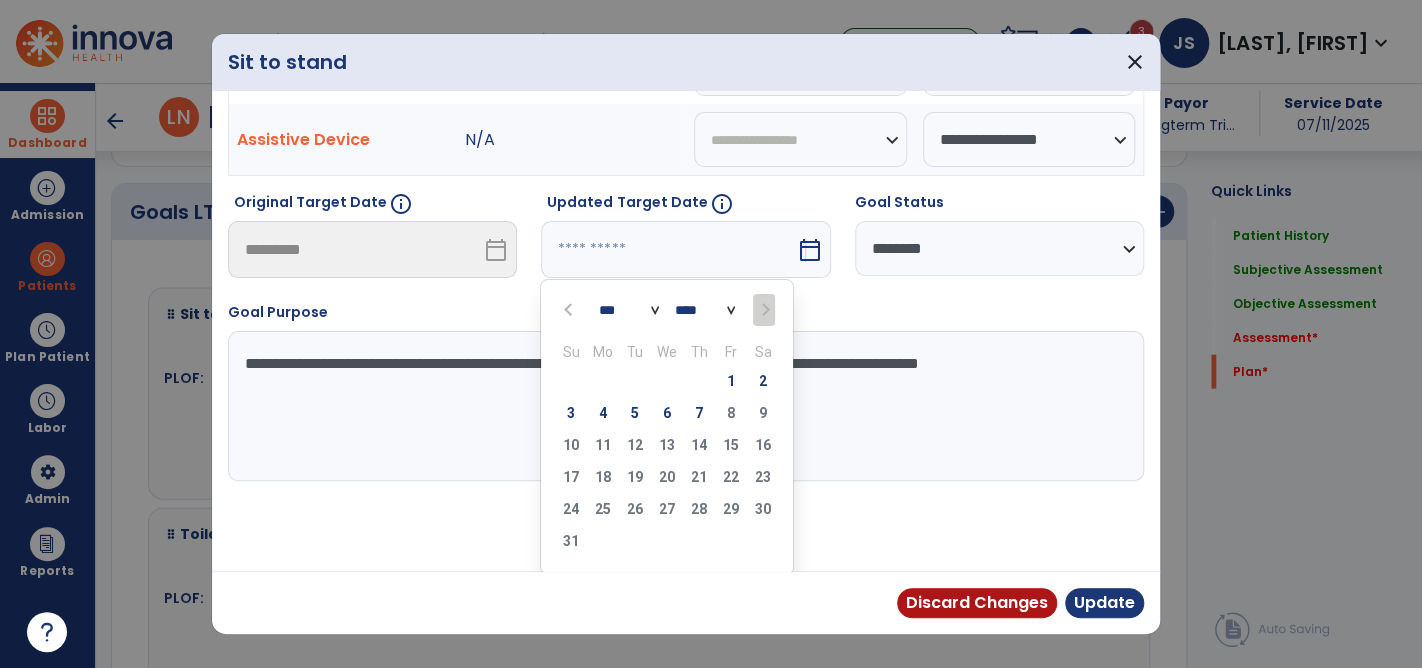 scroll, scrollTop: 132, scrollLeft: 0, axis: vertical 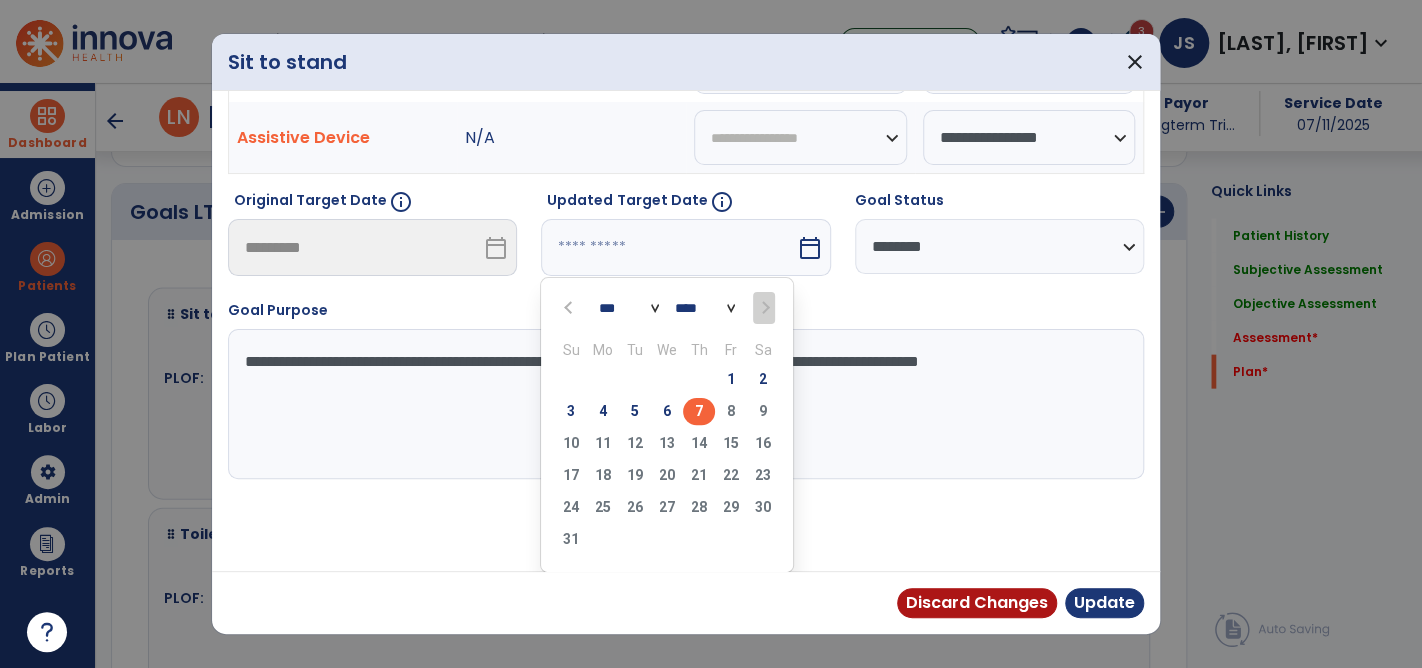 click on "7" at bounding box center (699, 411) 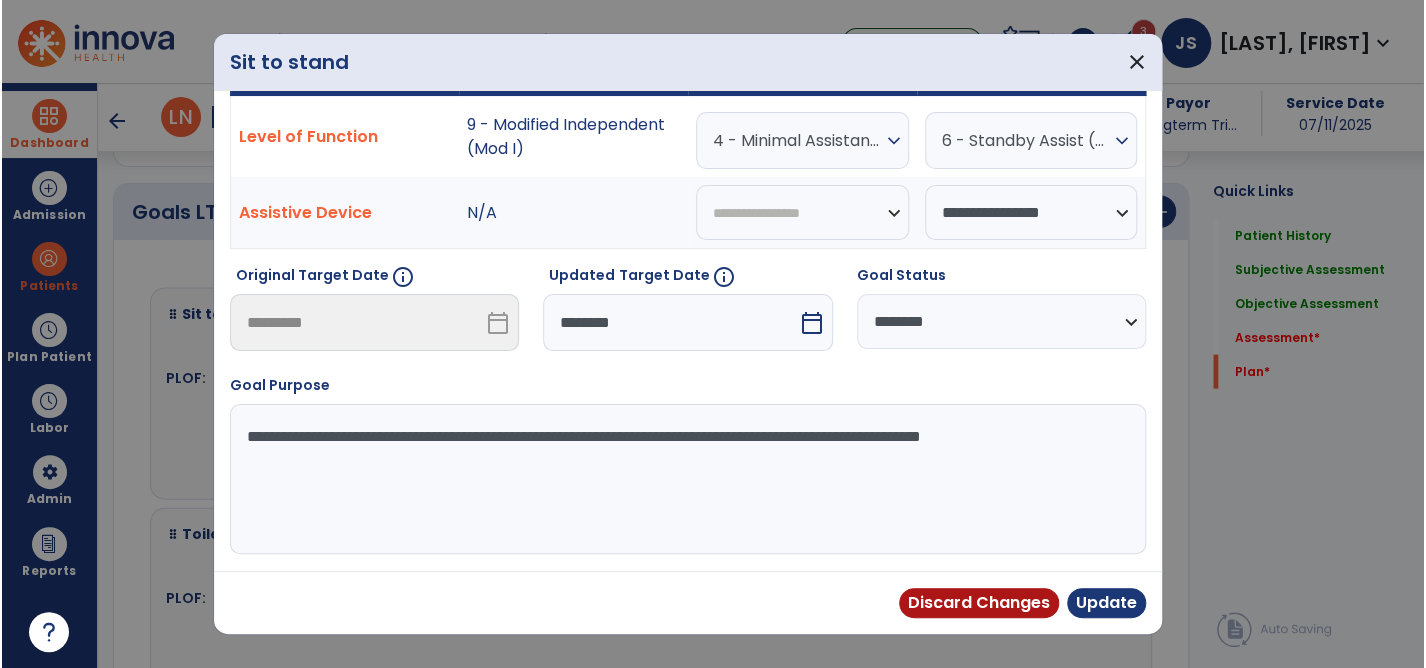 scroll, scrollTop: 53, scrollLeft: 0, axis: vertical 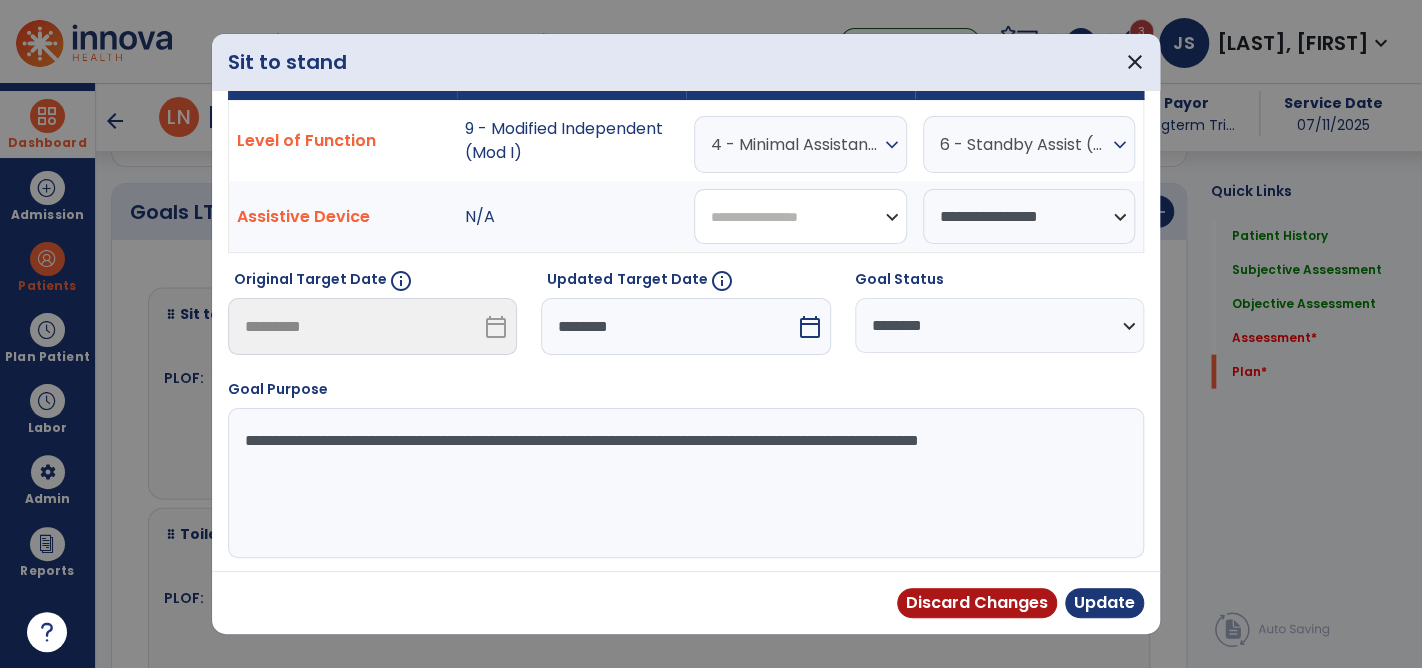 click on "**********" at bounding box center (800, 216) 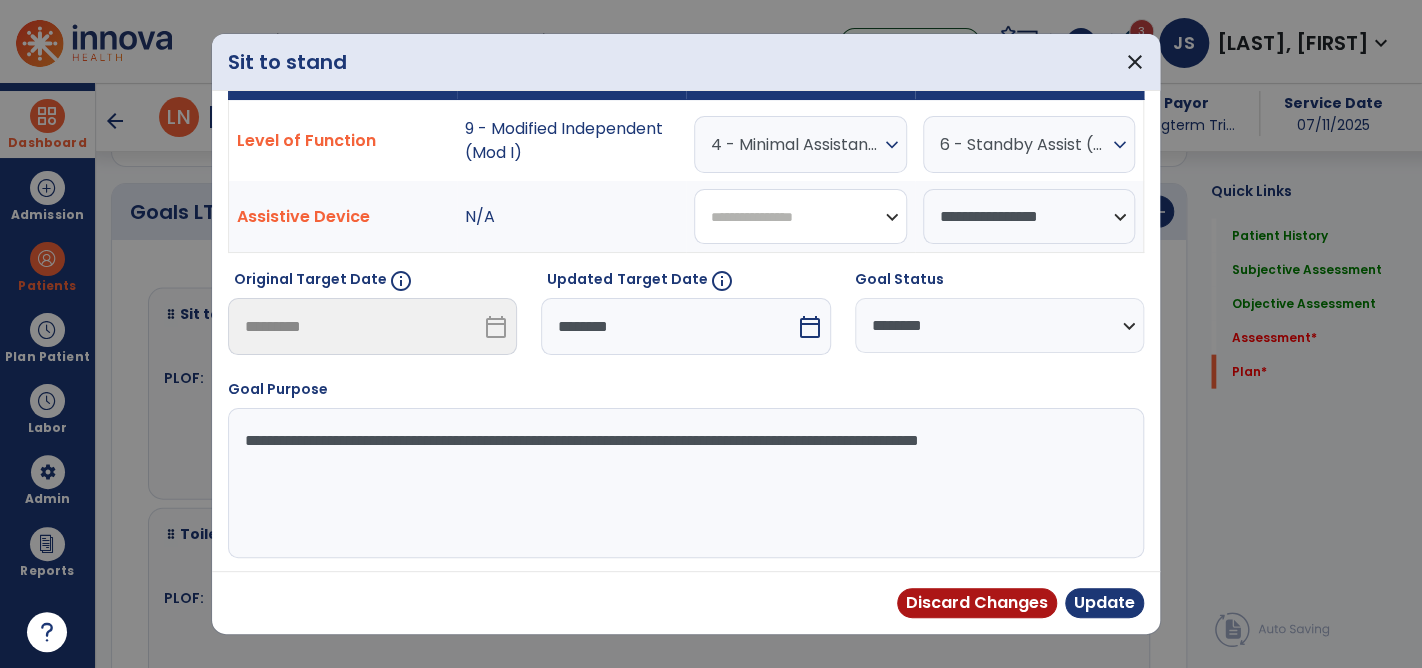 click on "**********" at bounding box center [800, 216] 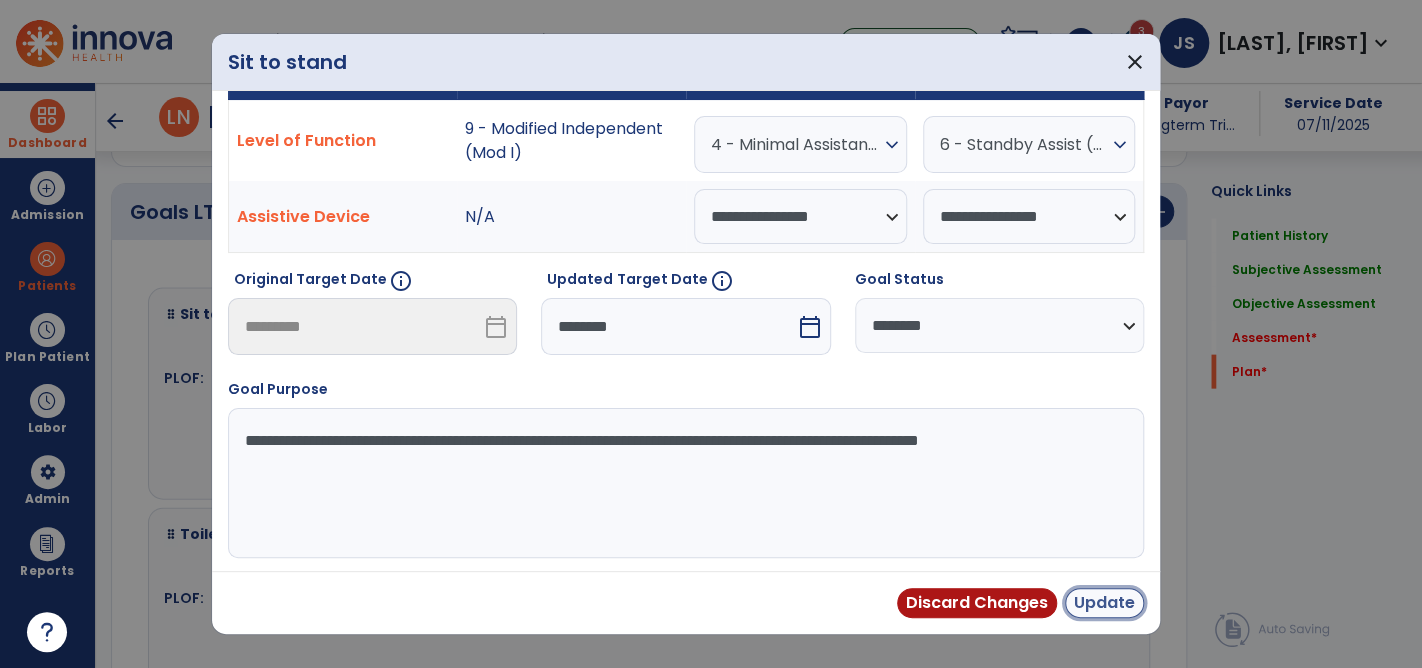 click on "Update" at bounding box center [1104, 603] 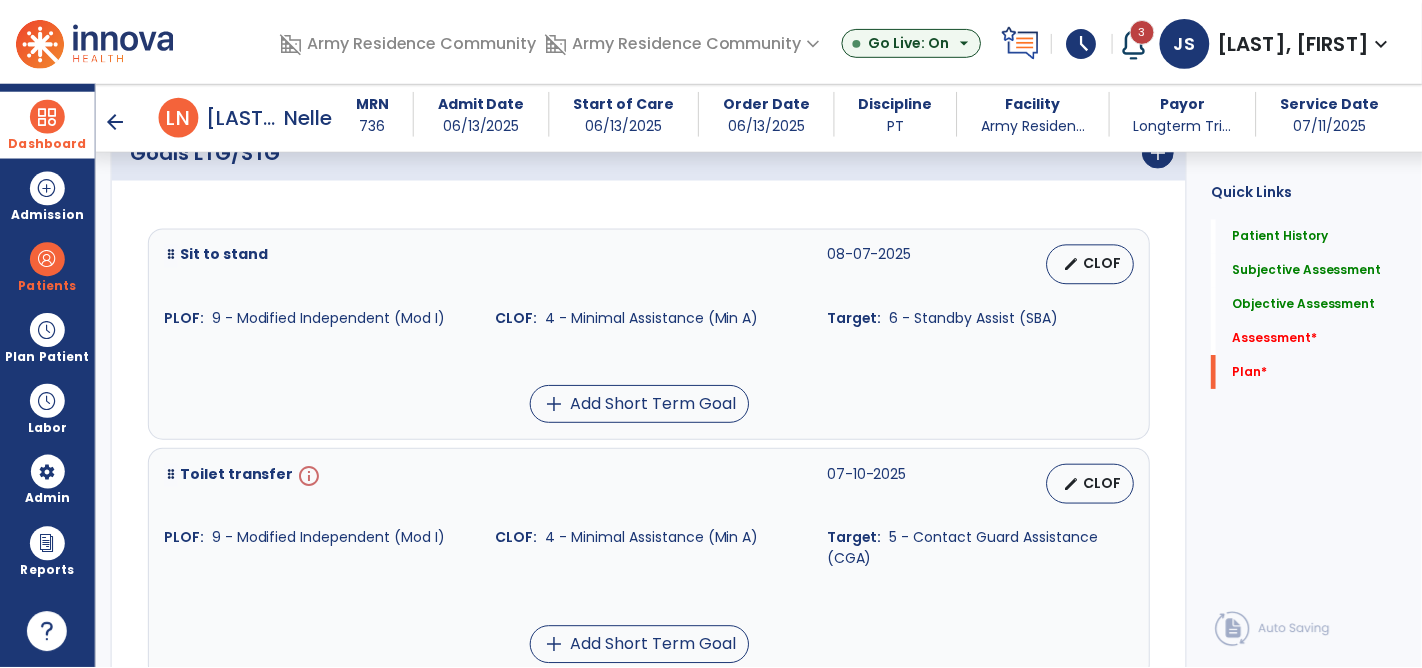 scroll, scrollTop: 5600, scrollLeft: 0, axis: vertical 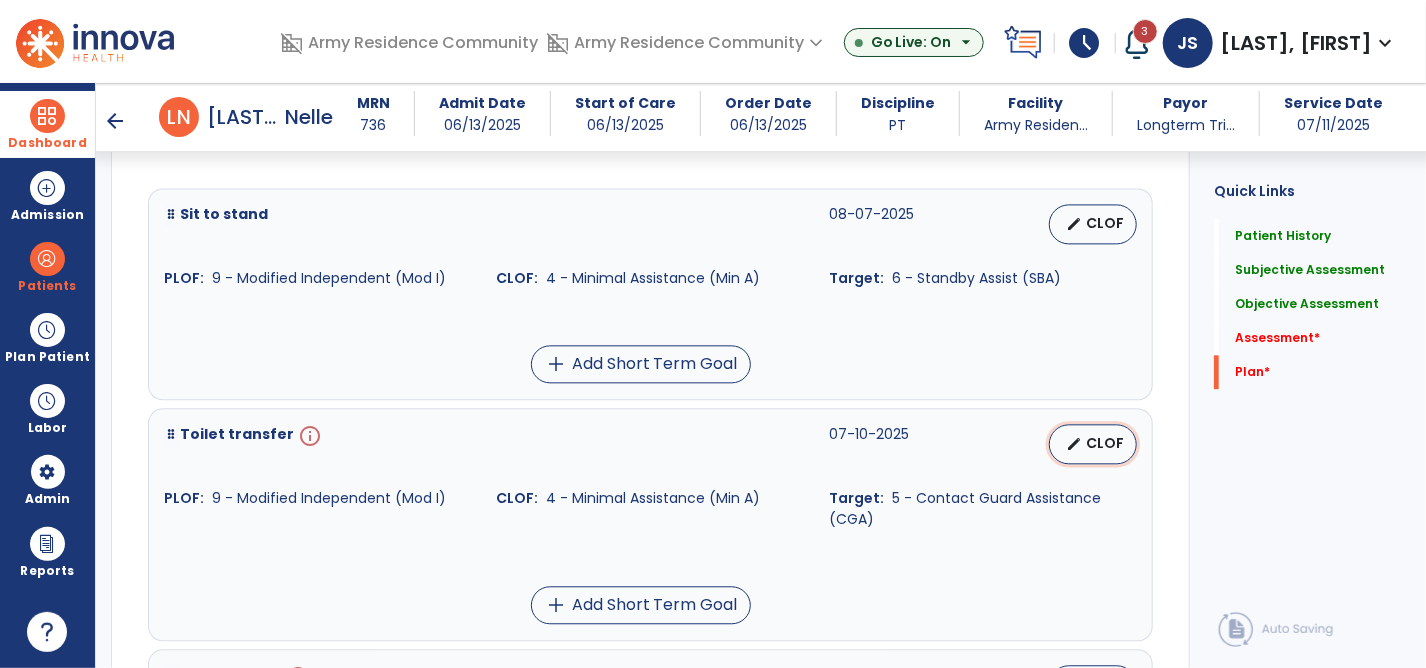 click on "edit" at bounding box center [1074, 444] 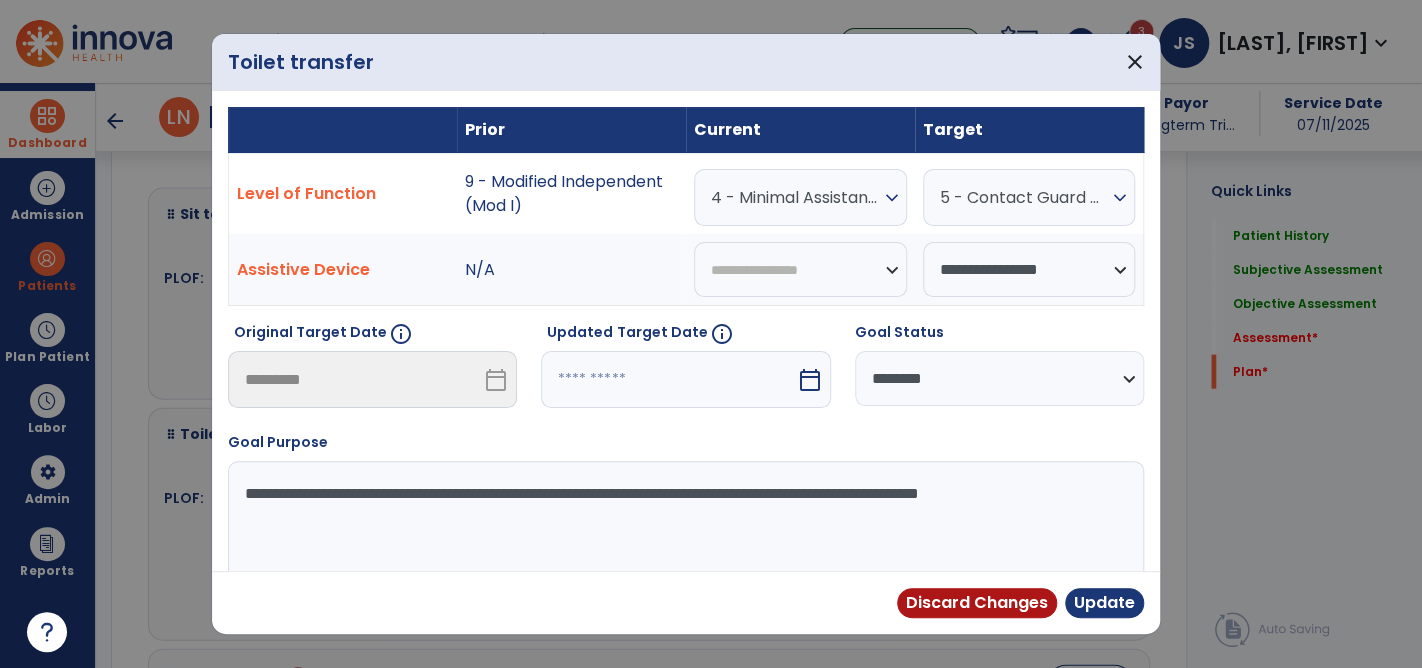 scroll, scrollTop: 5640, scrollLeft: 0, axis: vertical 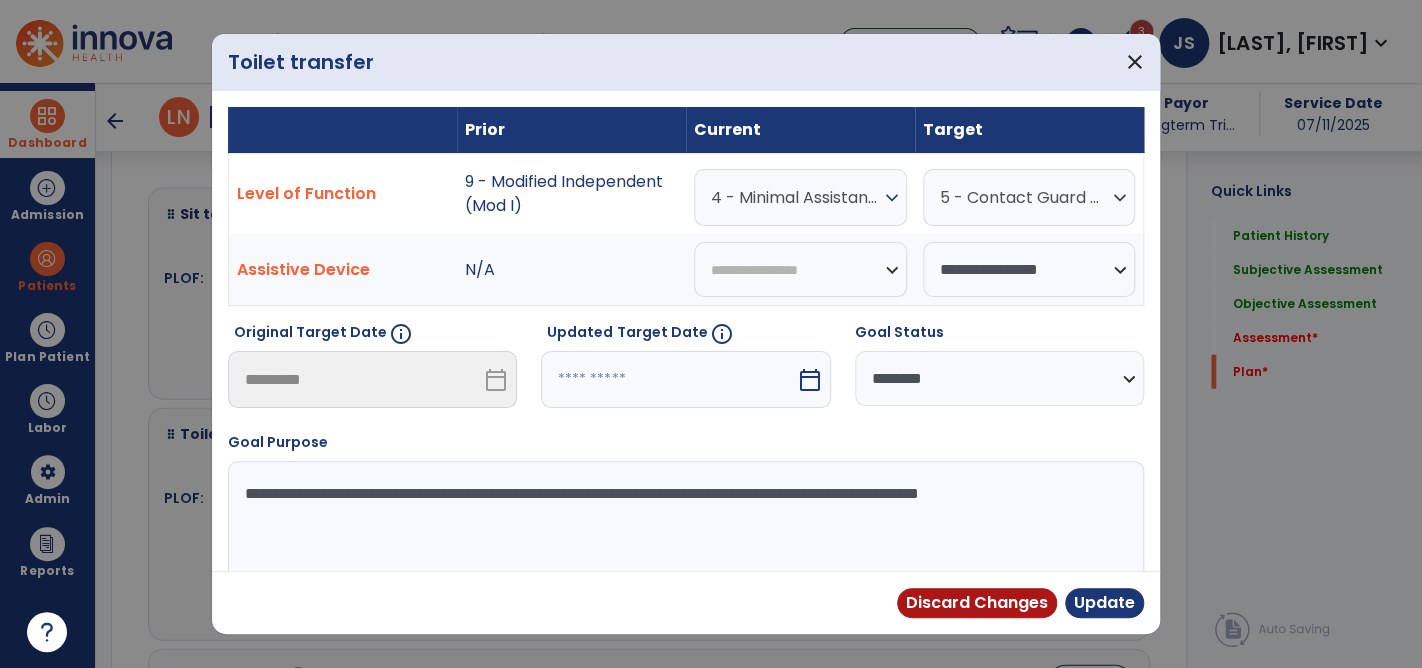 click on "calendar_today" at bounding box center [810, 380] 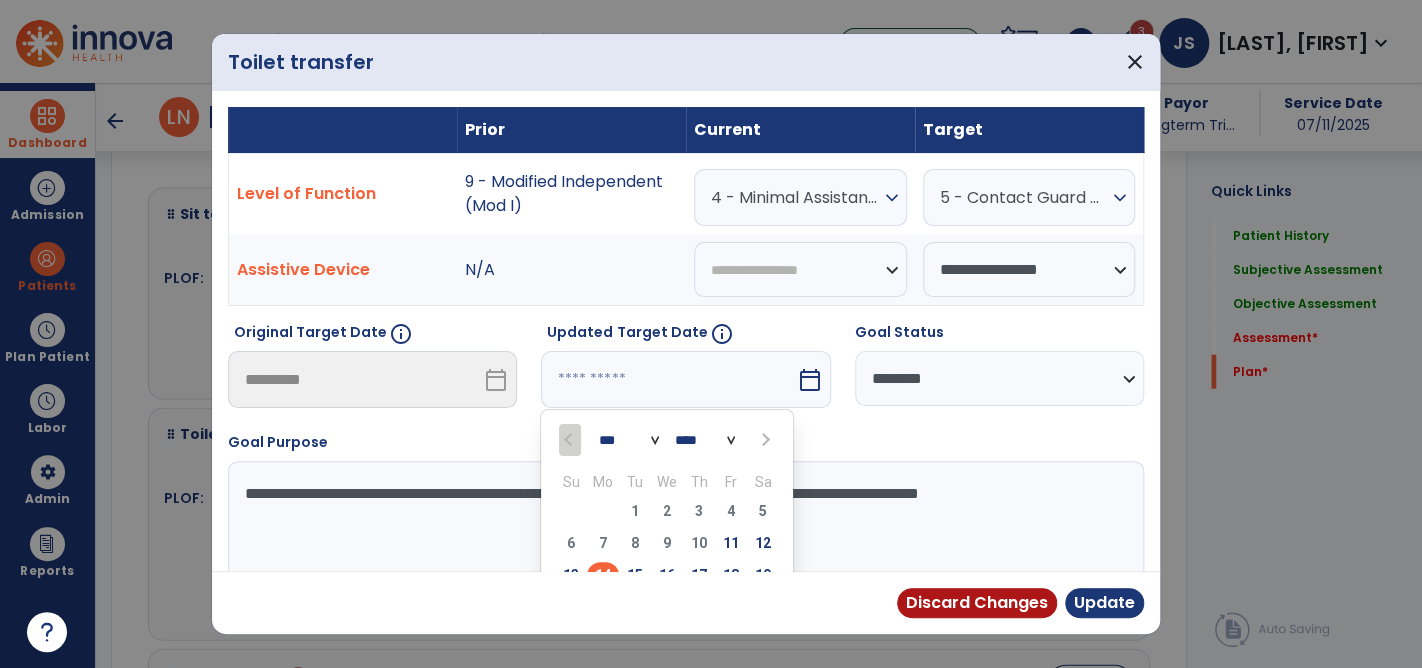 scroll, scrollTop: 21, scrollLeft: 0, axis: vertical 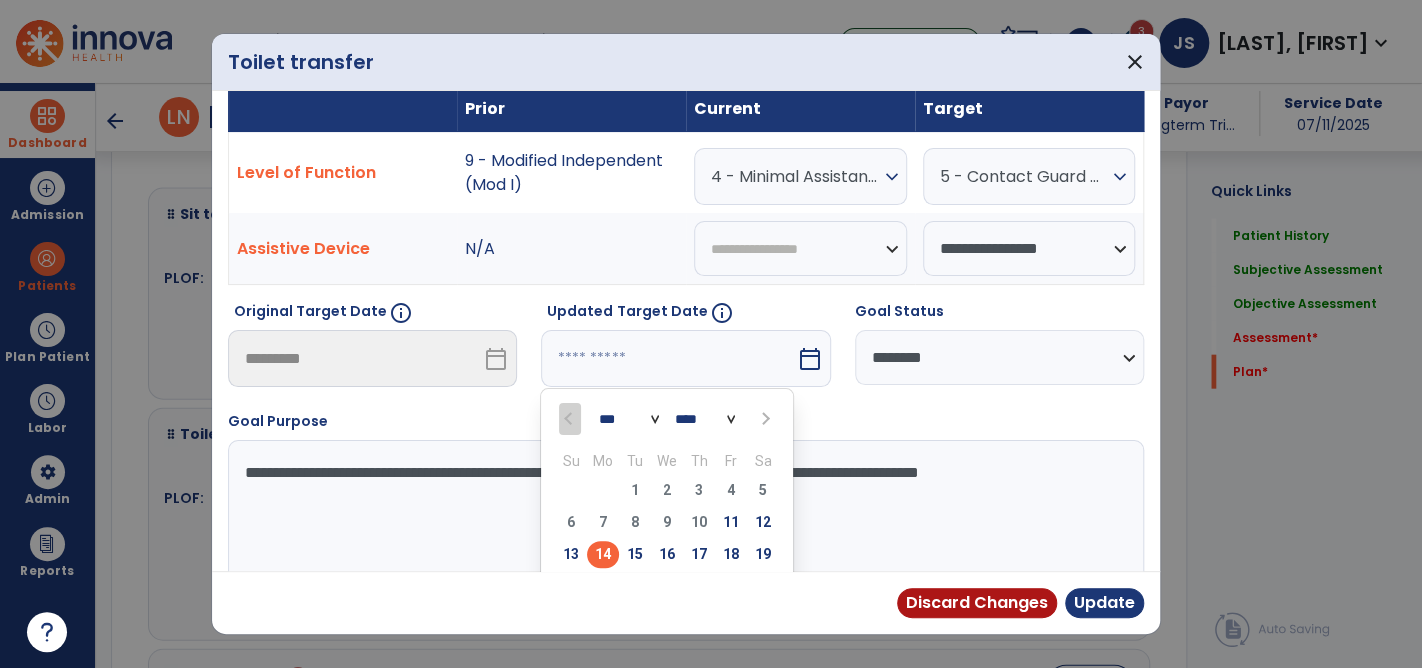 click at bounding box center [763, 419] 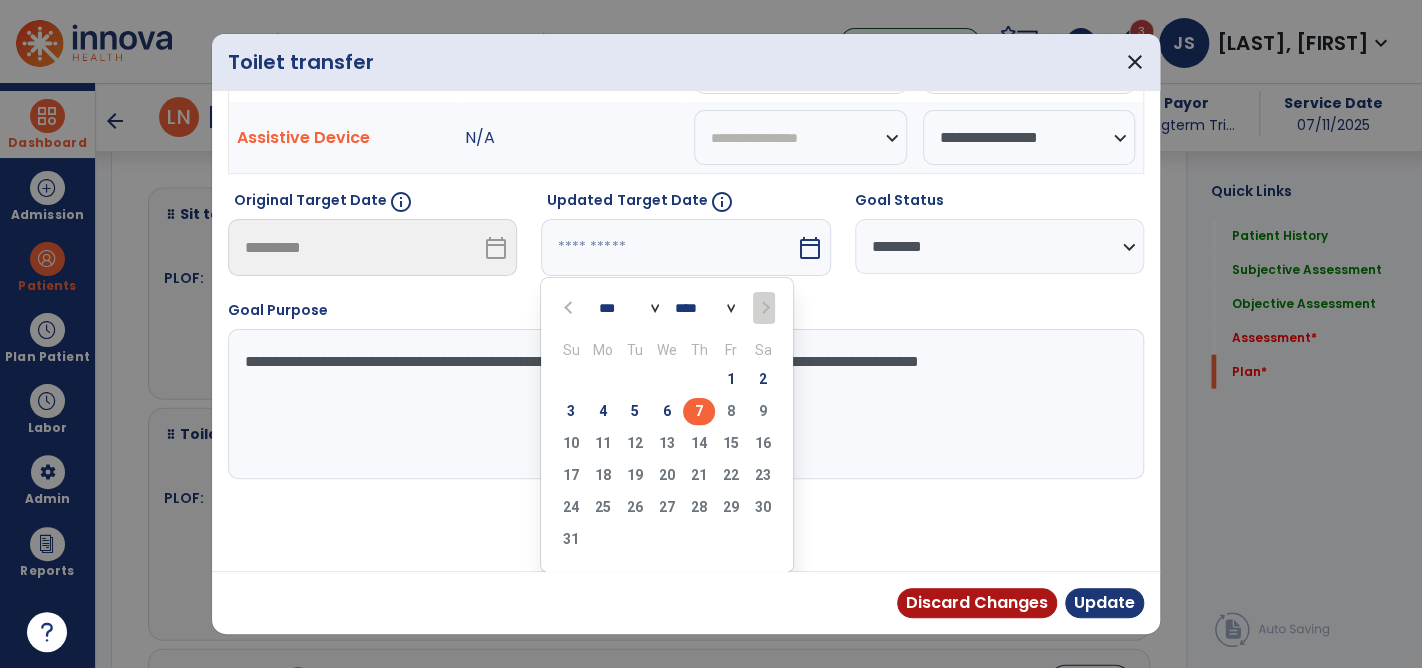 click on "7" at bounding box center [699, 411] 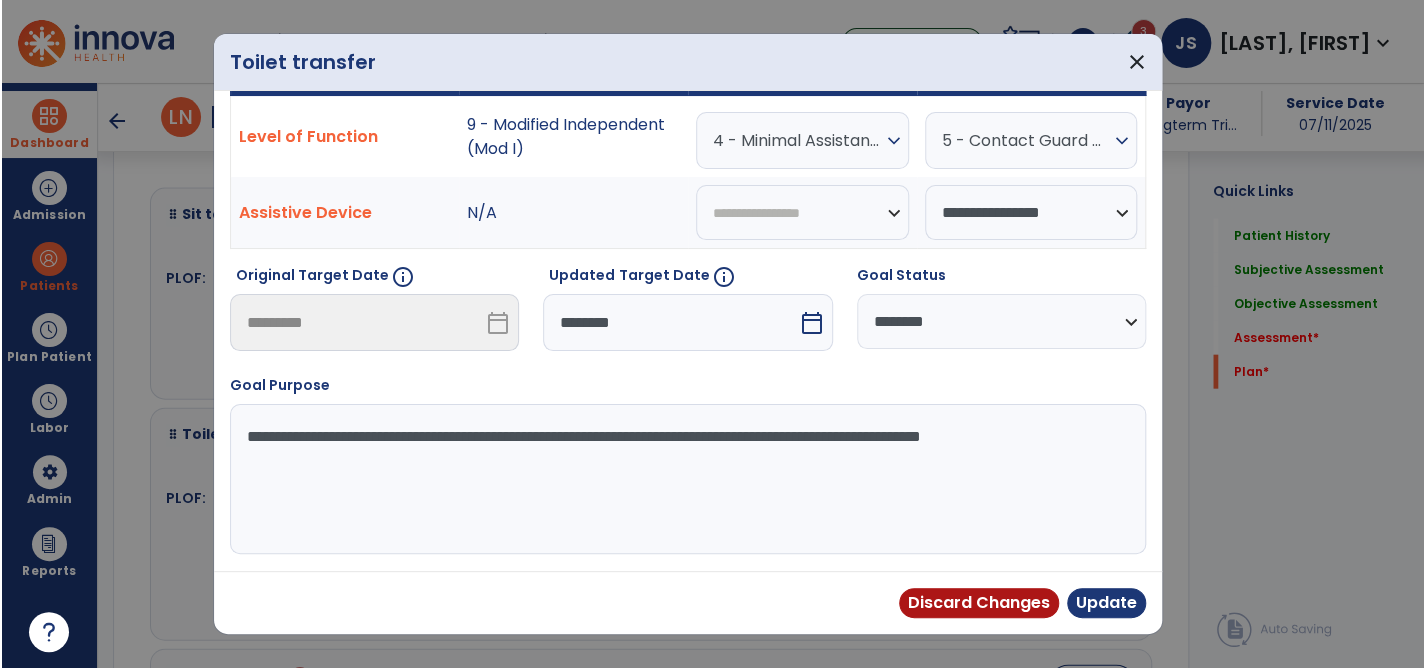 scroll, scrollTop: 53, scrollLeft: 0, axis: vertical 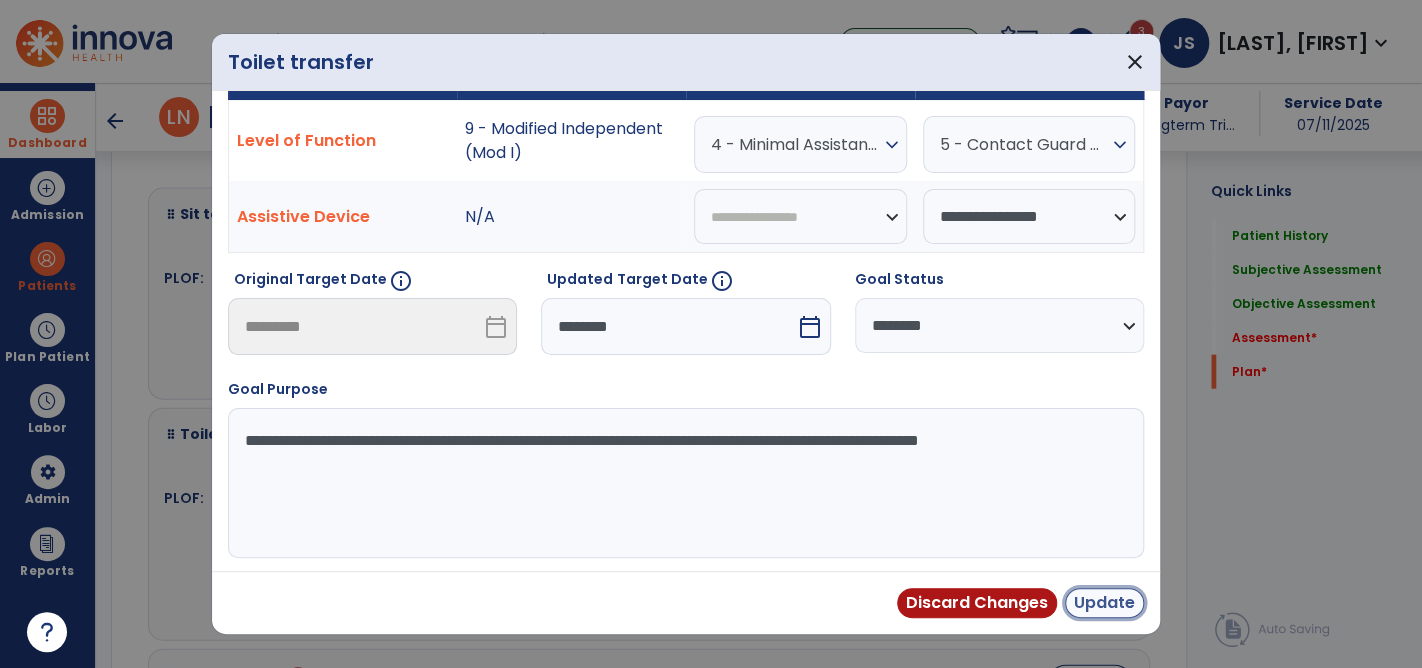 click on "Update" at bounding box center (1104, 603) 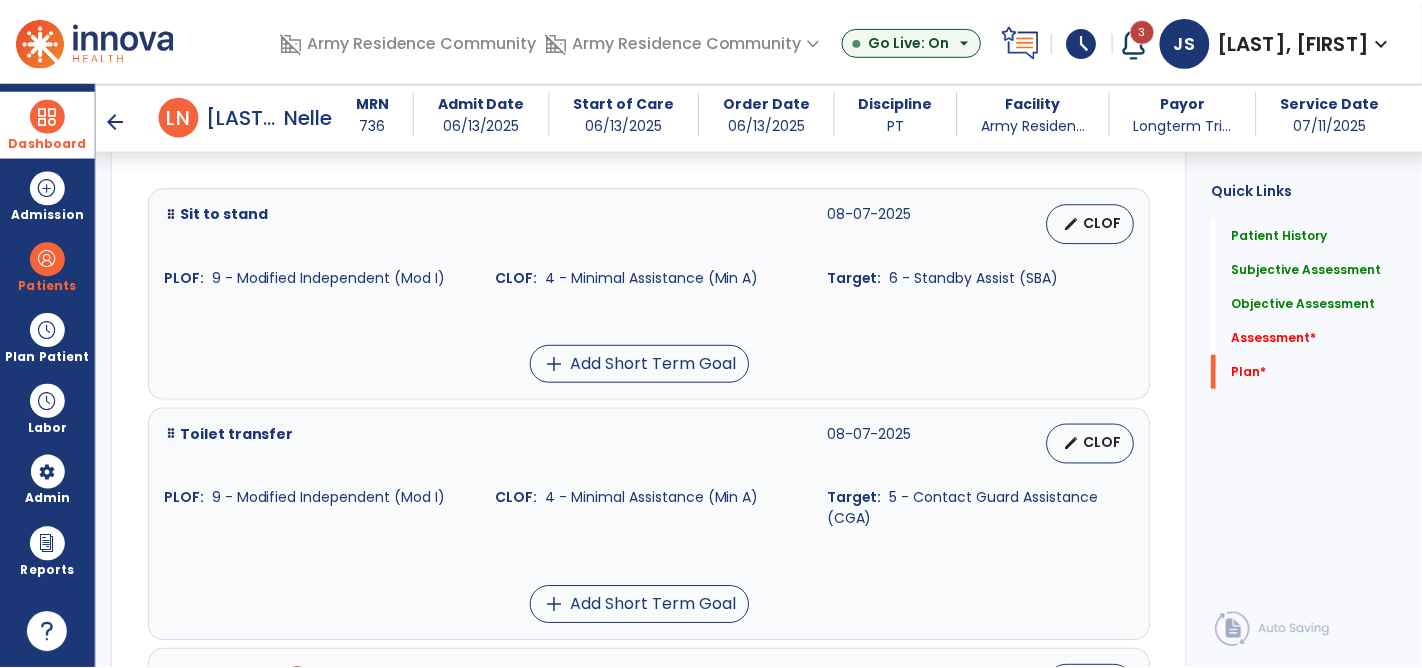 scroll, scrollTop: 5600, scrollLeft: 0, axis: vertical 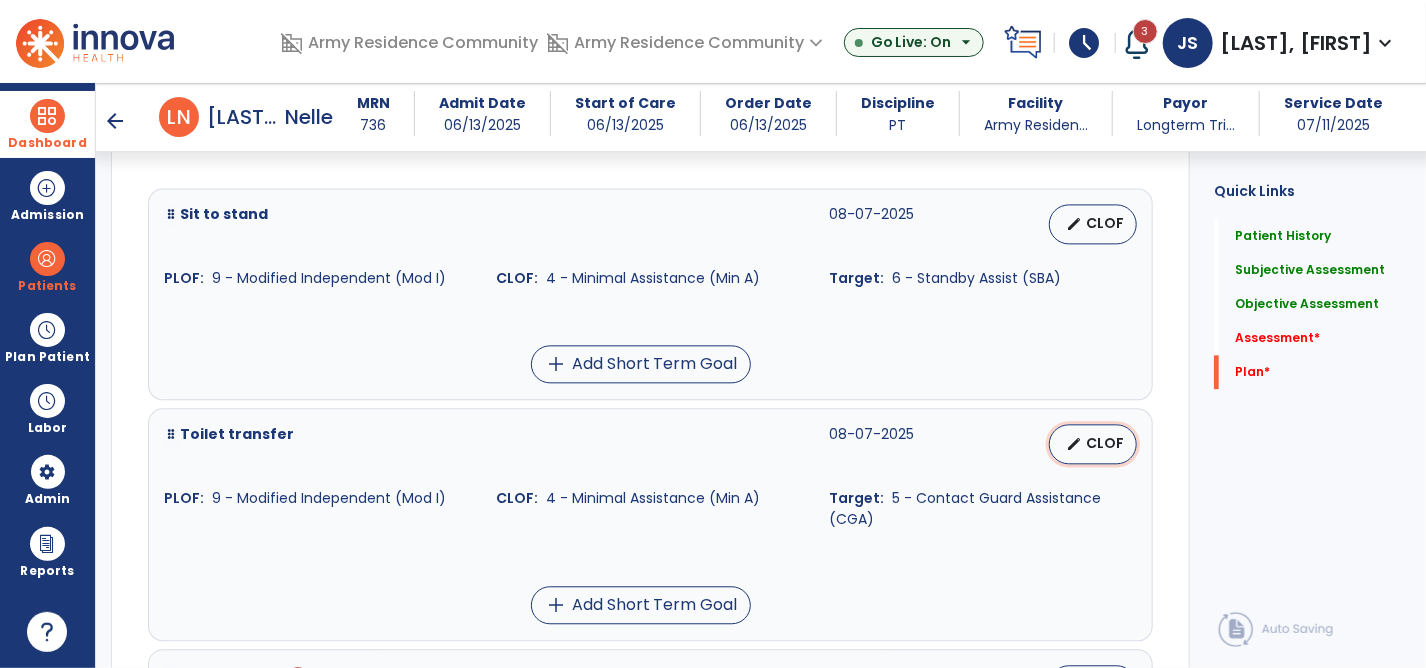 click on "edit" at bounding box center (1074, 444) 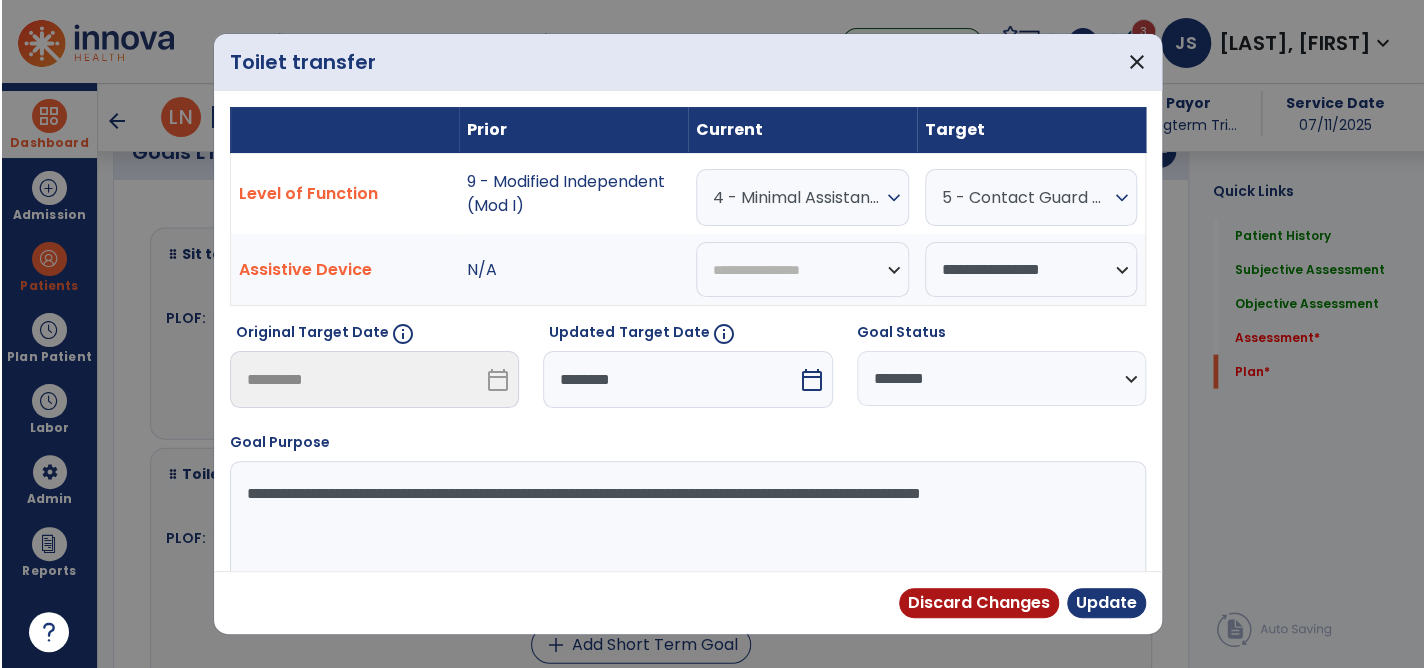 scroll, scrollTop: 5640, scrollLeft: 0, axis: vertical 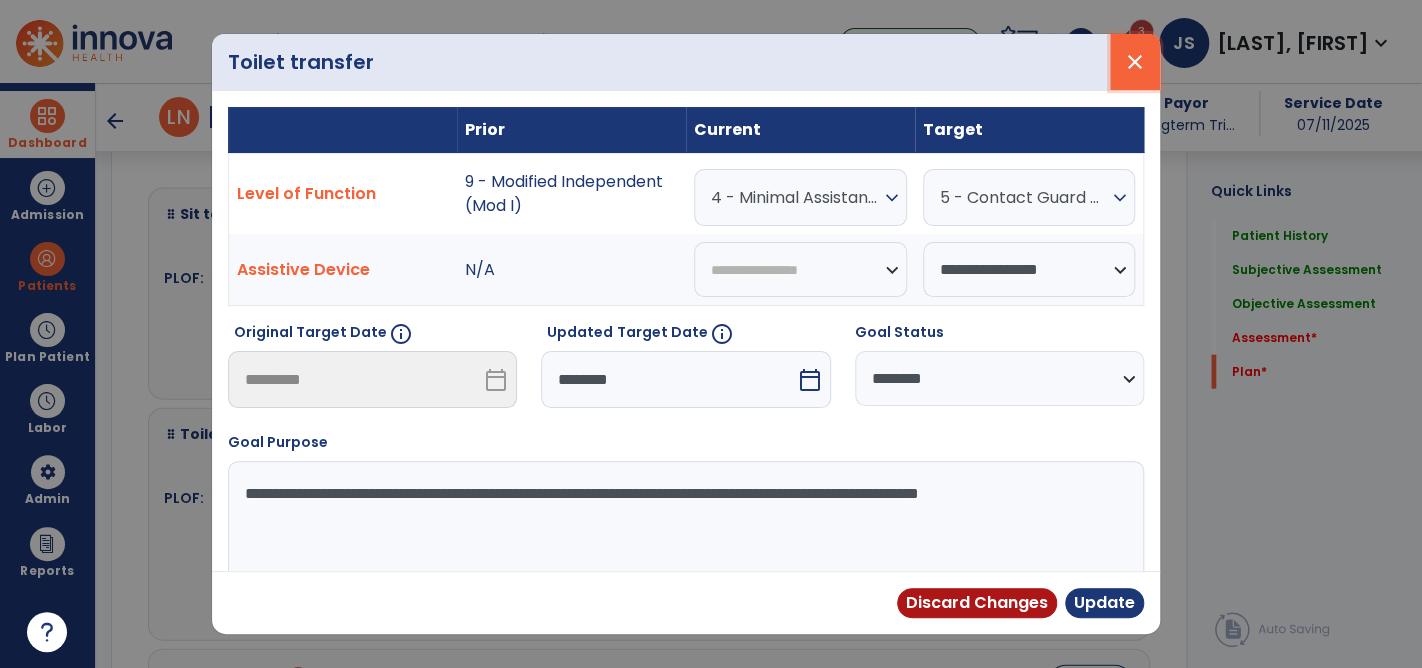 click on "close" at bounding box center (1135, 62) 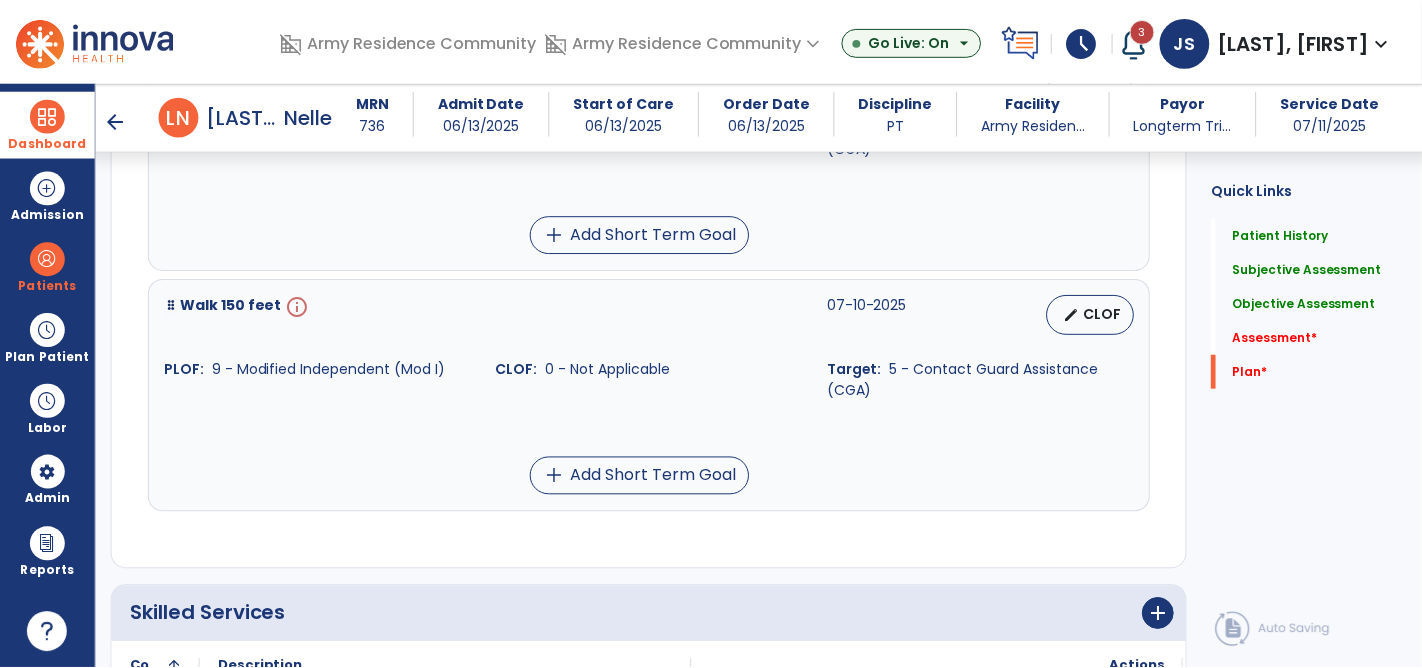 scroll, scrollTop: 6000, scrollLeft: 0, axis: vertical 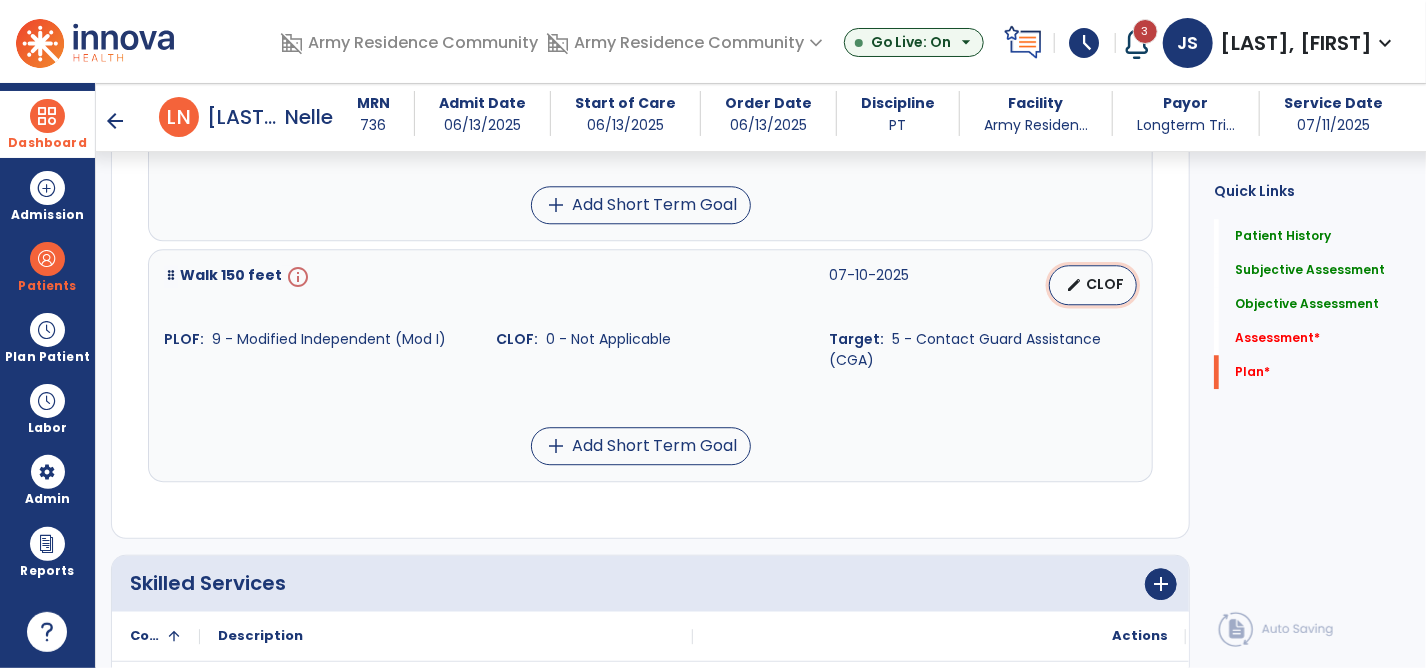 click on "CLOF" at bounding box center (1105, 284) 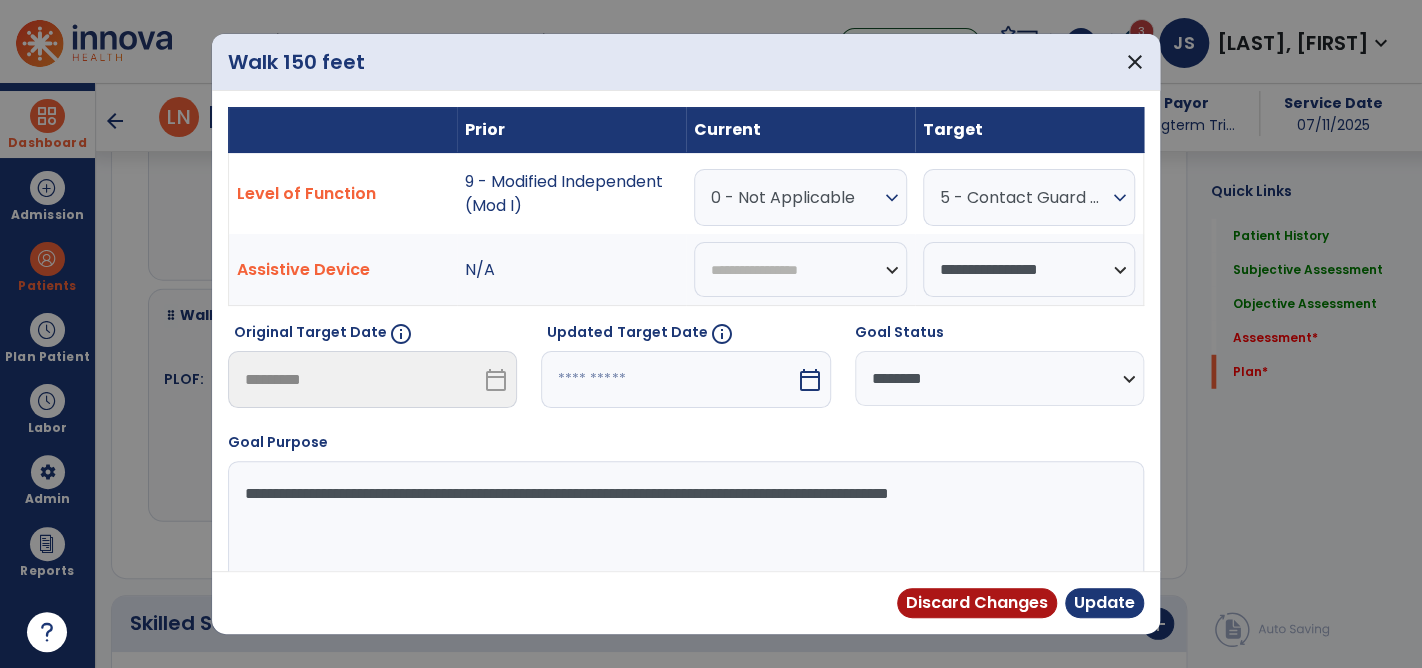 scroll, scrollTop: 6040, scrollLeft: 0, axis: vertical 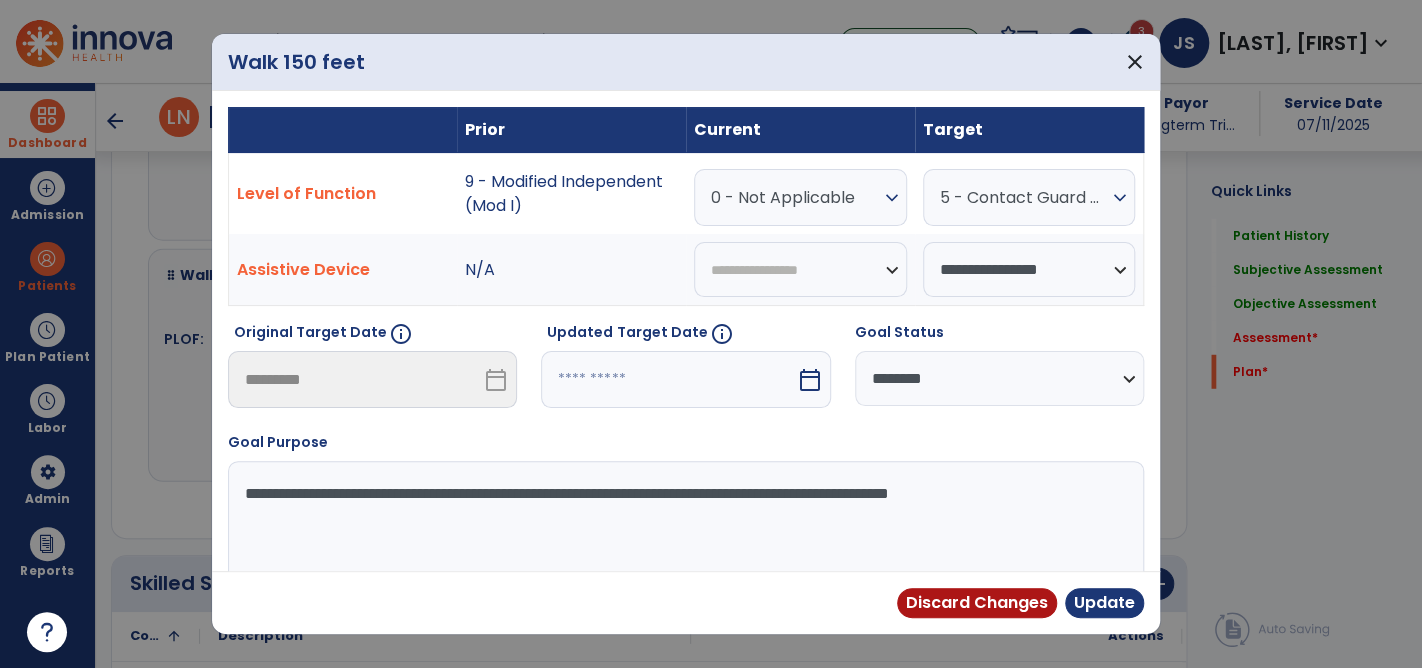click on "0 - Not Applicable" at bounding box center [795, 197] 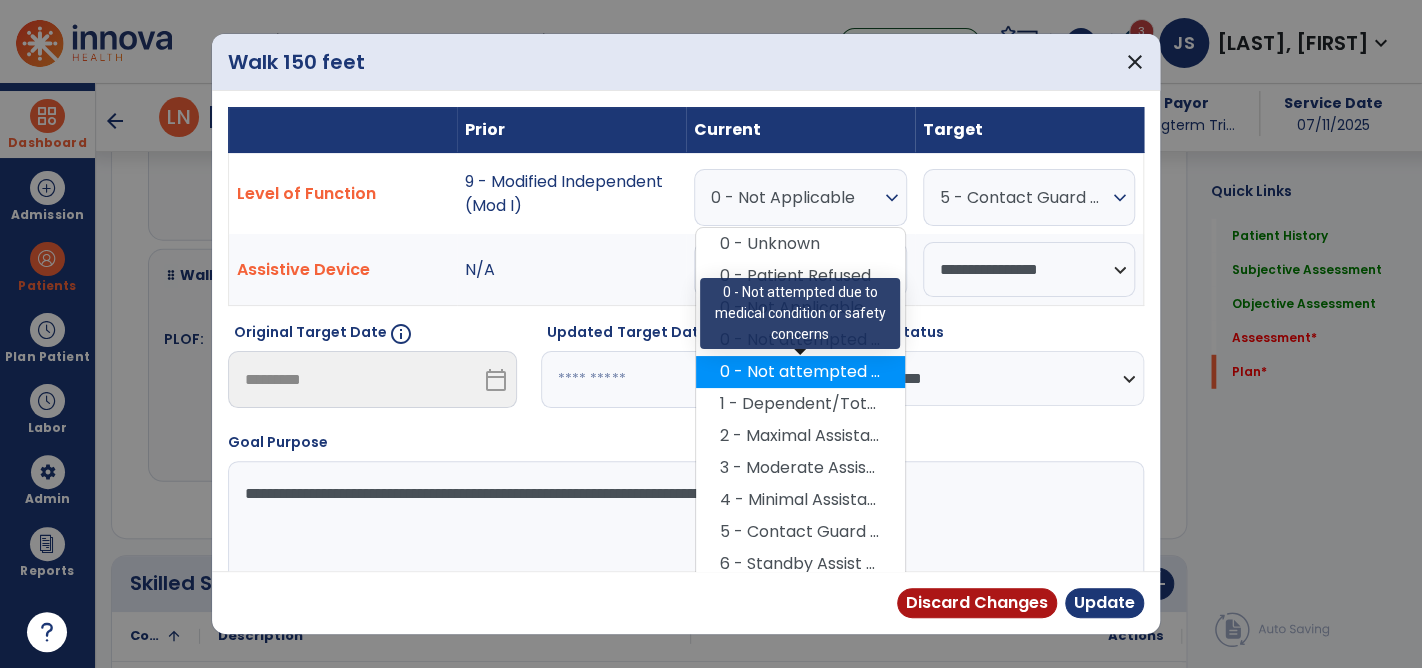 click on "0 - Not attempted due to medical condition or safety concerns" at bounding box center [800, 372] 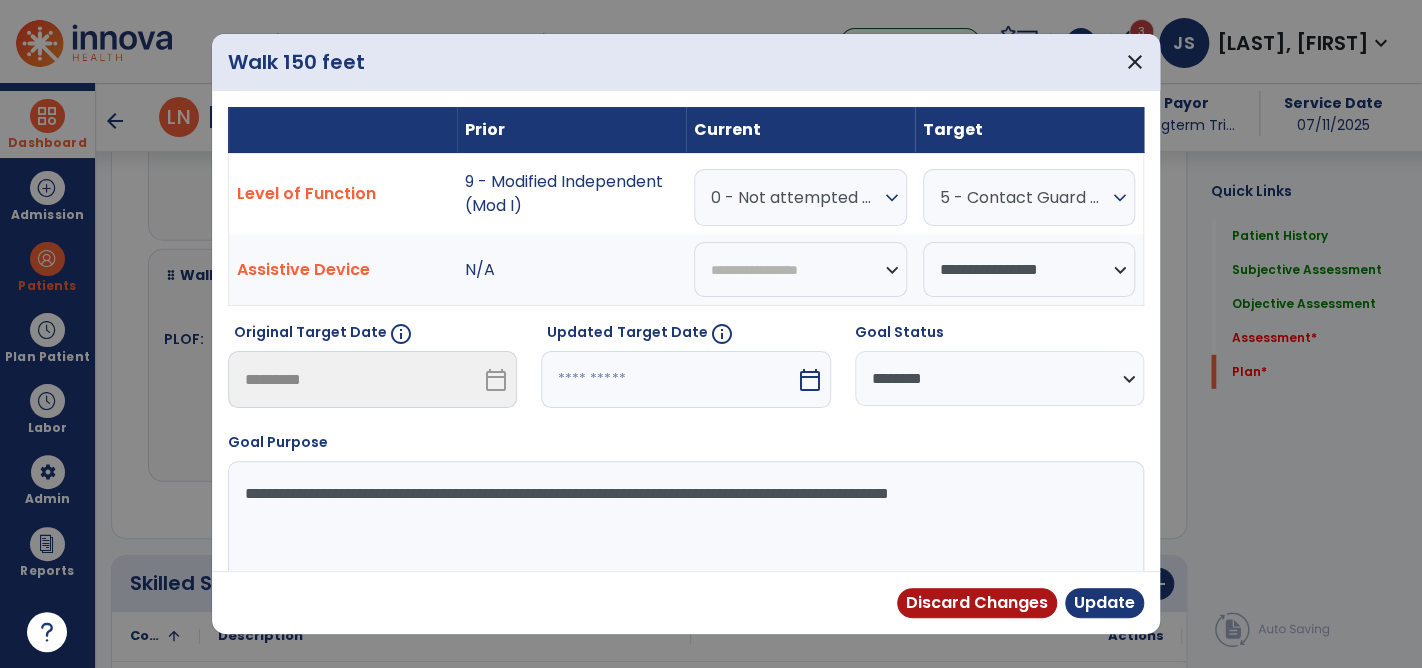 click on "calendar_today" at bounding box center [810, 380] 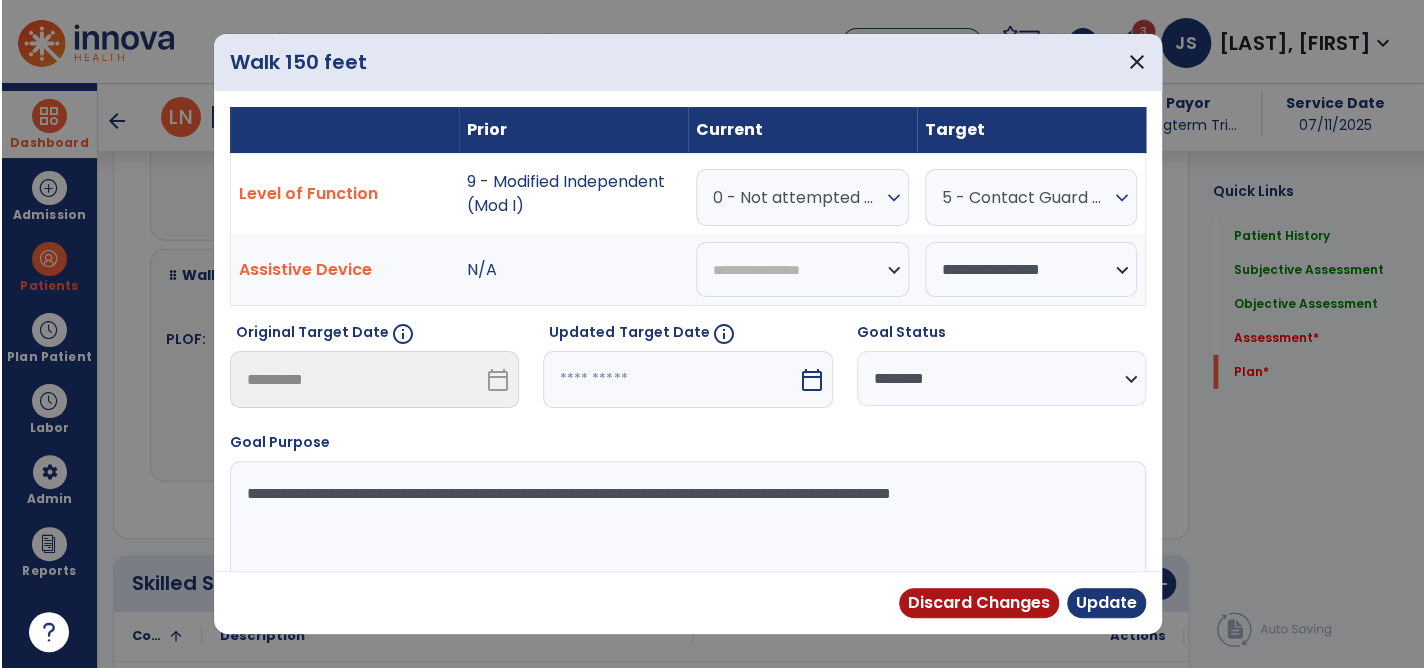 scroll, scrollTop: 21, scrollLeft: 0, axis: vertical 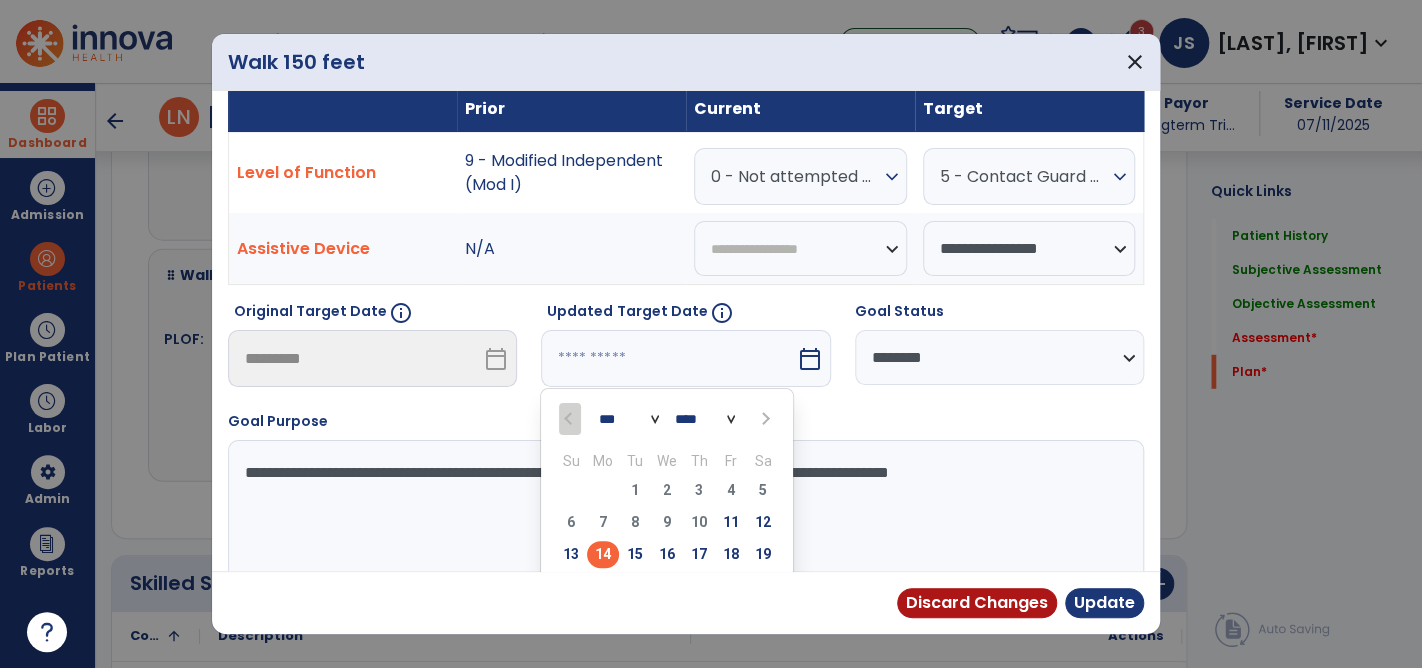 click at bounding box center [763, 419] 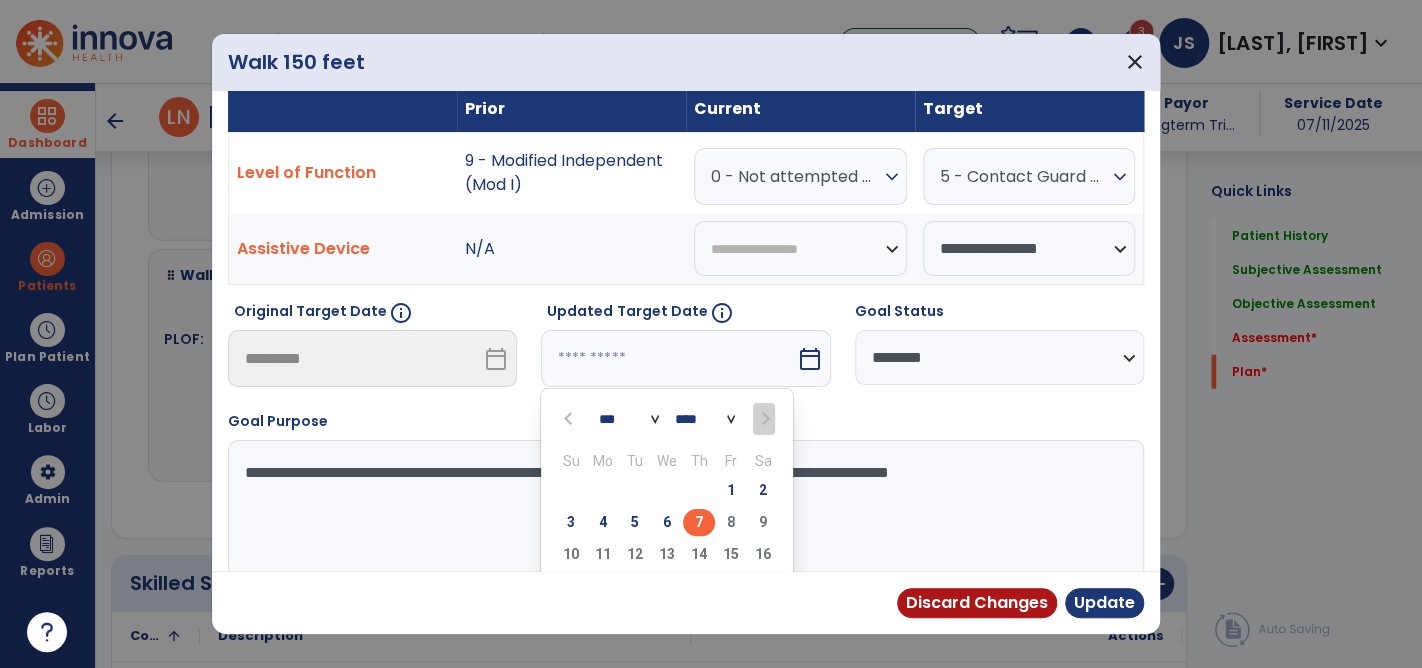 click on "7" at bounding box center (699, 522) 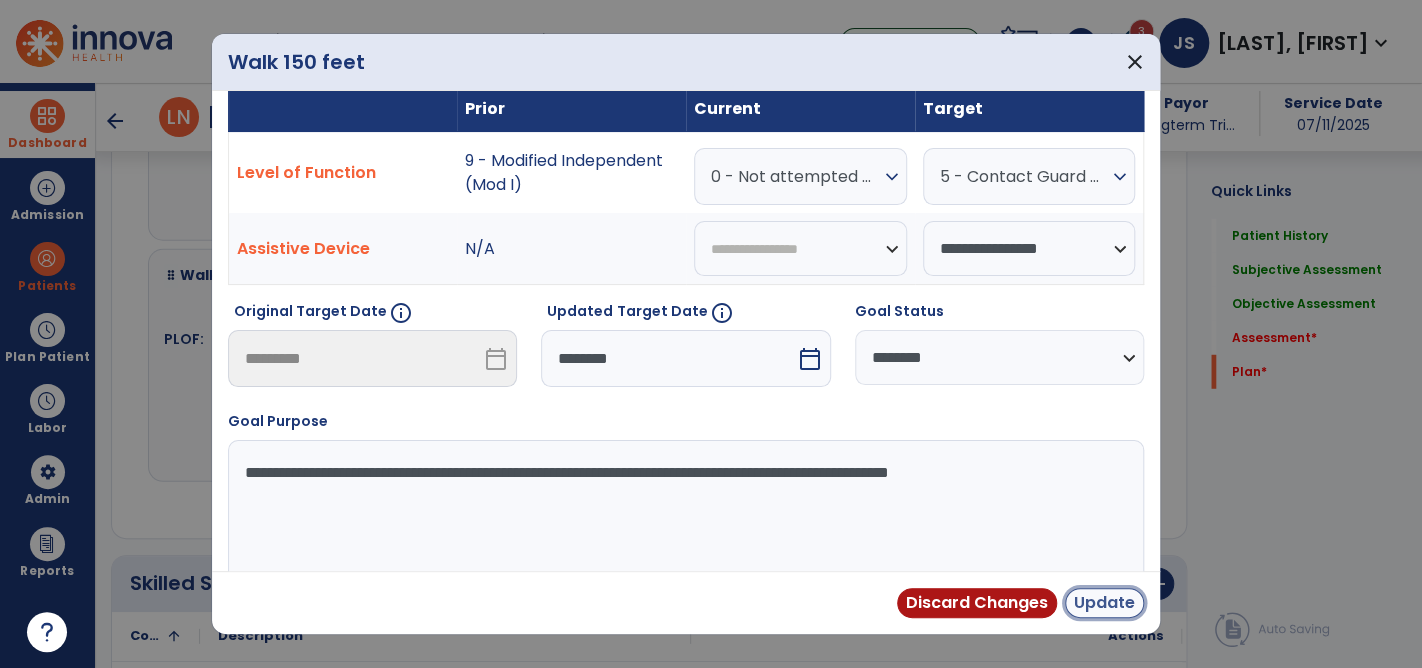 click on "Update" at bounding box center [1104, 603] 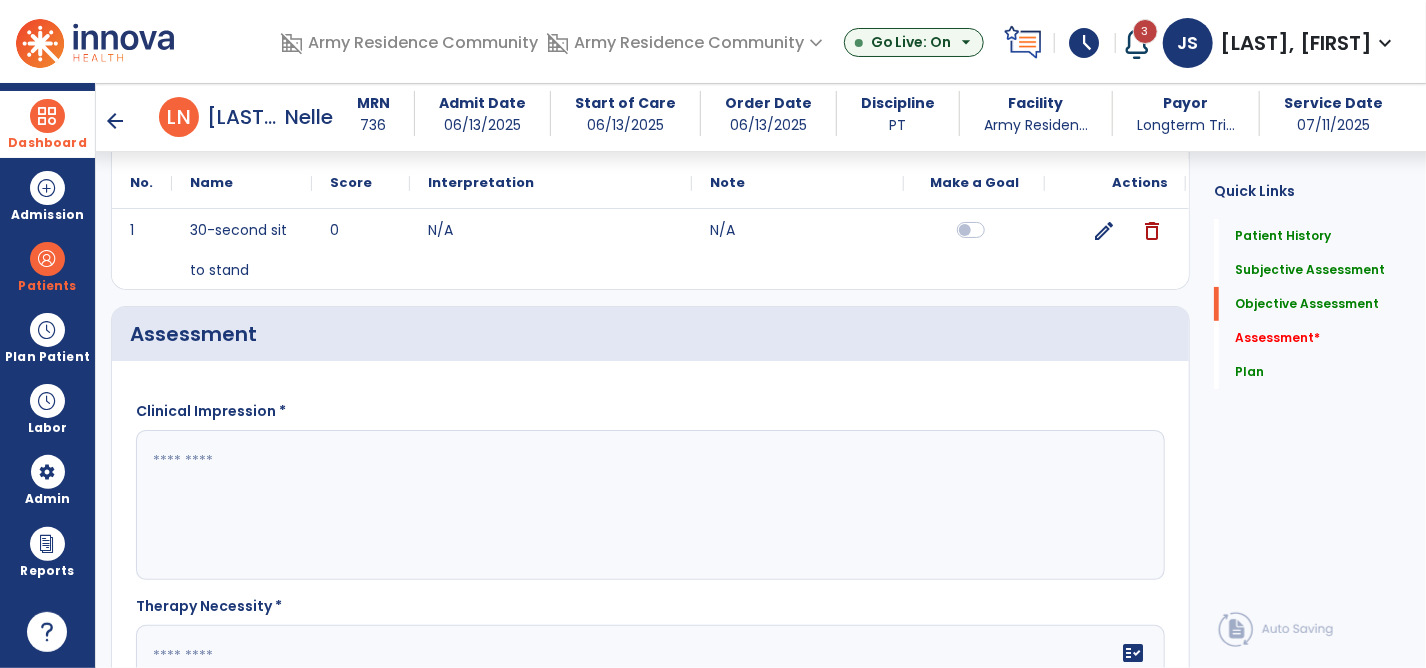 scroll, scrollTop: 3800, scrollLeft: 0, axis: vertical 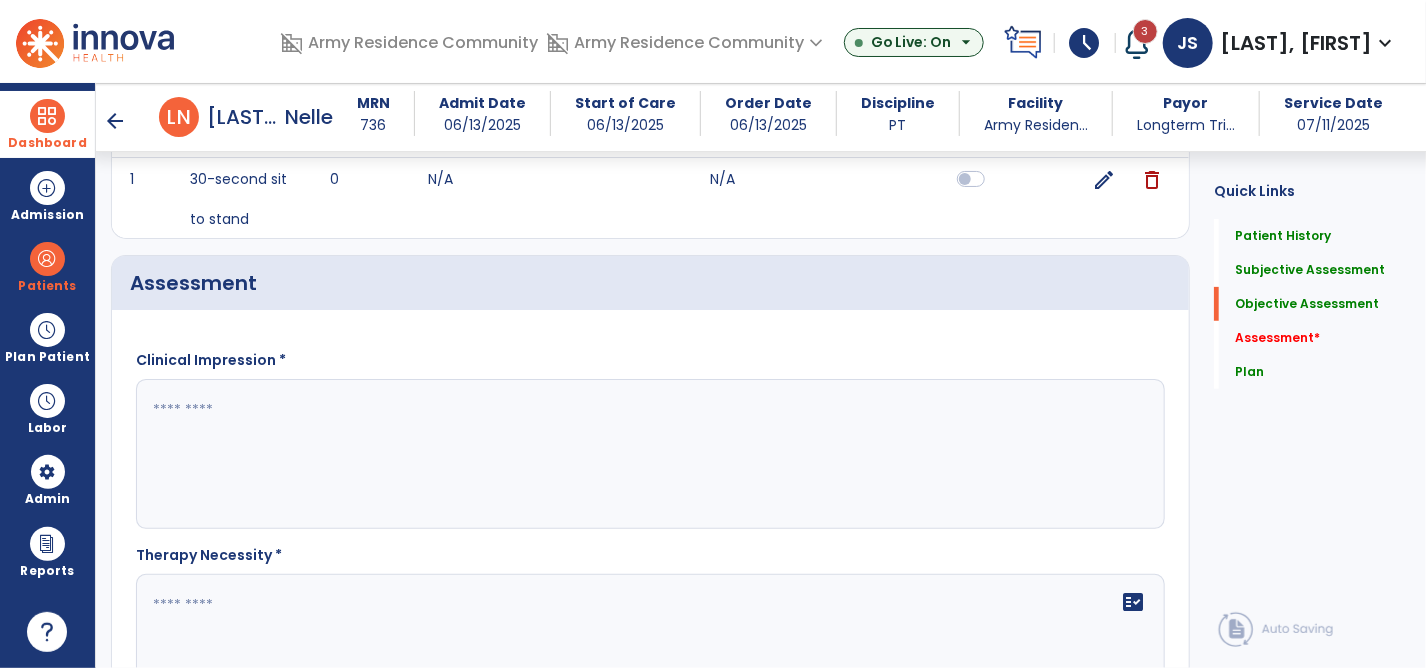 click 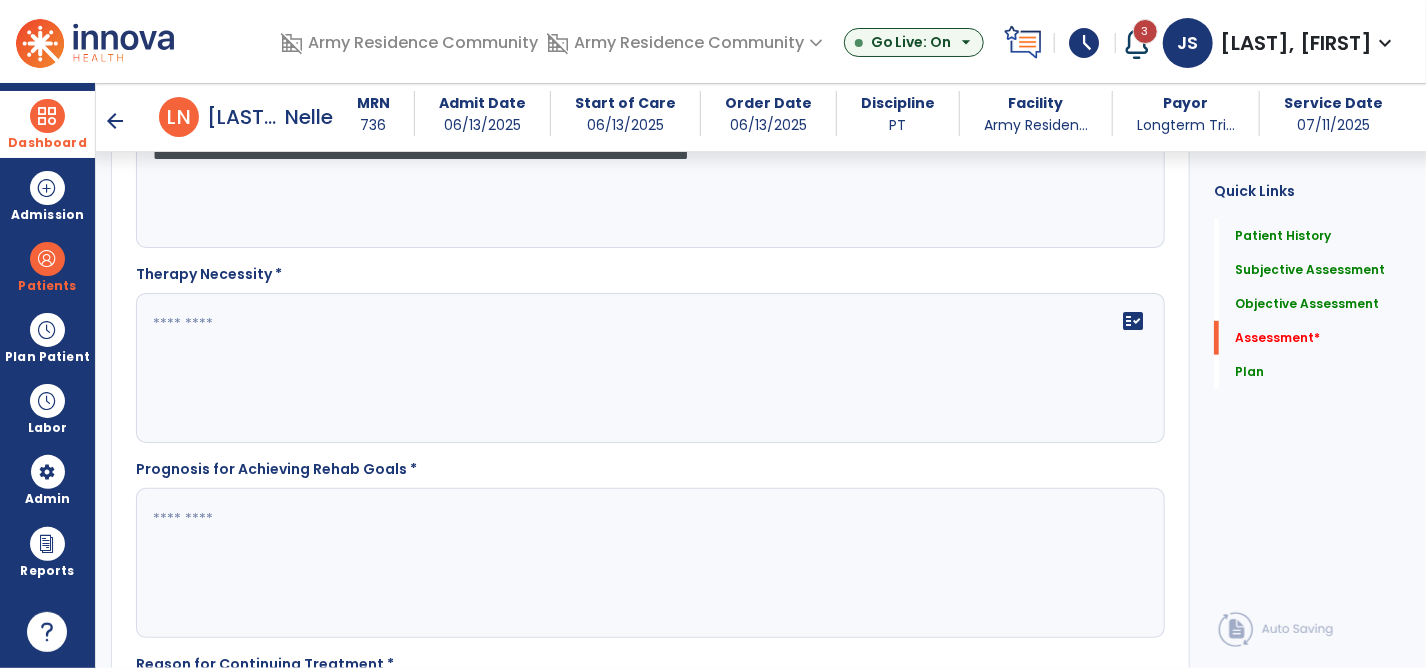 scroll, scrollTop: 4100, scrollLeft: 0, axis: vertical 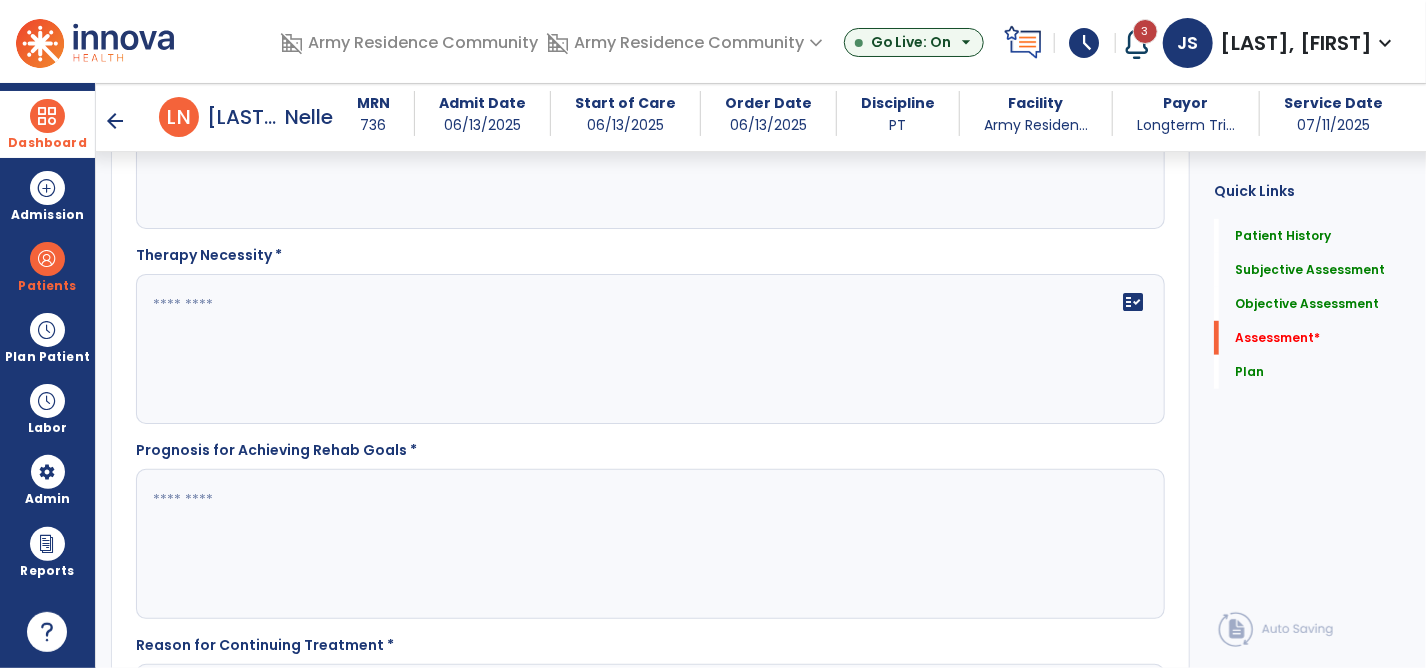 type on "**********" 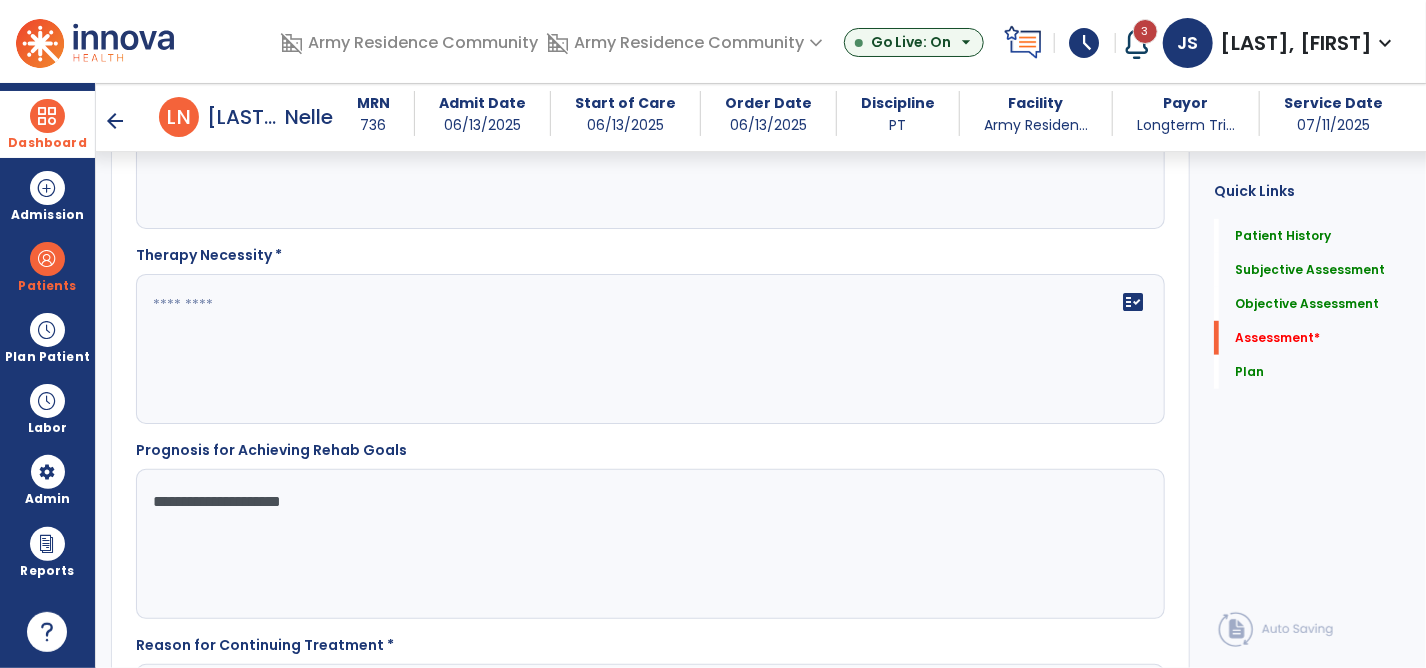 scroll, scrollTop: 4200, scrollLeft: 0, axis: vertical 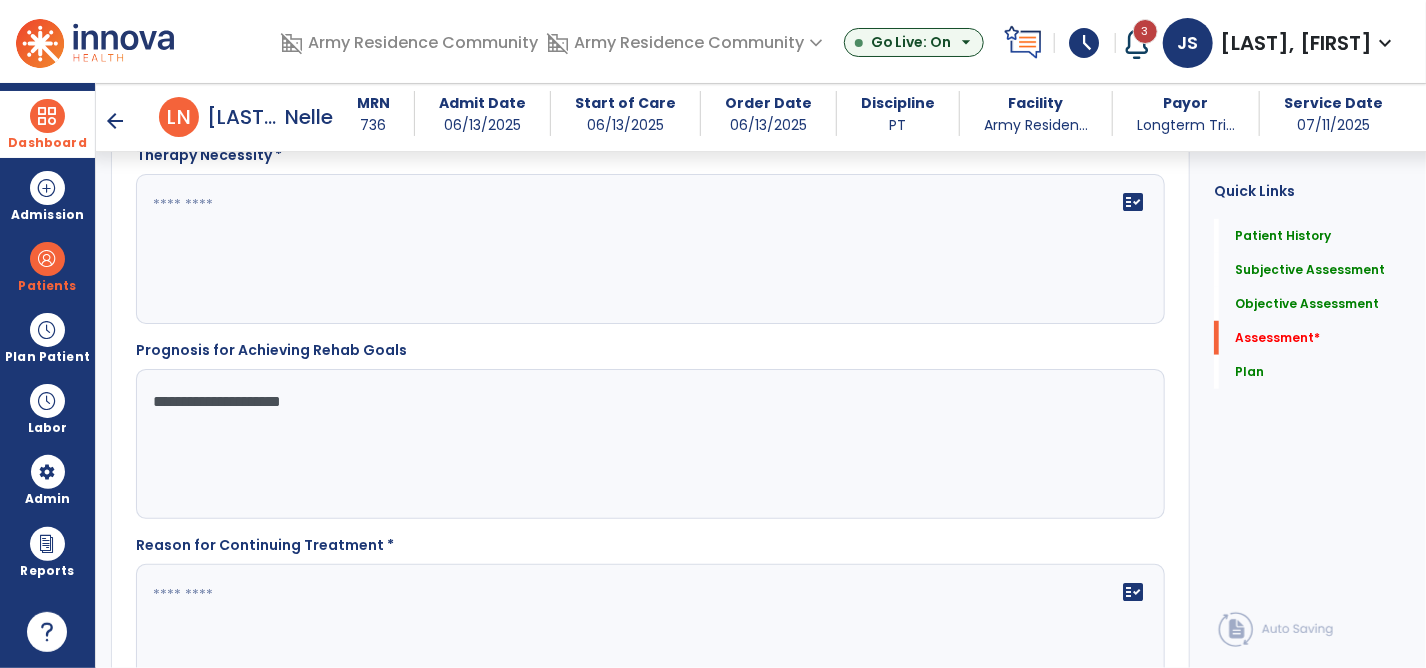 type on "**********" 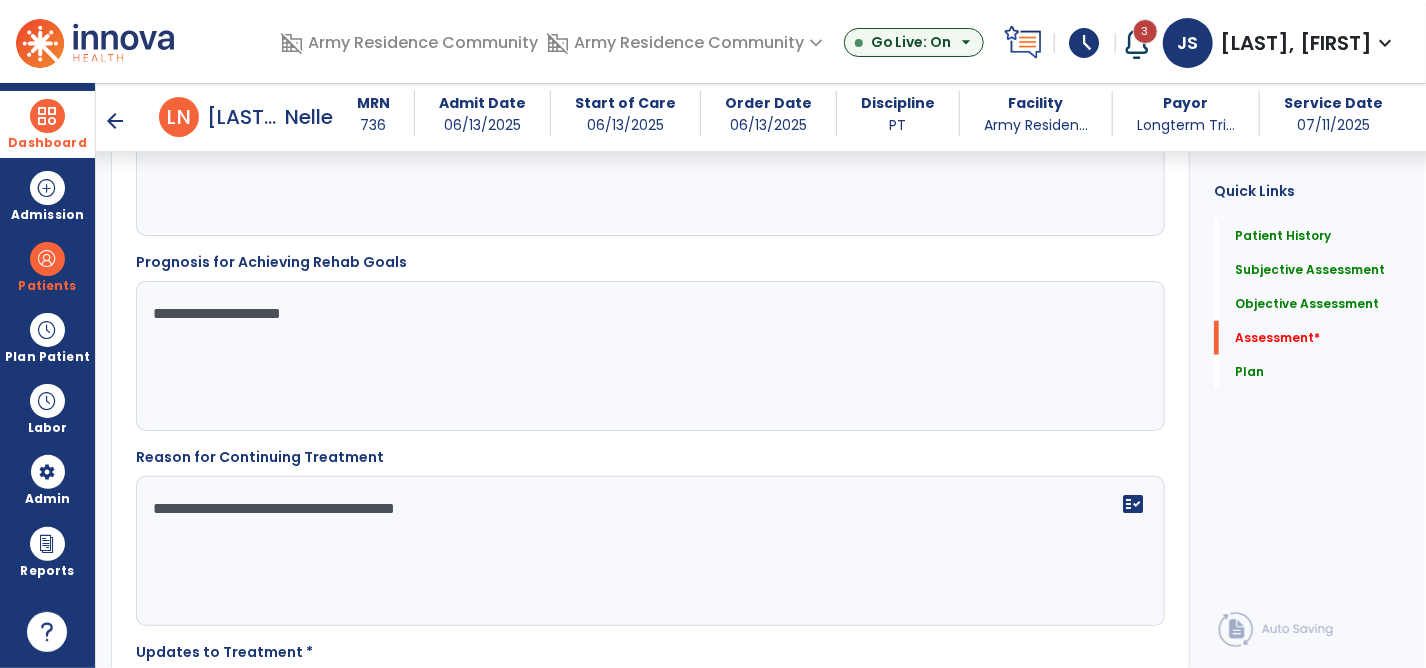 scroll, scrollTop: 4500, scrollLeft: 0, axis: vertical 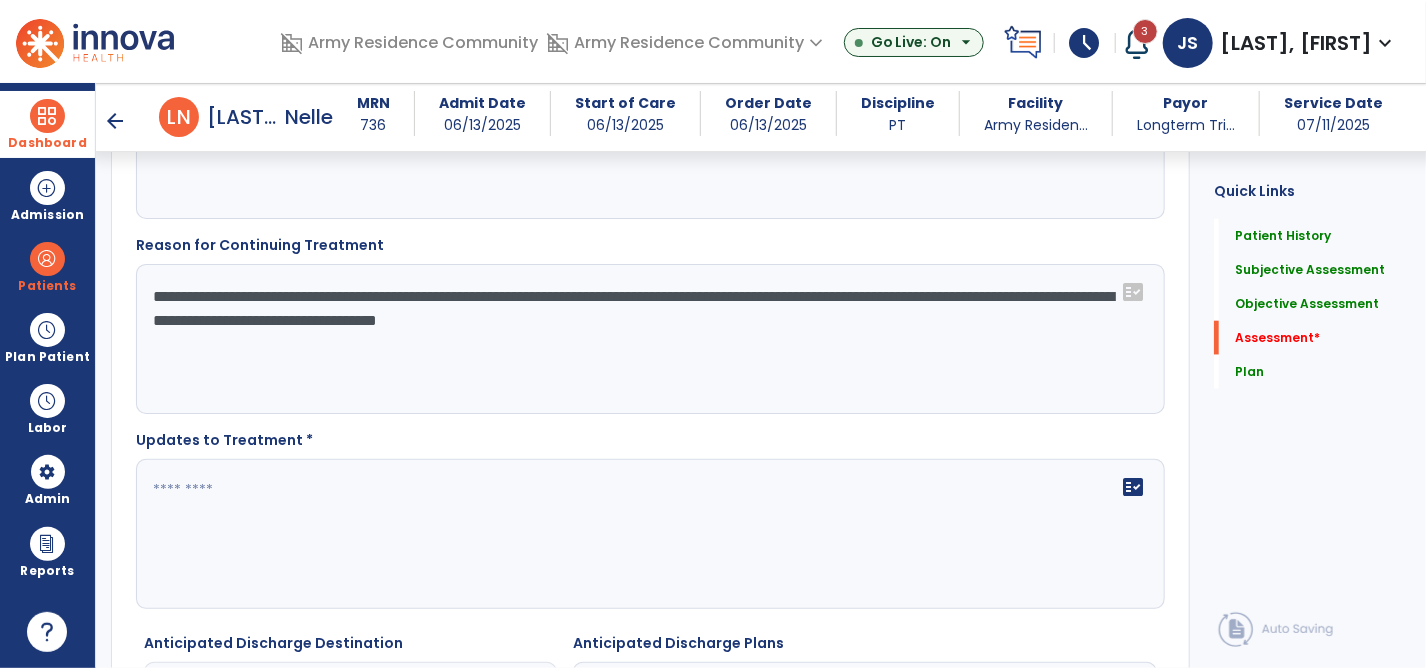 type on "**********" 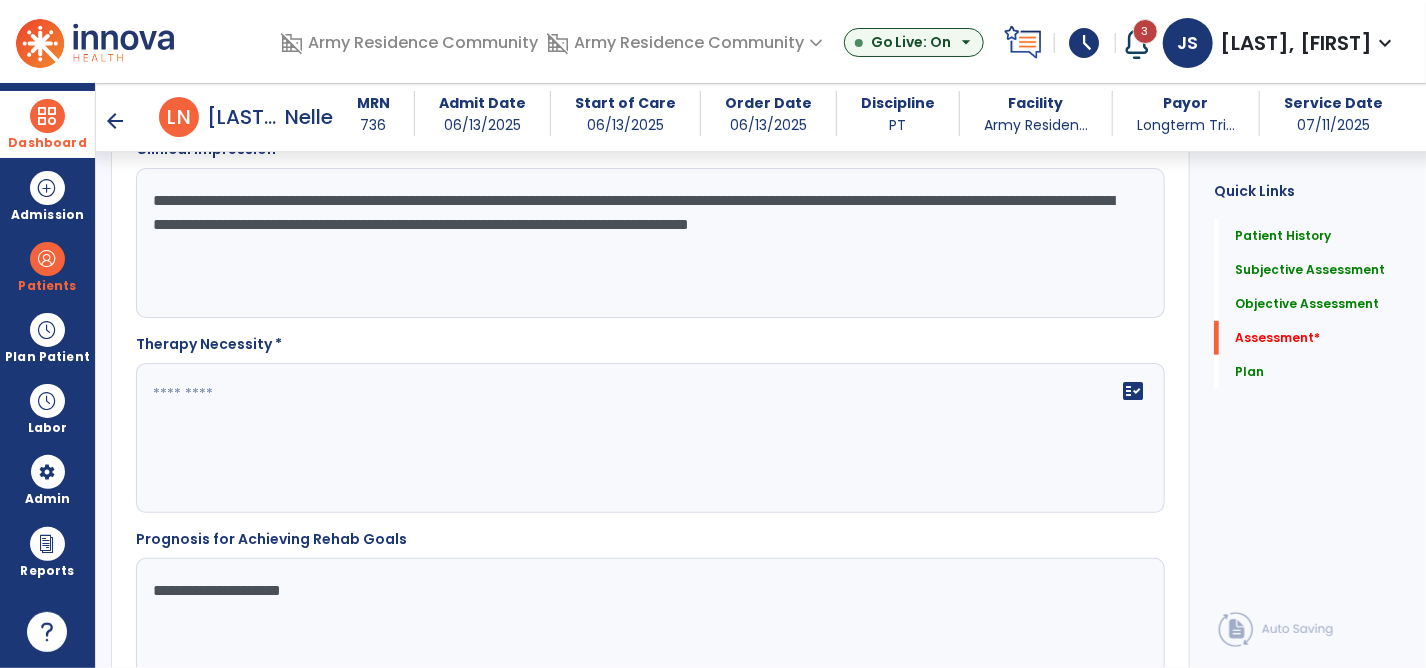 scroll, scrollTop: 4000, scrollLeft: 0, axis: vertical 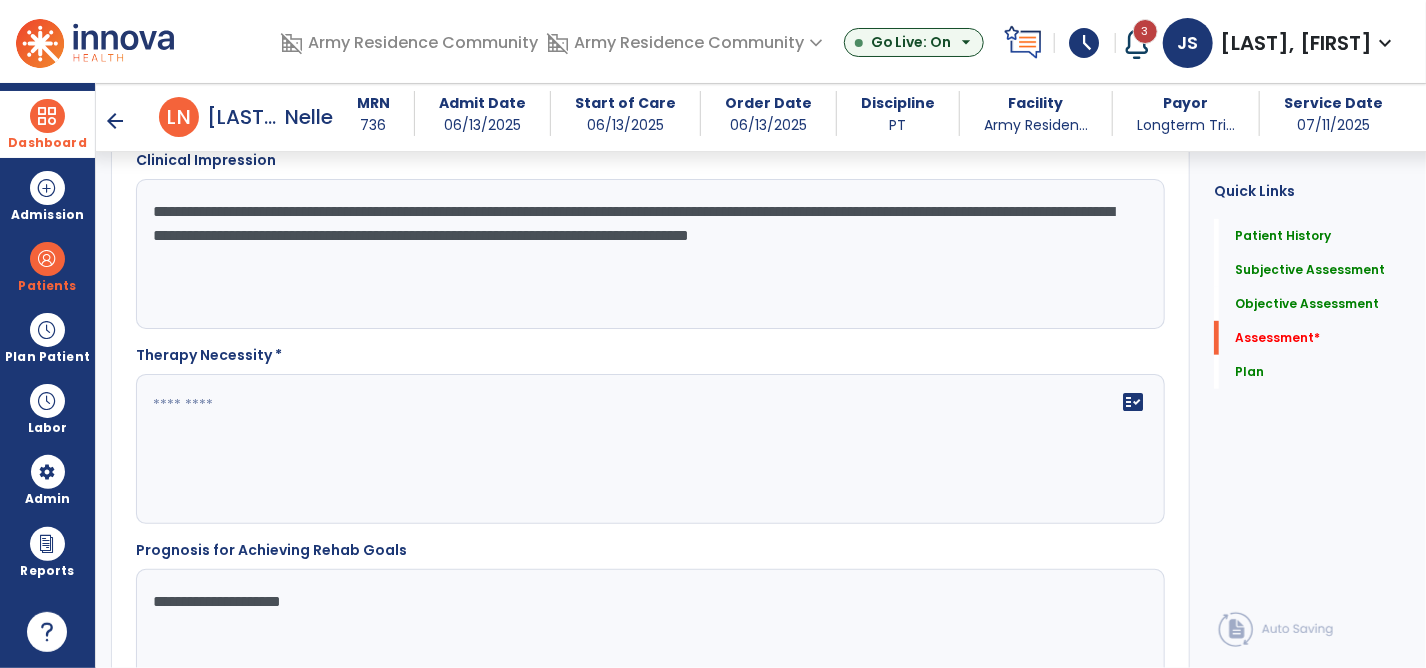 type on "**********" 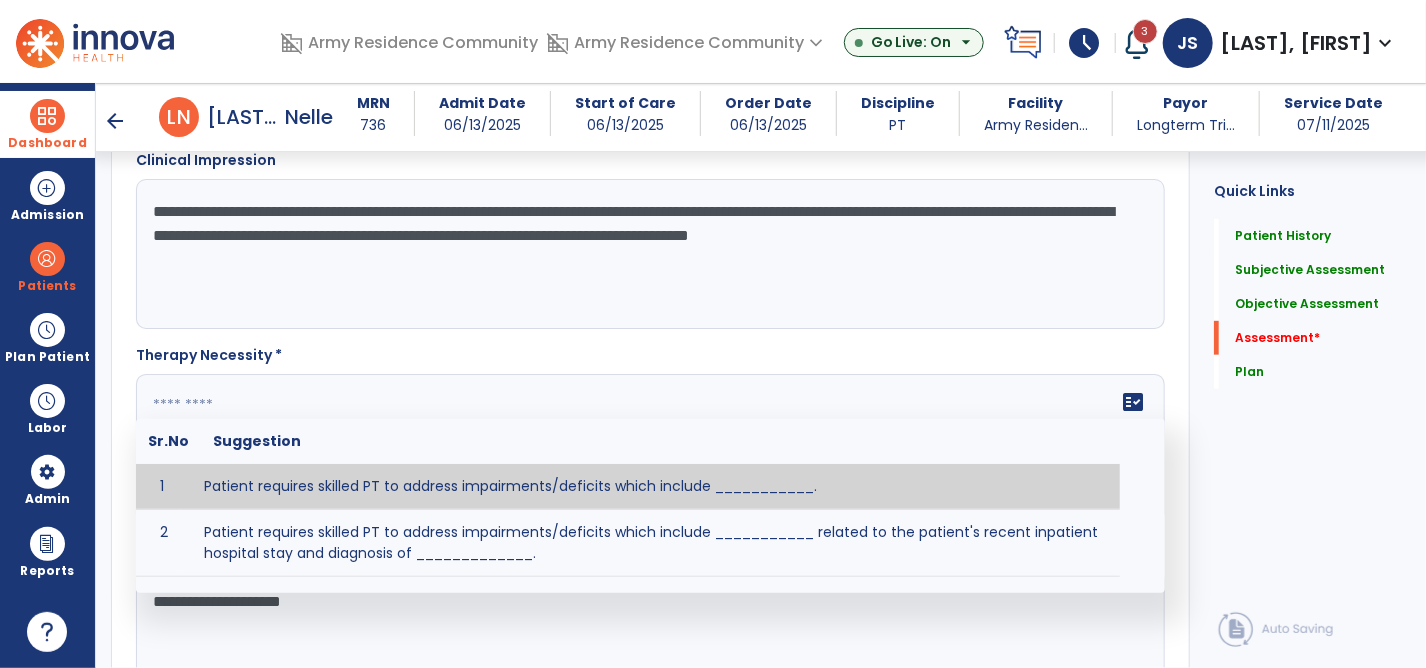 click on "fact_check  Sr.No Suggestion 1 Patient requires skilled PT to address impairments/deficits which include ___________. 2 Patient requires skilled PT to address impairments/deficits which include ___________ related to the patient's recent inpatient hospital stay and diagnosis of _____________." 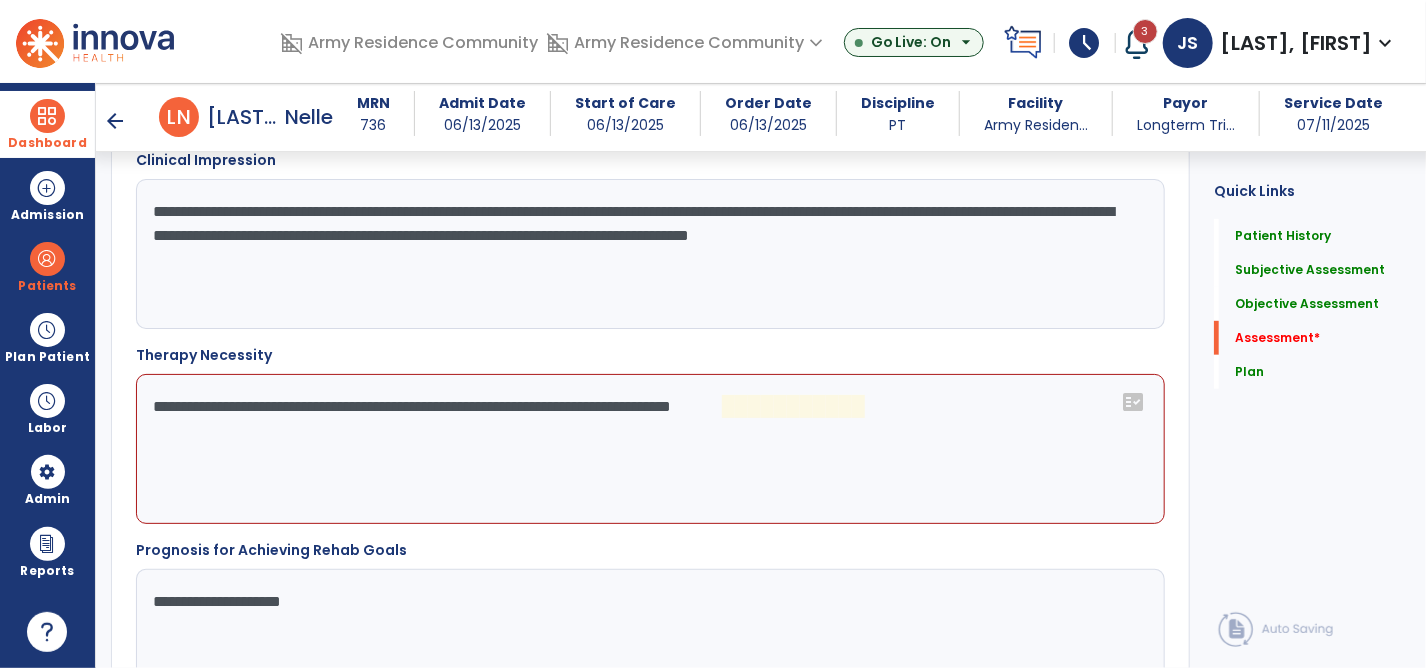 click on "**********" 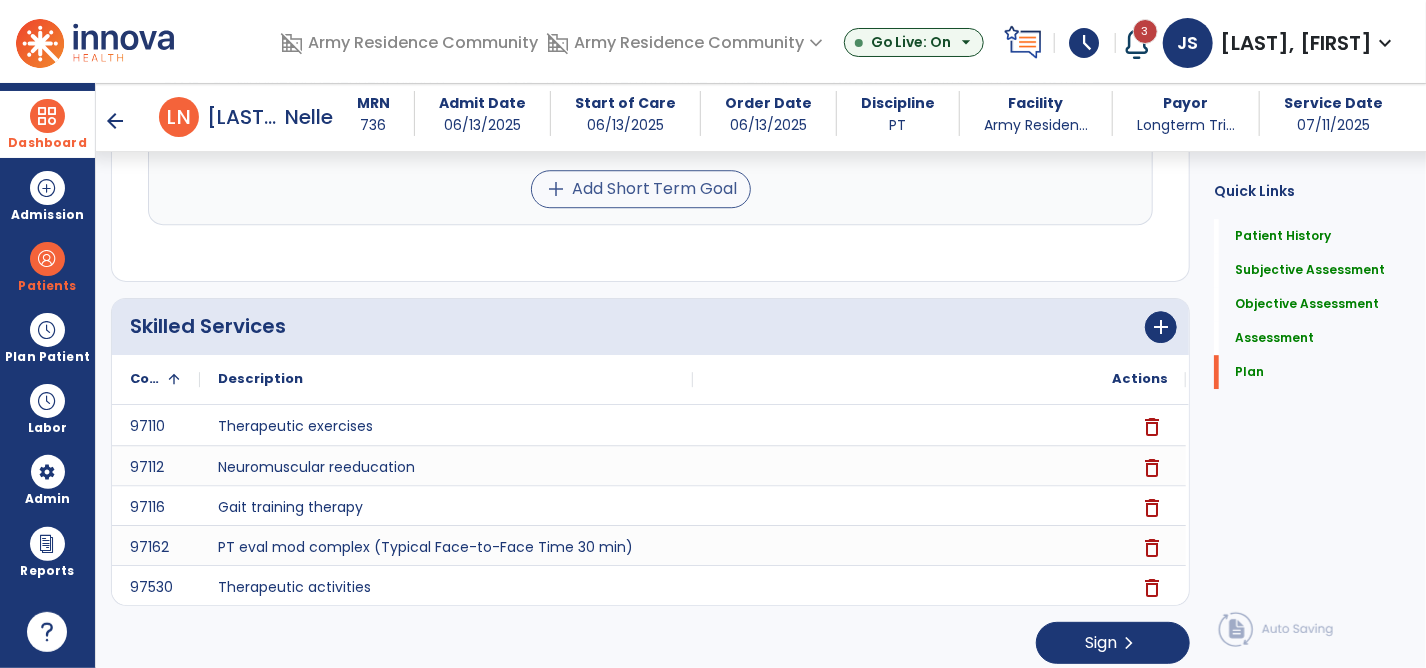 scroll, scrollTop: 6260, scrollLeft: 0, axis: vertical 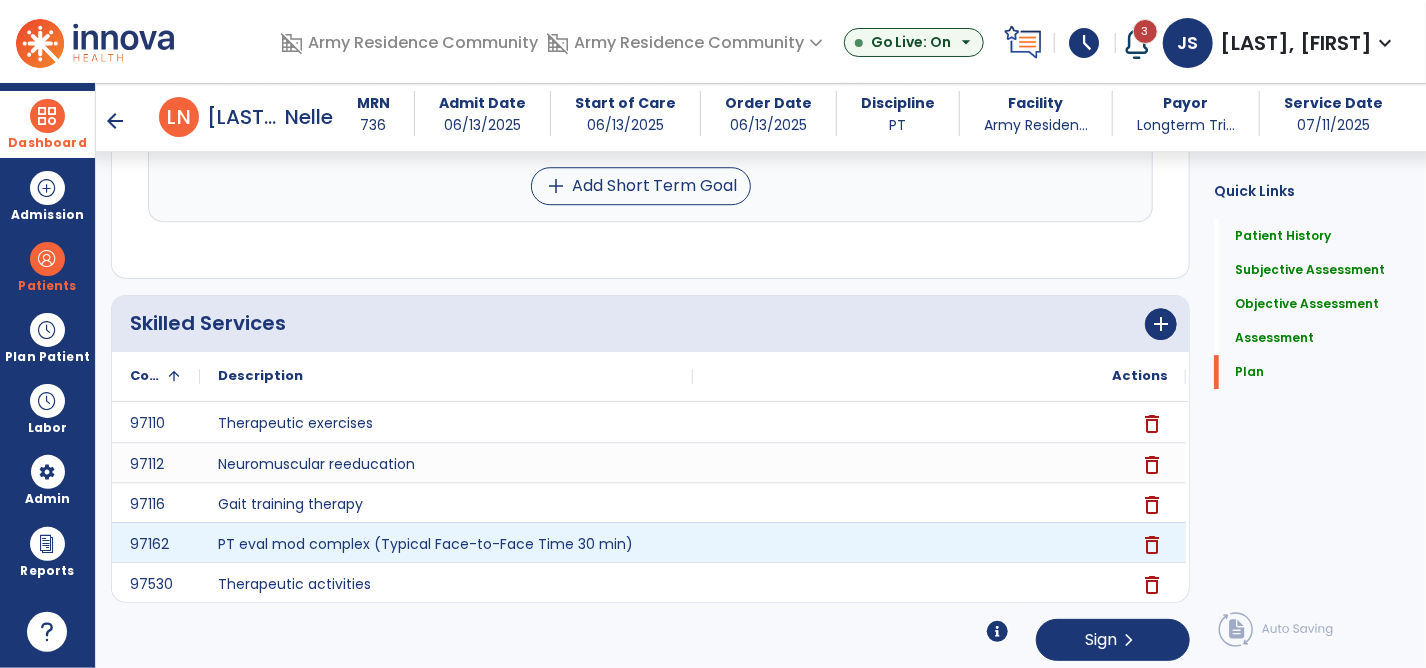 type on "**********" 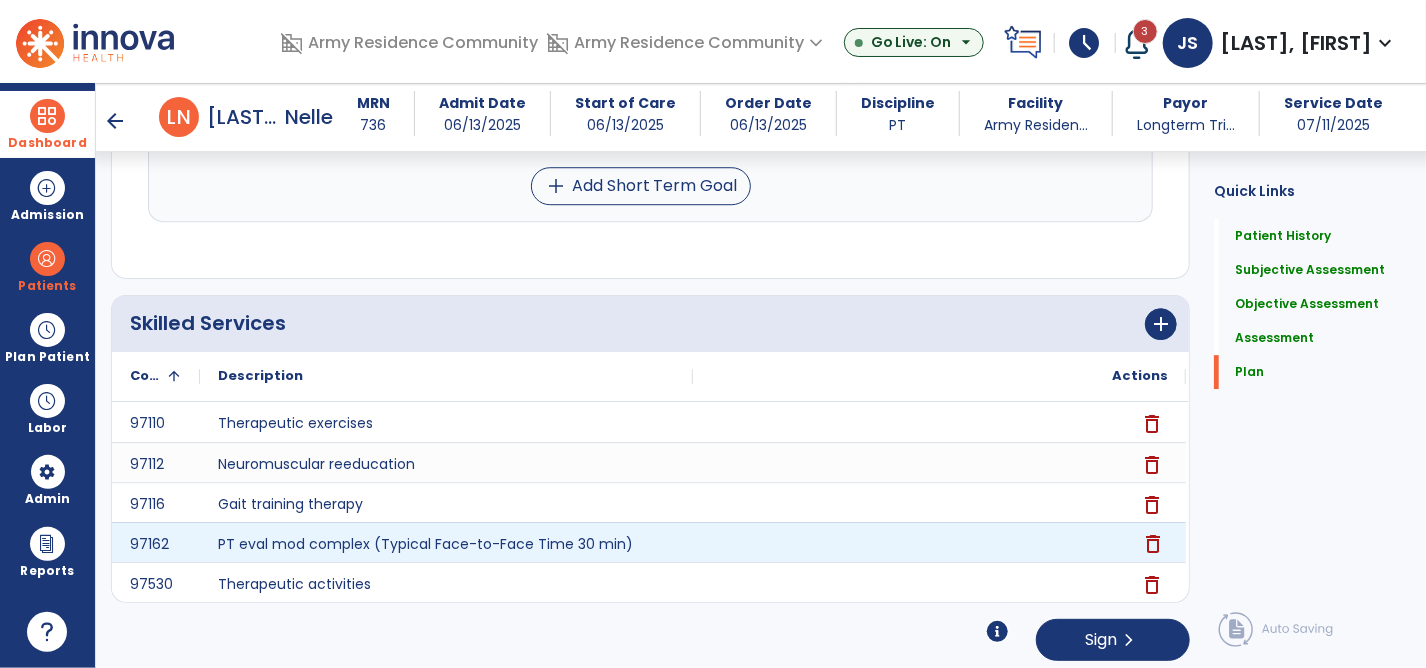 click on "delete" 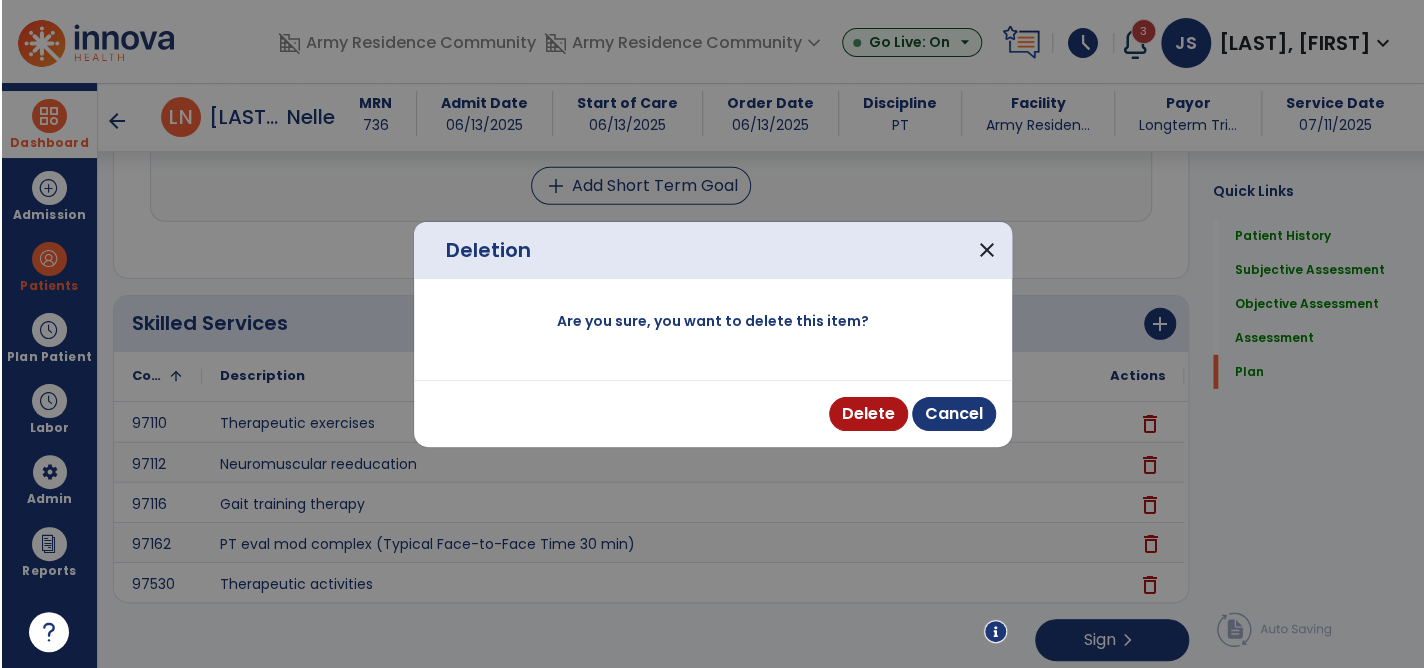 scroll, scrollTop: 6300, scrollLeft: 0, axis: vertical 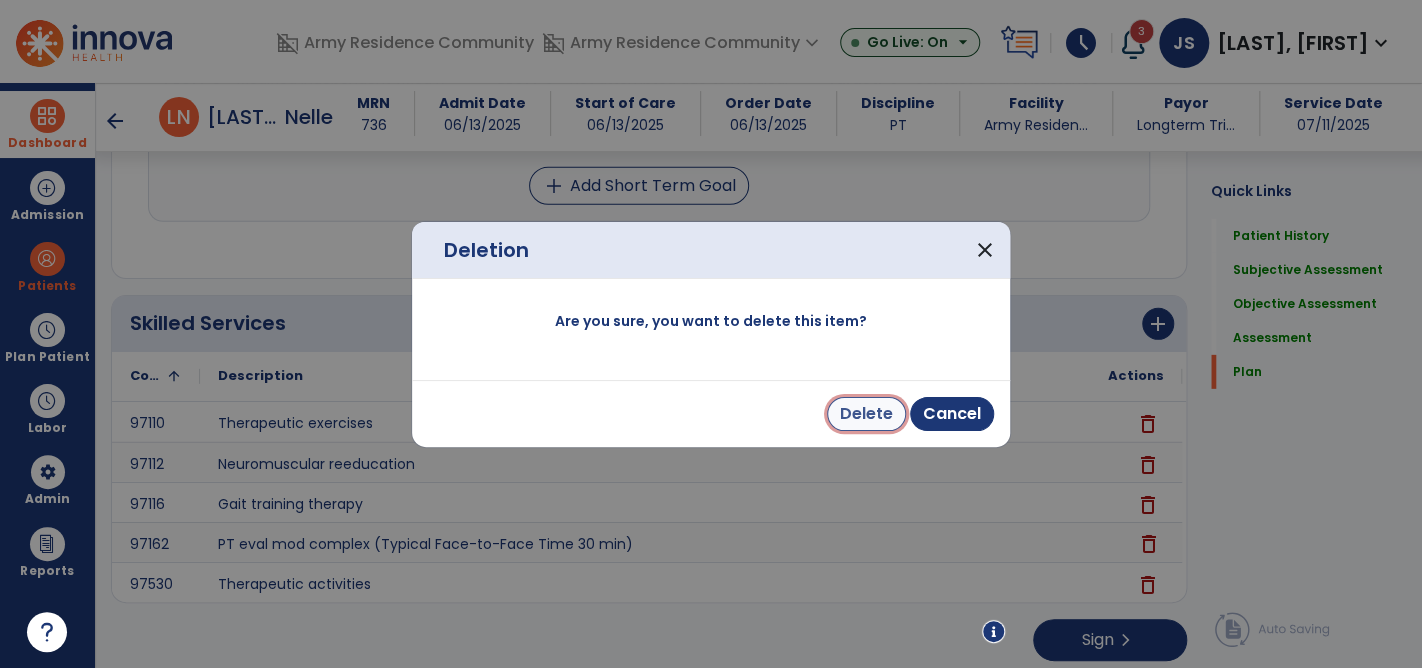 click on "Delete" at bounding box center (866, 414) 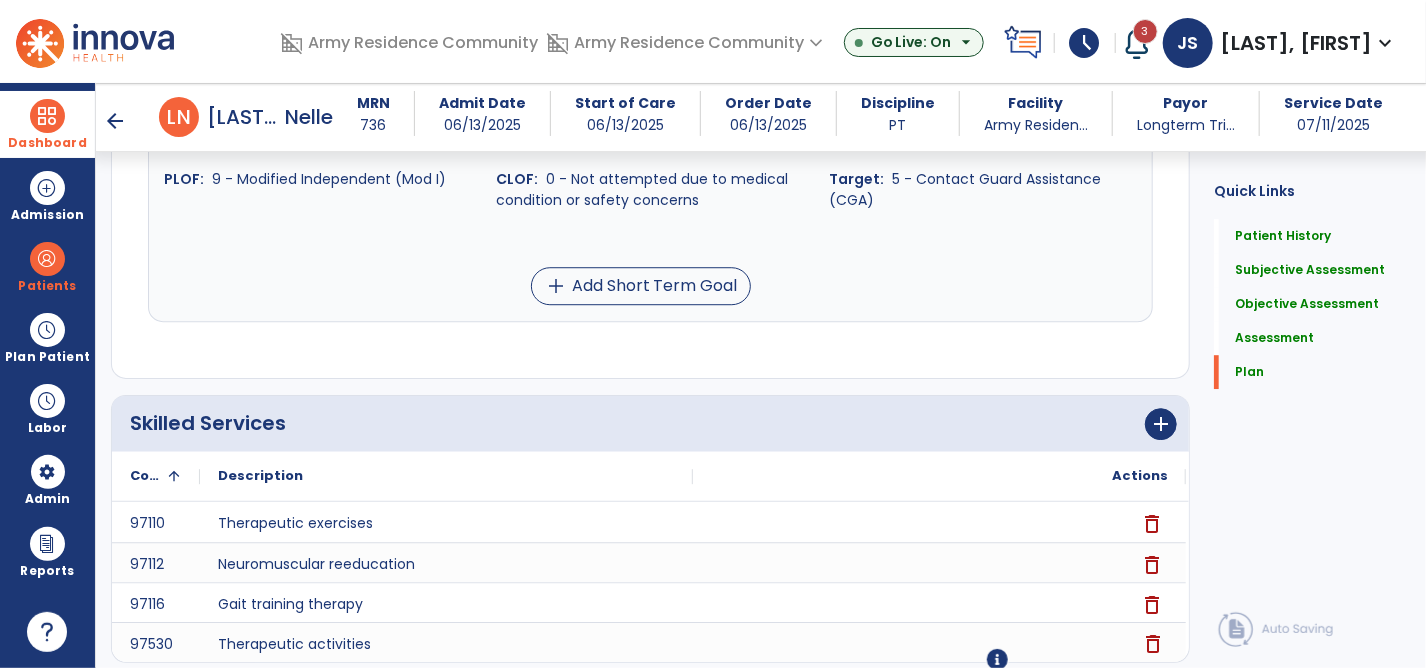 scroll, scrollTop: 6220, scrollLeft: 0, axis: vertical 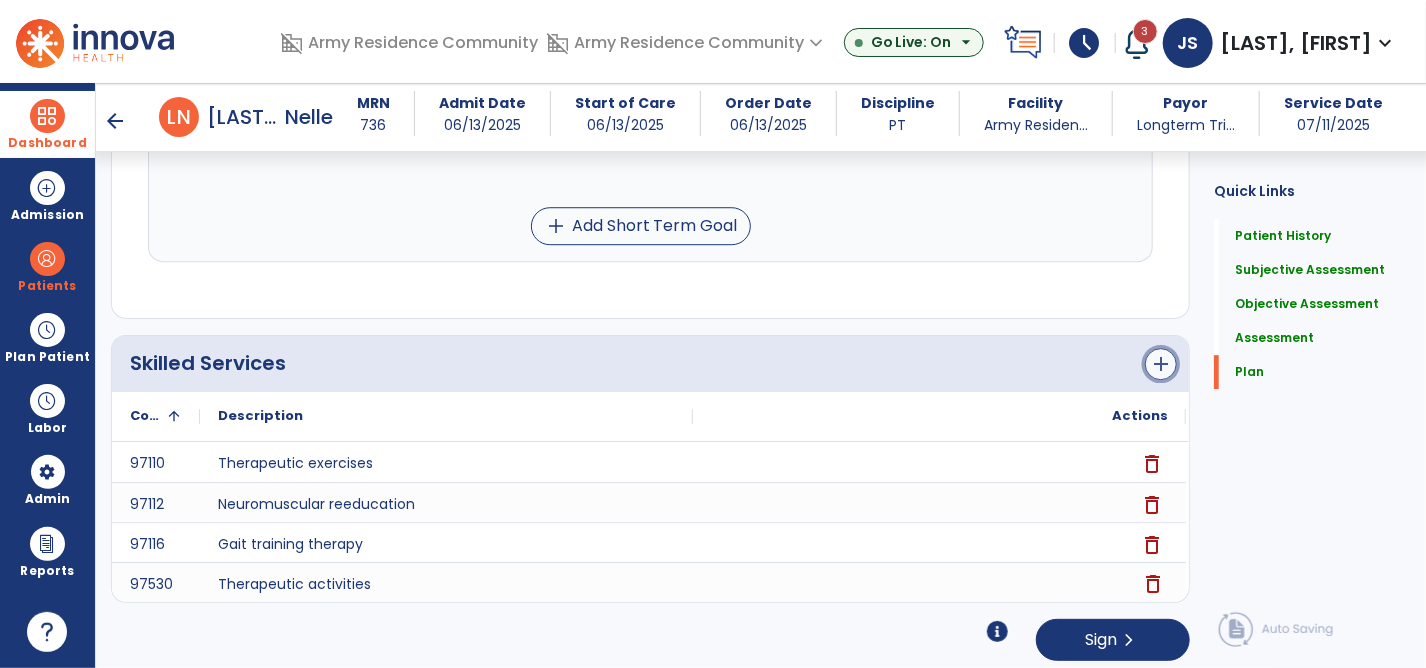 click on "add" 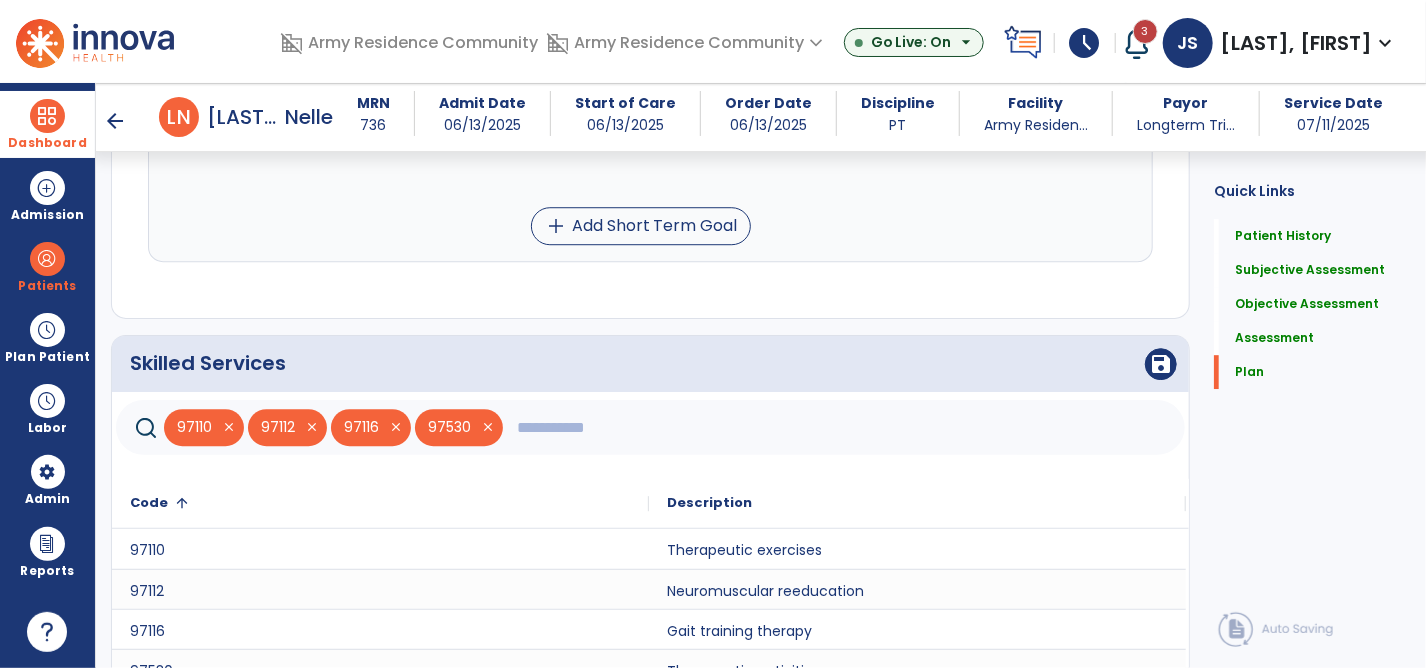 click 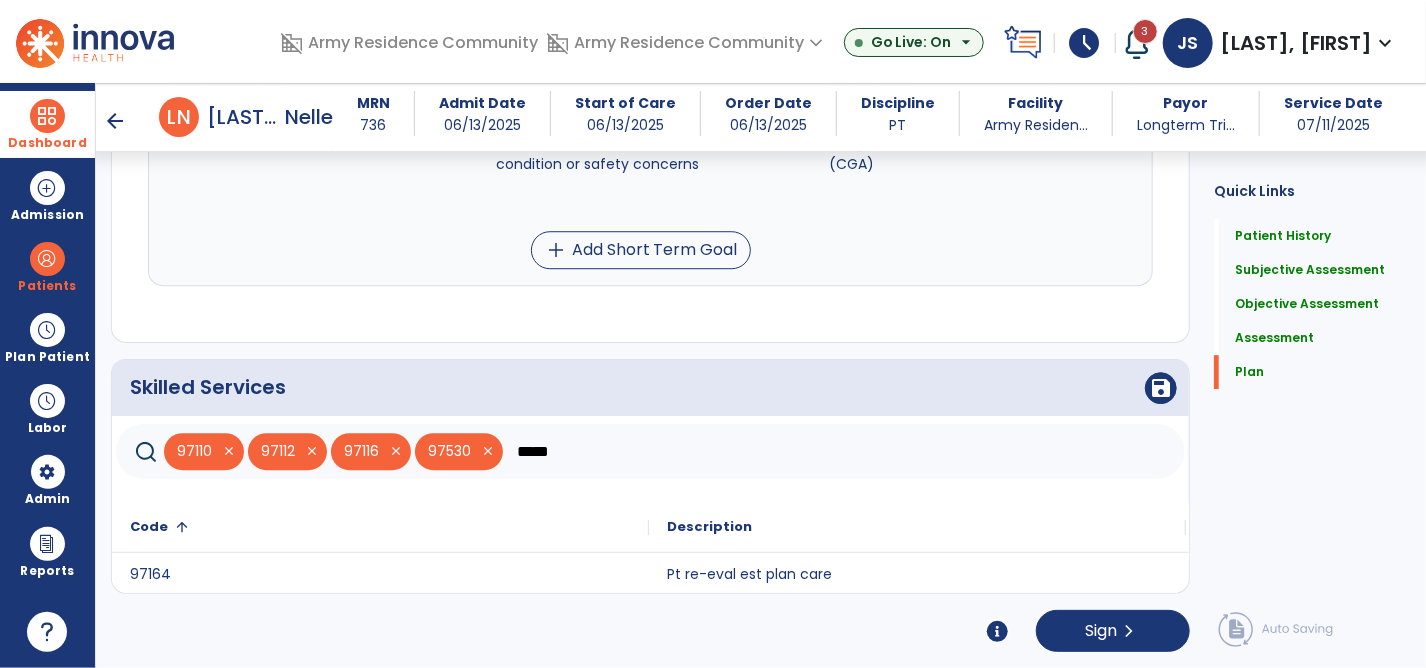 scroll, scrollTop: 6187, scrollLeft: 0, axis: vertical 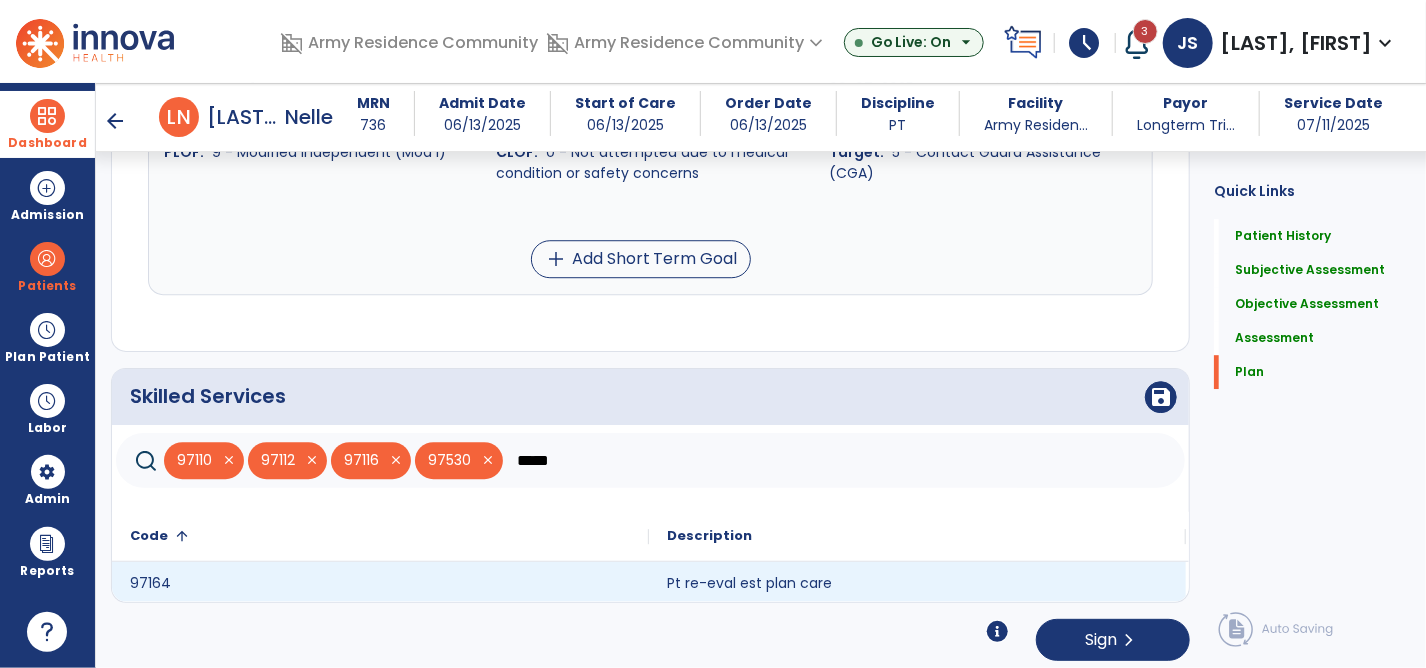 type on "*****" 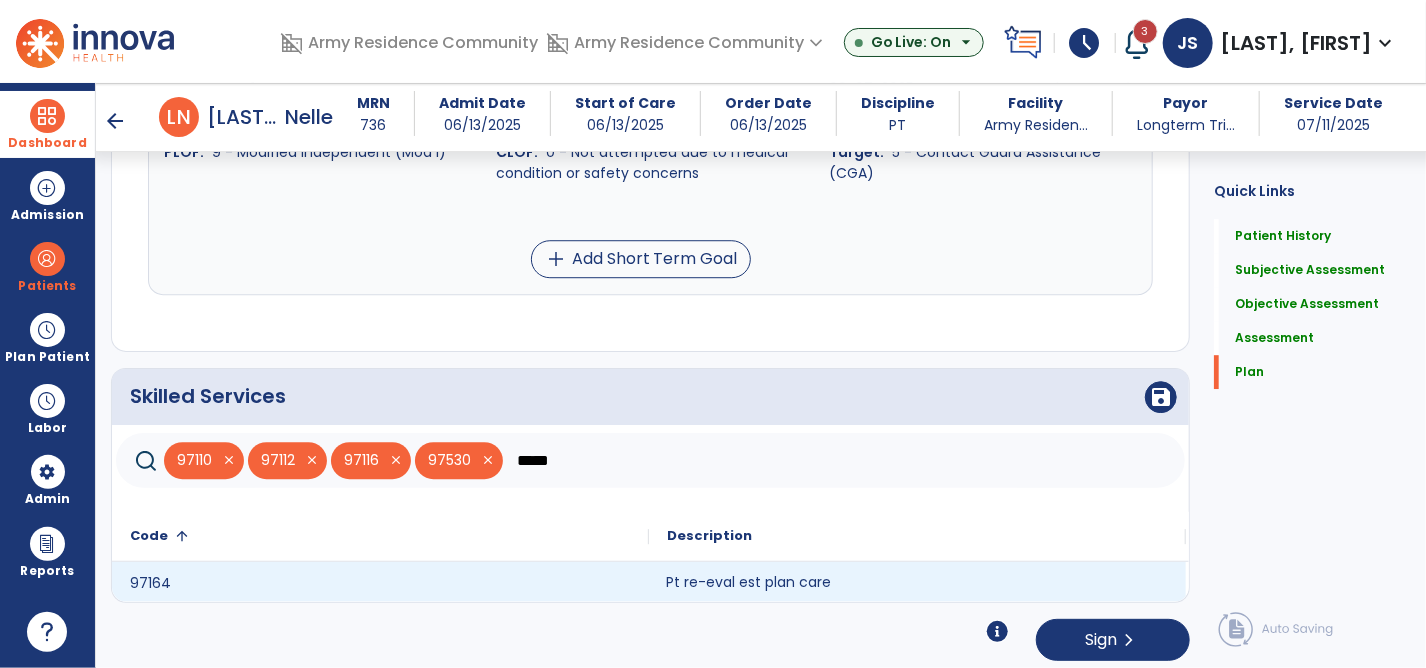 click on "Pt re-eval est plan care" 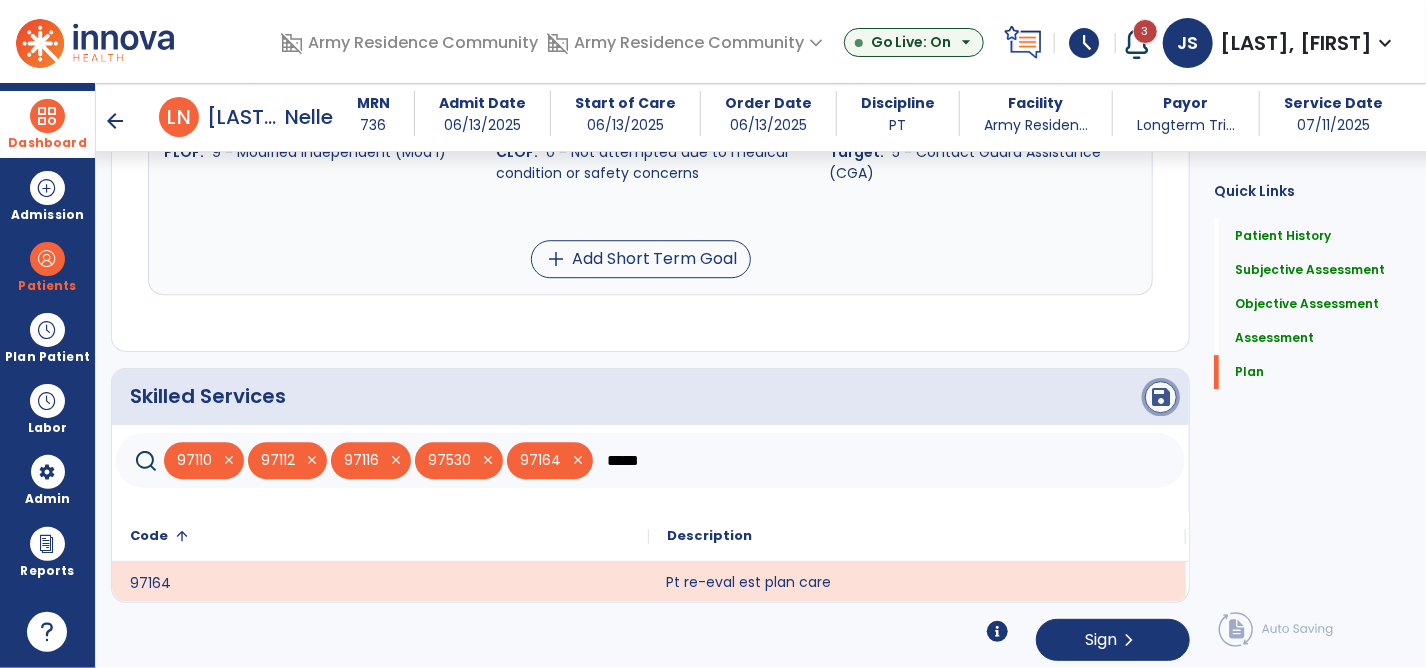 click on "save" 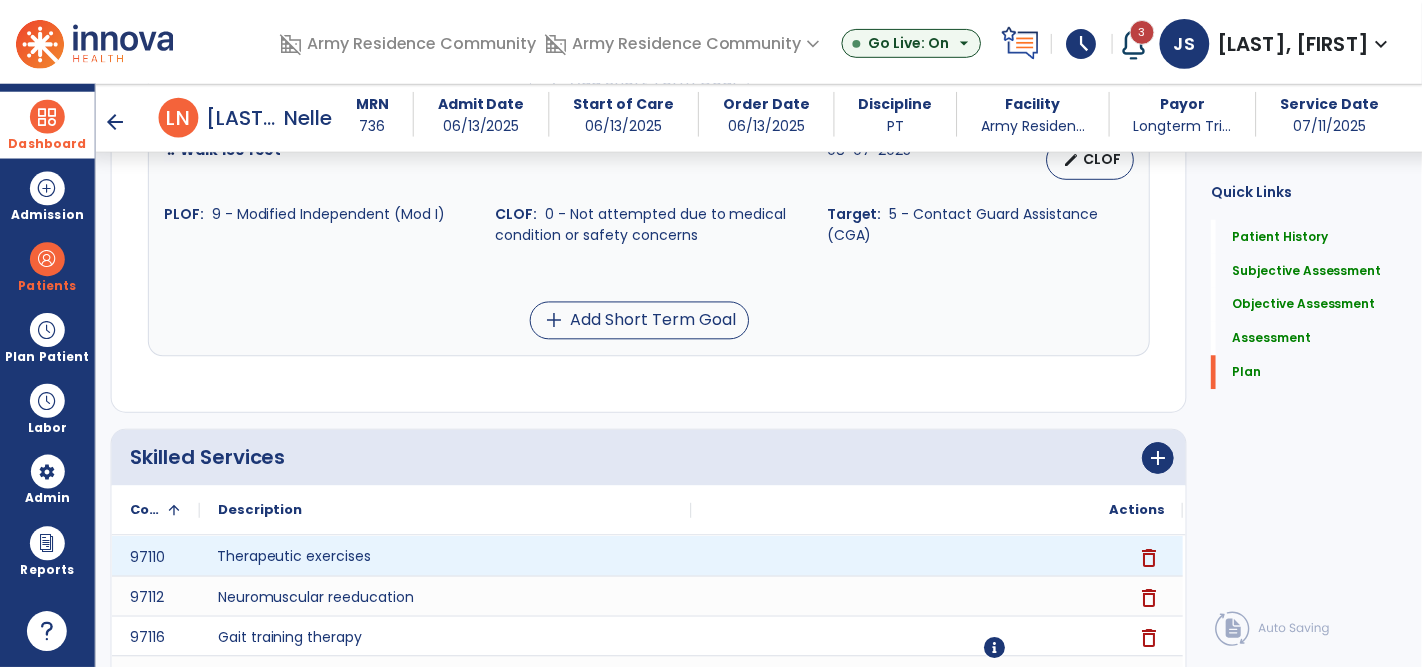scroll, scrollTop: 6260, scrollLeft: 0, axis: vertical 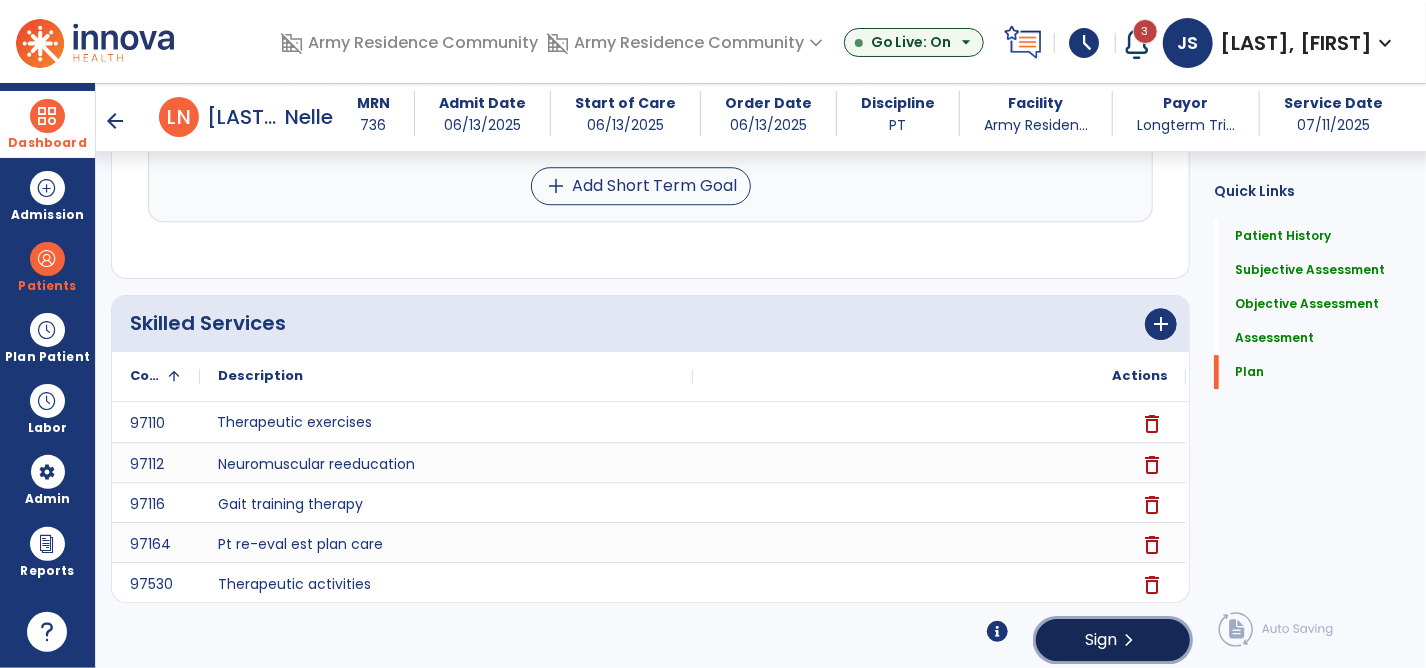click on "Sign" 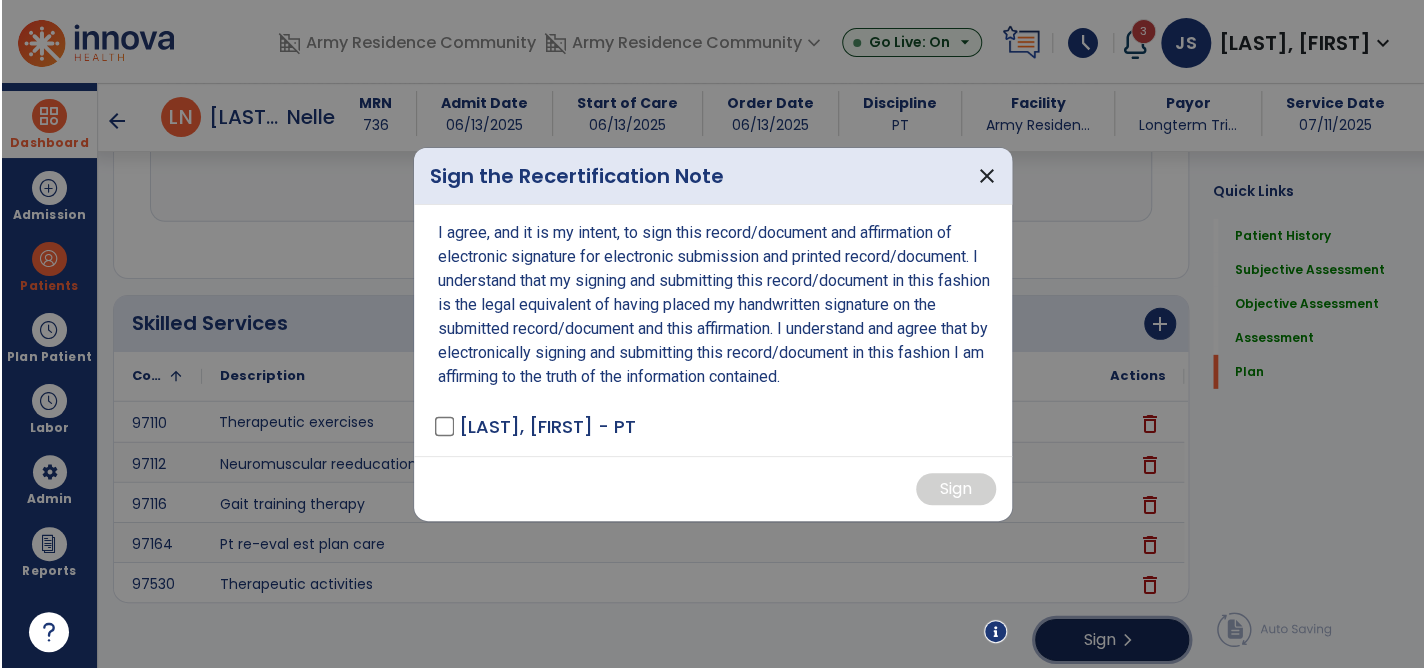 scroll, scrollTop: 6300, scrollLeft: 0, axis: vertical 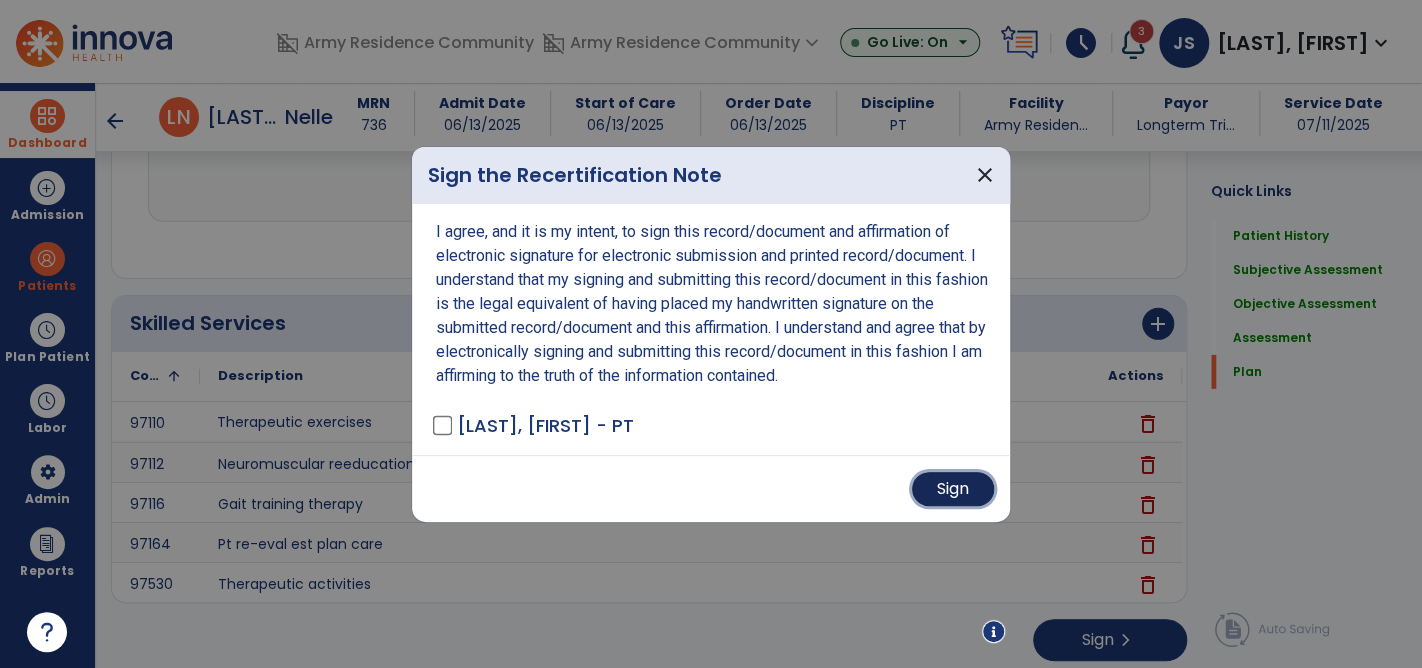 click on "Sign" at bounding box center [953, 489] 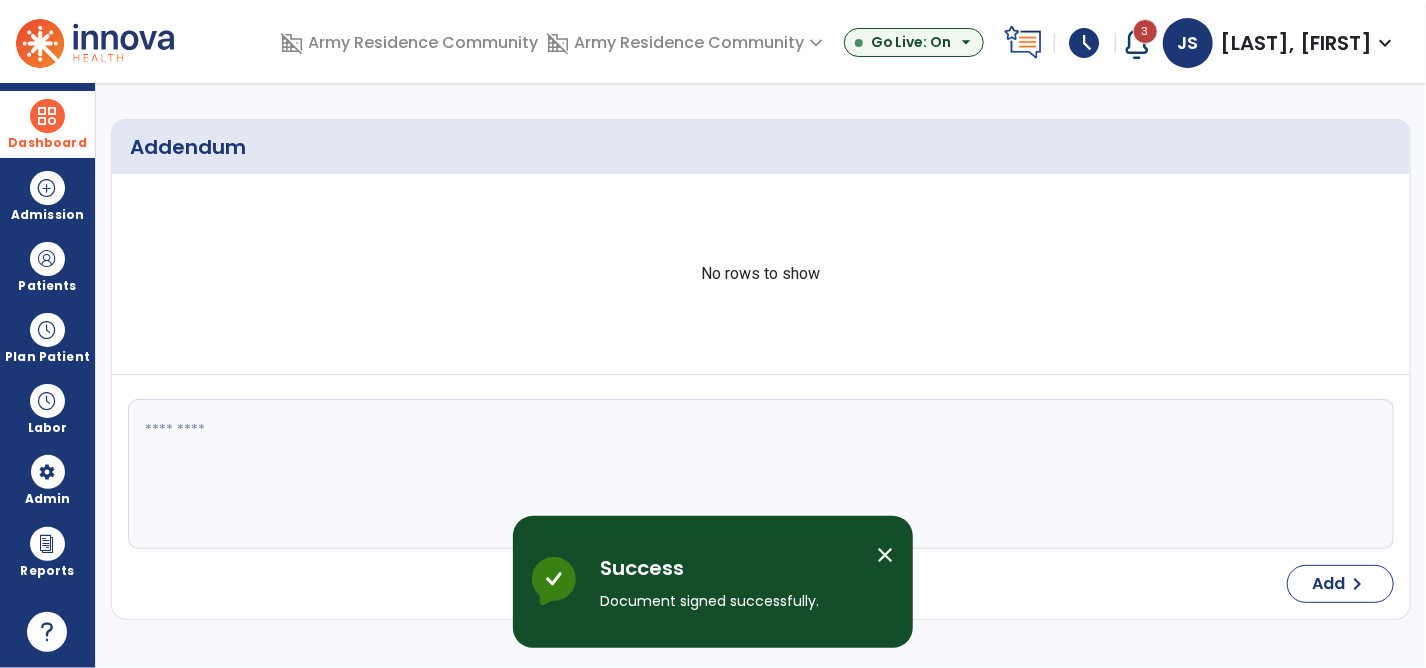scroll, scrollTop: 0, scrollLeft: 0, axis: both 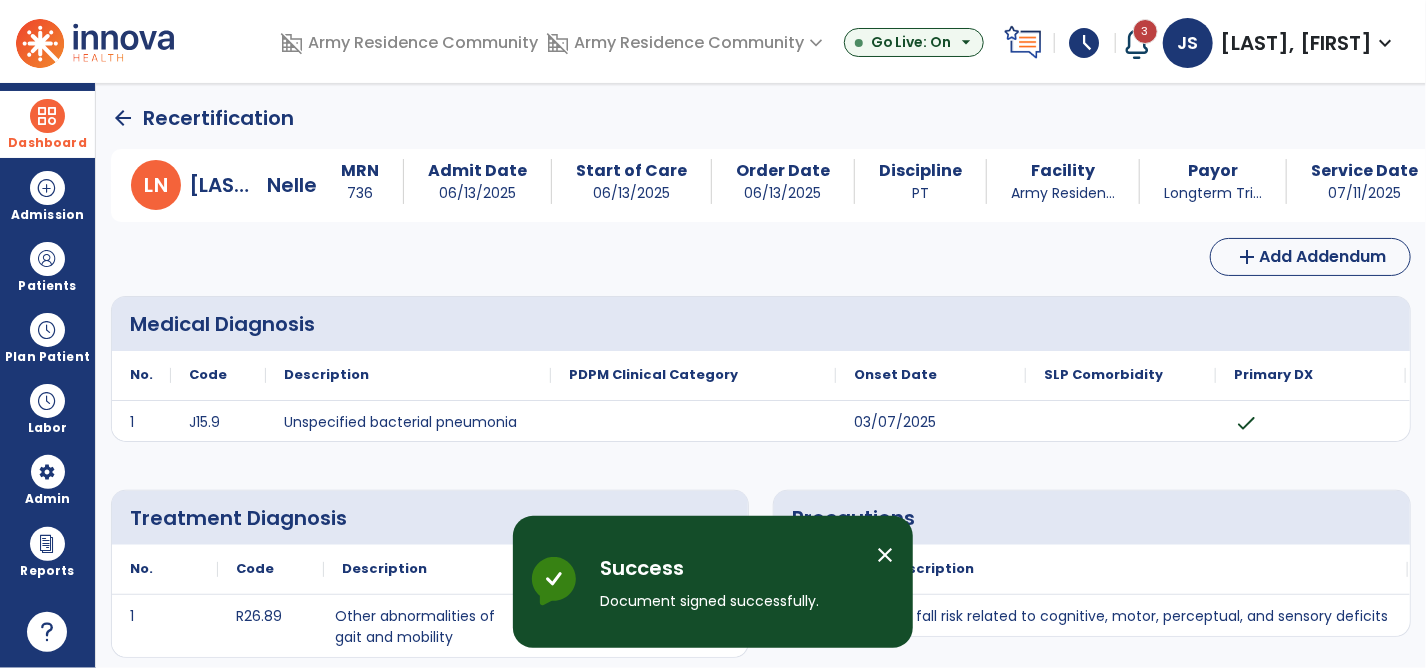 click on "arrow_back" 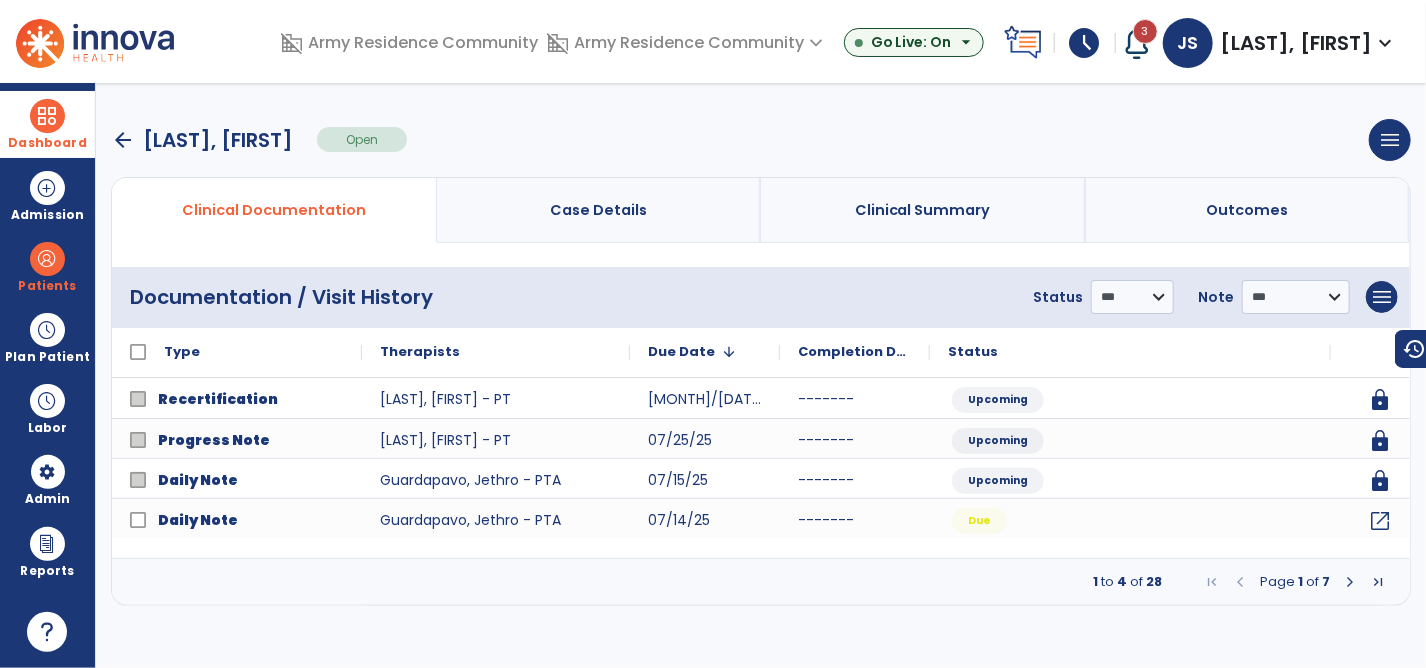 click at bounding box center [1350, 582] 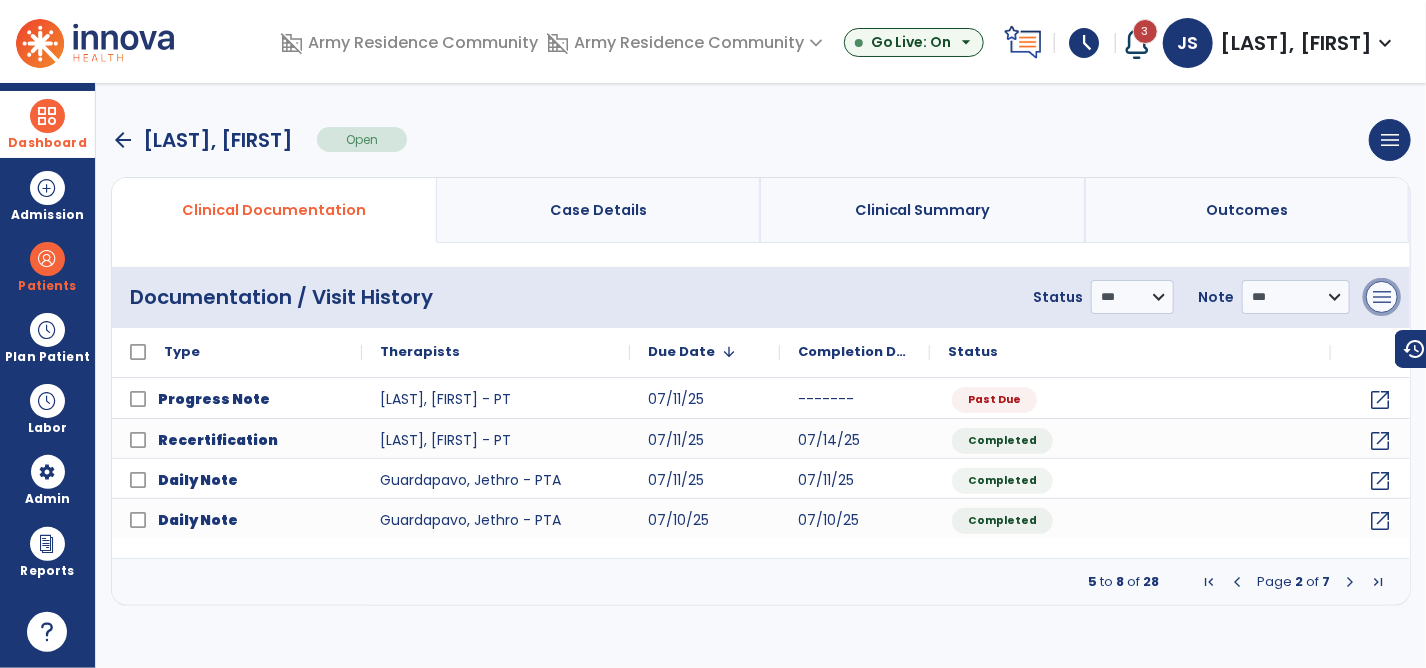 click on "menu" at bounding box center (1382, 297) 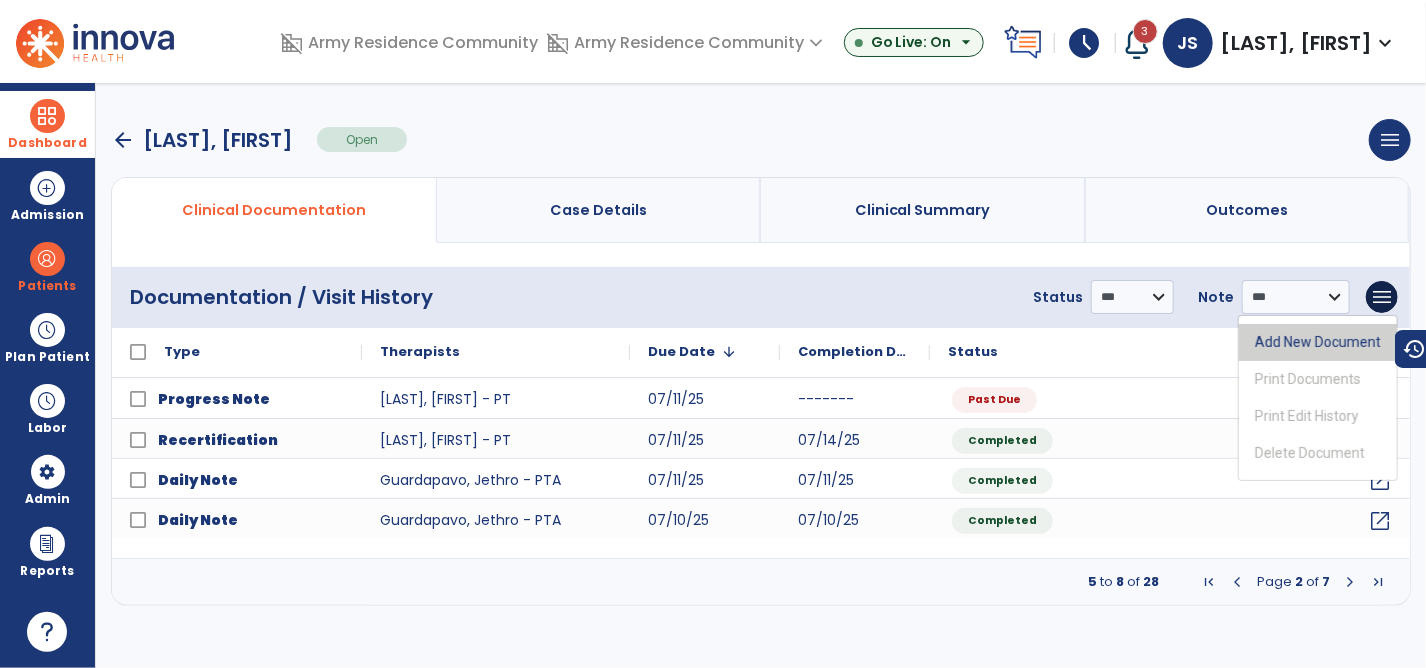 click on "Add New Document" at bounding box center [1318, 342] 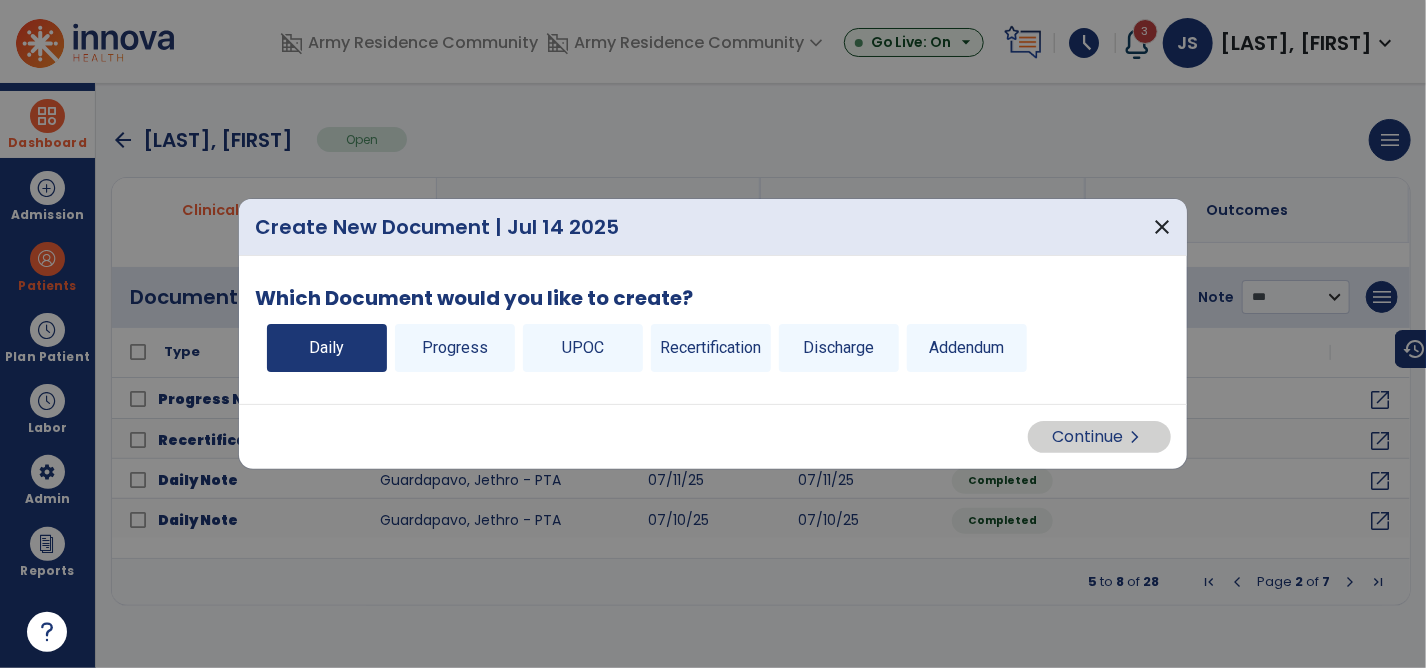 click on "Daily" at bounding box center [327, 348] 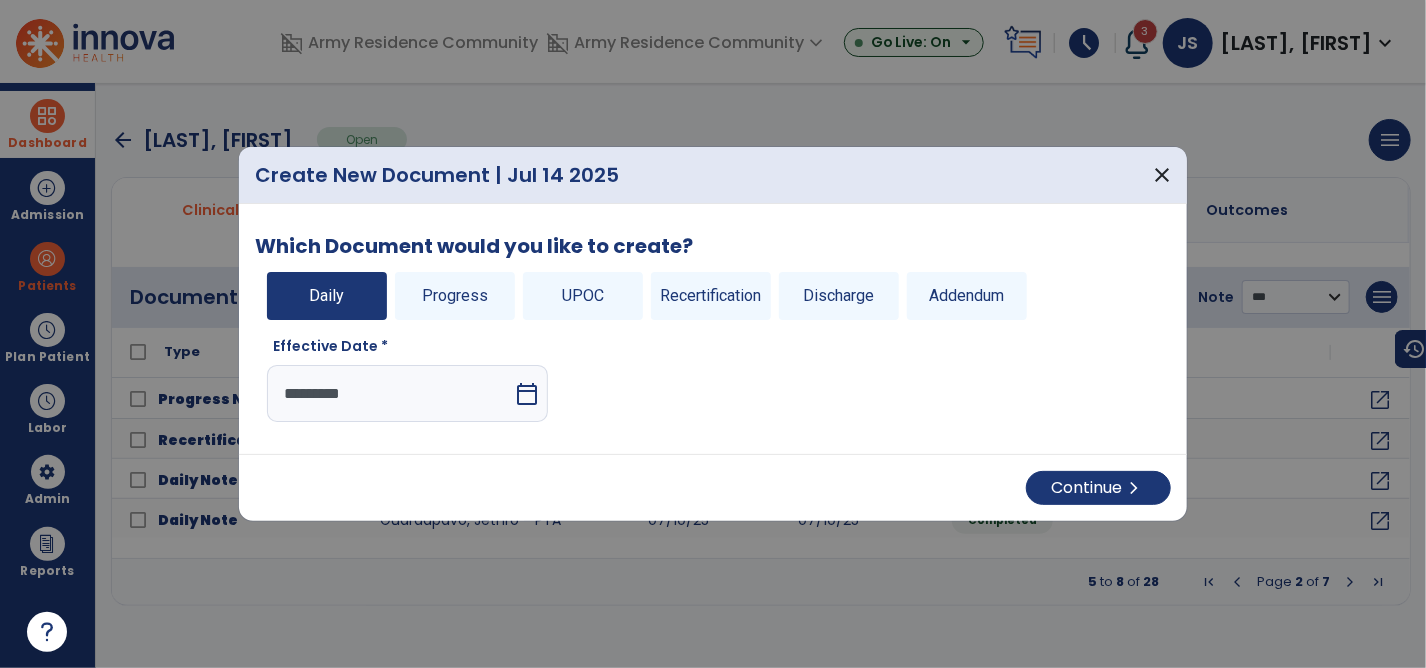 click on "calendar_today" at bounding box center (527, 394) 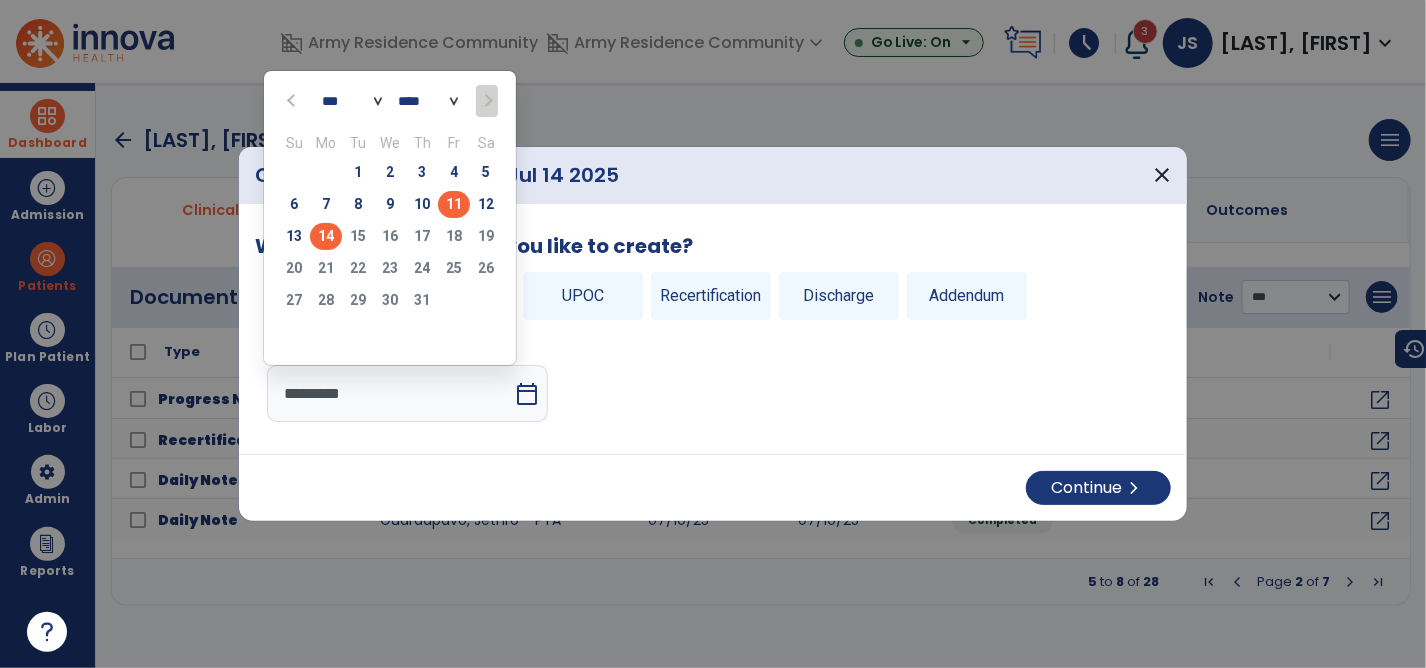 click on "11" 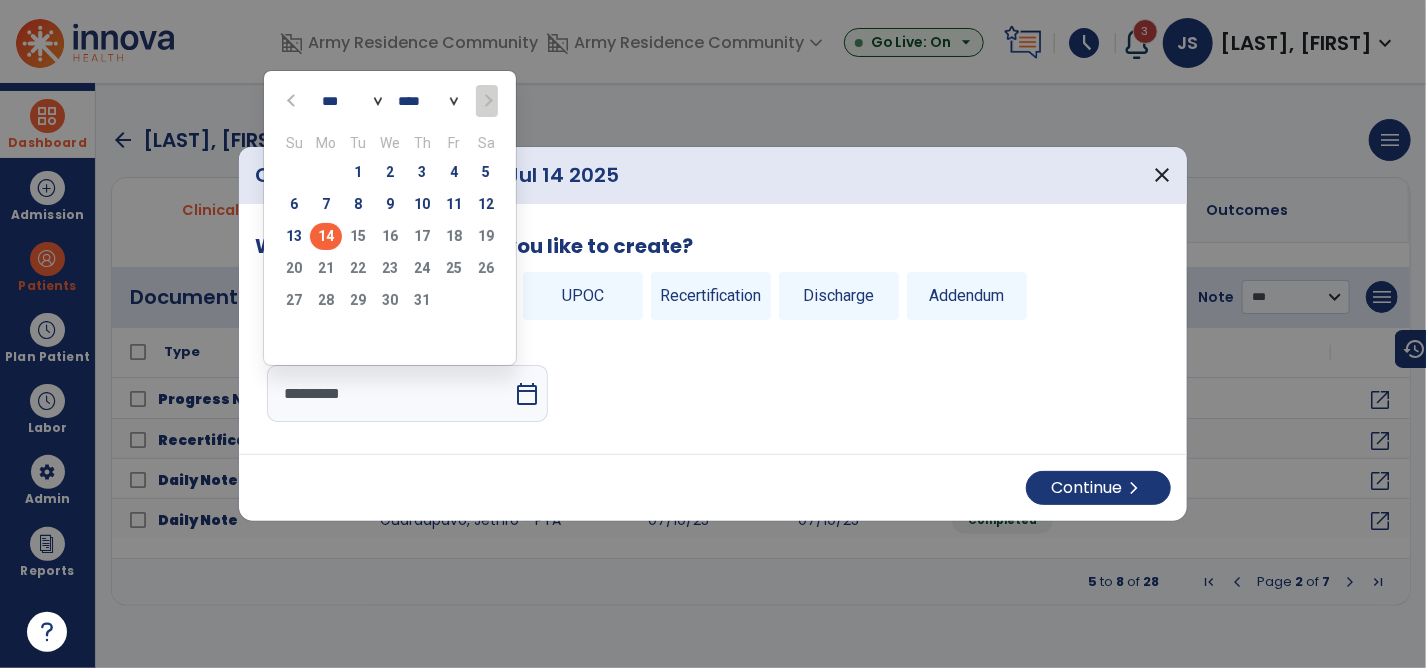 type on "*********" 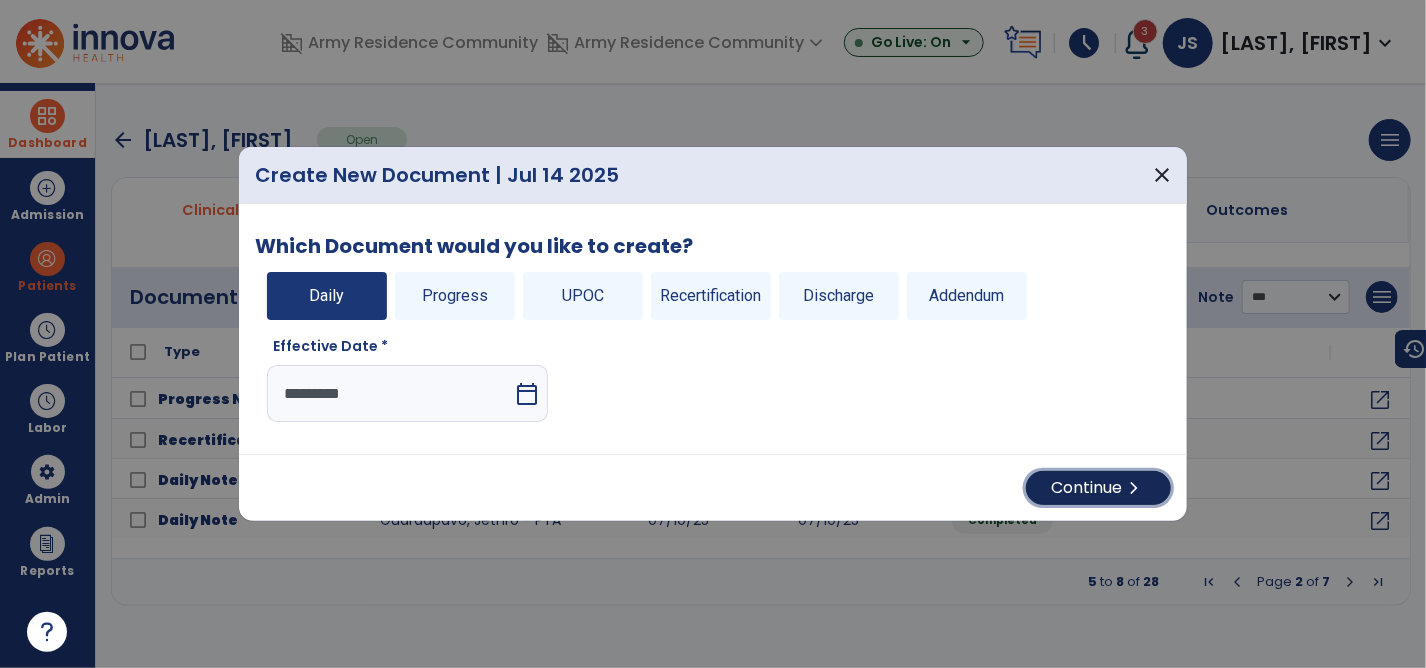 click on "Continue   chevron_right" at bounding box center (1098, 488) 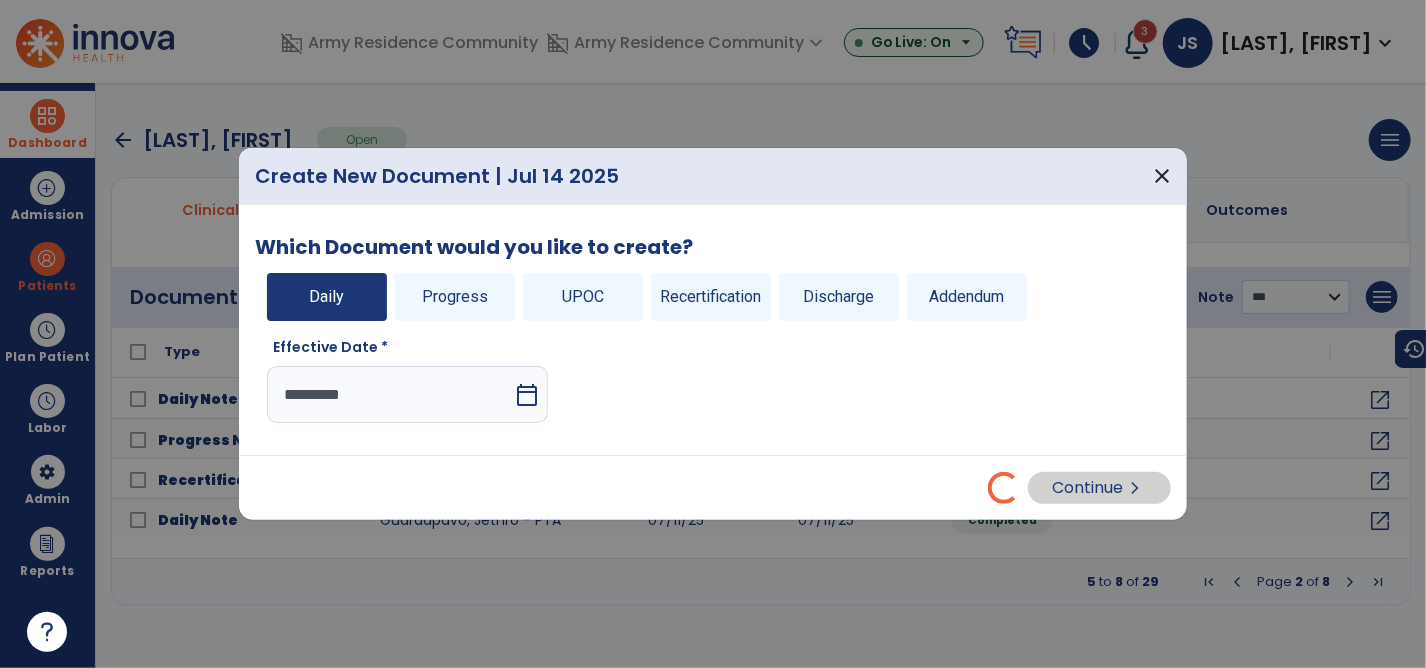 select on "*" 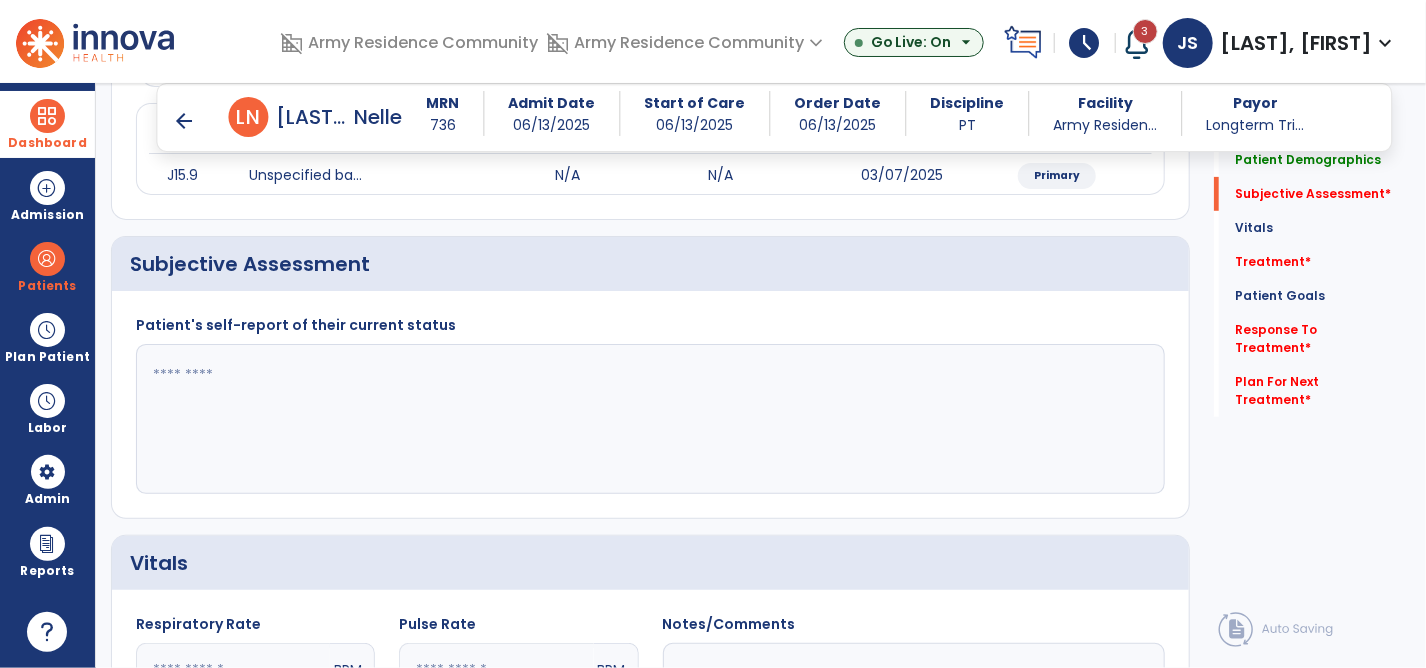 scroll, scrollTop: 300, scrollLeft: 0, axis: vertical 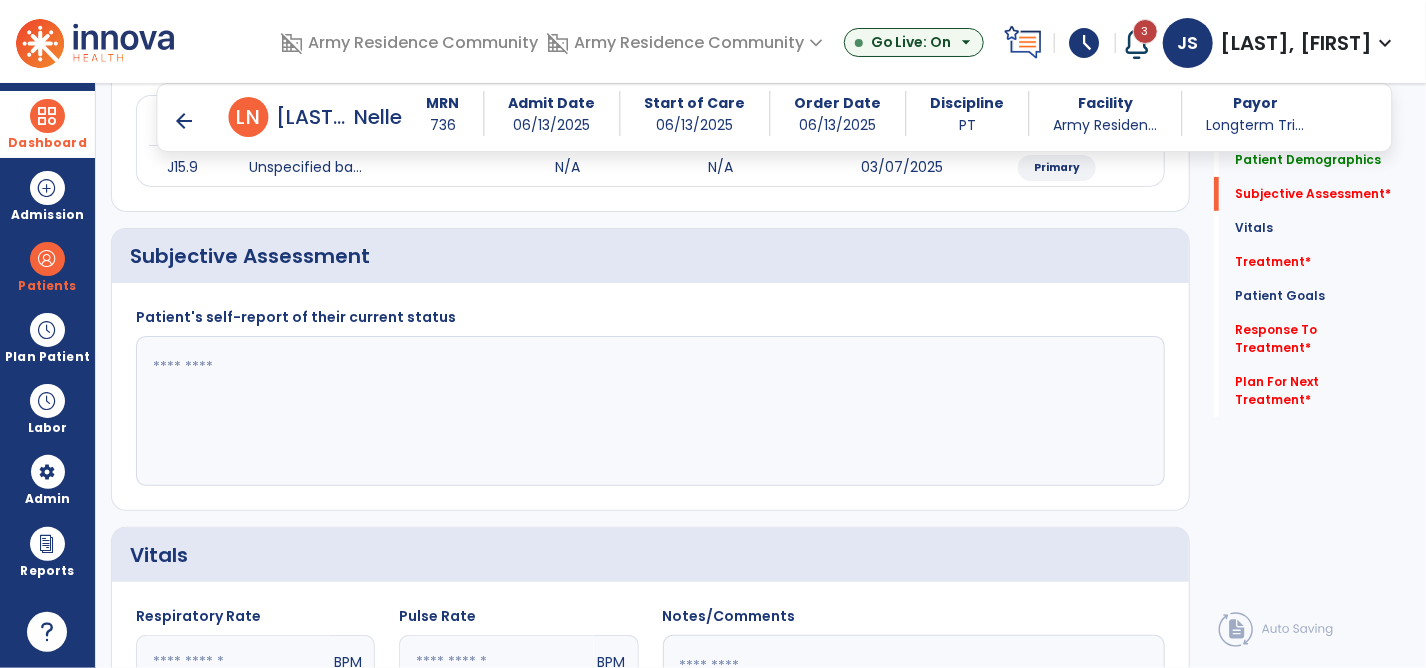 click 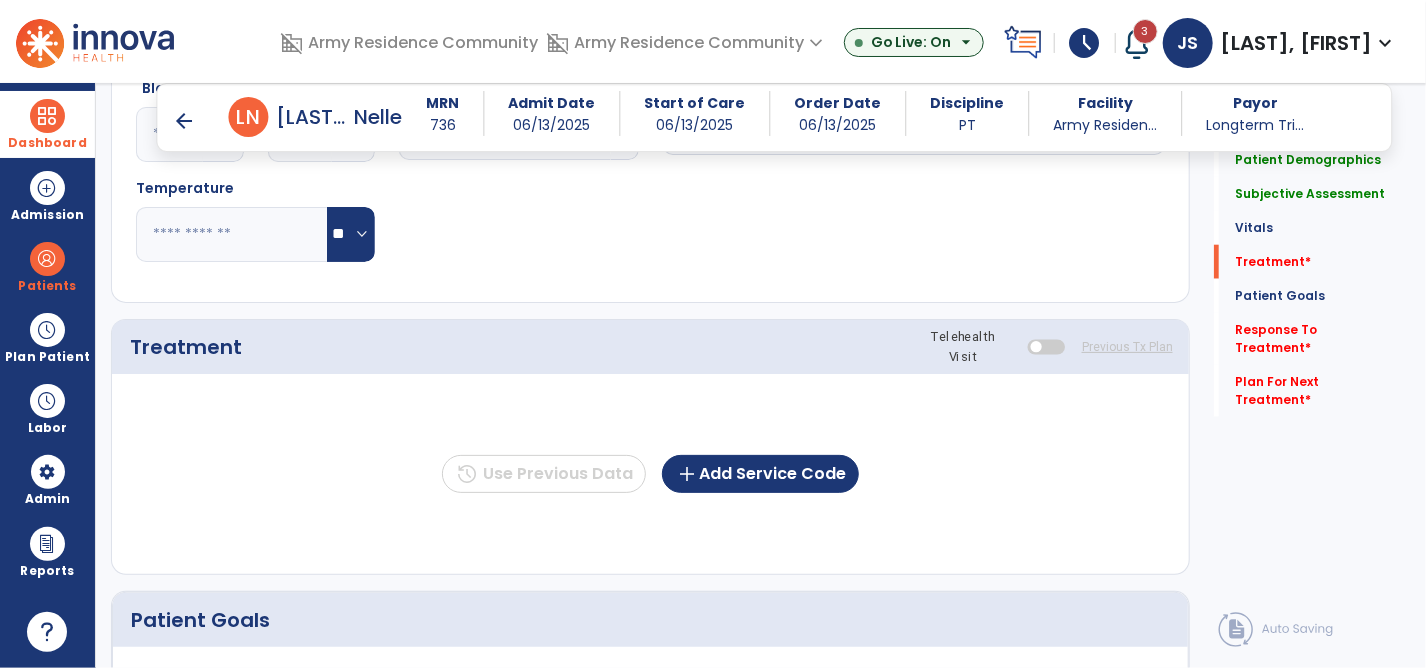 scroll, scrollTop: 900, scrollLeft: 0, axis: vertical 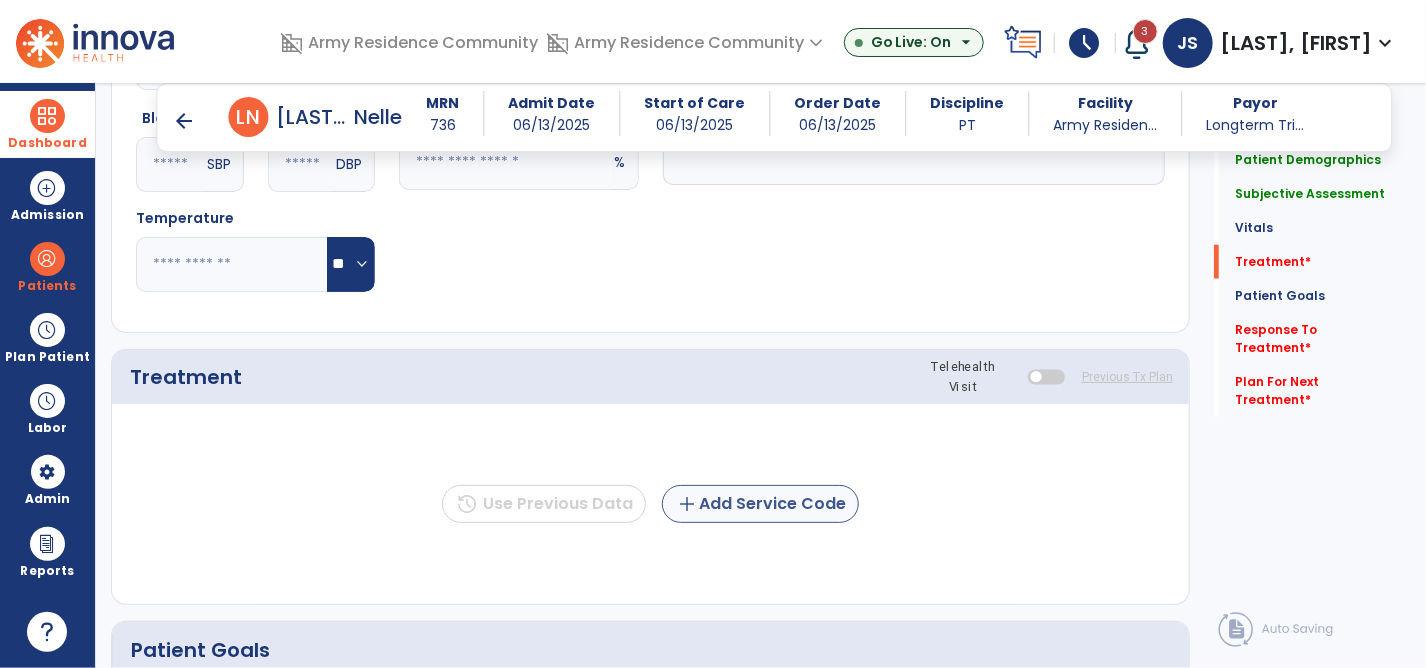 type on "**********" 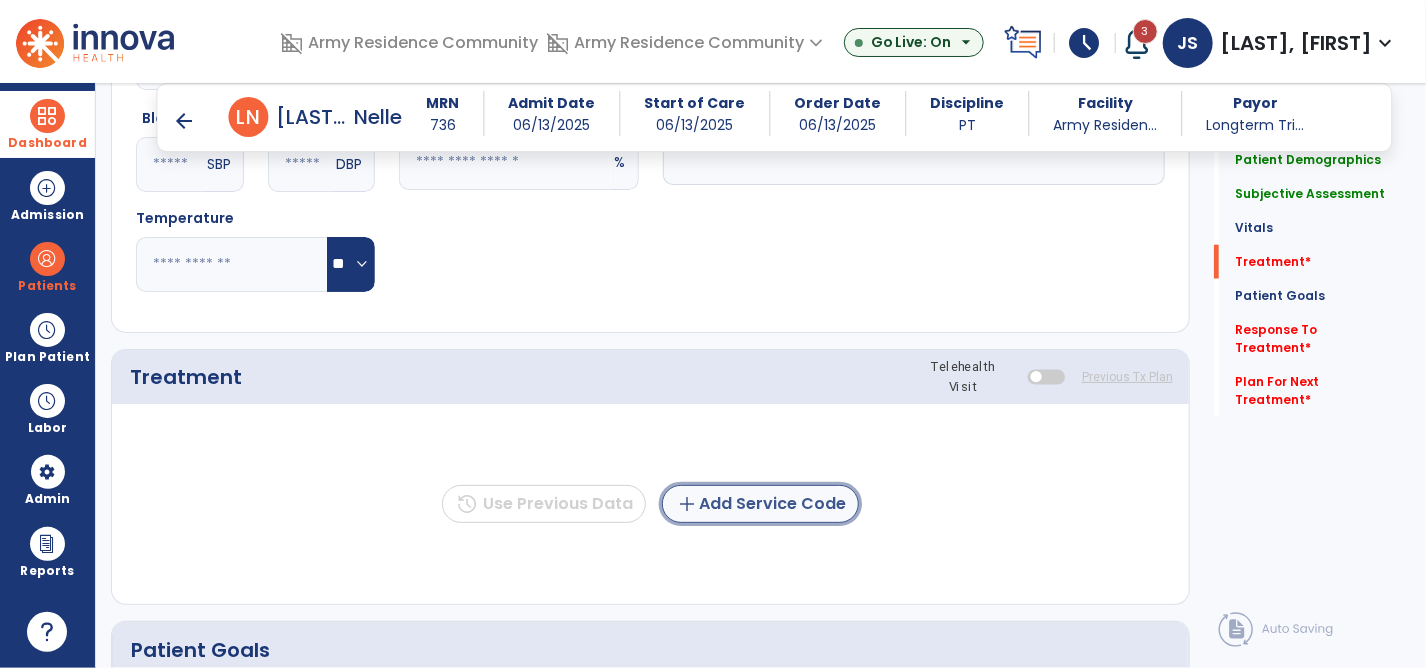 click on "add  Add Service Code" 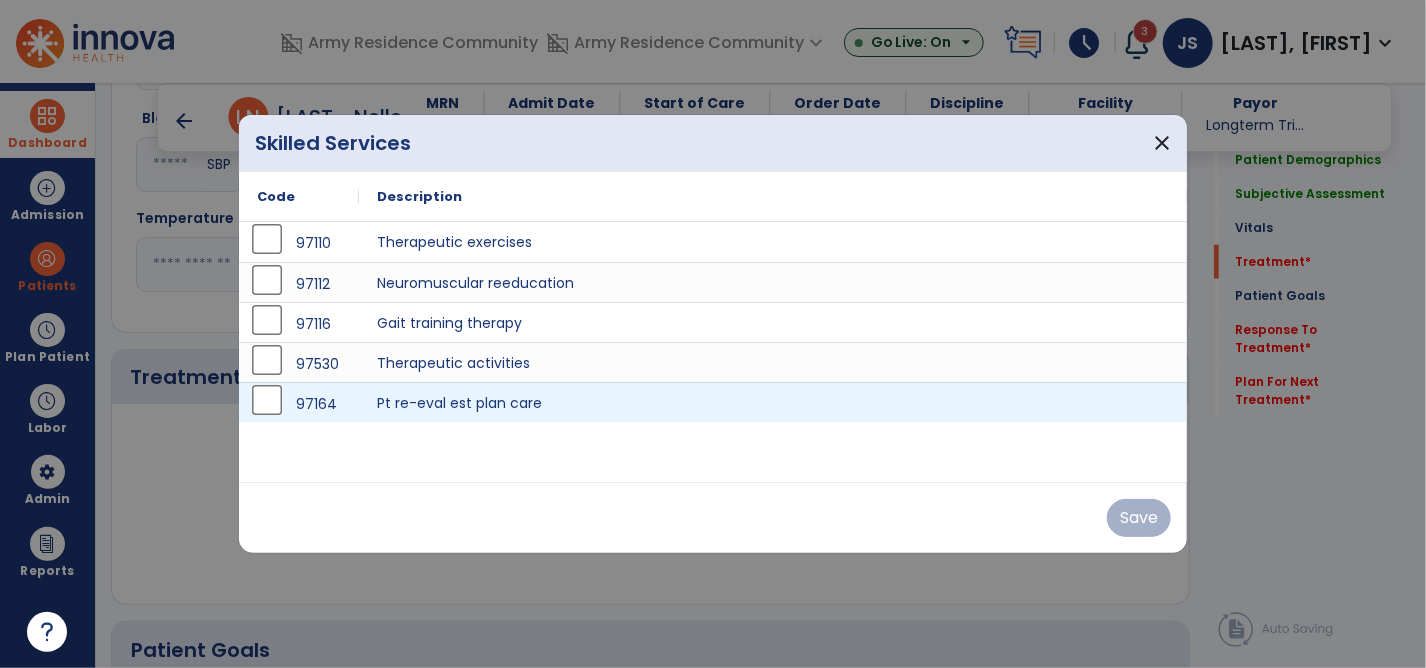 click on "97164" at bounding box center [299, 404] 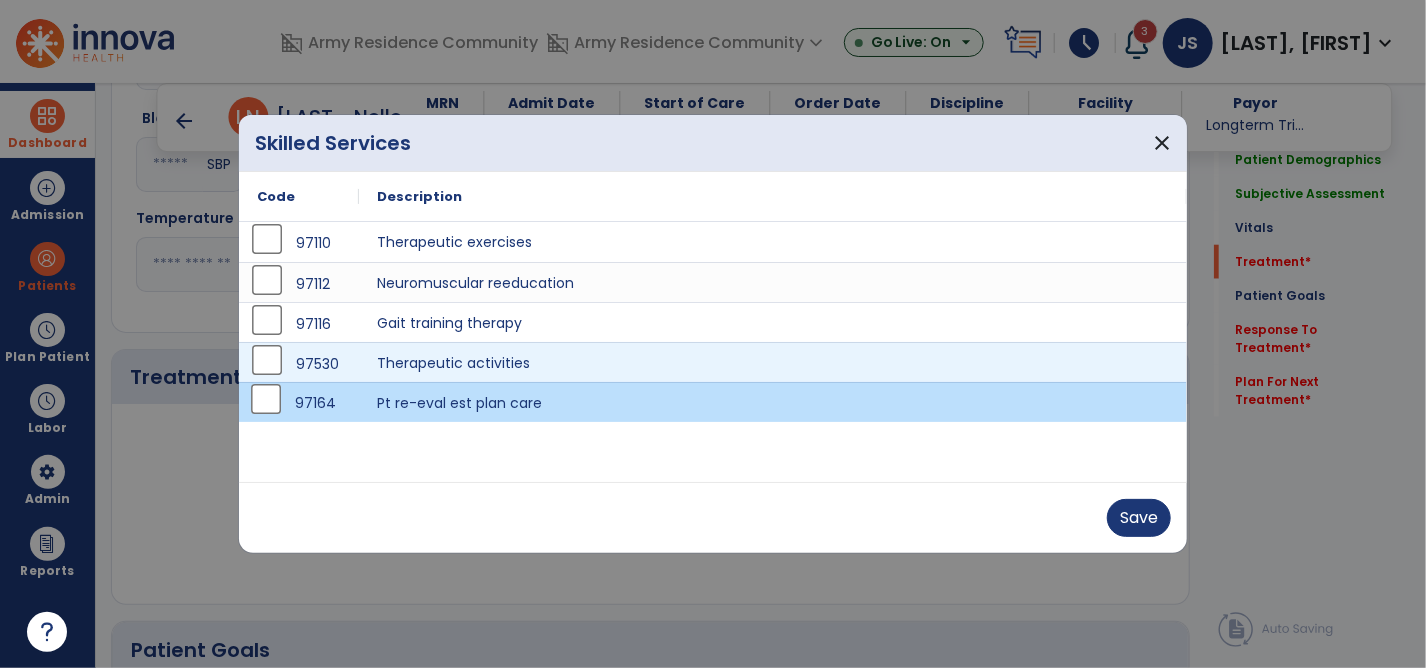 click on "97530" at bounding box center (299, 364) 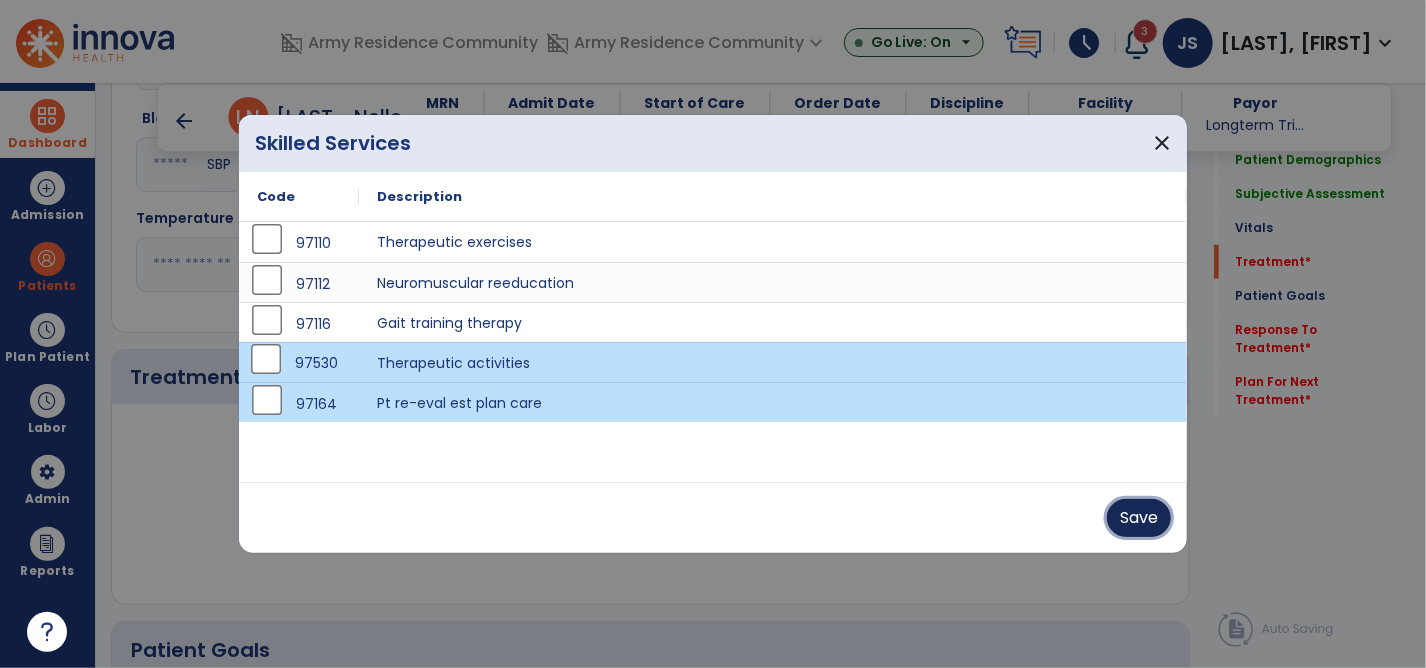 click on "Save" at bounding box center [1139, 518] 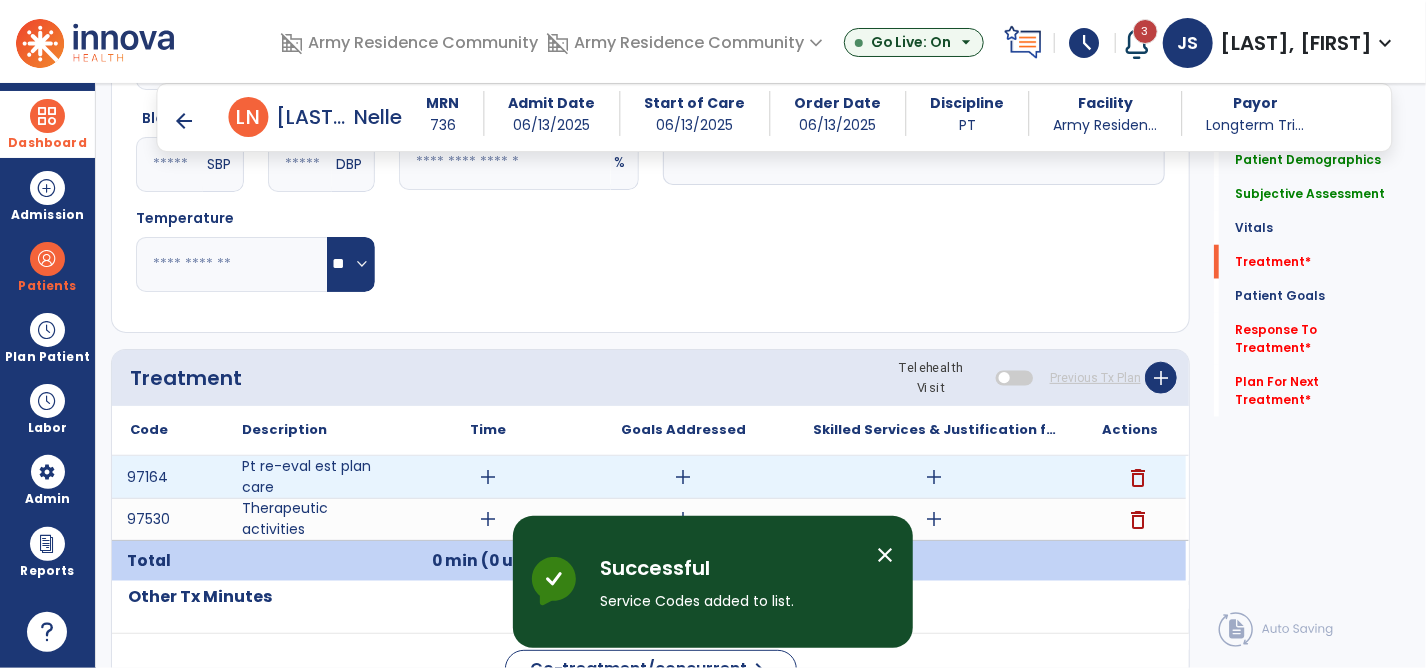 click on "add" at bounding box center [489, 477] 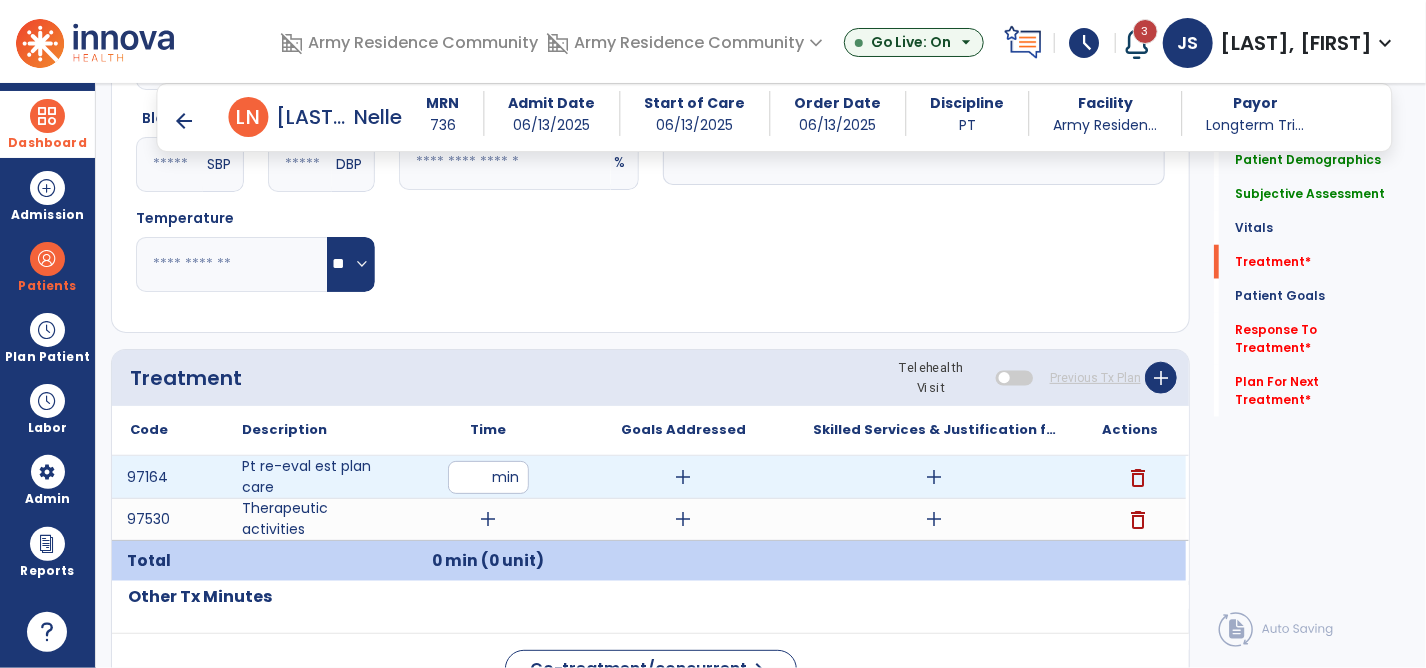type on "**" 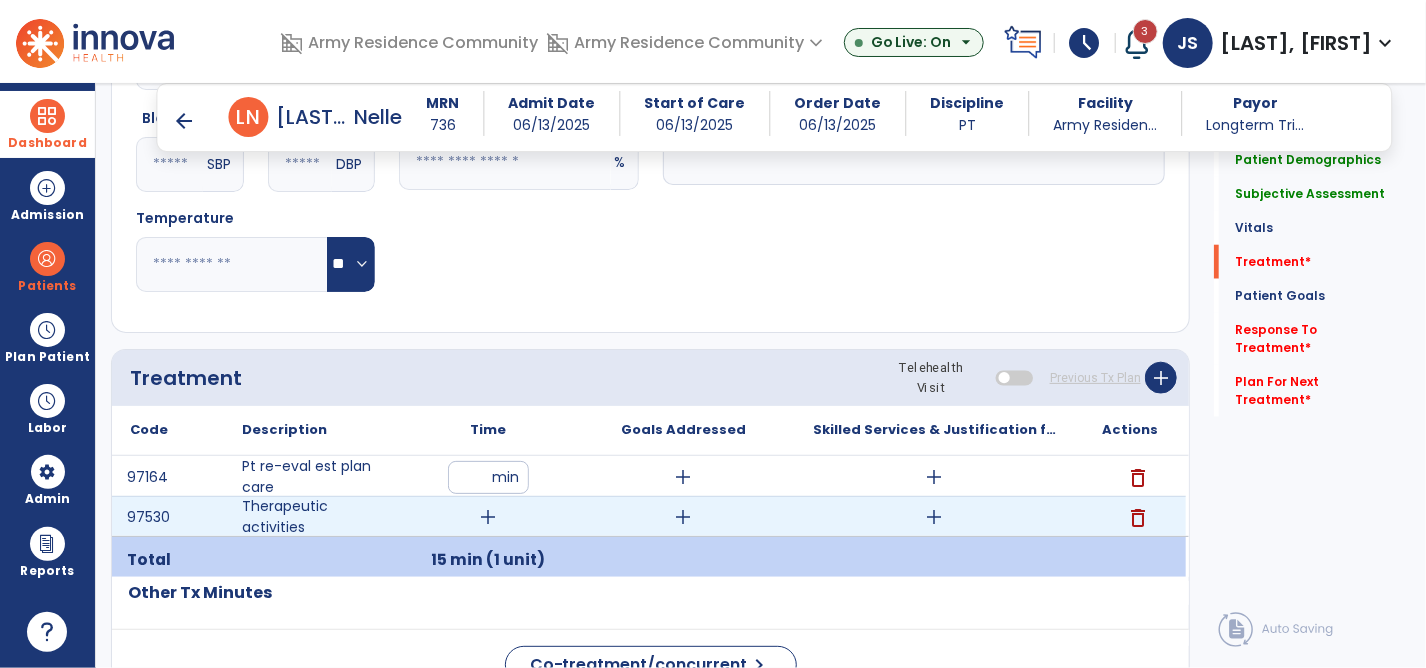 click on "add" at bounding box center (489, 517) 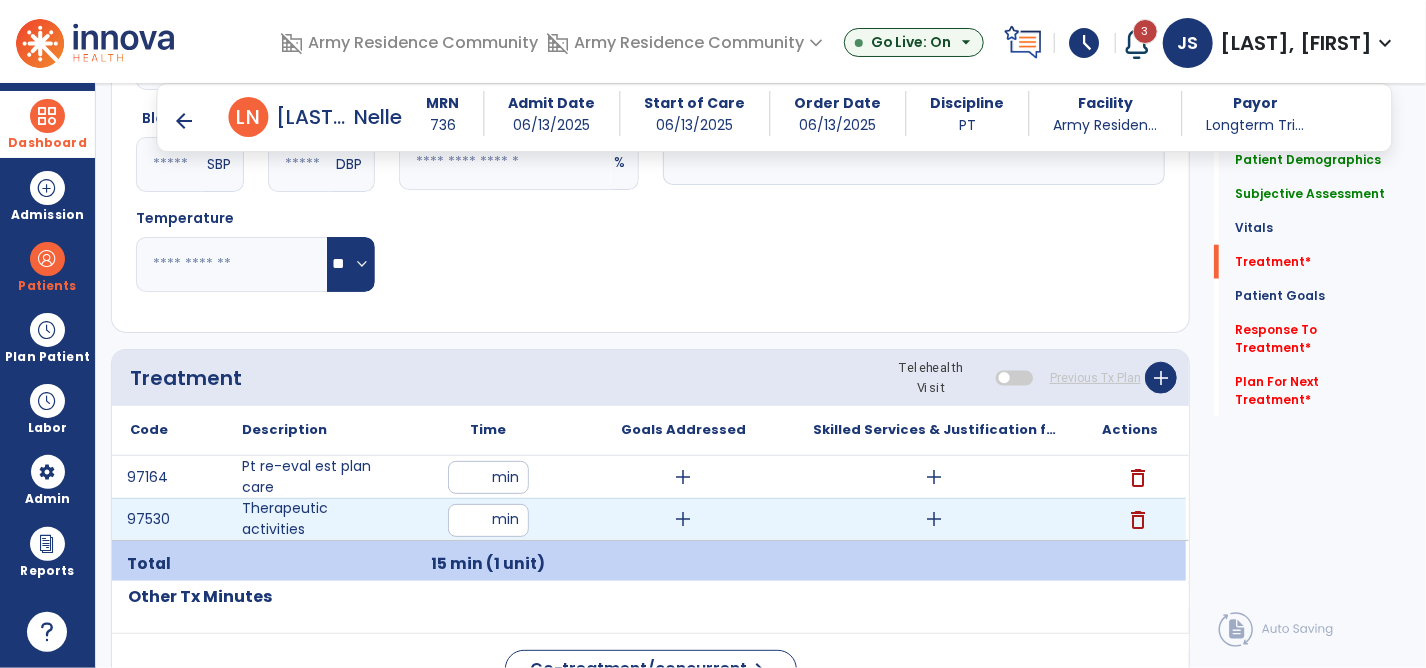 type on "**" 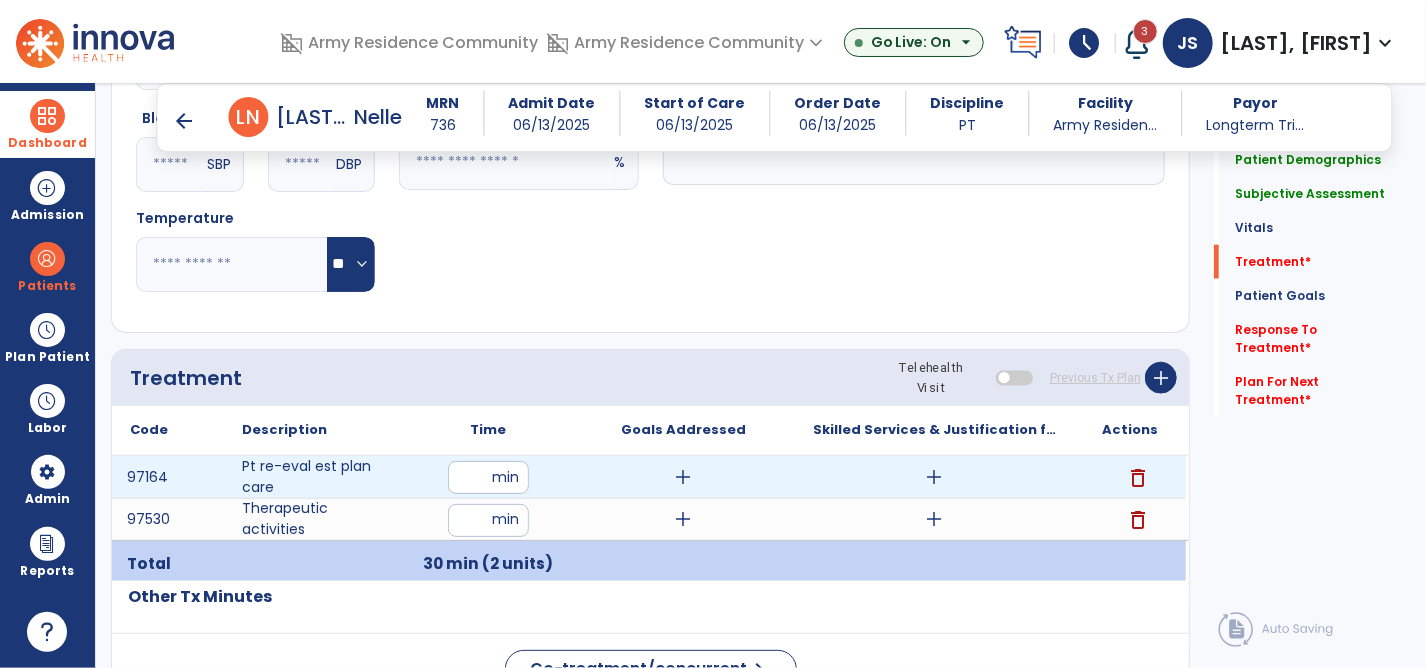 click on "add" at bounding box center (684, 477) 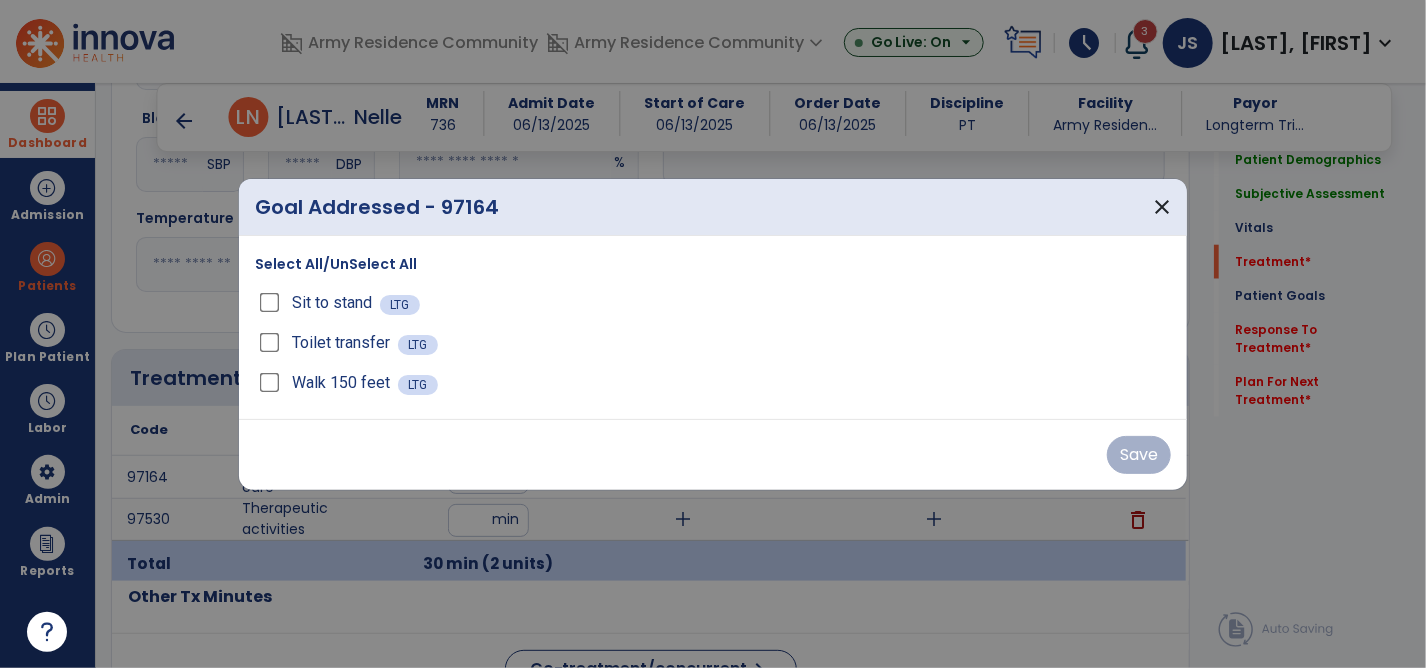 click on "Select All/UnSelect All" at bounding box center (336, 264) 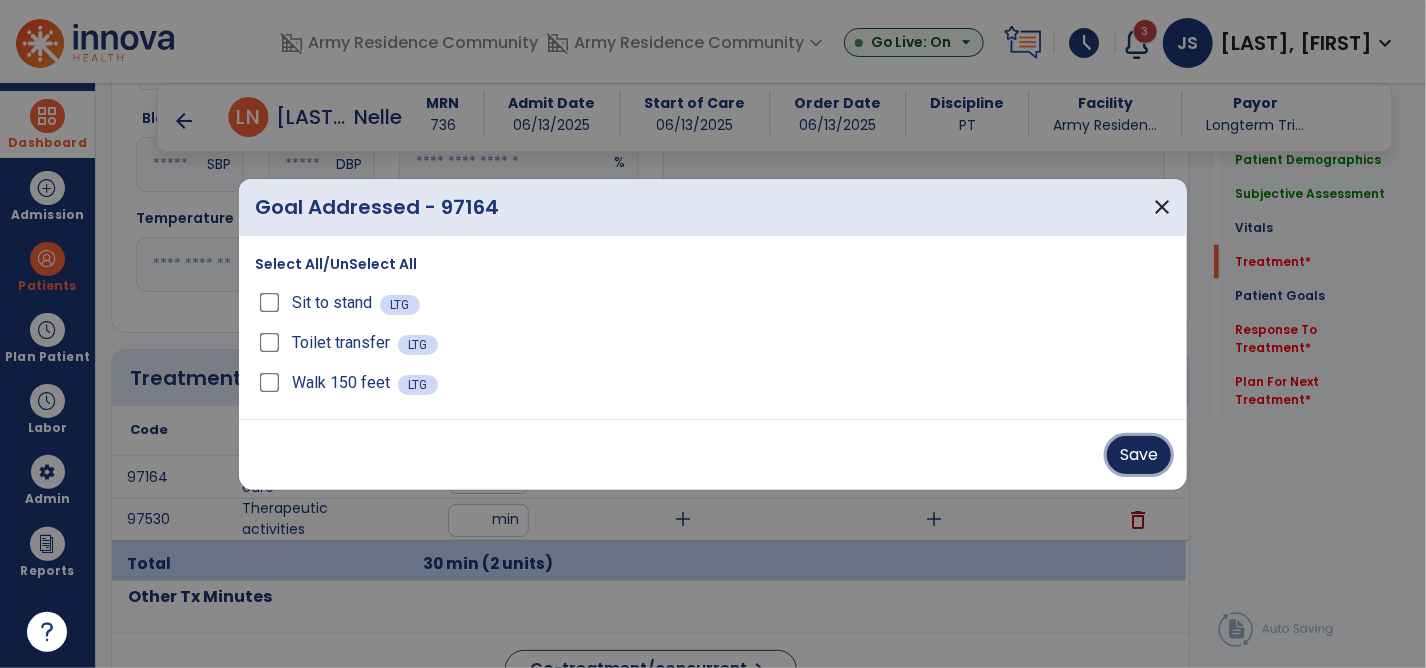 click on "Save" at bounding box center (1139, 455) 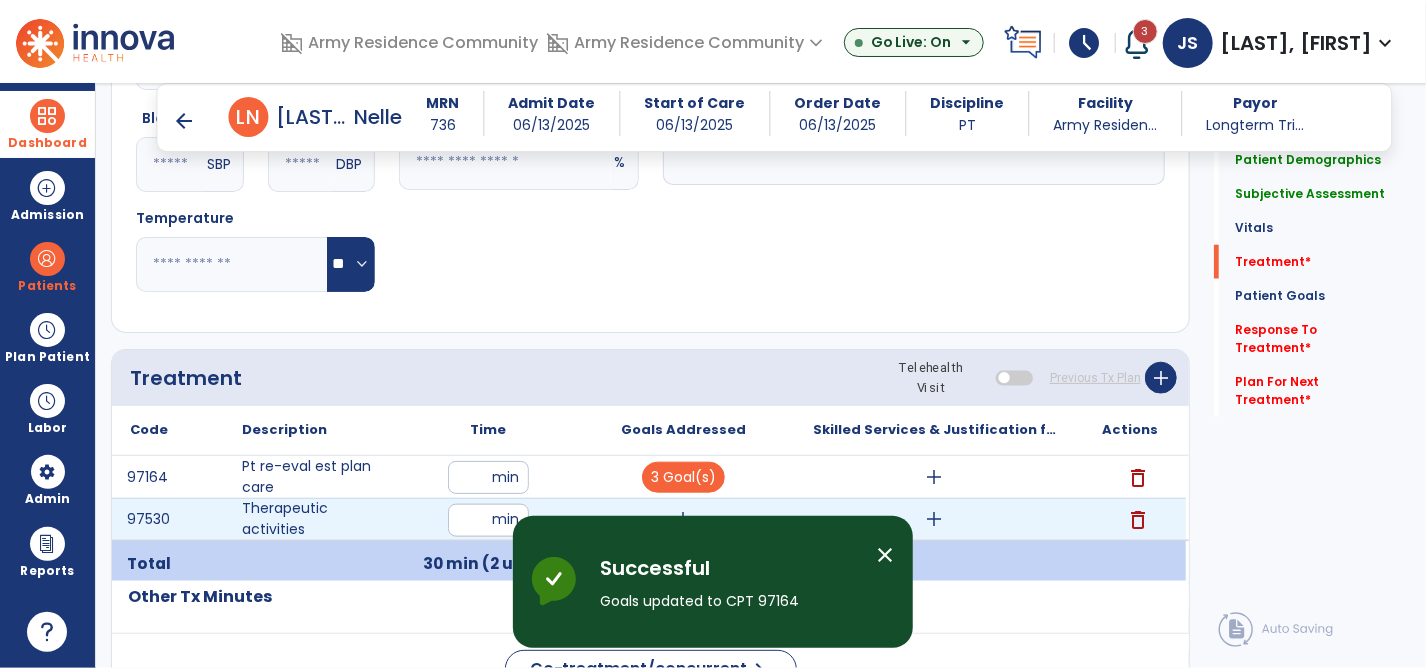 click on "add" at bounding box center [684, 519] 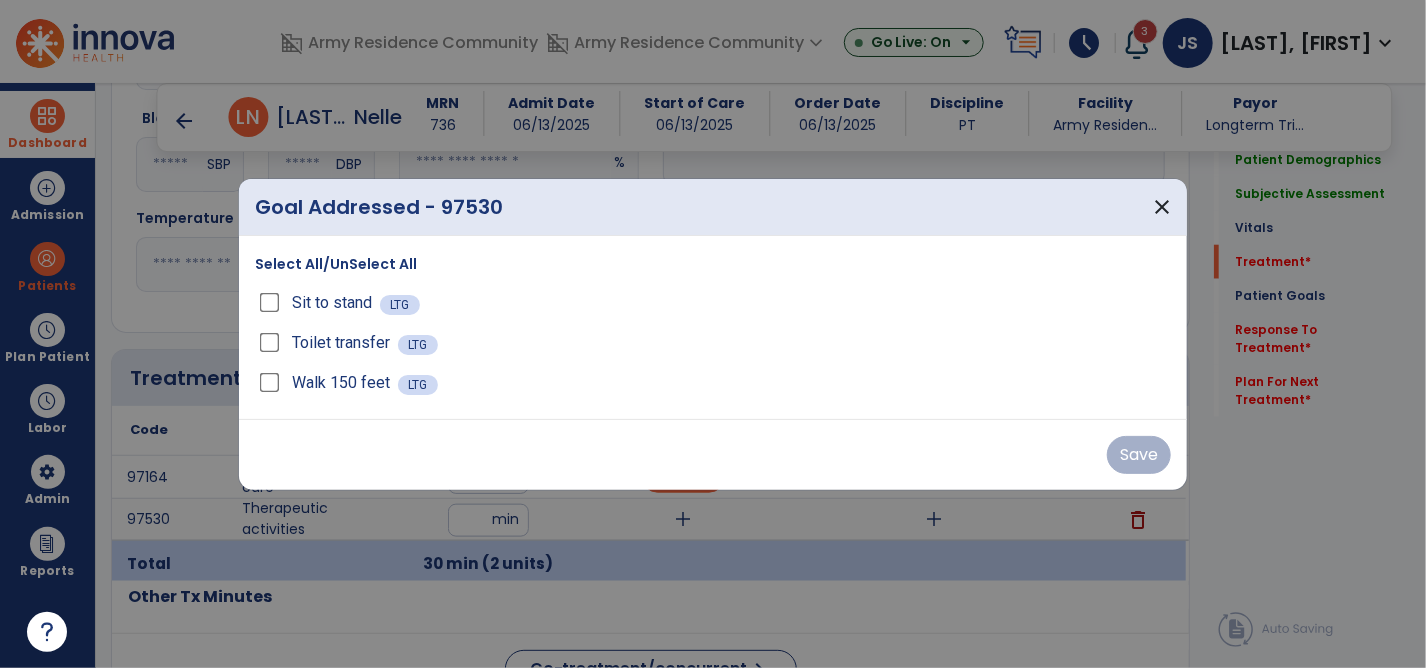 click on "Select All/UnSelect All Sit to stand  LTG  Toilet transfer  LTG  Walk 150 feet  LTG" at bounding box center [713, 327] 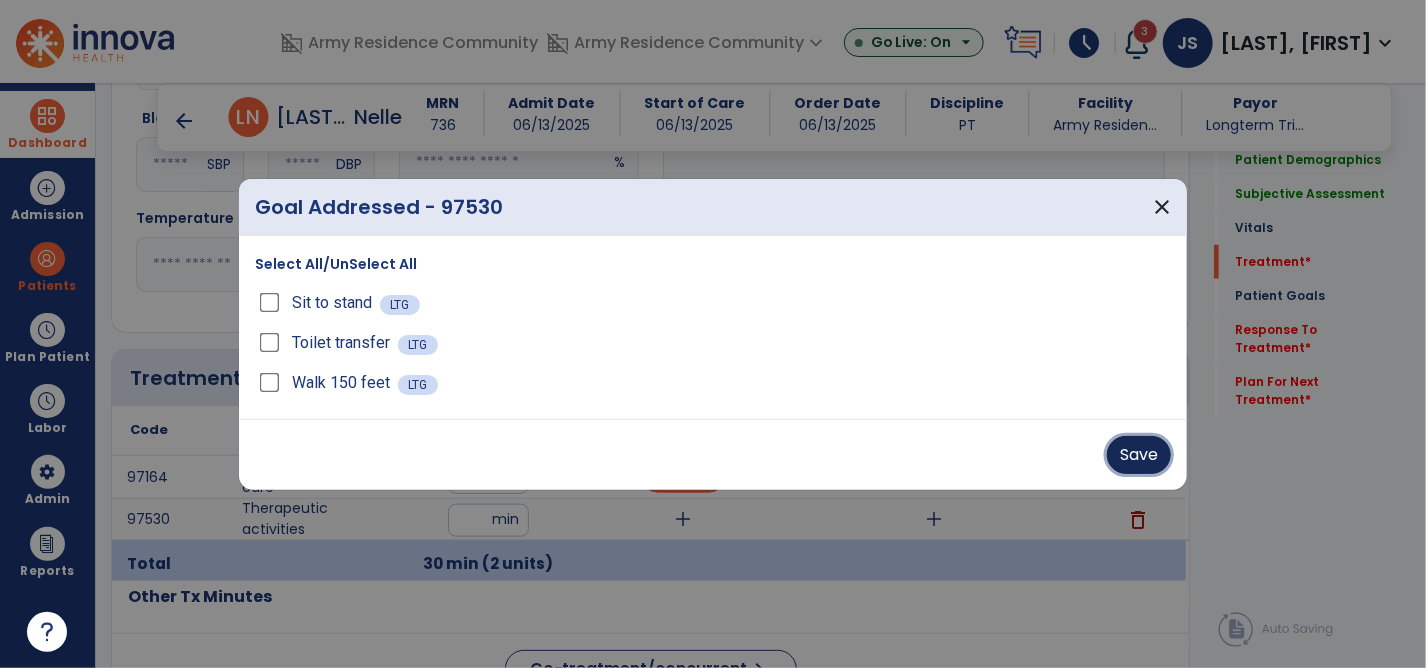 click on "Save" at bounding box center (1139, 455) 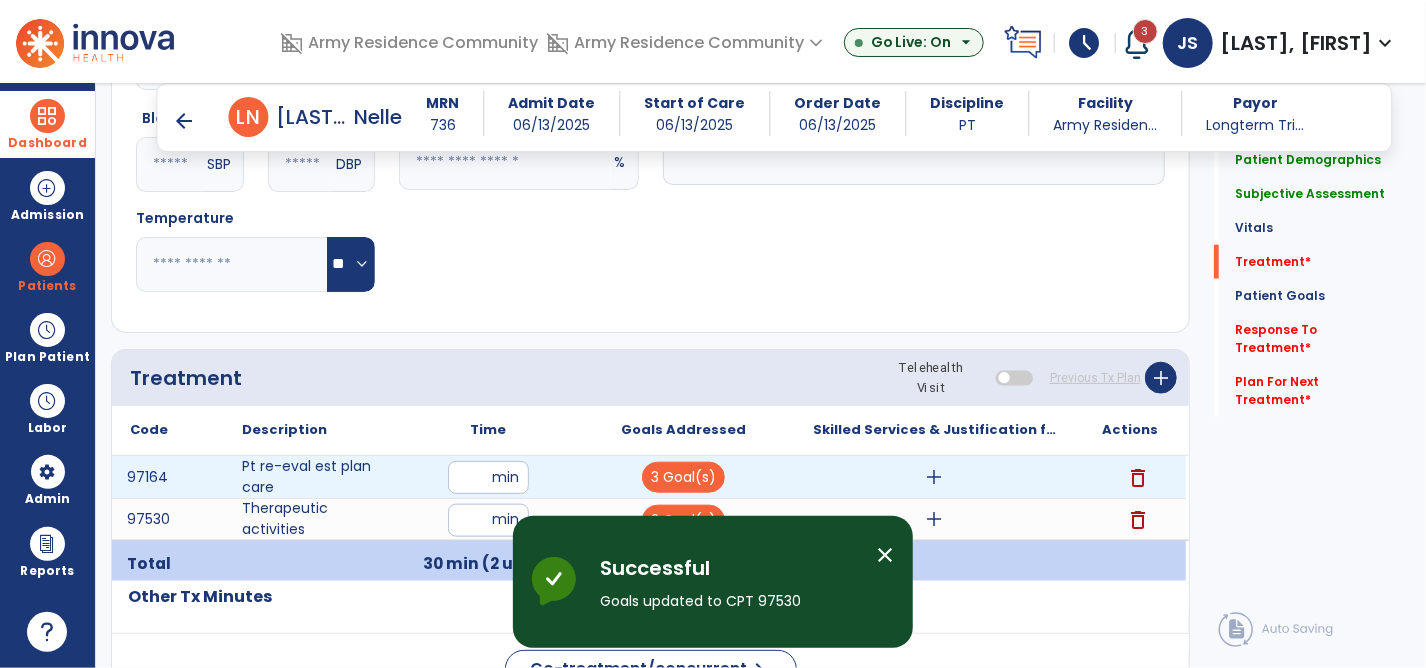 click on "add" at bounding box center [935, 477] 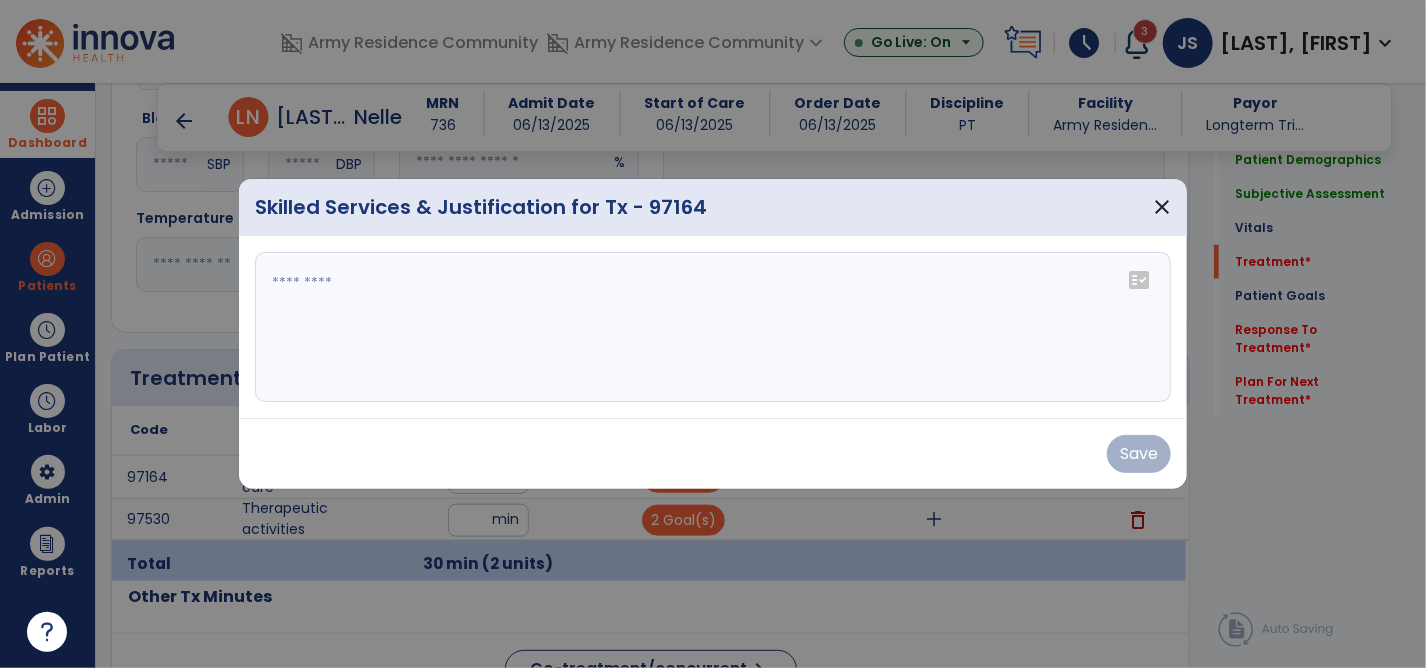 click at bounding box center [713, 327] 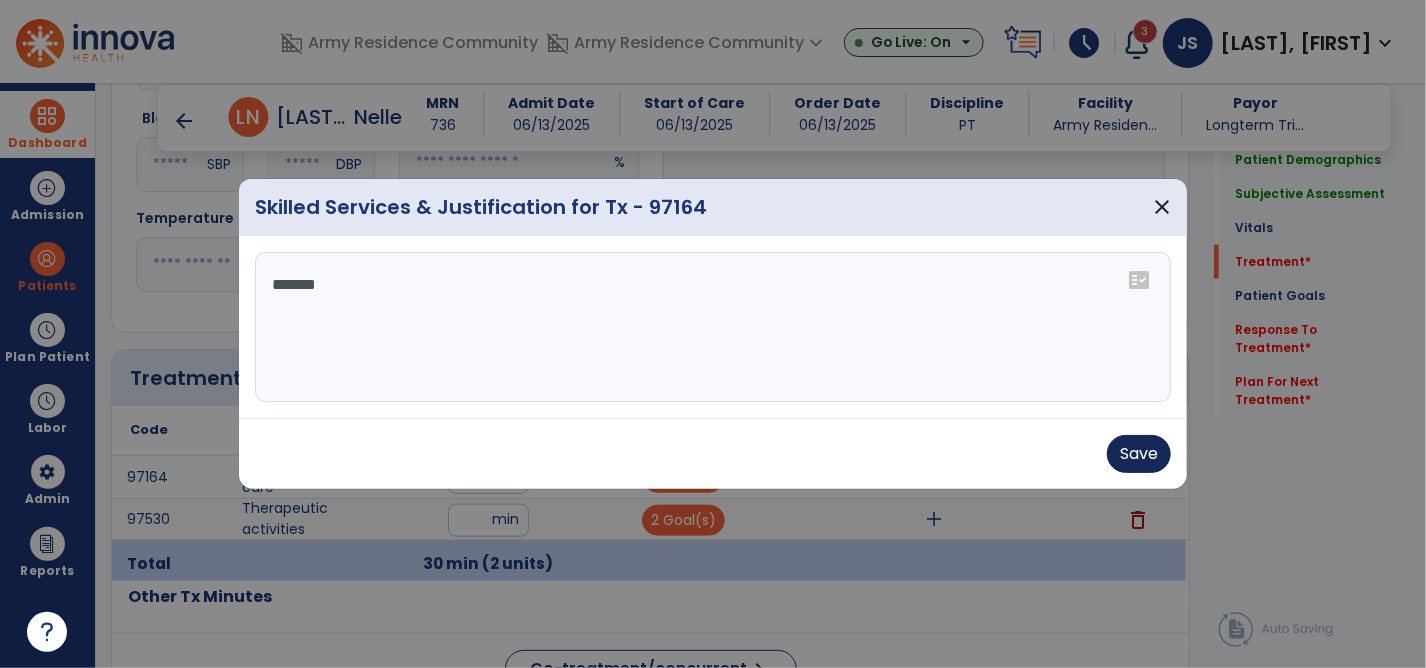 type on "*******" 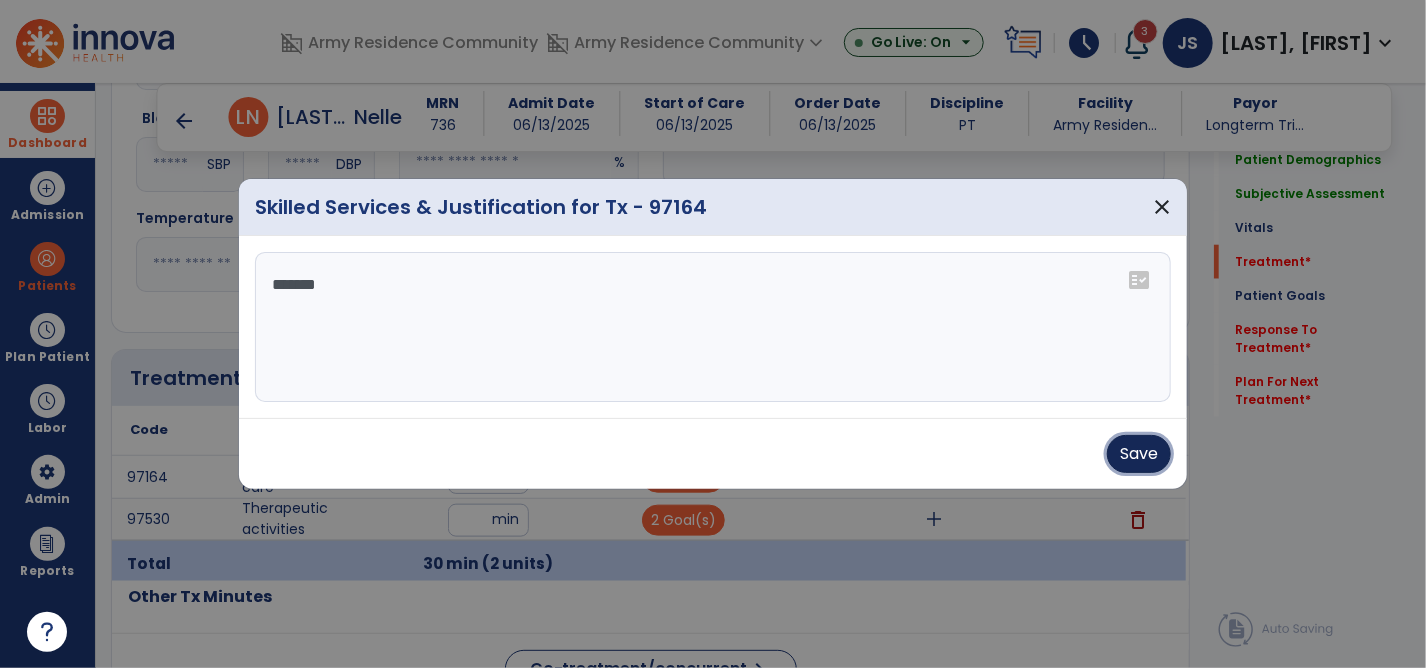 click on "Save" at bounding box center [1139, 454] 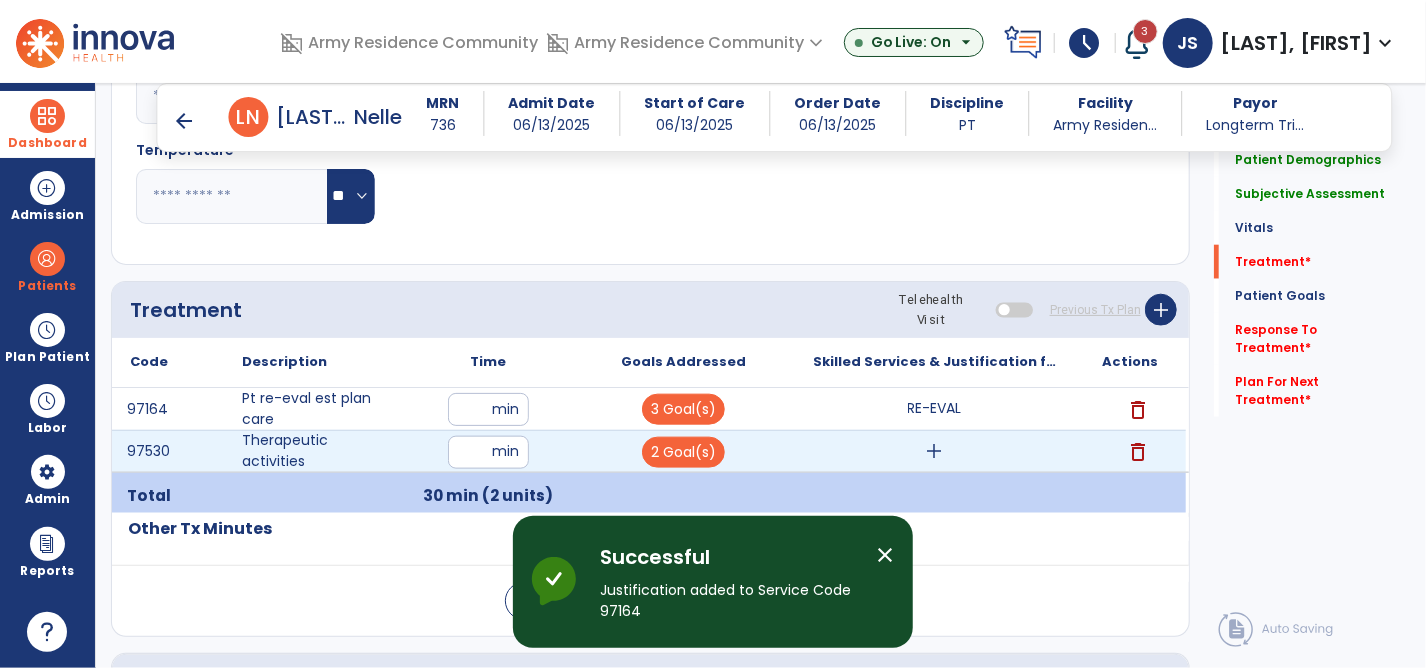 scroll, scrollTop: 1000, scrollLeft: 0, axis: vertical 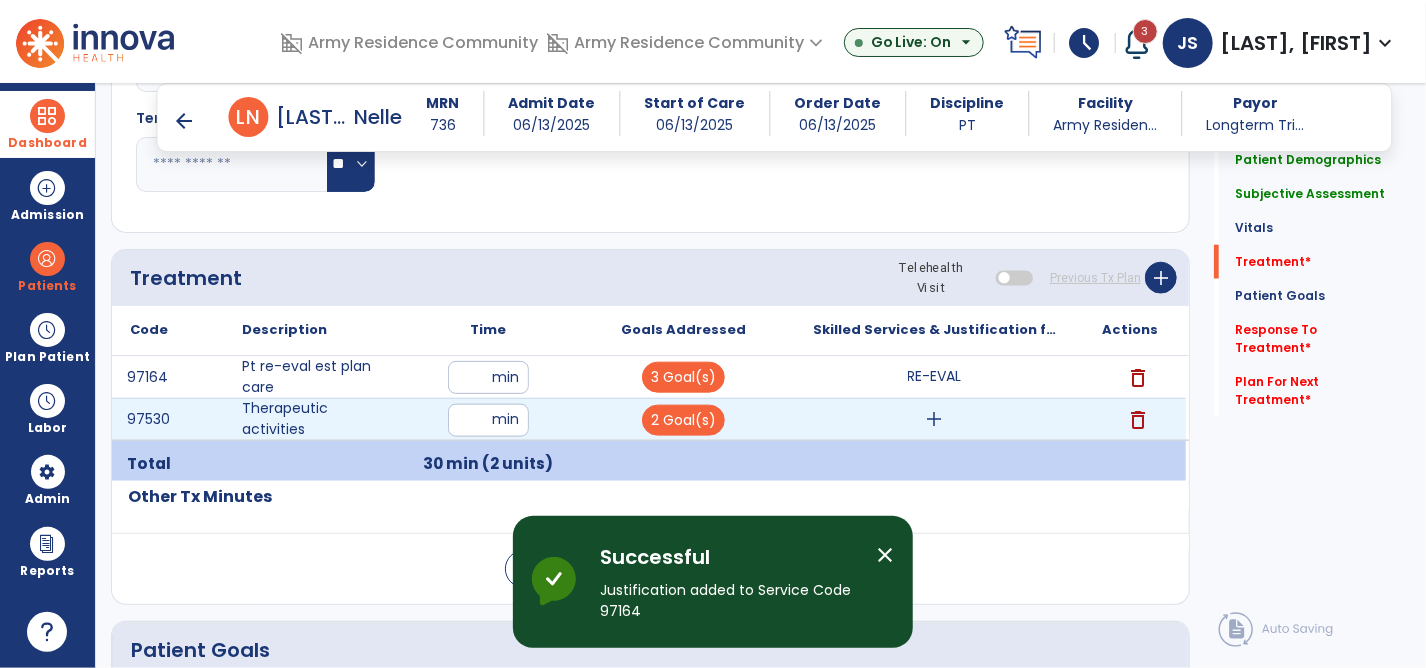 click on "add" at bounding box center (935, 419) 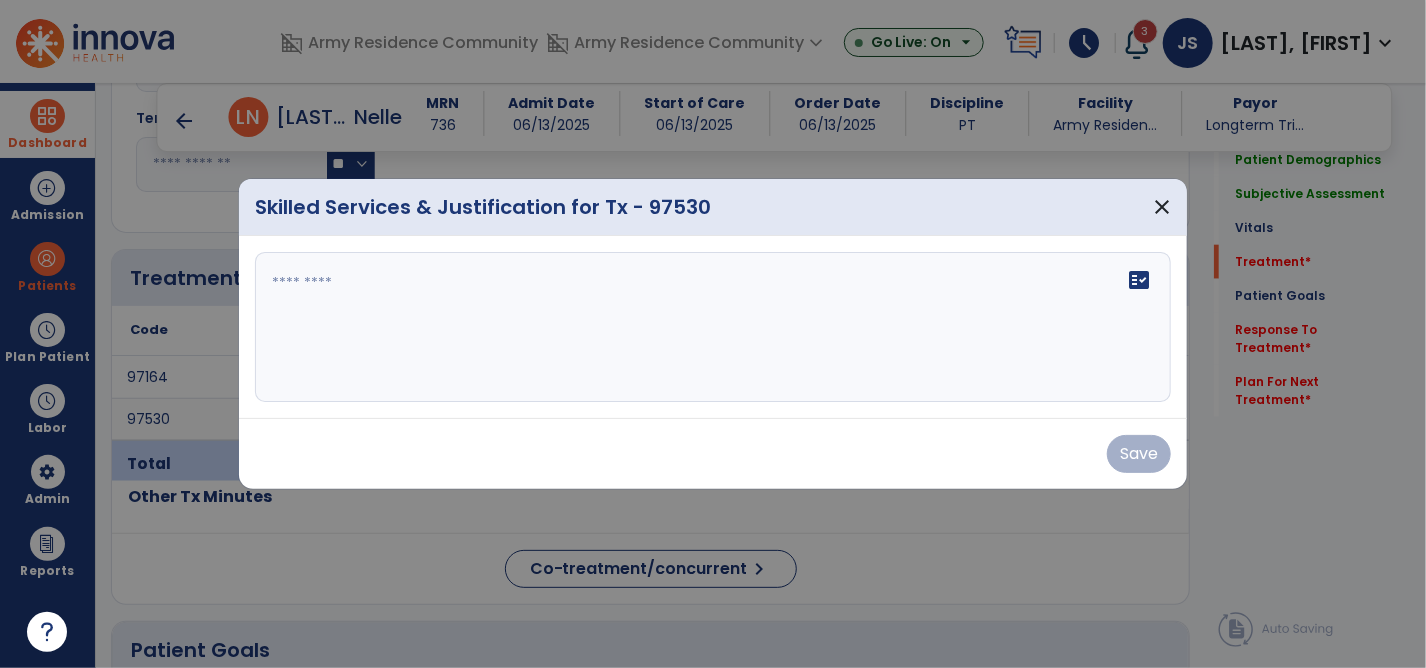 click on "fact_check" at bounding box center (713, 327) 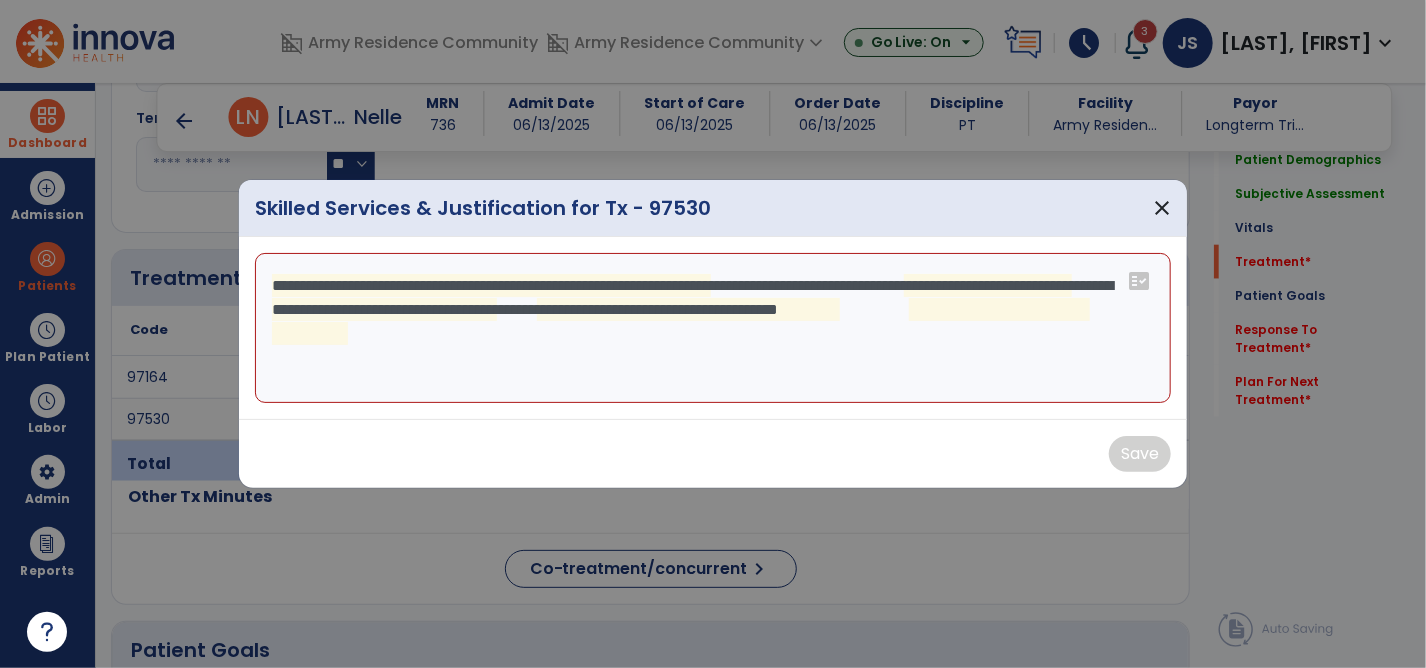 click on "**********" at bounding box center [713, 328] 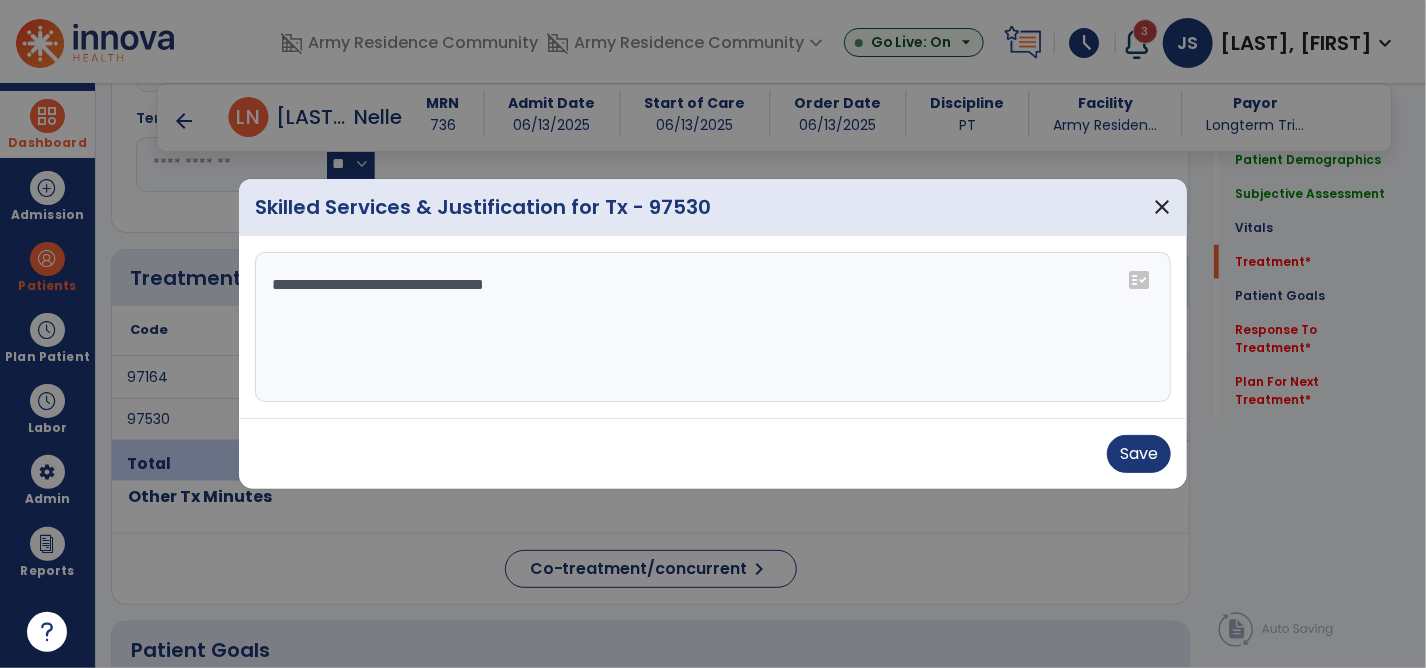 drag, startPoint x: 540, startPoint y: 284, endPoint x: 1020, endPoint y: 375, distance: 488.5499 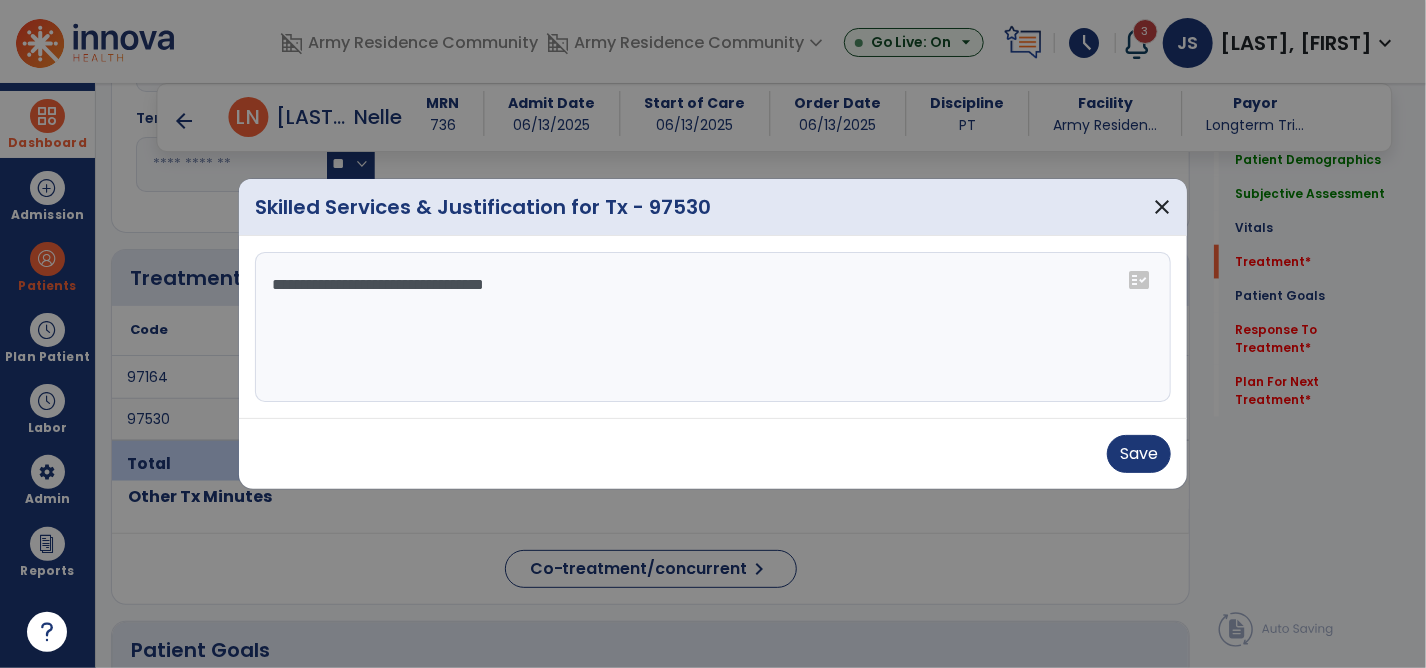 click on "**********" at bounding box center (713, 327) 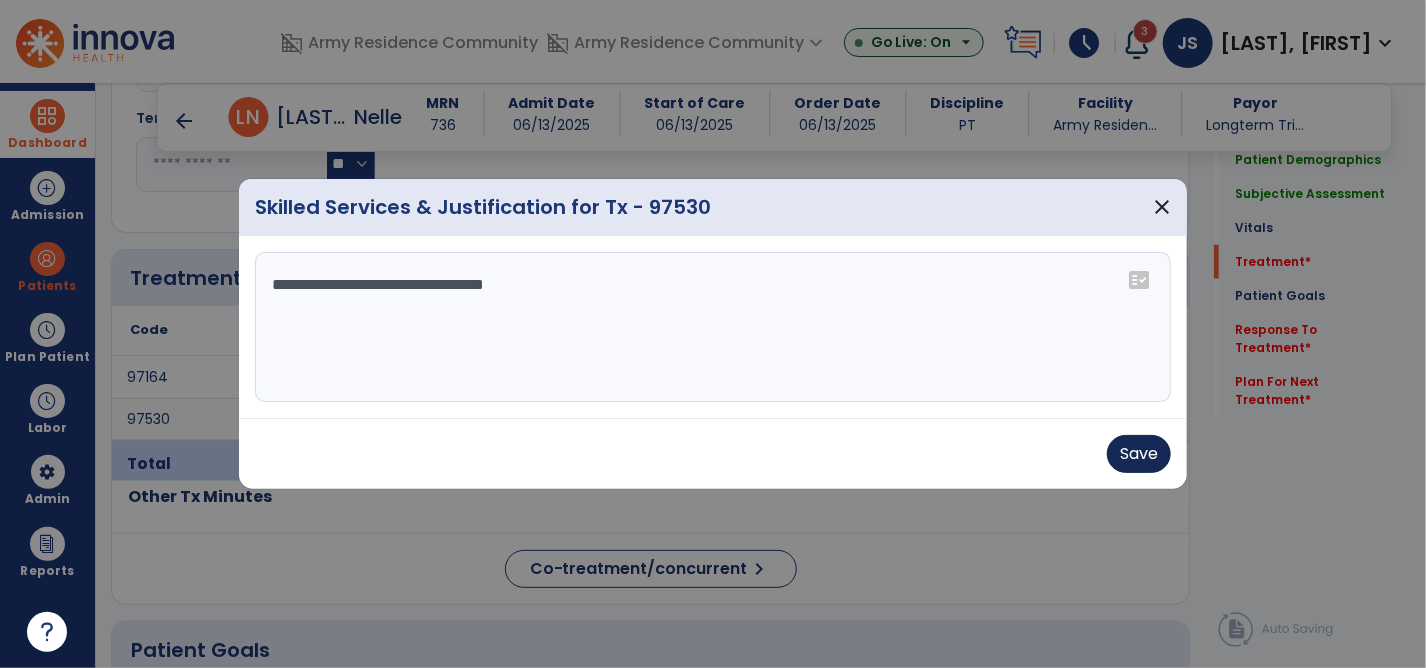 type on "**********" 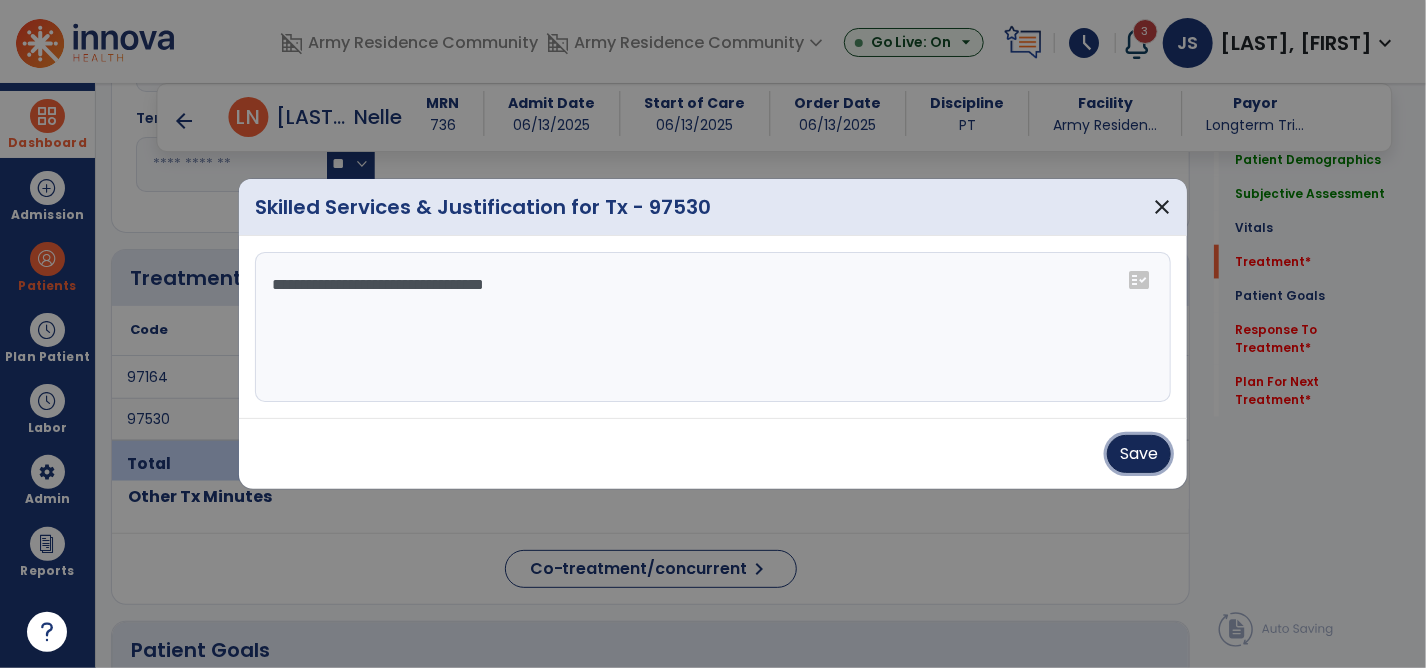 click on "Save" at bounding box center [1139, 454] 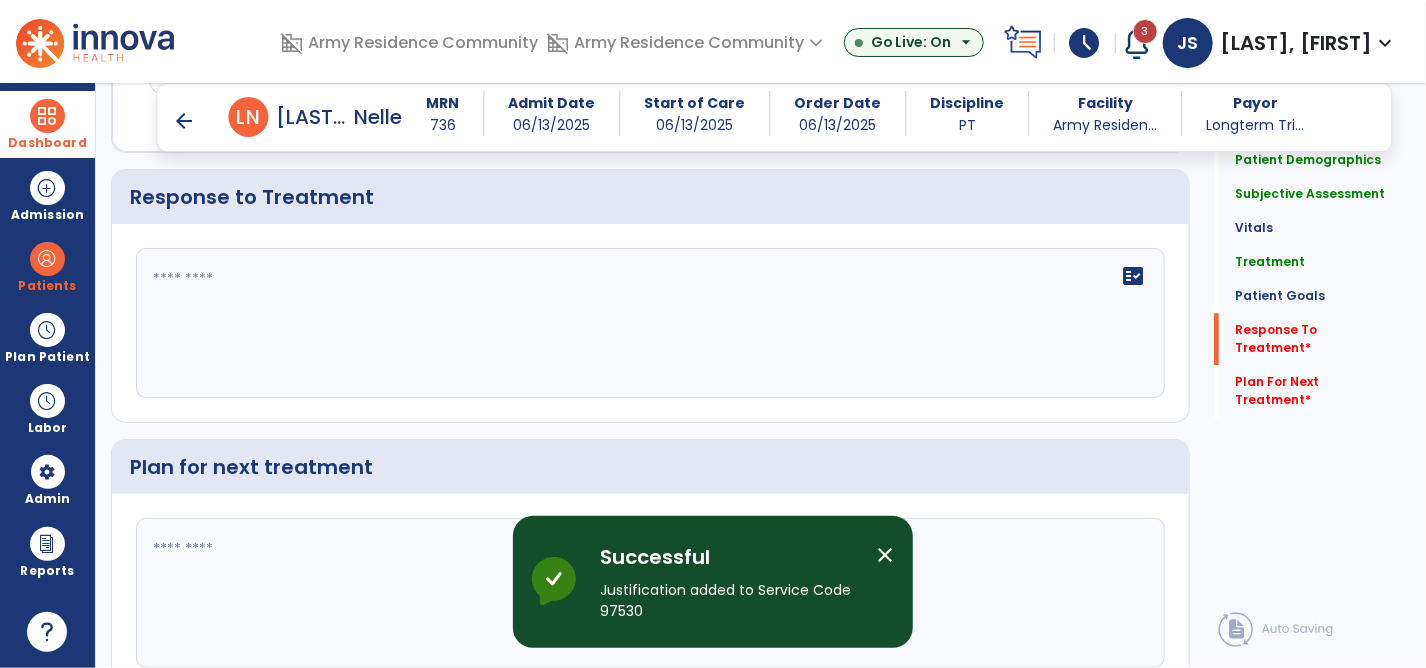 scroll, scrollTop: 2294, scrollLeft: 0, axis: vertical 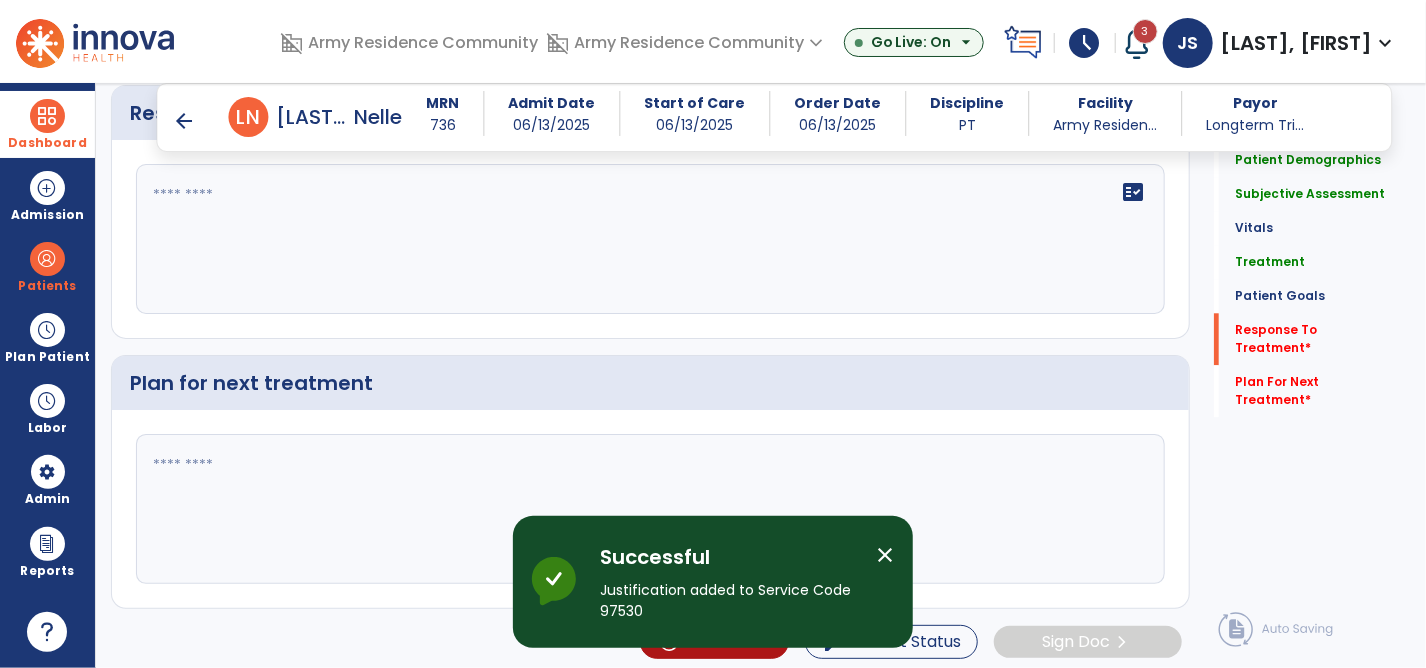 click 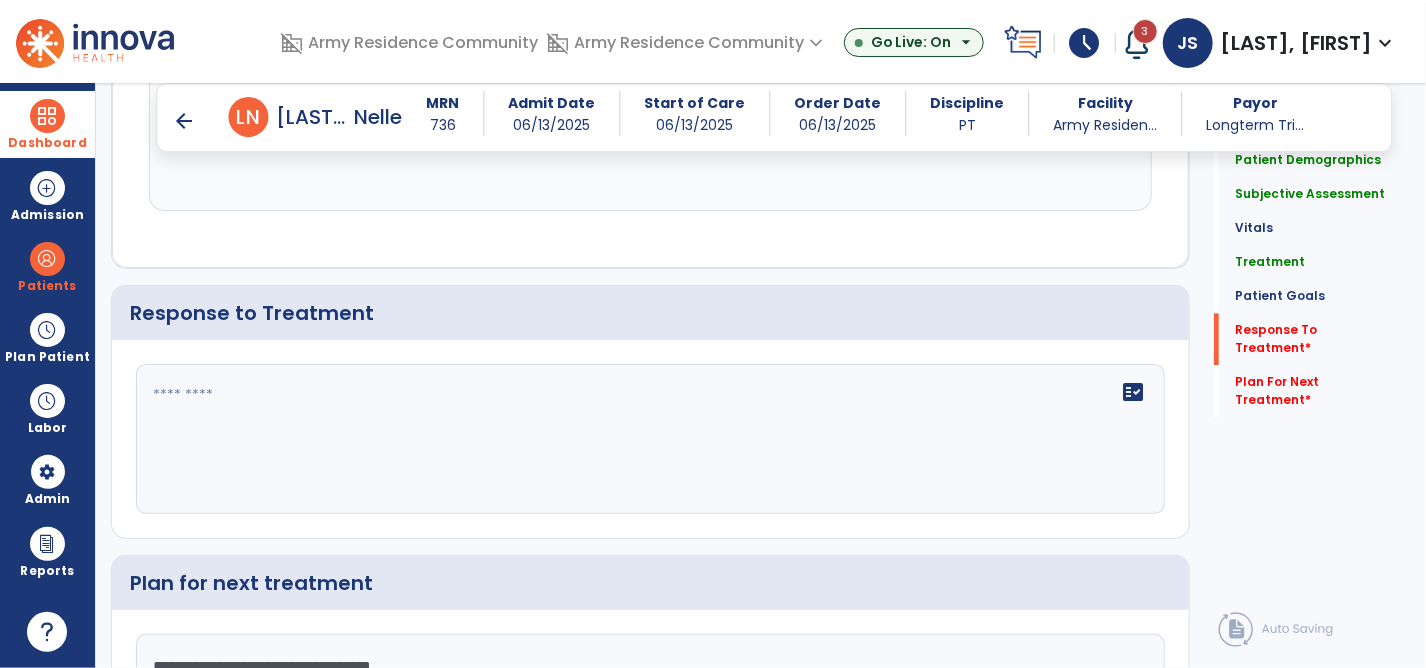 type on "**********" 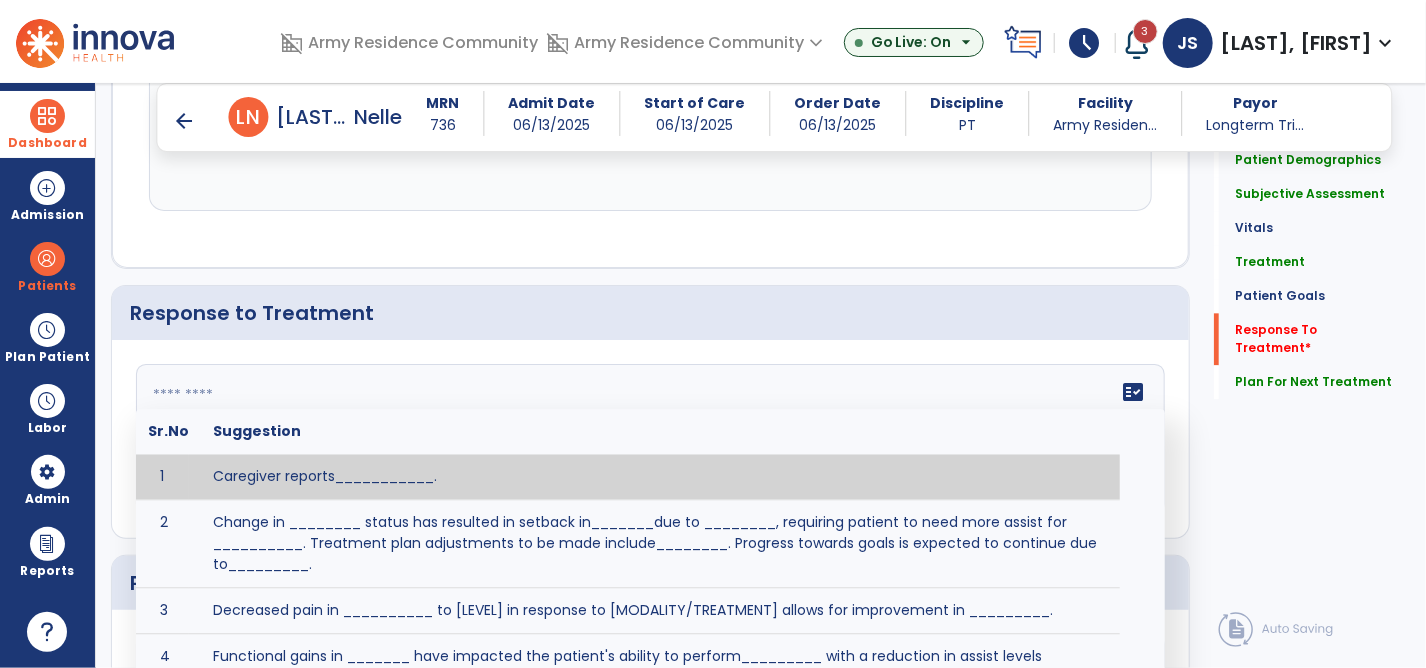 scroll, scrollTop: 2094, scrollLeft: 0, axis: vertical 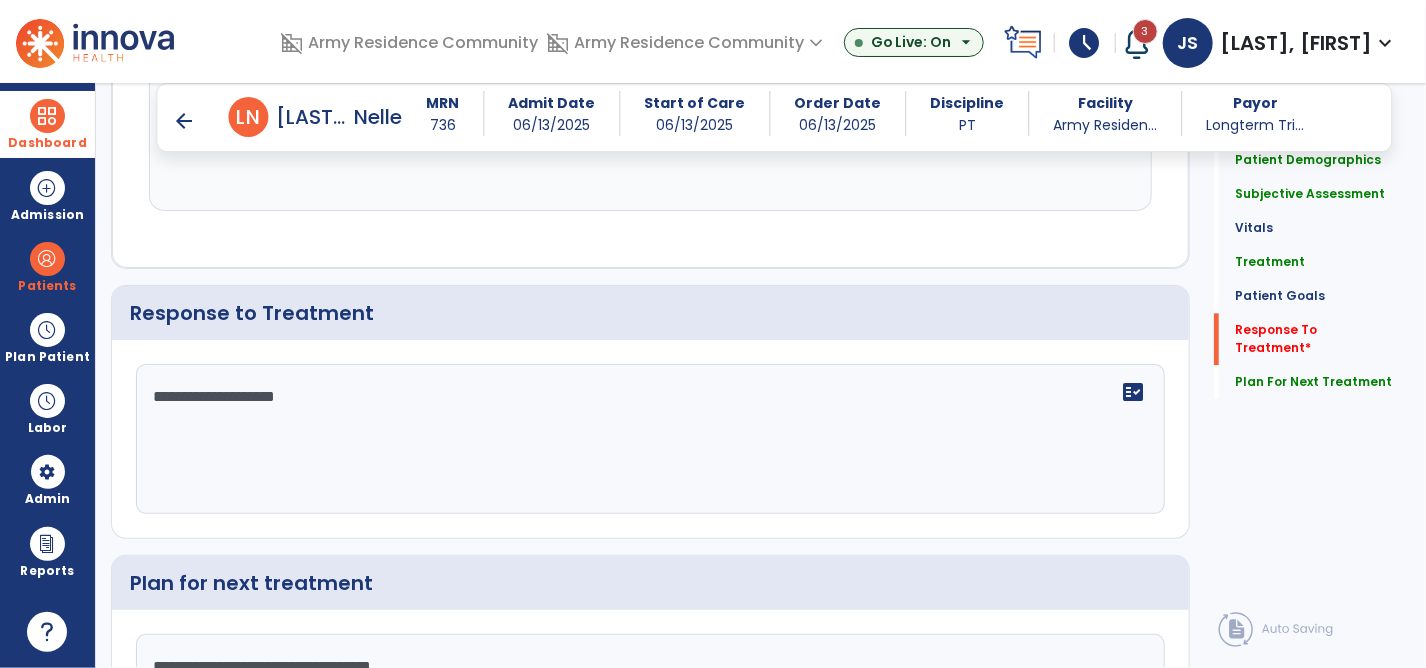 click on "**********" 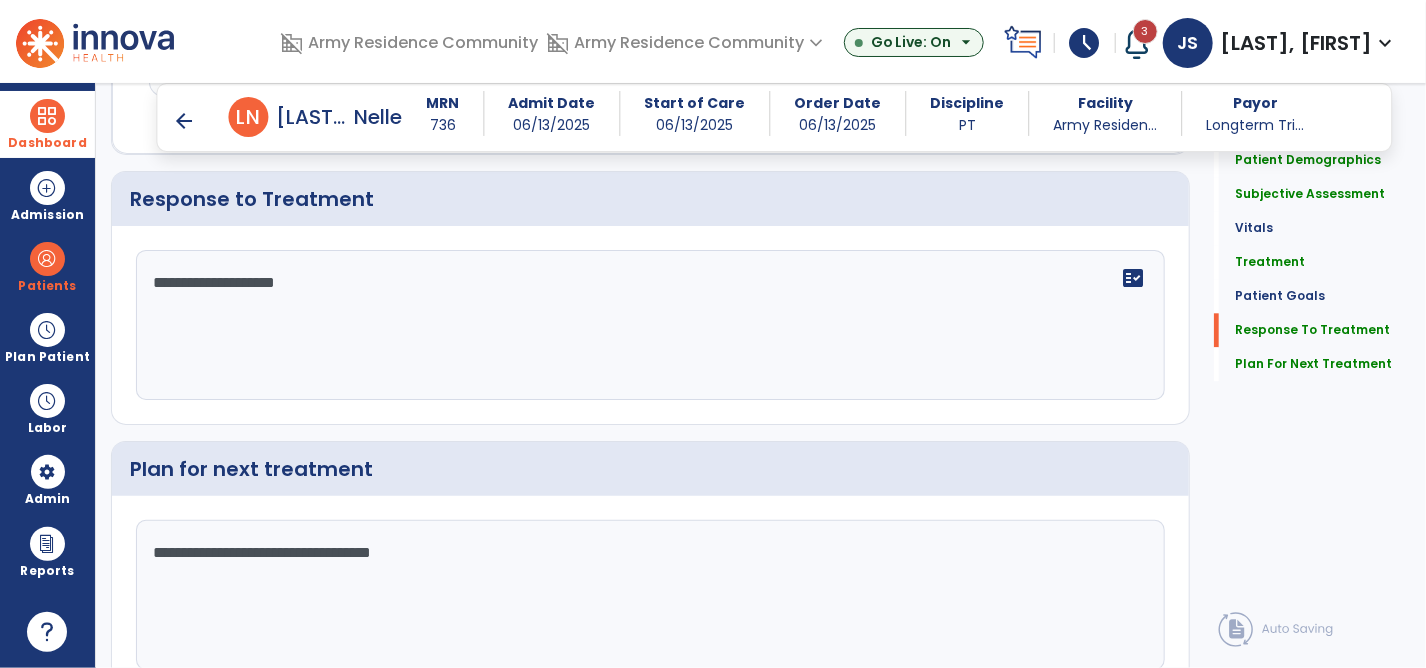 scroll, scrollTop: 2294, scrollLeft: 0, axis: vertical 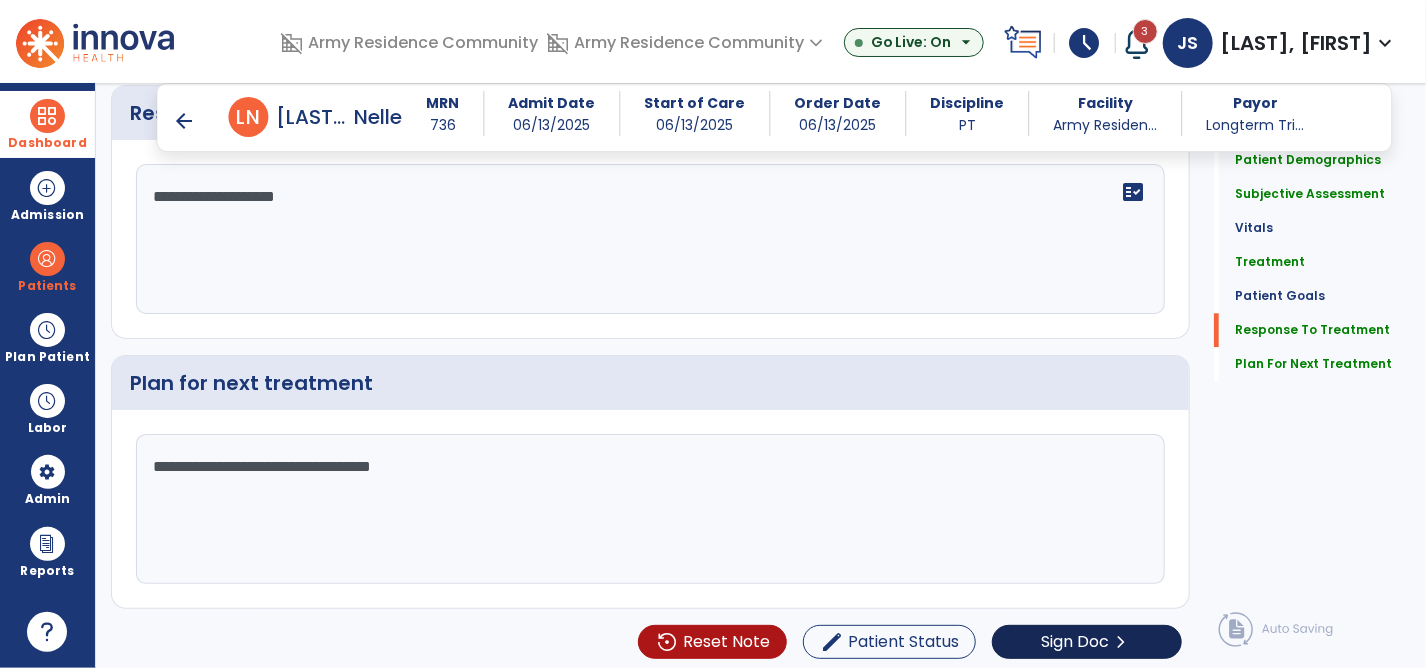 type on "**********" 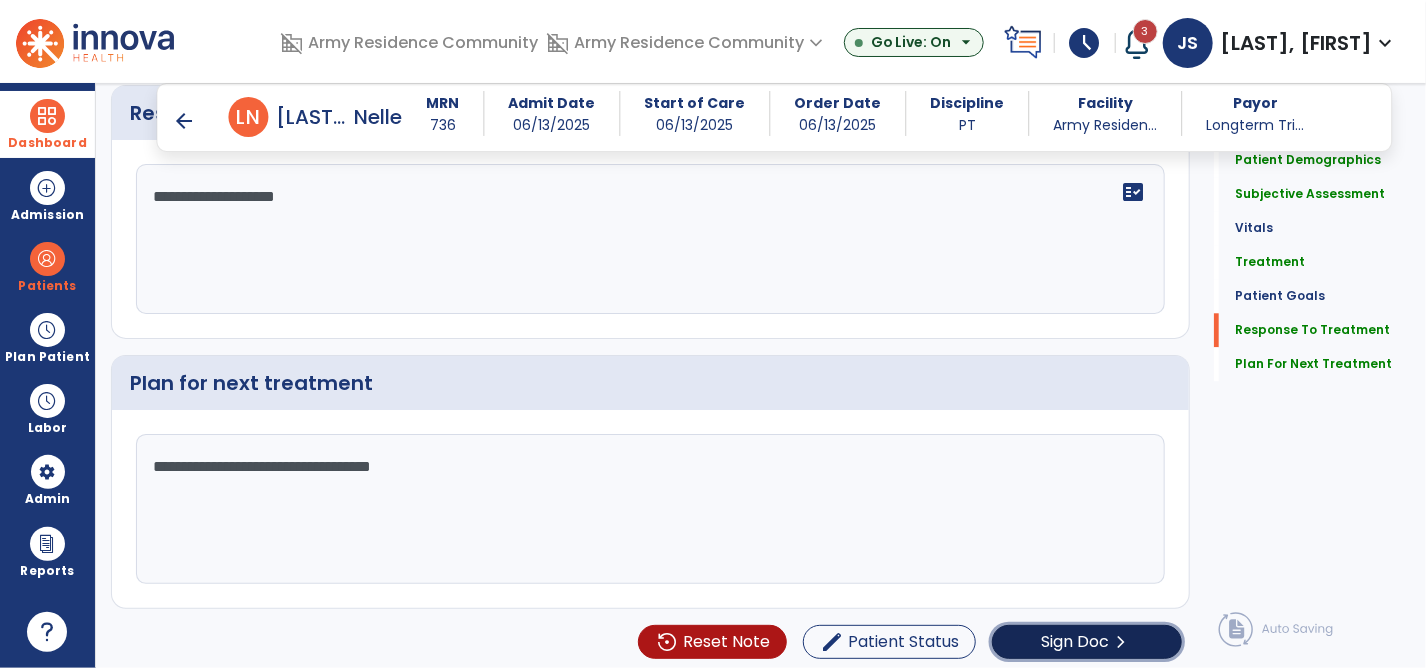 click on "Sign Doc" 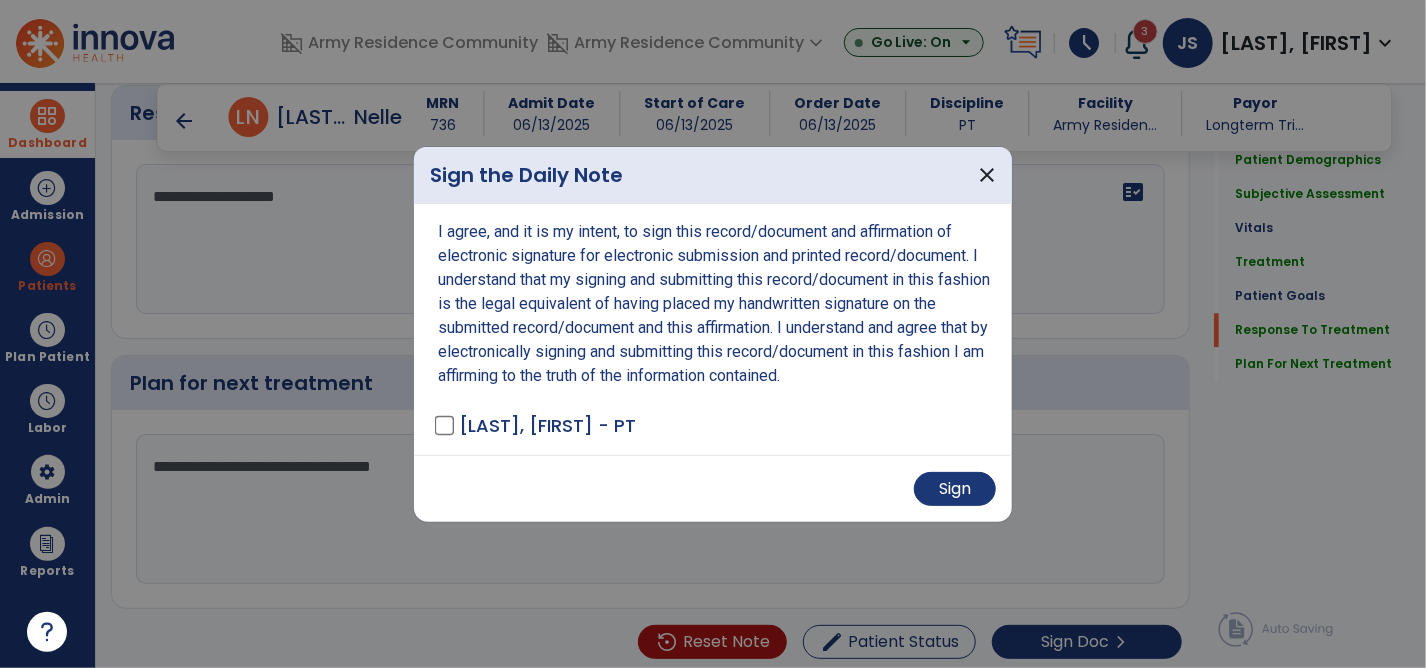 click on "Sign" at bounding box center [713, 488] 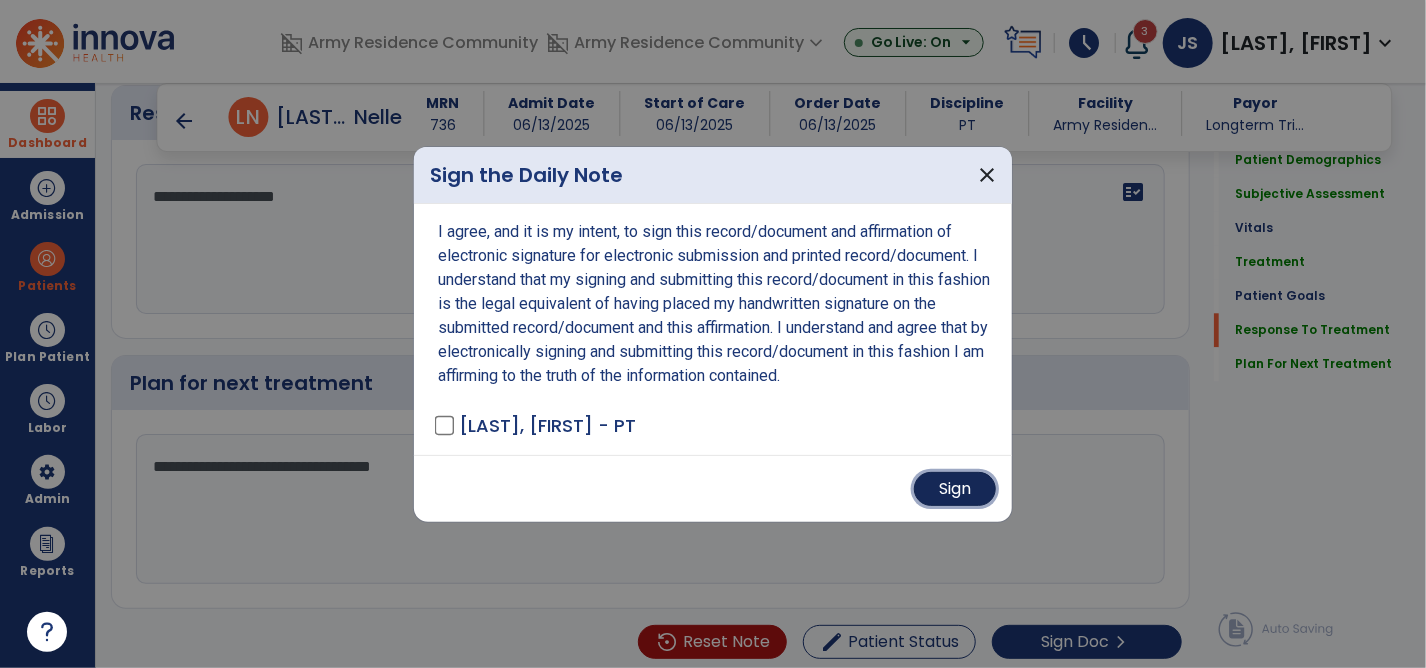 click on "Sign" at bounding box center [955, 489] 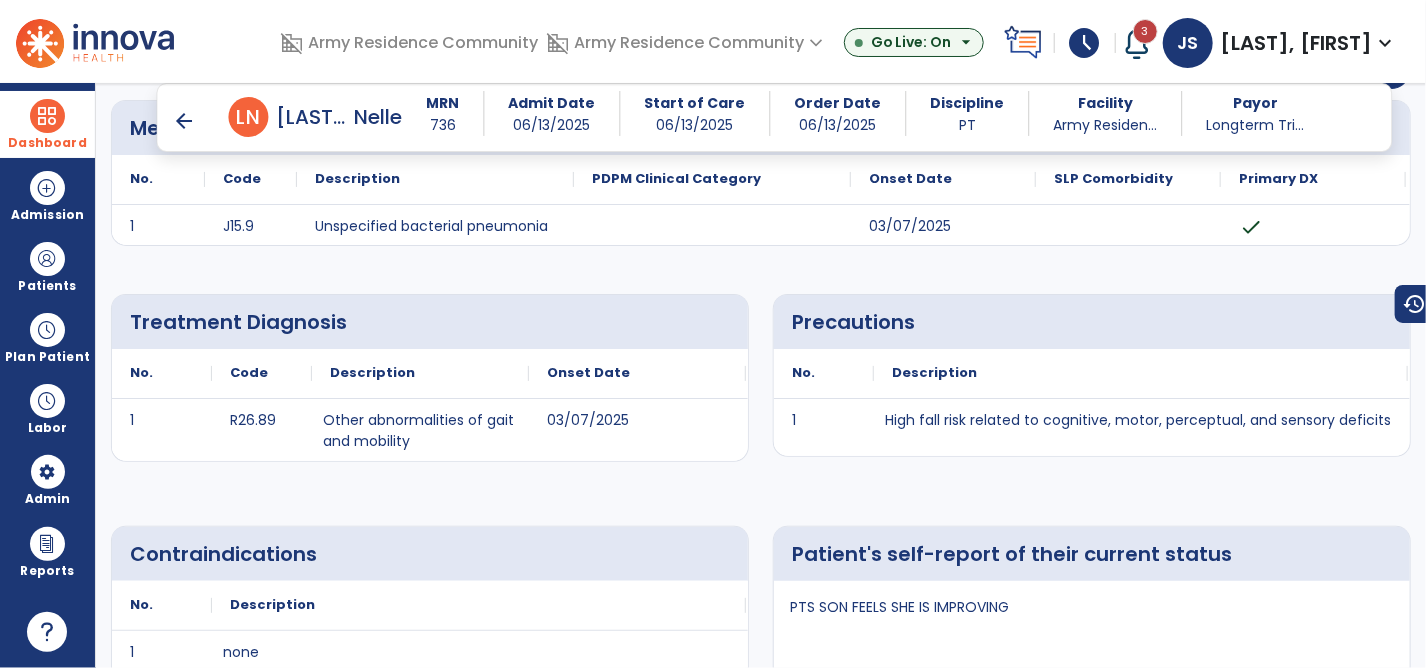 scroll, scrollTop: 91, scrollLeft: 0, axis: vertical 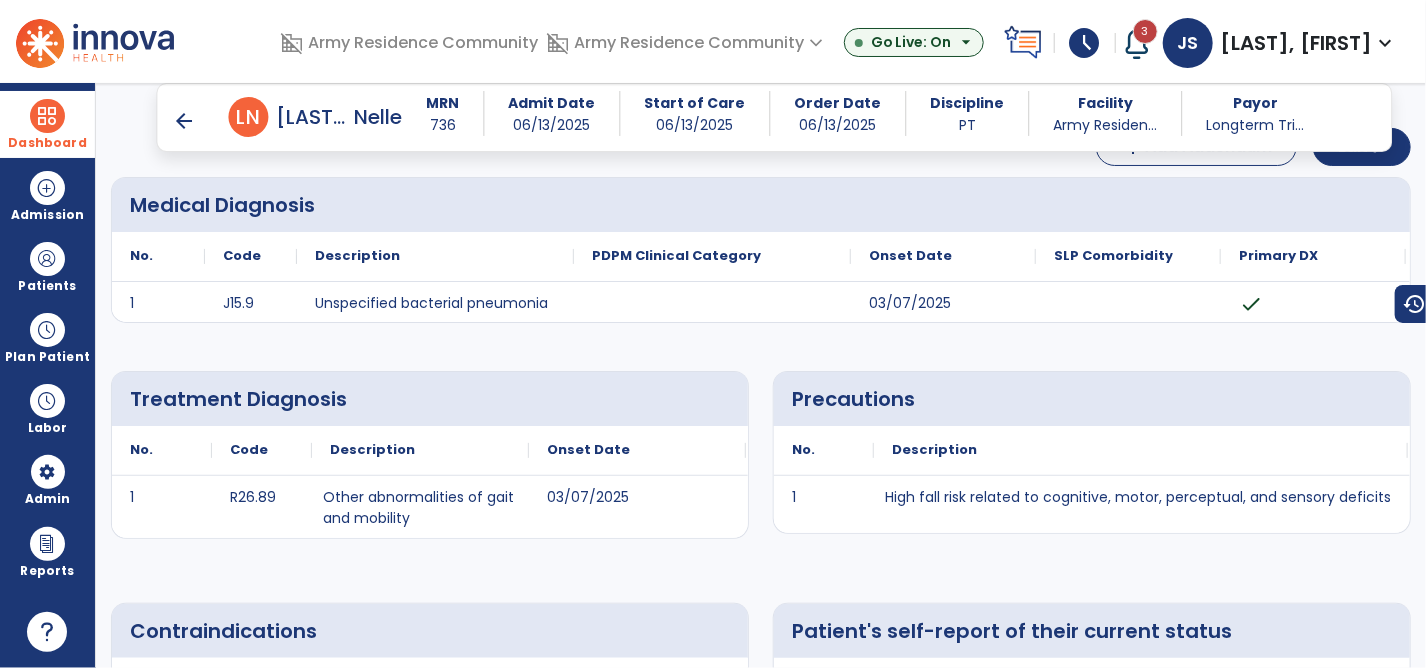 click on "arrow_back" at bounding box center [185, 121] 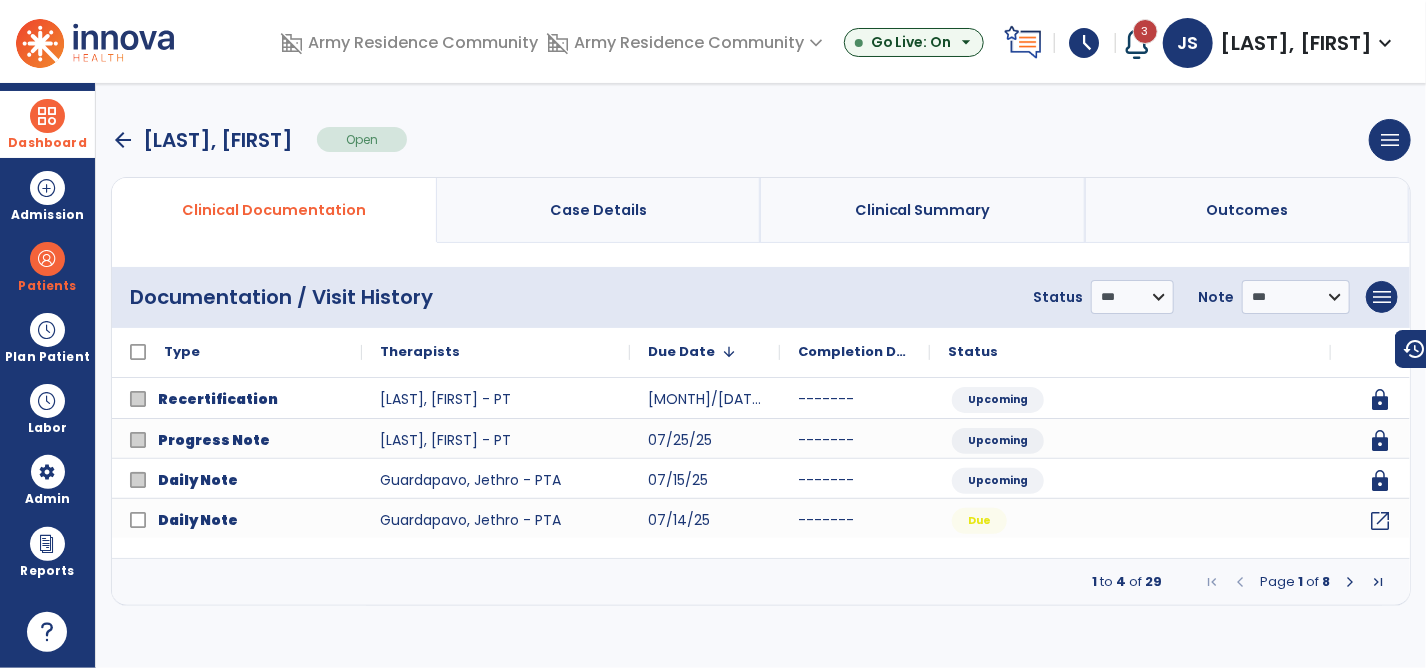 scroll, scrollTop: 0, scrollLeft: 0, axis: both 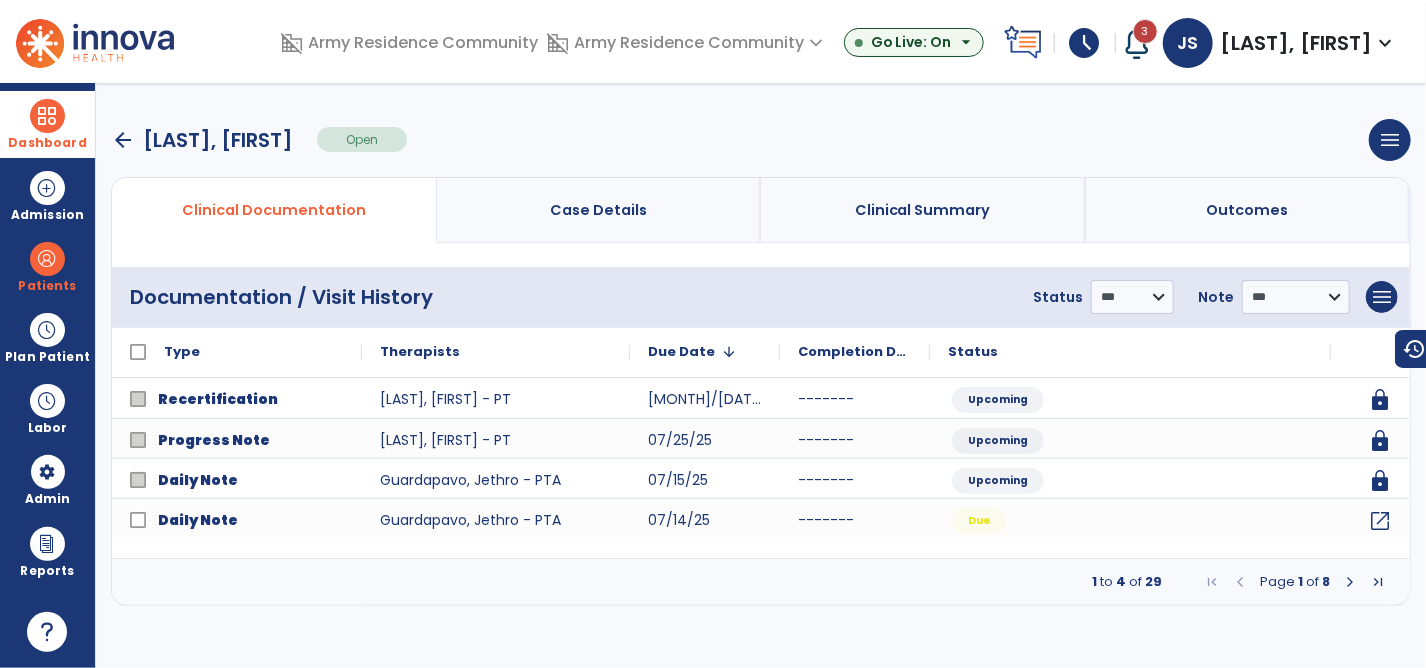 click at bounding box center (1350, 582) 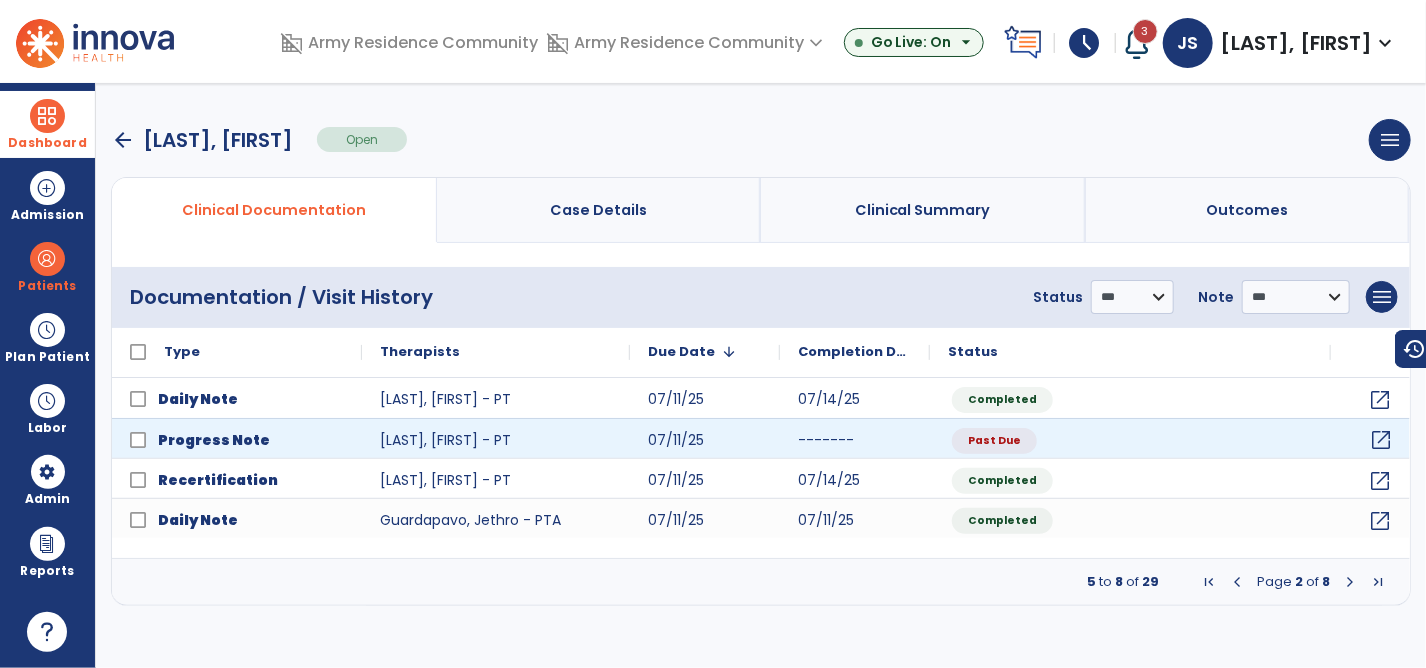click on "open_in_new" 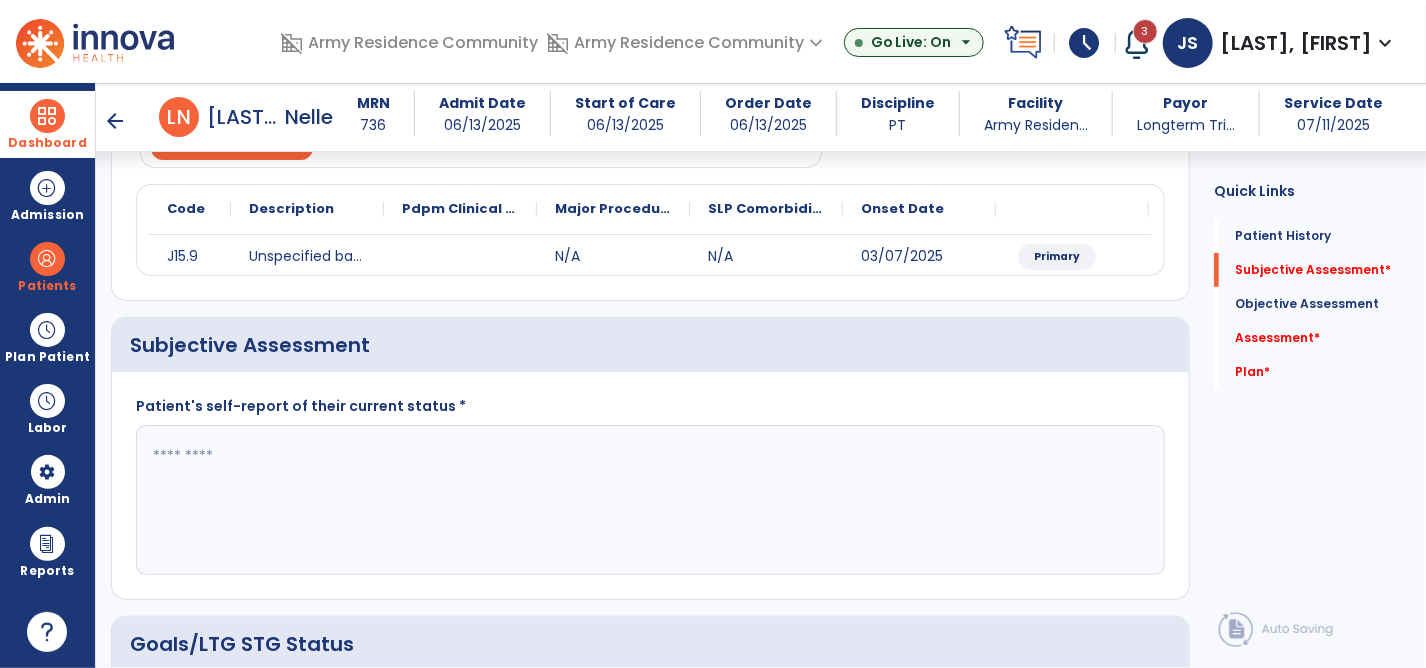 scroll, scrollTop: 300, scrollLeft: 0, axis: vertical 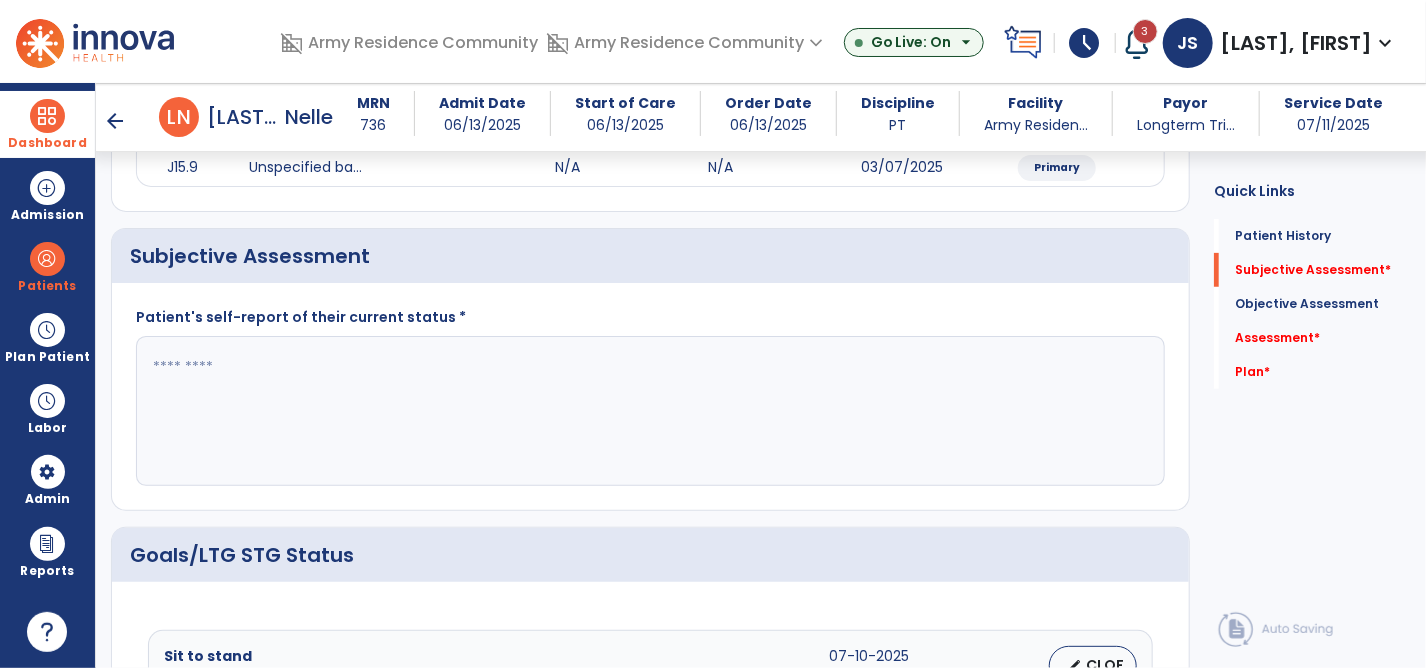 click 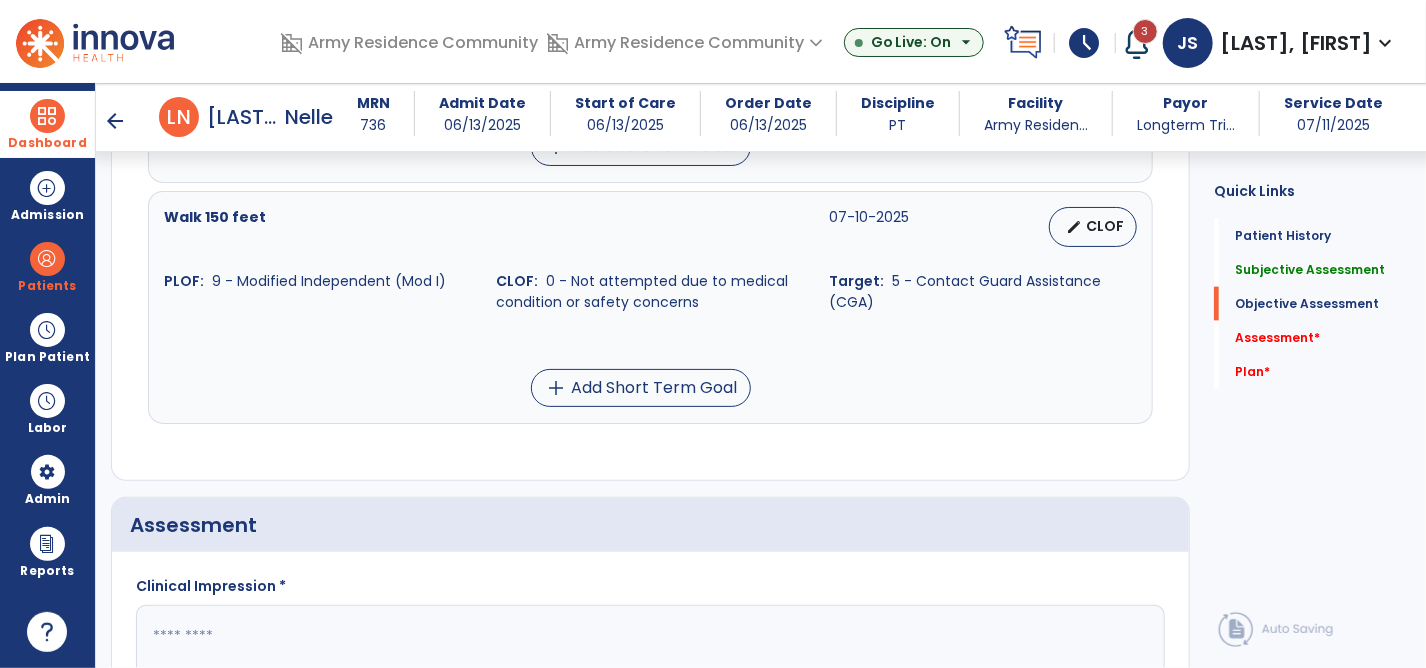 scroll, scrollTop: 1600, scrollLeft: 0, axis: vertical 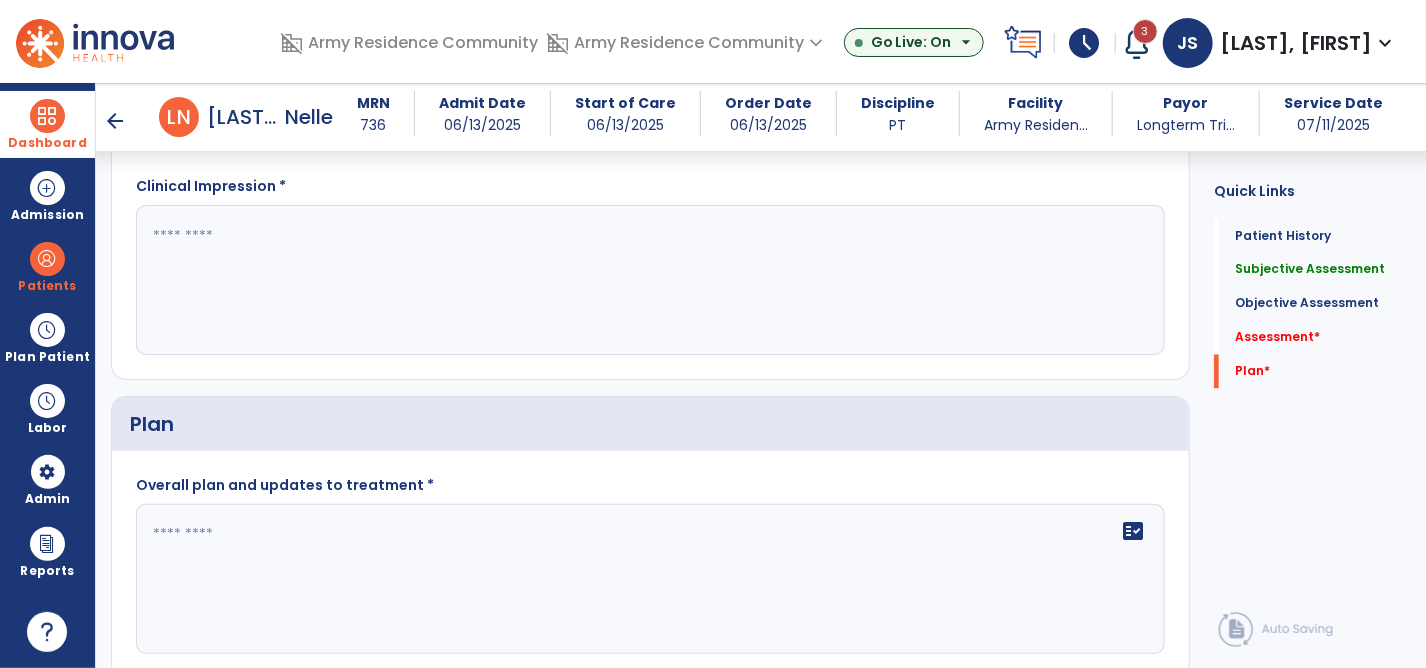 type on "**********" 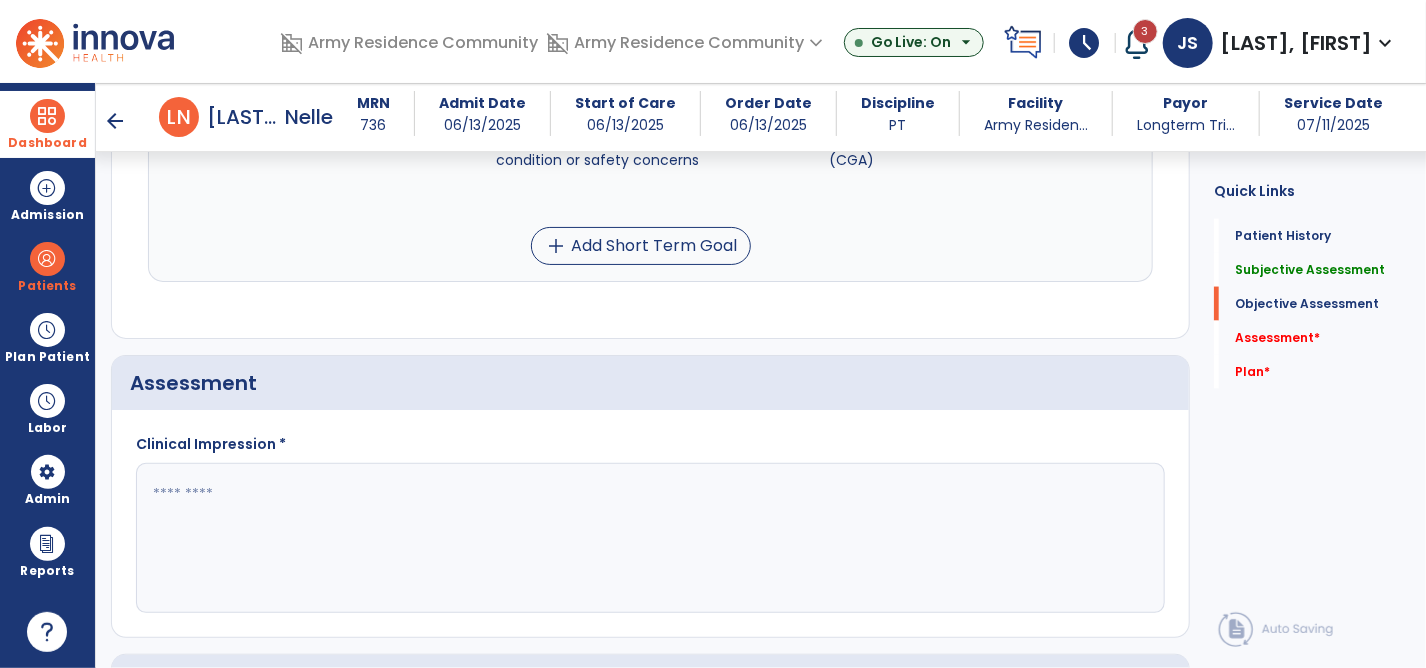 scroll, scrollTop: 1376, scrollLeft: 0, axis: vertical 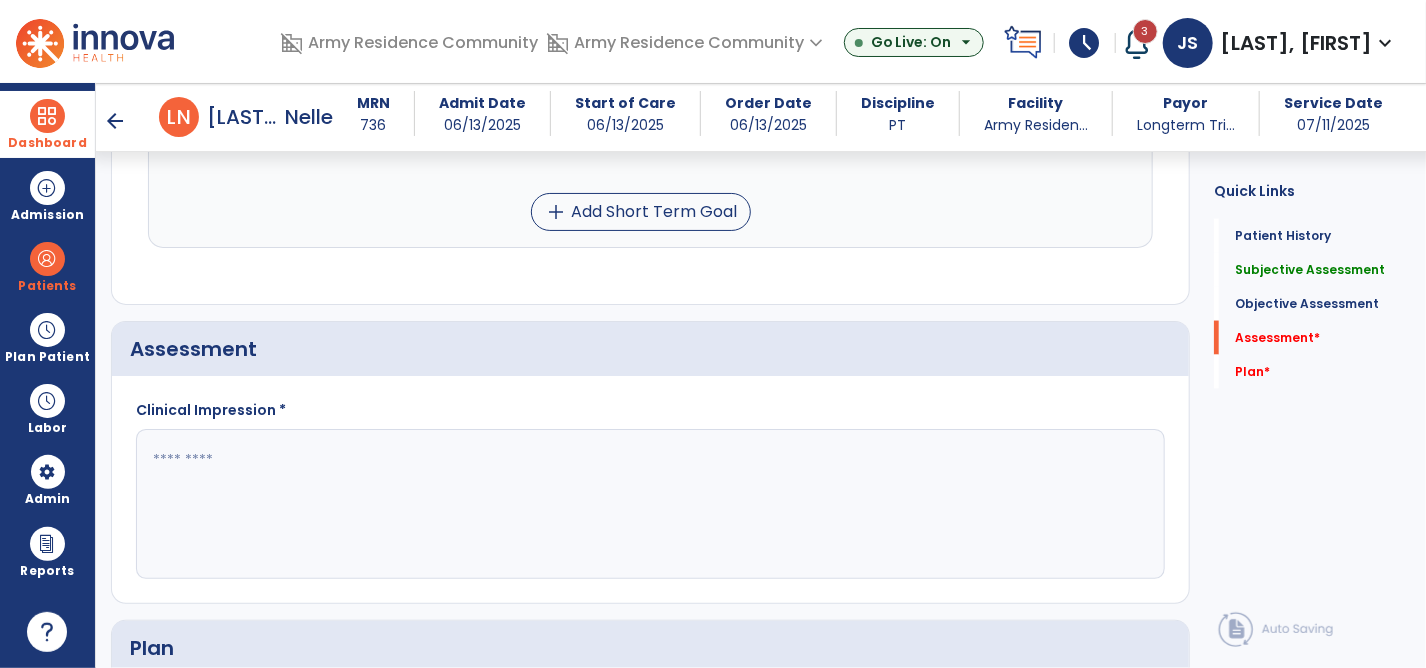 click 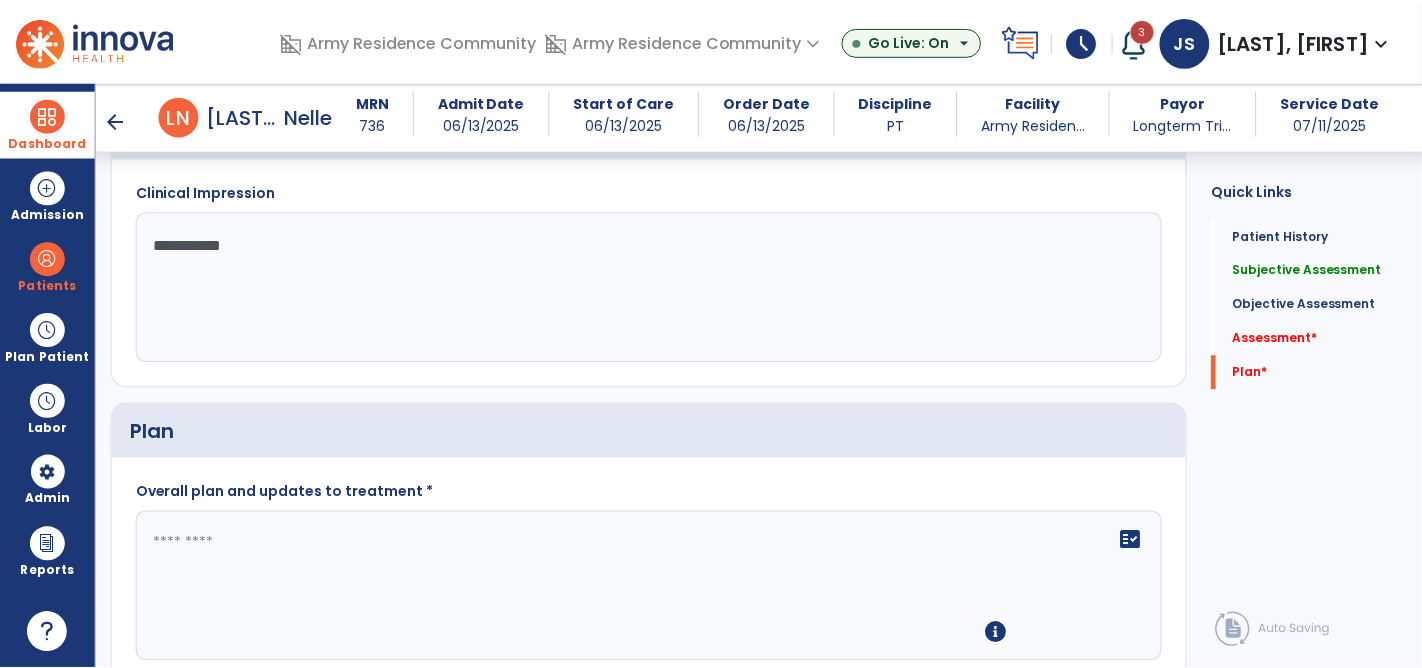scroll, scrollTop: 1676, scrollLeft: 0, axis: vertical 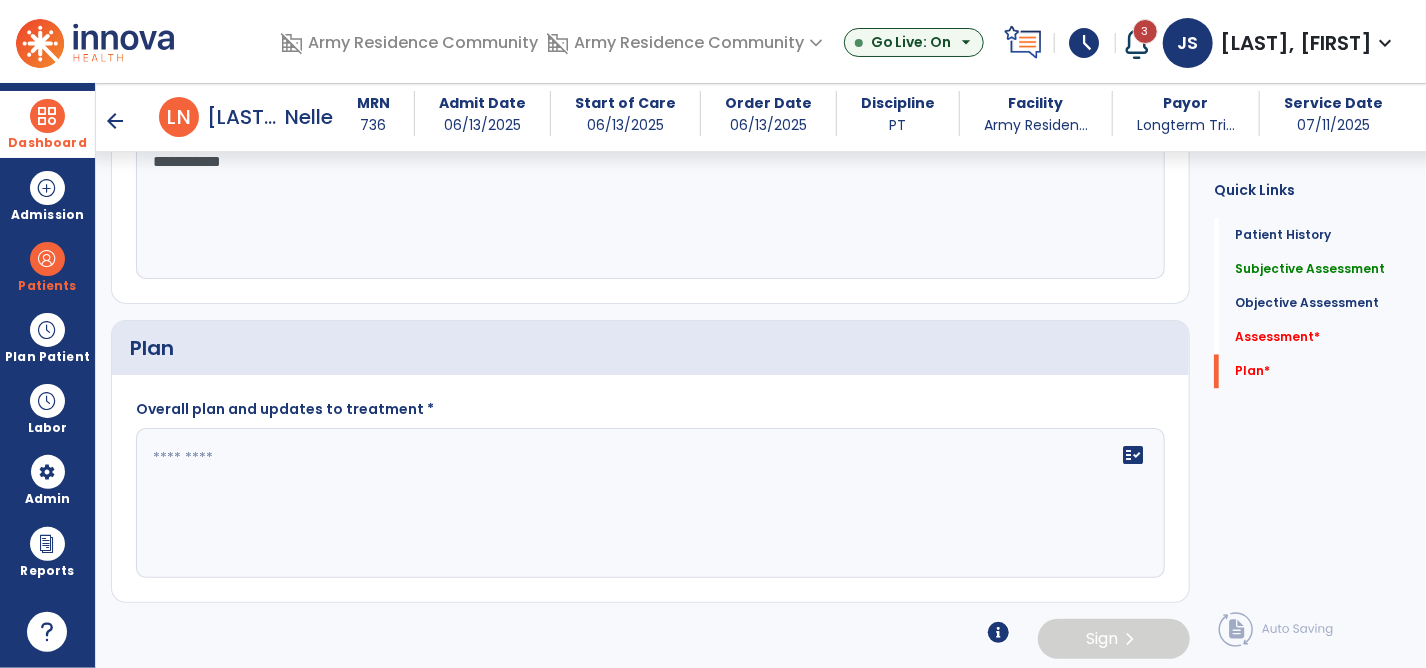 type on "**********" 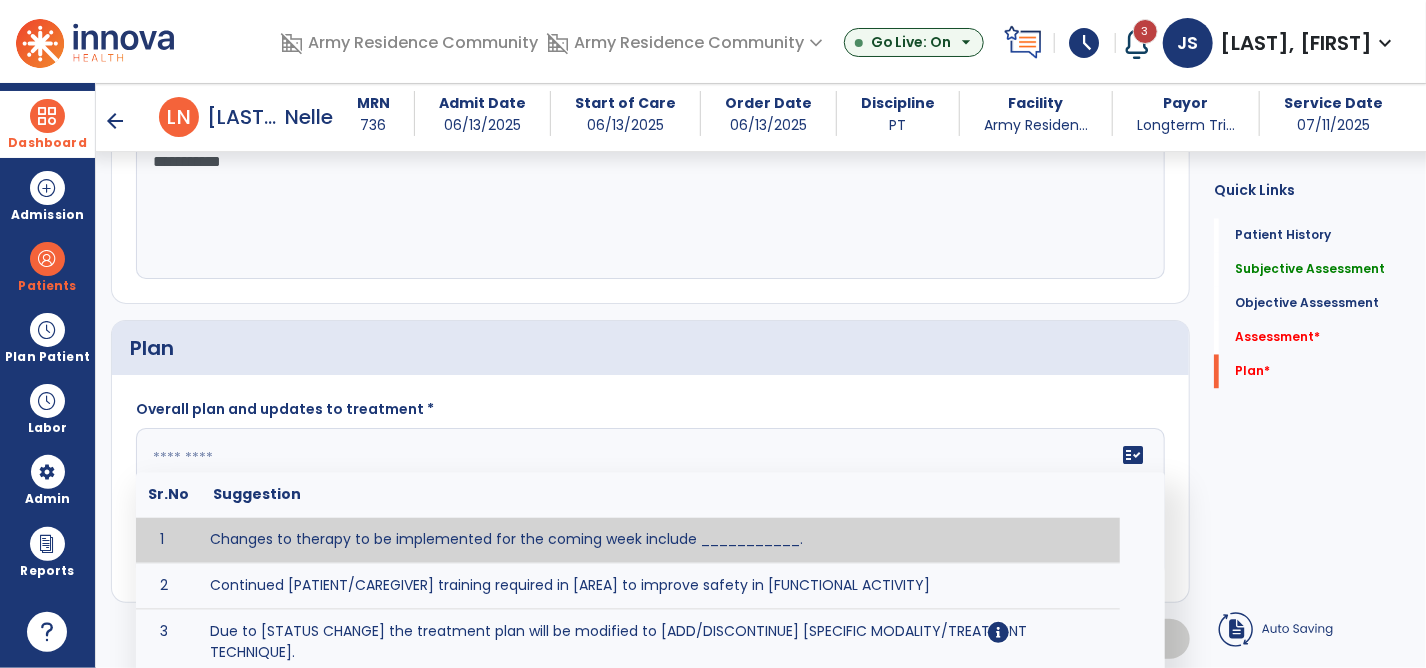 click on "fact_check  Sr.No Suggestion 1 Changes to therapy to be implemented for the coming week include ___________. 2 Continued [PATIENT/CAREGIVER] training required in [AREA] to improve safety in [FUNCTIONAL ACTIVITY] 3 Due to [STATUS CHANGE] the treatment plan will be modified to [ADD/DISCONTINUE] [SPECIFIC MODALITY/TREATMENT TECHNIQUE]. 4 Goals related to ___________ have been met.  Will add new STG's to address _______ in the upcoming week. 5 Updated precautions include ________. 6 Progress treatment to include ____________. 7 Requires further [PATIENT/CAREGIVER] training in ______ to improve safety in ________. 8 Short term goals related to _________ have been met and new short term goals to be added as appropriate for patient. 9 STGs have been met, will now focus on LTGs. 10 The plan for next week's visits include [INTERVENTIONS] with the objective of improving [IMPAIRMENTS] to continue to progress toward long term goal(s). 11 12 13 Changes to therapy to be implemented for the coming week include ___________." 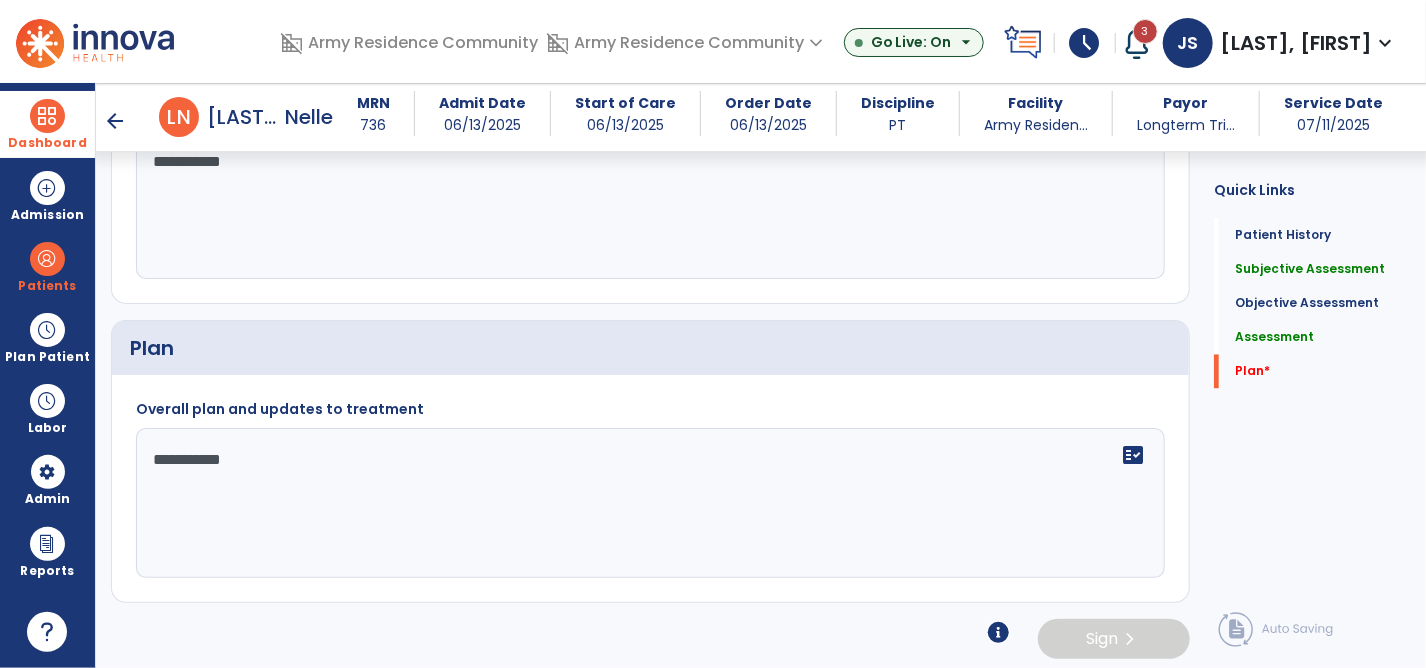 click on "**********" 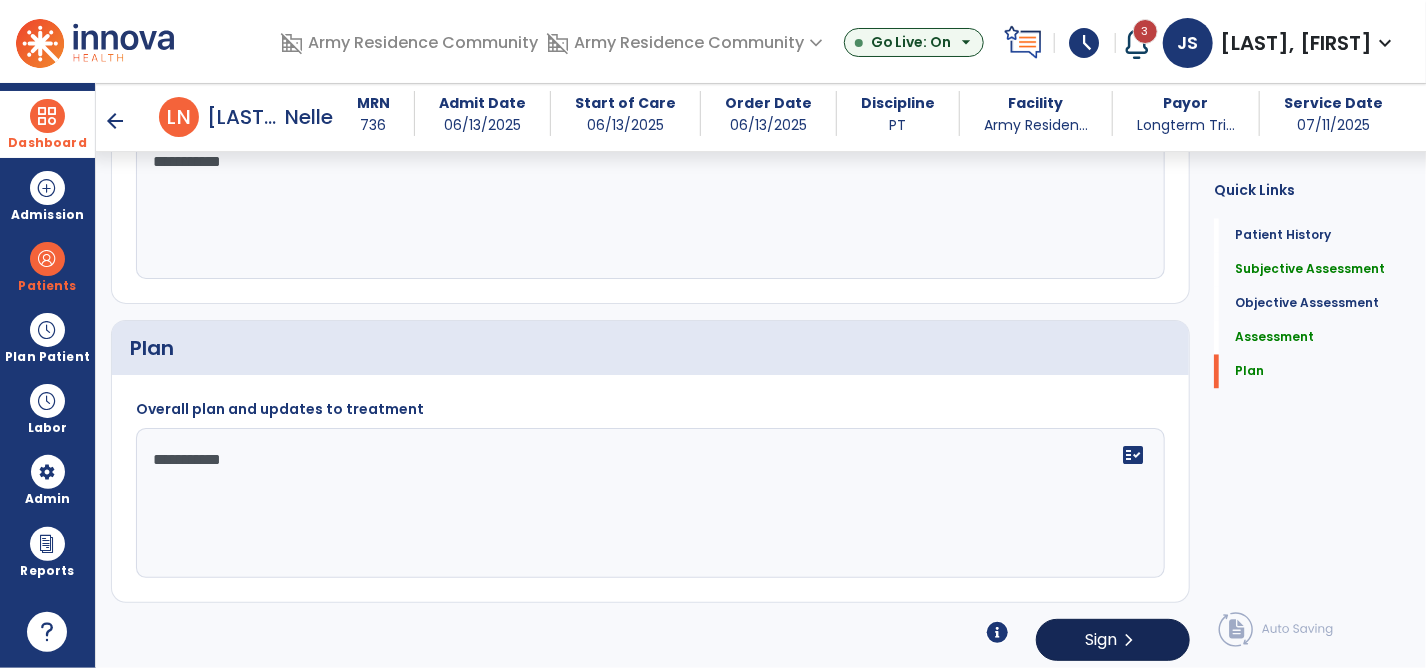 type on "**********" 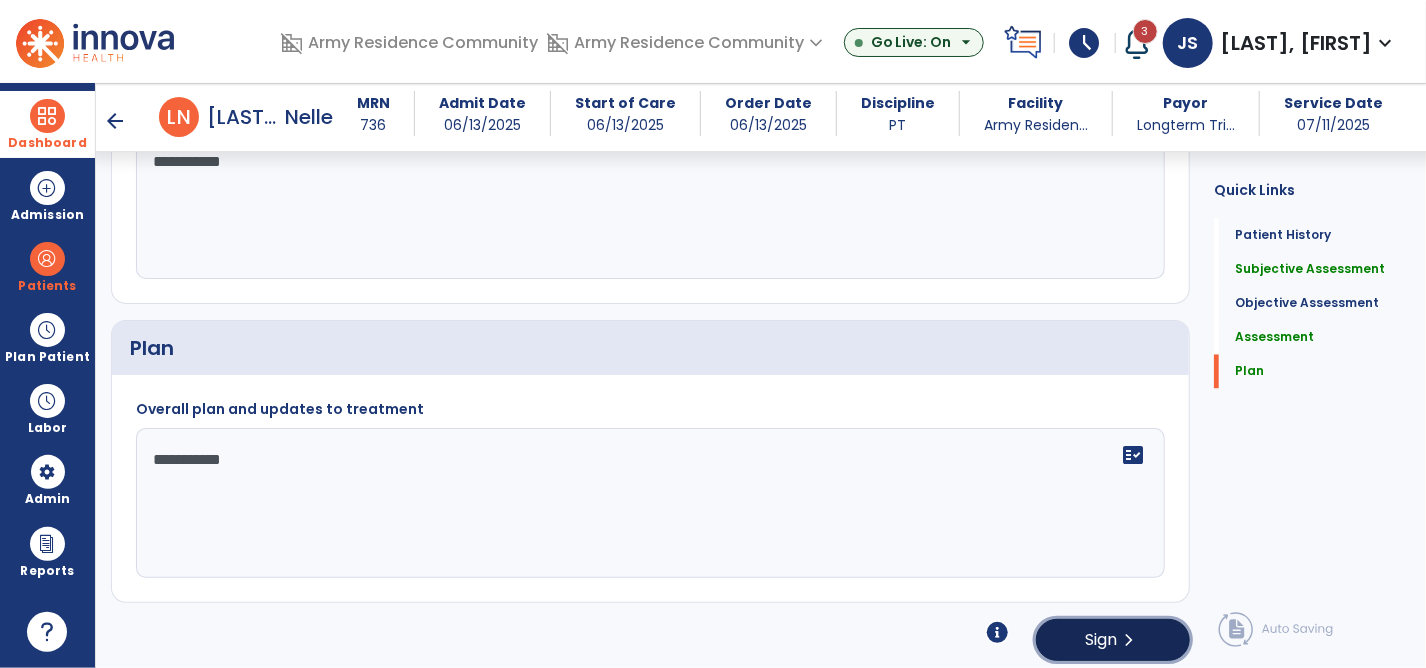 click on "Sign  chevron_right" 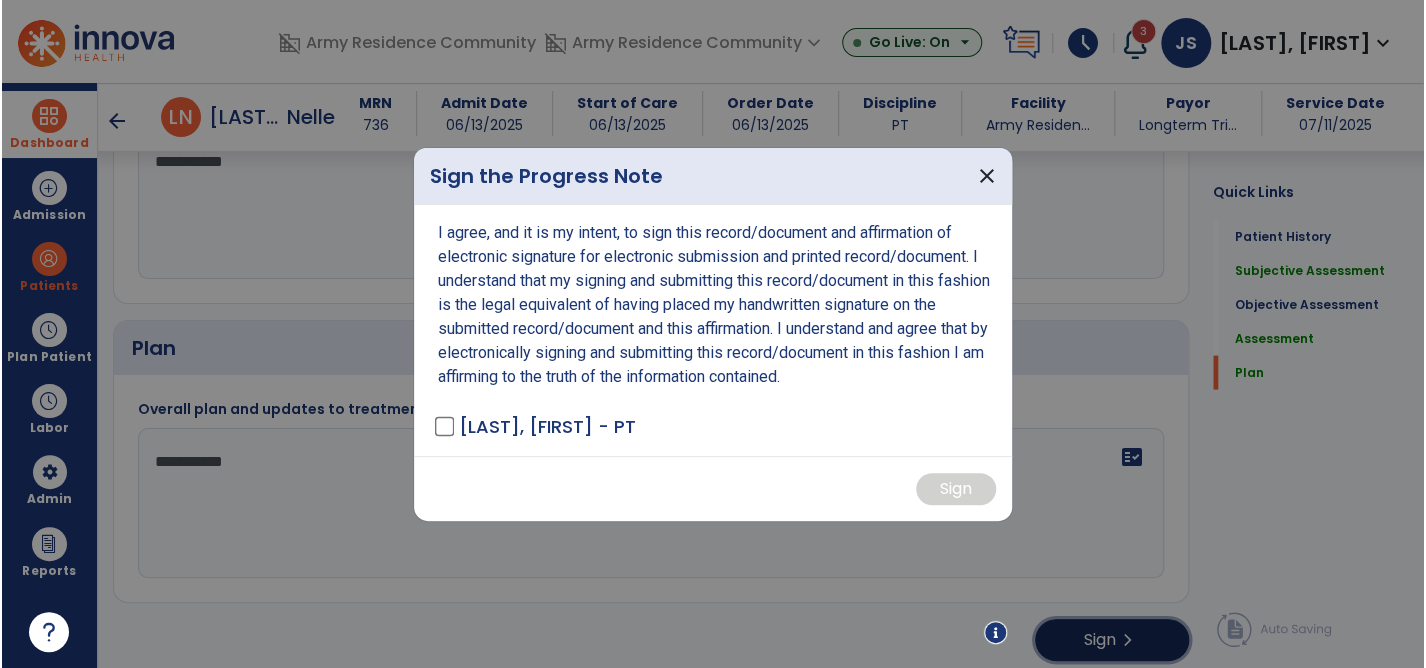 scroll, scrollTop: 1676, scrollLeft: 0, axis: vertical 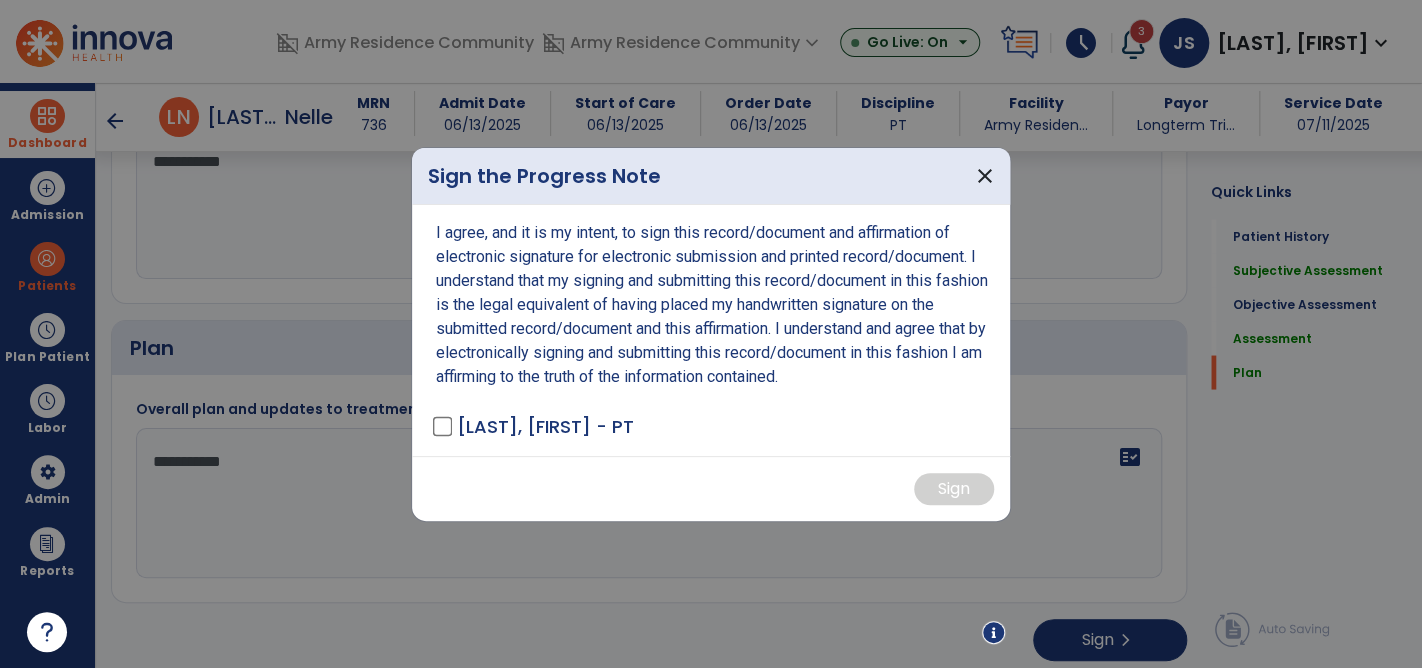 click on "I agree, and it is my intent, to sign this record/document and affirmation of electronic signature for electronic submission and printed record/document. I understand that my signing and submitting this record/document in this fashion is the legal equivalent of having placed my handwritten signature on the submitted record/document and this affirmation. I understand and agree that by electronically signing and submitting this record/document in this fashion I am affirming to the truth of the information contained. [LAST], [FIRST] - PT" at bounding box center (711, 330) 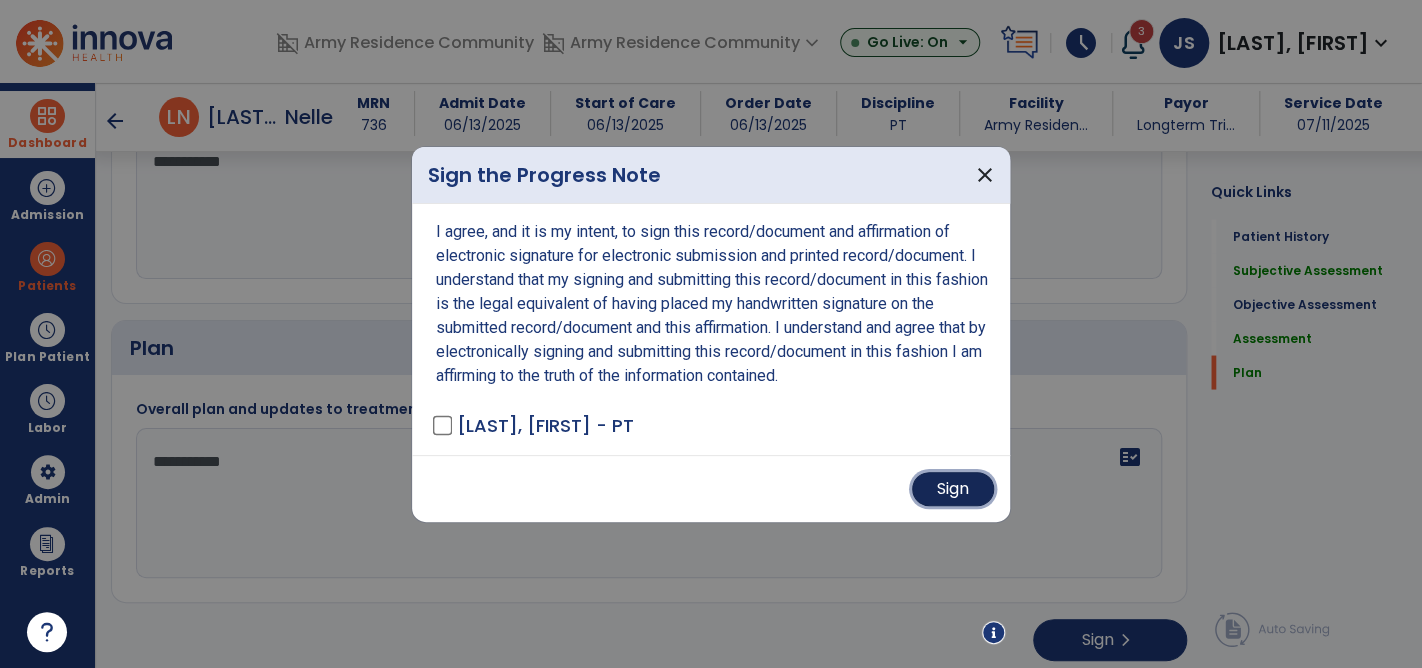 drag, startPoint x: 914, startPoint y: 483, endPoint x: 938, endPoint y: 485, distance: 24.083189 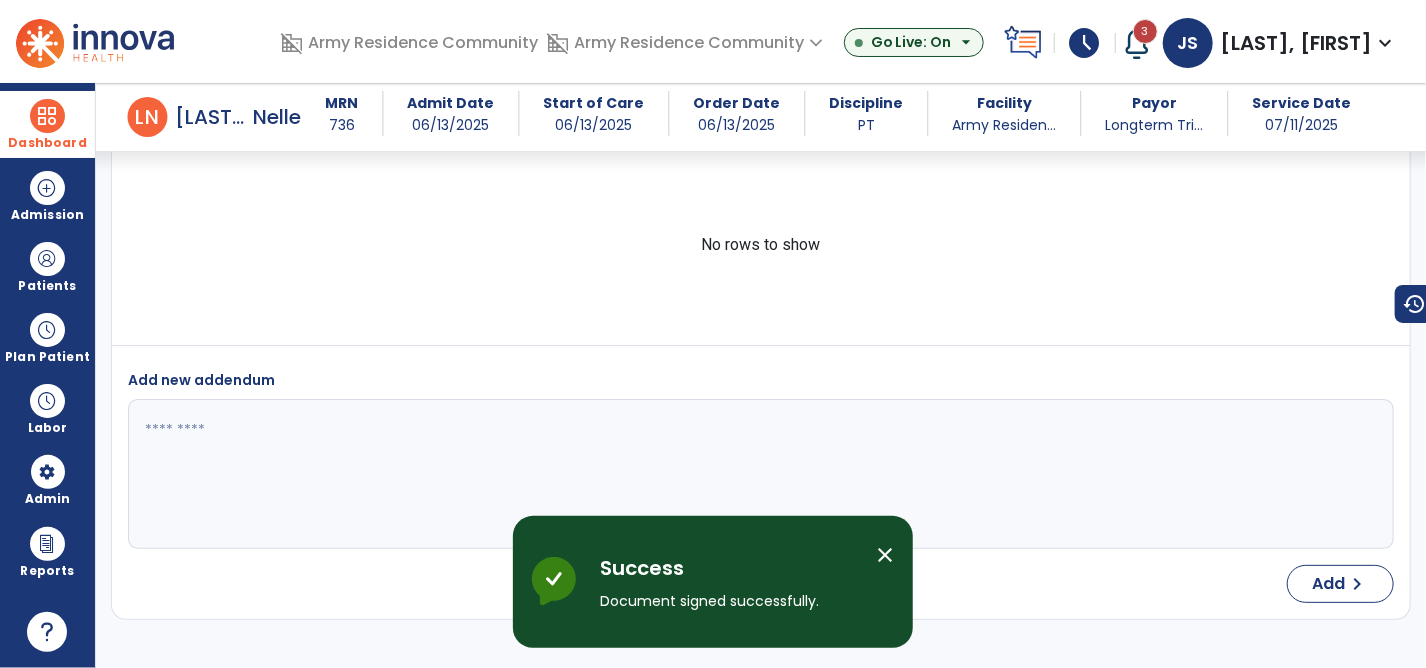 scroll, scrollTop: 1988, scrollLeft: 0, axis: vertical 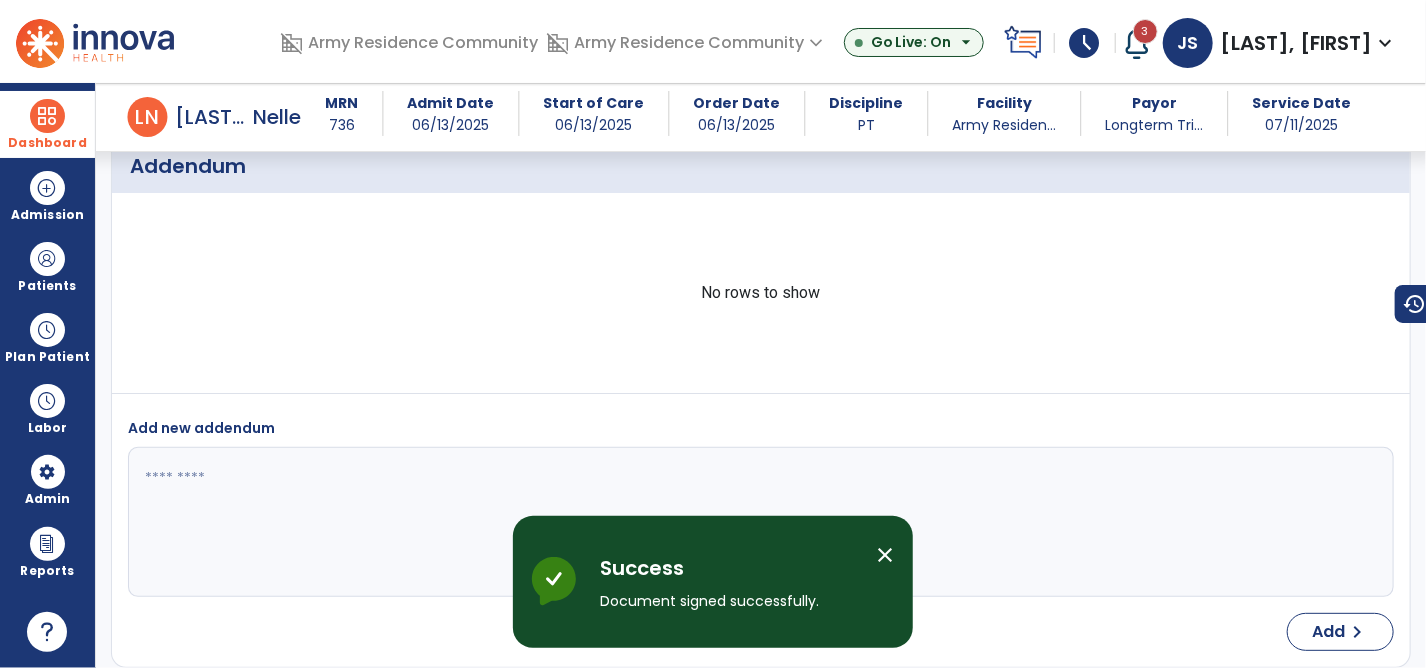 click on "arrow_back" at bounding box center (100, 117) 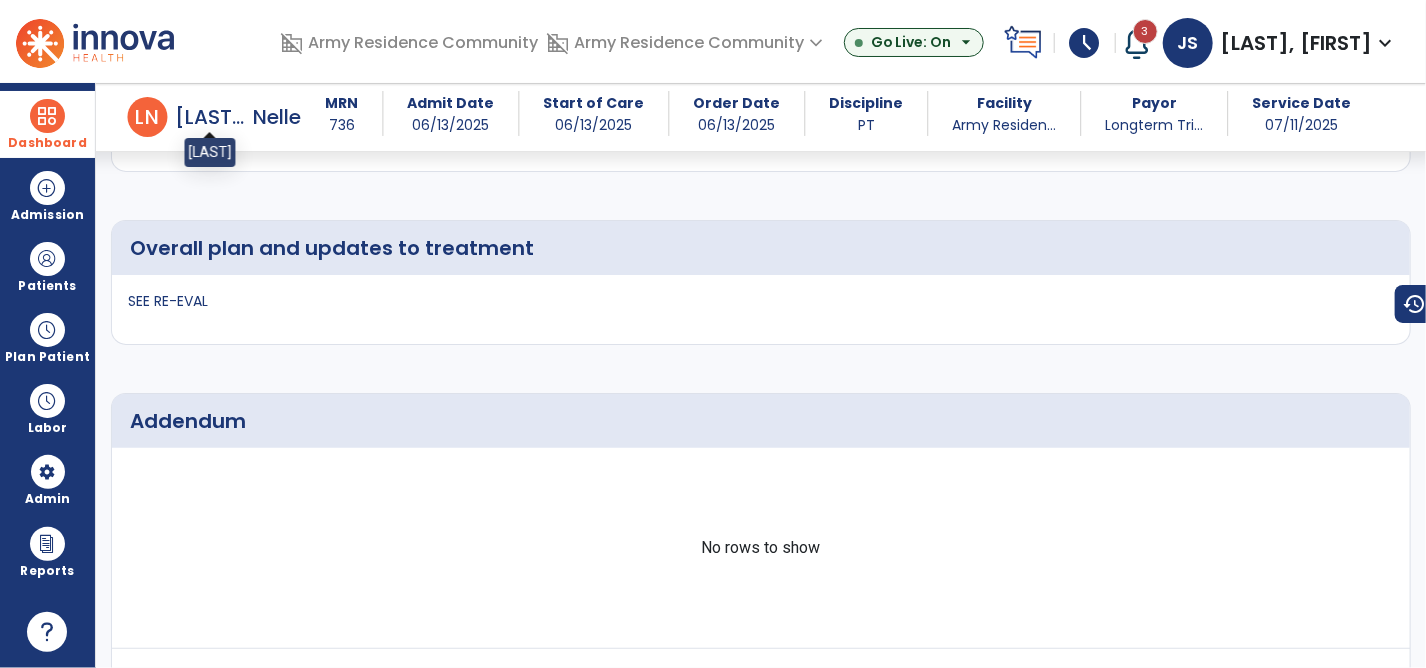 scroll, scrollTop: 1689, scrollLeft: 0, axis: vertical 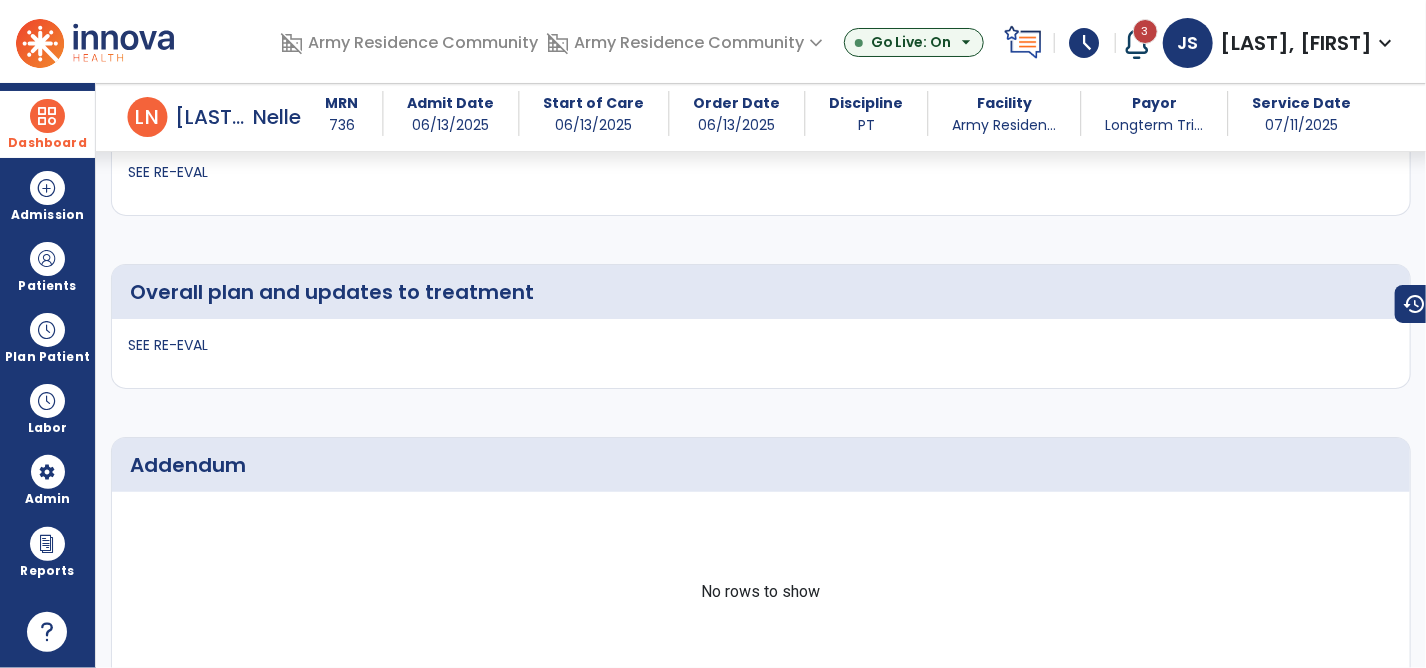 drag, startPoint x: 1420, startPoint y: 535, endPoint x: 1427, endPoint y: 487, distance: 48.507732 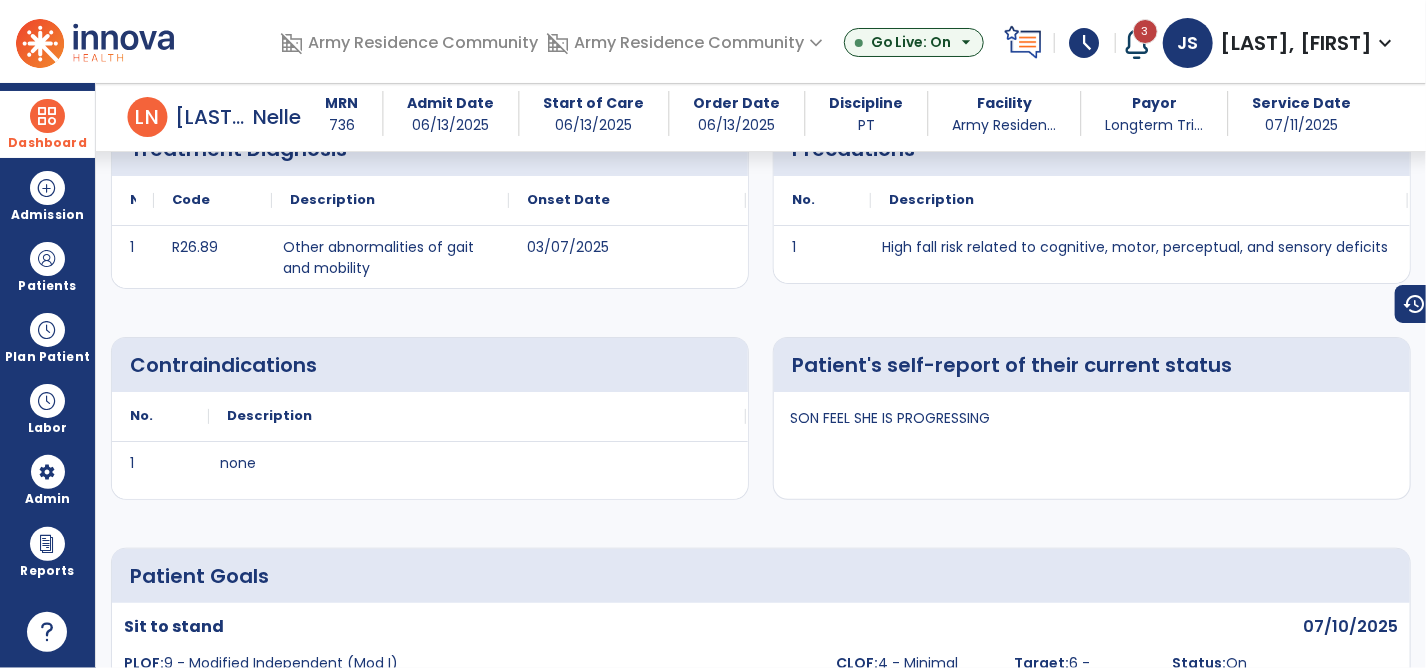 scroll, scrollTop: 0, scrollLeft: 0, axis: both 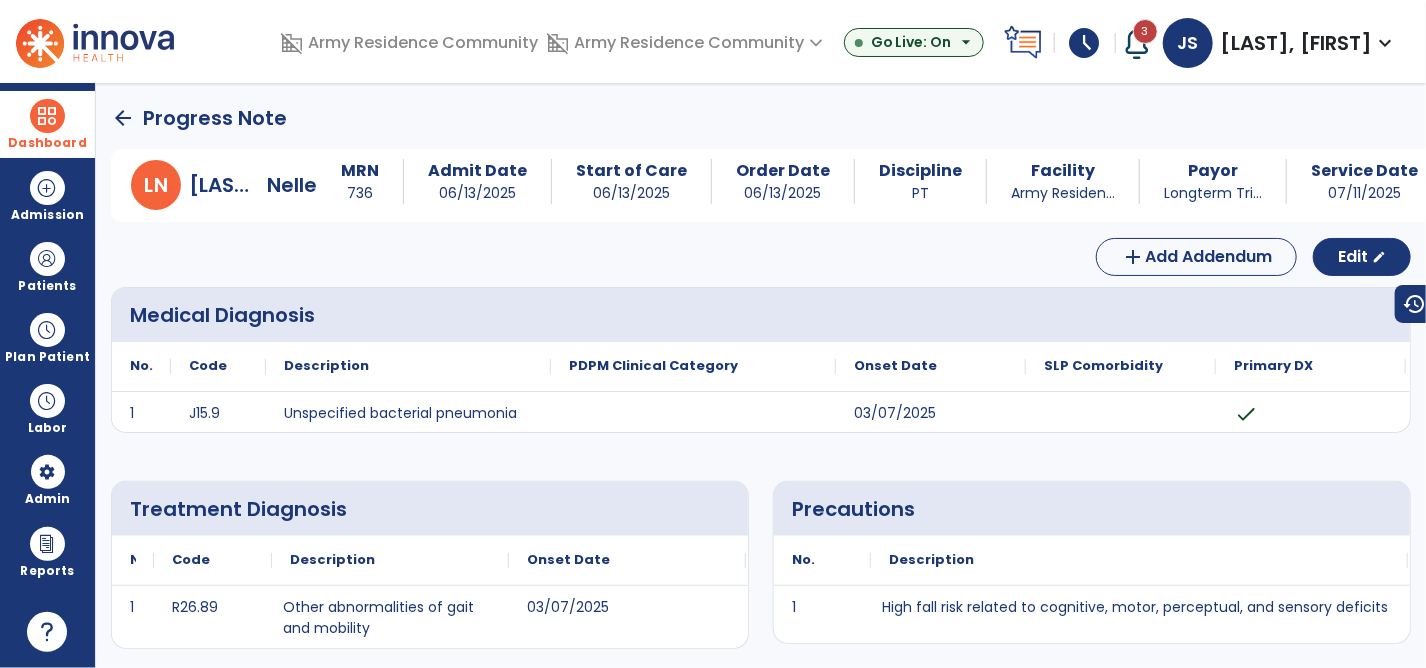 click on "arrow_back" 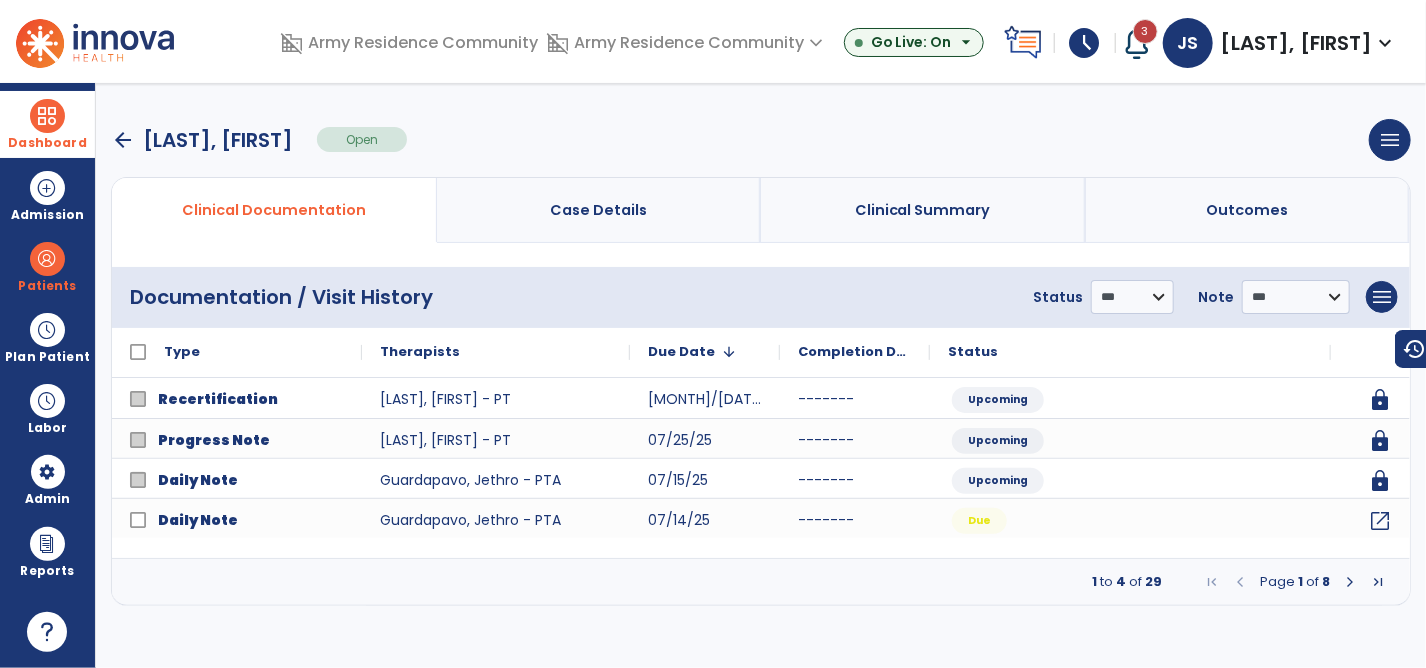 click at bounding box center (1350, 582) 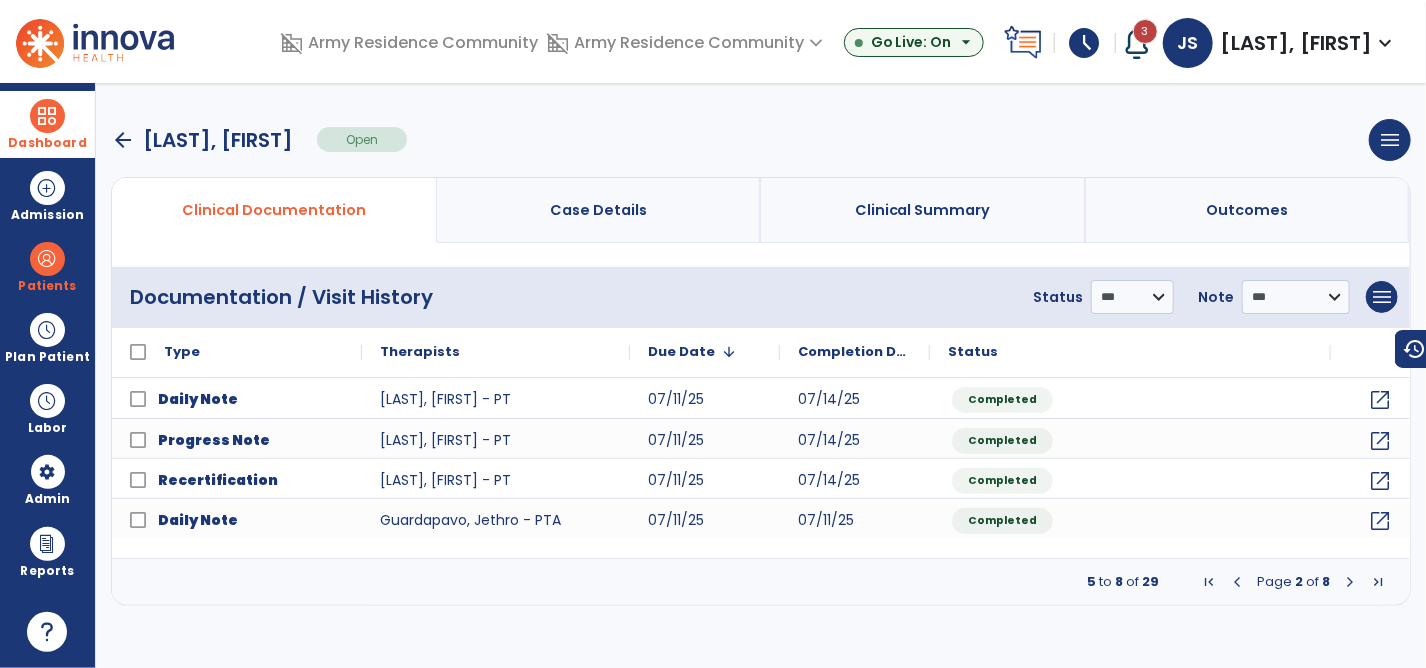 click at bounding box center (1350, 582) 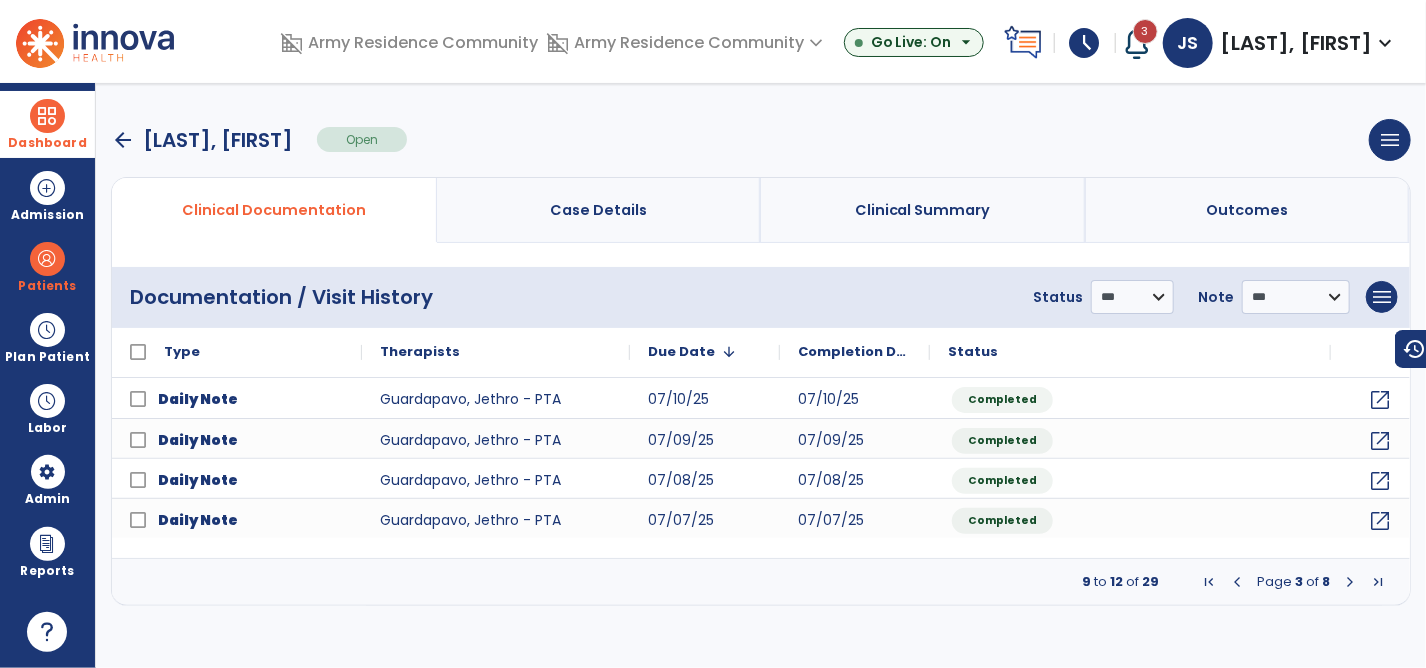 click at bounding box center [1350, 582] 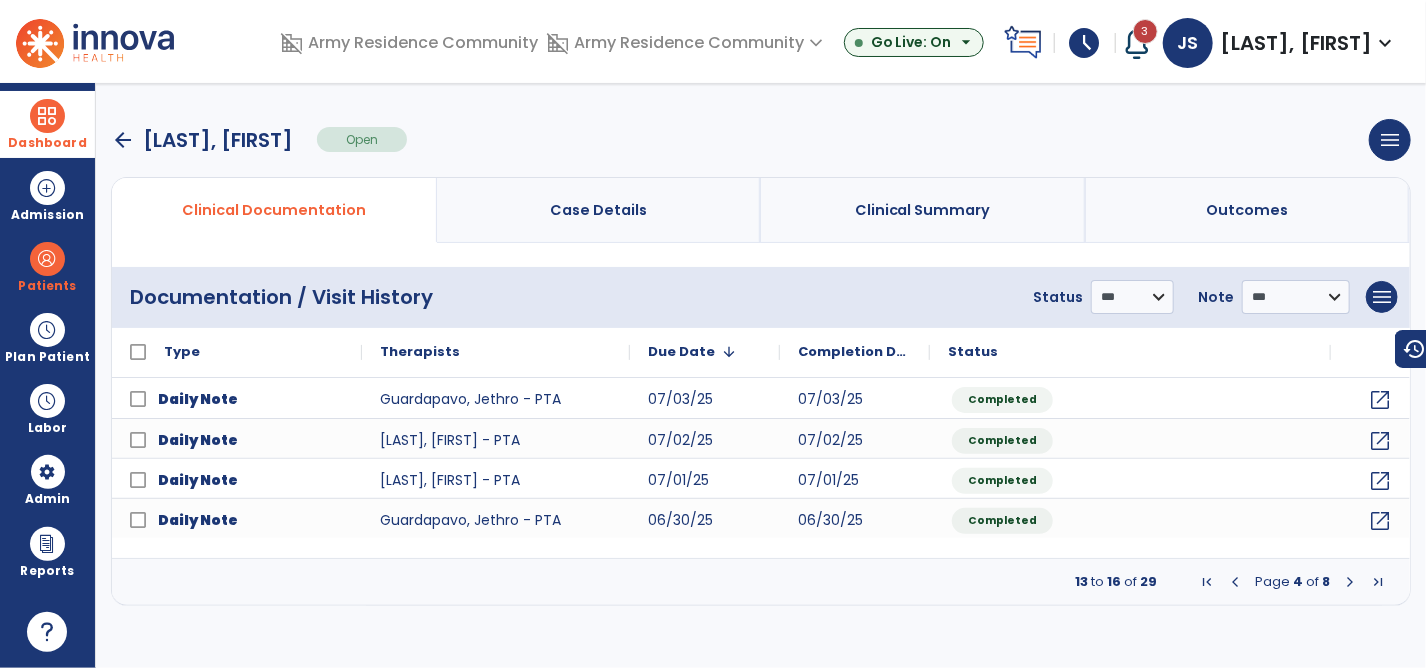 click at bounding box center (1350, 582) 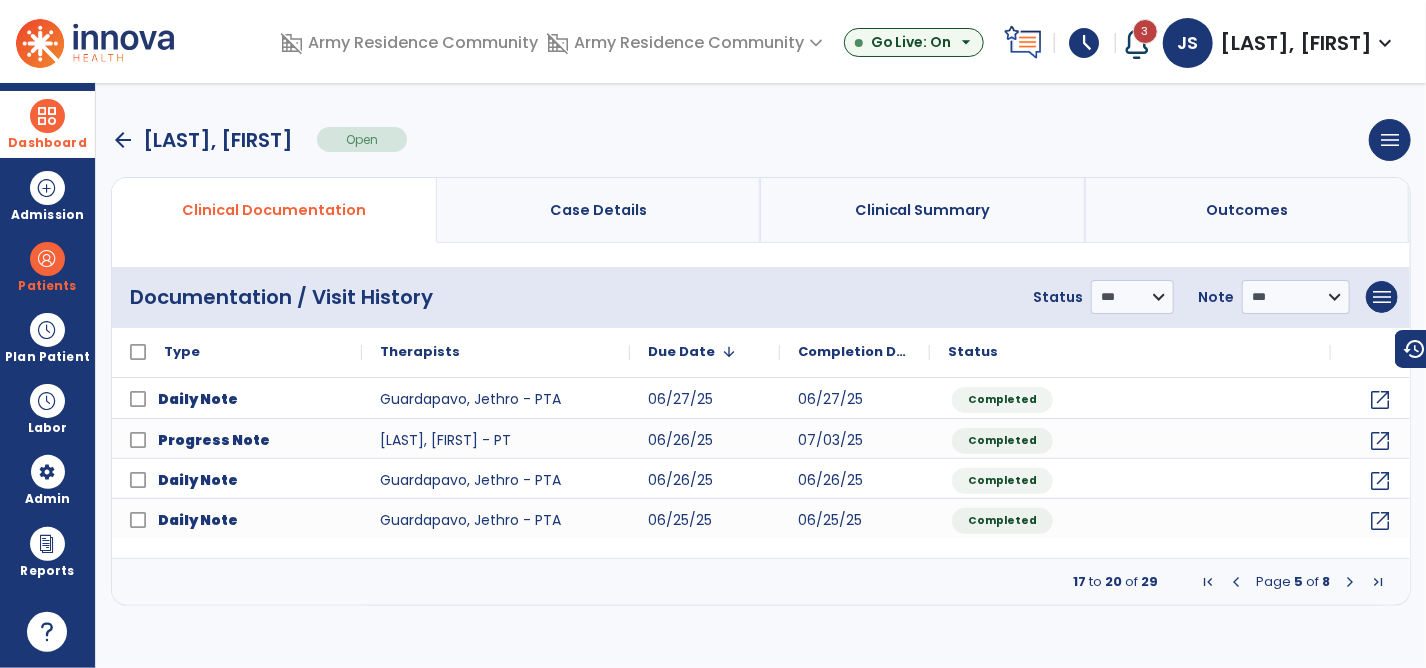 click at bounding box center [1350, 582] 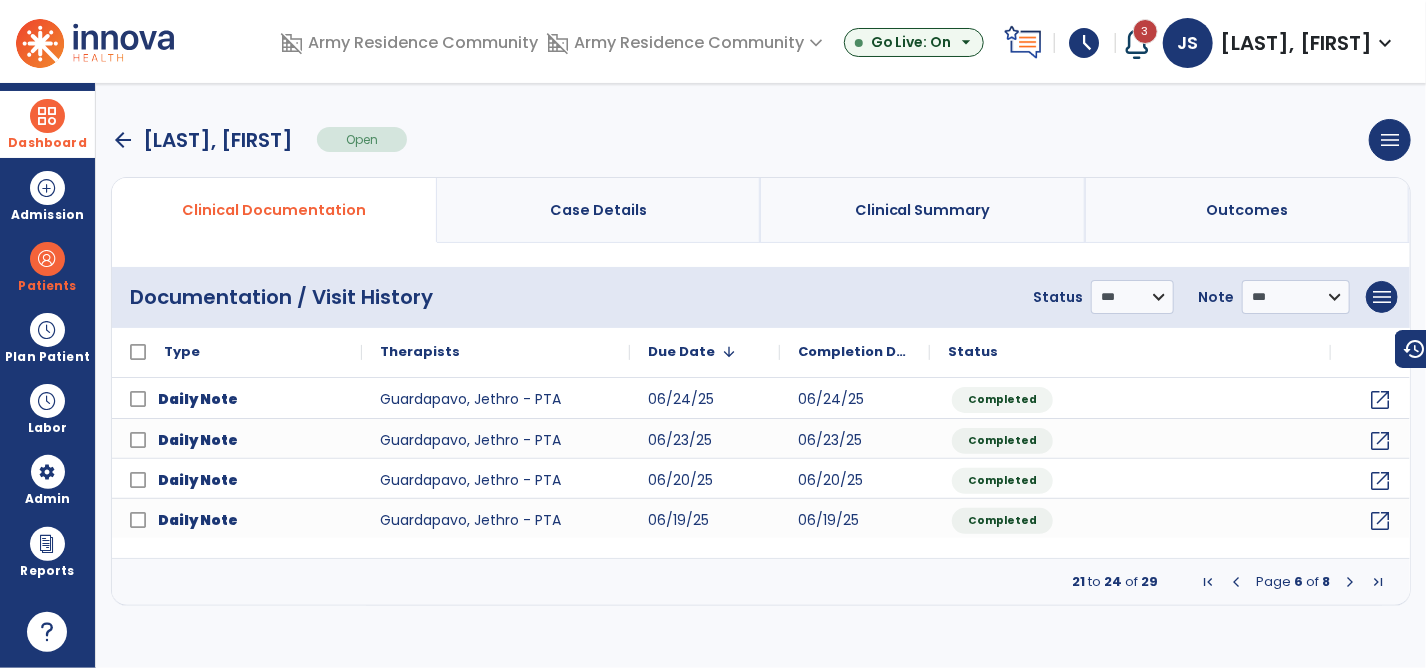 click at bounding box center [1350, 582] 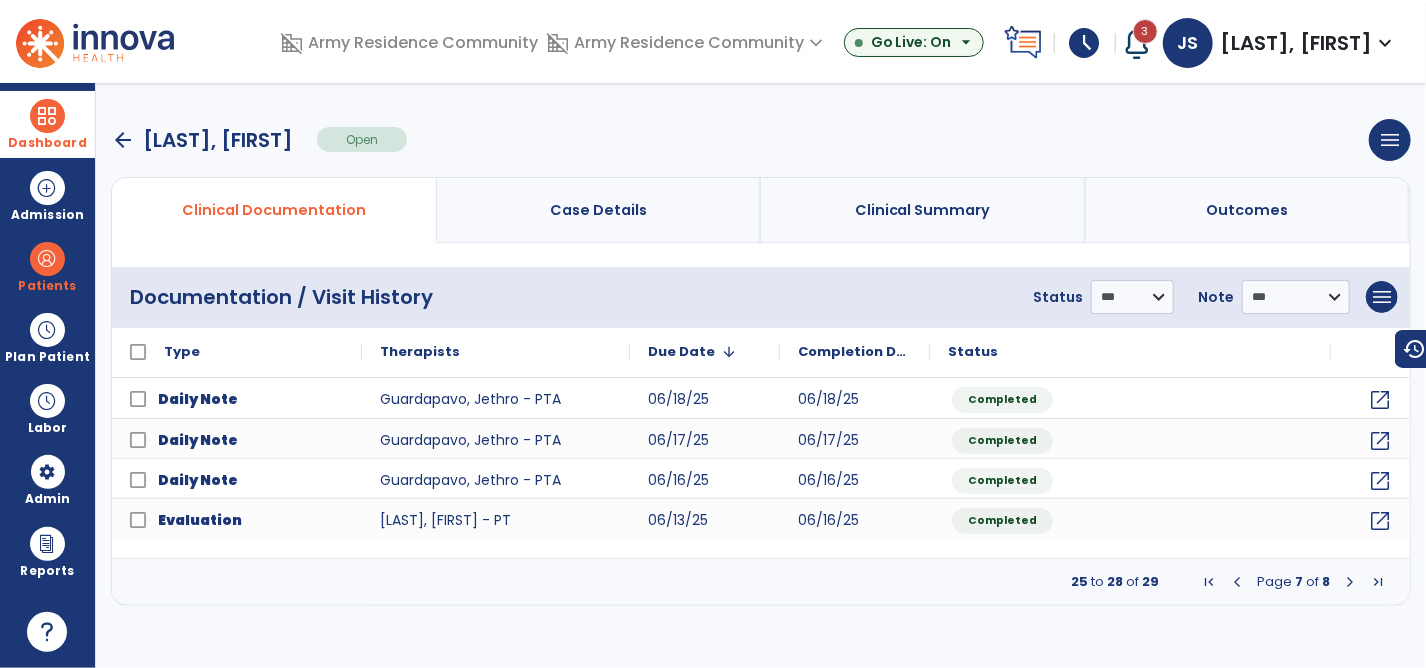 click at bounding box center (1237, 582) 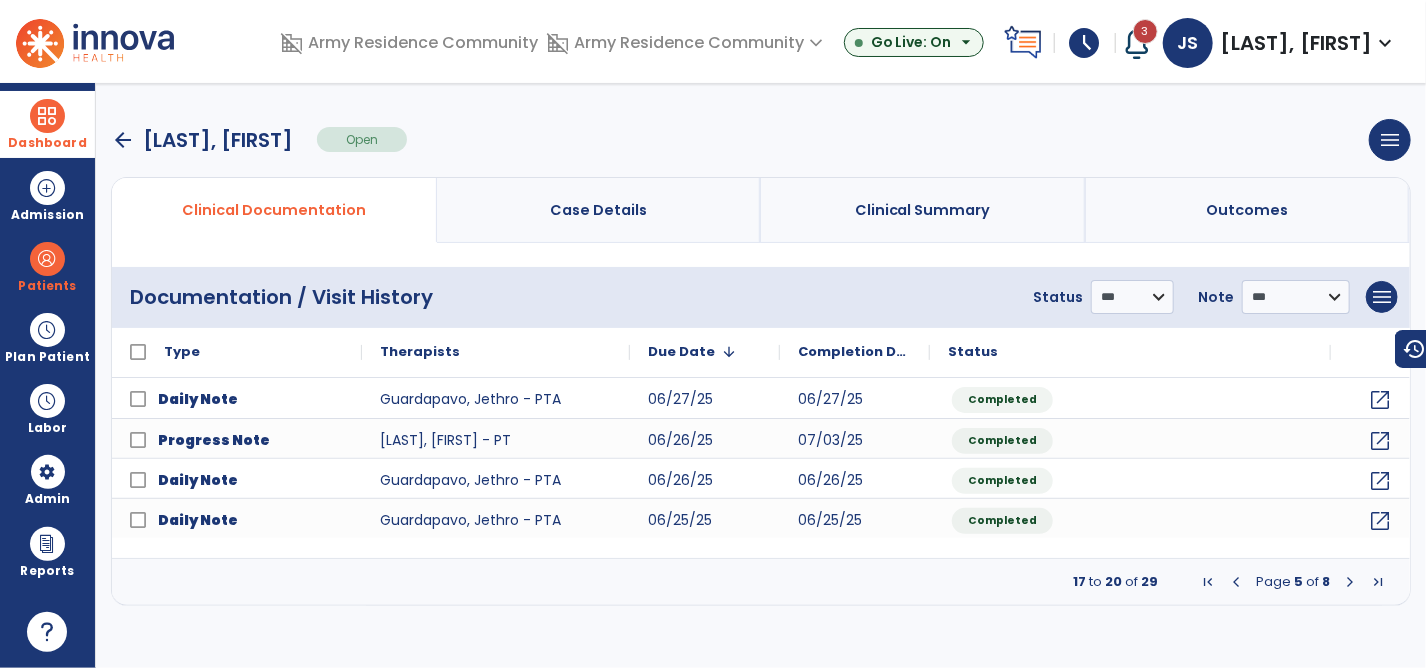 click at bounding box center [1236, 582] 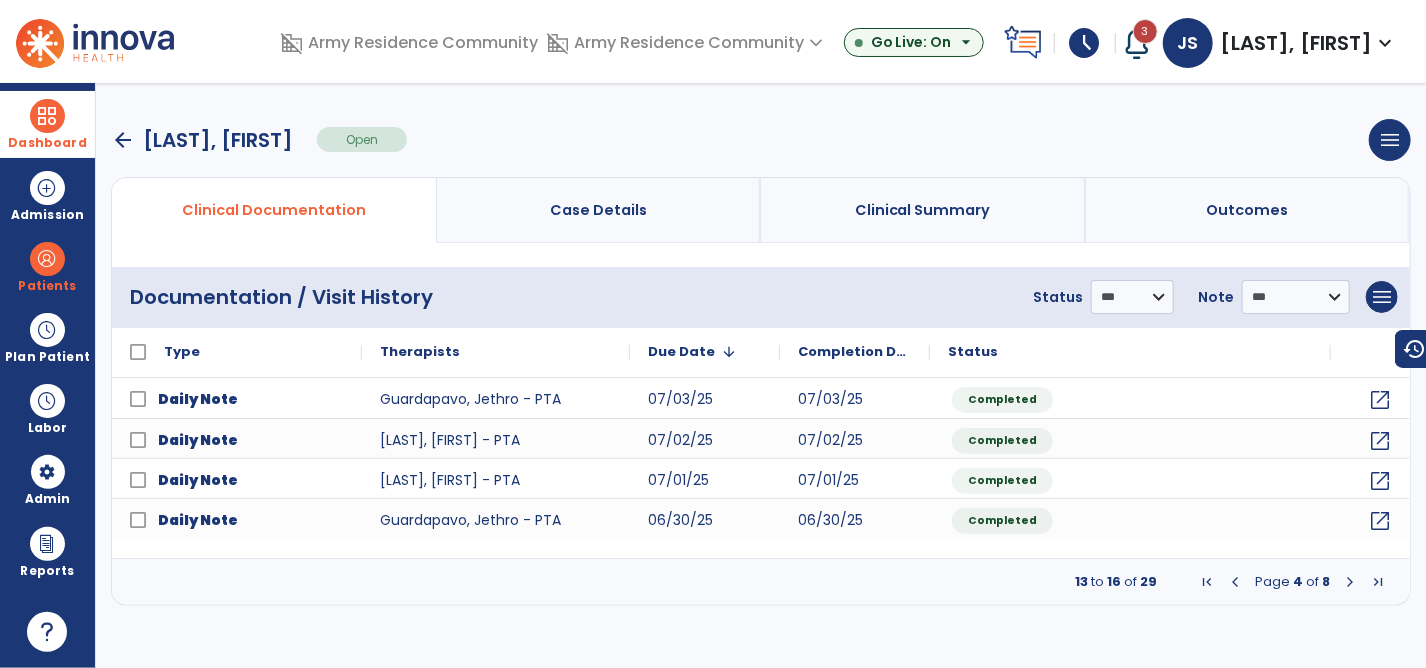 click at bounding box center [1235, 582] 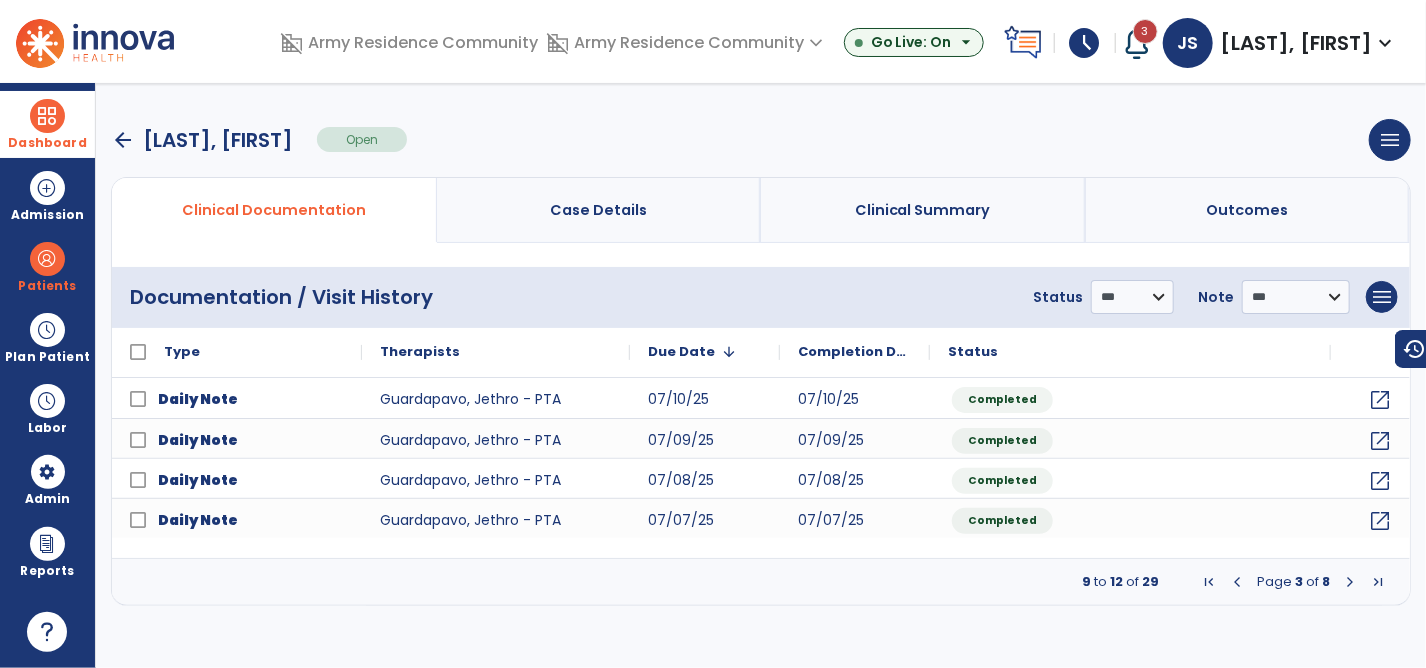 click at bounding box center (1237, 582) 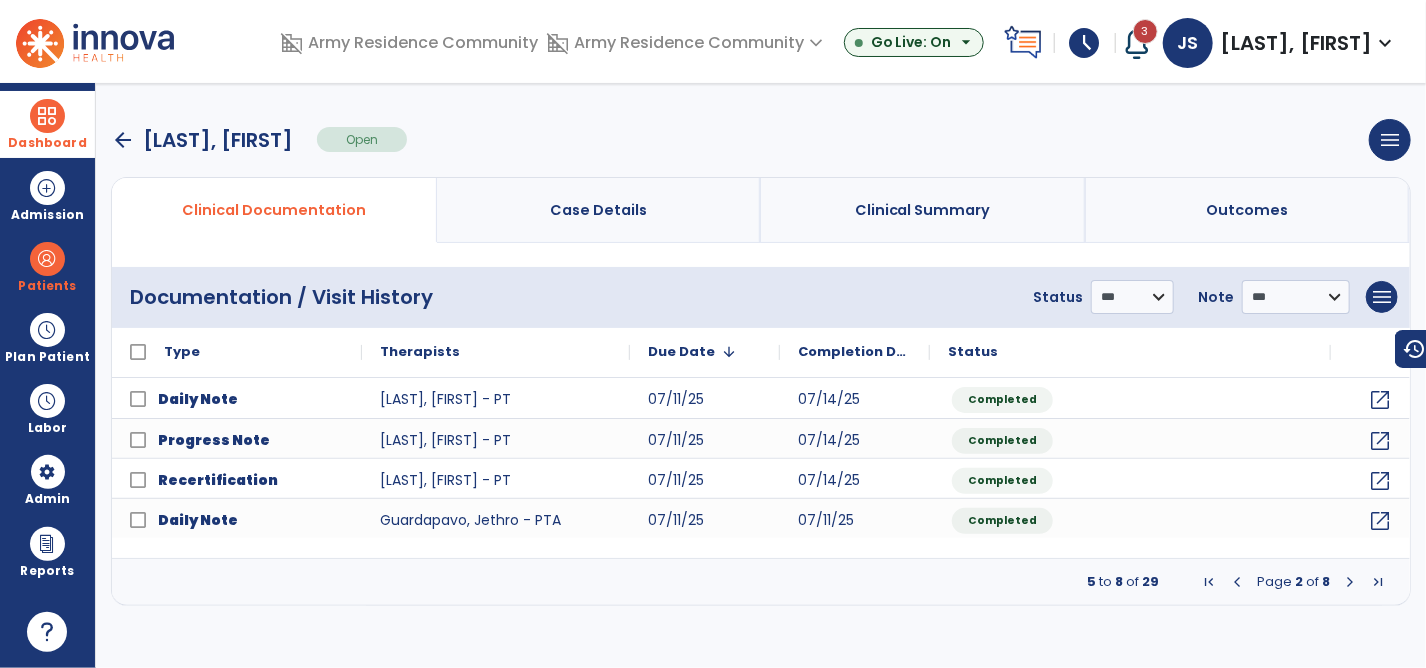 click at bounding box center [1237, 582] 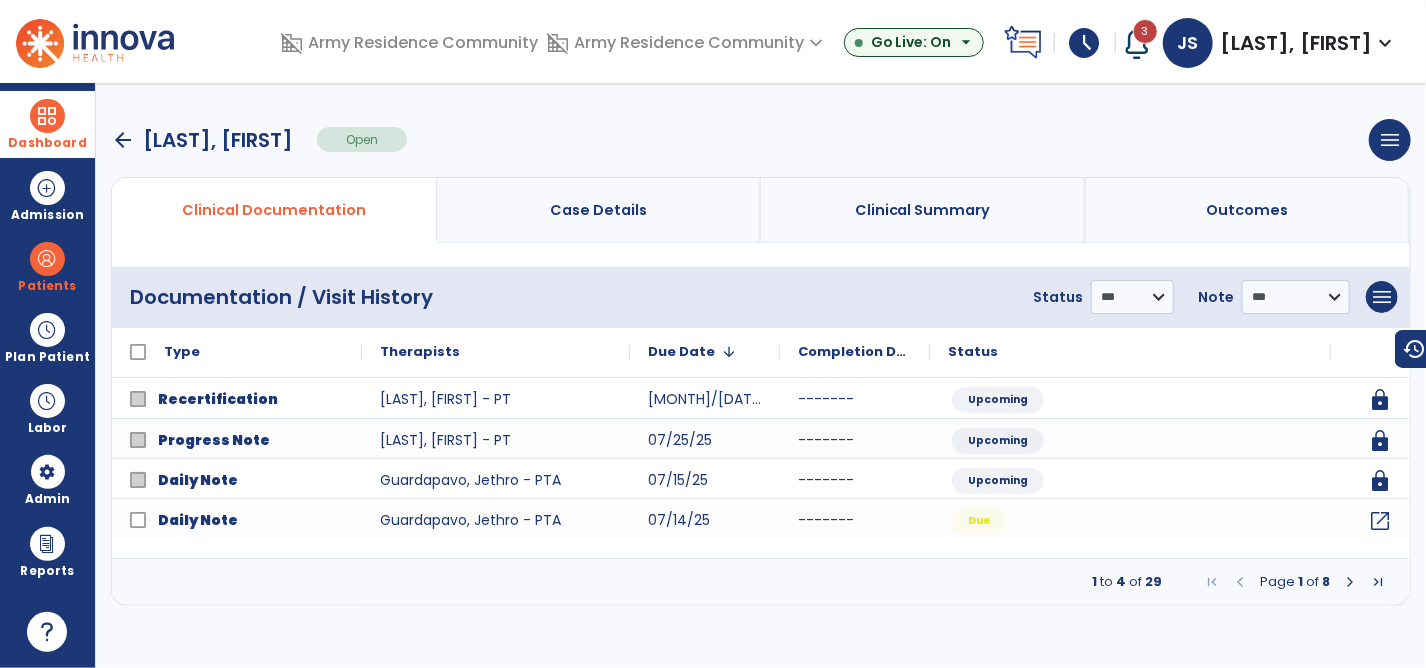click at bounding box center [1350, 582] 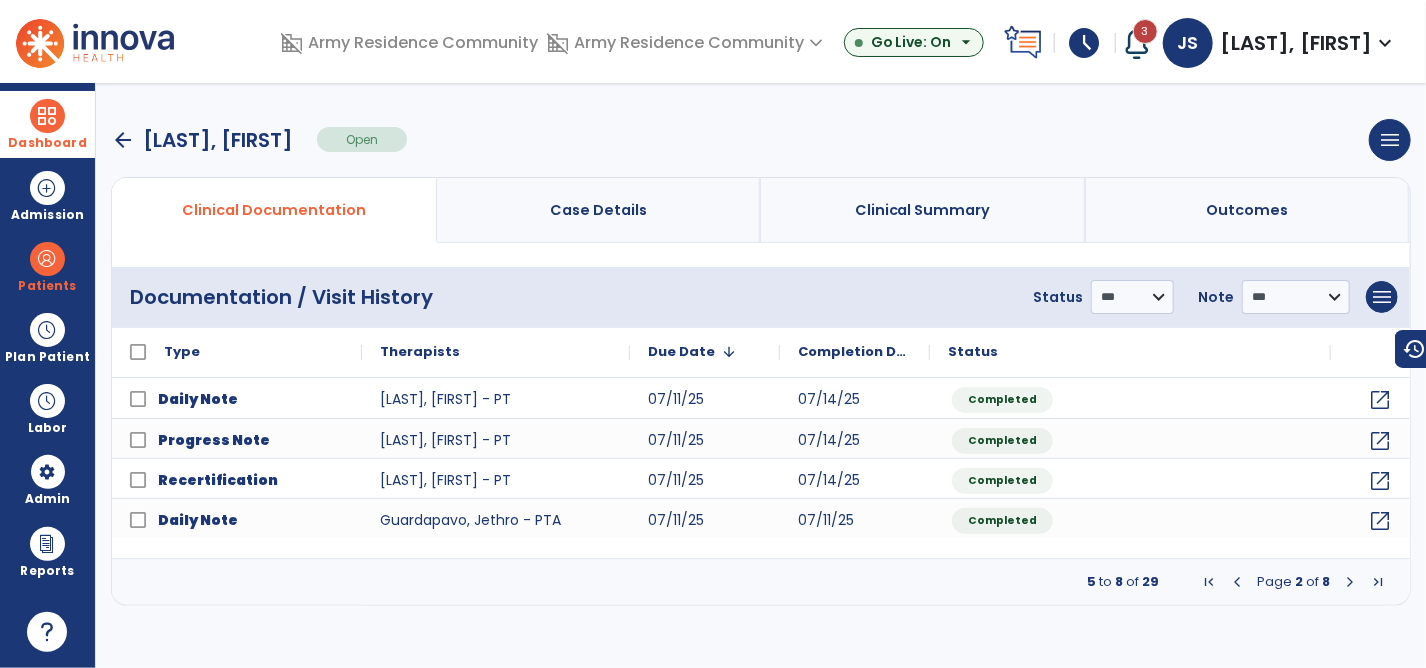 click at bounding box center [1209, 582] 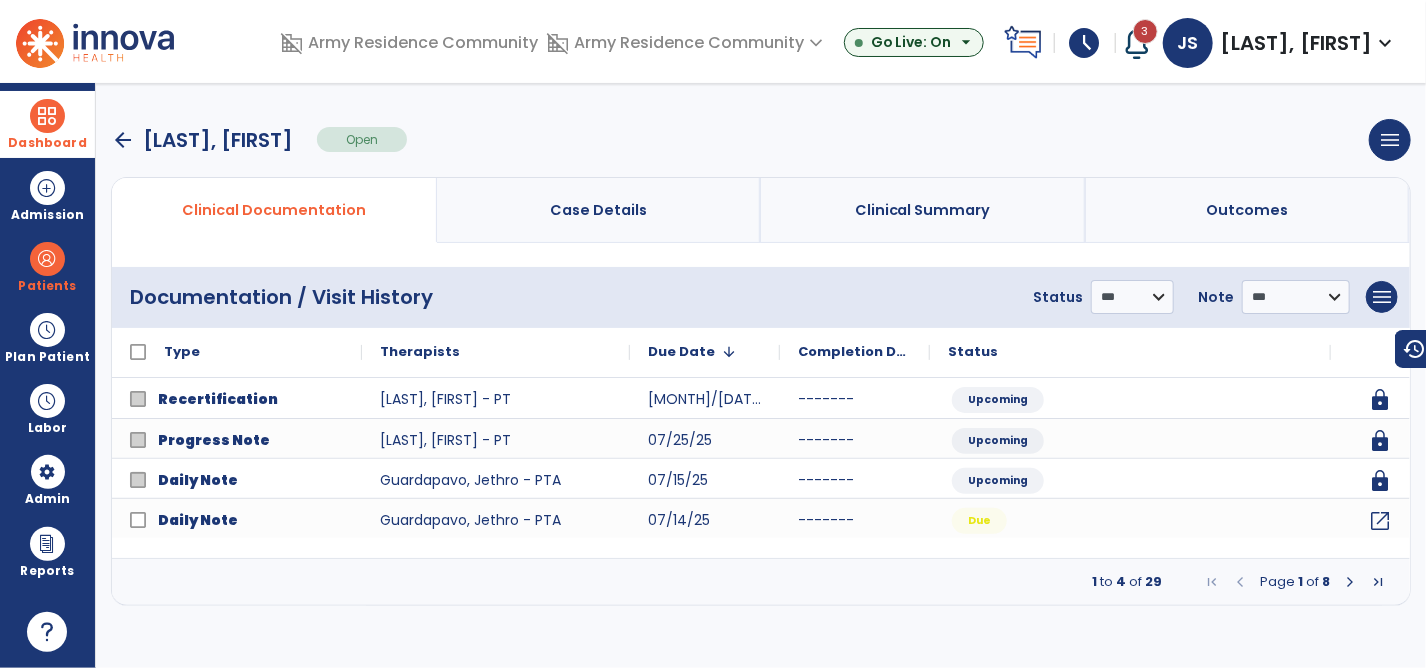 click on "arrow_back" at bounding box center [123, 140] 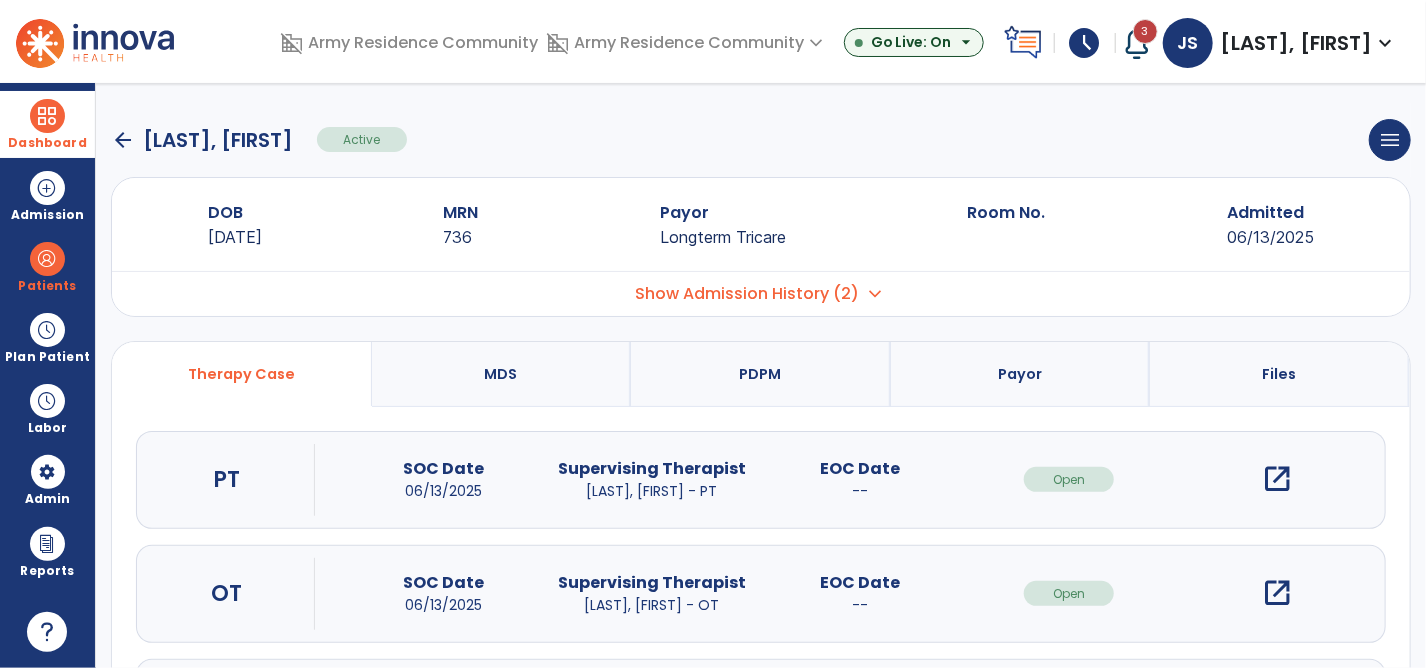 click on "arrow_back" 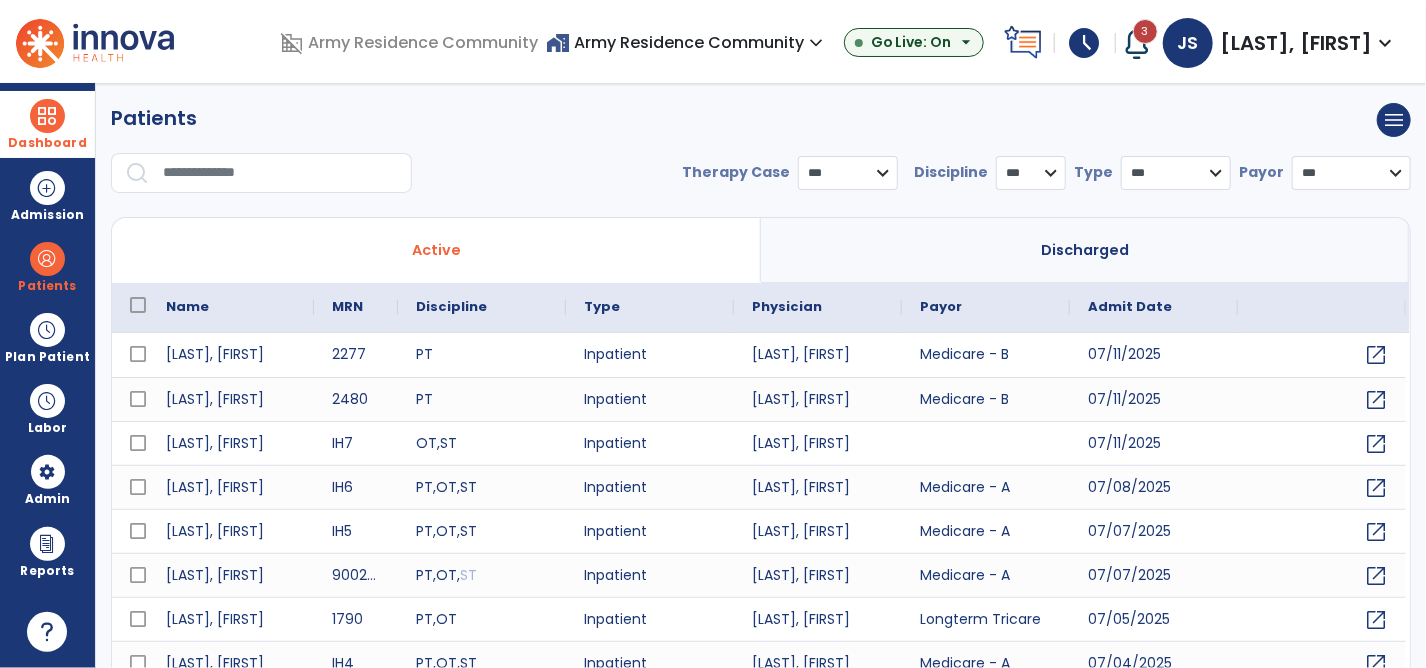 click on "**********" at bounding box center [761, 156] 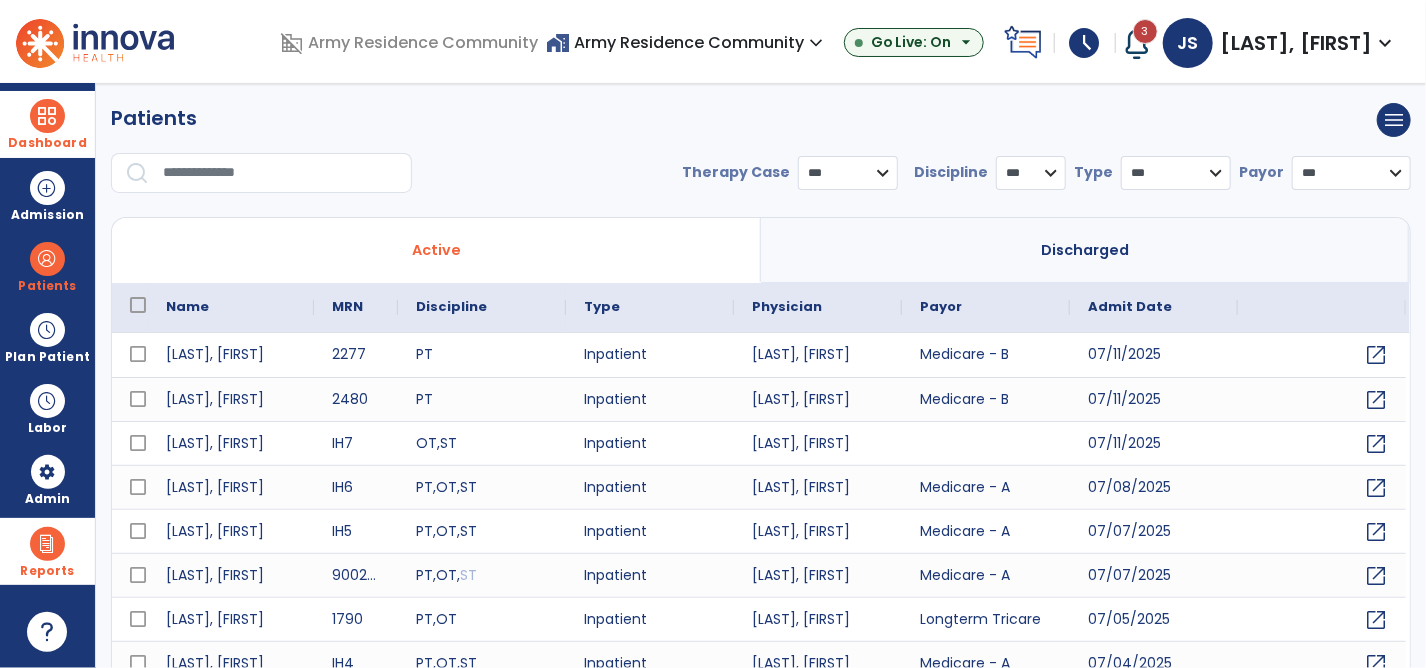 click at bounding box center (47, 544) 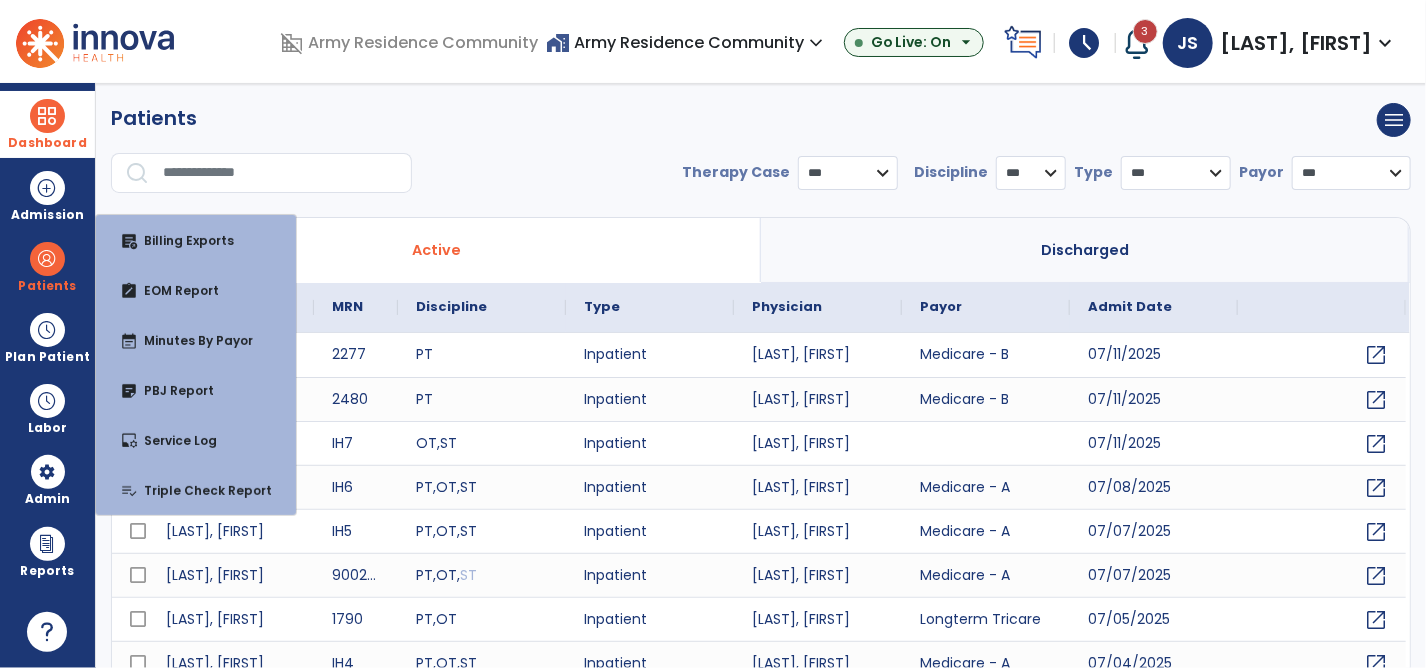 click on "Patients   menu   Add new patient   Print list   Export list" at bounding box center (761, 120) 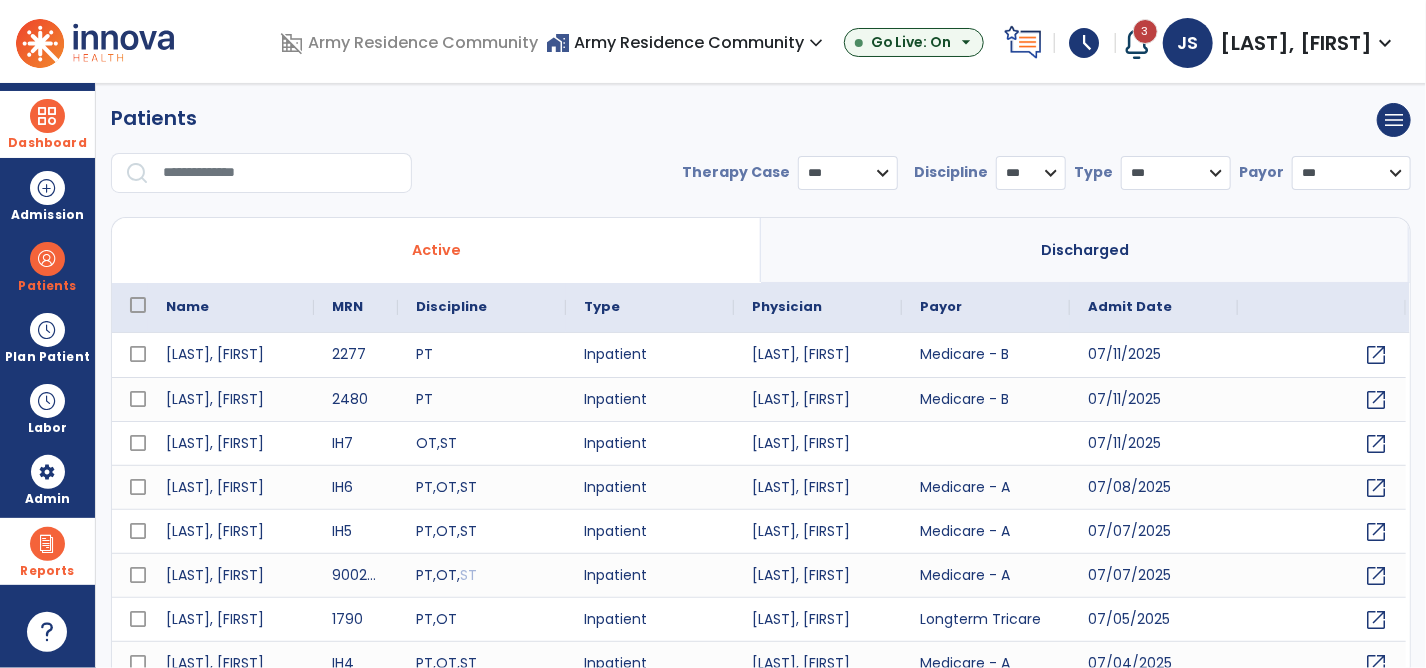 click on "Reports" at bounding box center (47, 571) 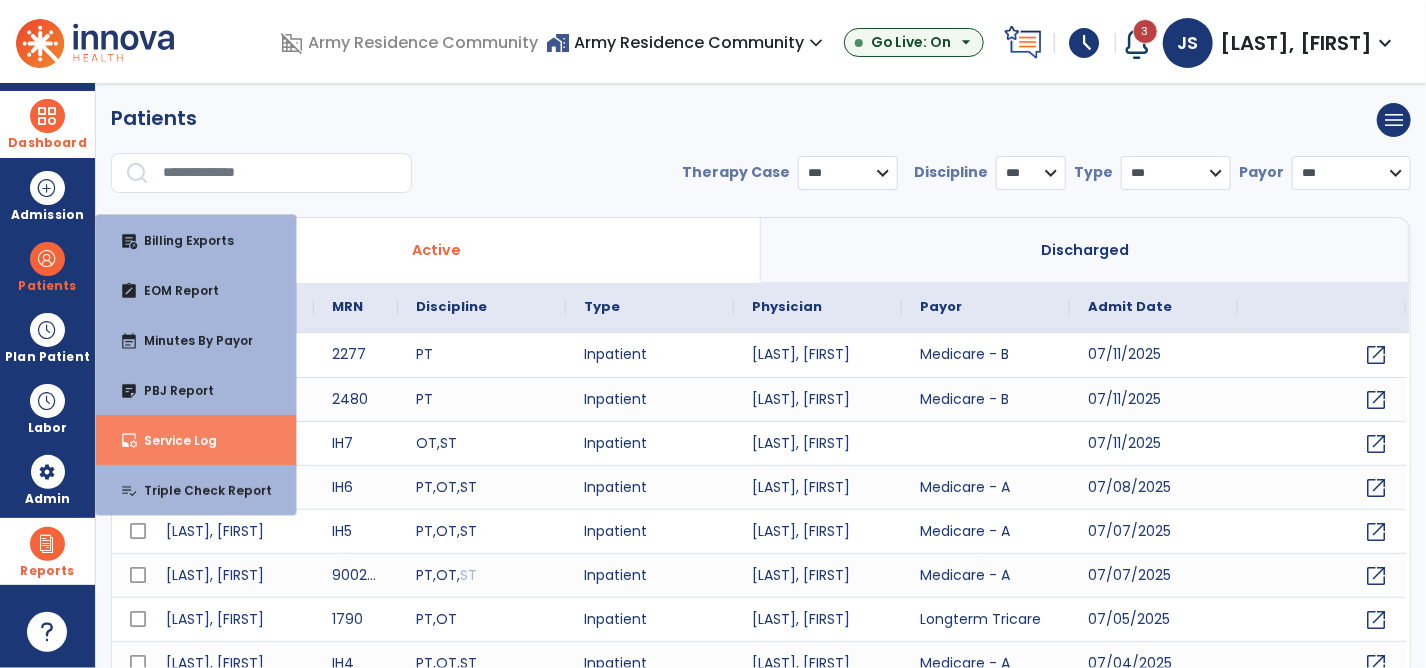 click on "inbox_customize  Service Log" at bounding box center (196, 440) 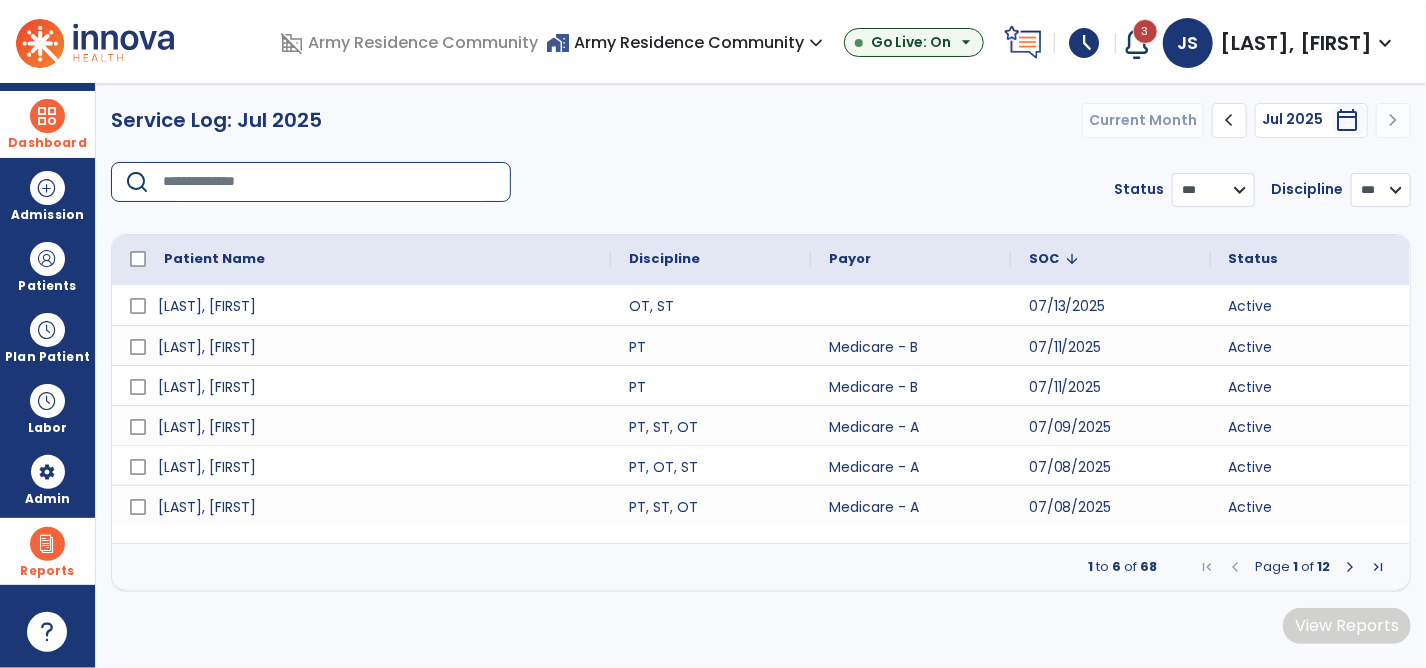click at bounding box center [330, 182] 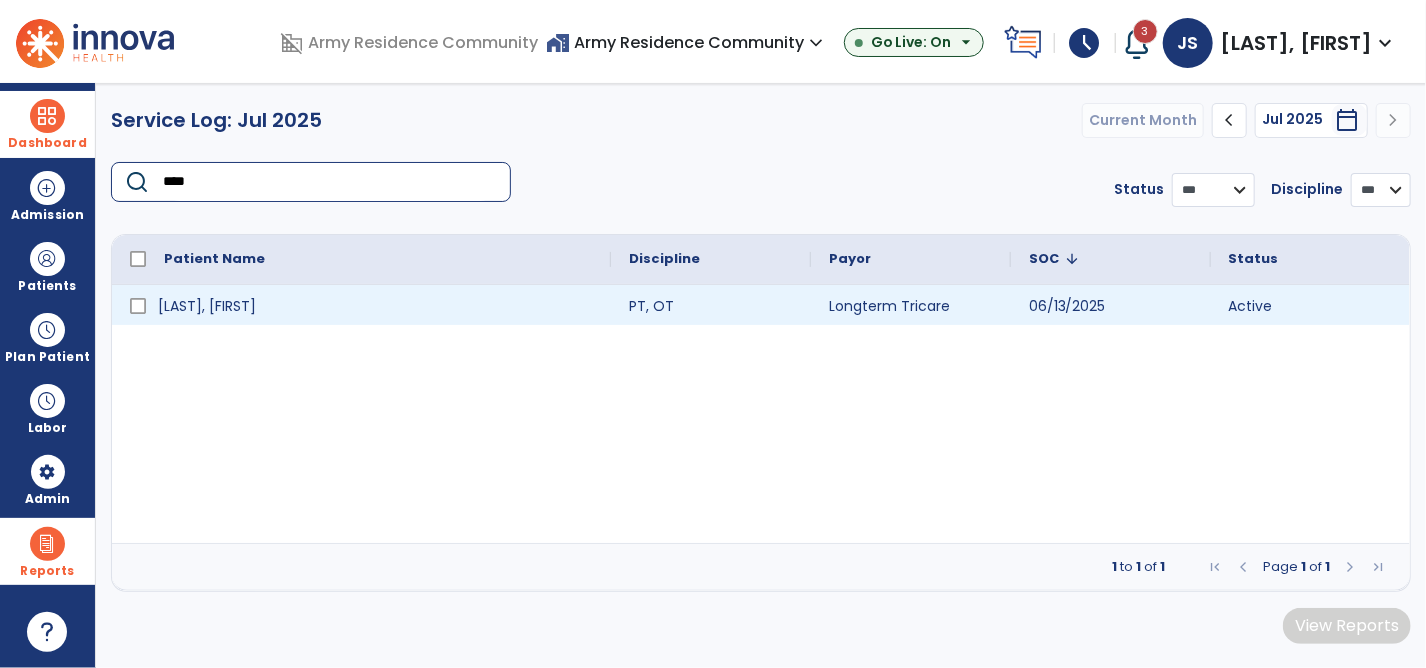 type on "****" 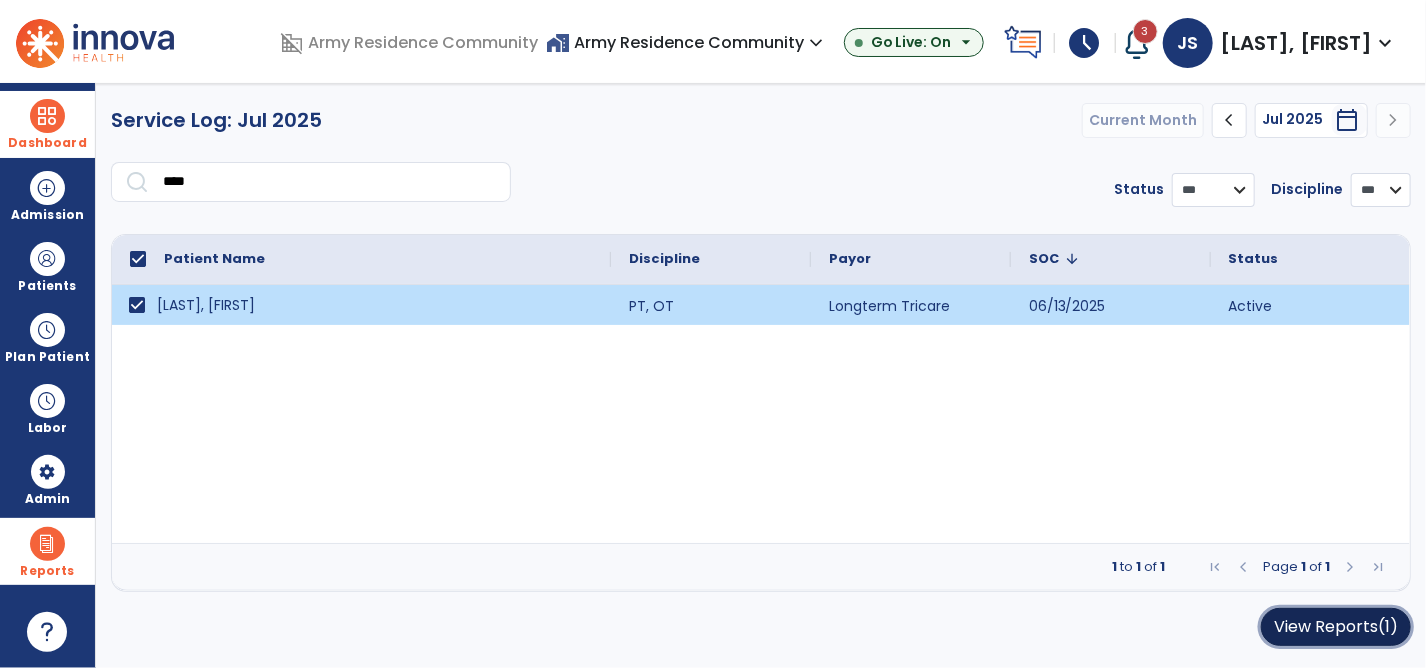 click on "View Reports   (1)" 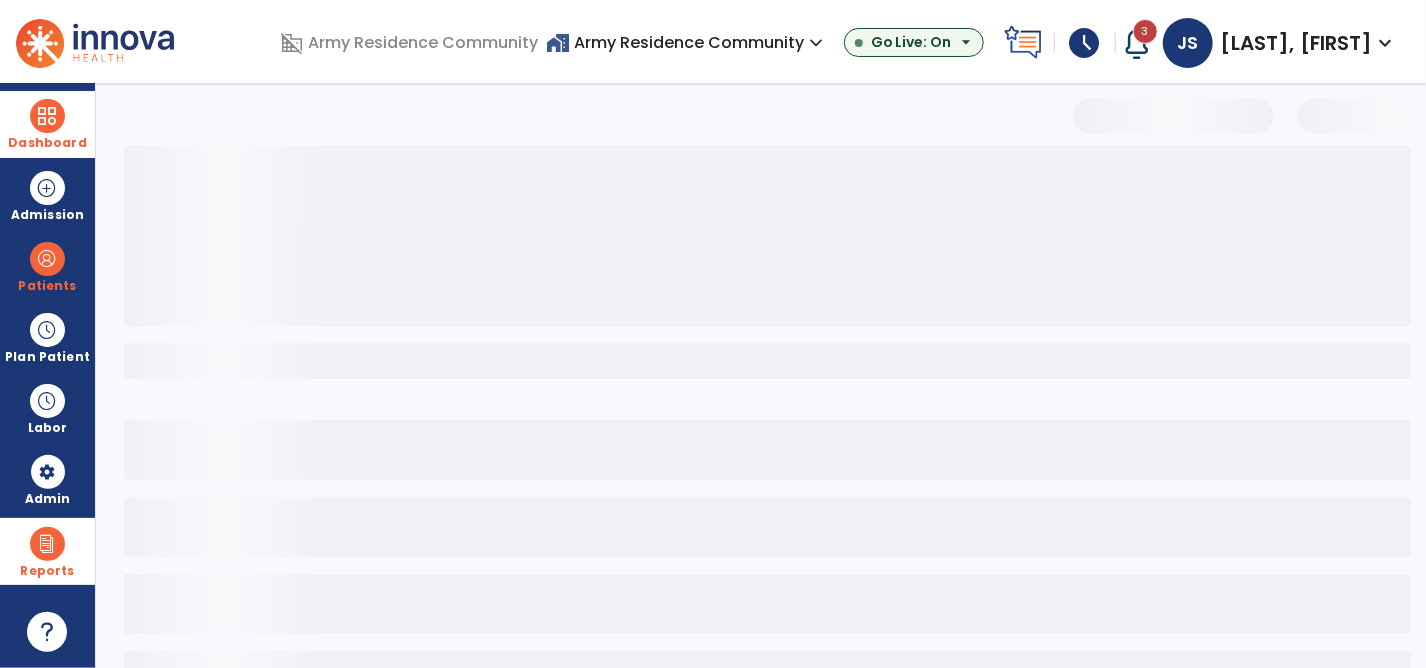 select on "***" 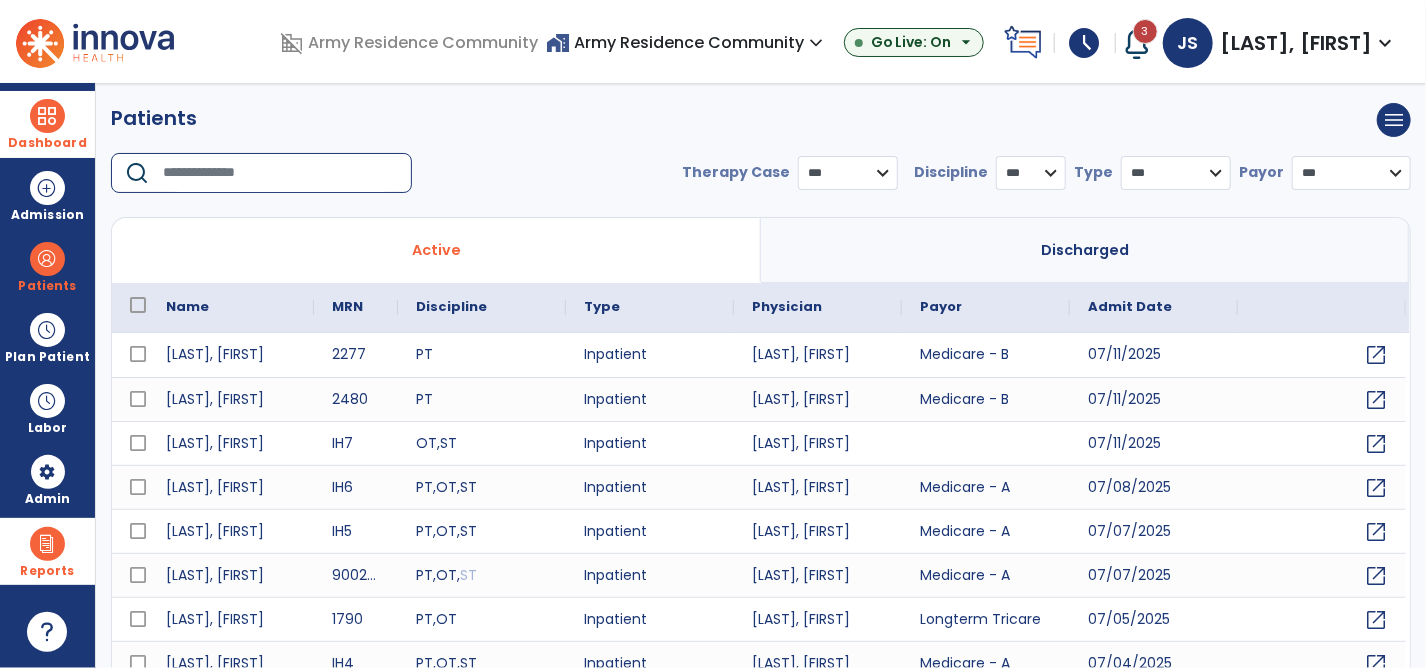 click at bounding box center [280, 173] 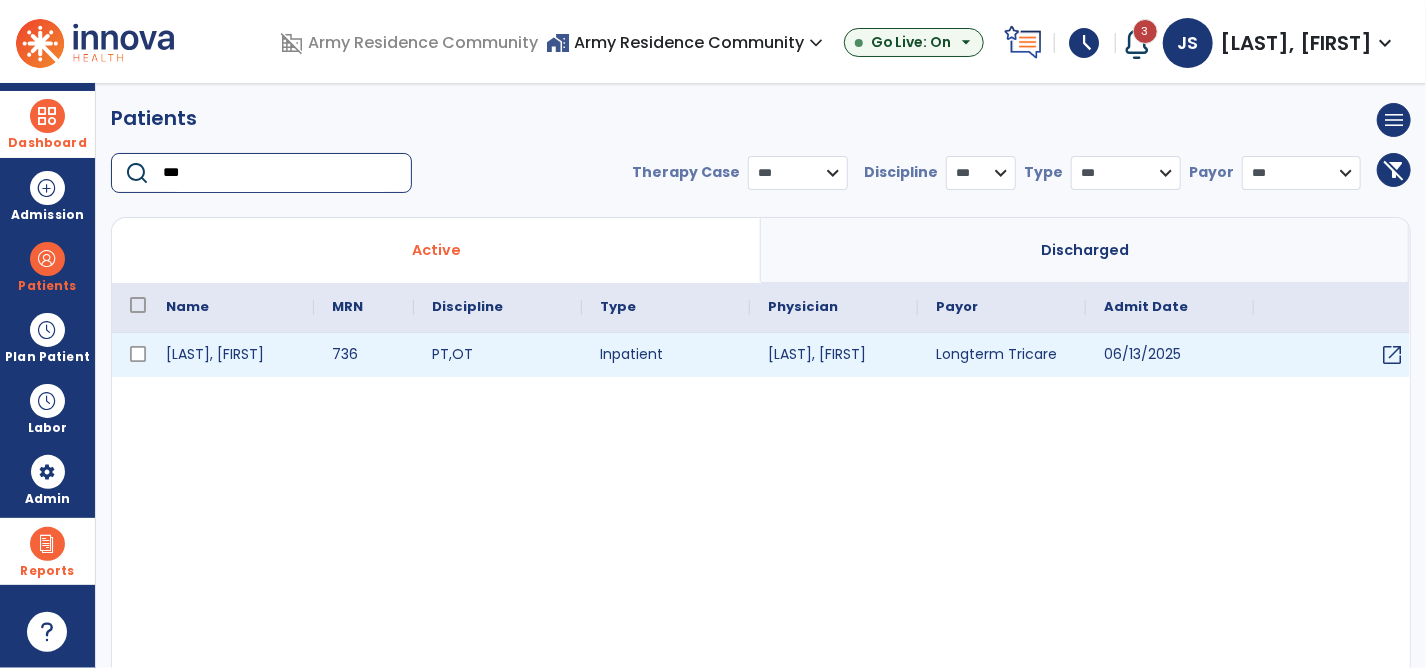 type on "***" 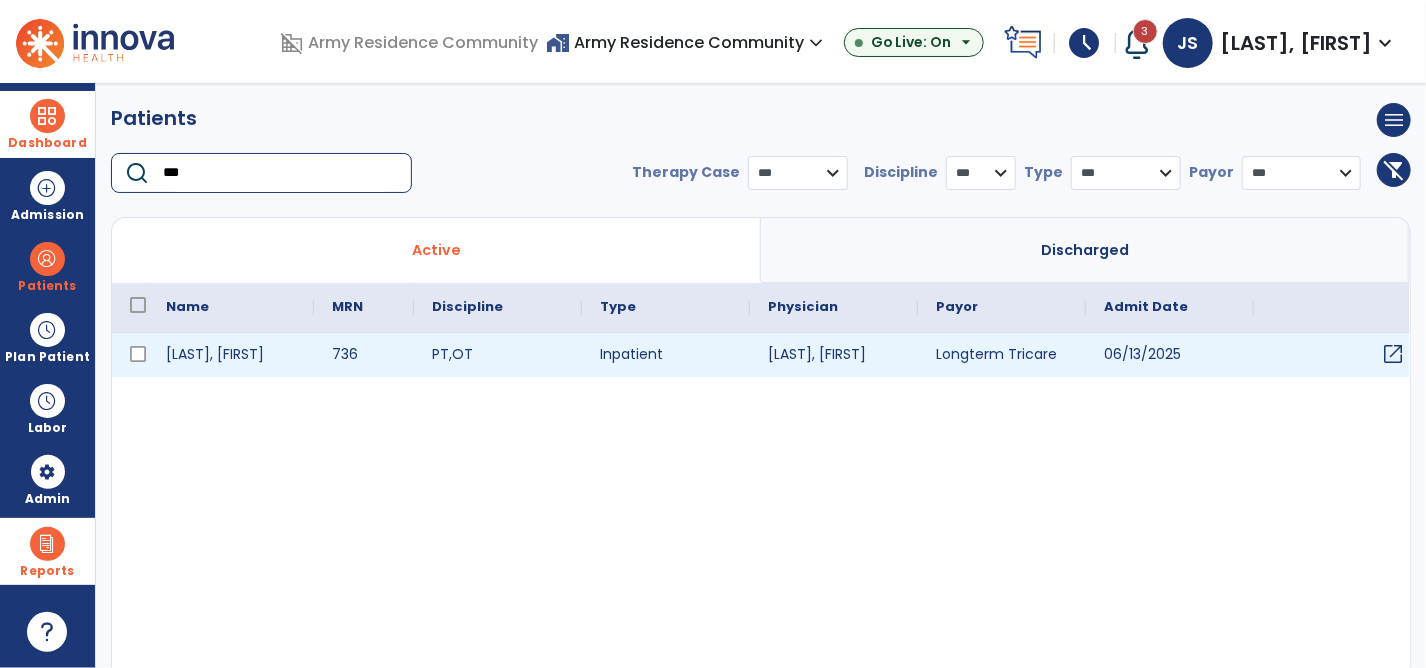 click on "open_in_new" at bounding box center (1393, 354) 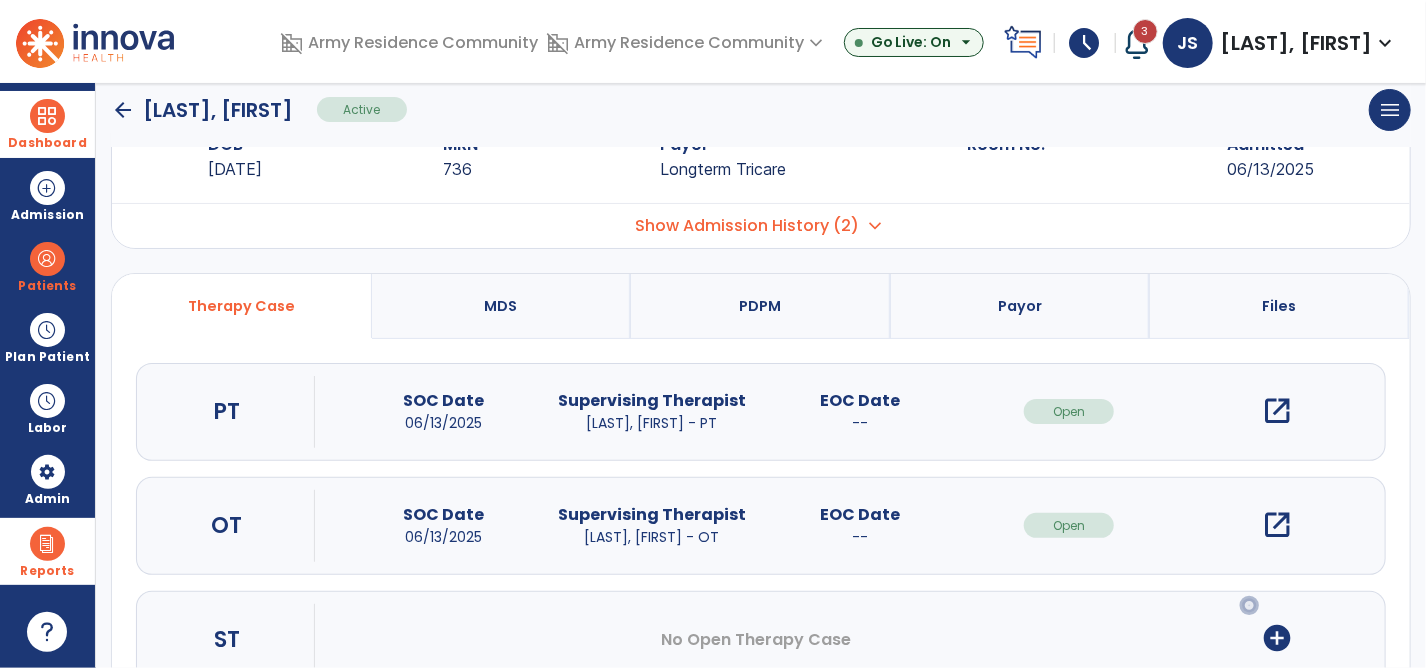 scroll, scrollTop: 100, scrollLeft: 0, axis: vertical 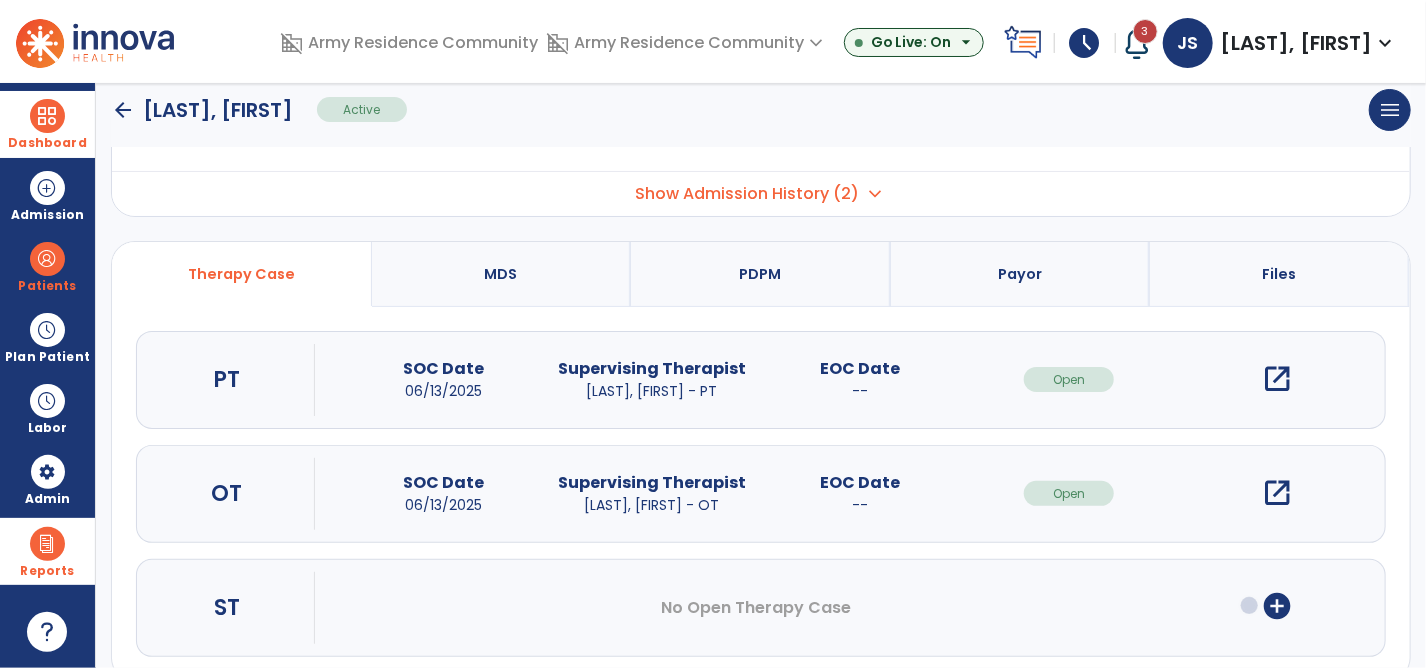 click on "open_in_new" at bounding box center [1278, 493] 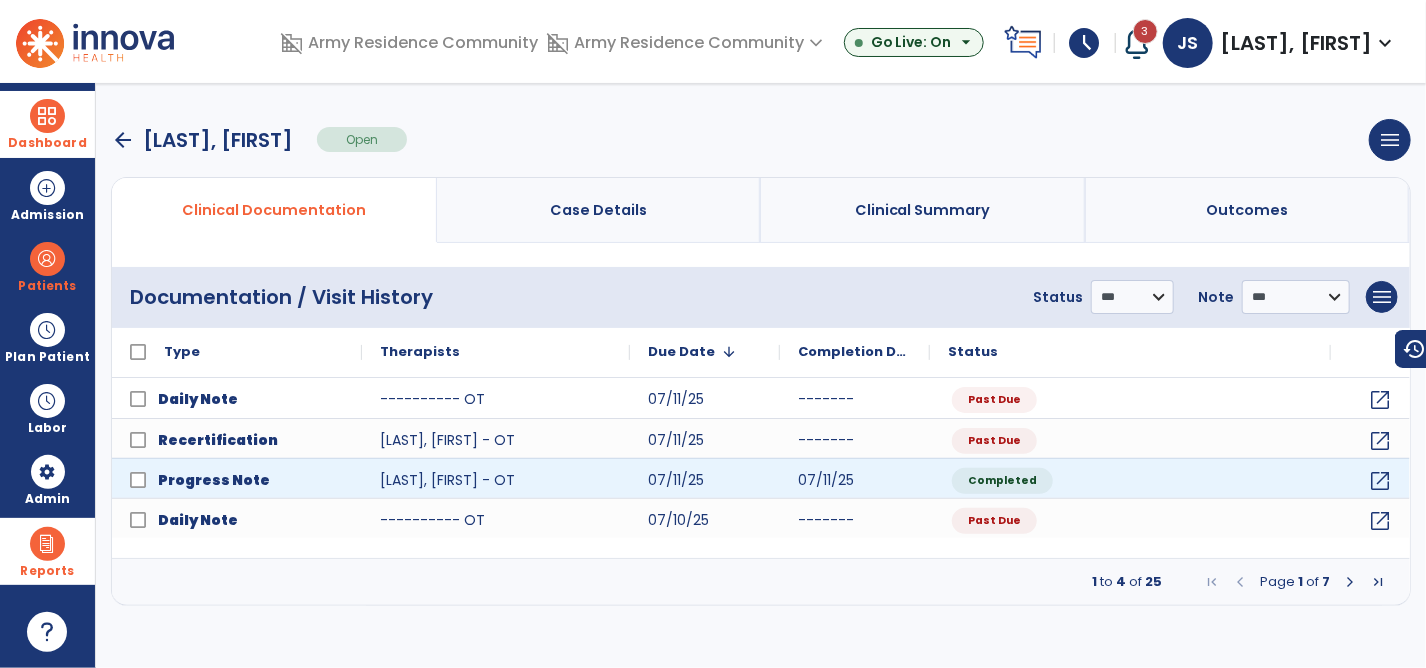 scroll, scrollTop: 0, scrollLeft: 0, axis: both 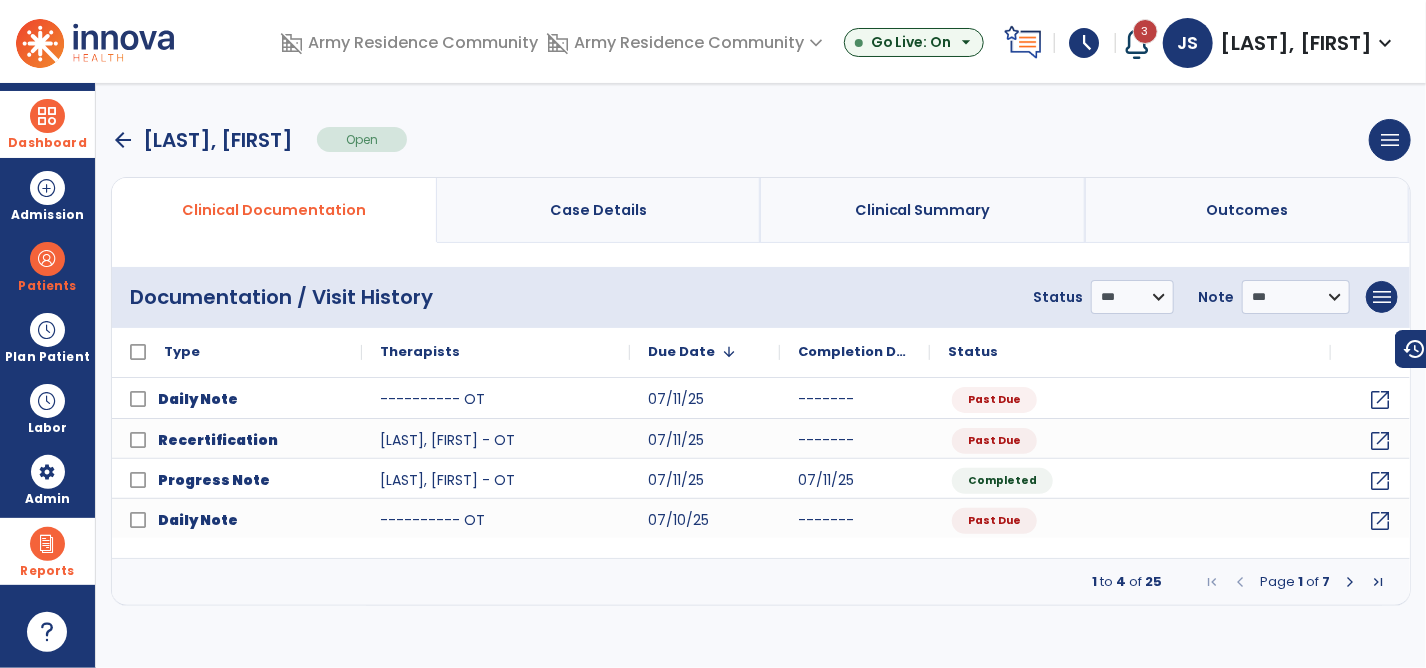 click at bounding box center (1350, 582) 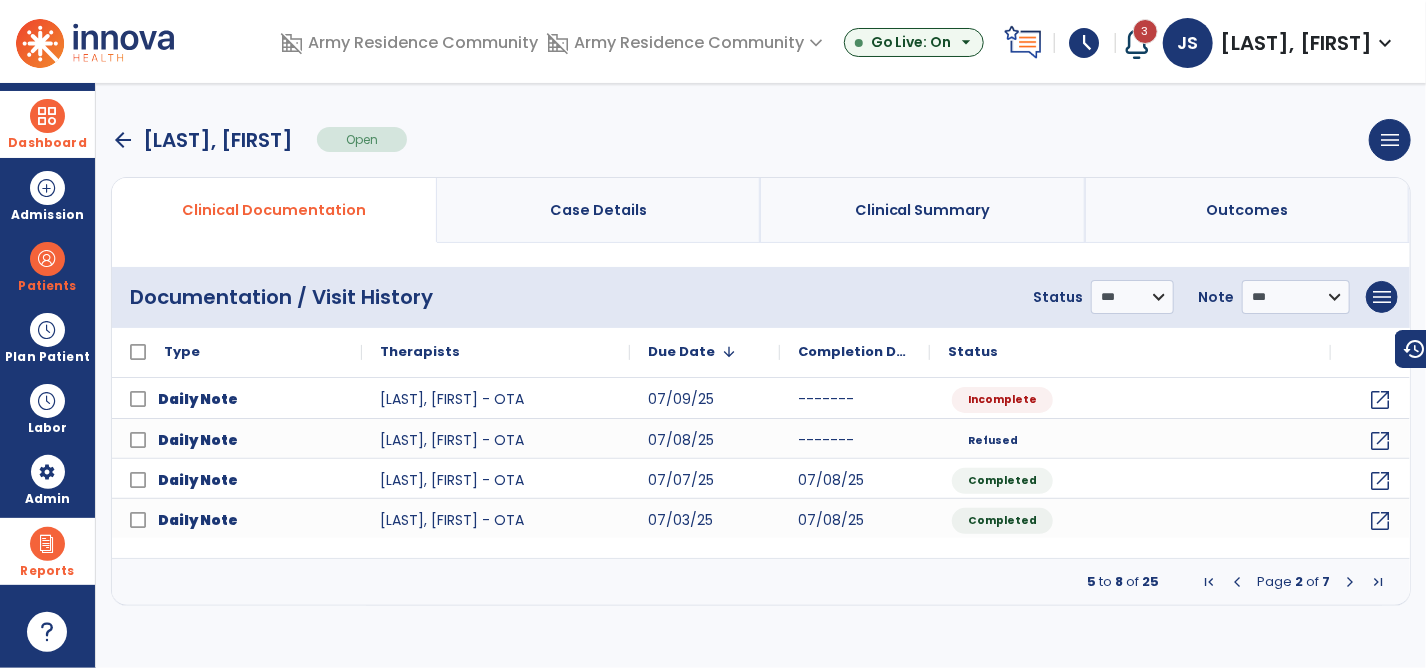 click on "[LAST], [FIRST]  Open  menu   Edit Therapy Case   Delete Therapy Case   Close Therapy Case" at bounding box center [761, 140] 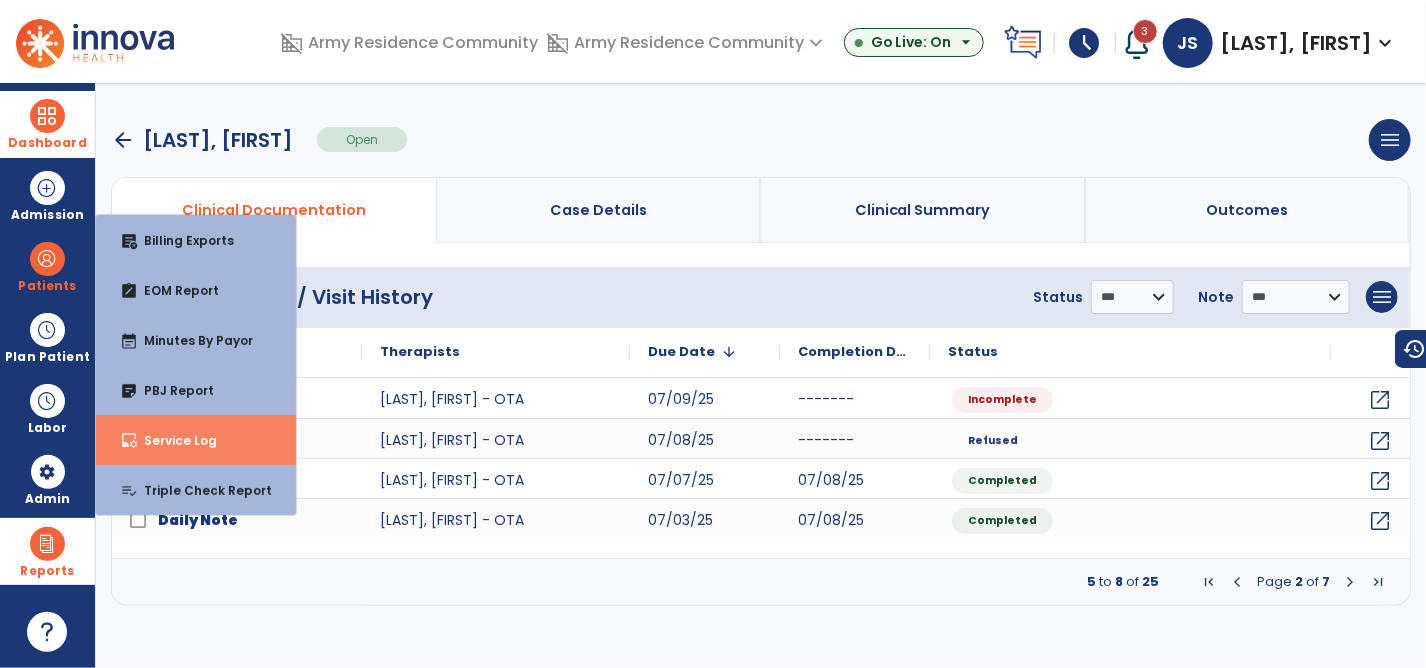 click on "inbox_customize  Service Log" at bounding box center (196, 440) 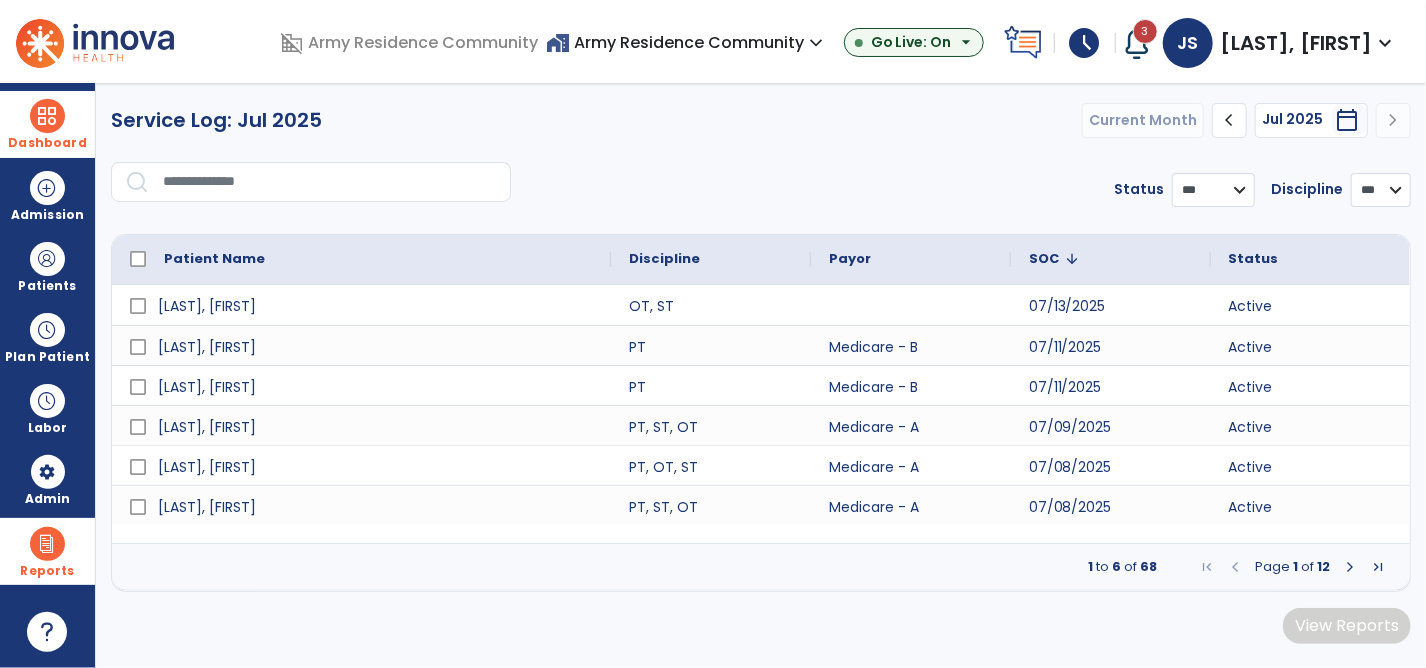 click on "chevron_left" at bounding box center (1230, 120) 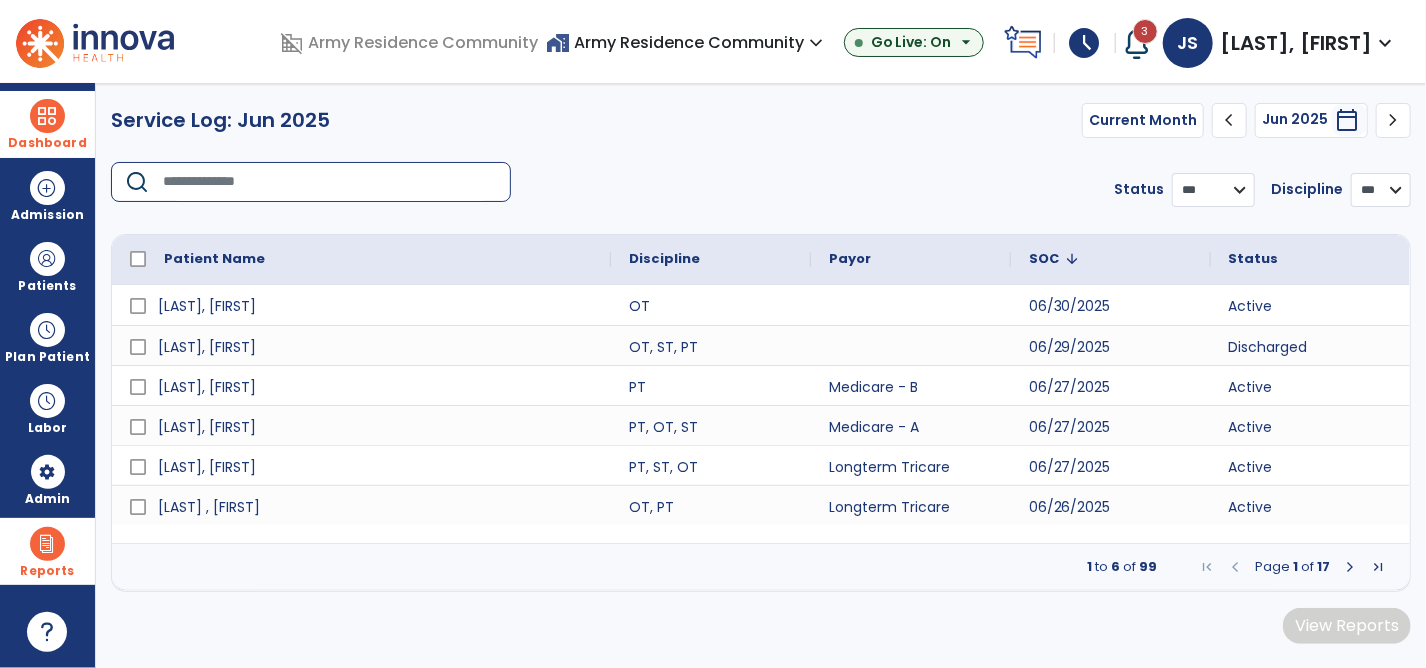 click at bounding box center [330, 182] 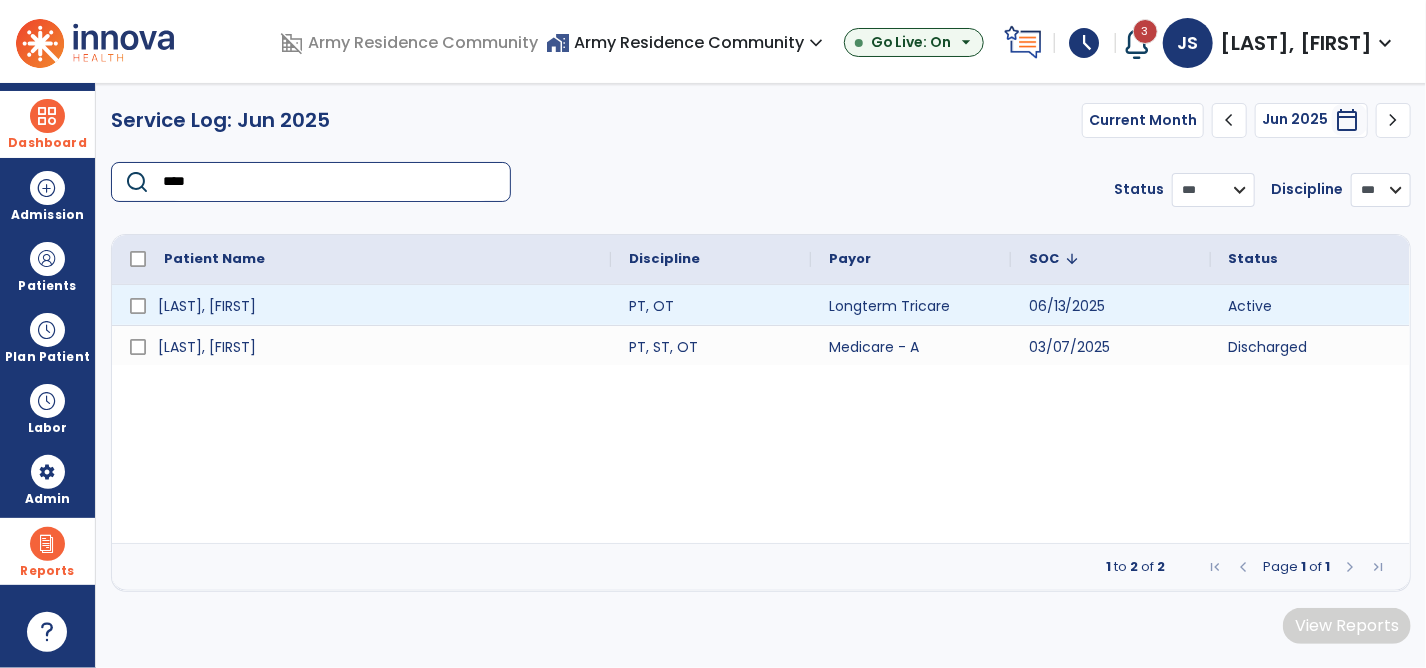 type on "****" 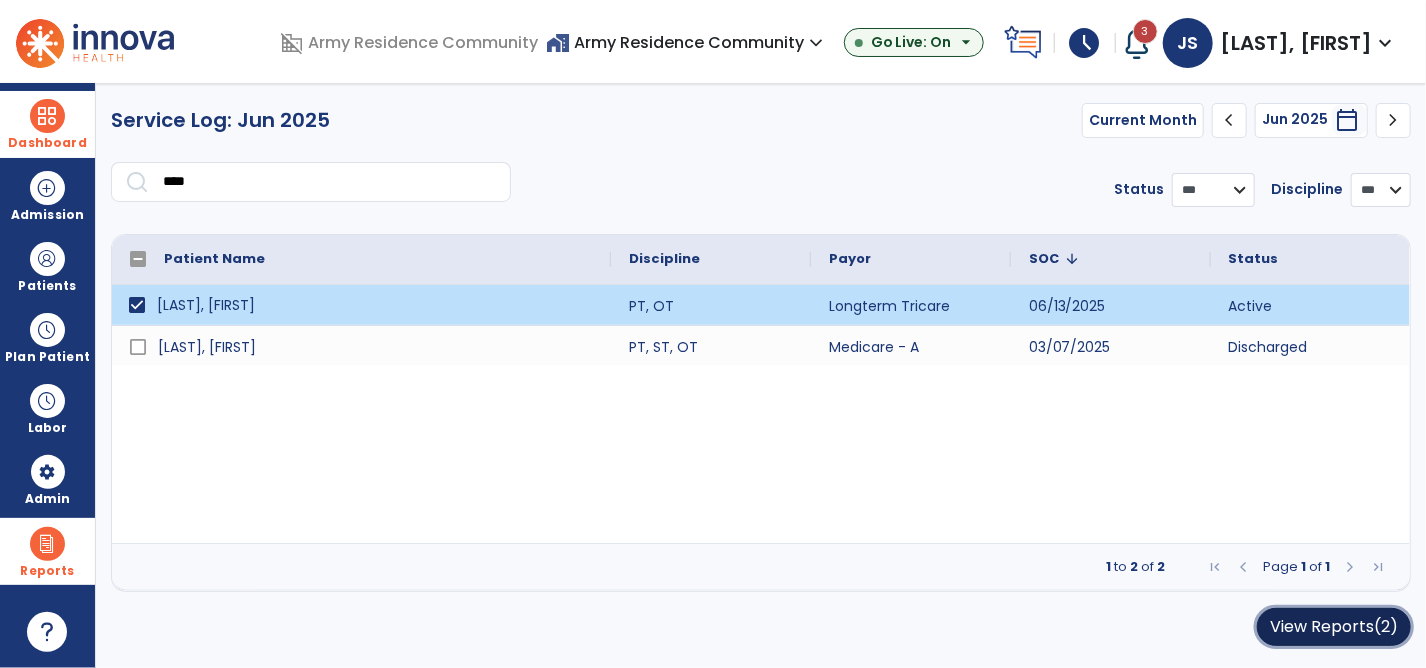 click on "View Reports   (2)" 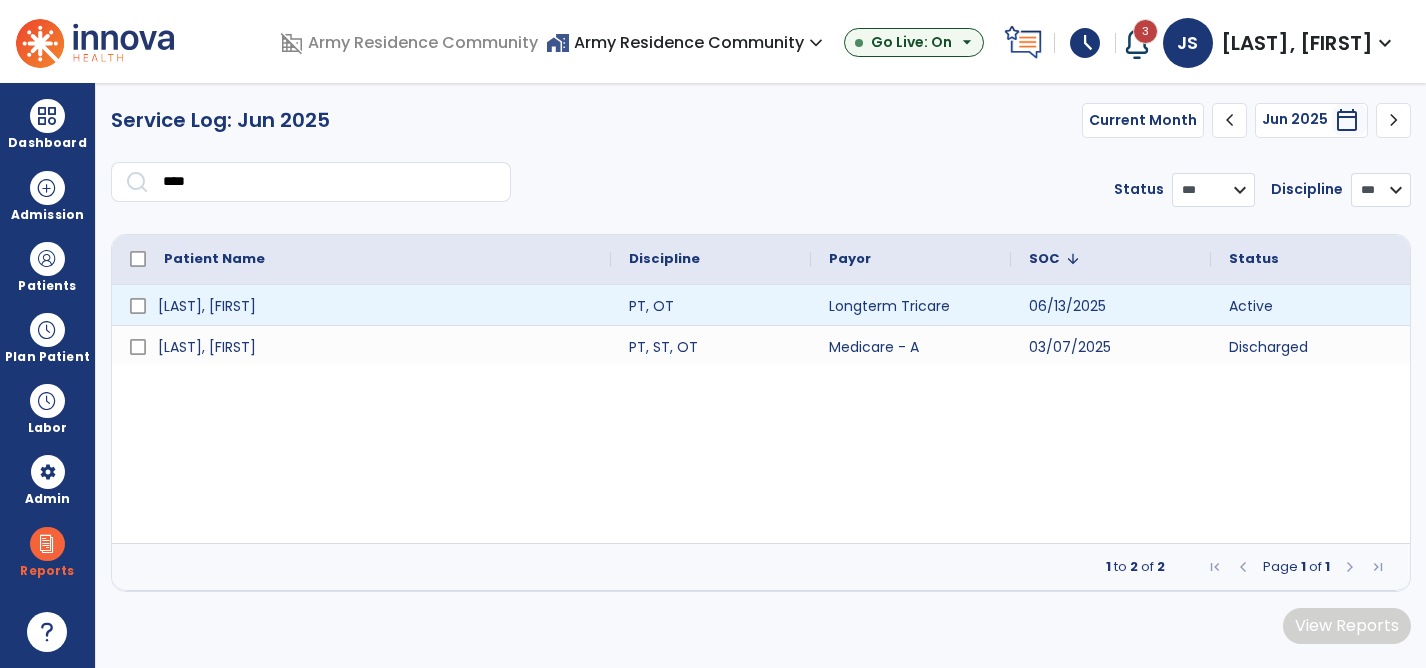 scroll, scrollTop: 0, scrollLeft: 0, axis: both 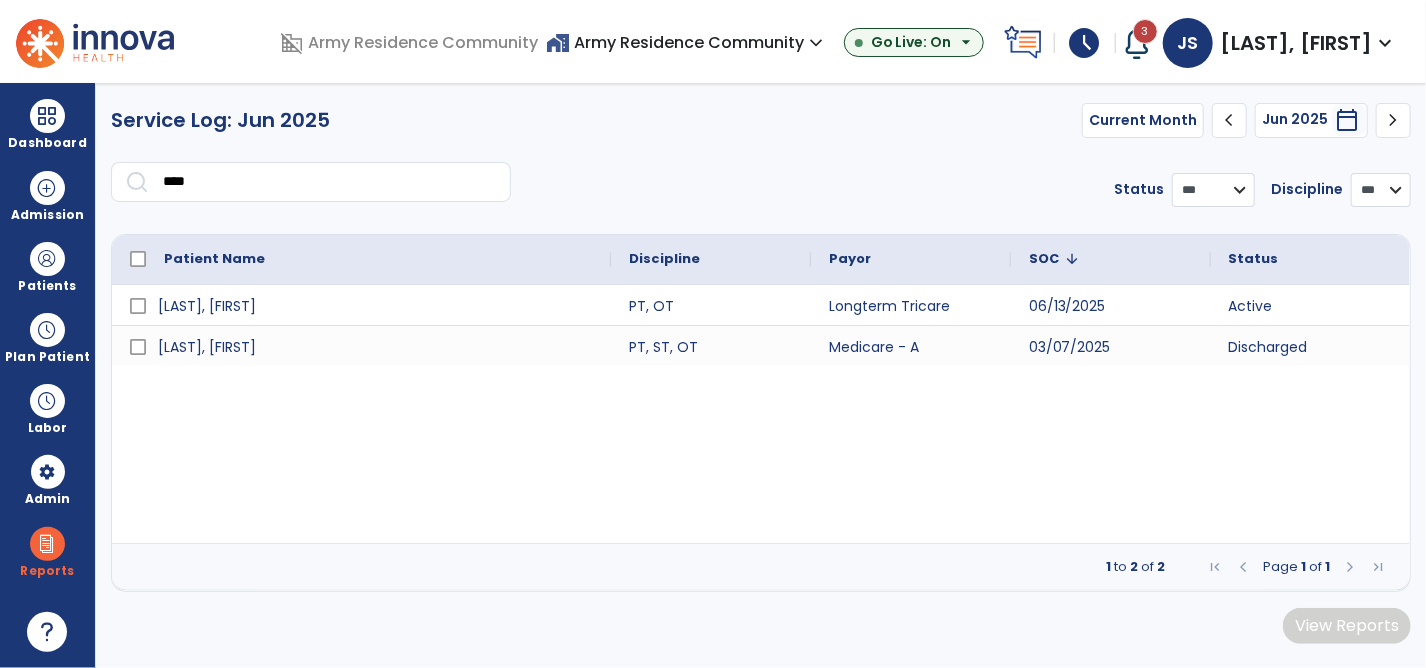 click on "[LAST], [FIRST] PT, OT Longterm Tricare [DATE] Active
[LAST], [FIRST] PT, ST, OT Medicare - A [DATE] Discharged" at bounding box center [761, 414] 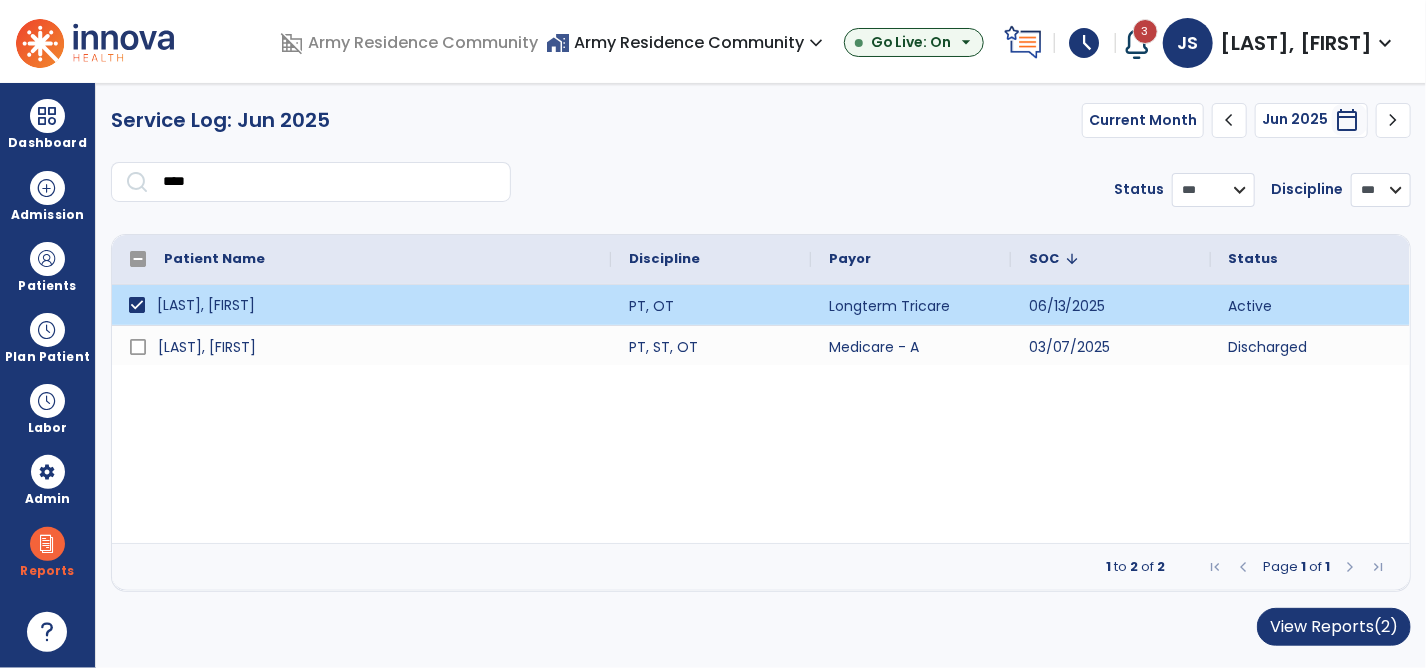 click on "chevron_right" at bounding box center [1394, 120] 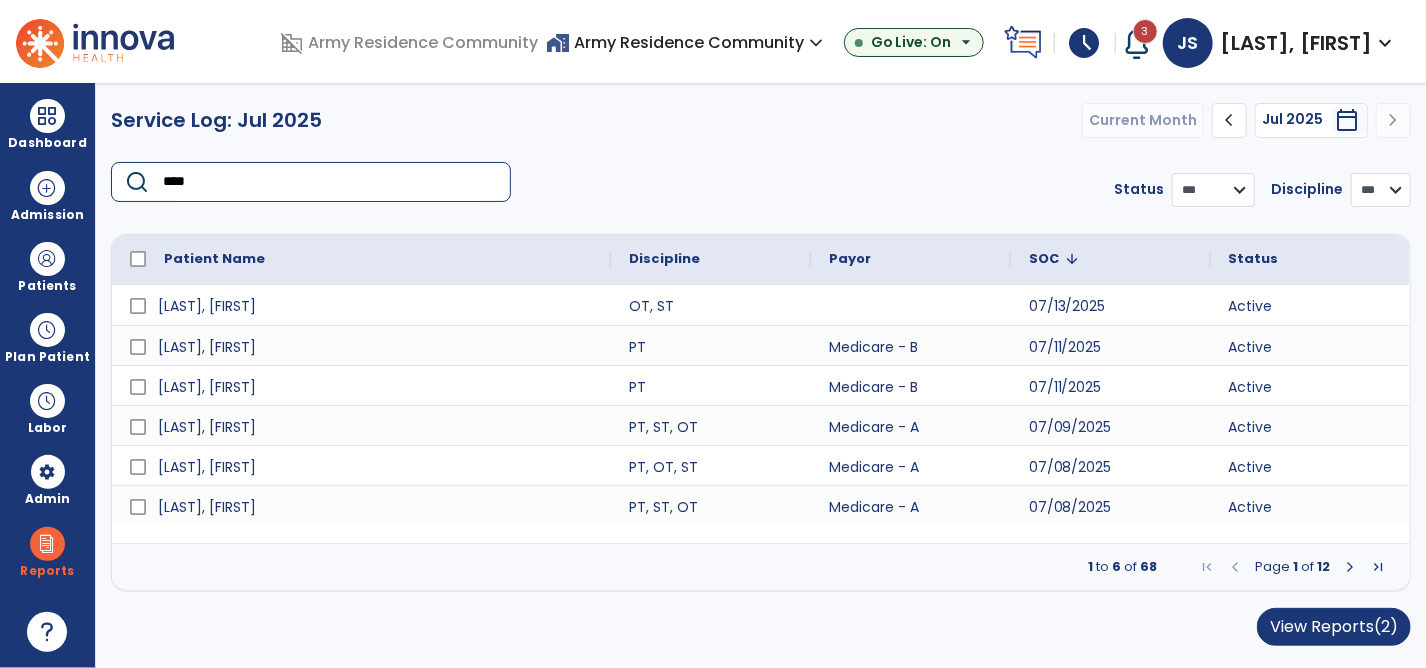 click on "****" at bounding box center (330, 182) 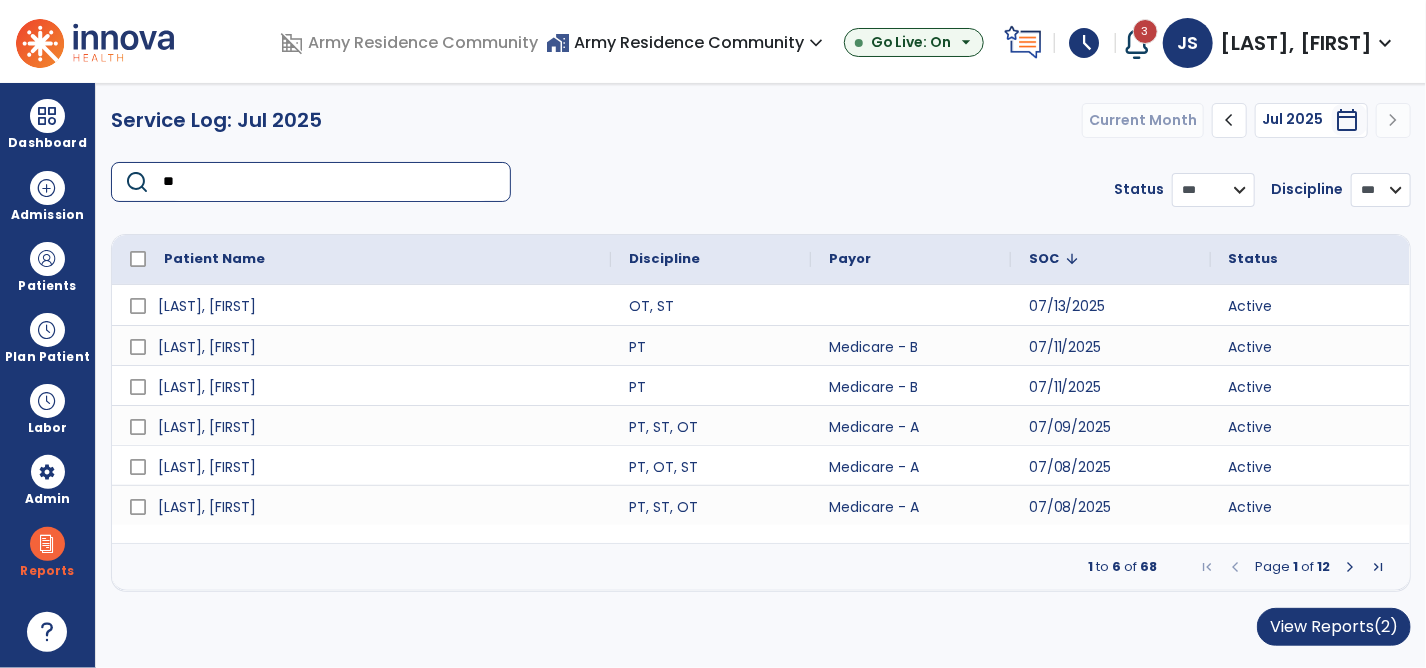 type on "*" 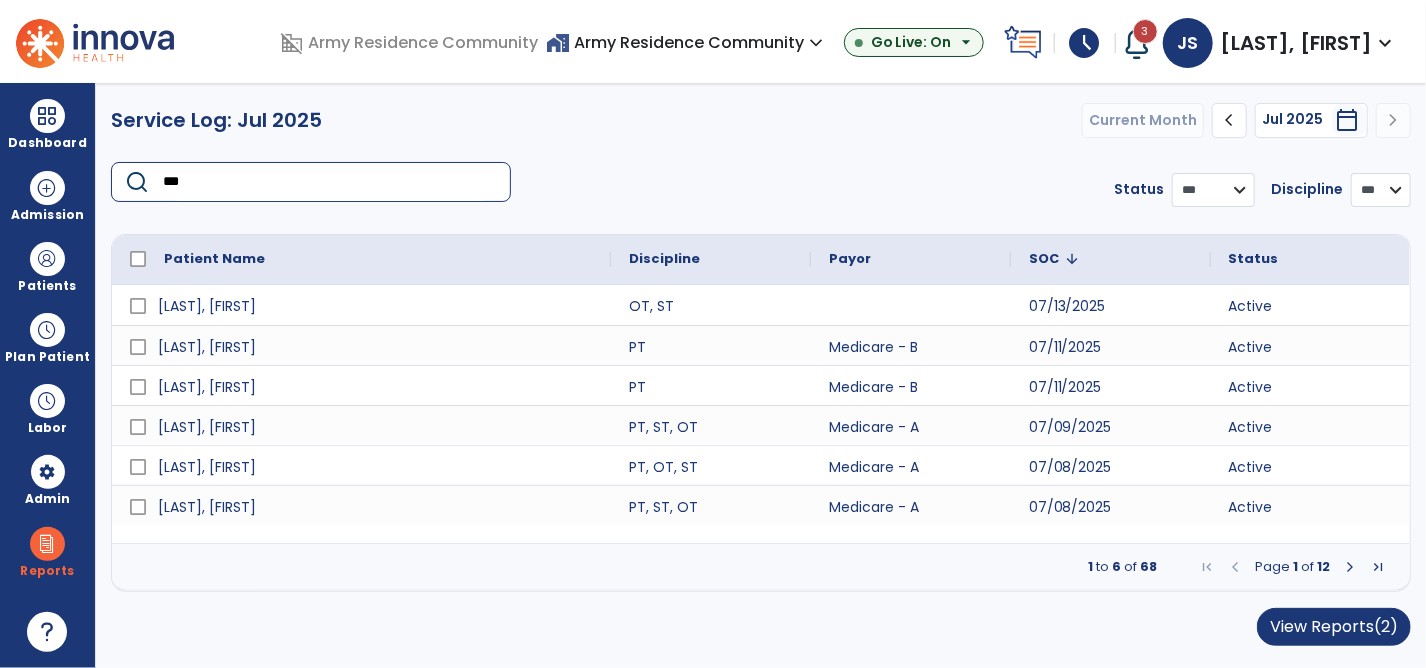 type on "****" 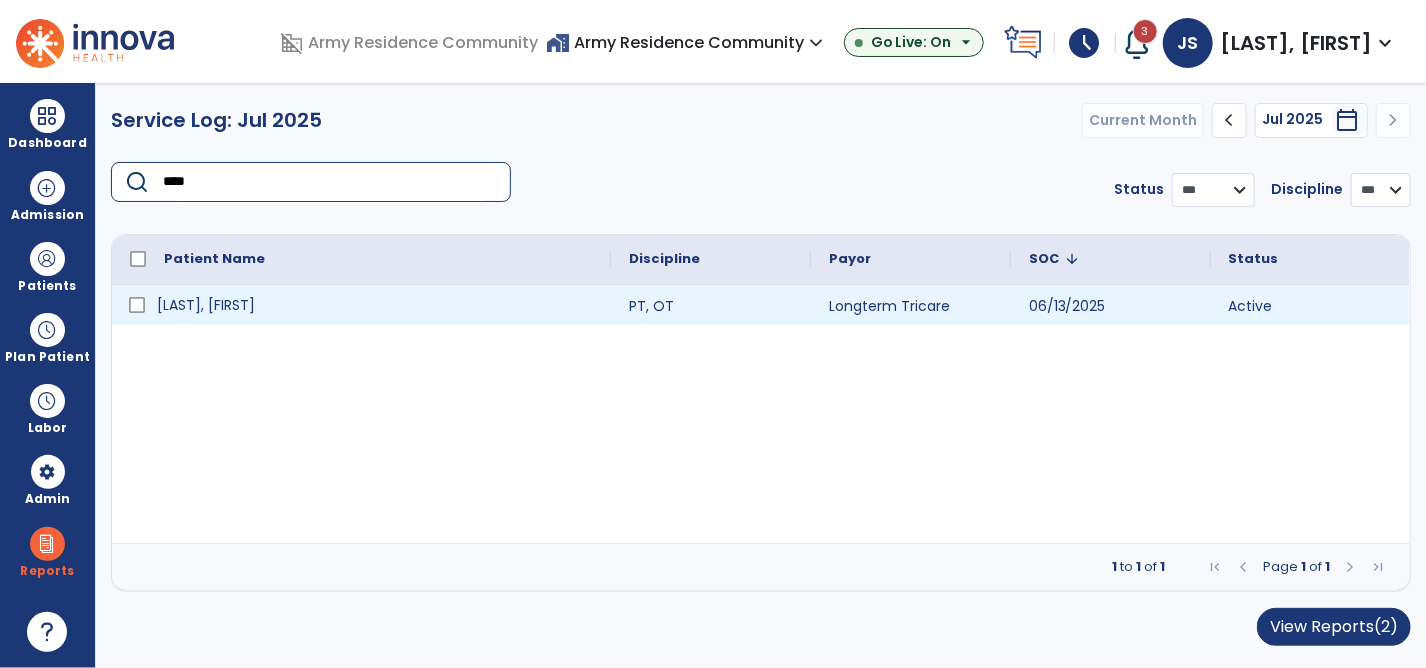 click on "[LAST], [FIRST]" at bounding box center (361, 305) 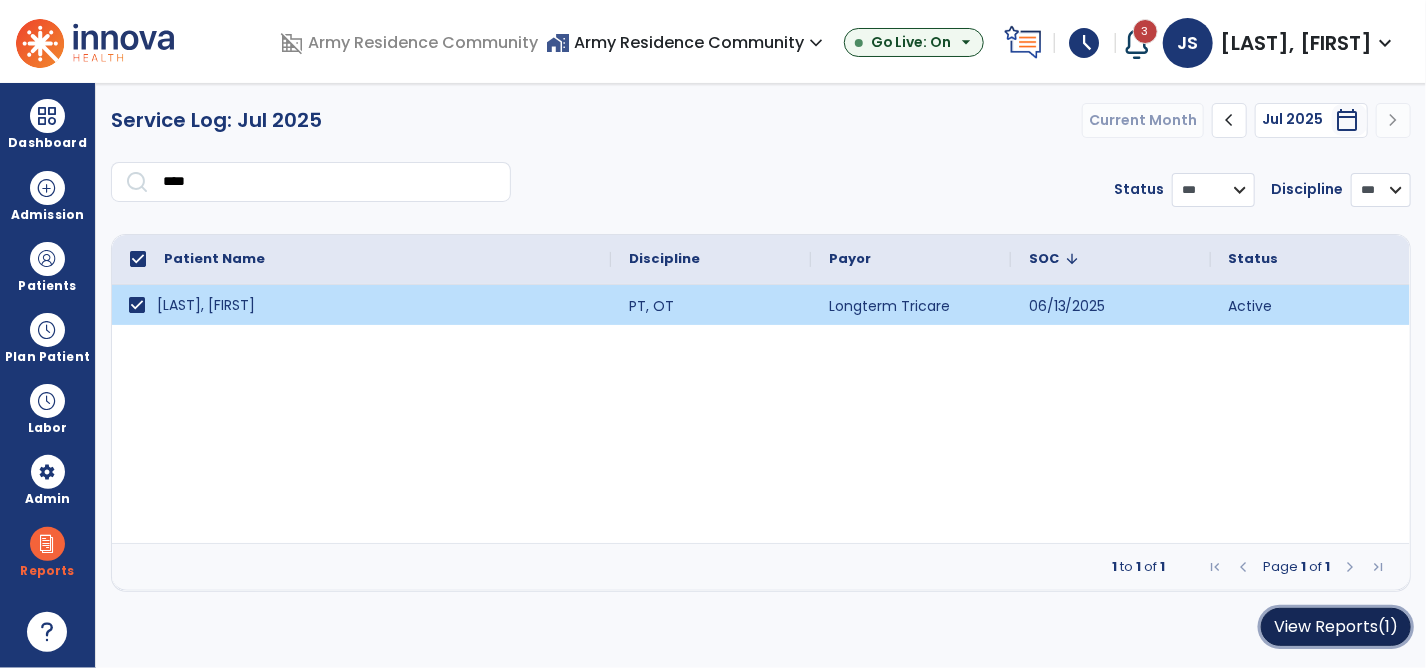 click on "View Reports   (1)" 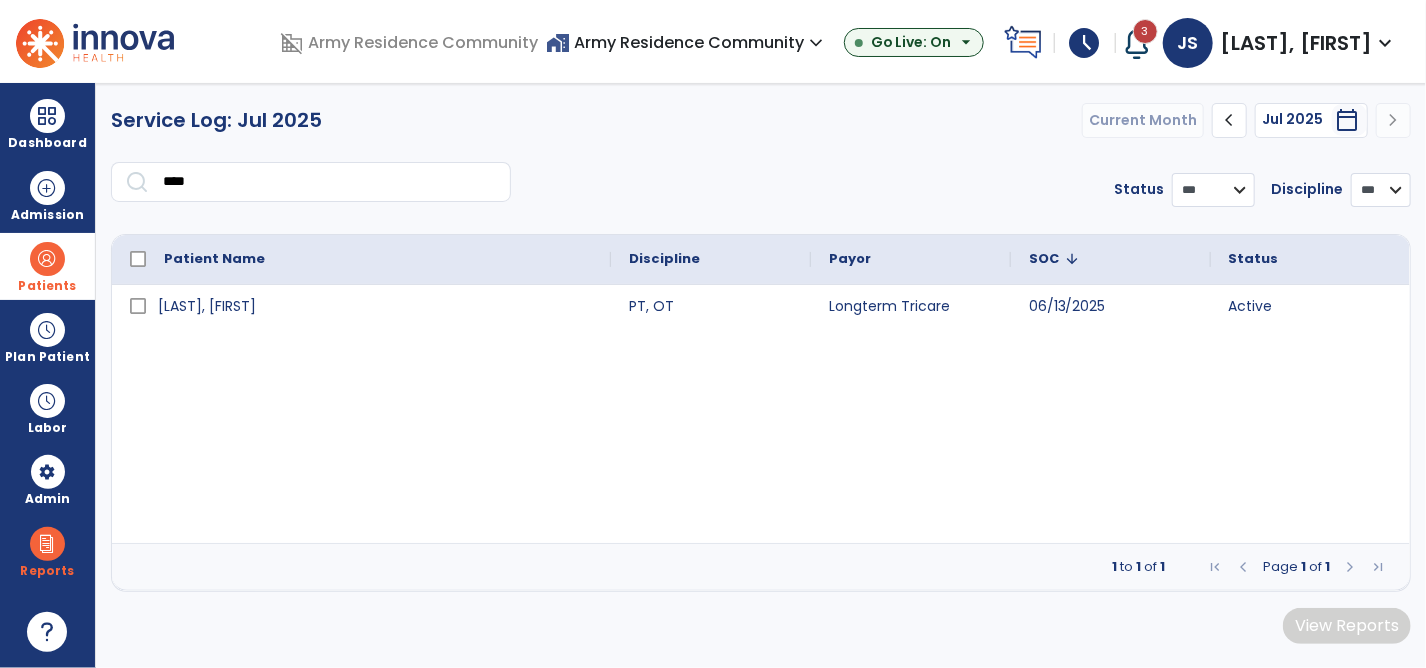 click at bounding box center [47, 259] 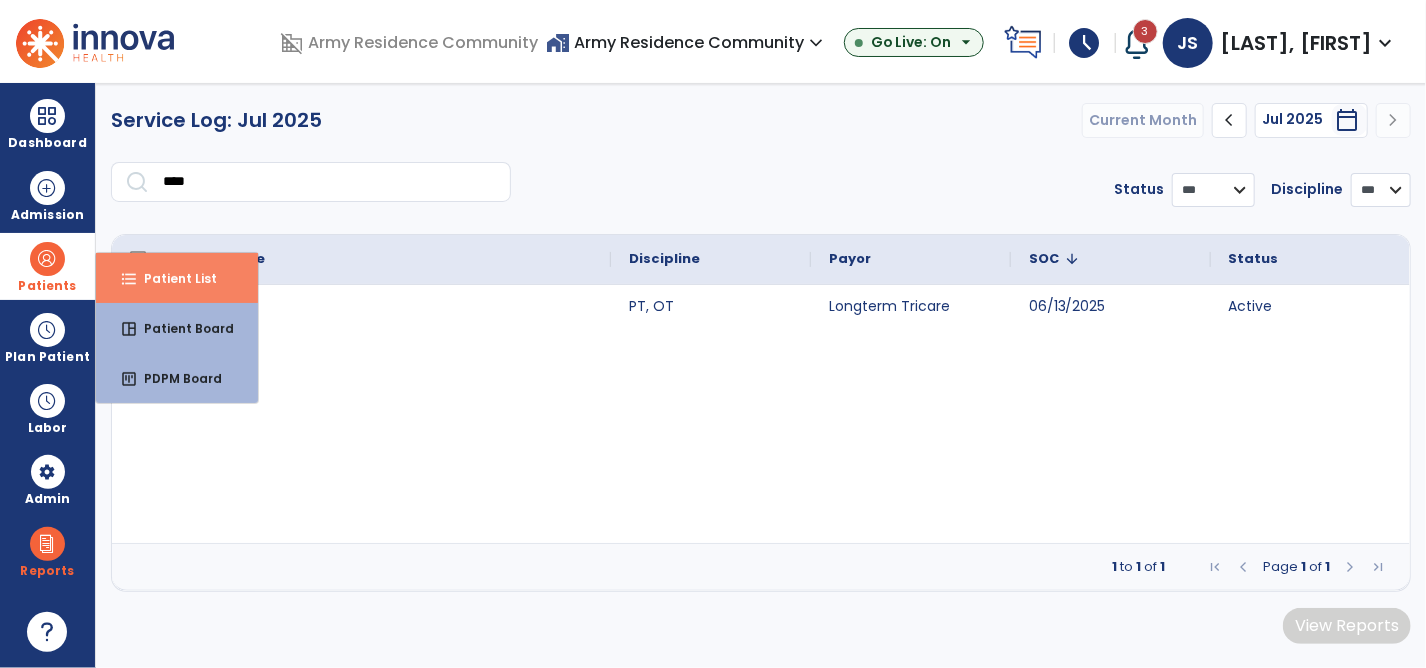 click on "Patient List" at bounding box center (172, 278) 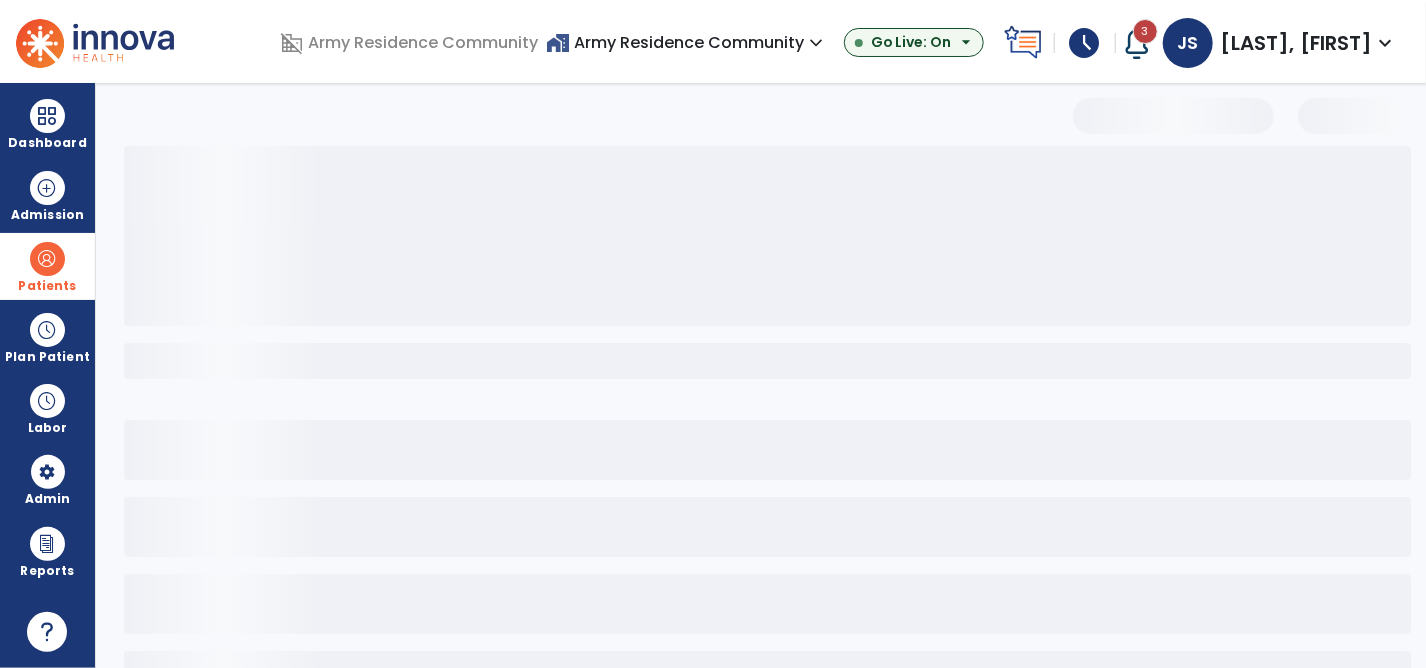 select on "***" 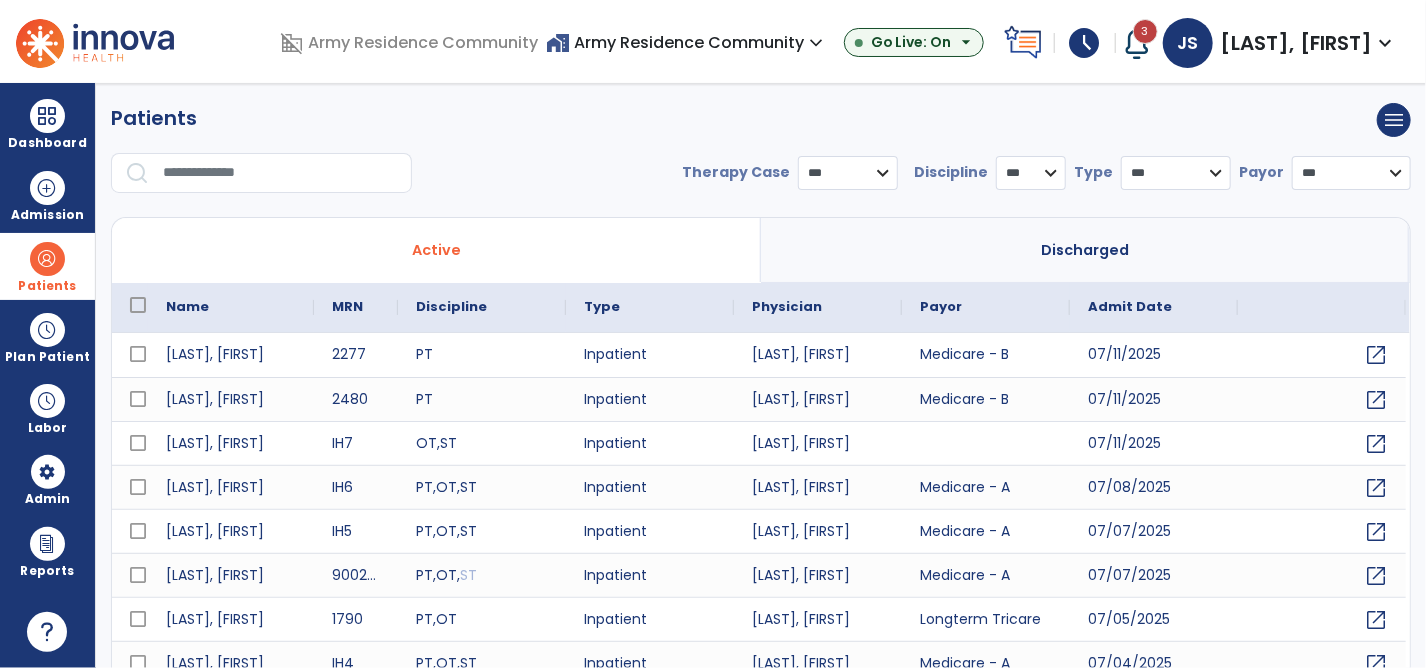 click at bounding box center [280, 173] 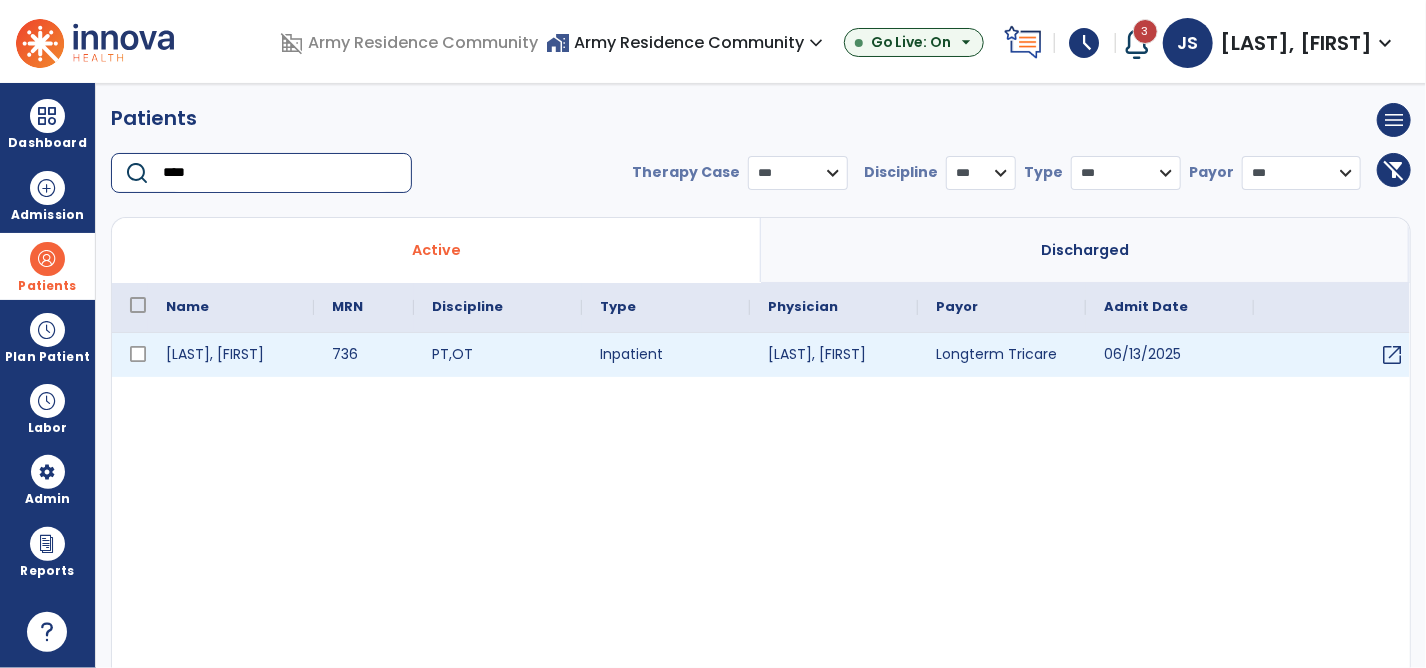 type on "****" 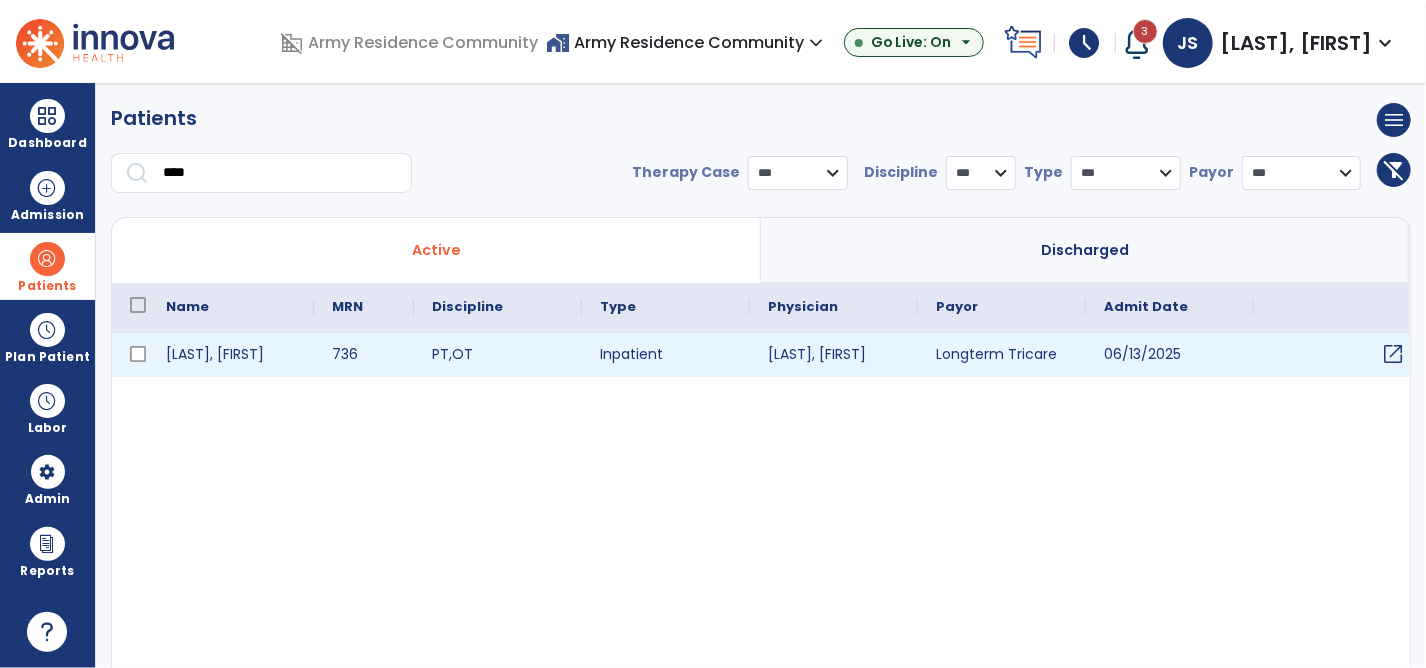 click on "open_in_new" at bounding box center [1393, 354] 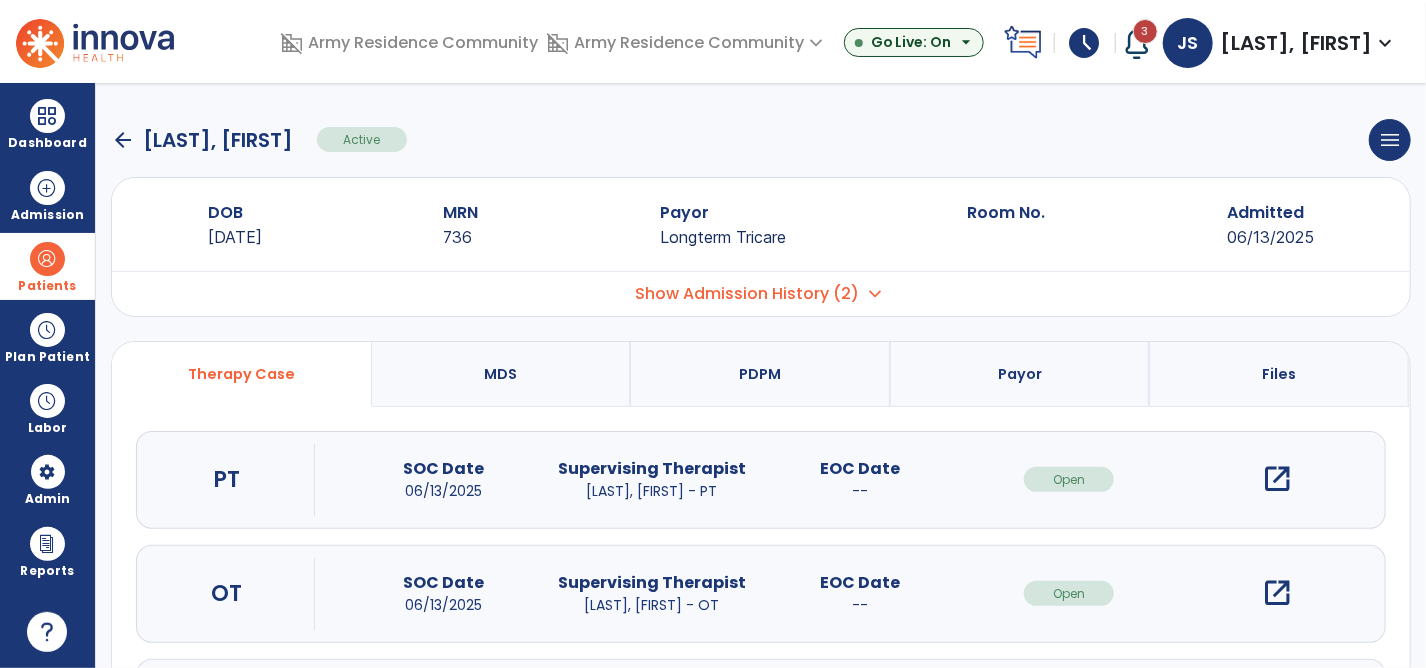 click on "open_in_new" at bounding box center (1278, 479) 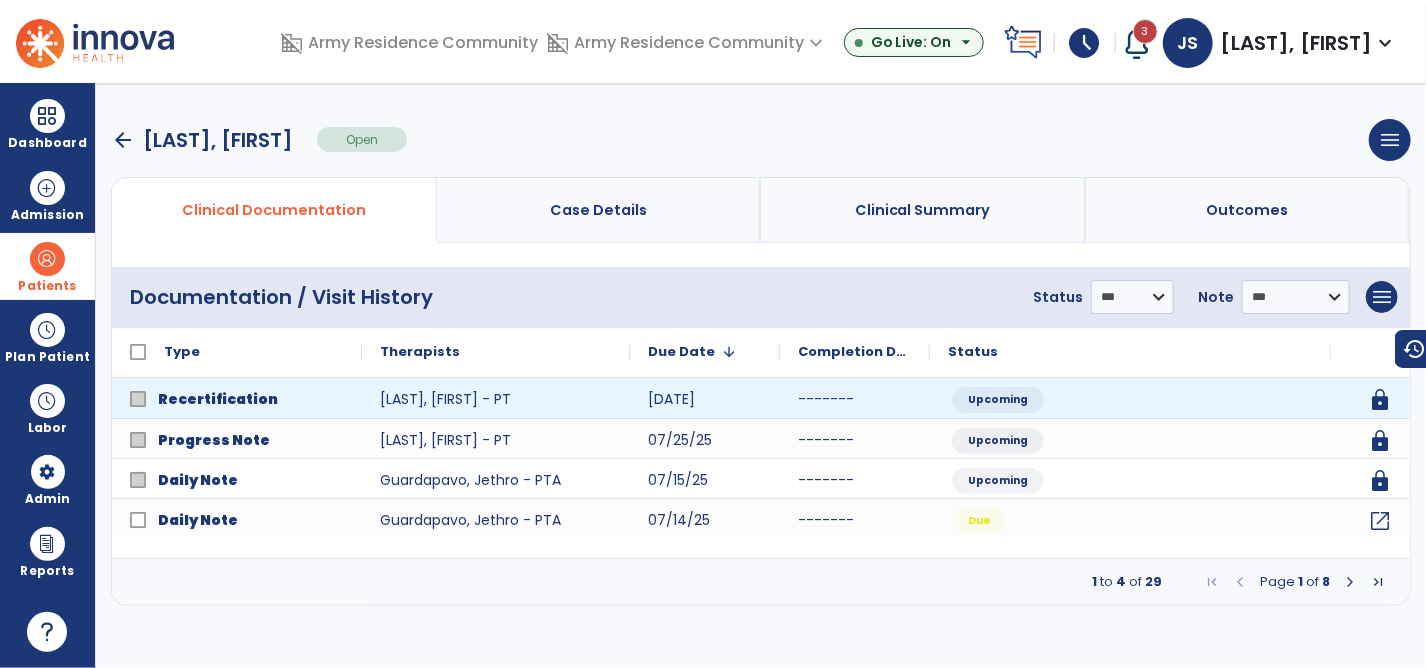 click on "Recertification  [LAST], [FIRST] - PT [DATE] ------- Upcoming lock" 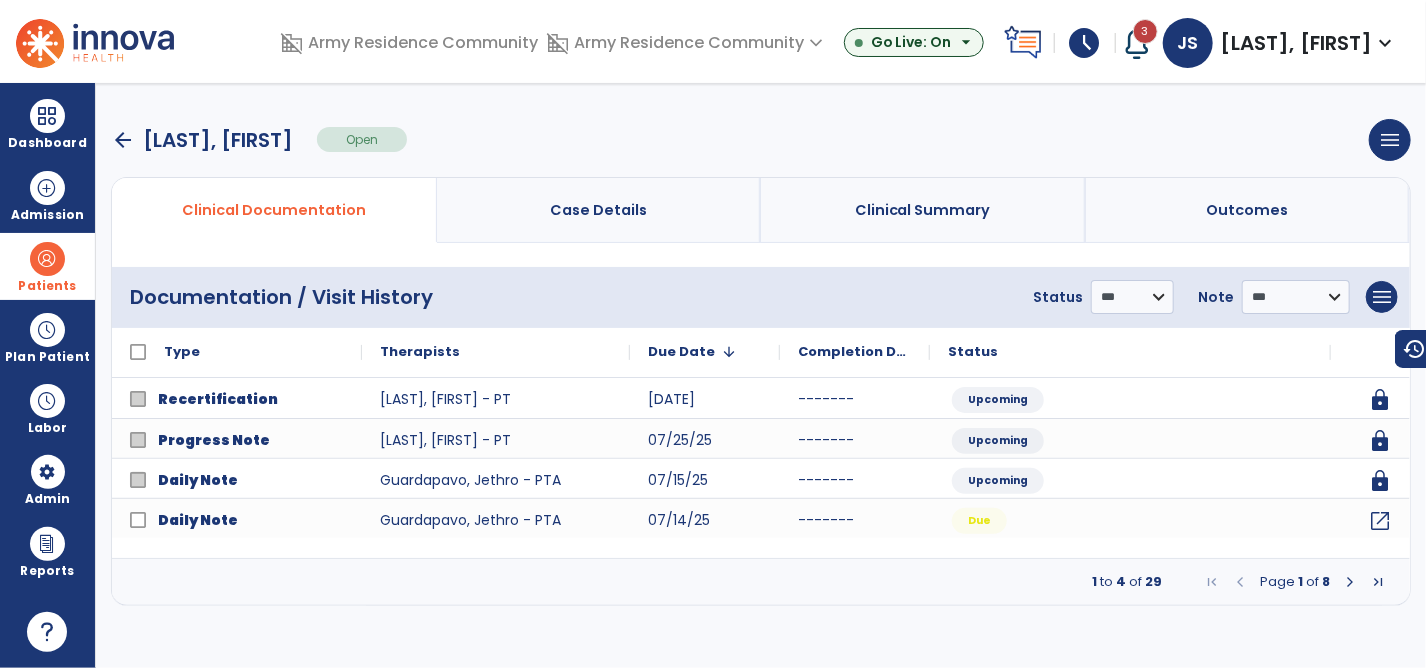 click at bounding box center [1350, 582] 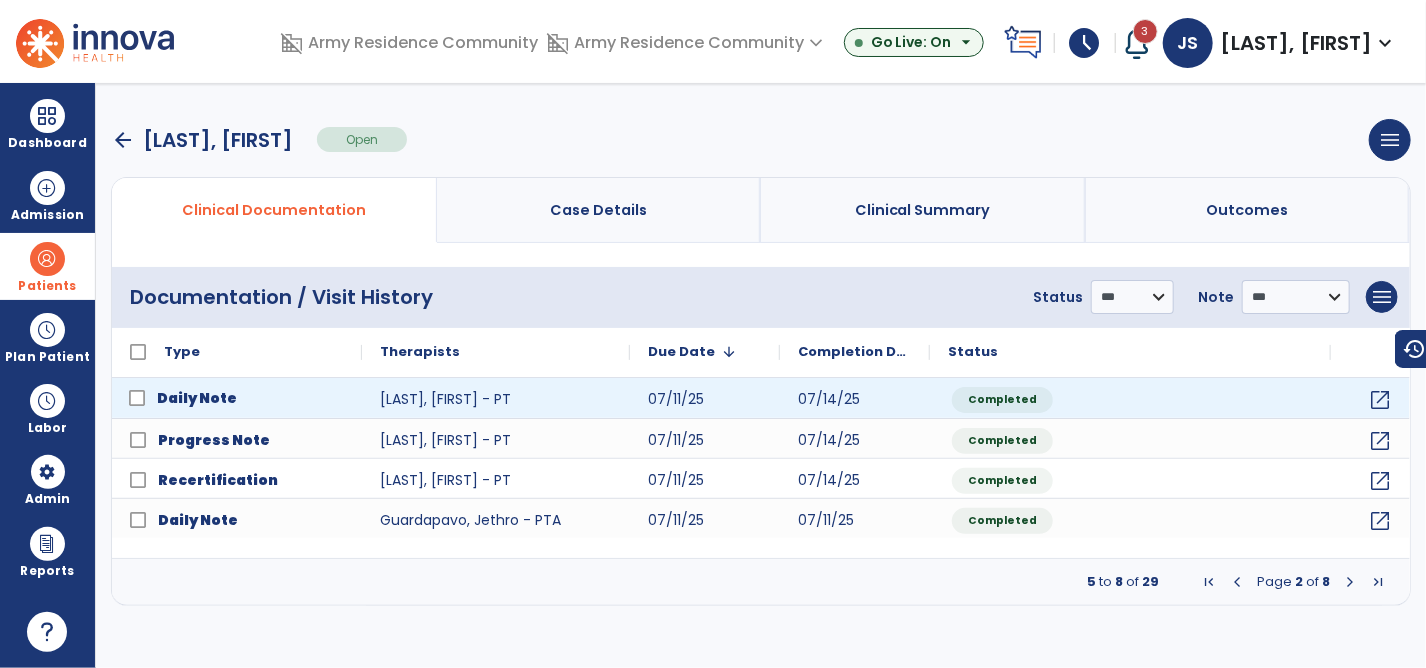 click 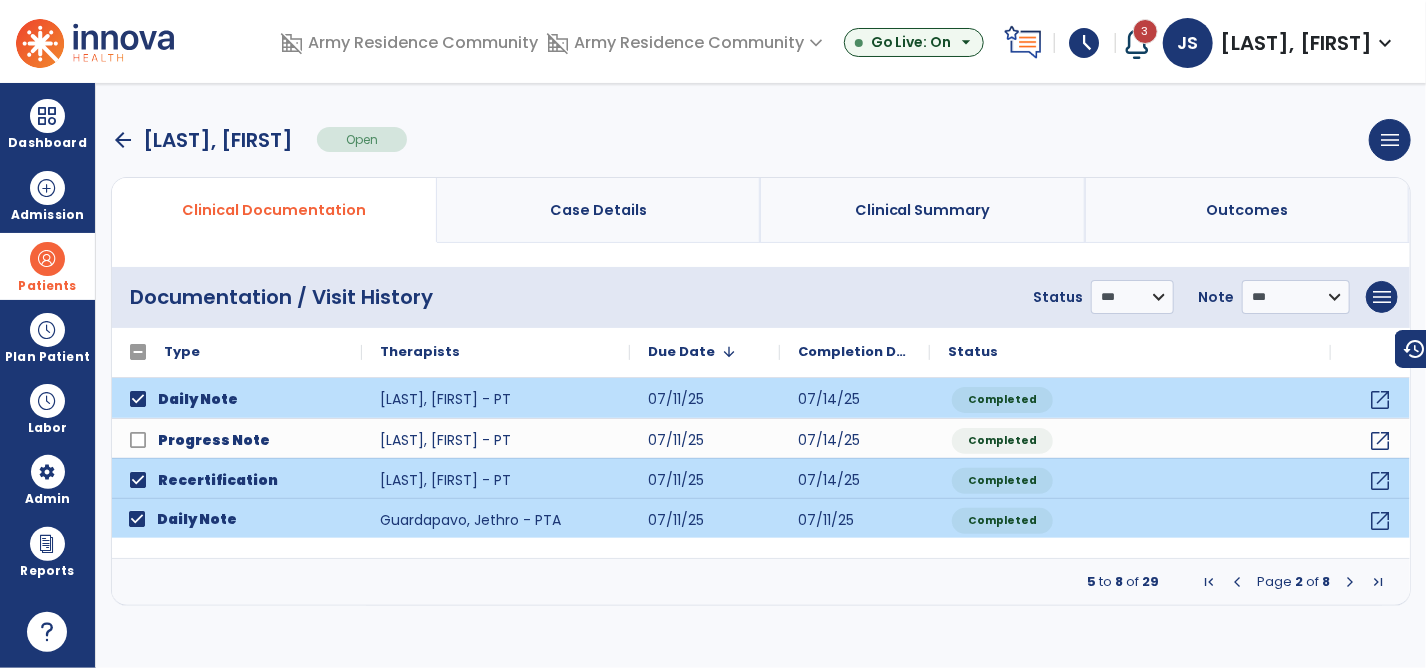 click at bounding box center (1350, 582) 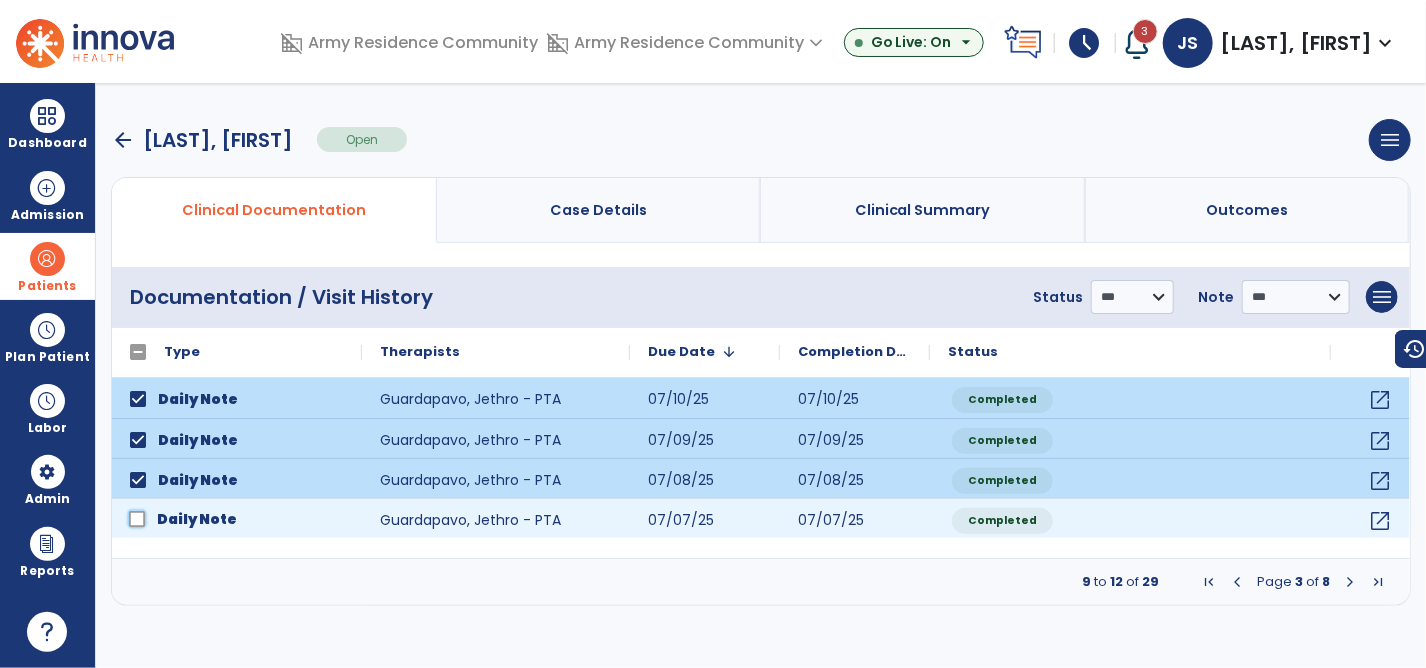 click 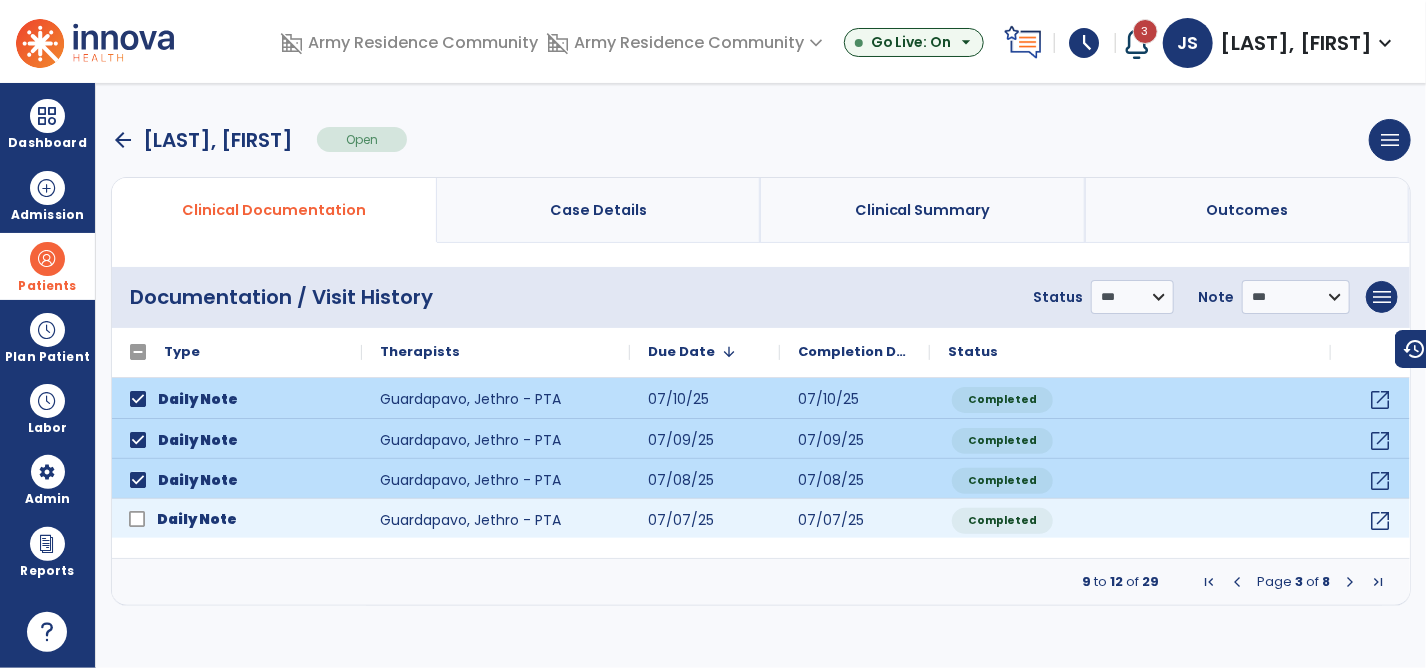 click on "Daily Note" 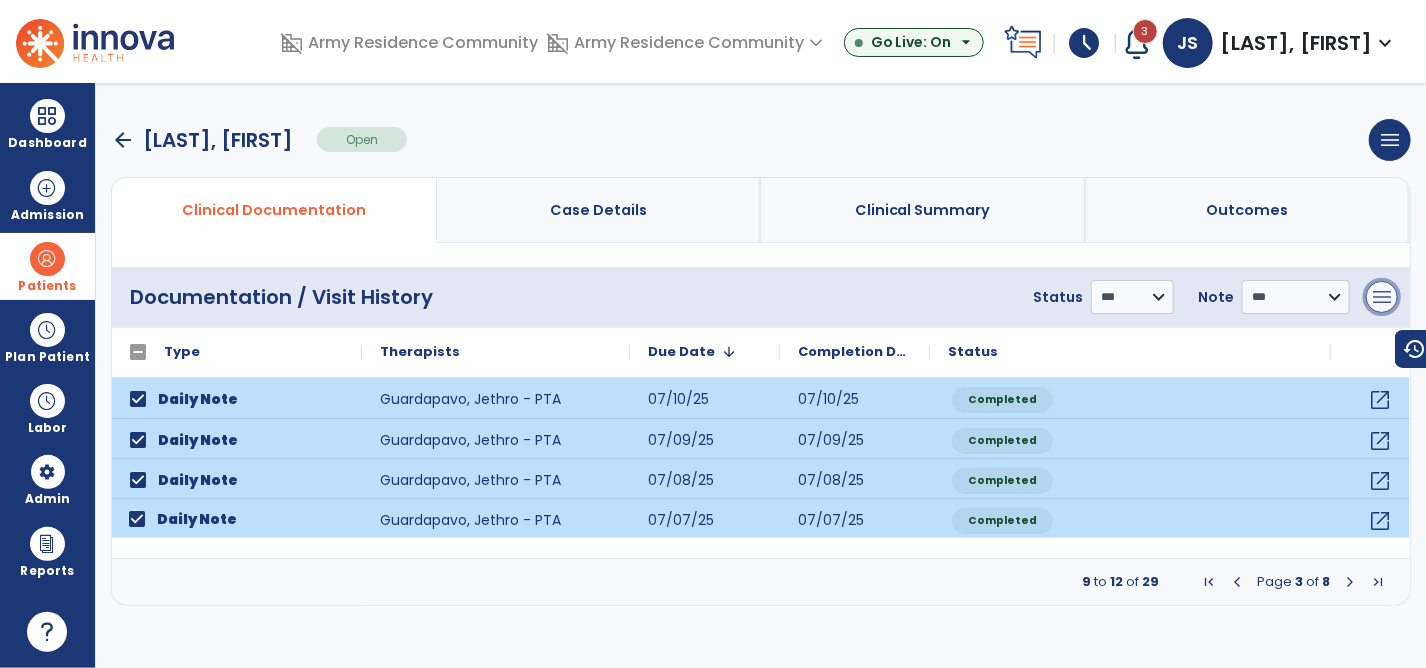 click on "menu" at bounding box center (1382, 297) 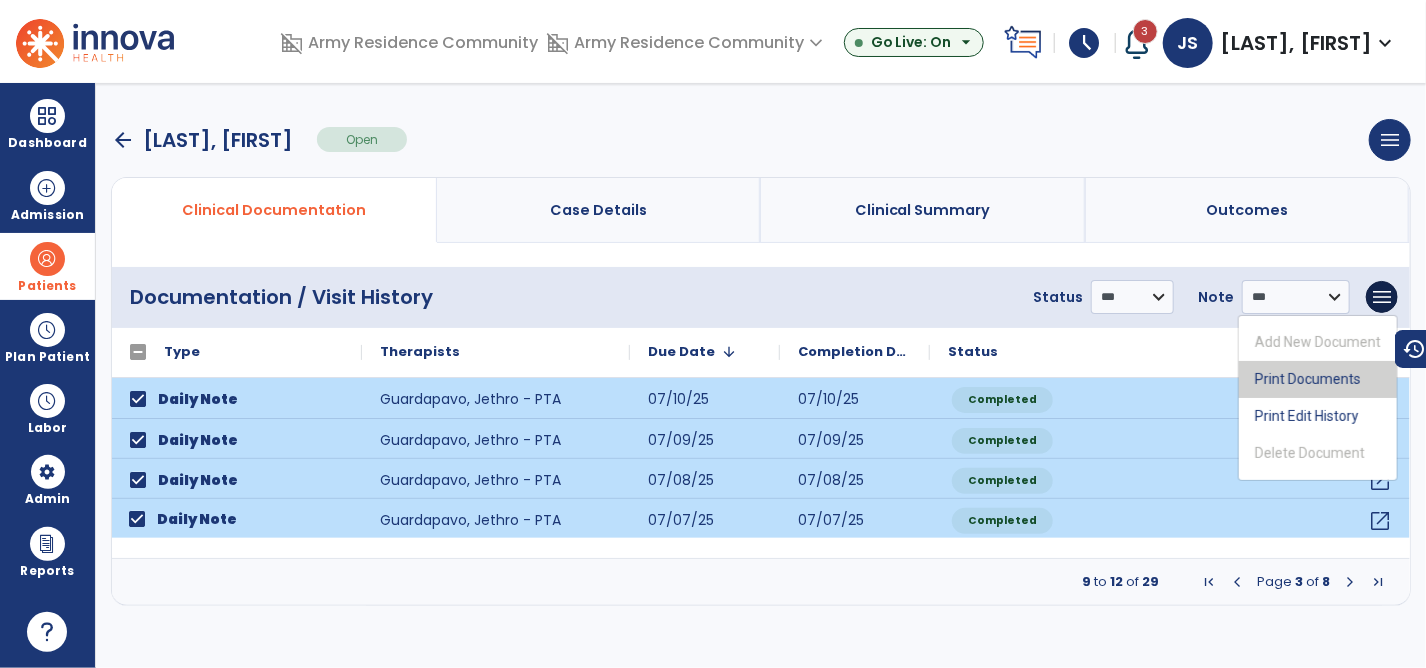 click on "Print Documents" at bounding box center (1318, 379) 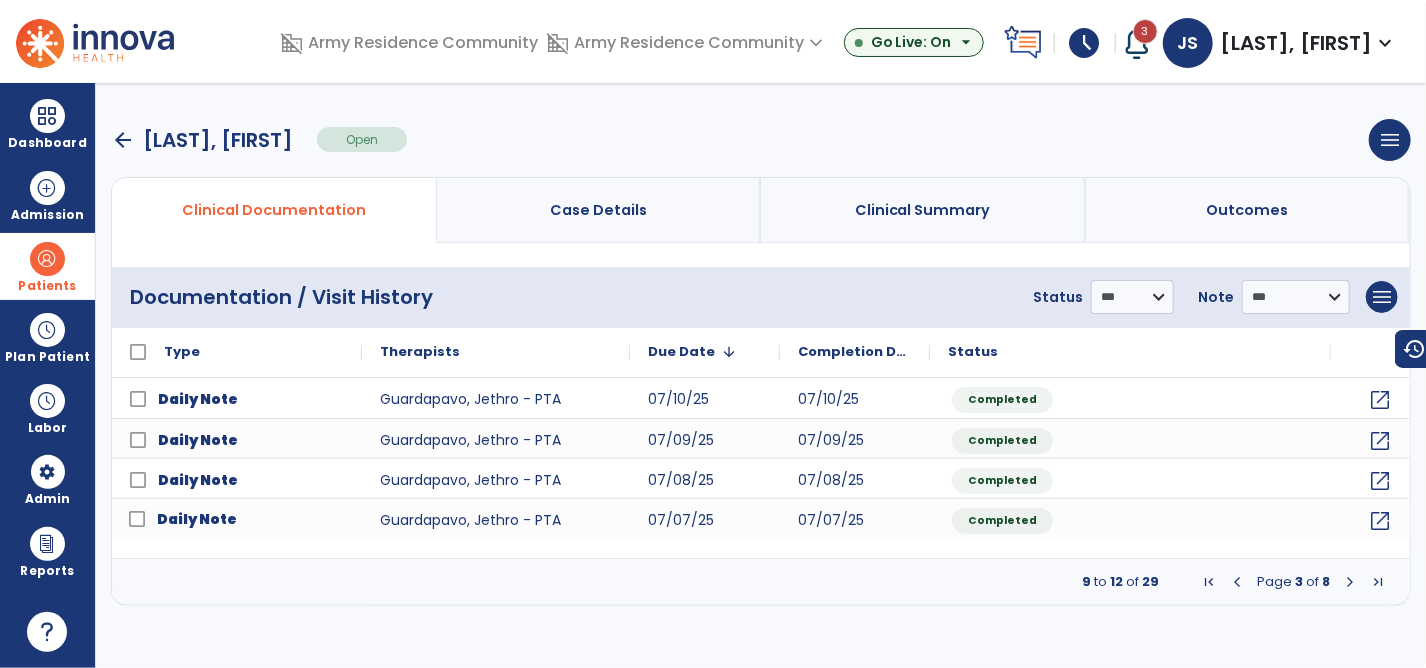click on "arrow_back" at bounding box center [123, 140] 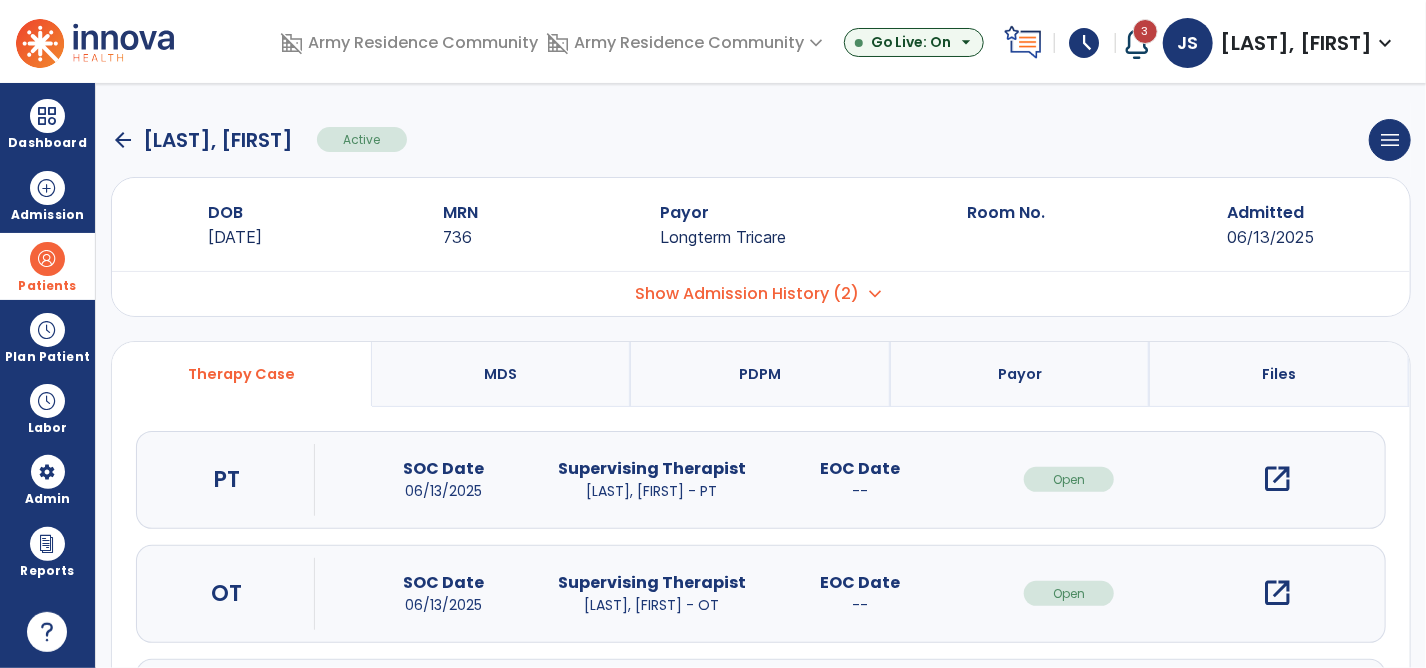 click on "open_in_new" at bounding box center (1278, 593) 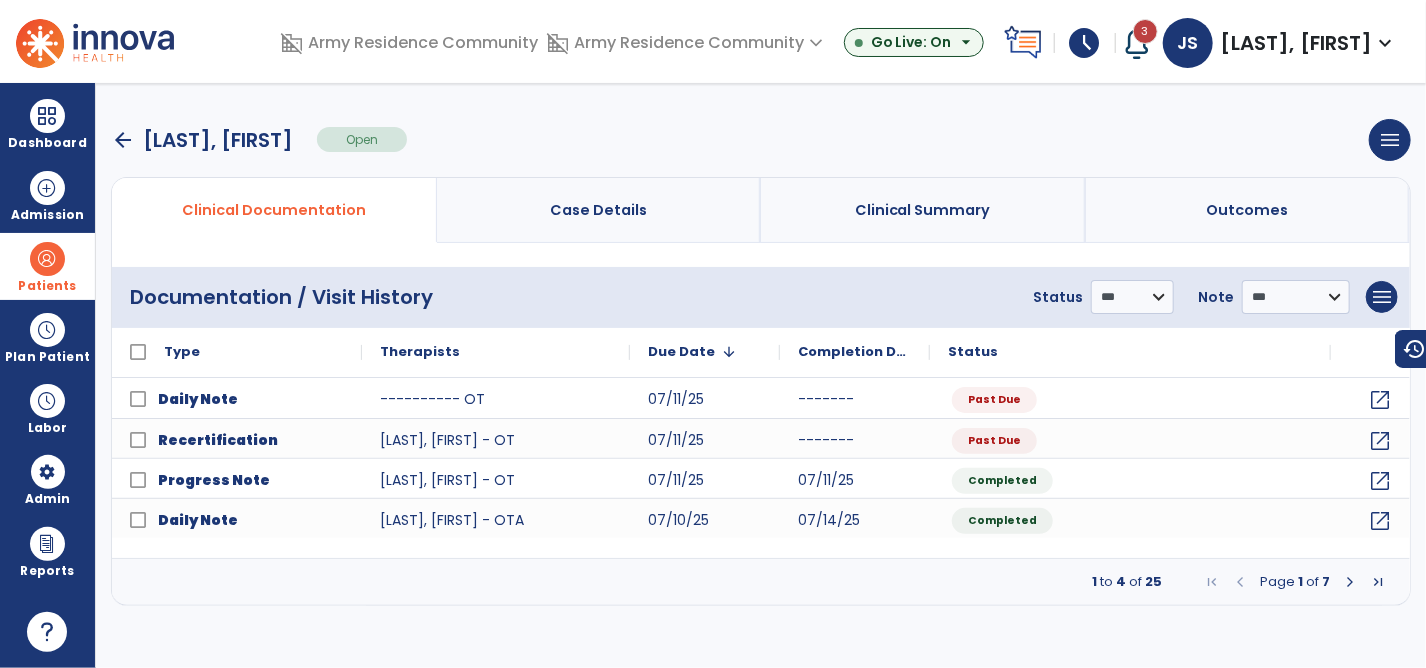 click at bounding box center (1350, 582) 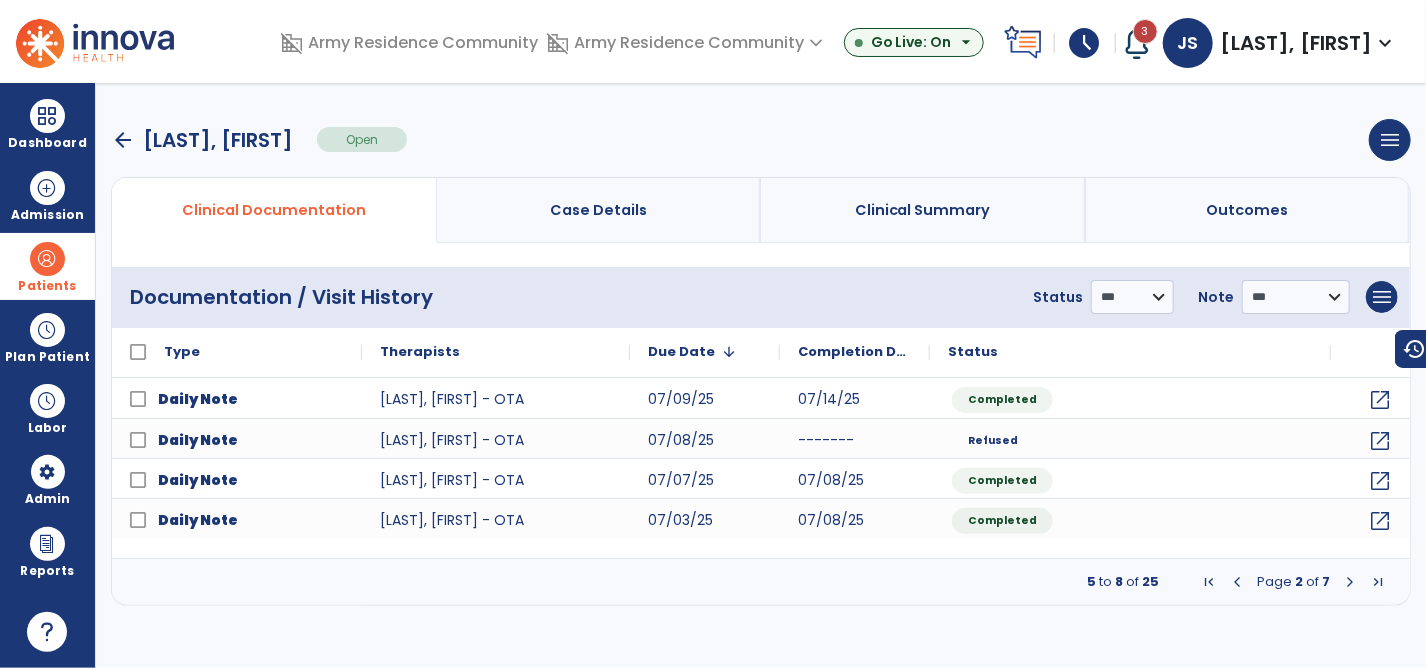 click at bounding box center [1237, 582] 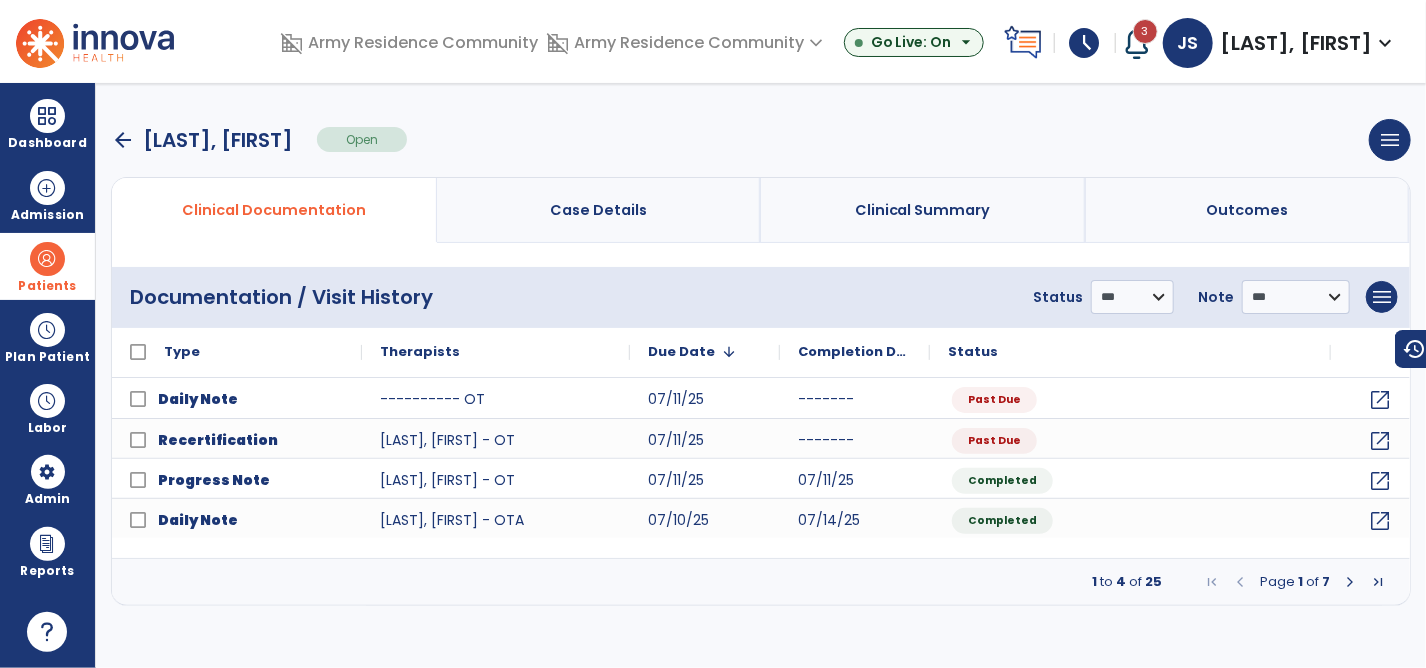 click at bounding box center (1350, 582) 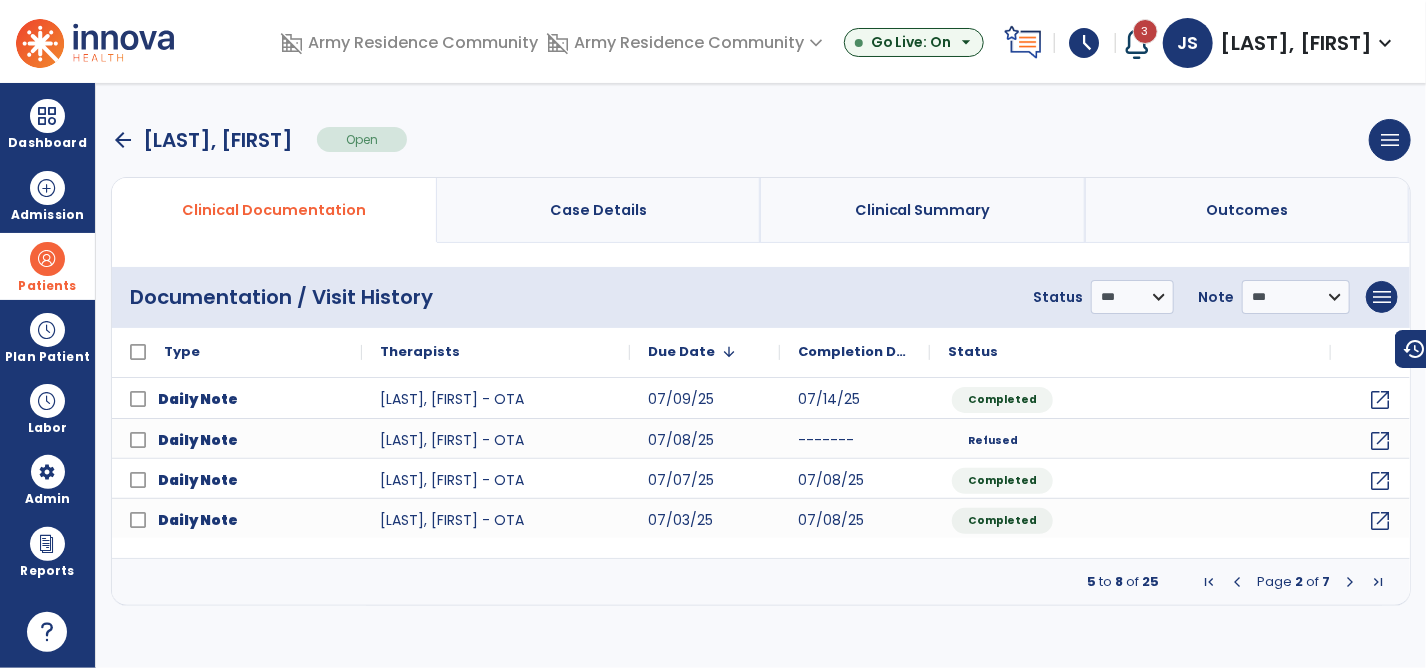 click at bounding box center (1350, 582) 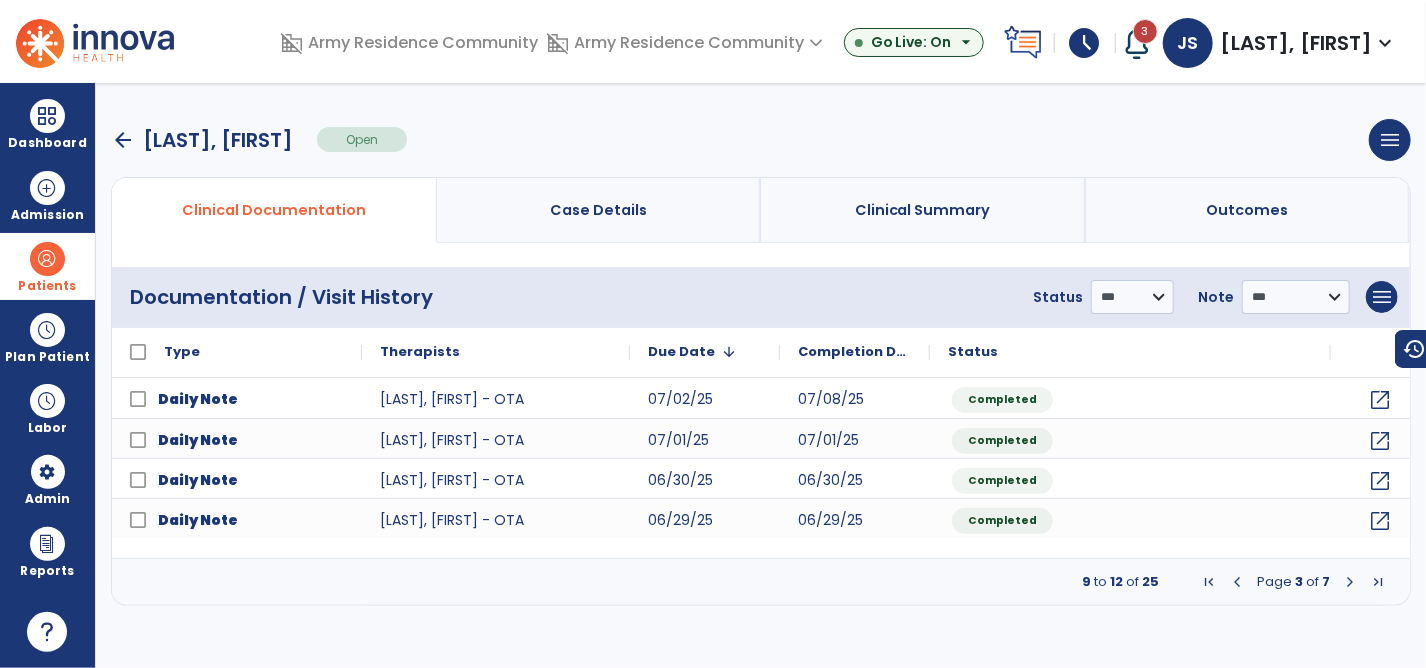 click at bounding box center (1350, 582) 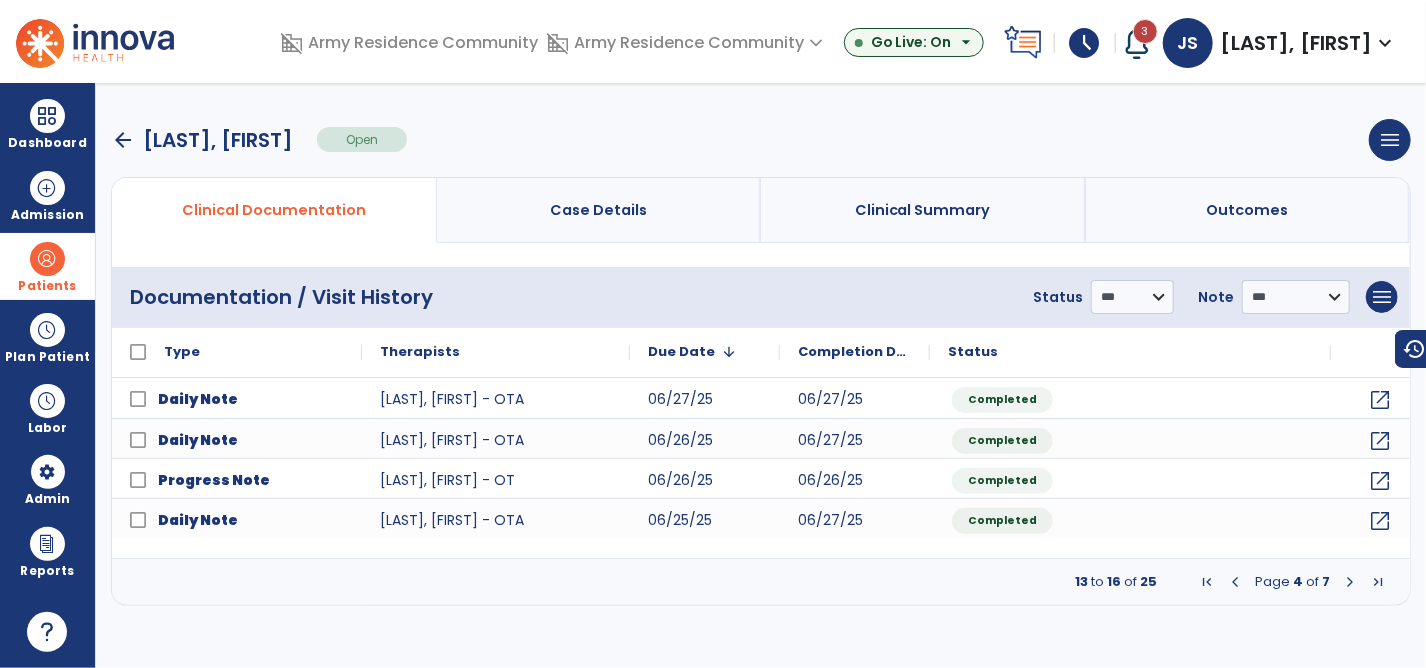 click at bounding box center [1350, 582] 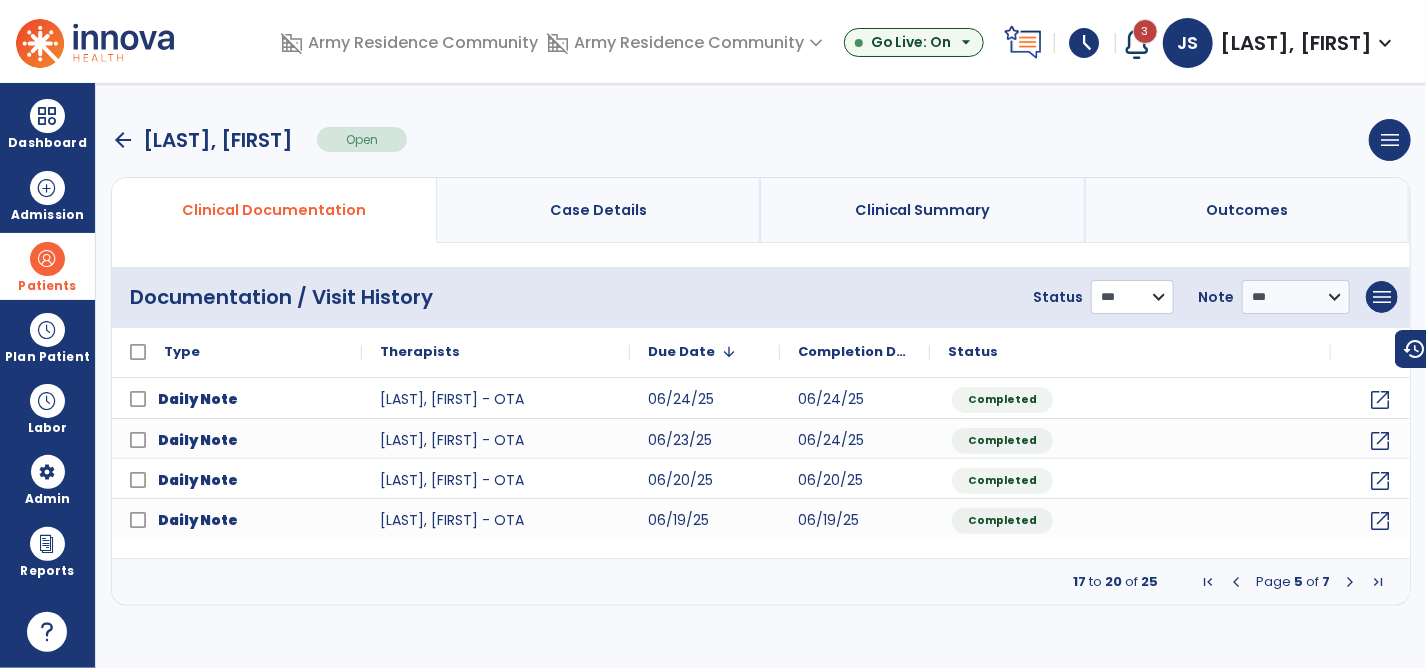 click on "**********" at bounding box center (1132, 297) 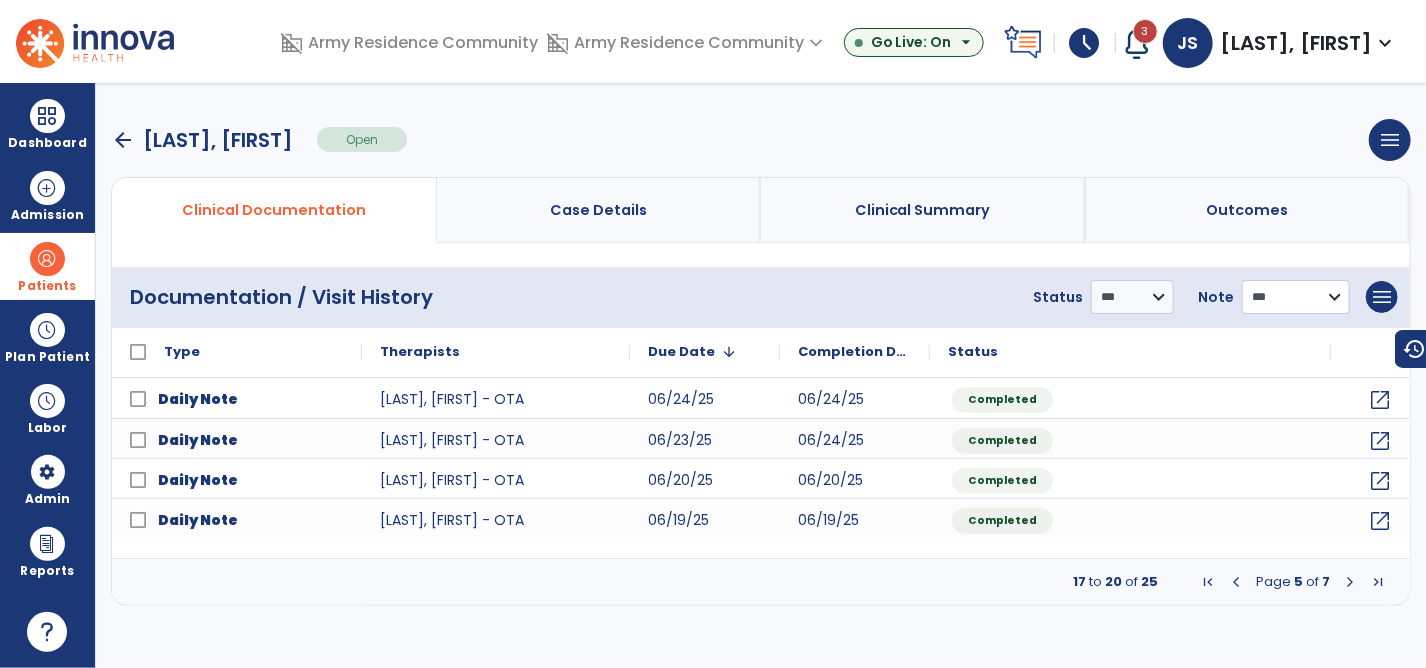 click on "**********" at bounding box center (1296, 297) 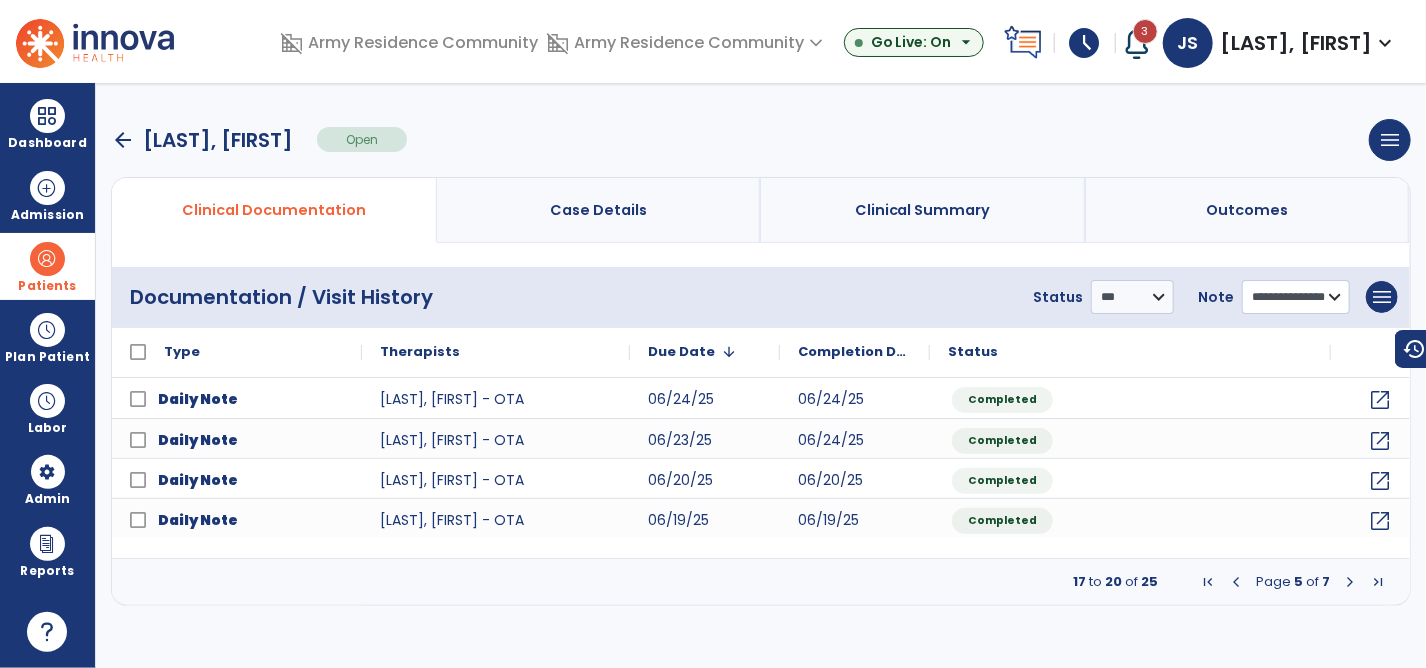 click on "**********" at bounding box center (1296, 297) 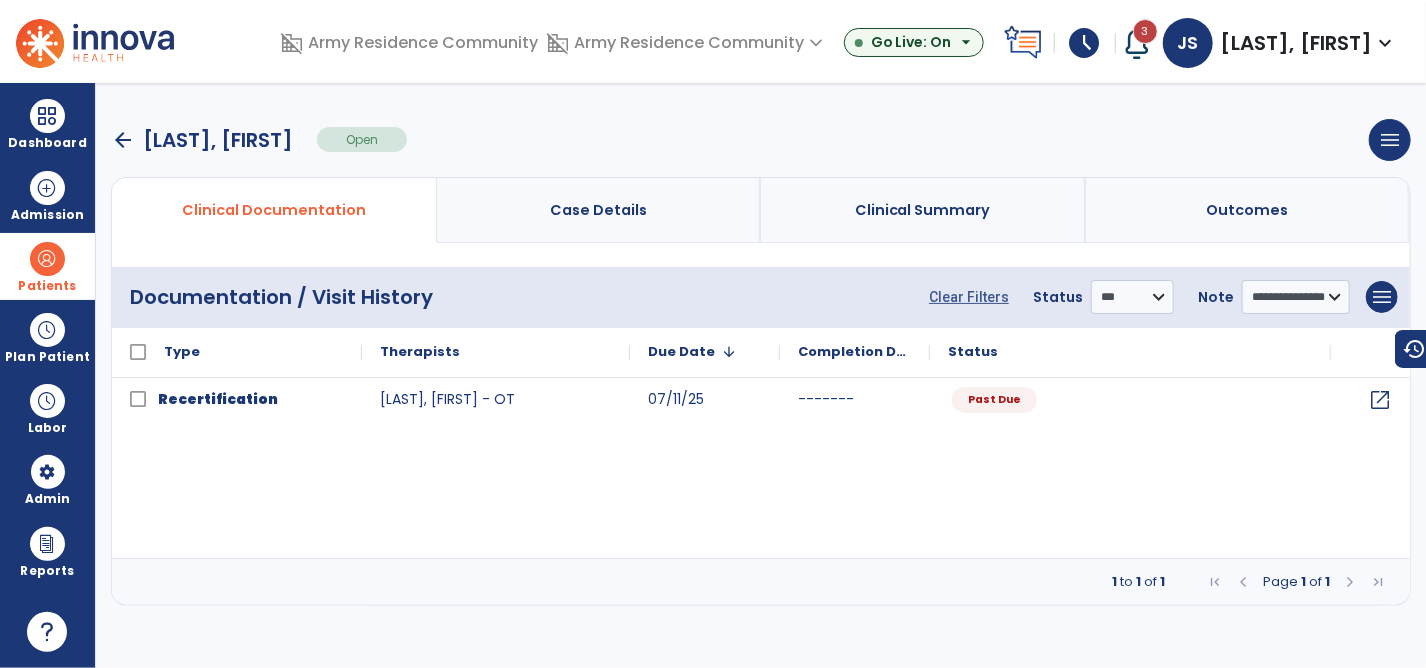 click on "arrow_back" at bounding box center (123, 140) 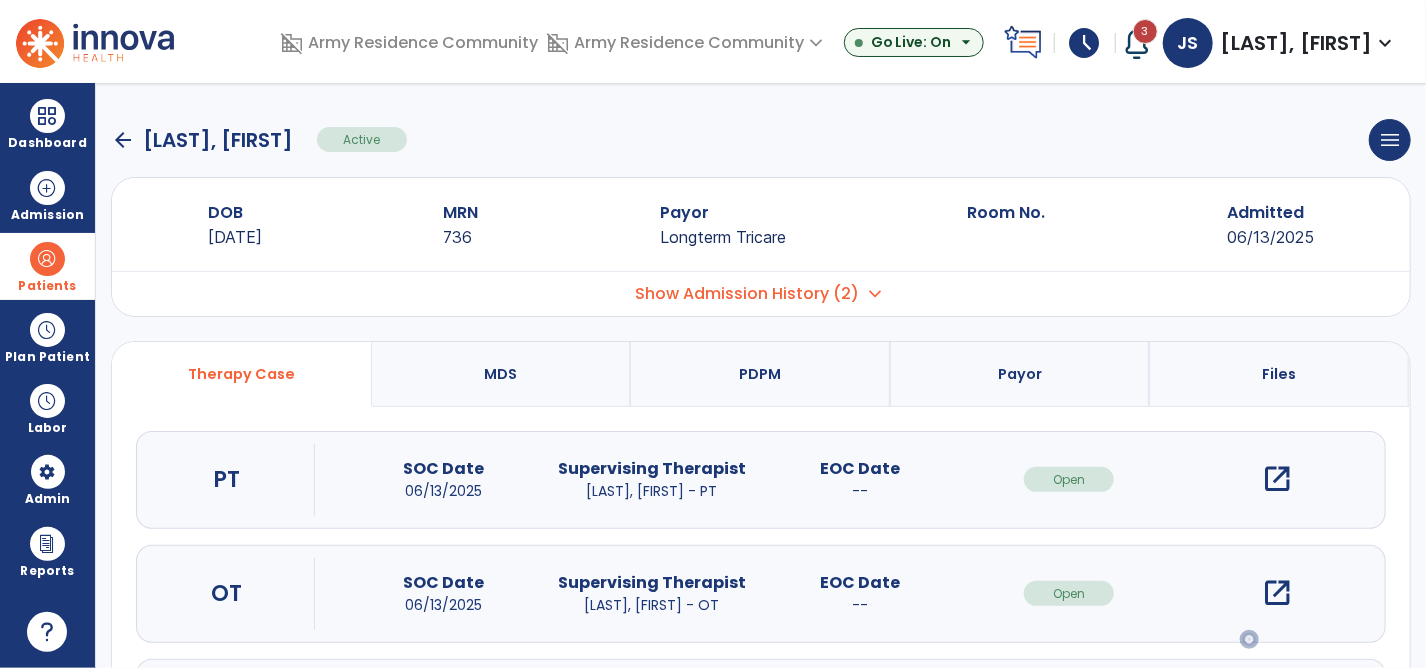 scroll, scrollTop: 100, scrollLeft: 0, axis: vertical 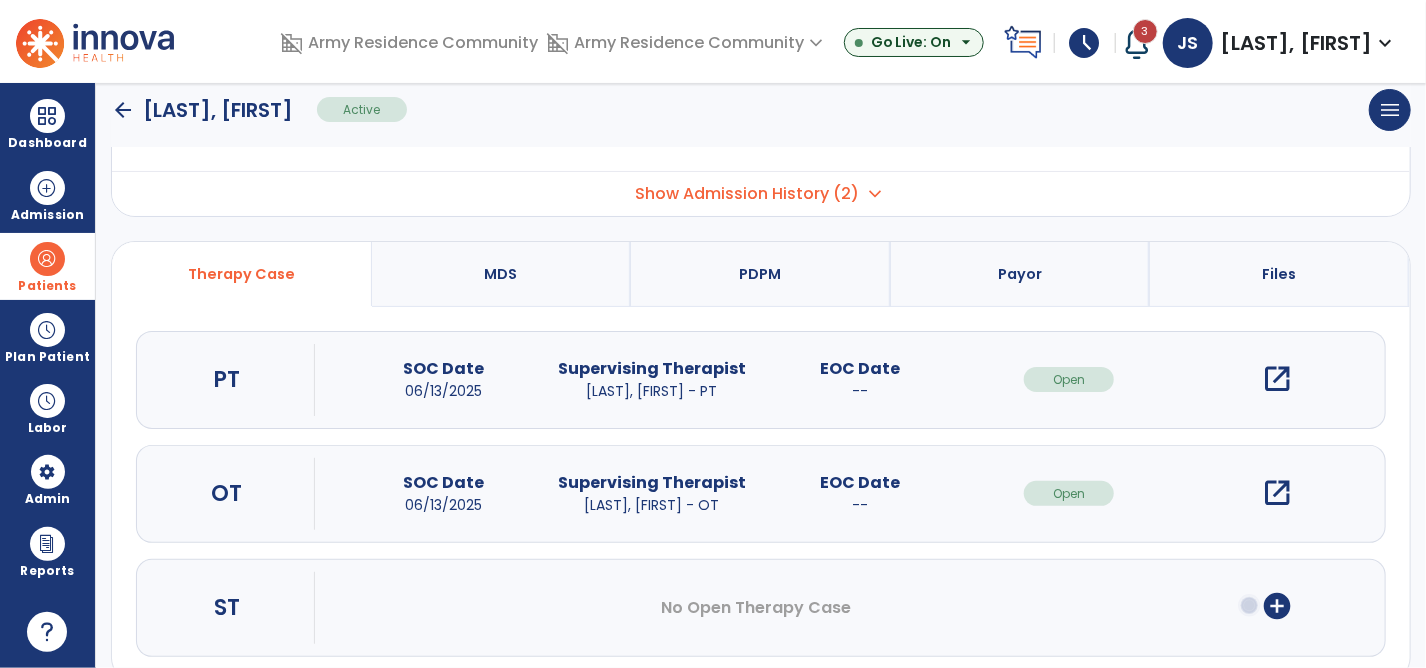 click on "open_in_new" at bounding box center (1278, 493) 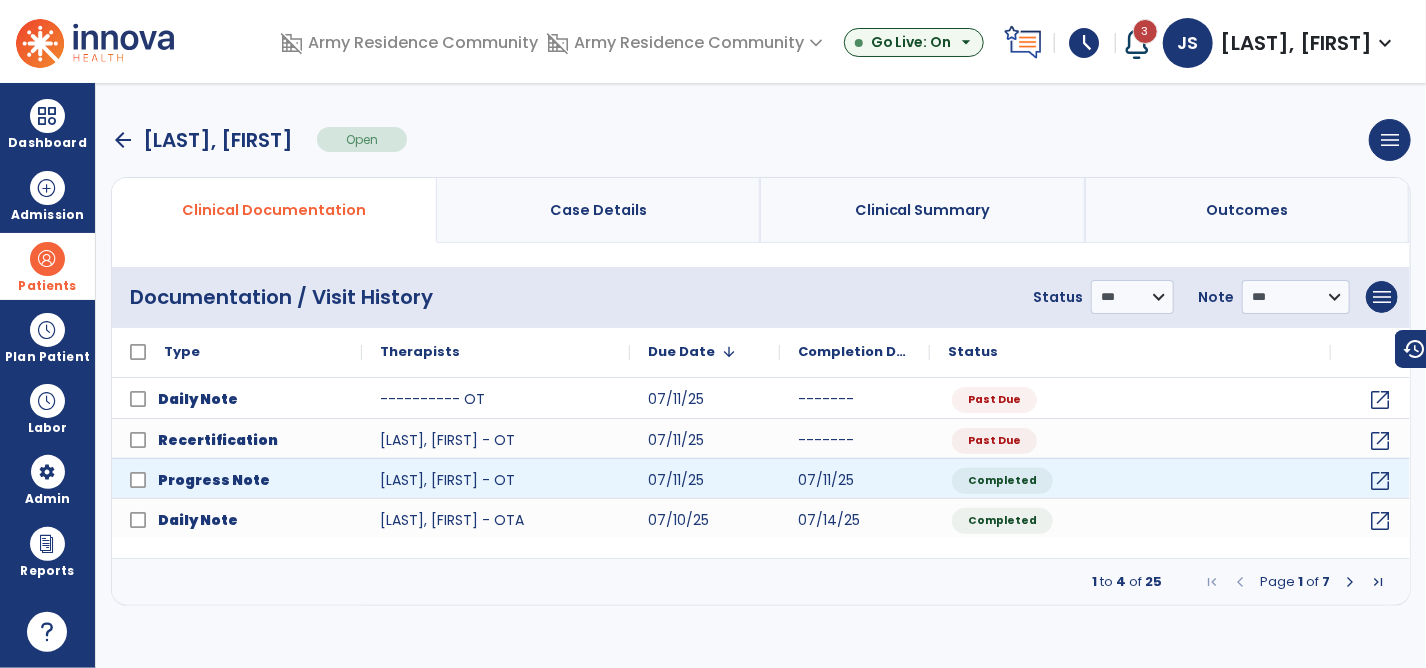scroll, scrollTop: 0, scrollLeft: 0, axis: both 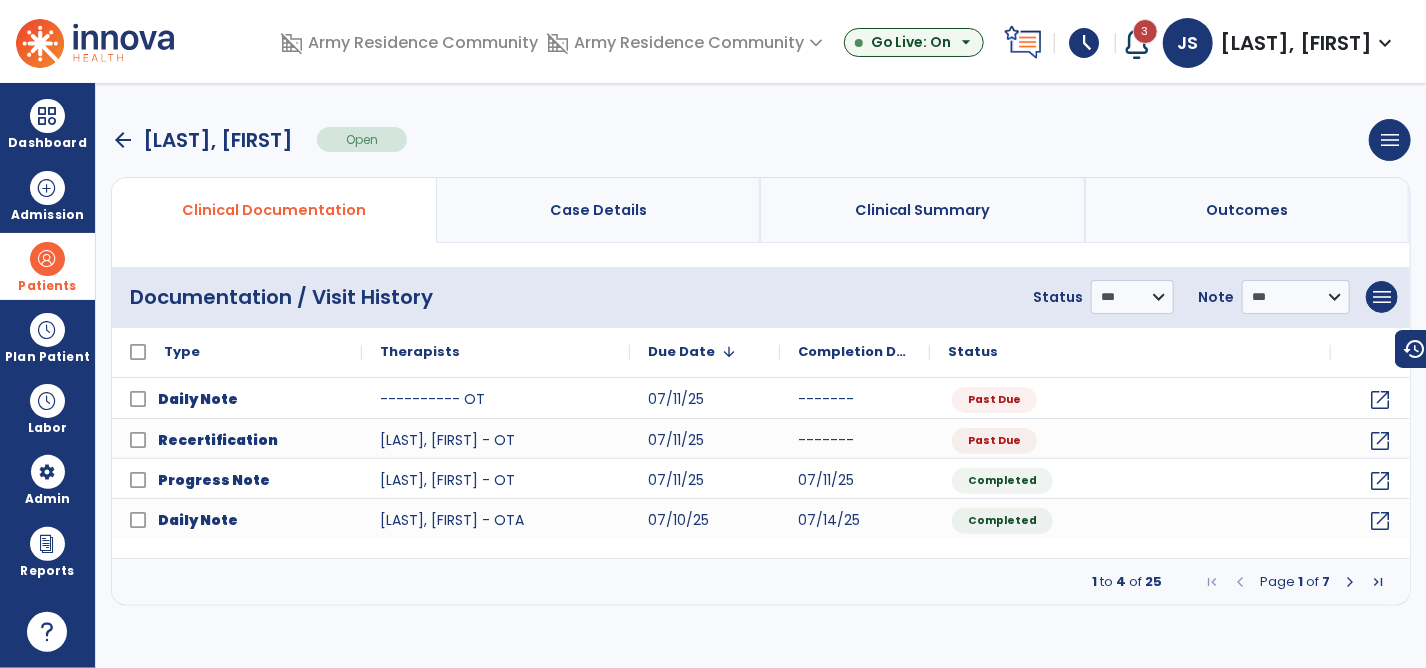 click at bounding box center (1378, 582) 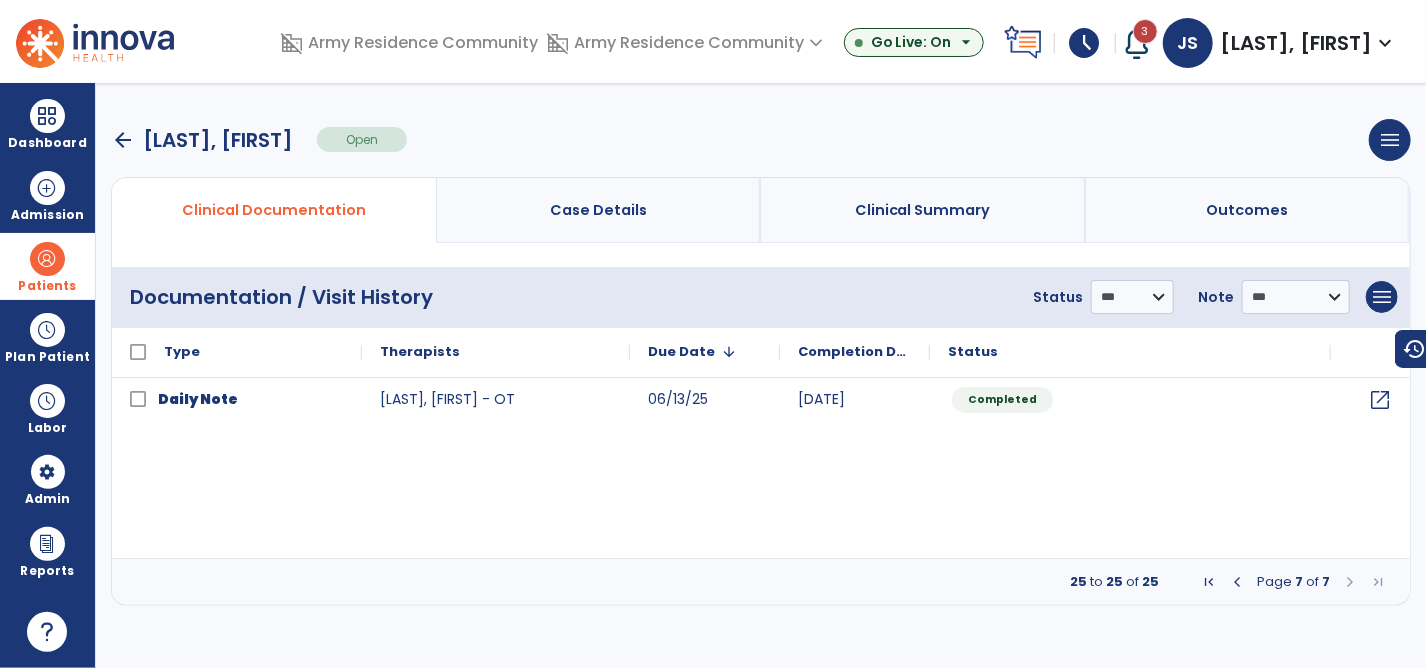 click at bounding box center [1237, 582] 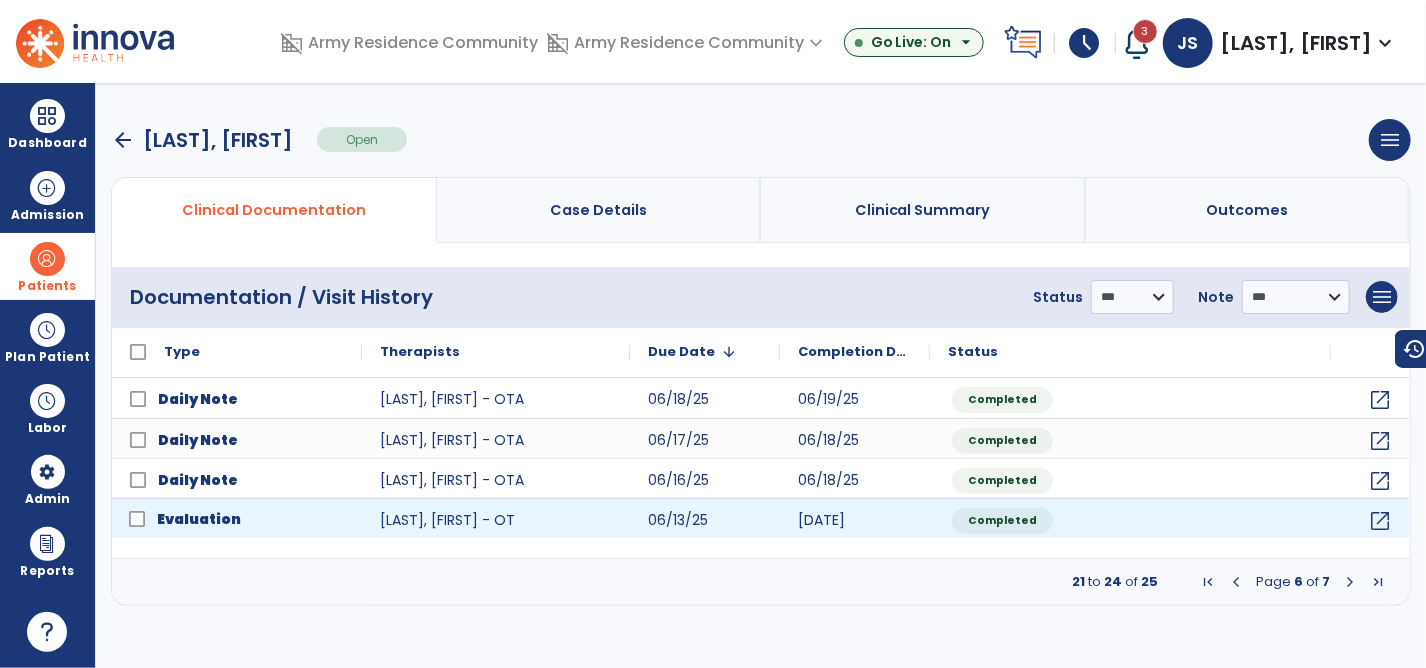 click on "Evaluation" 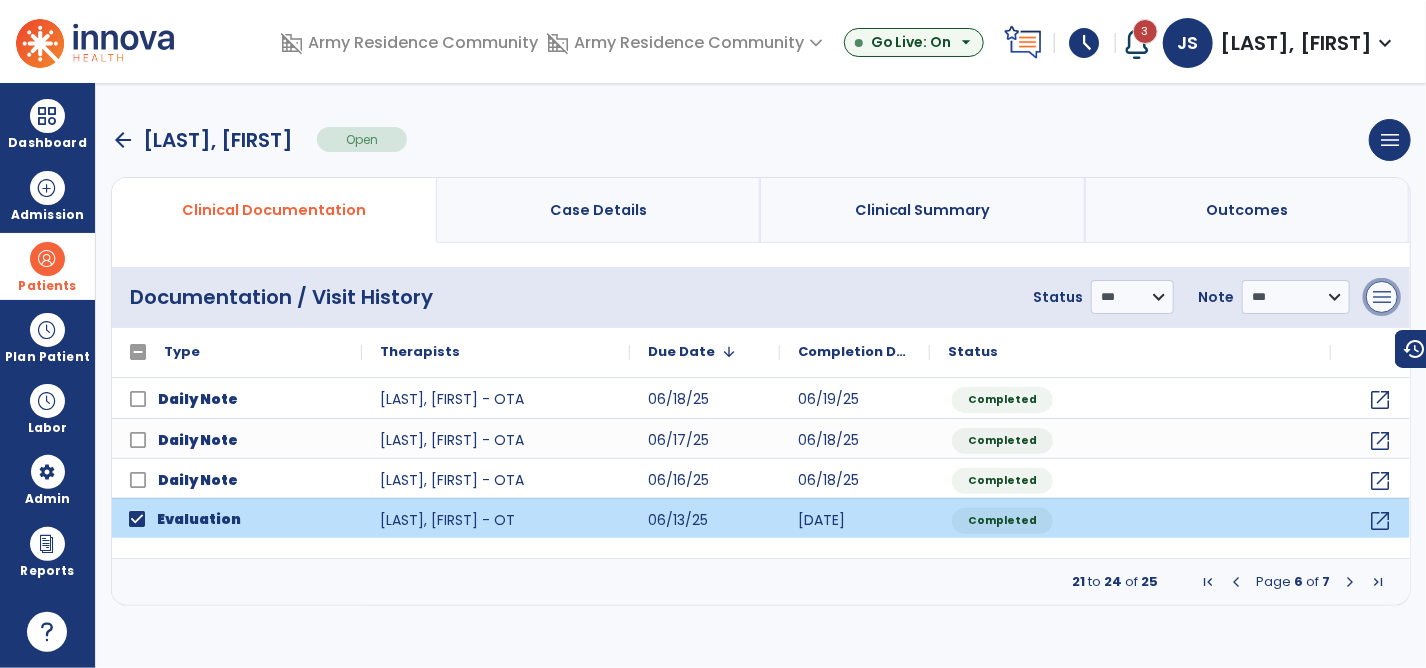 click on "menu" at bounding box center (1382, 297) 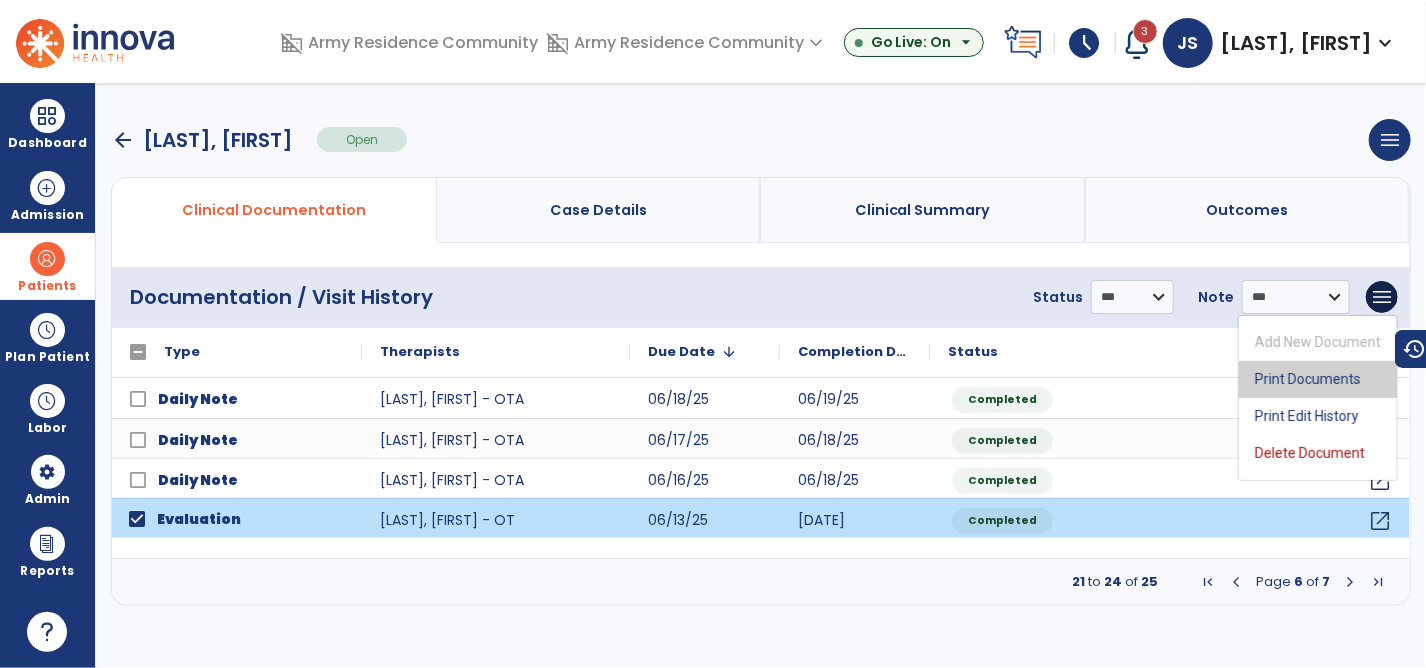 click on "Print Documents" at bounding box center [1318, 379] 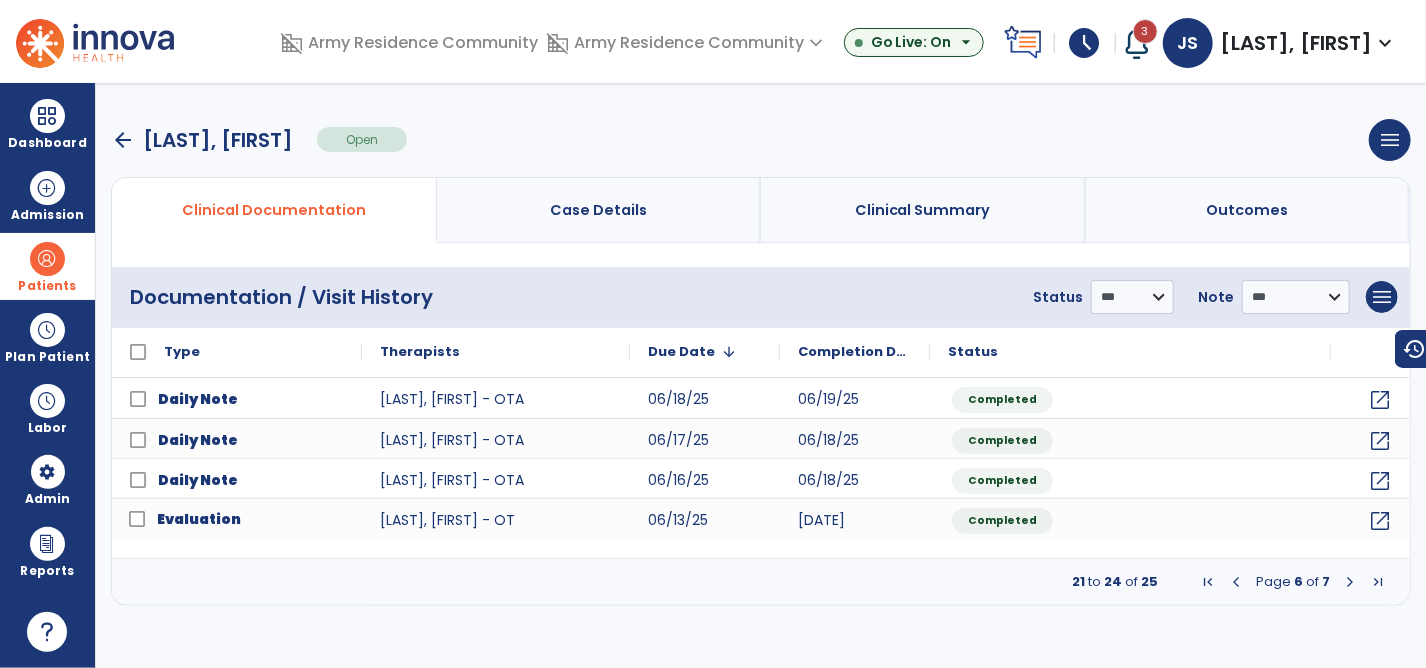 click at bounding box center [1236, 582] 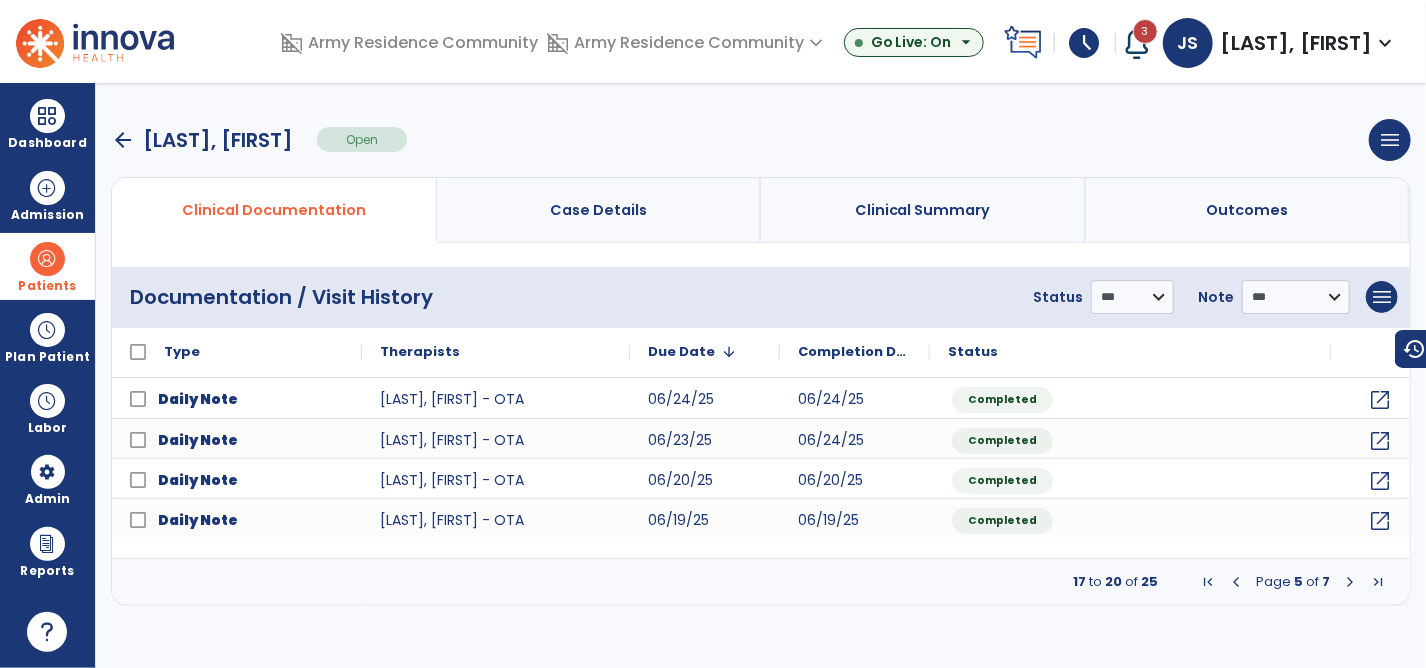 click at bounding box center (1236, 582) 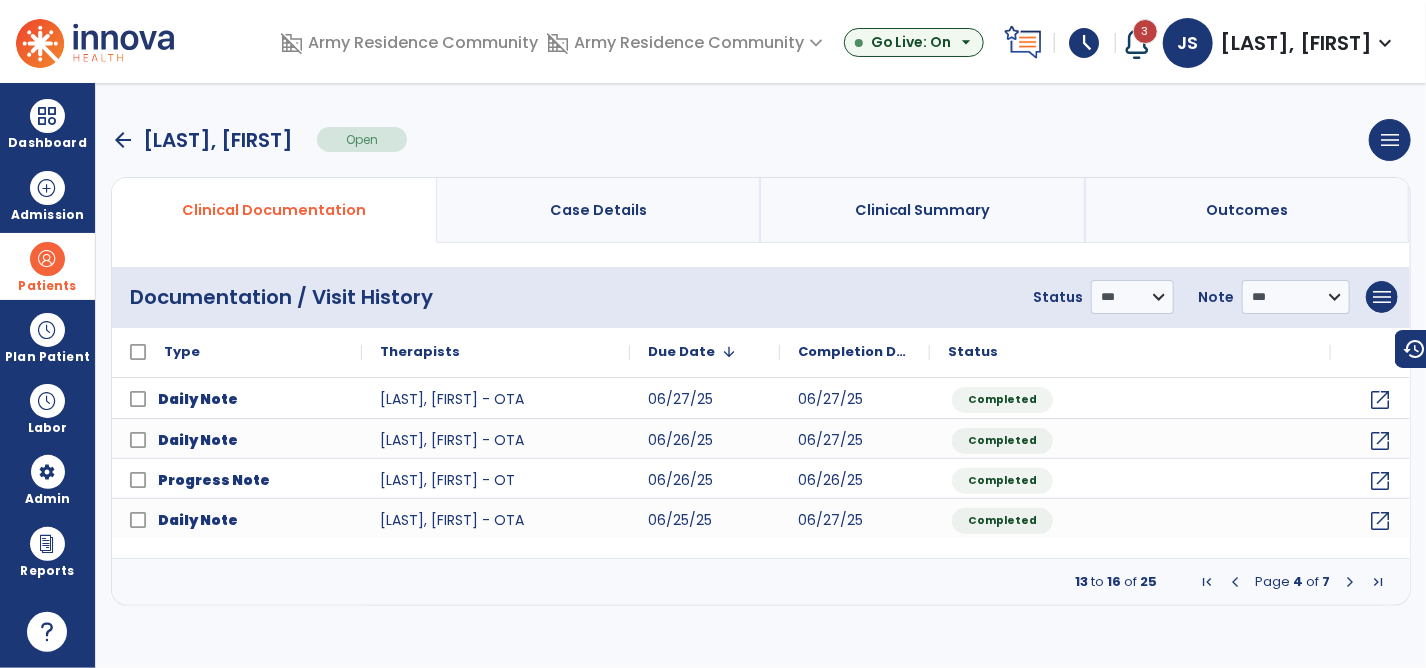 click at bounding box center (1207, 582) 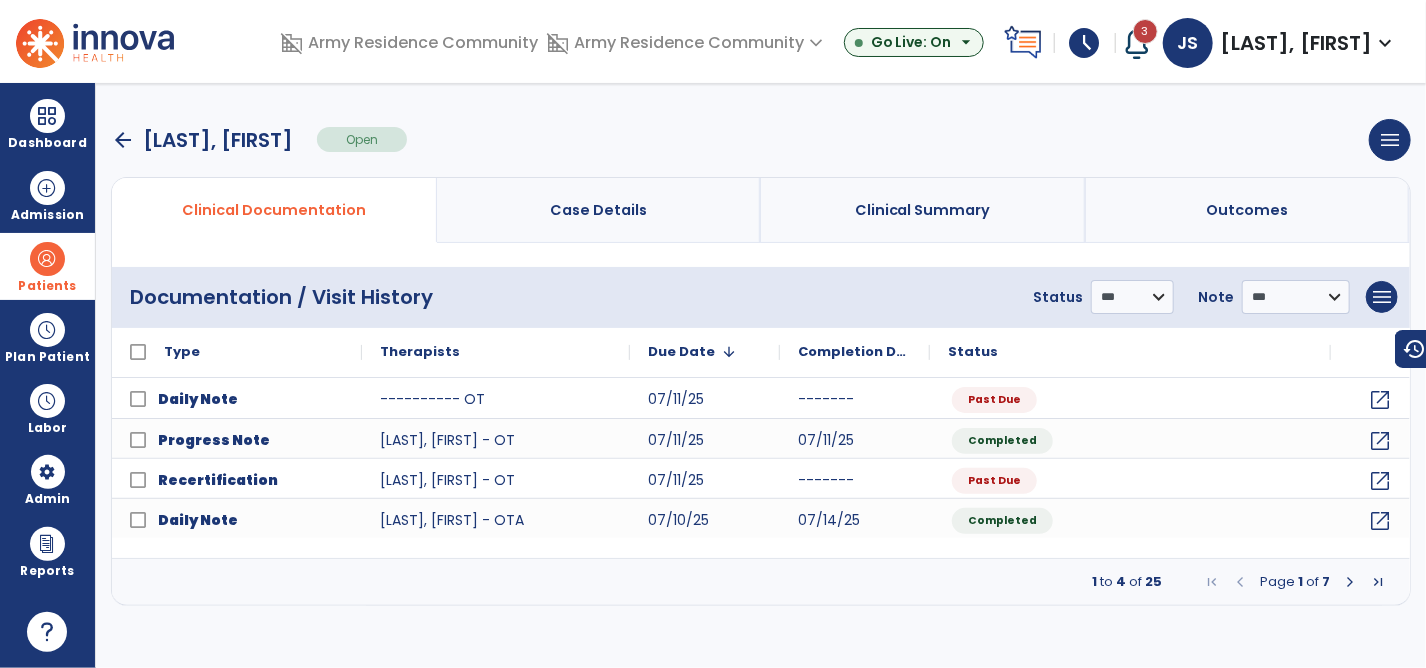 click at bounding box center (1350, 582) 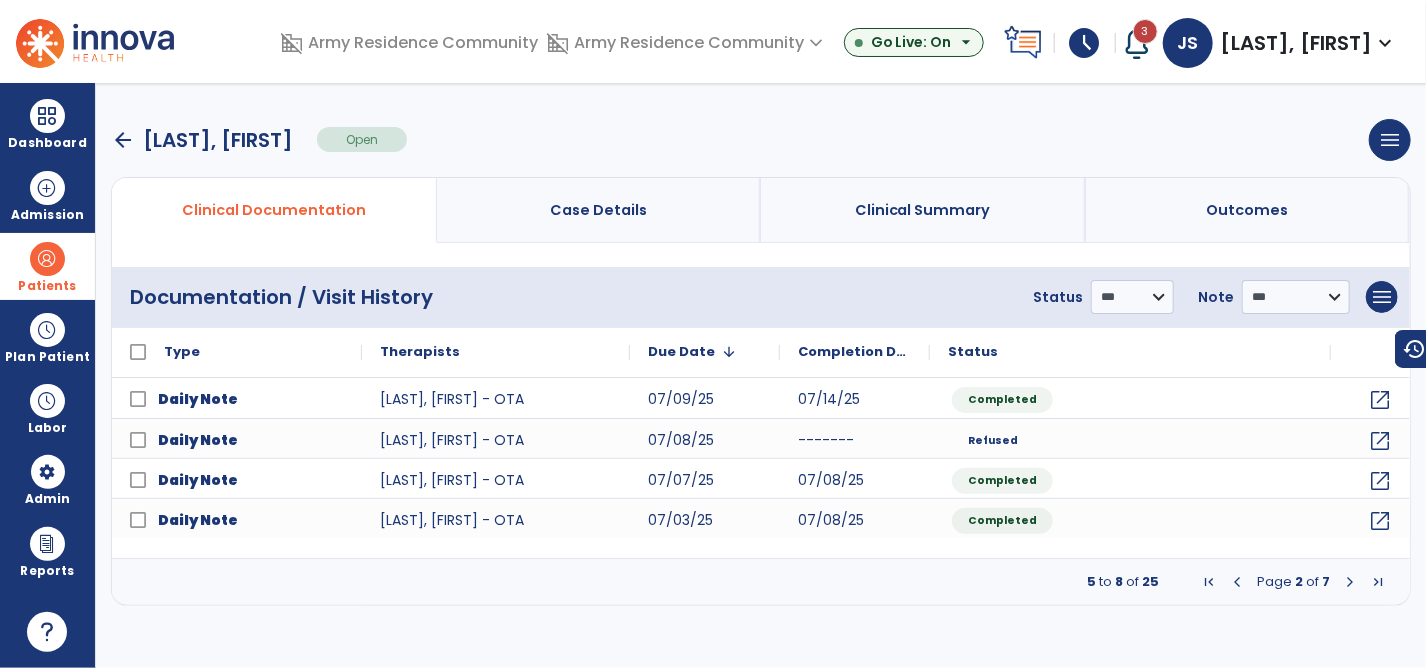 click at bounding box center (1237, 582) 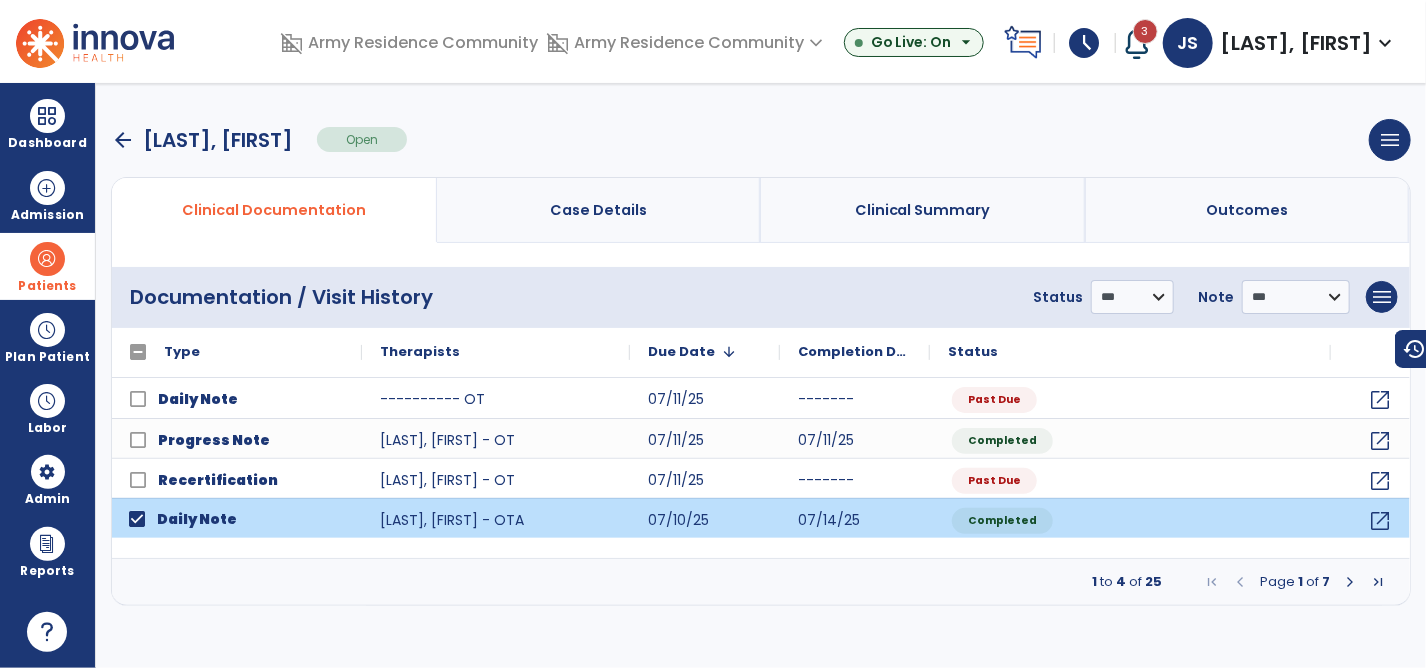 click at bounding box center [1350, 582] 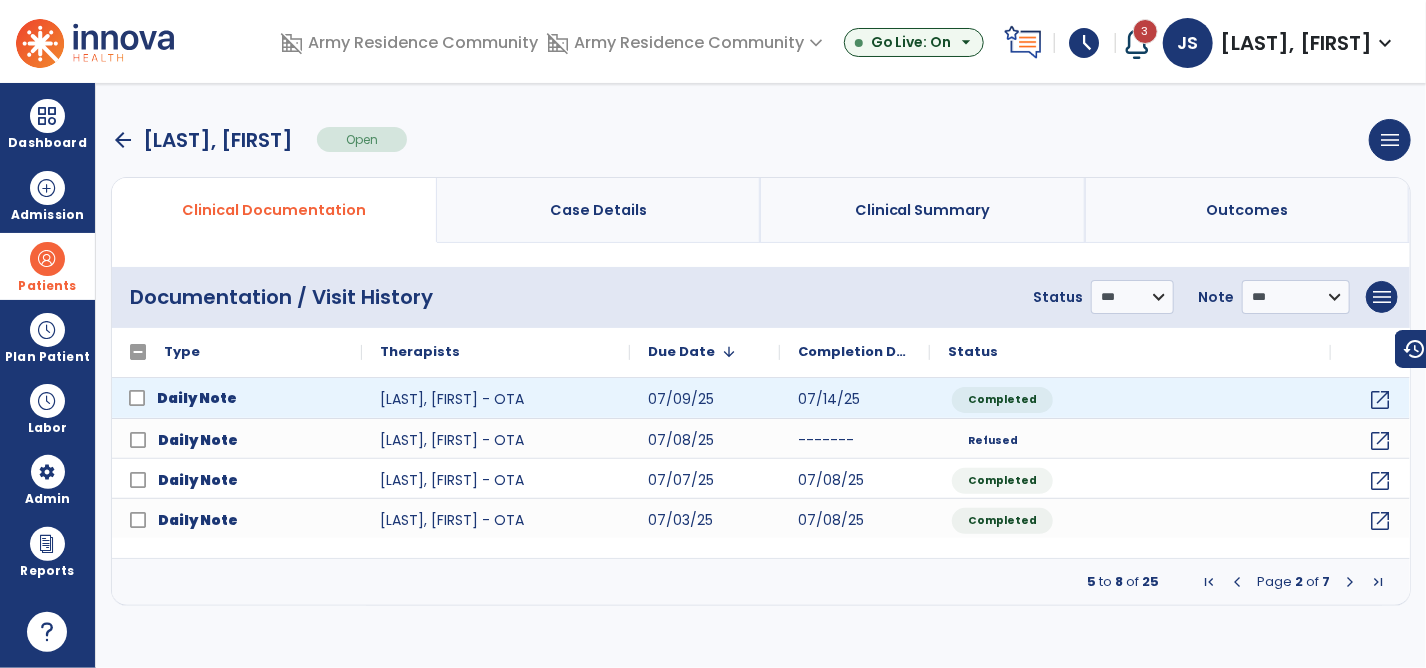 click on "Daily Note" 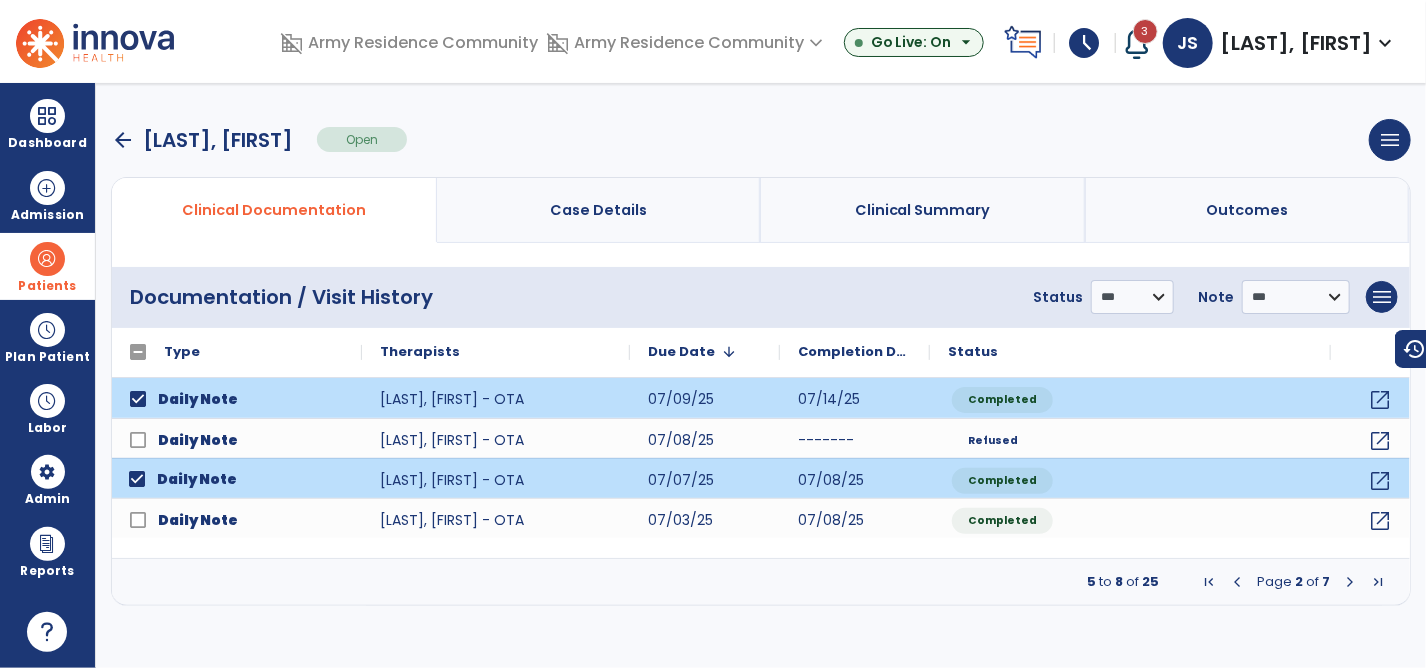 click at bounding box center [1237, 582] 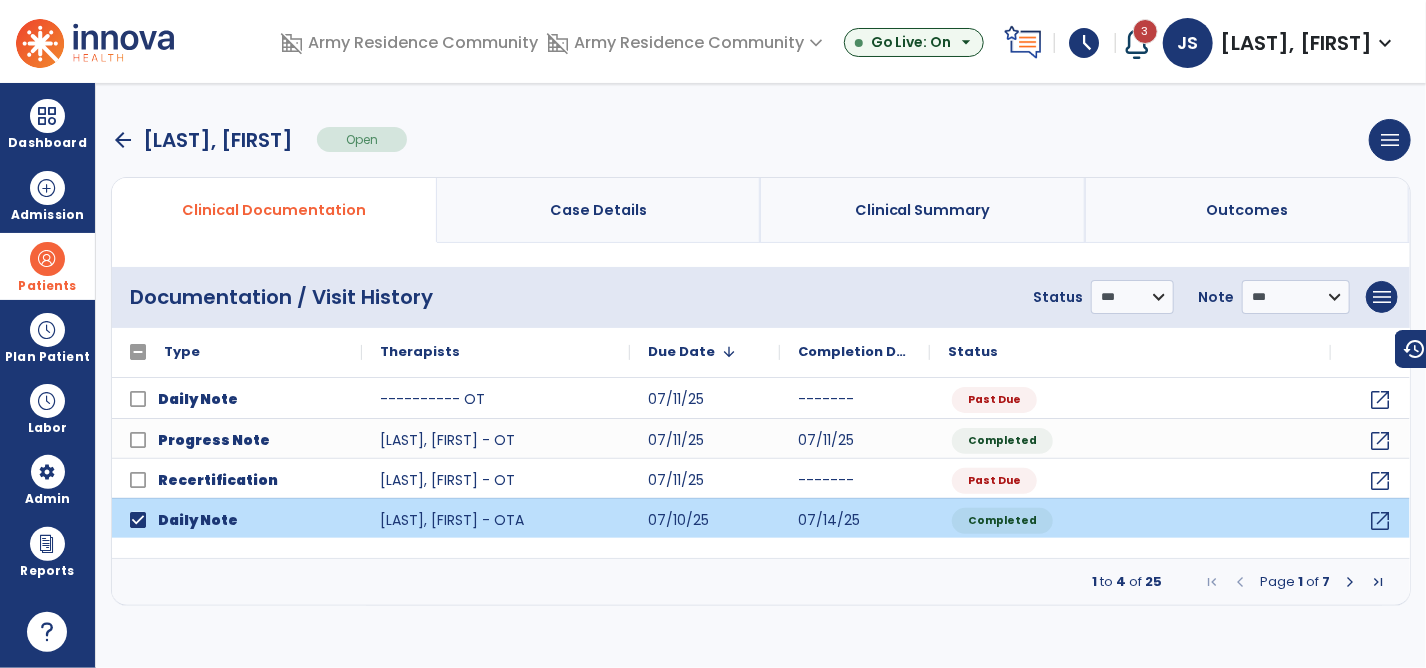 click at bounding box center [1350, 582] 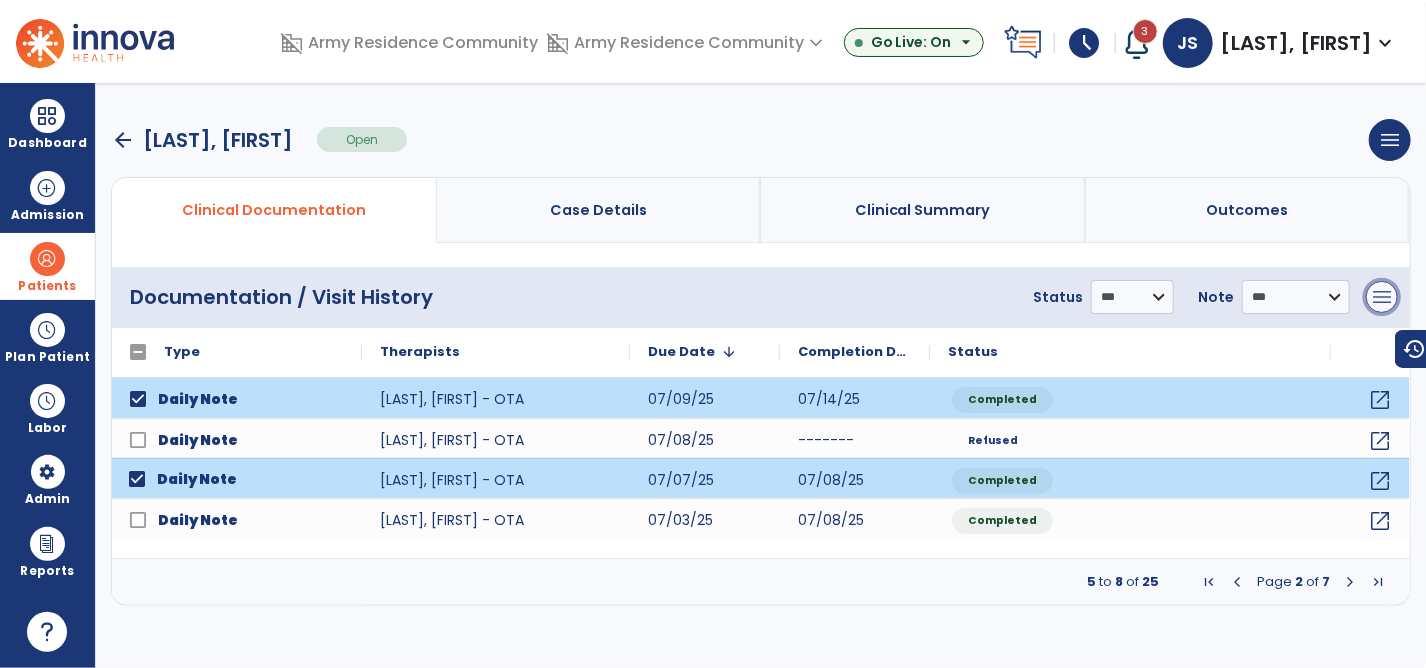 click on "menu" at bounding box center (1382, 297) 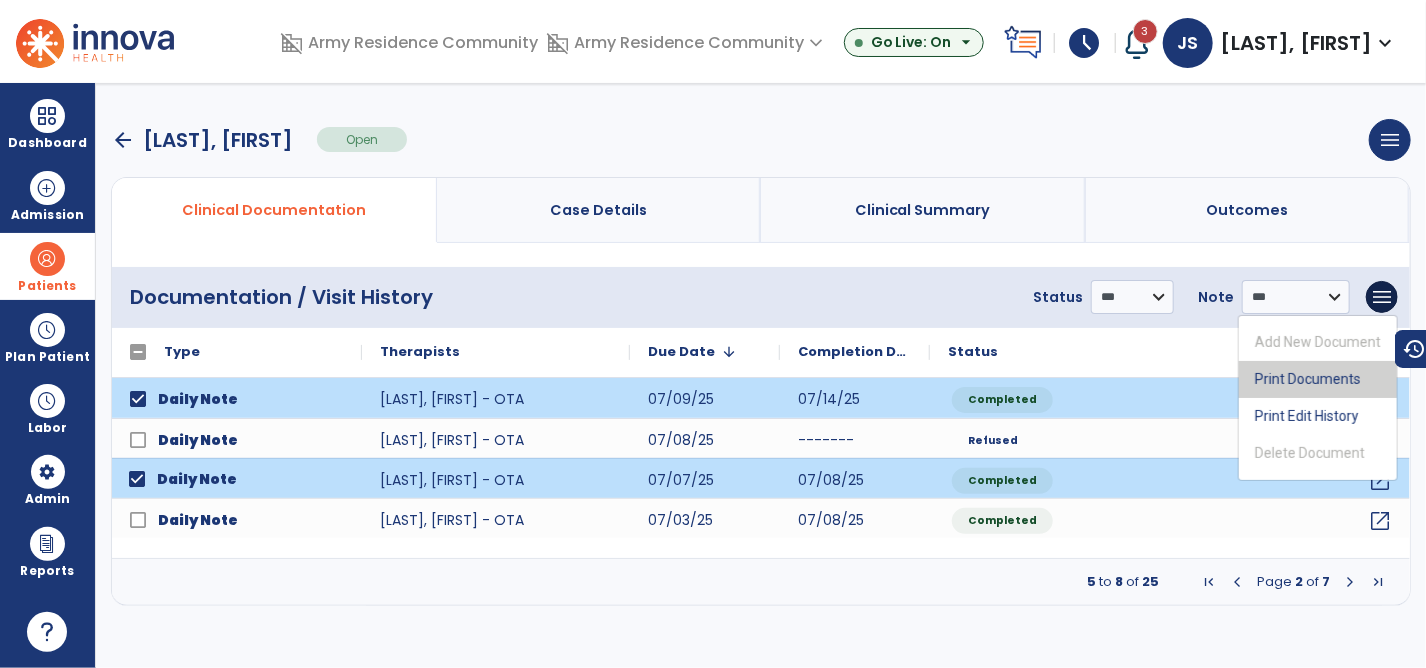 click on "Print Documents" at bounding box center (1318, 379) 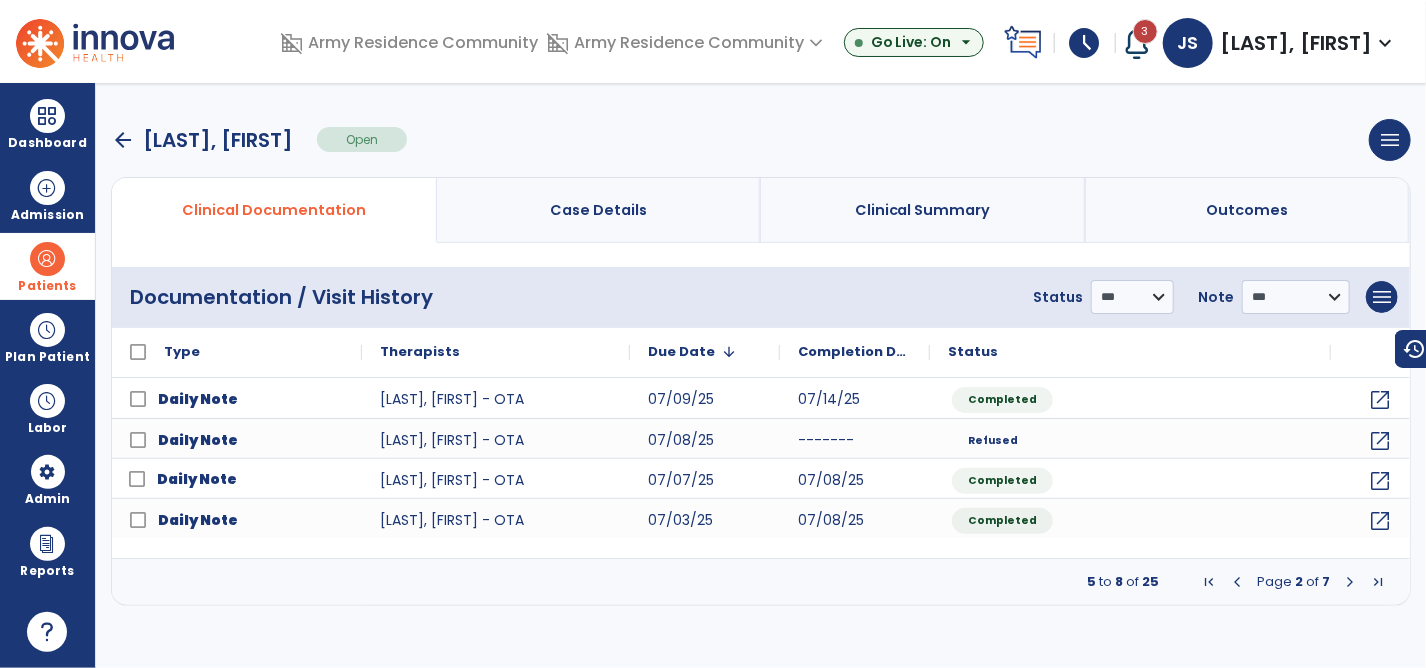 click at bounding box center [1237, 582] 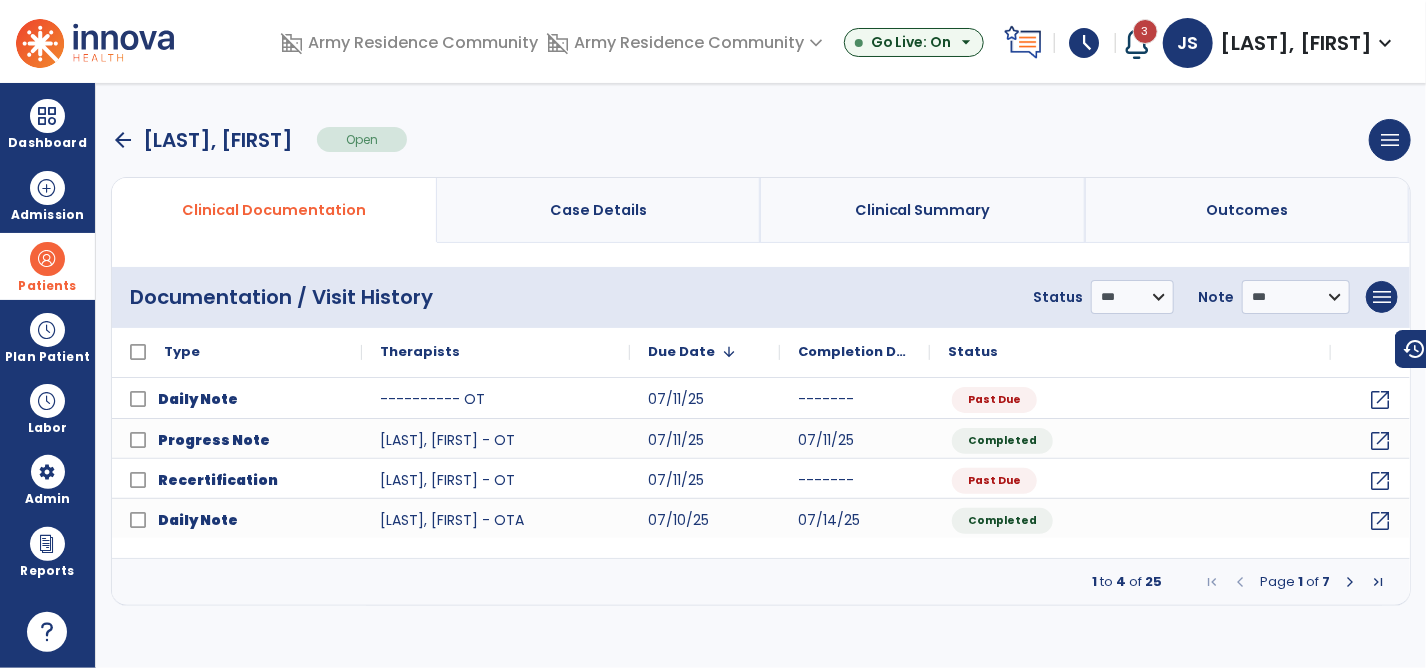 click at bounding box center (1240, 582) 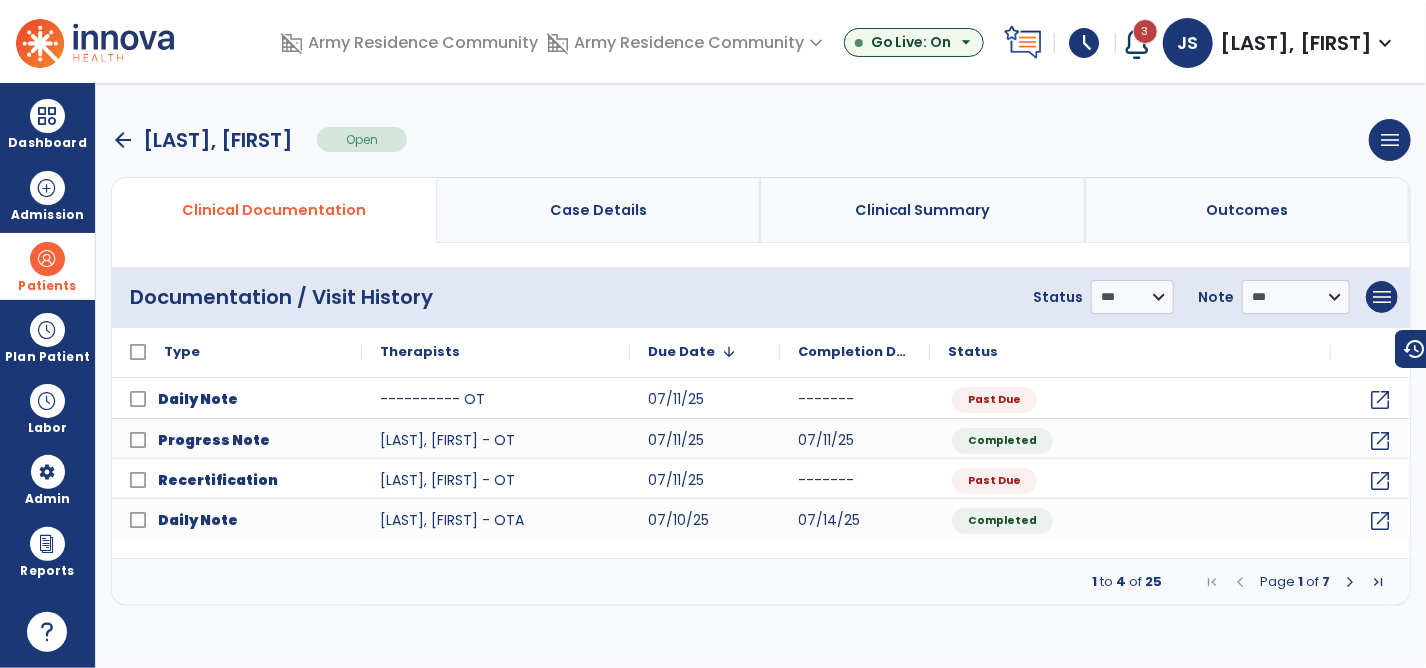 click on "arrow_back" at bounding box center [123, 140] 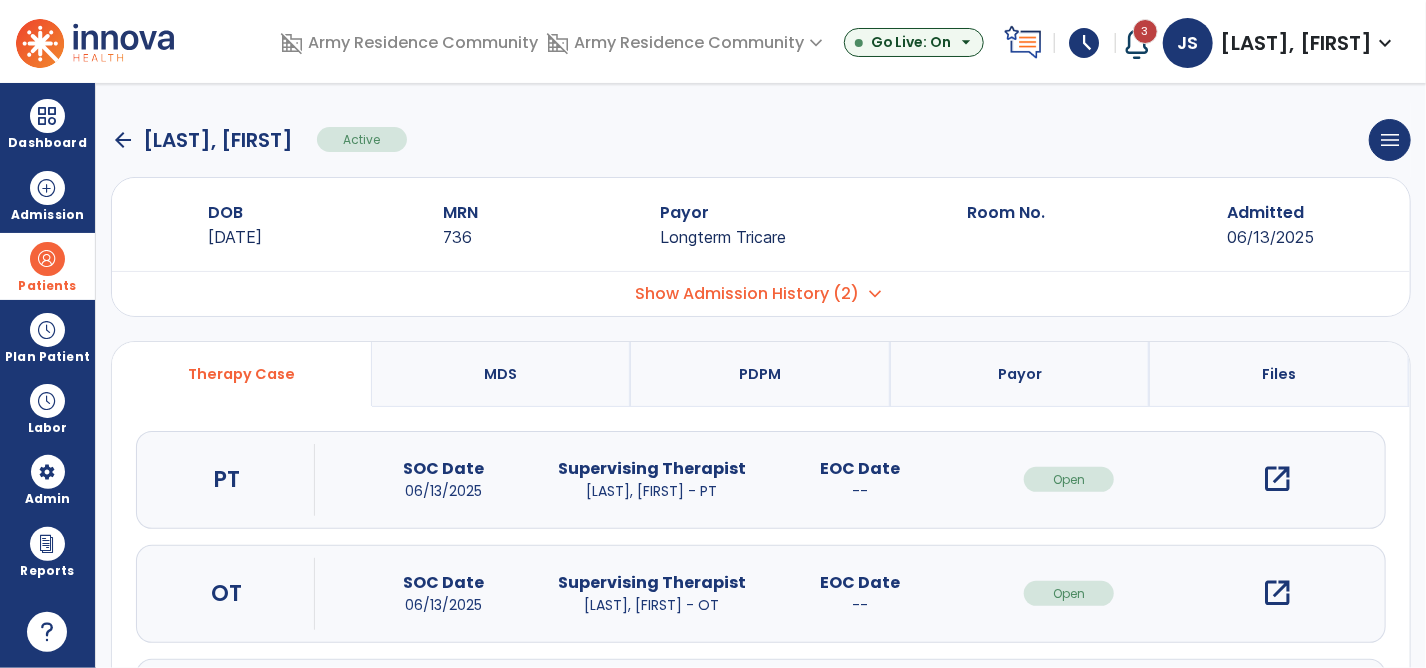 click on "arrow_back" 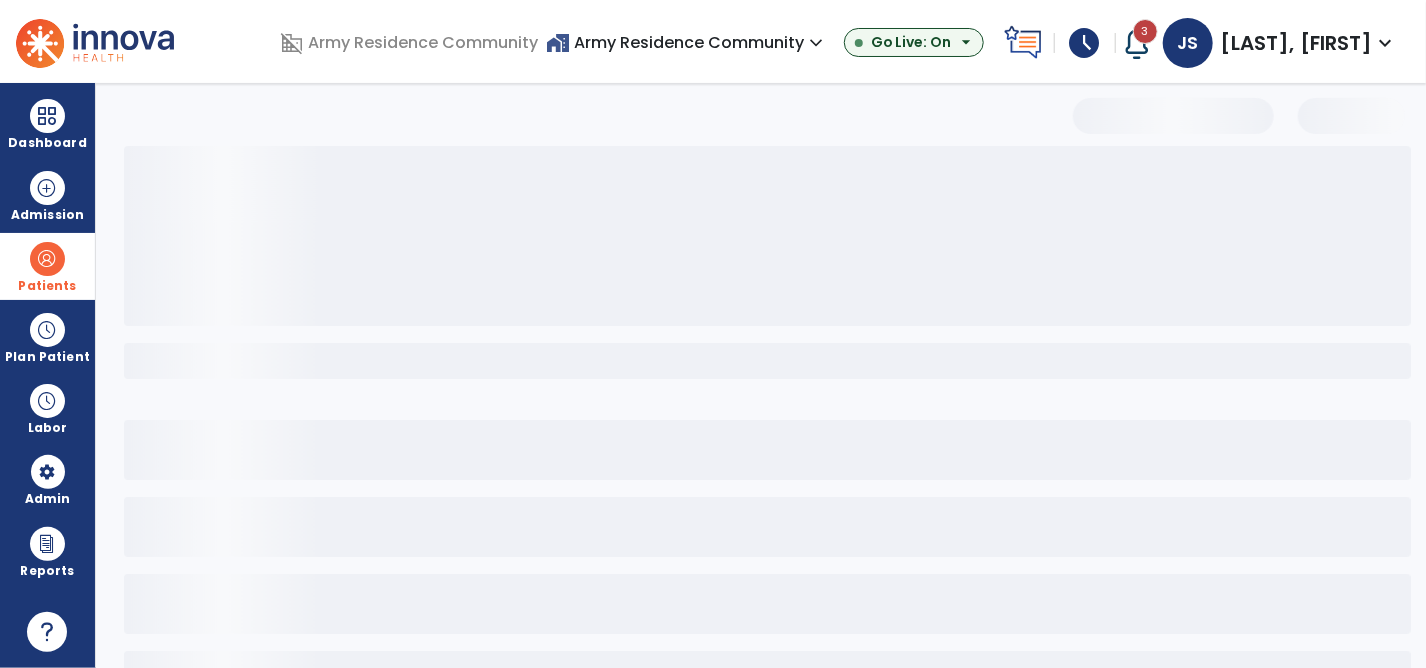 select on "***" 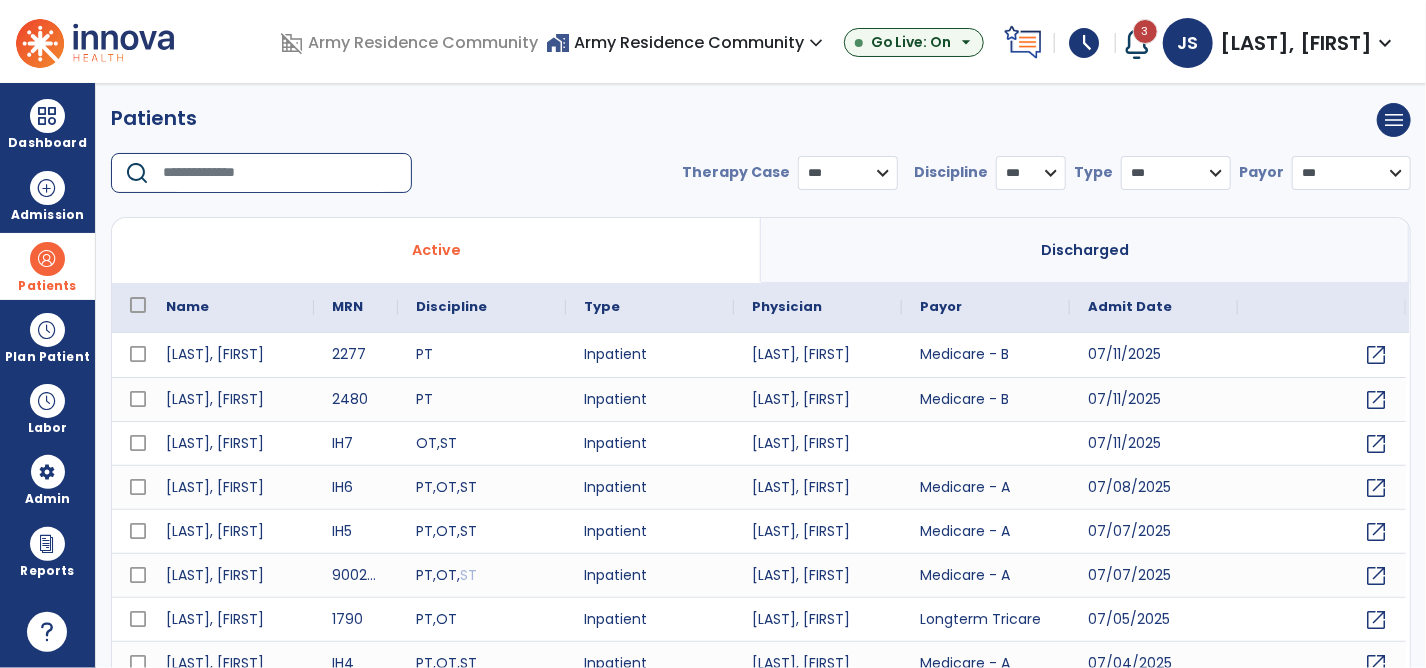 click at bounding box center [280, 173] 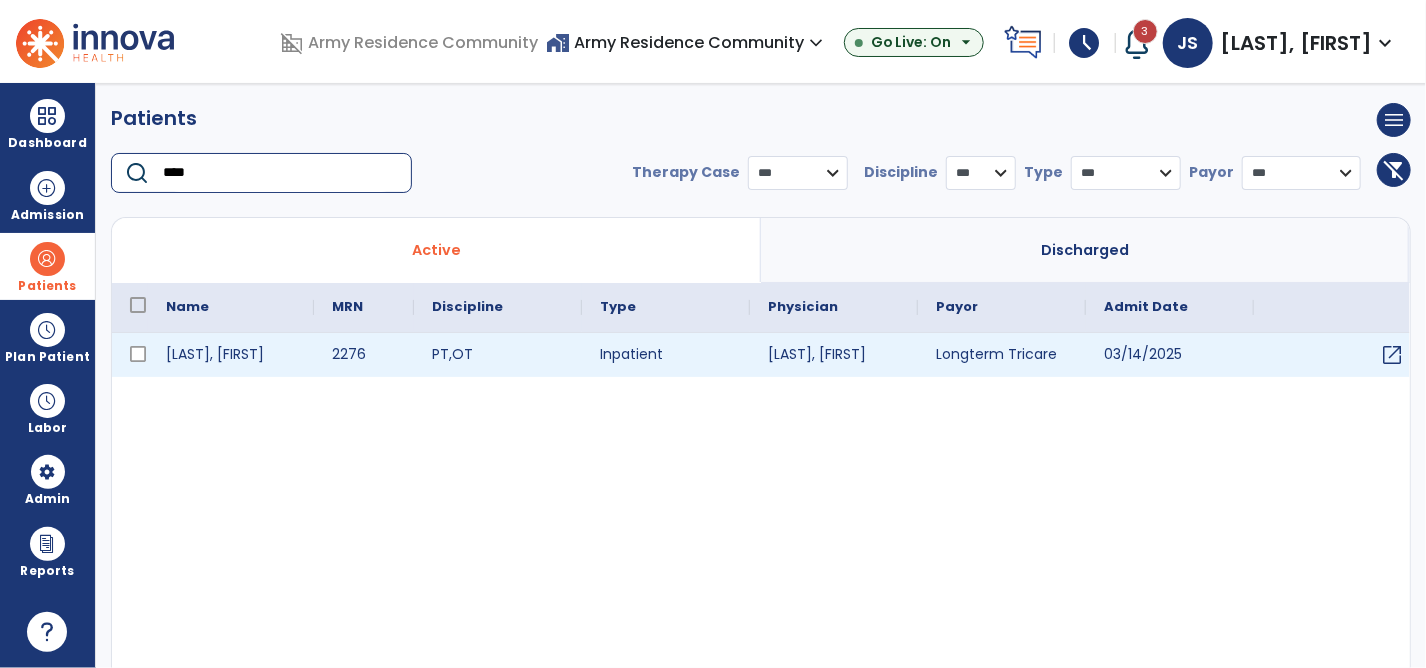 type on "****" 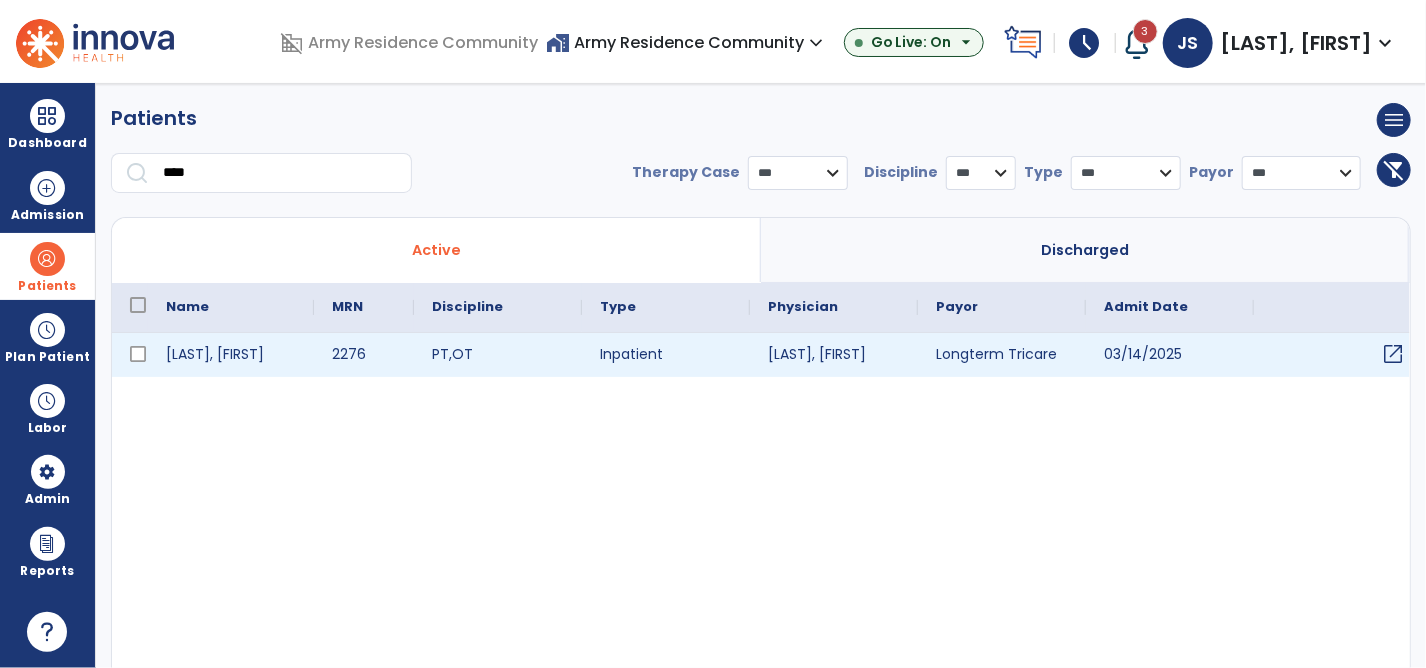click on "open_in_new" at bounding box center (1338, 355) 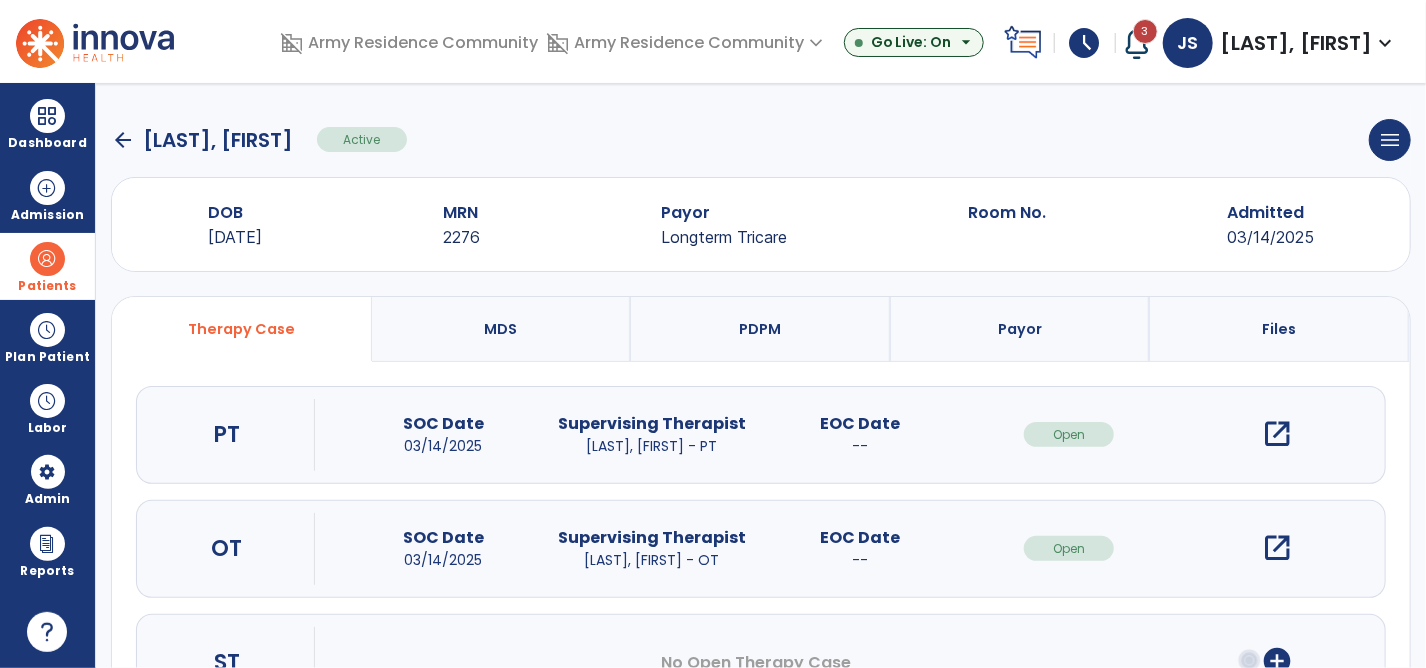 click on "open_in_new" at bounding box center [1278, 434] 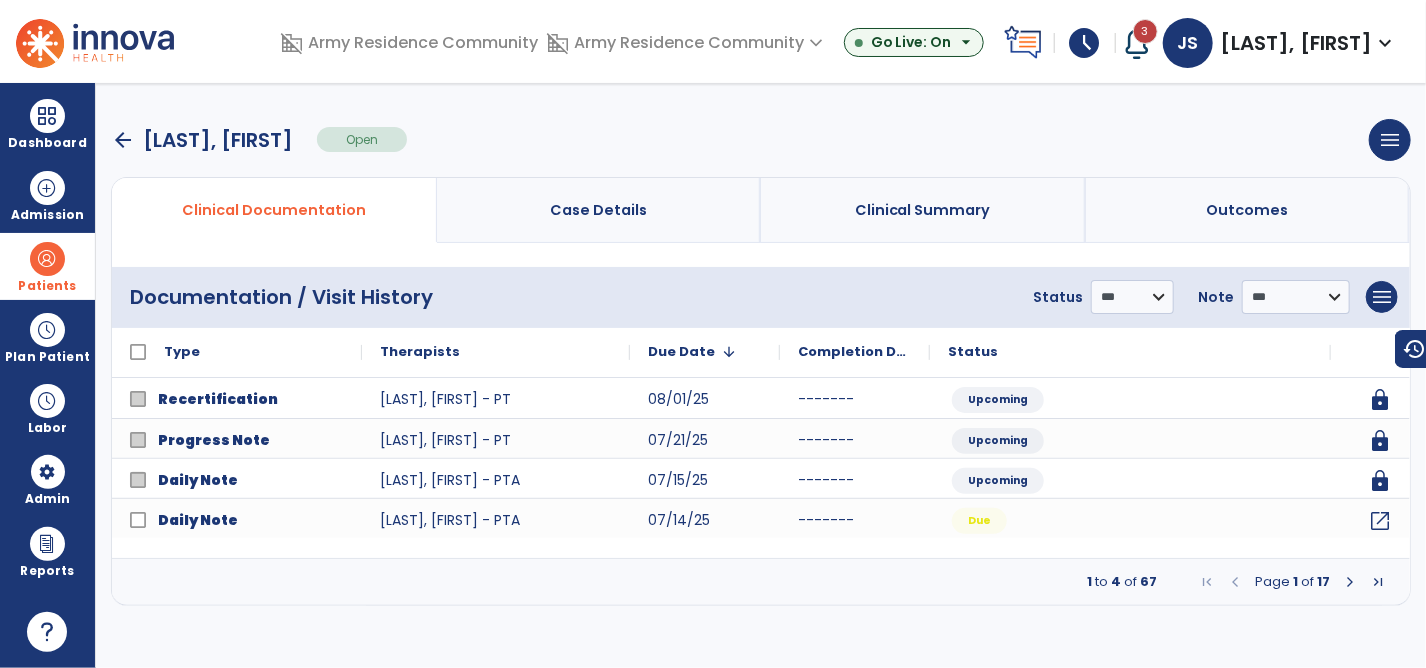 click at bounding box center [1350, 582] 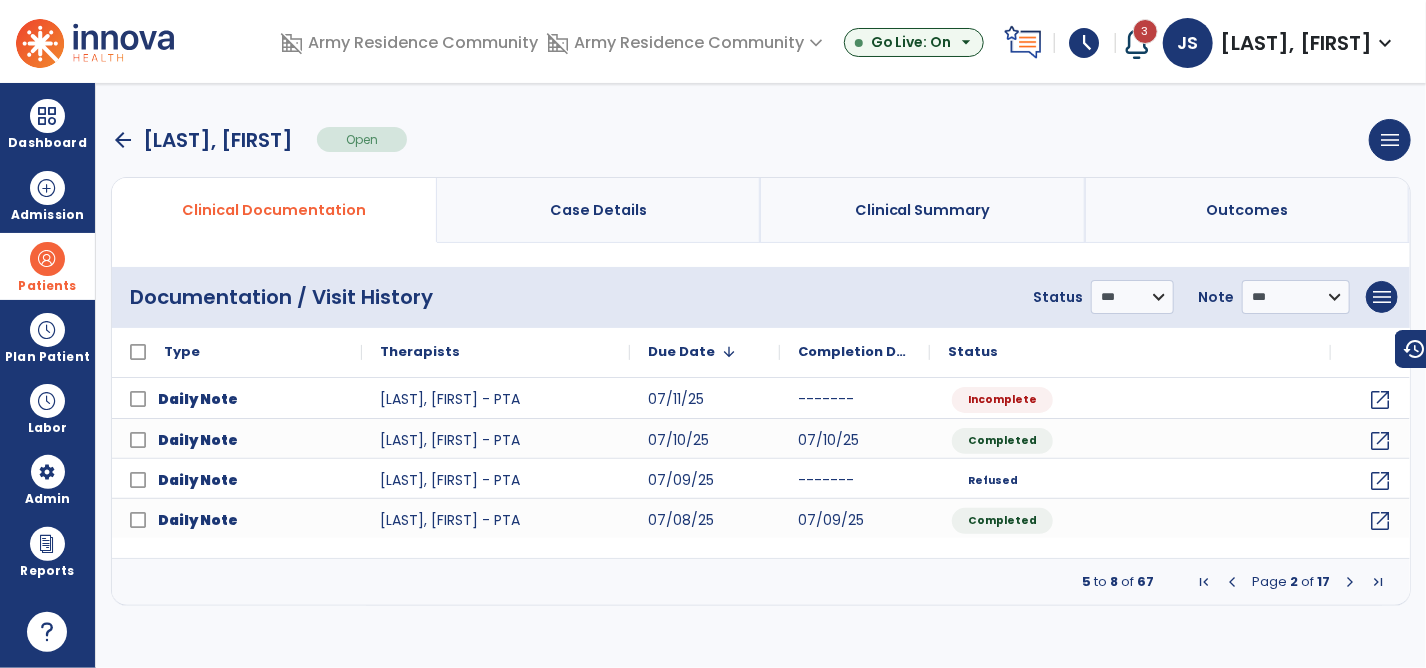 click at bounding box center [1350, 582] 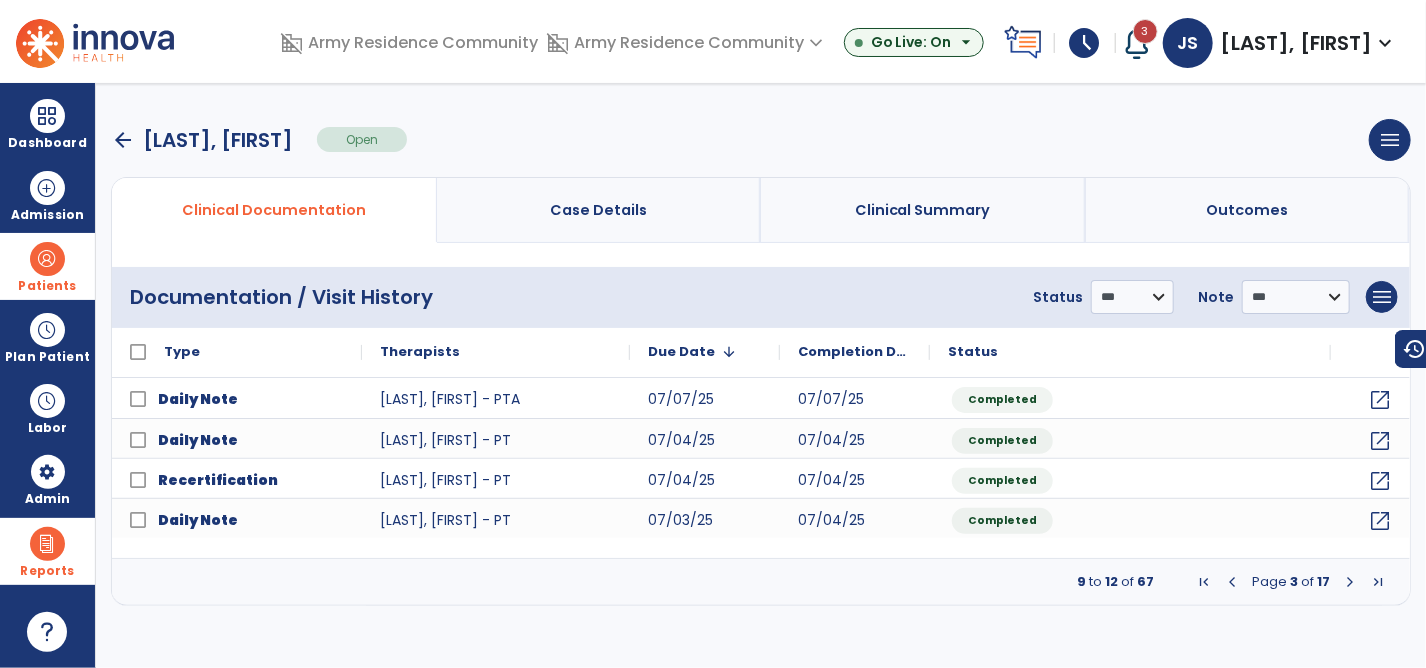click at bounding box center [47, 544] 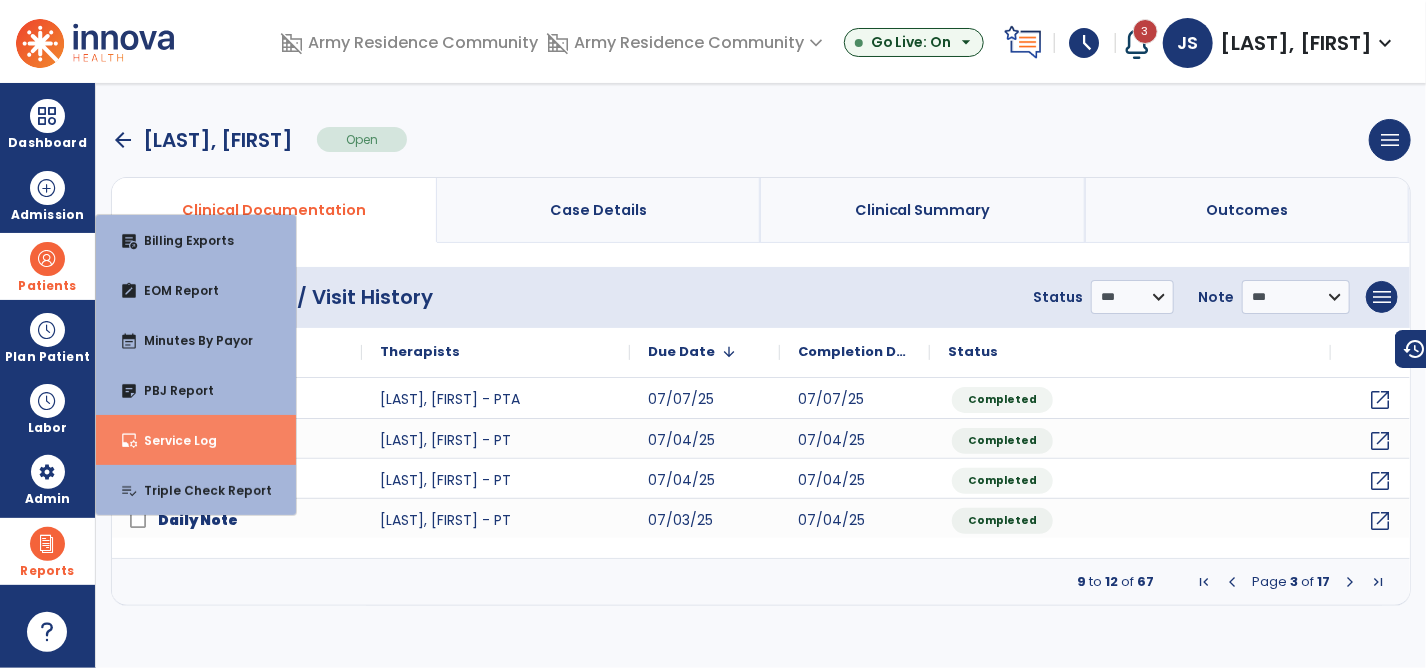 click on "inbox_customize  Service Log" at bounding box center (196, 440) 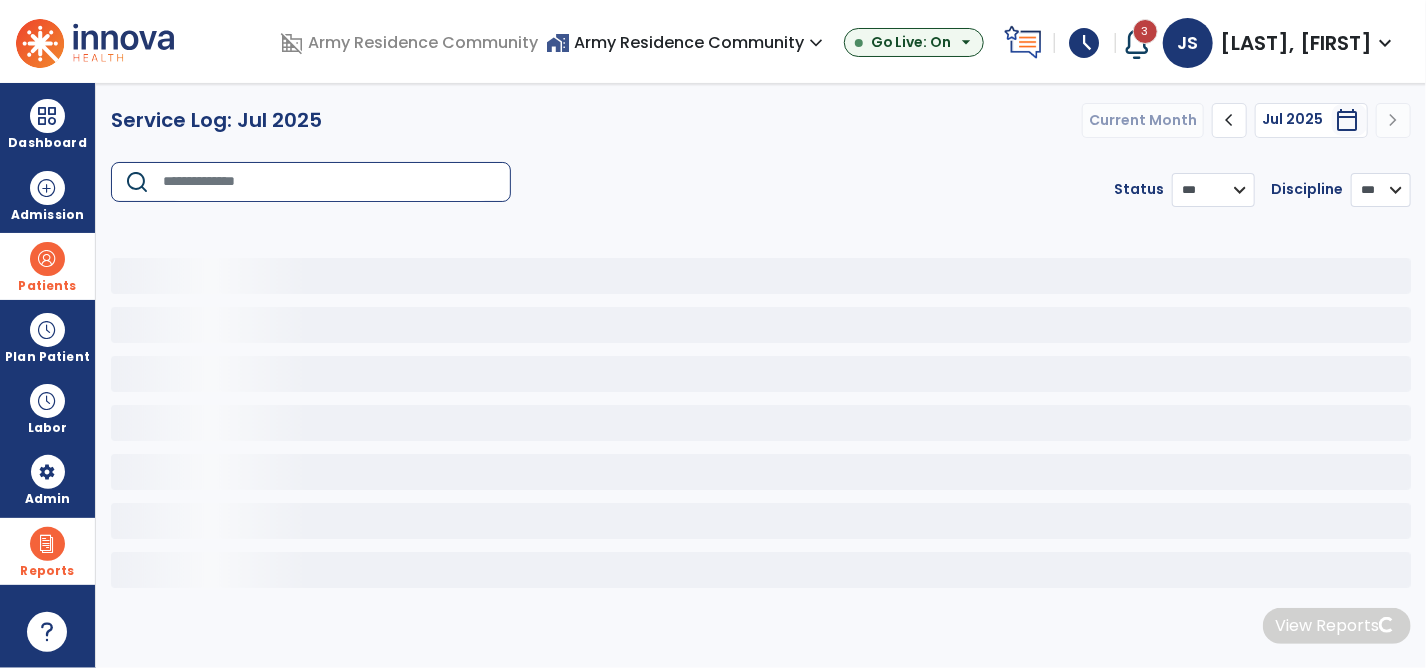click at bounding box center [330, 182] 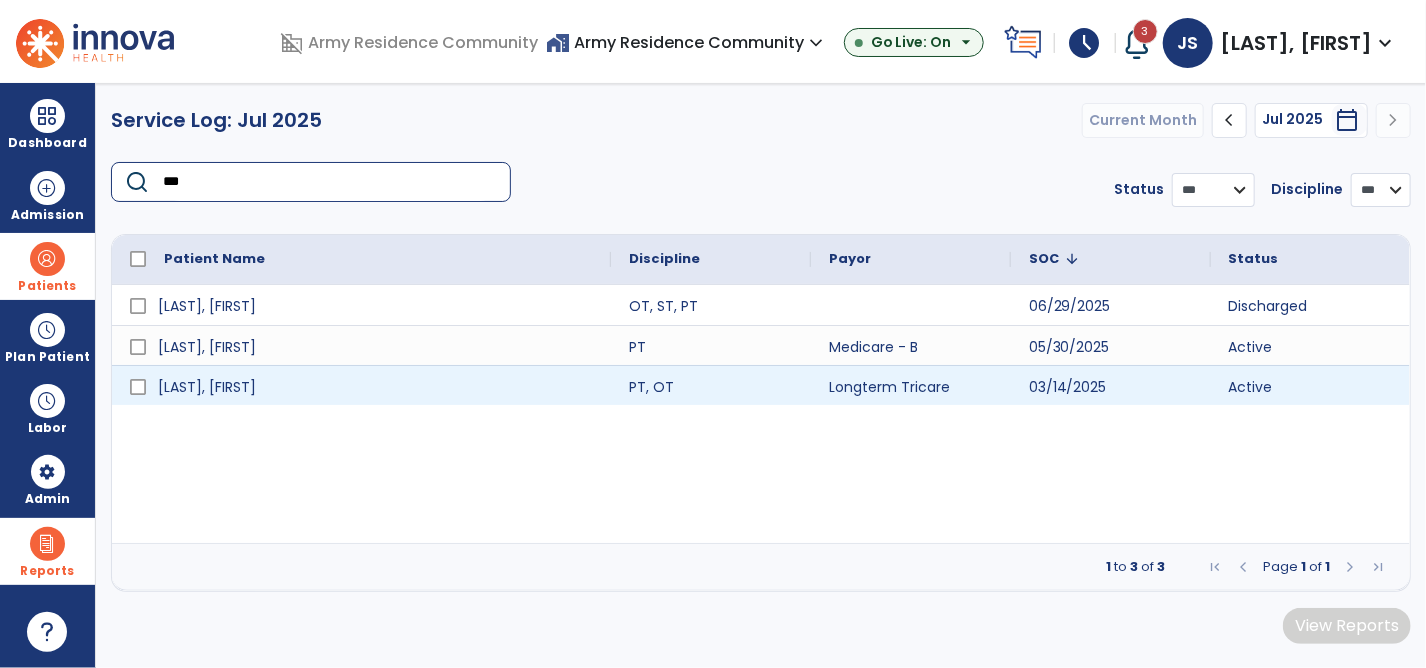 type on "***" 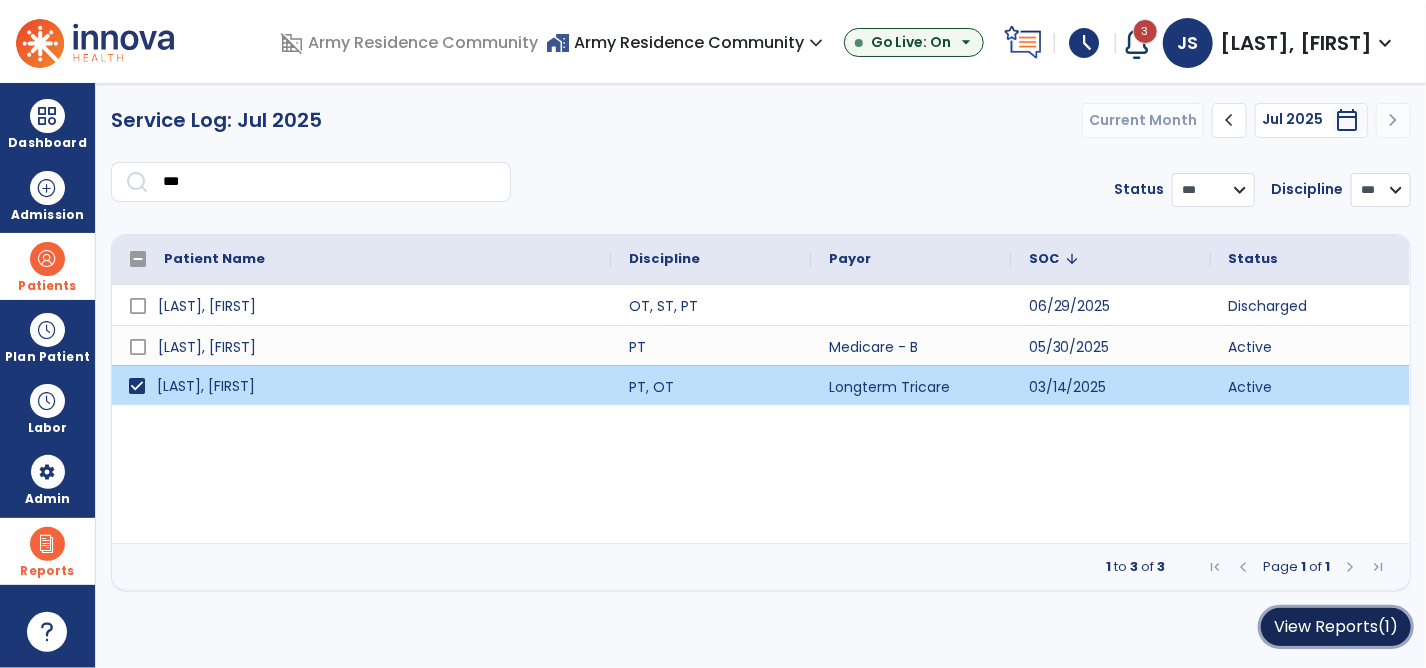 click on "View Reports   (1)" 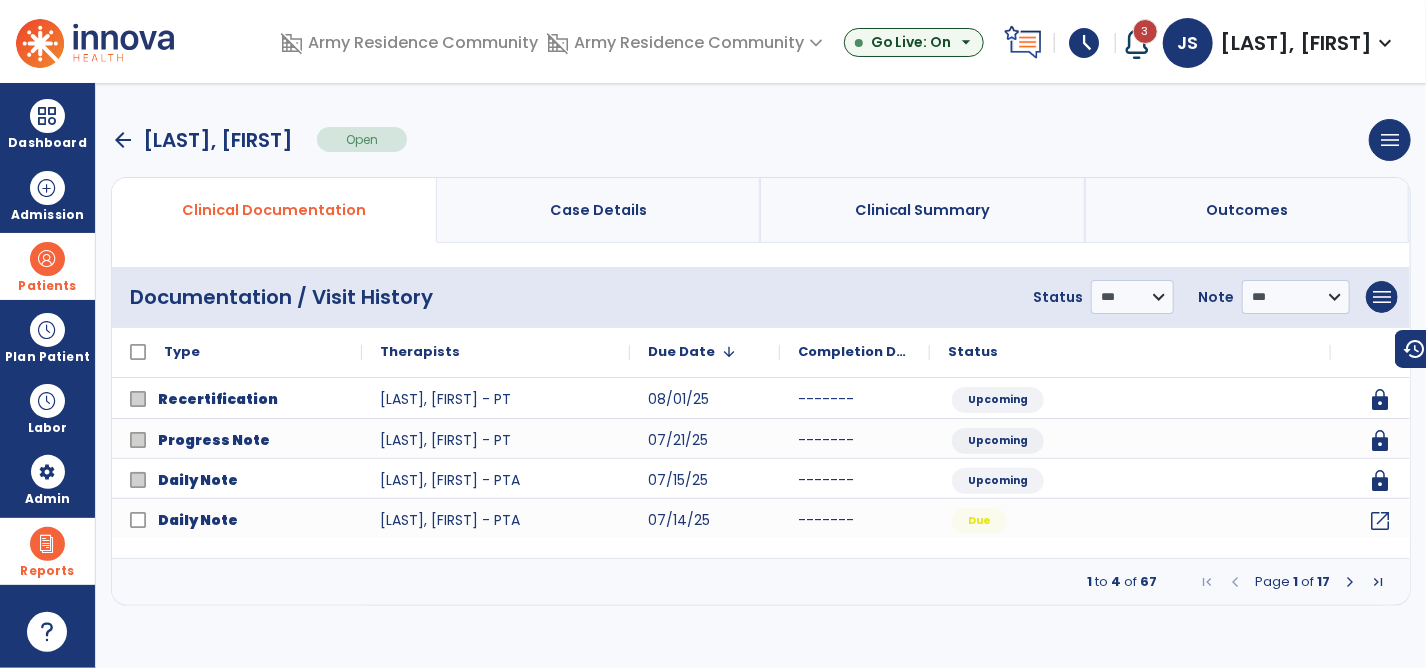 click at bounding box center [1350, 582] 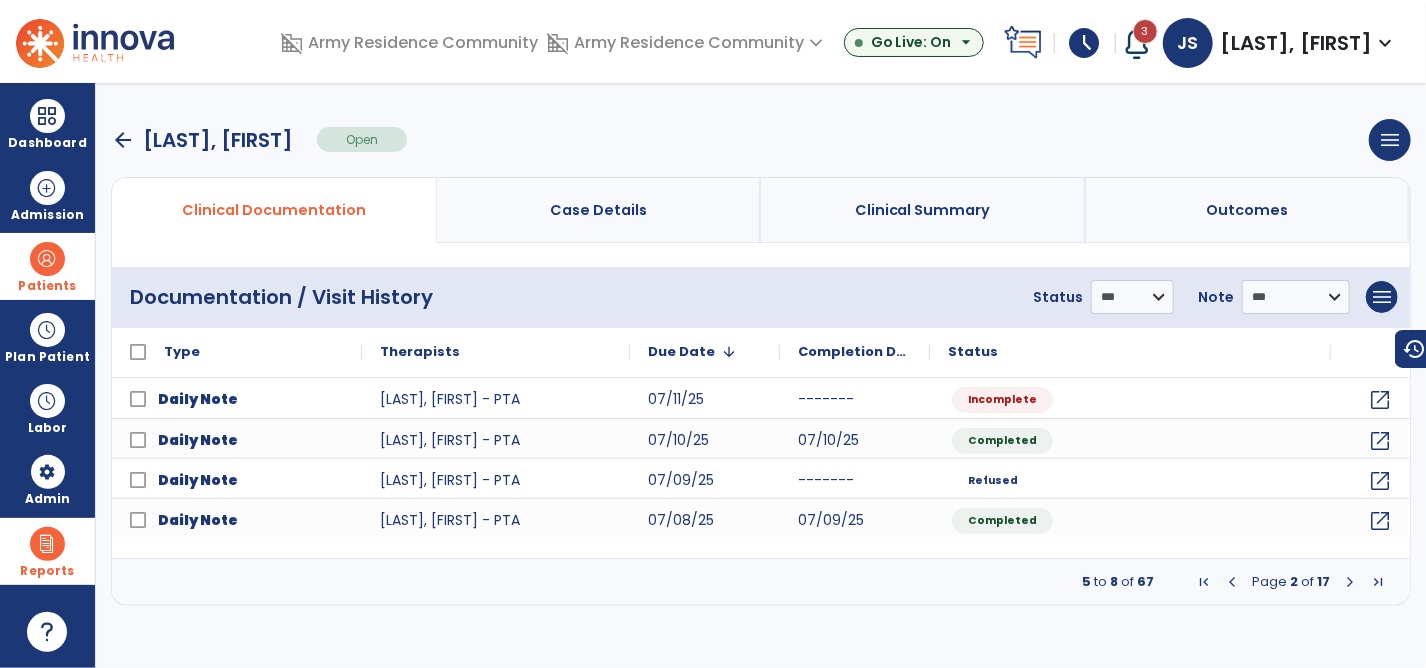 click on "arrow_back" at bounding box center (123, 140) 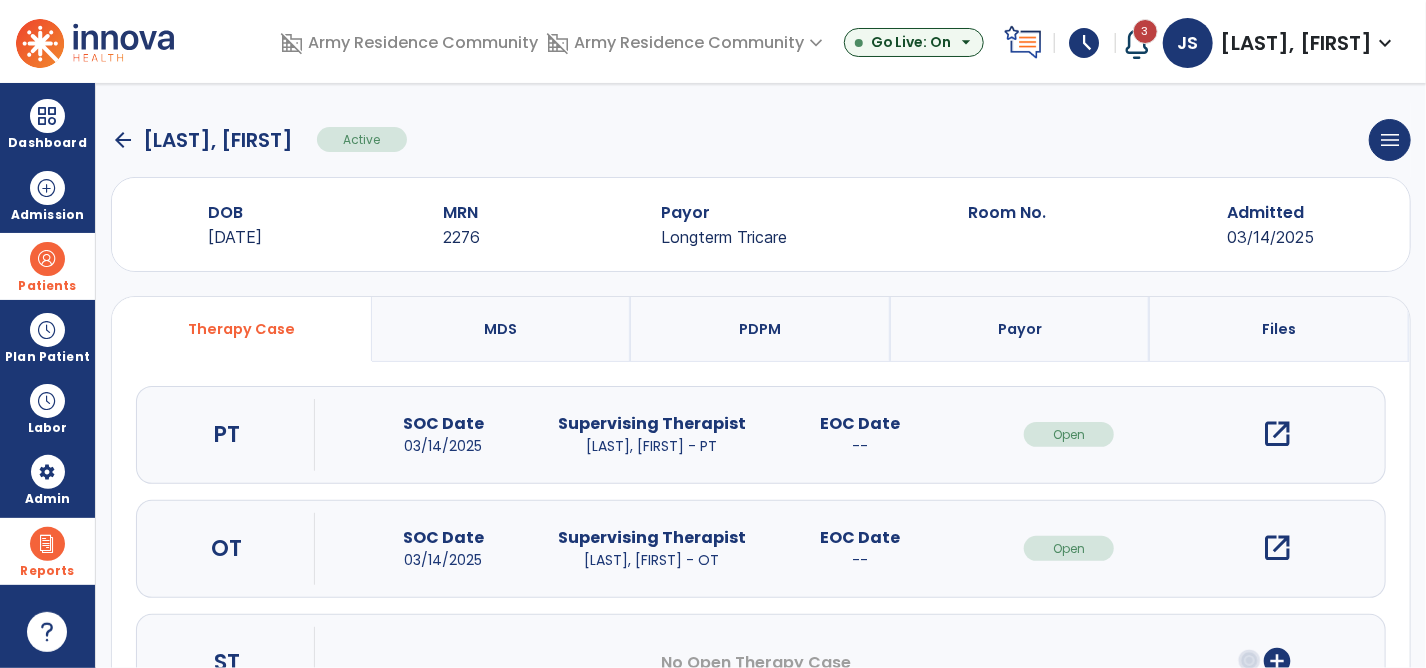 click on "open_in_new" at bounding box center (1278, 434) 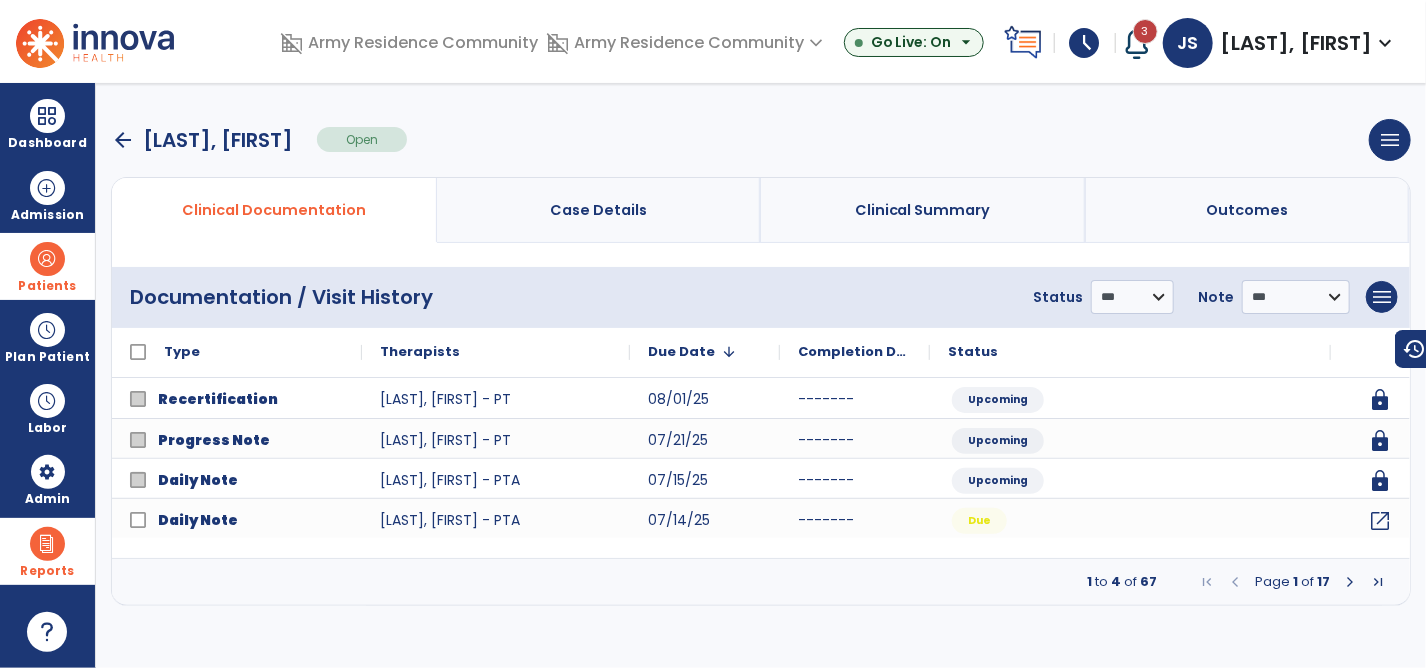 click at bounding box center (1350, 582) 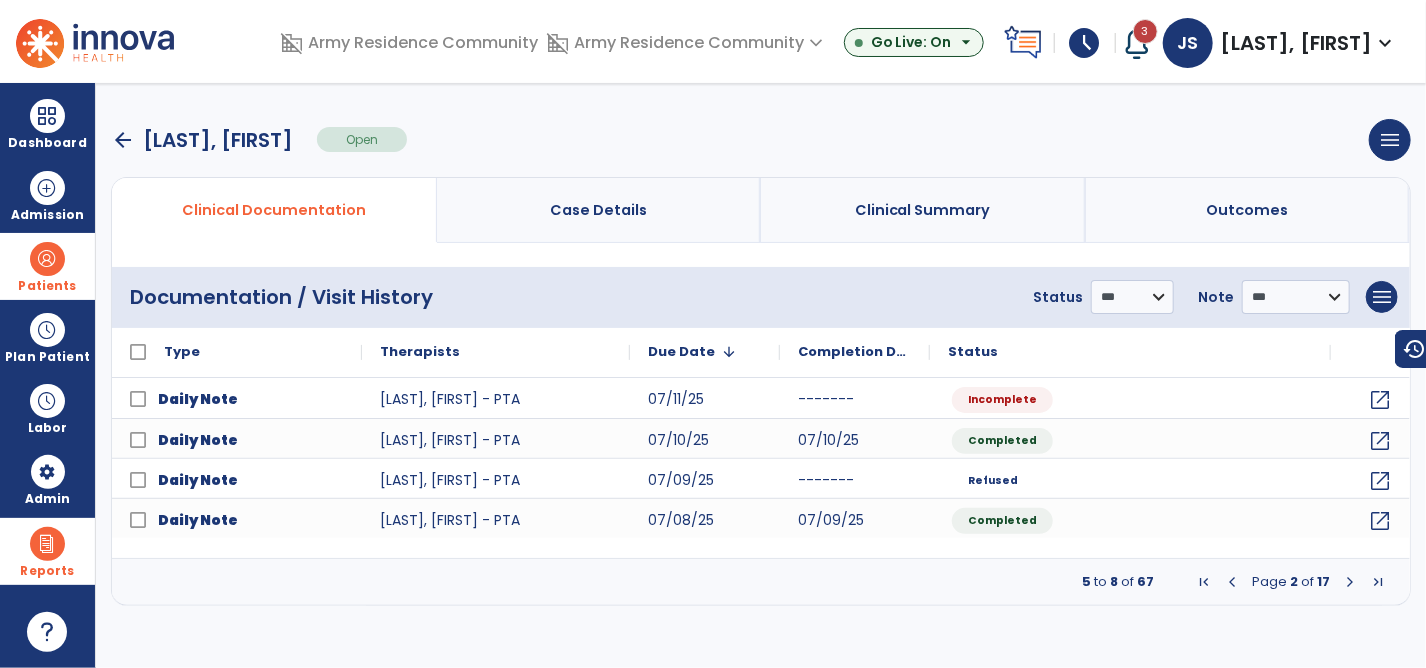 click on "arrow_back" at bounding box center [123, 140] 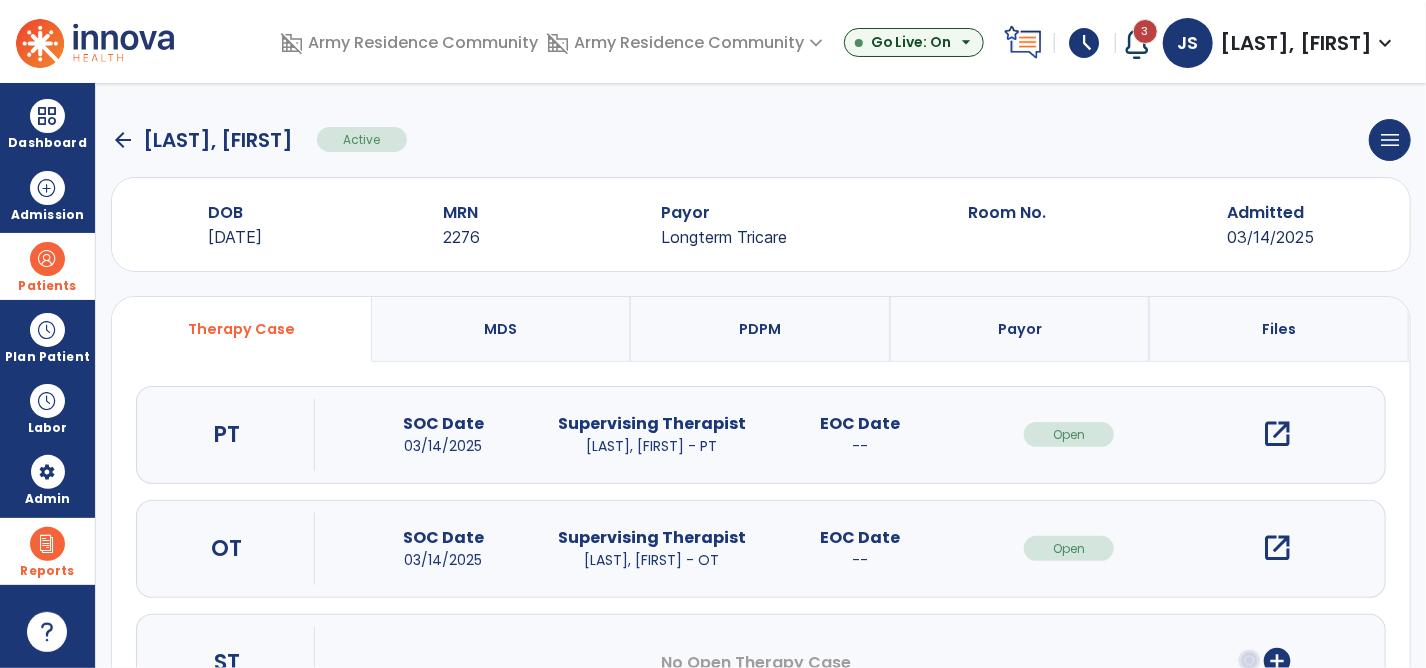 click on "open_in_new" at bounding box center [1278, 548] 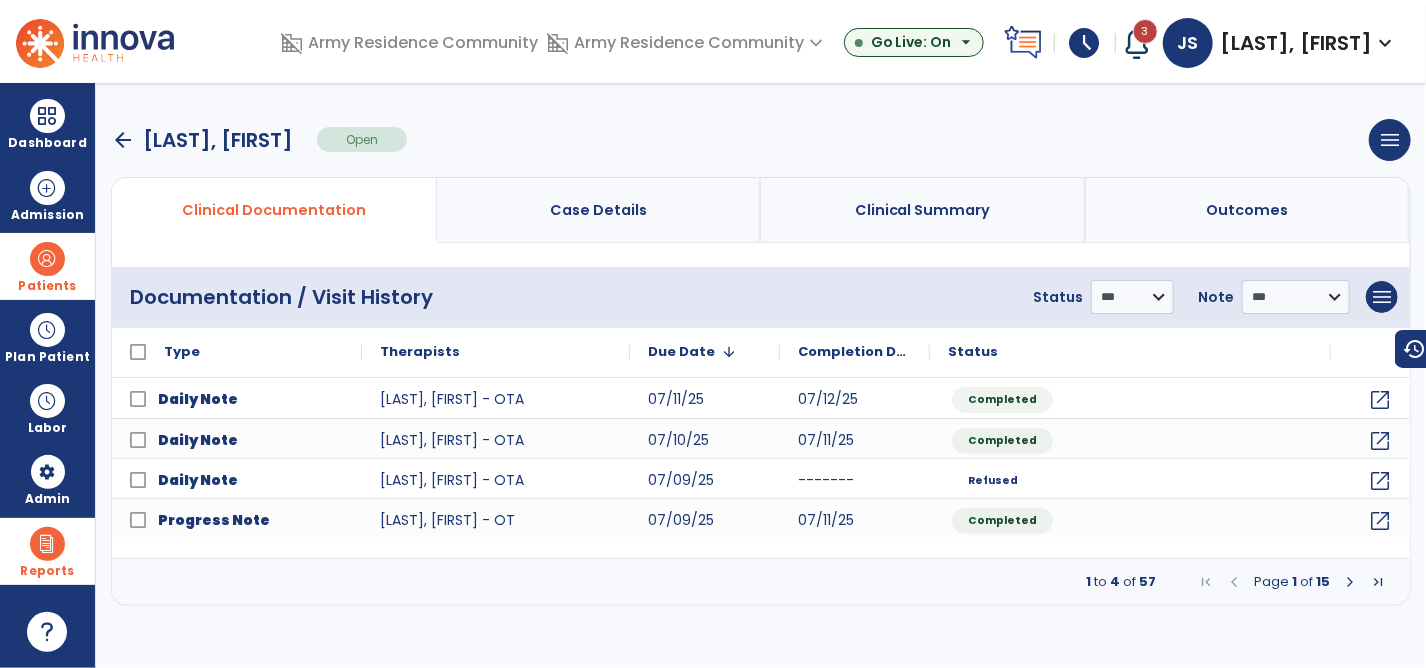 click at bounding box center (1350, 582) 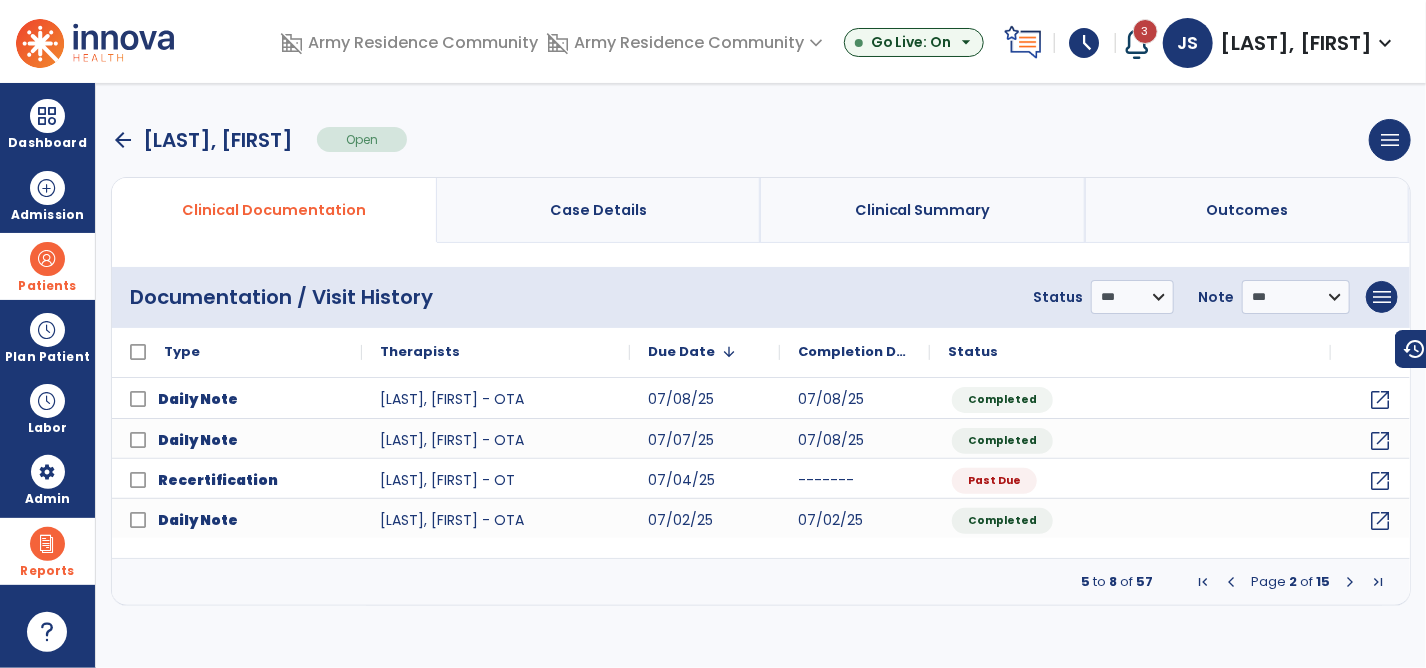 click at bounding box center [1350, 582] 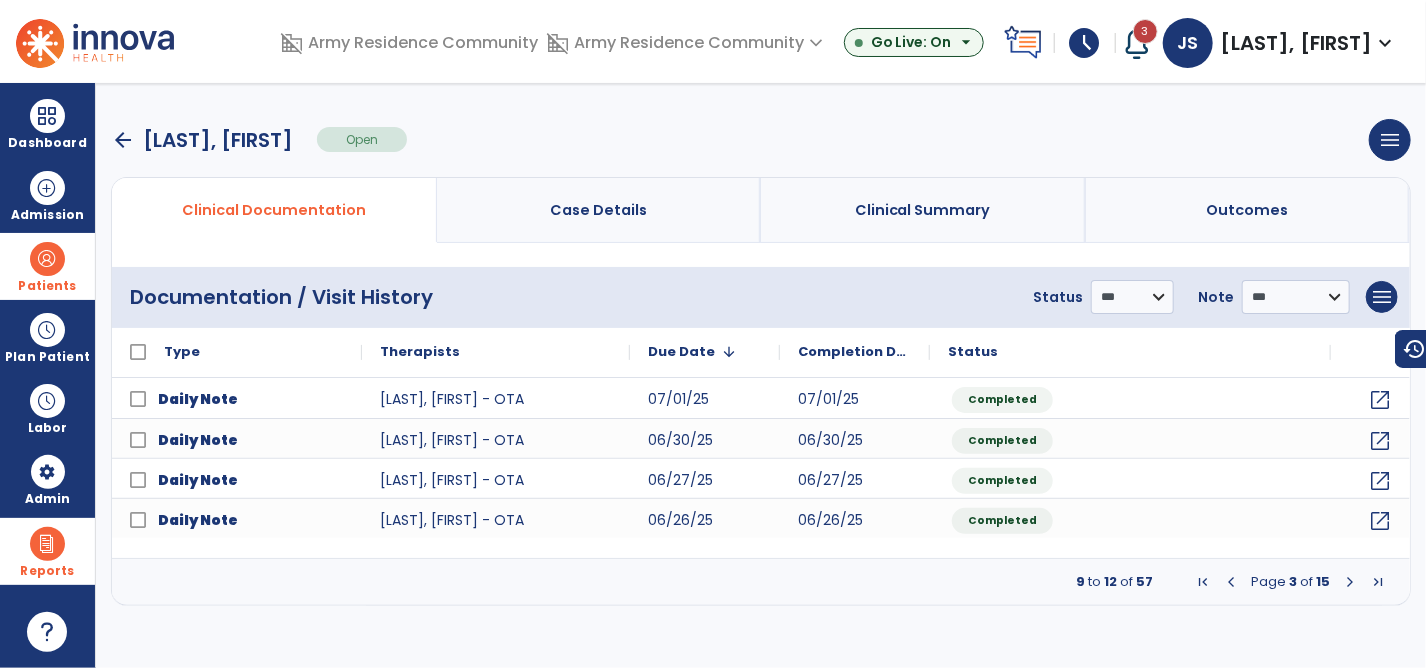 click at bounding box center (1350, 582) 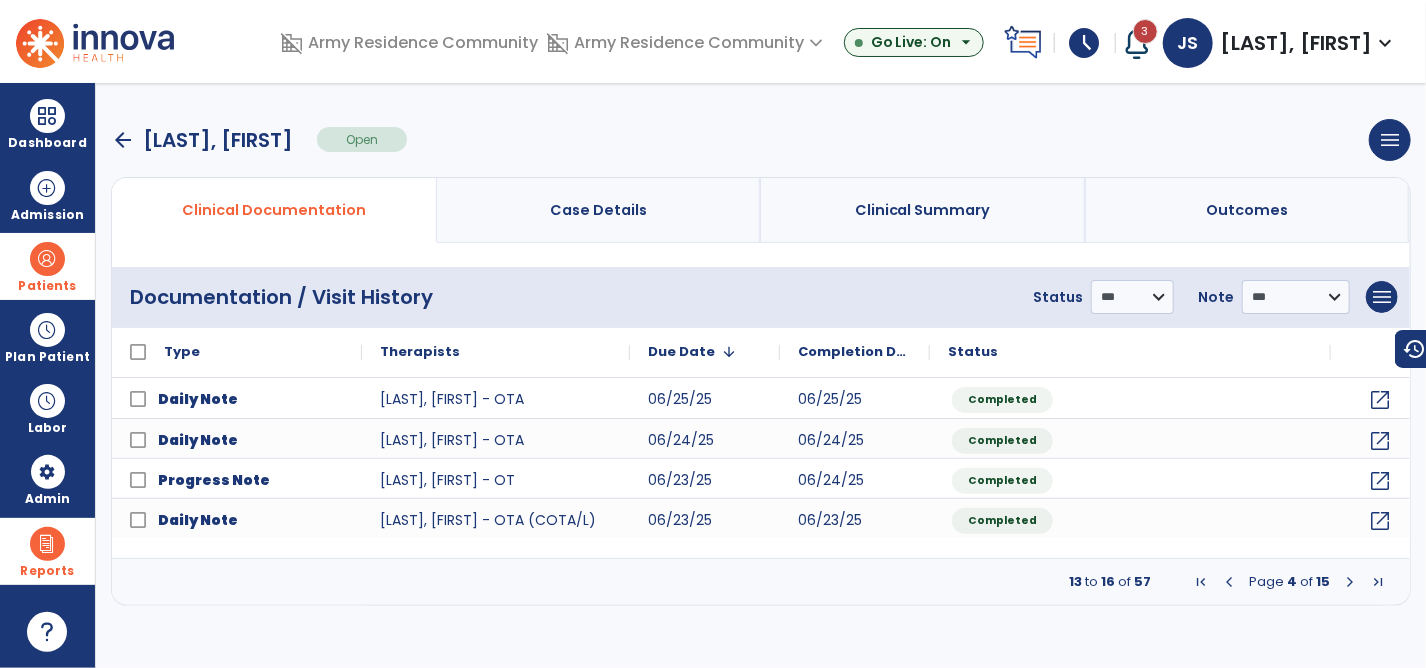 click at bounding box center (1229, 582) 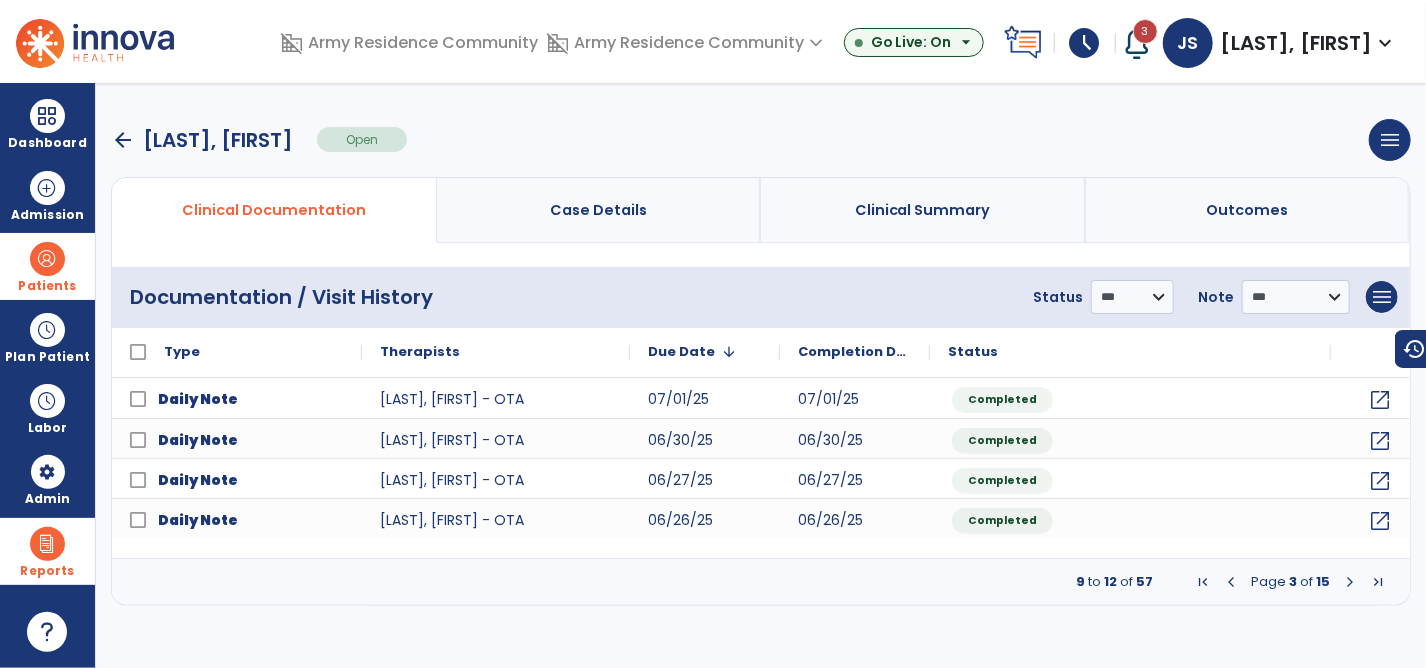 click at bounding box center (1231, 582) 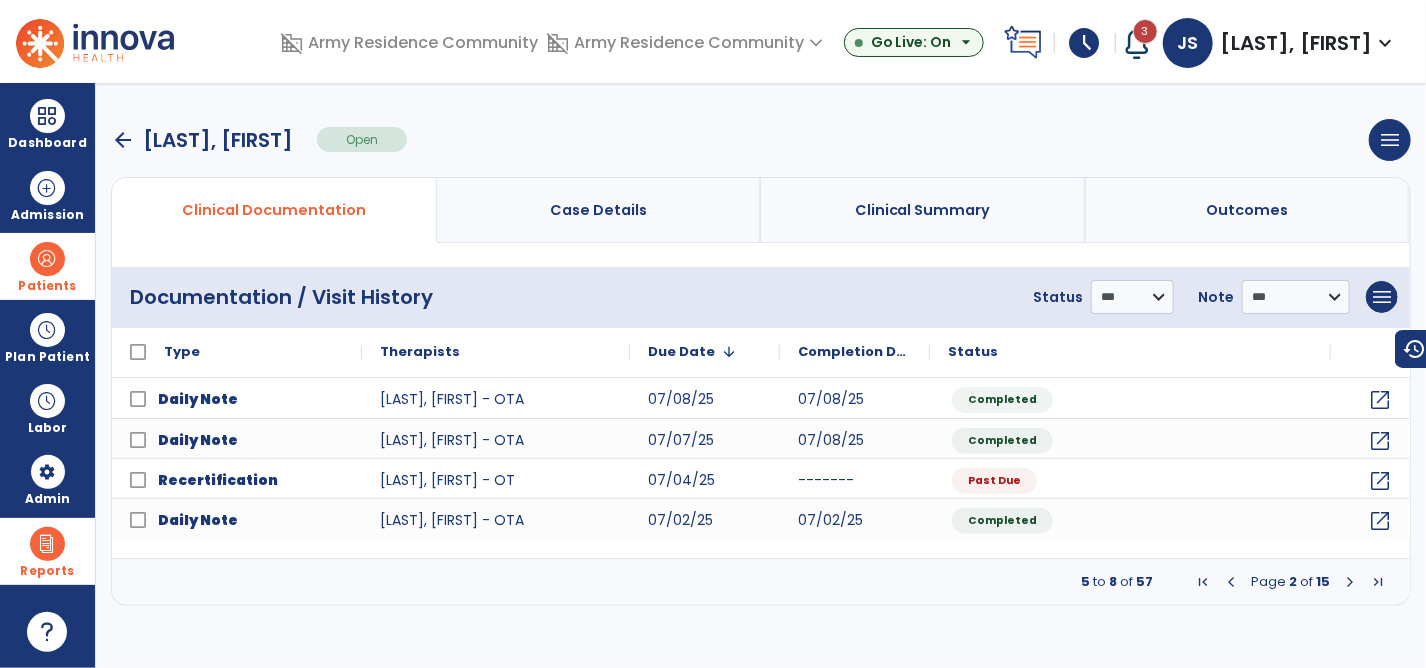 click at bounding box center [1231, 582] 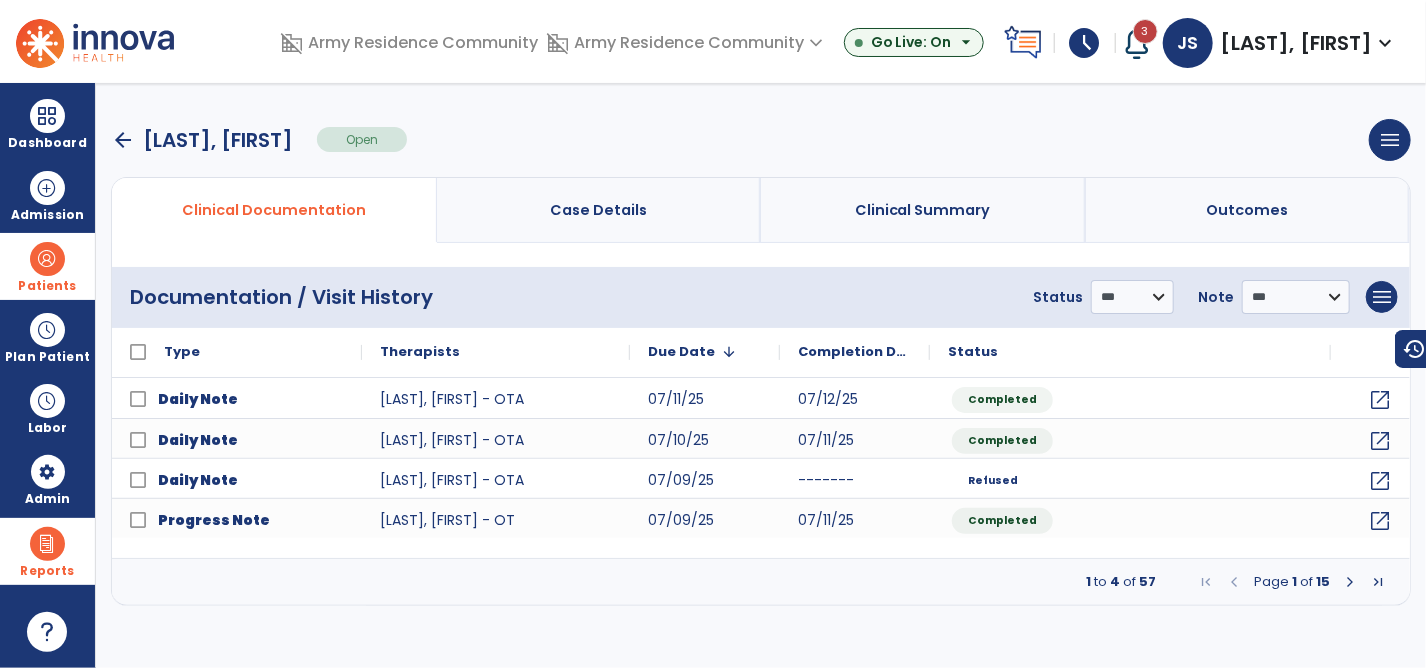 click at bounding box center [1234, 582] 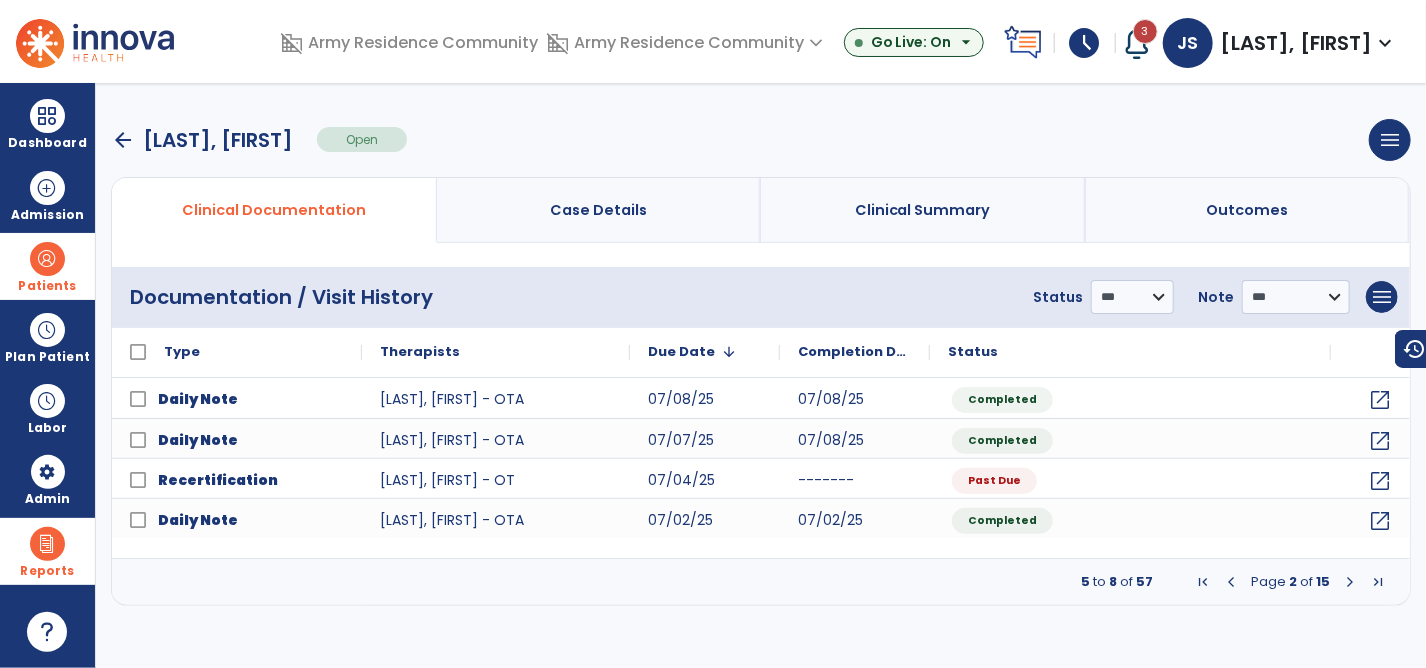 click at bounding box center [1350, 582] 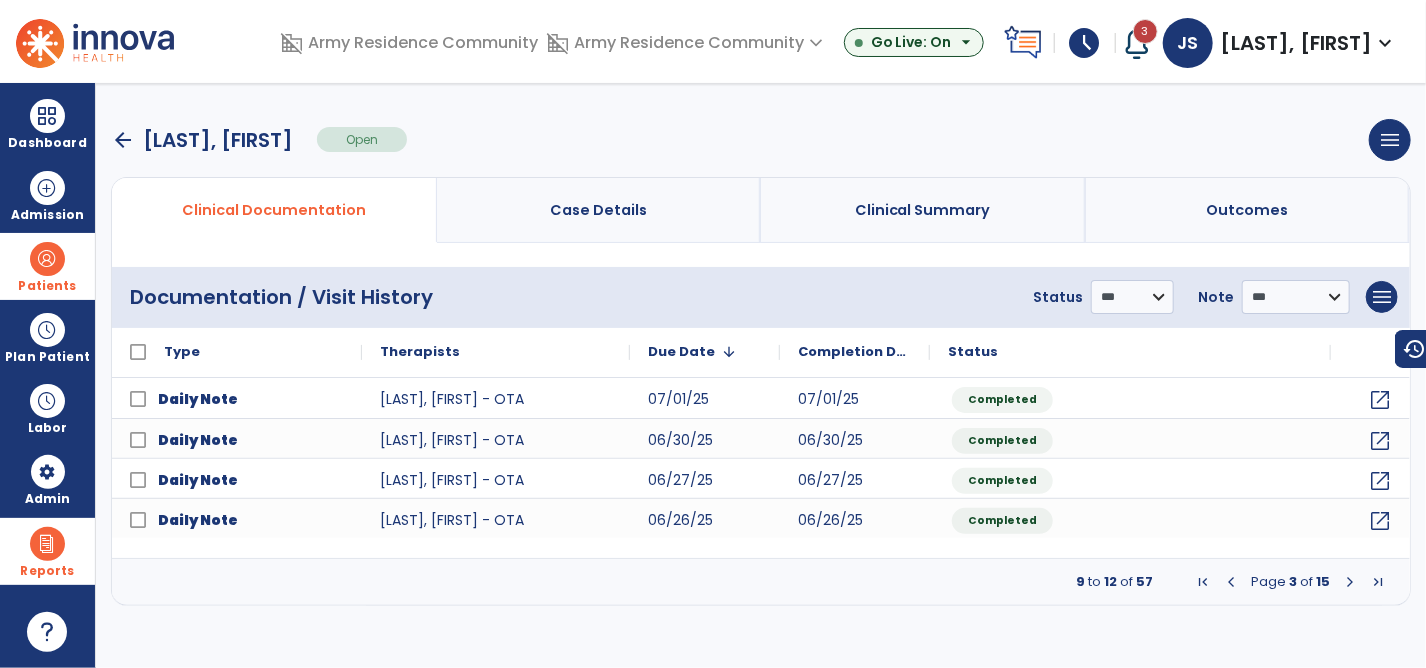 click at bounding box center (1231, 582) 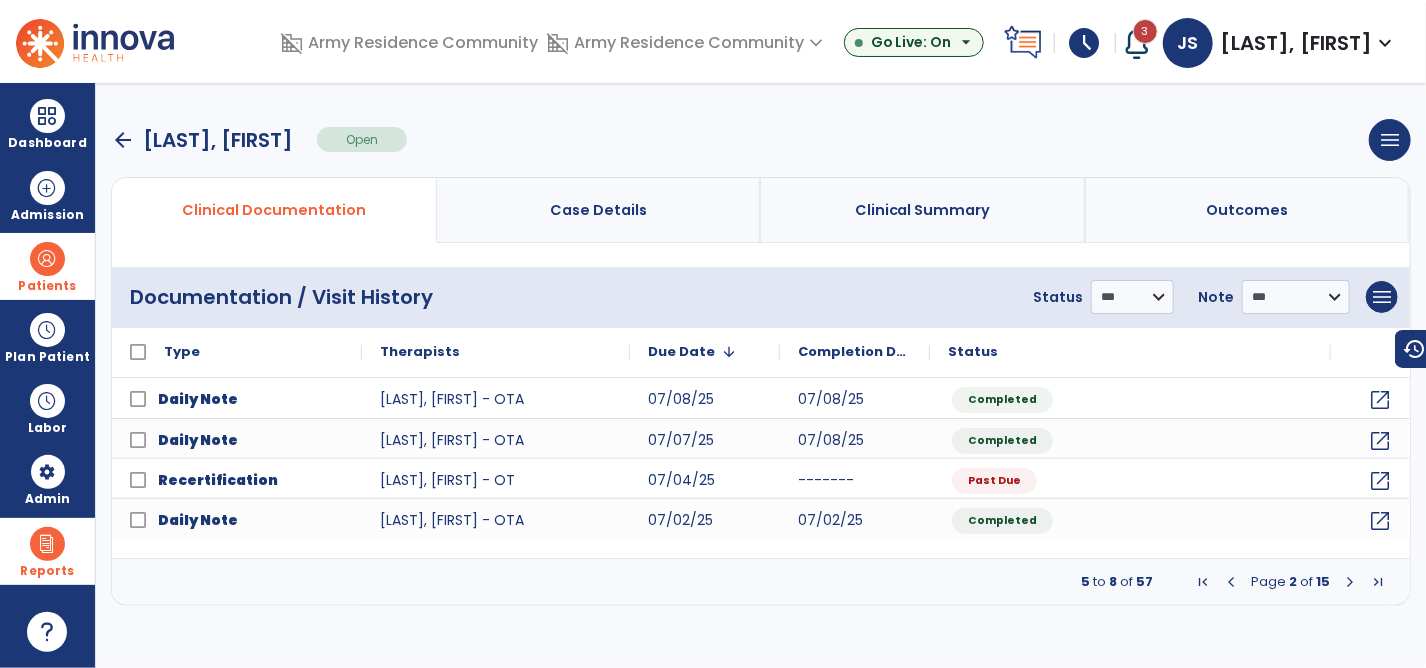 click at bounding box center (1231, 582) 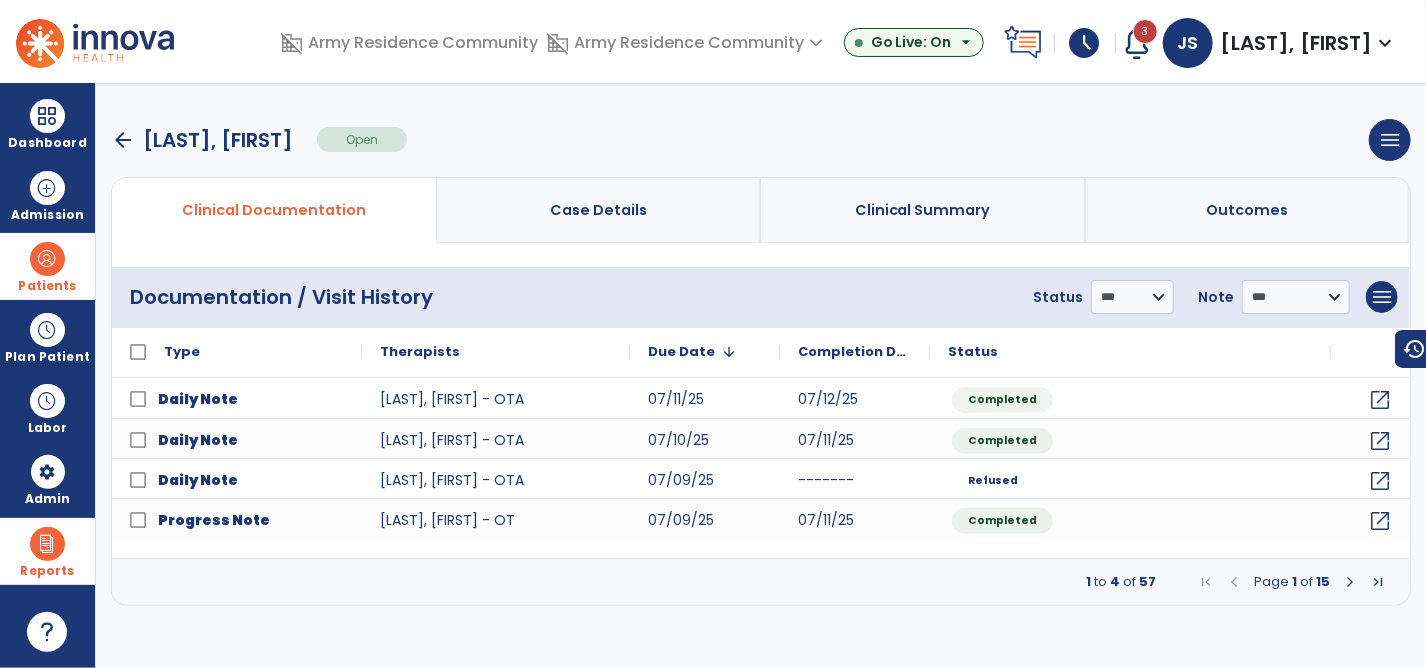 click at bounding box center (1350, 582) 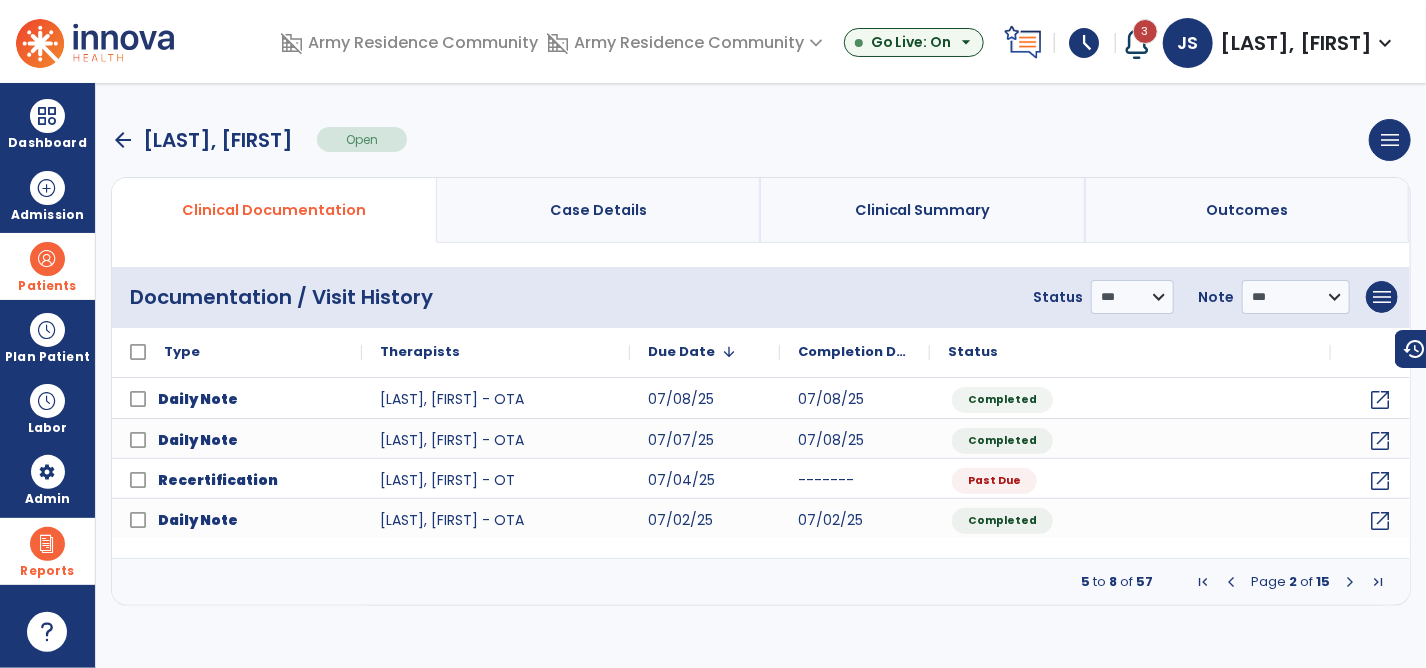 click on "arrow_back   Garber, Mariel   Open" at bounding box center (259, 139) 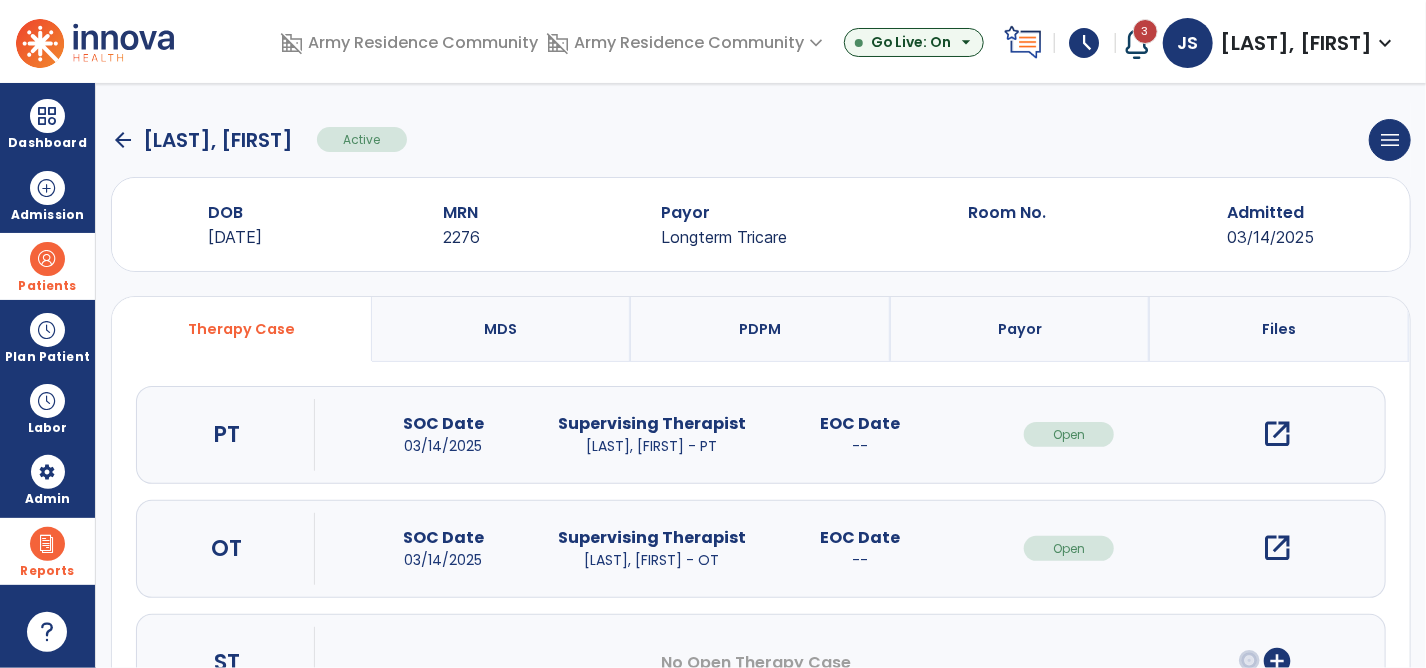 click on "arrow_back" 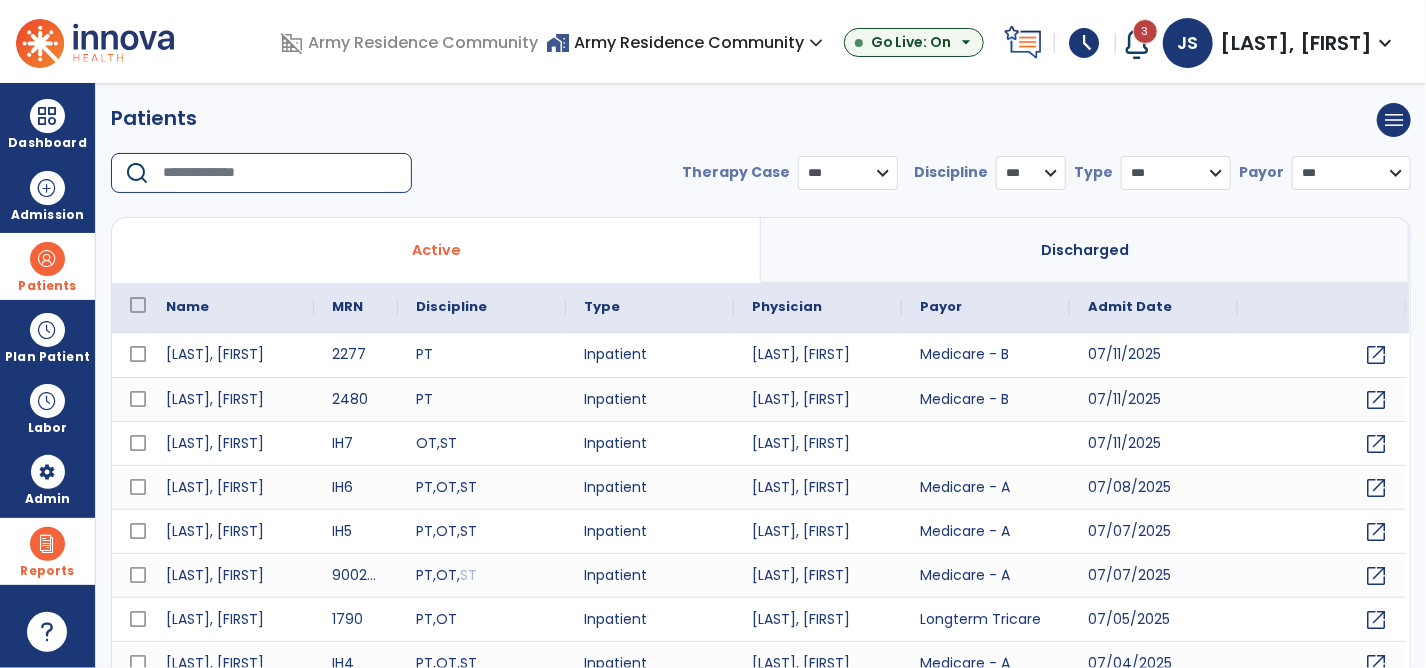 click at bounding box center (280, 173) 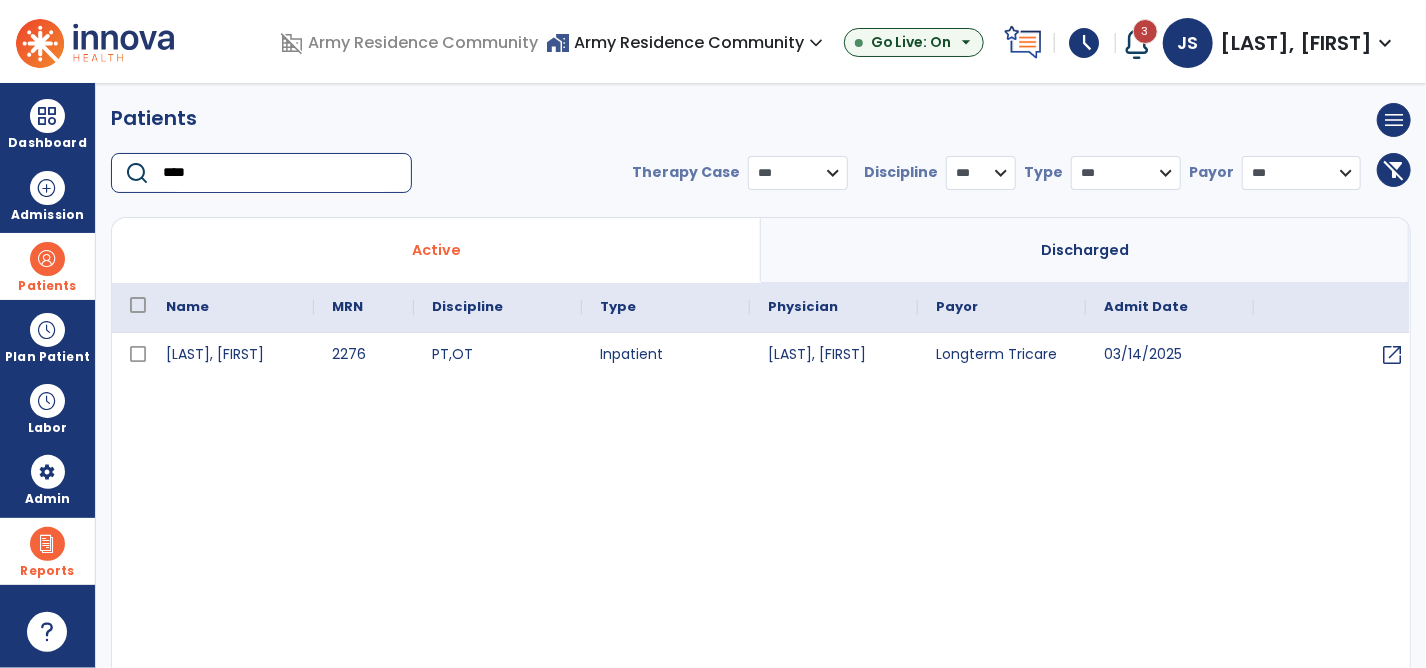 type on "****" 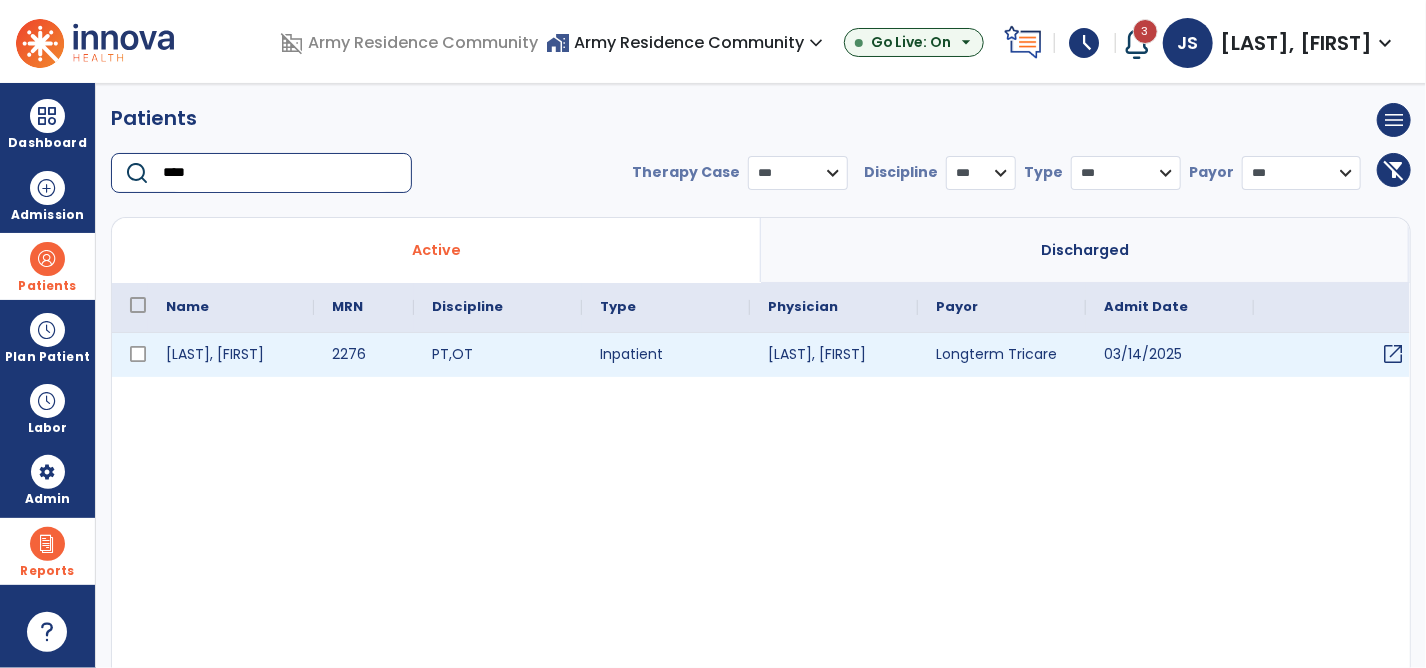 click on "open_in_new" at bounding box center [1393, 354] 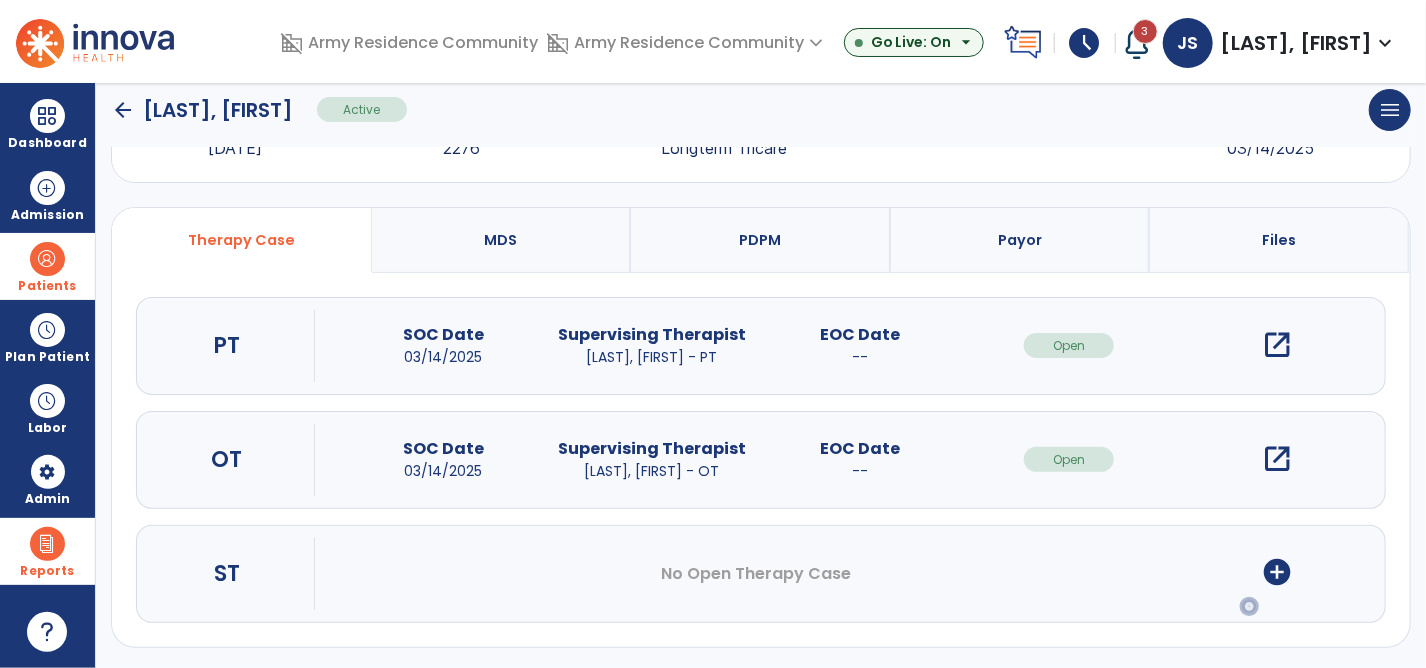 scroll, scrollTop: 0, scrollLeft: 0, axis: both 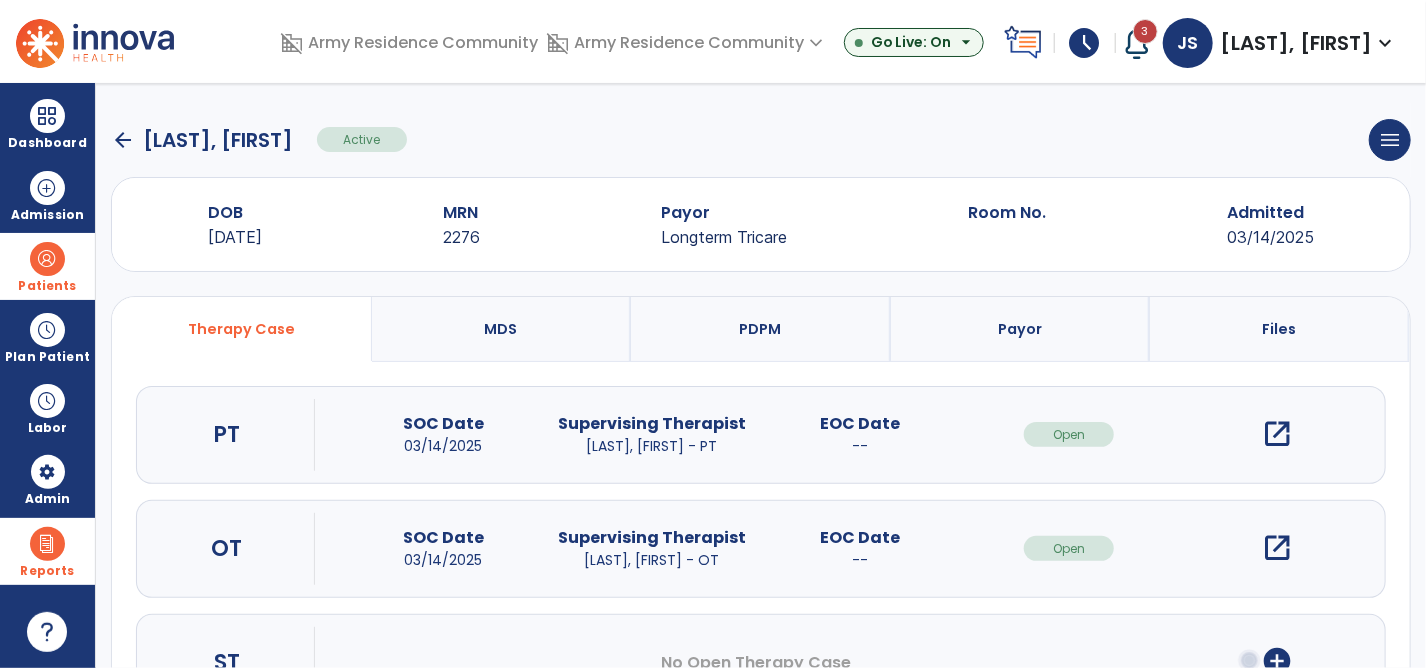 click at bounding box center (47, 544) 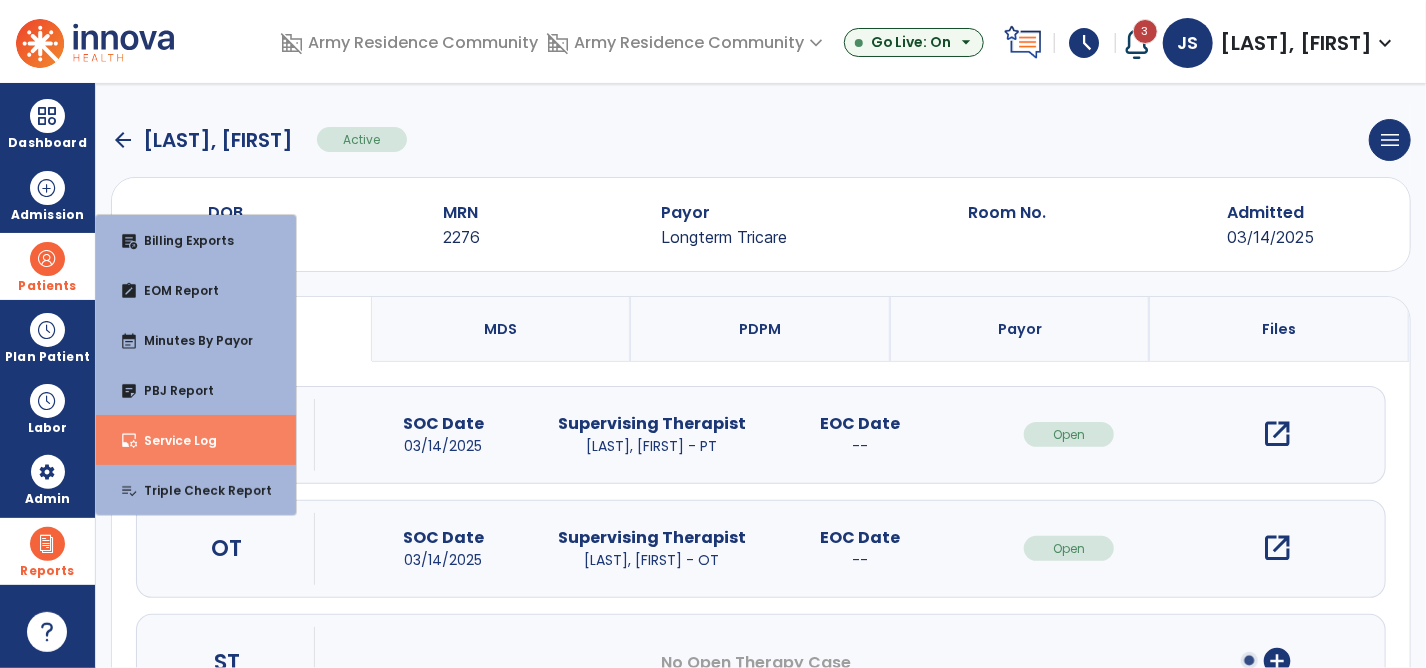 click on "inbox_customize  Service Log" at bounding box center (196, 440) 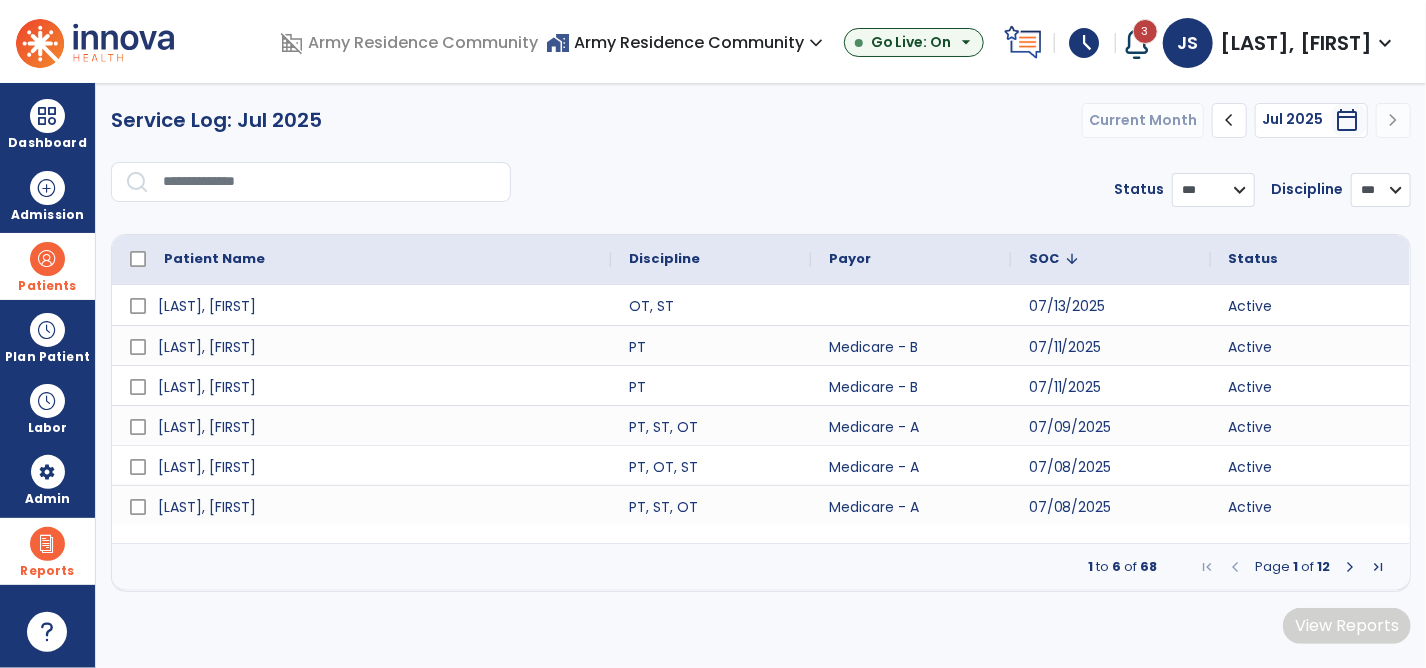 click on "chevron_left" at bounding box center (1230, 120) 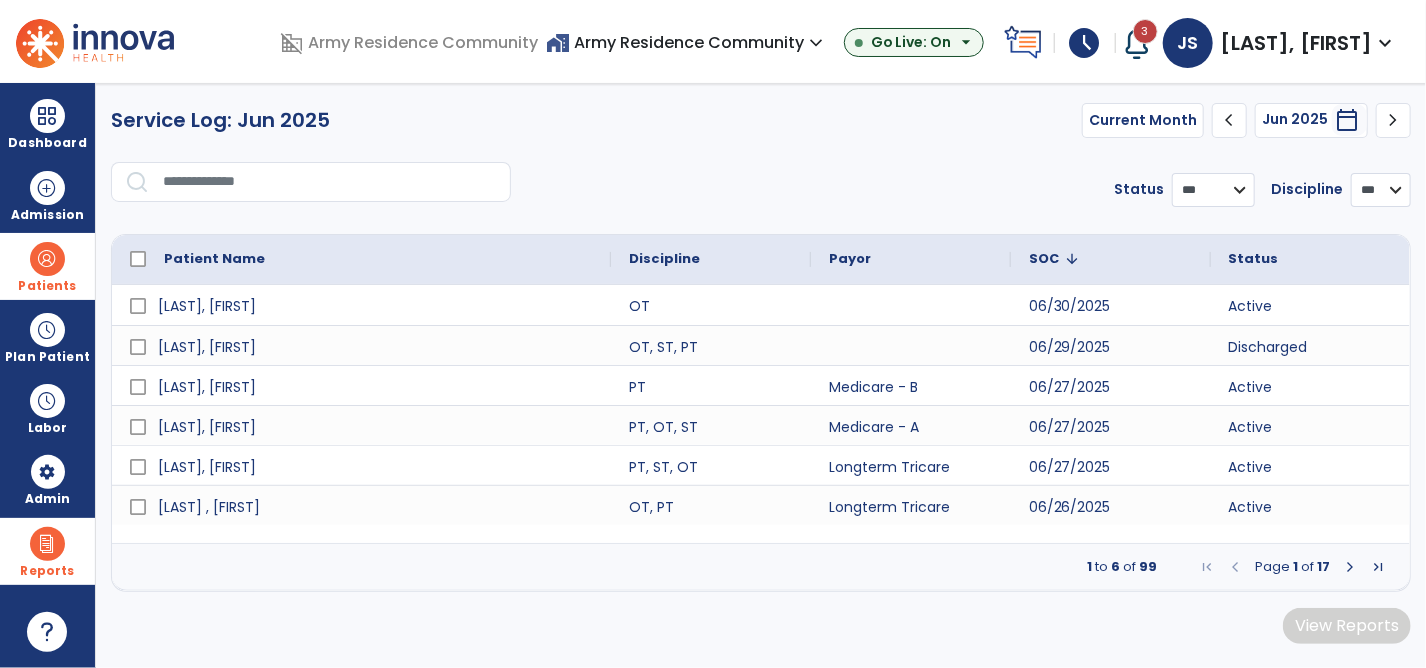 click at bounding box center [1378, 567] 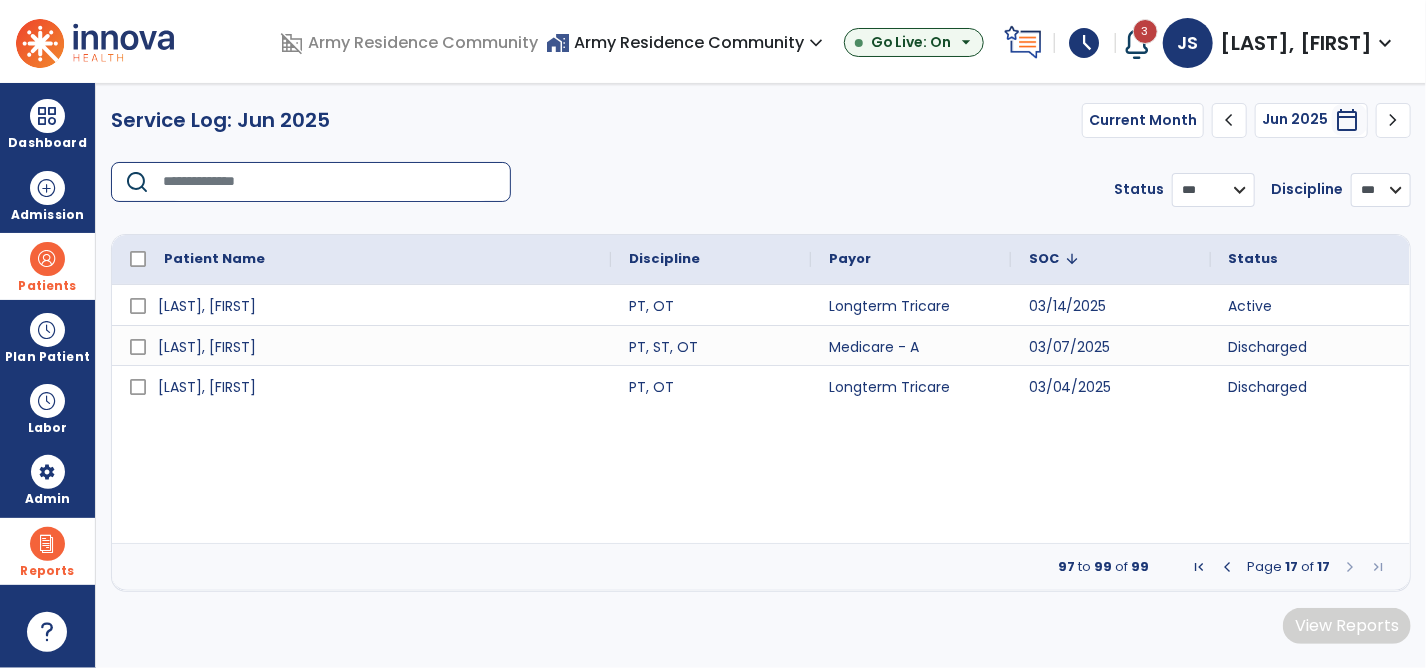 click at bounding box center [330, 182] 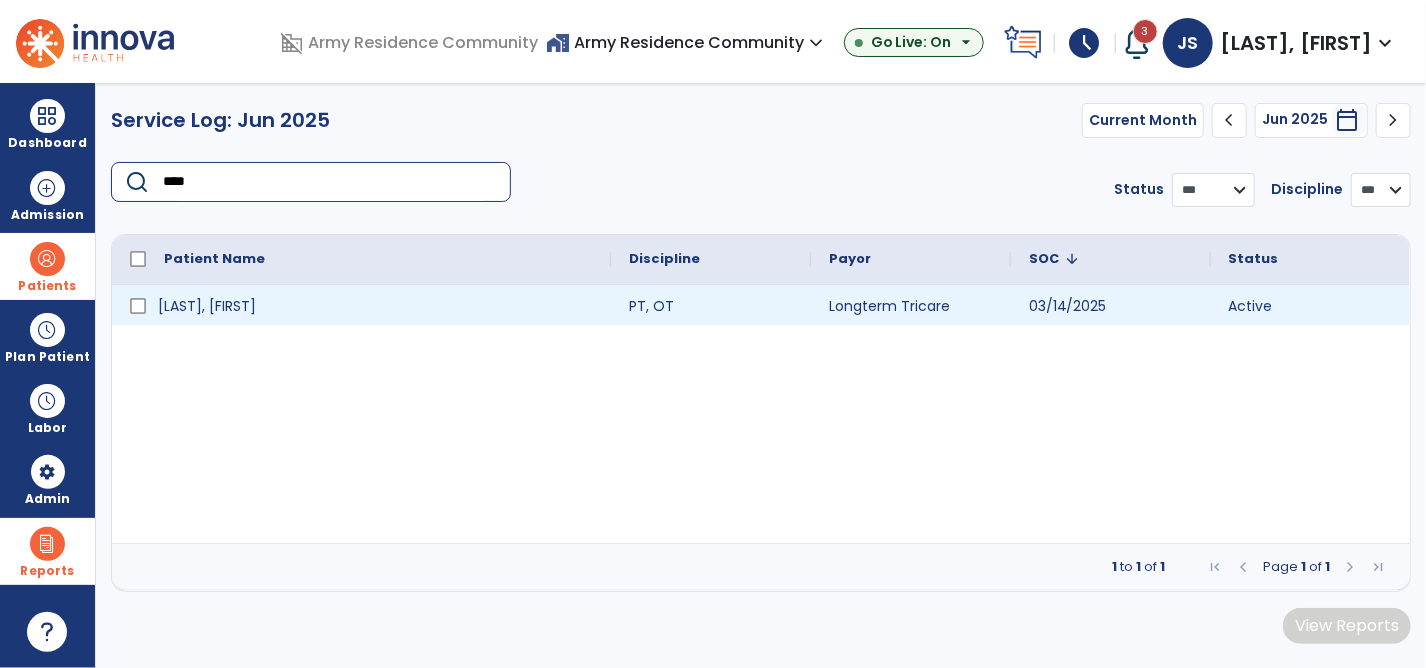 type on "****" 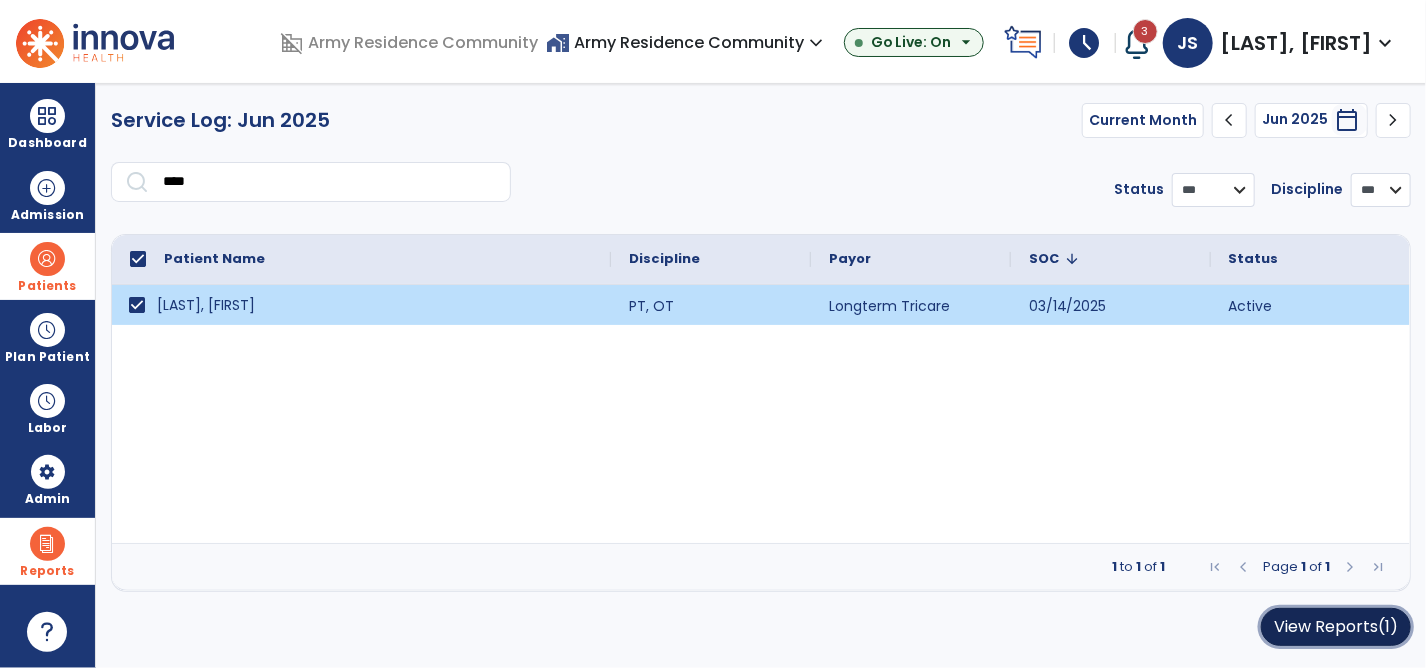 click on "View Reports   (1)" 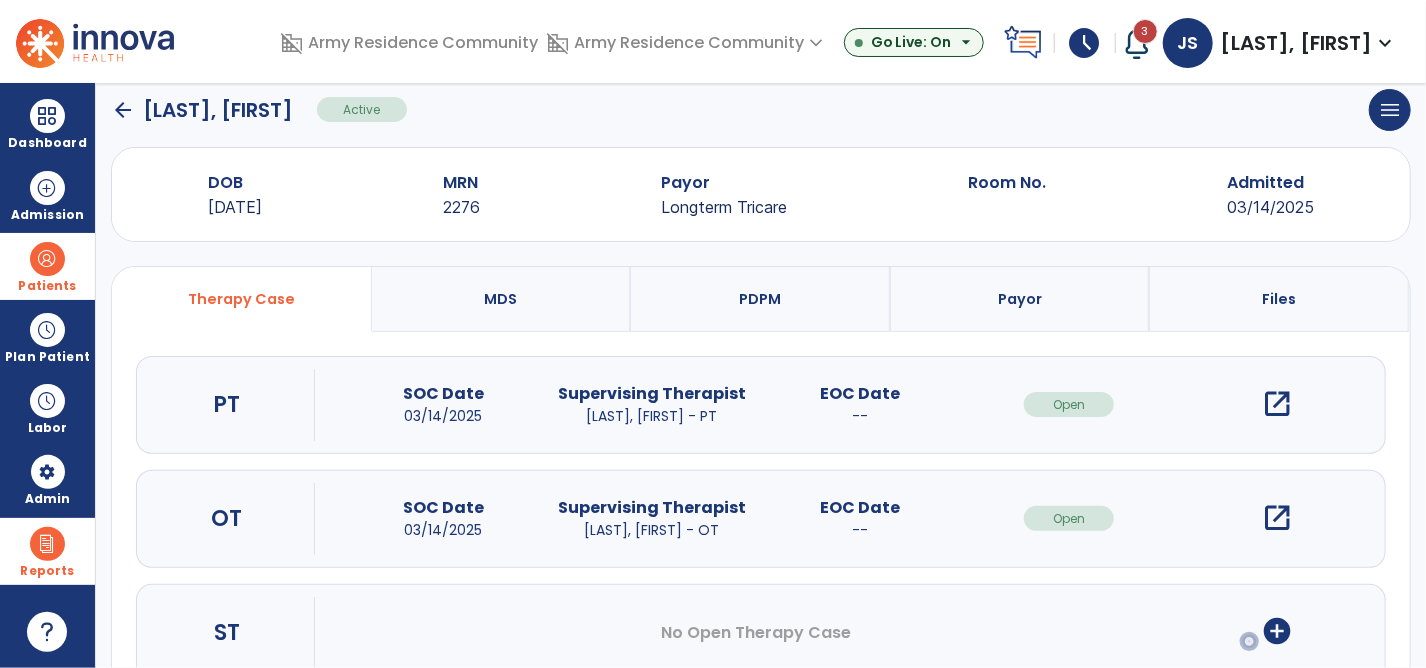 scroll, scrollTop: 0, scrollLeft: 0, axis: both 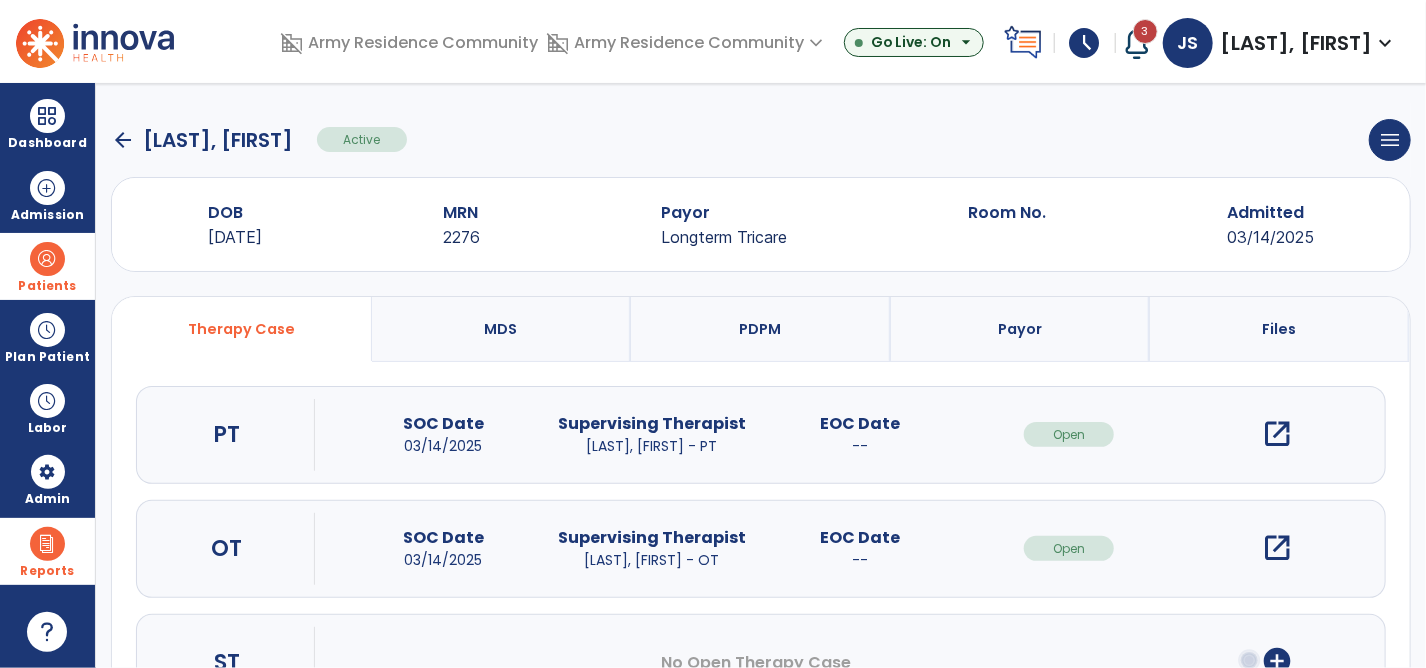 click at bounding box center (47, 544) 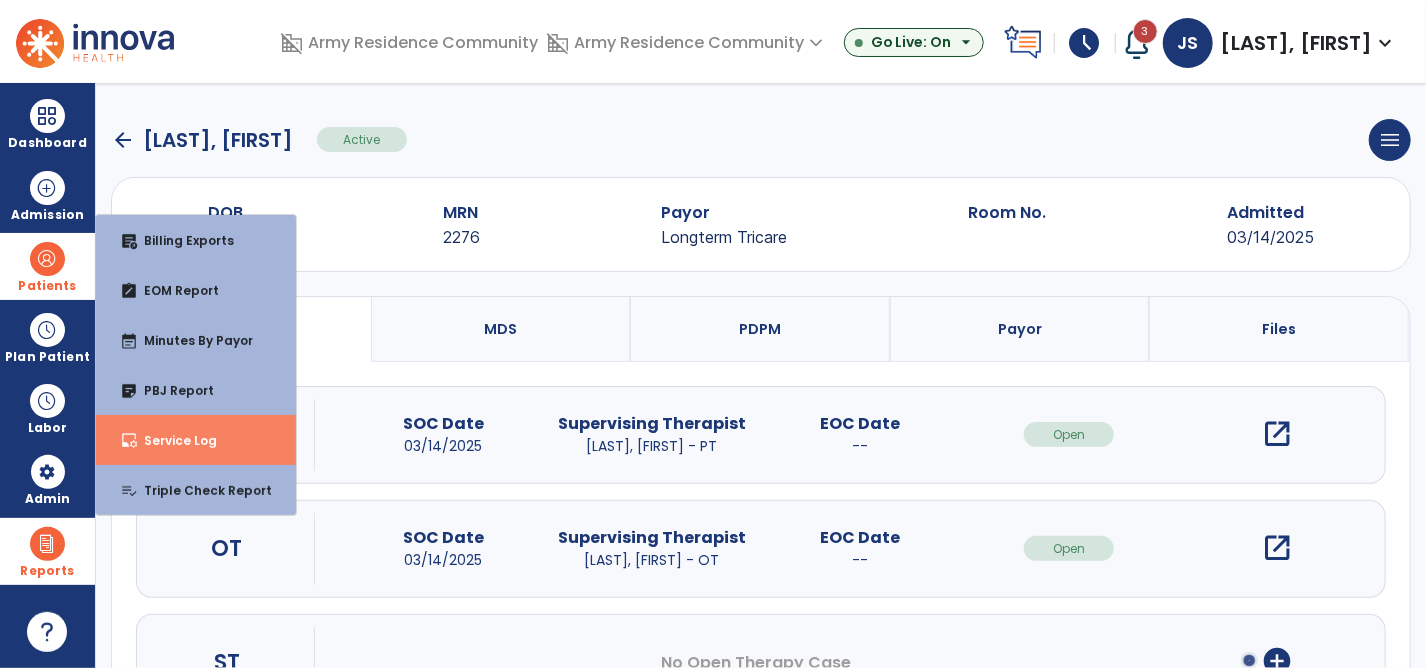 click on "Service Log" at bounding box center [172, 440] 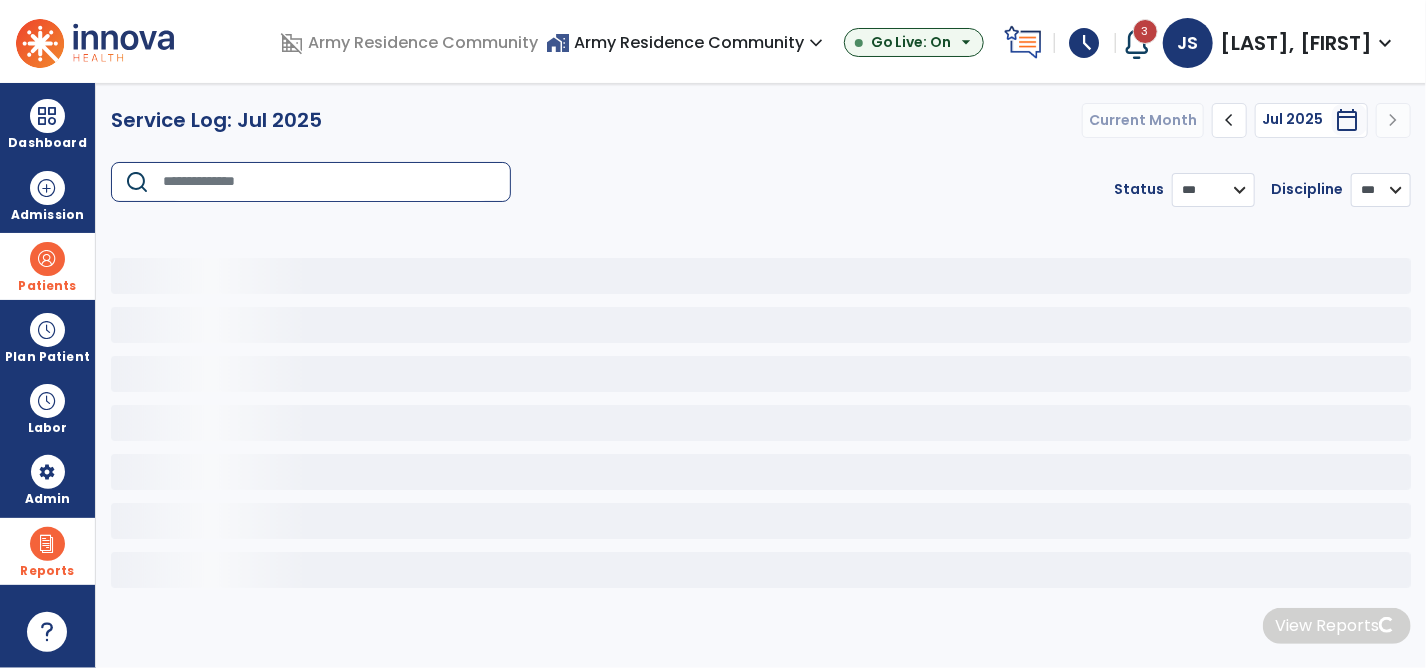click at bounding box center (330, 182) 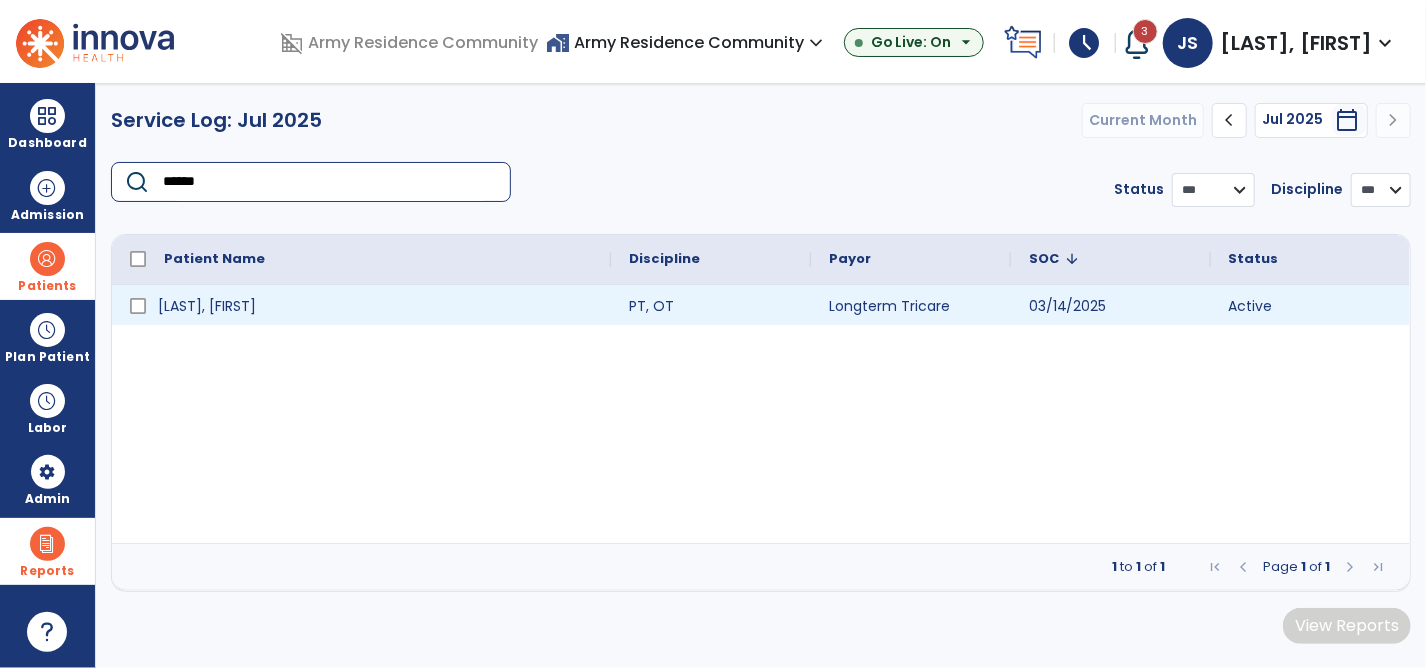 type on "******" 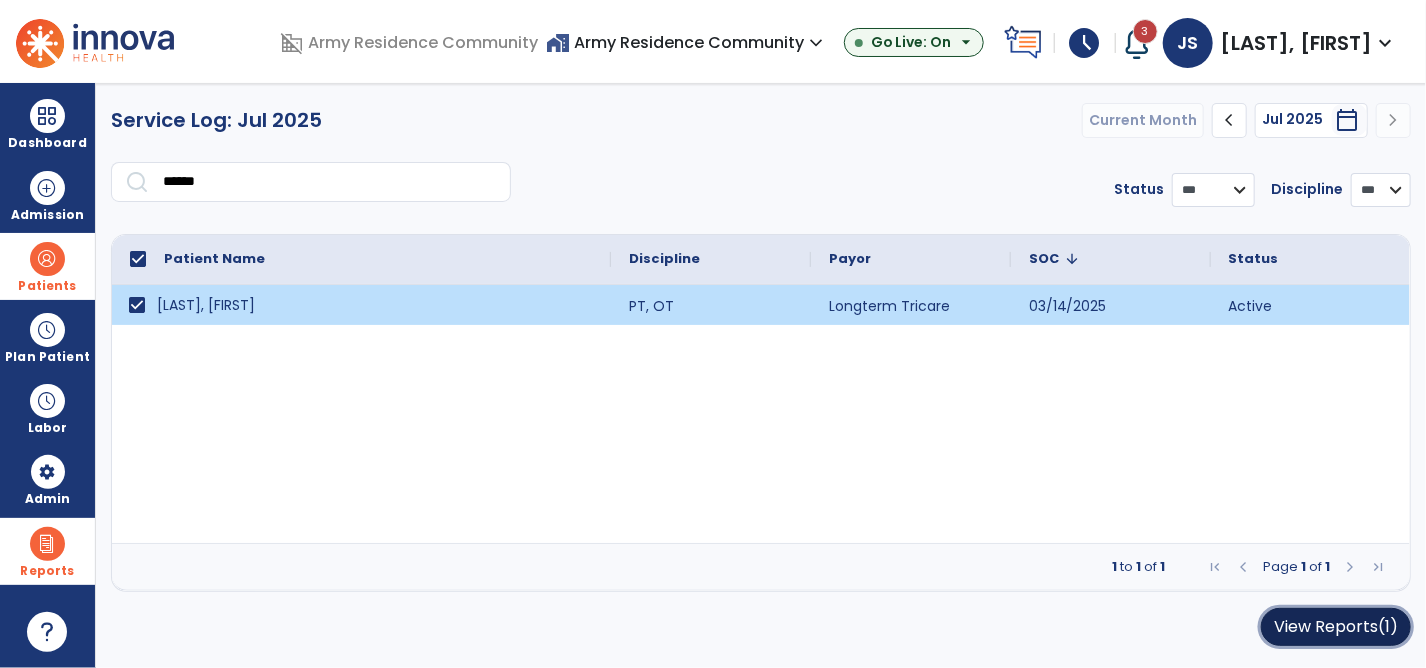 click on "View Reports   (1)" 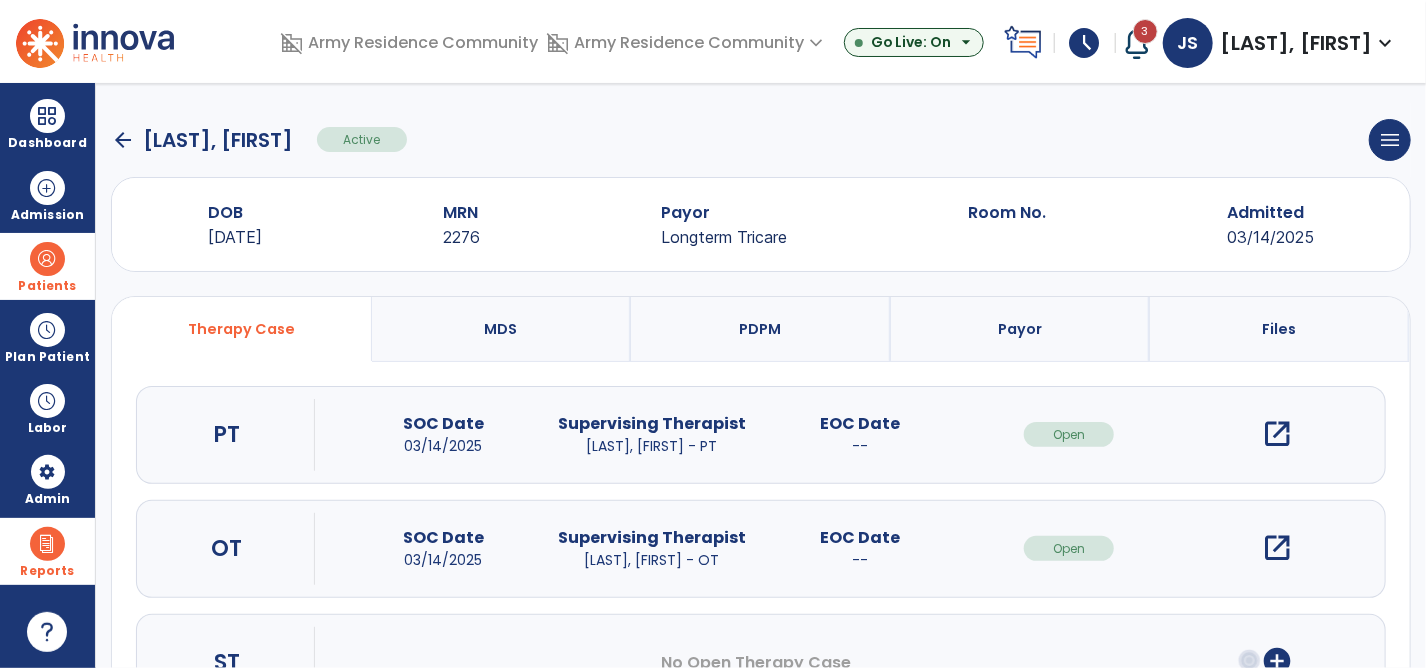click on "open_in_new" at bounding box center (1278, 434) 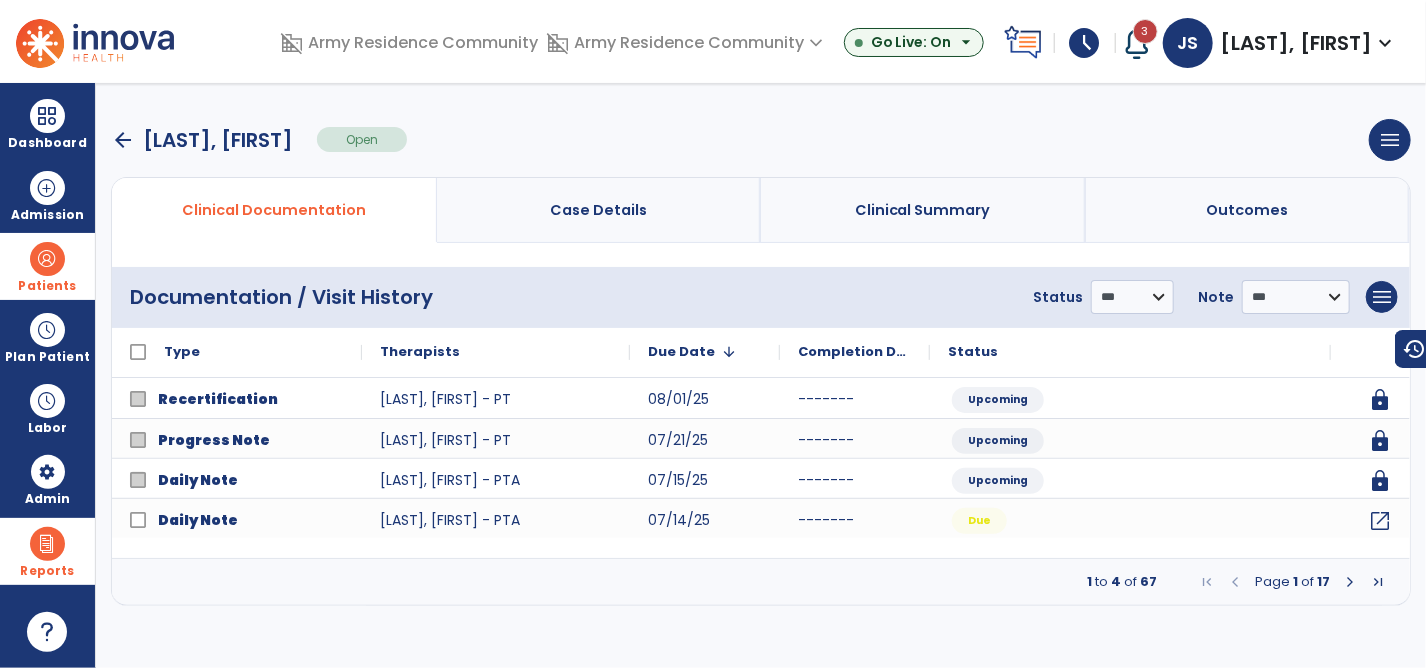 click at bounding box center [1350, 582] 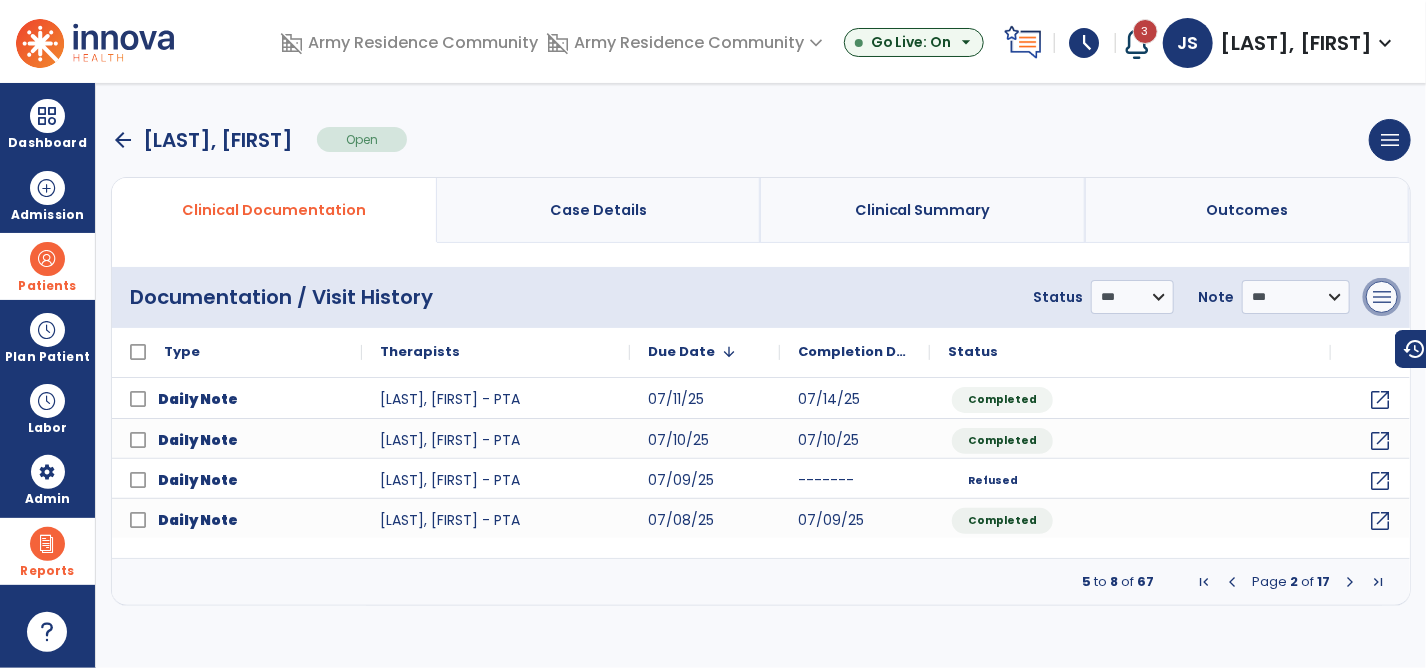 click on "menu" at bounding box center (1382, 297) 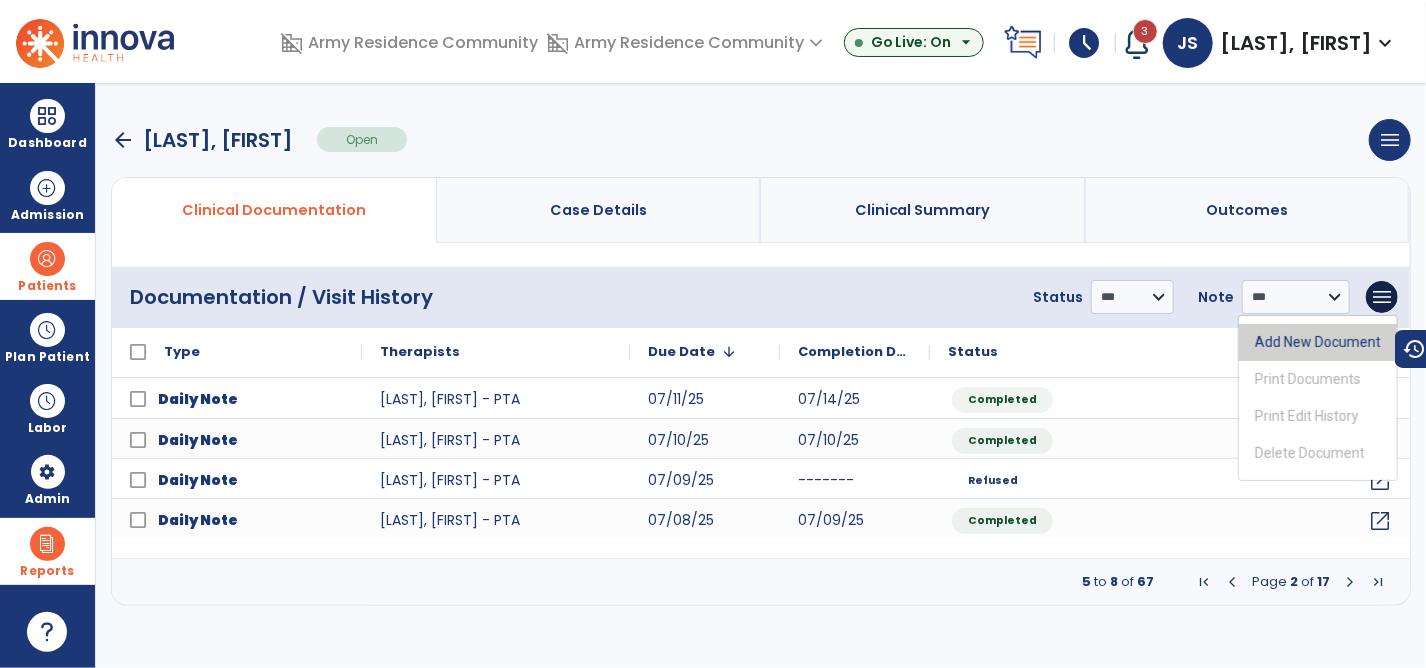 click on "Add New Document" at bounding box center (1318, 342) 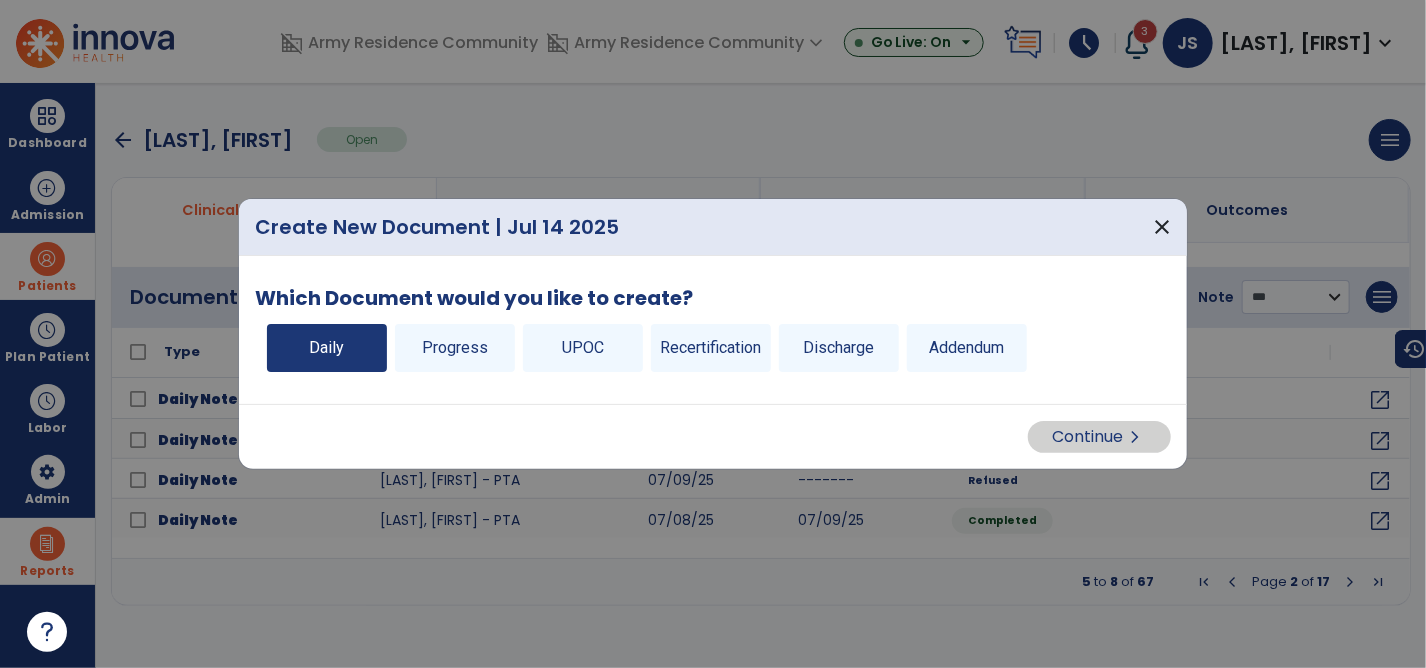 click on "Daily" at bounding box center [327, 348] 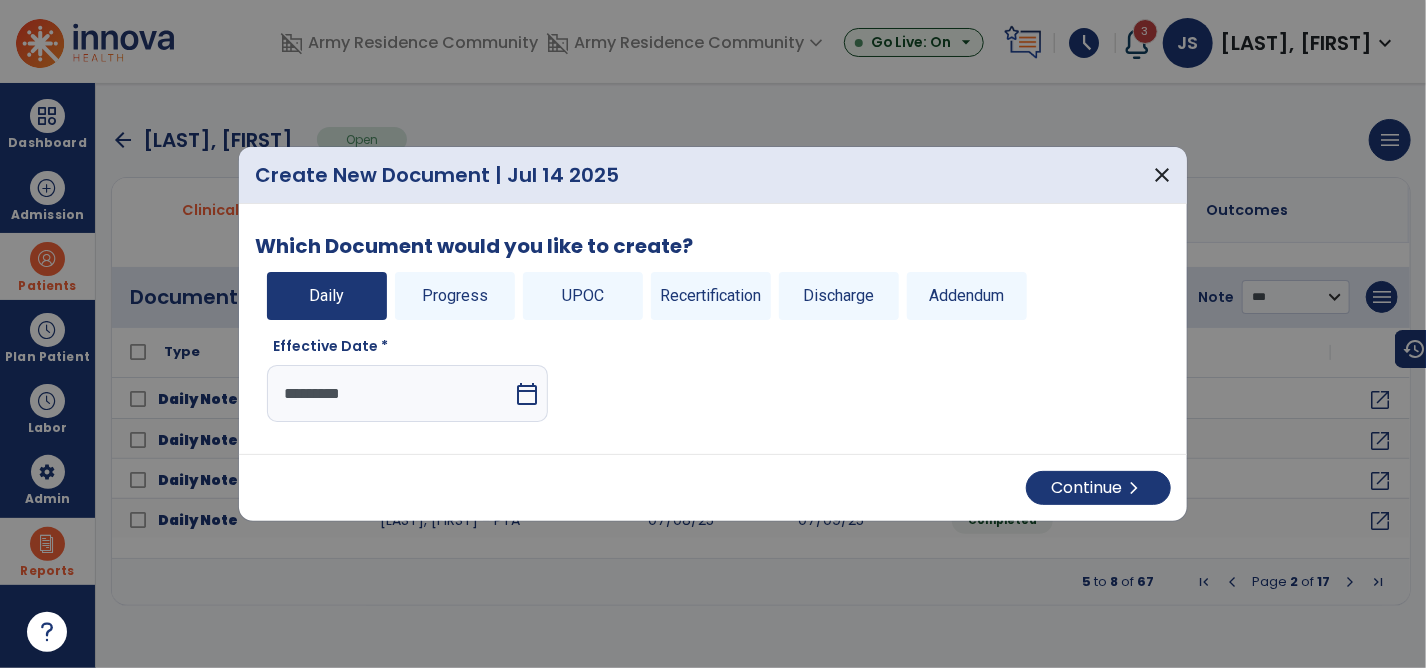 click on "calendar_today" at bounding box center (527, 394) 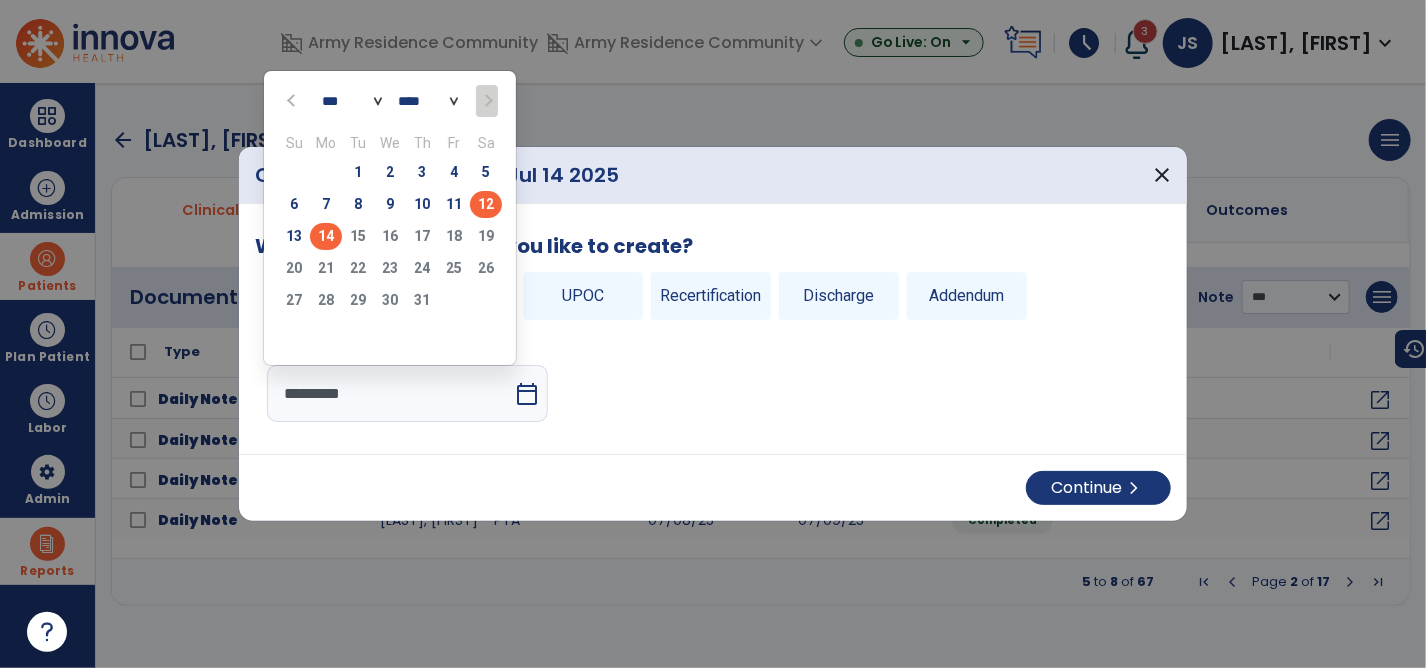 click on "12" 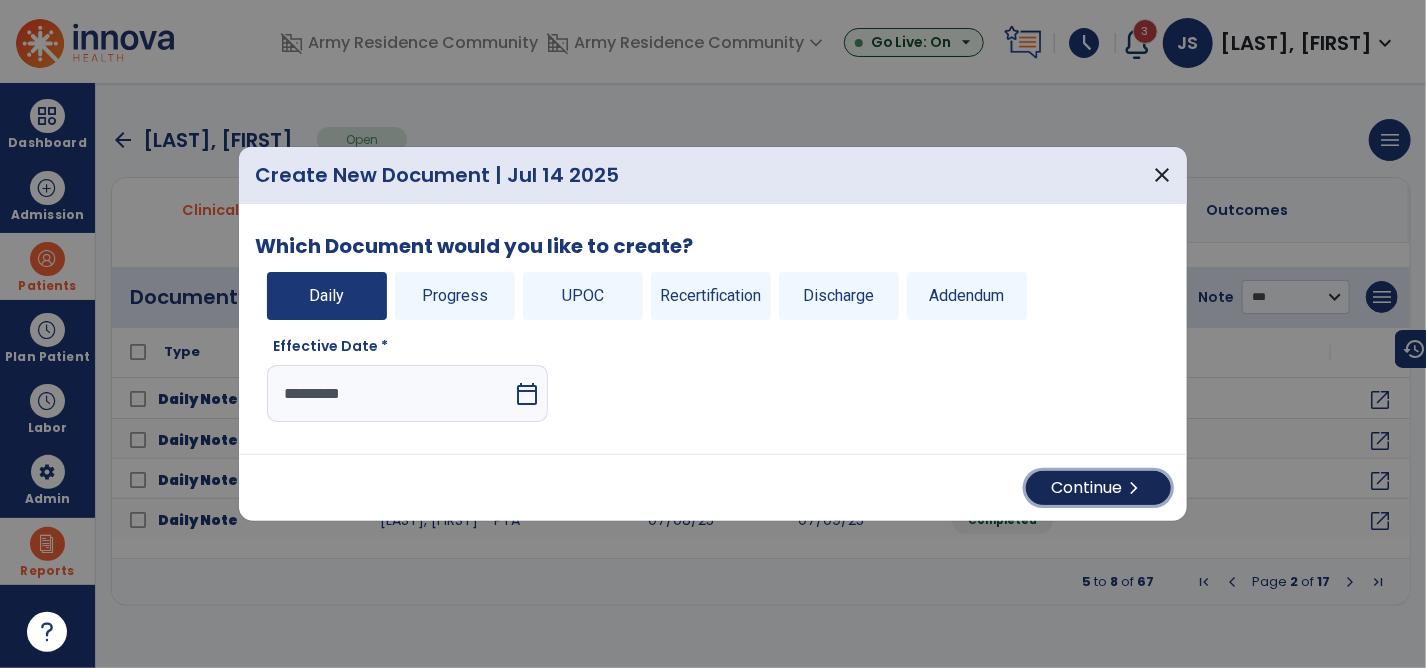 click on "Continue   chevron_right" at bounding box center [1098, 488] 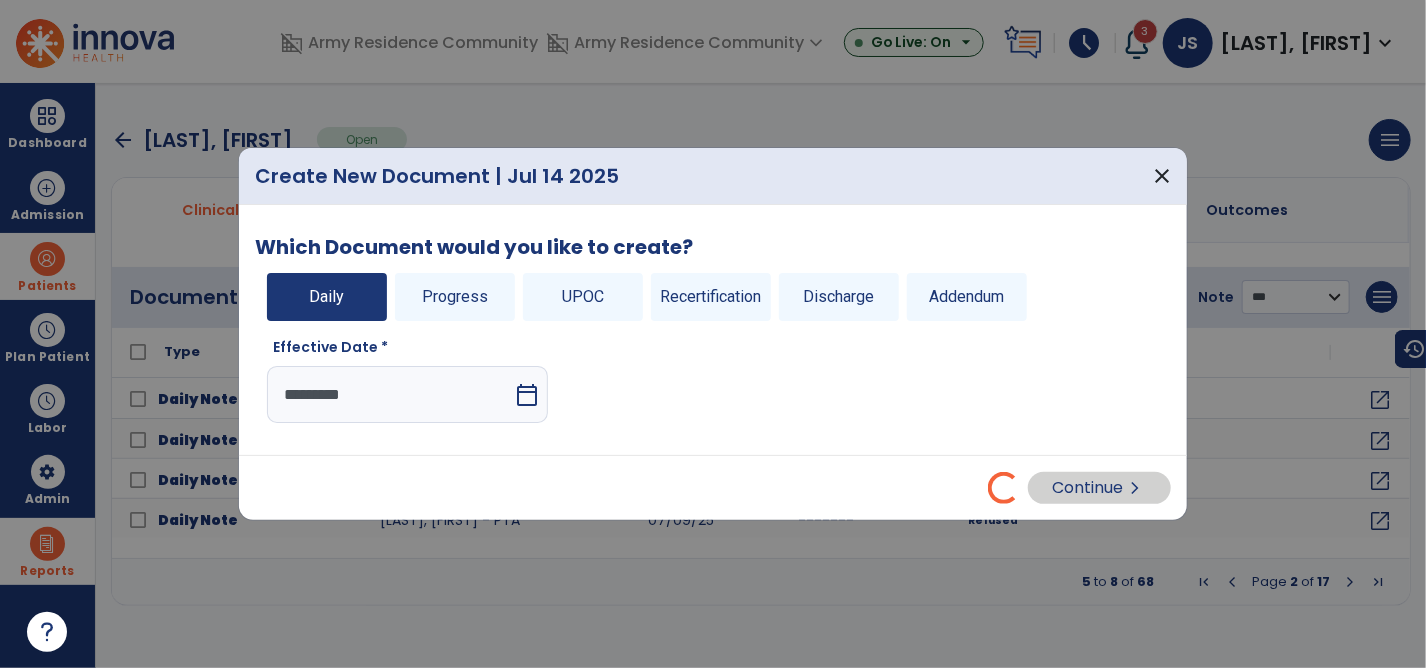 select on "*" 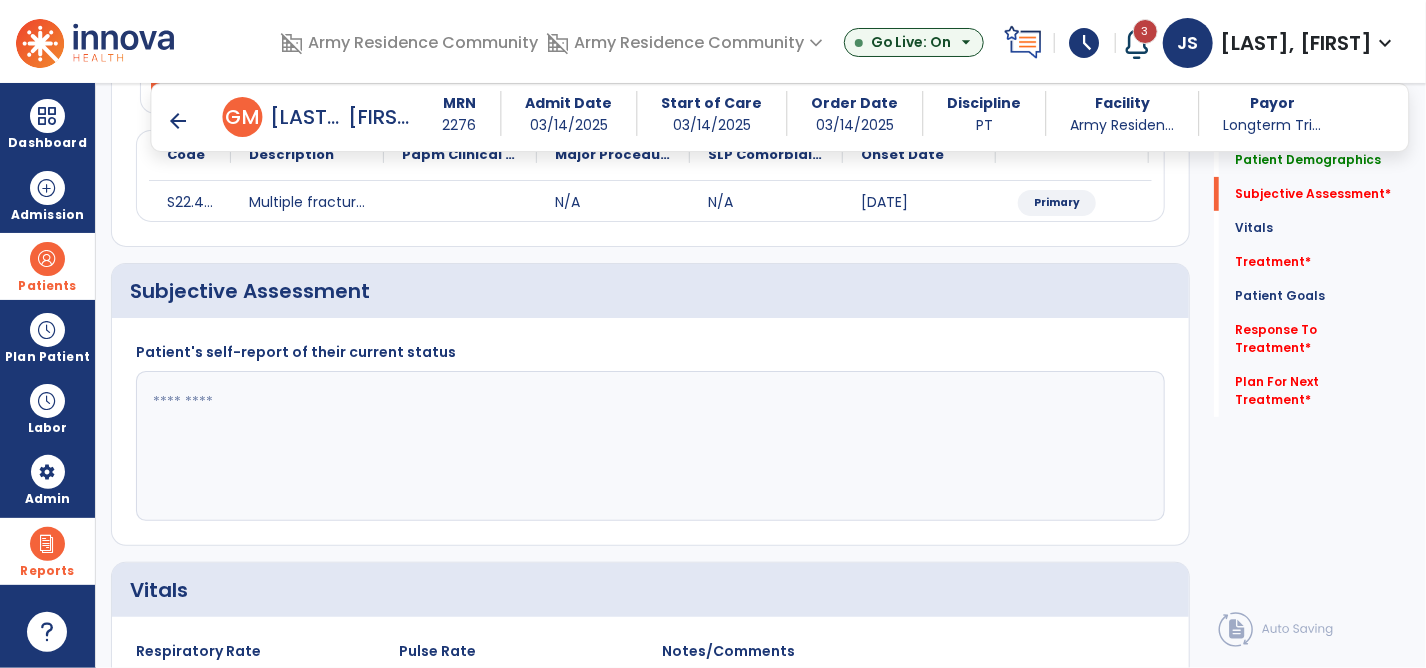 scroll, scrollTop: 300, scrollLeft: 0, axis: vertical 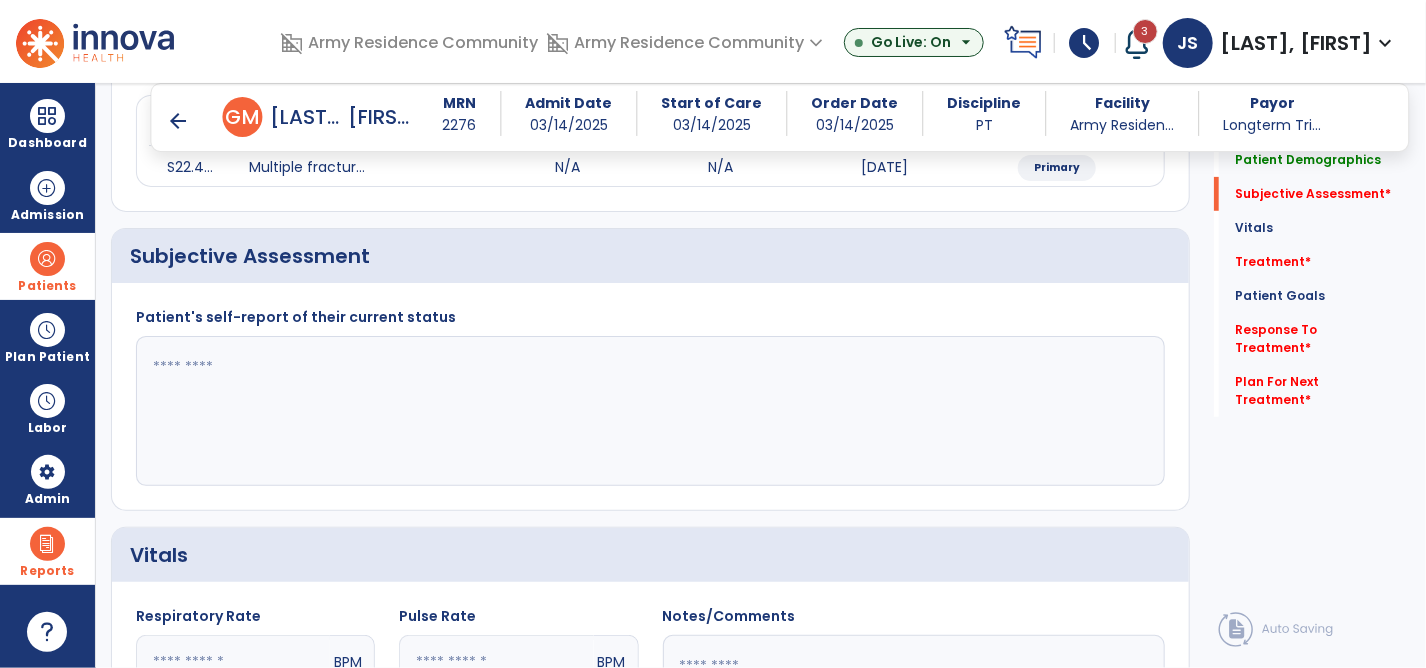 click 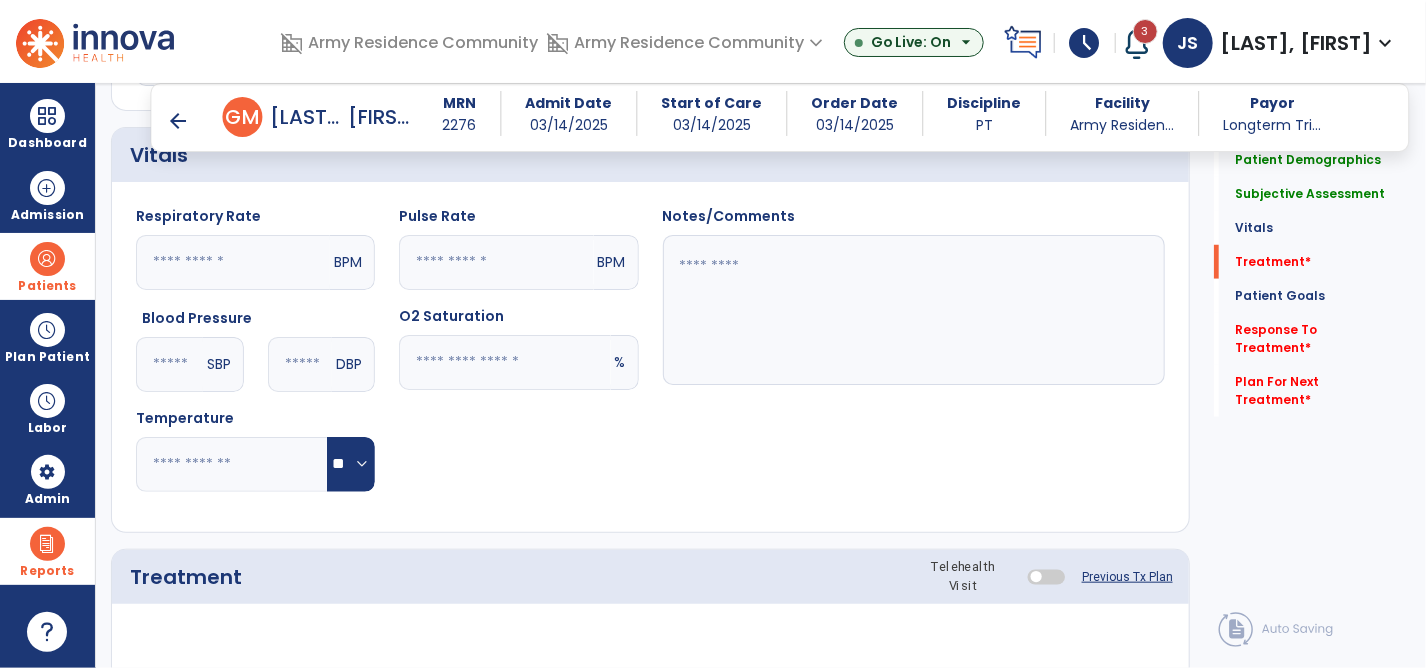 scroll, scrollTop: 1000, scrollLeft: 0, axis: vertical 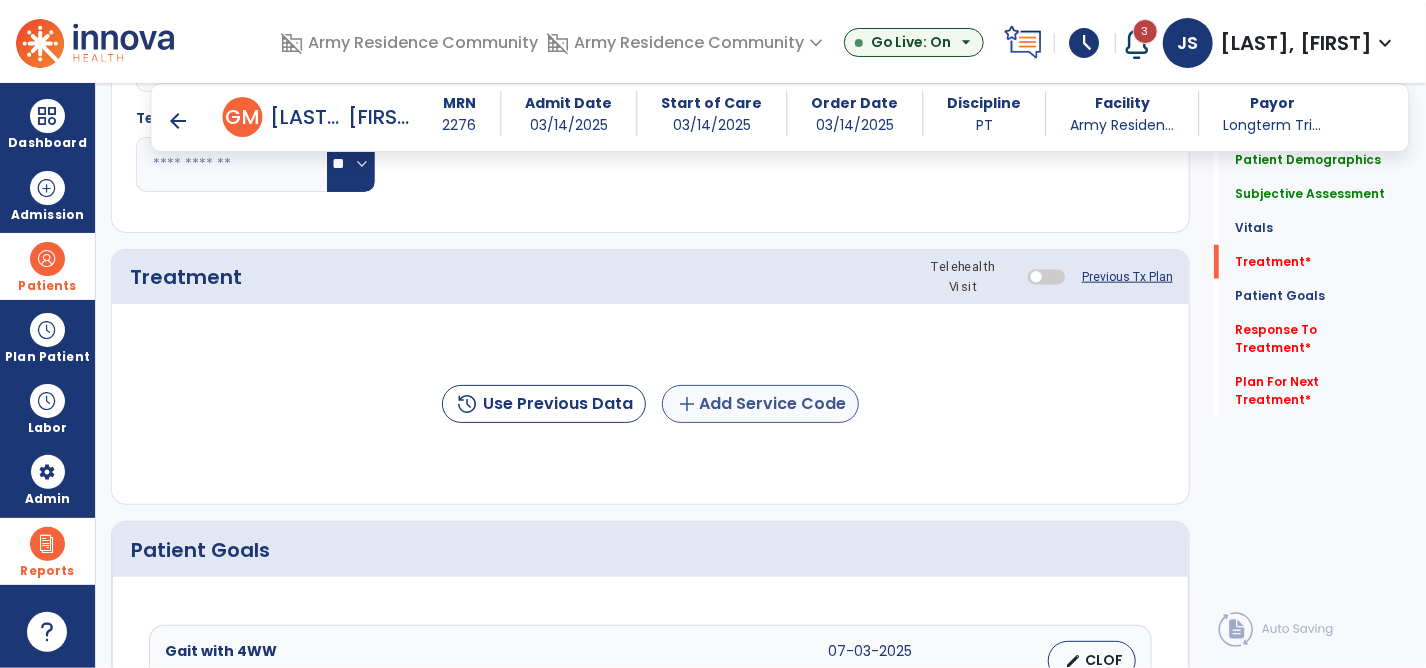 type on "**********" 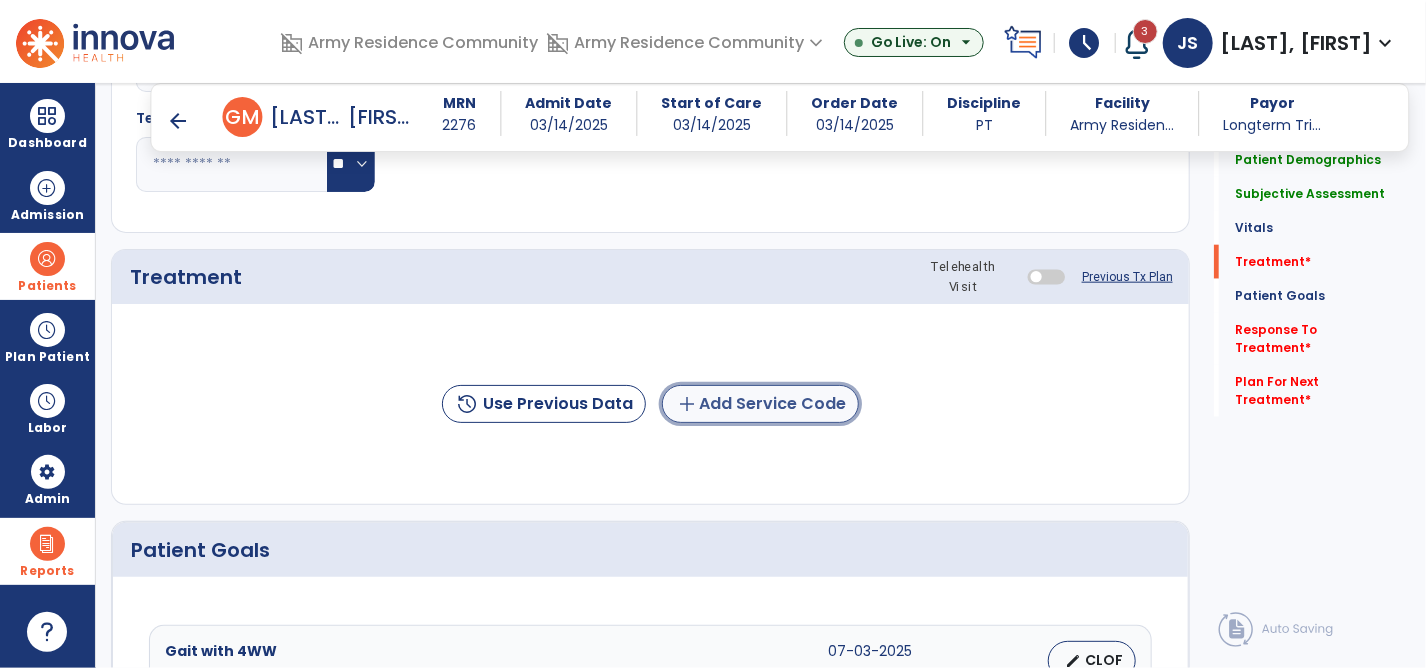 click on "add  Add Service Code" 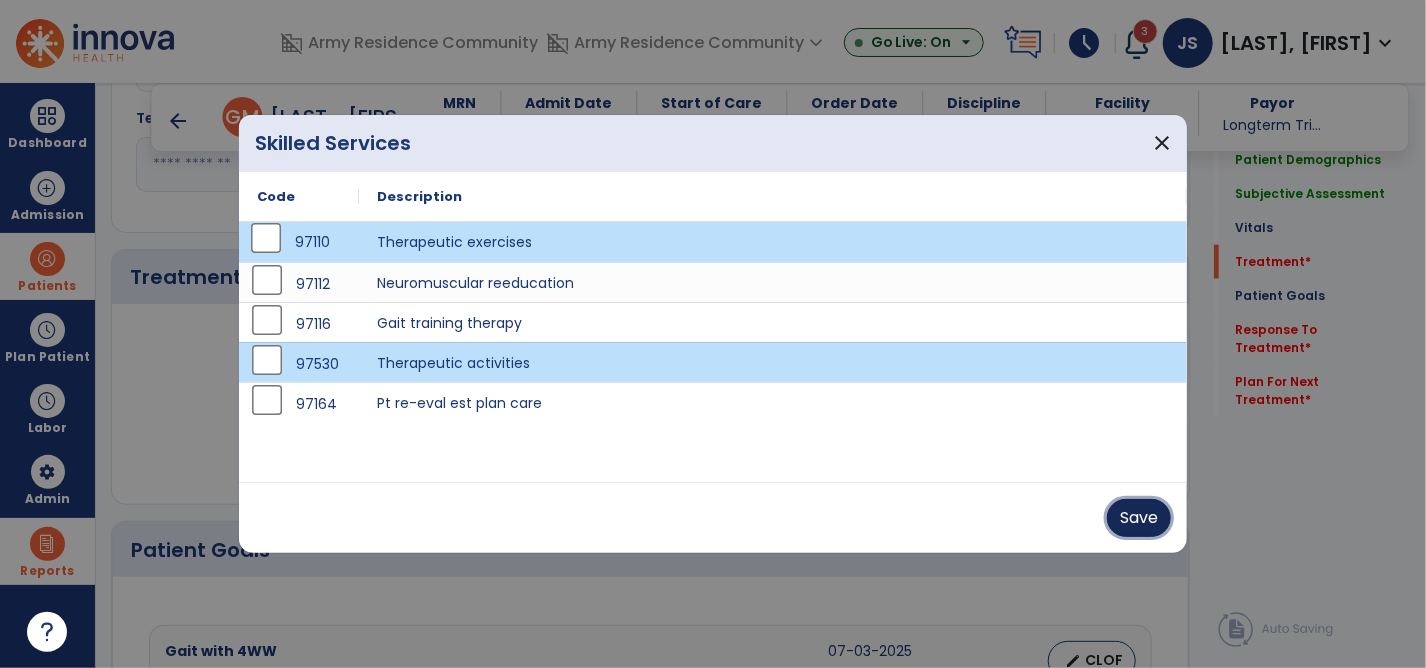 click on "Save" at bounding box center (1139, 518) 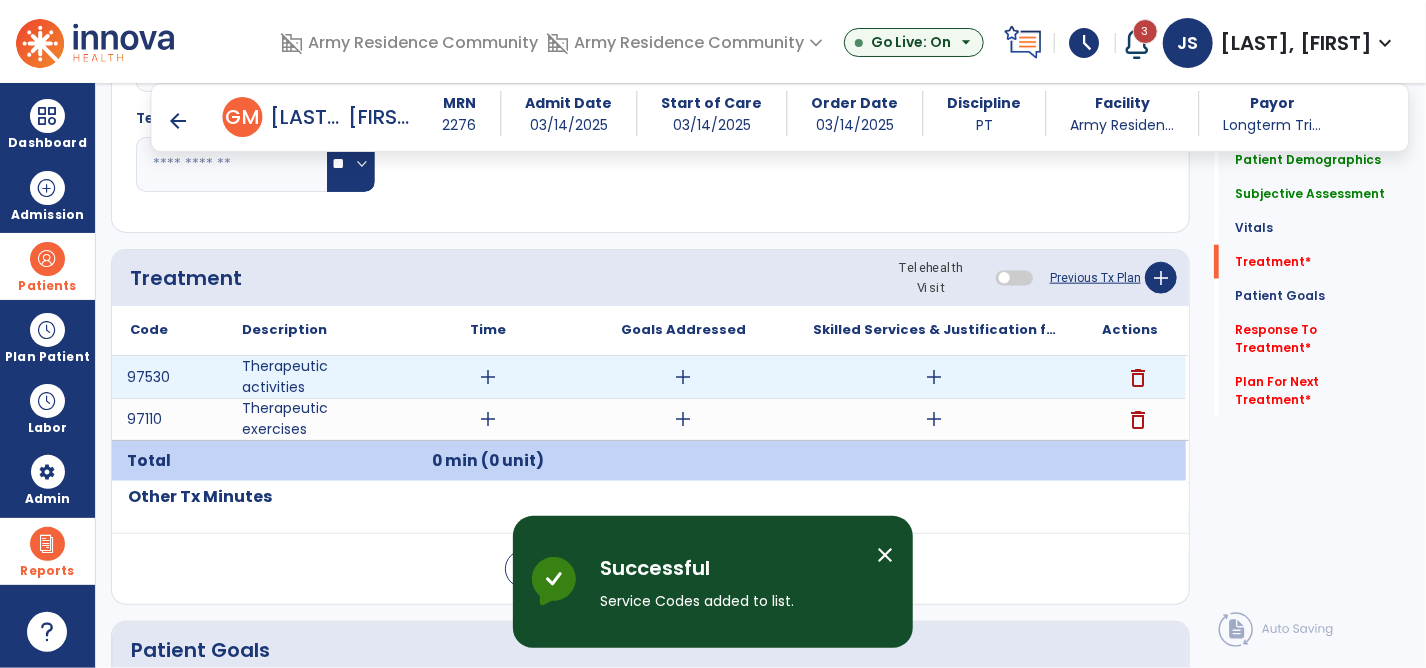 click on "add" at bounding box center (489, 377) 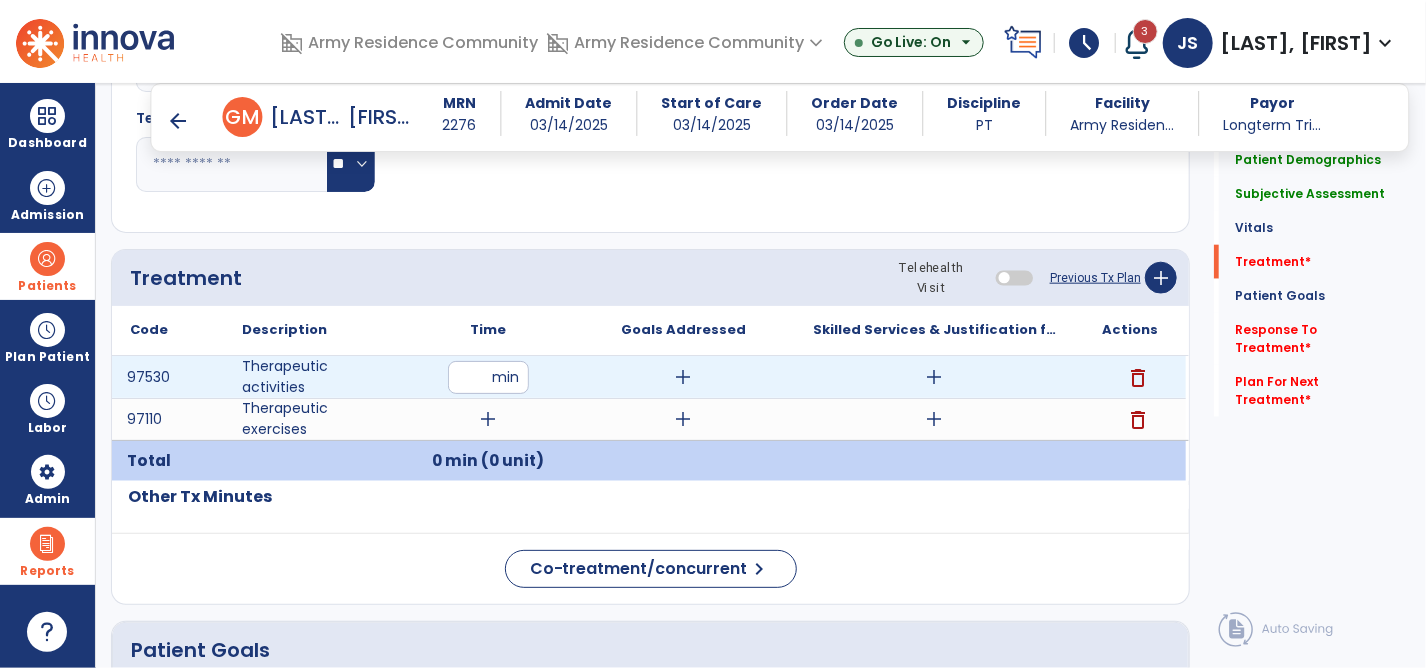 type on "**" 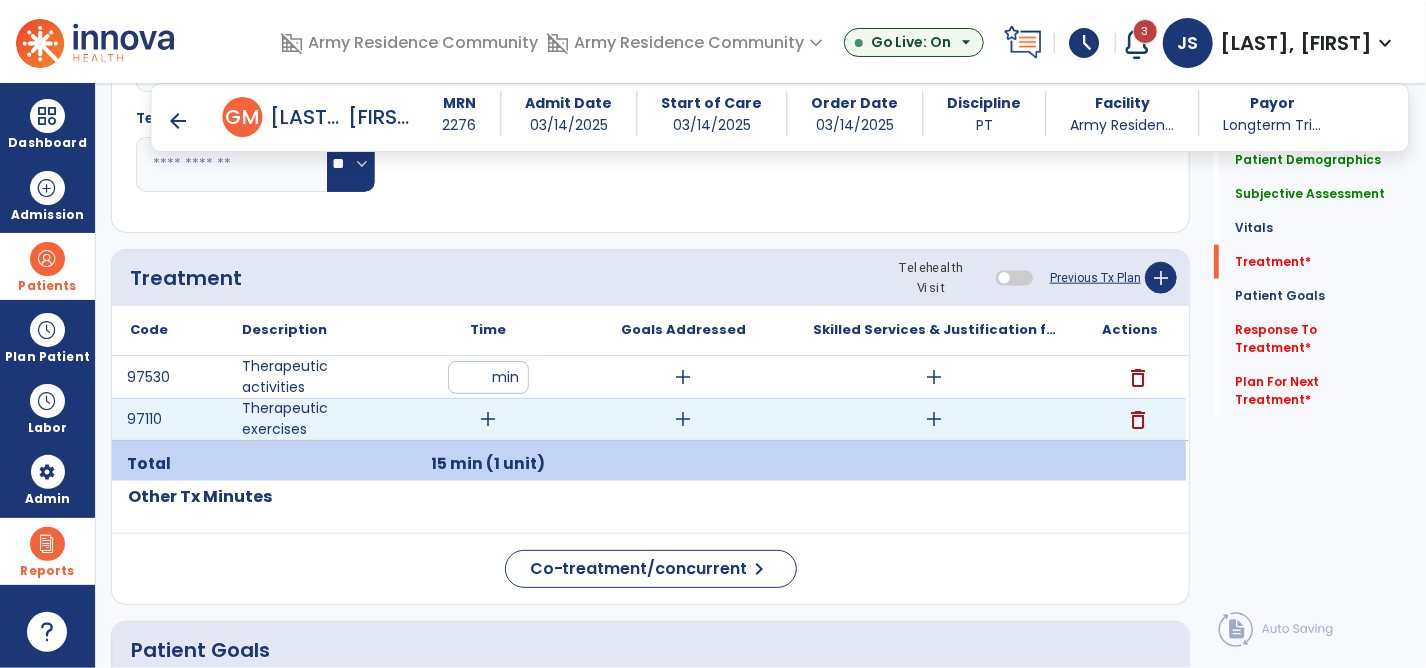 click on "add" at bounding box center [489, 419] 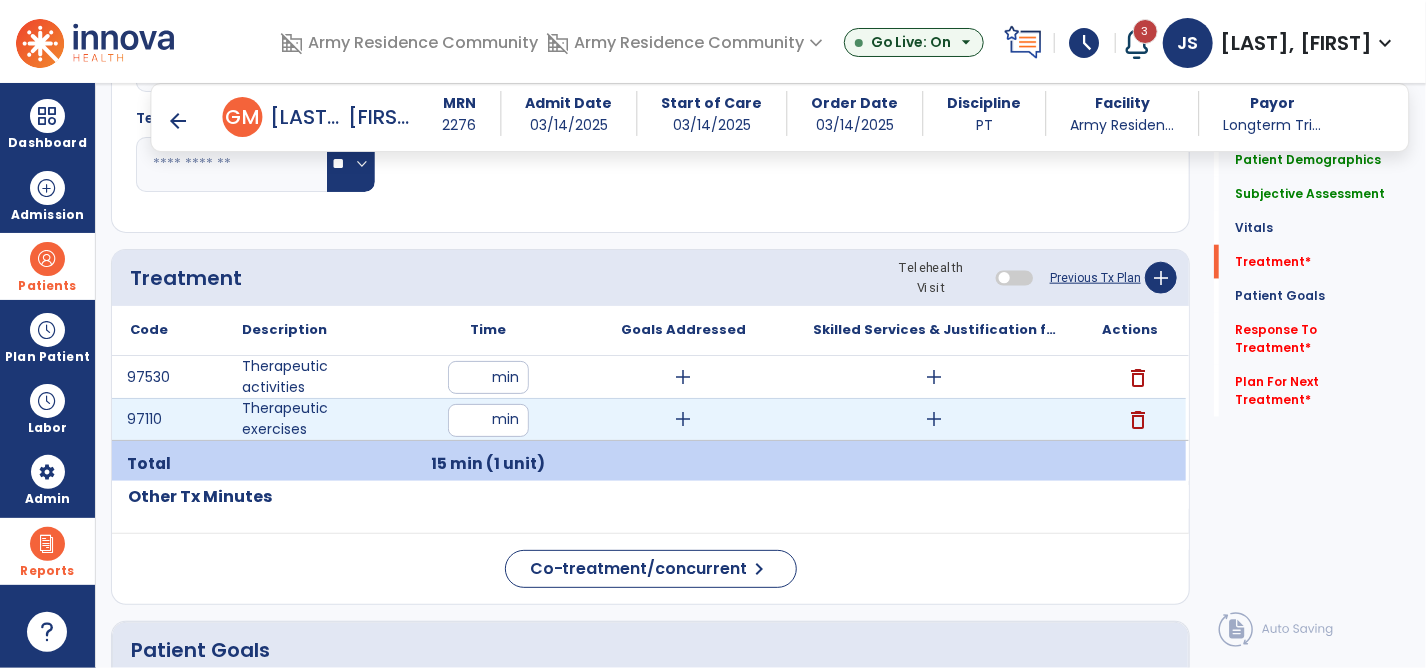 type on "**" 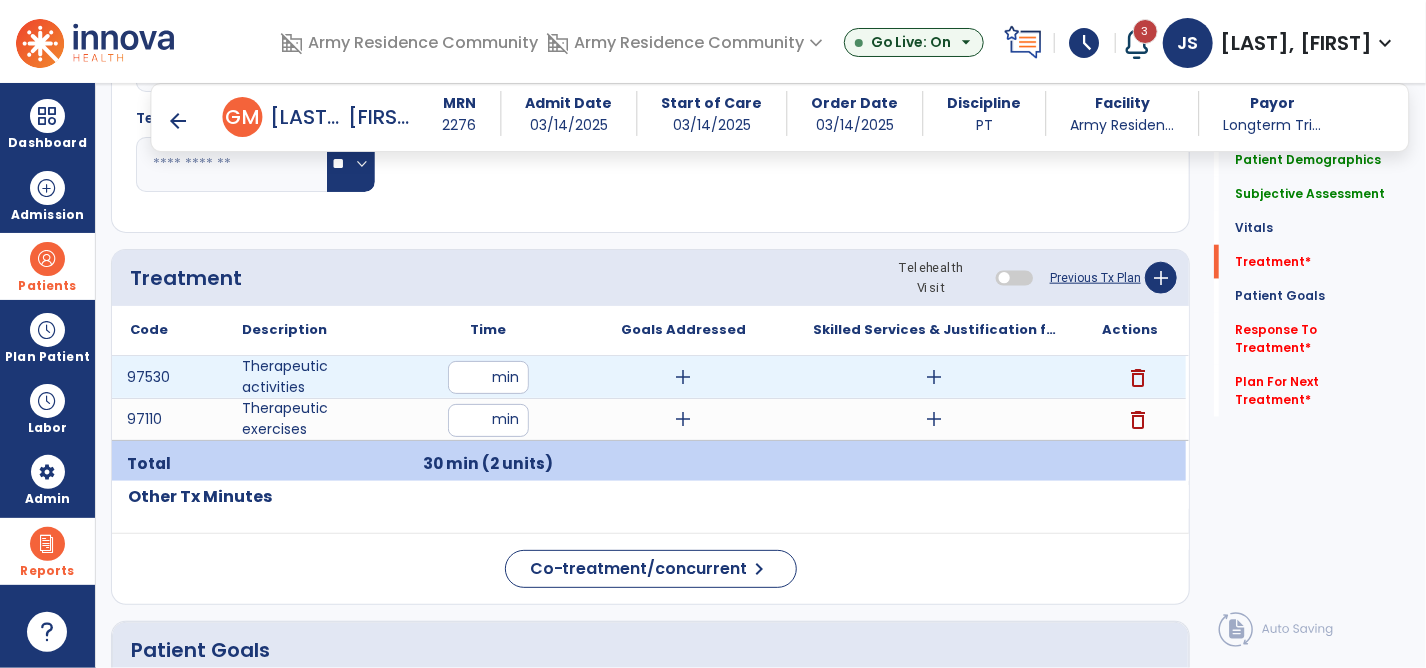 click on "add" at bounding box center [684, 377] 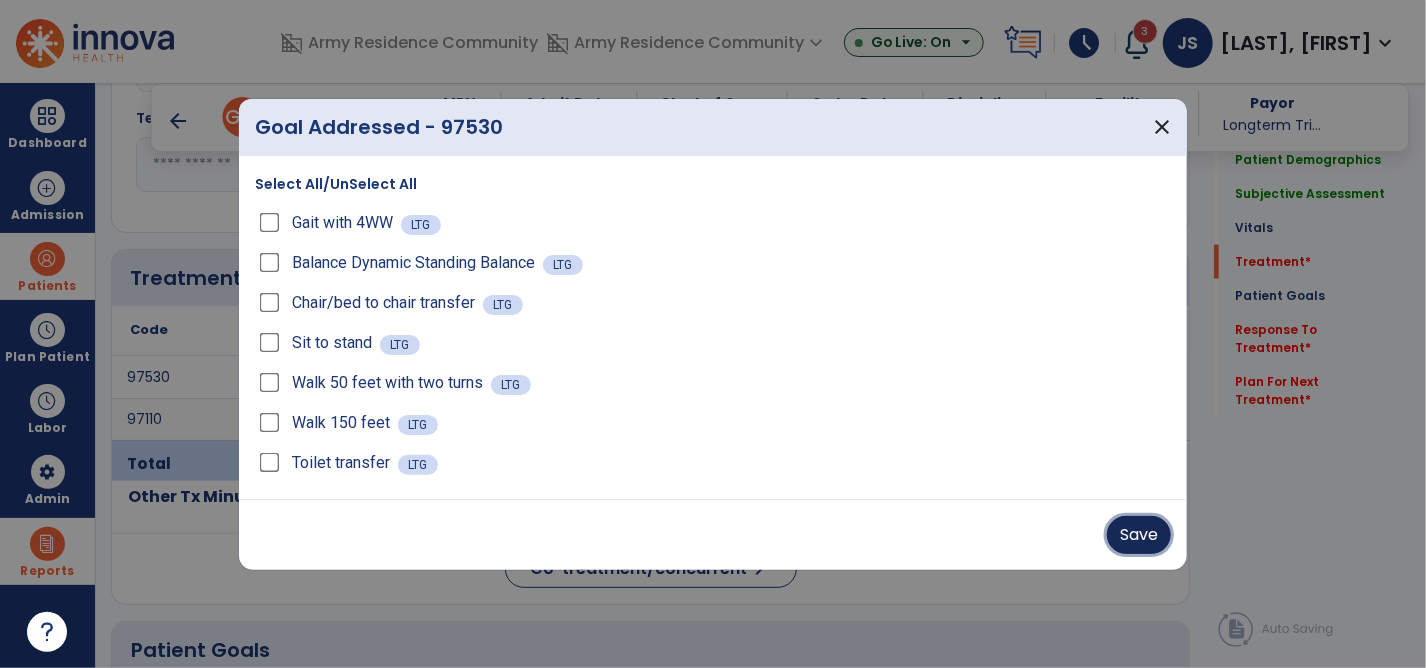 click on "Save" at bounding box center (1139, 535) 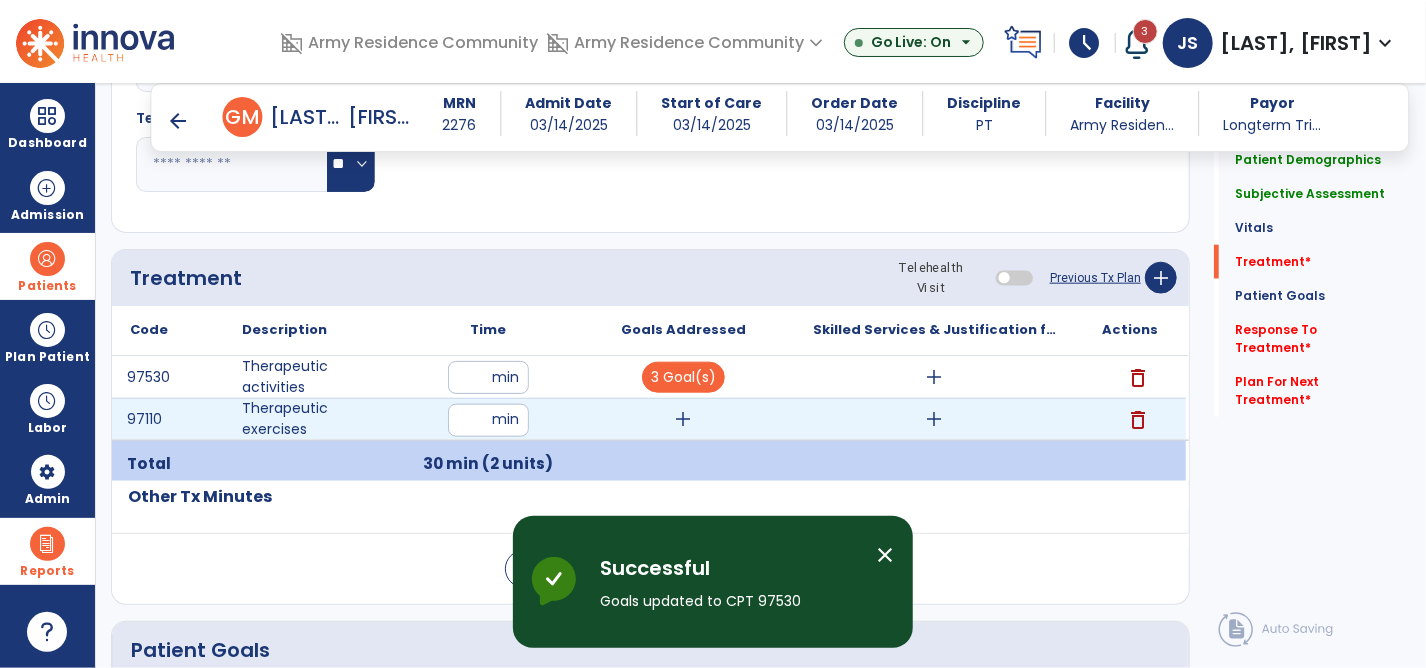click on "add" at bounding box center (684, 419) 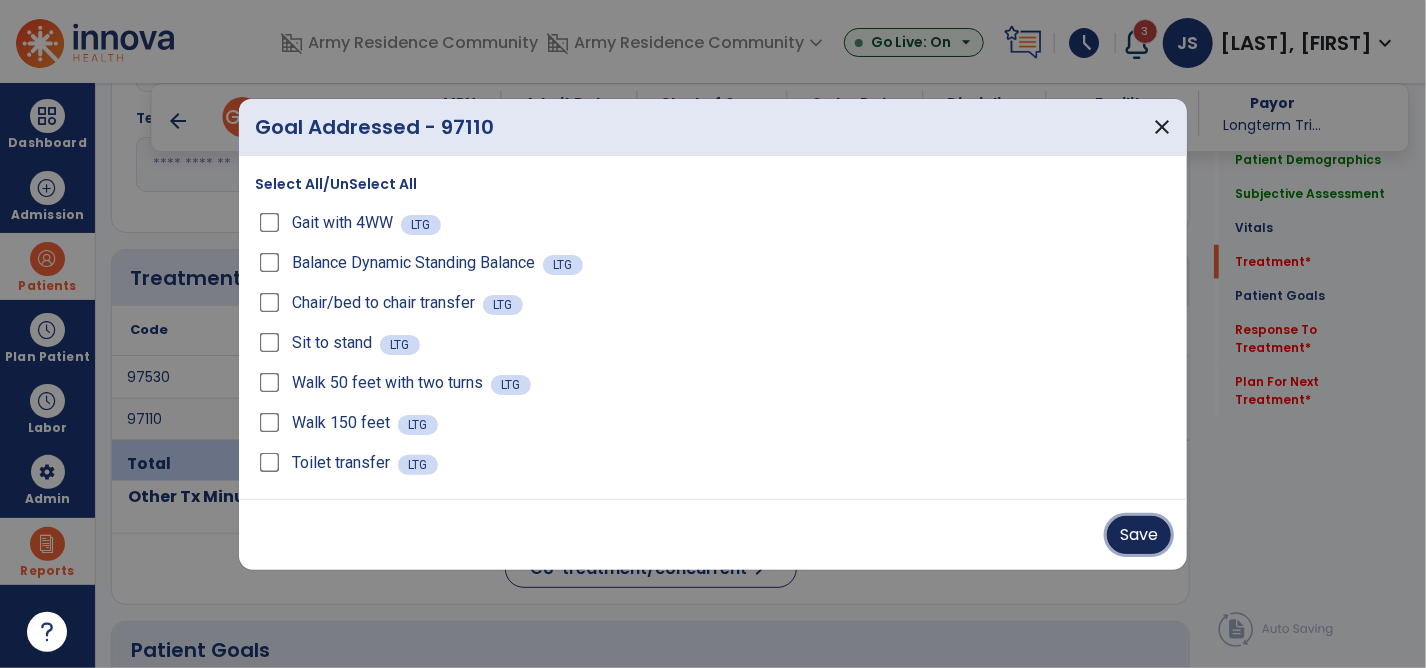 click on "Save" at bounding box center (1139, 535) 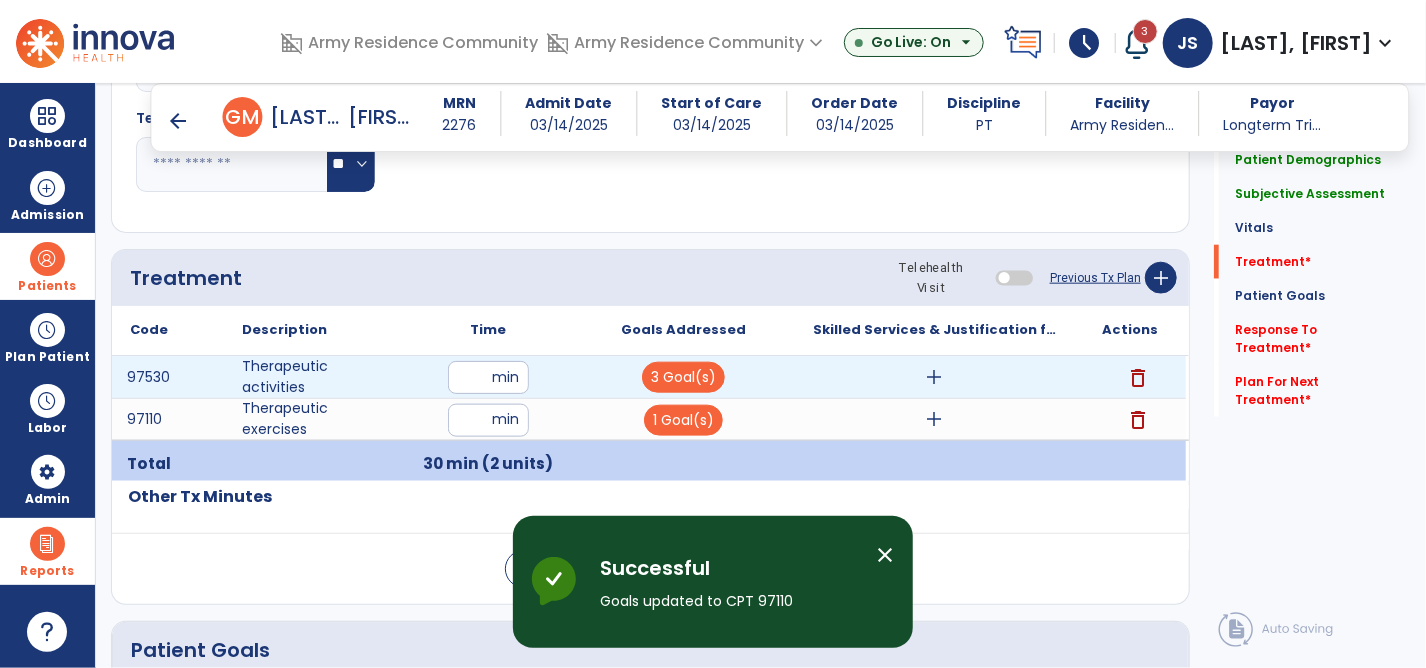 click on "add" at bounding box center (935, 377) 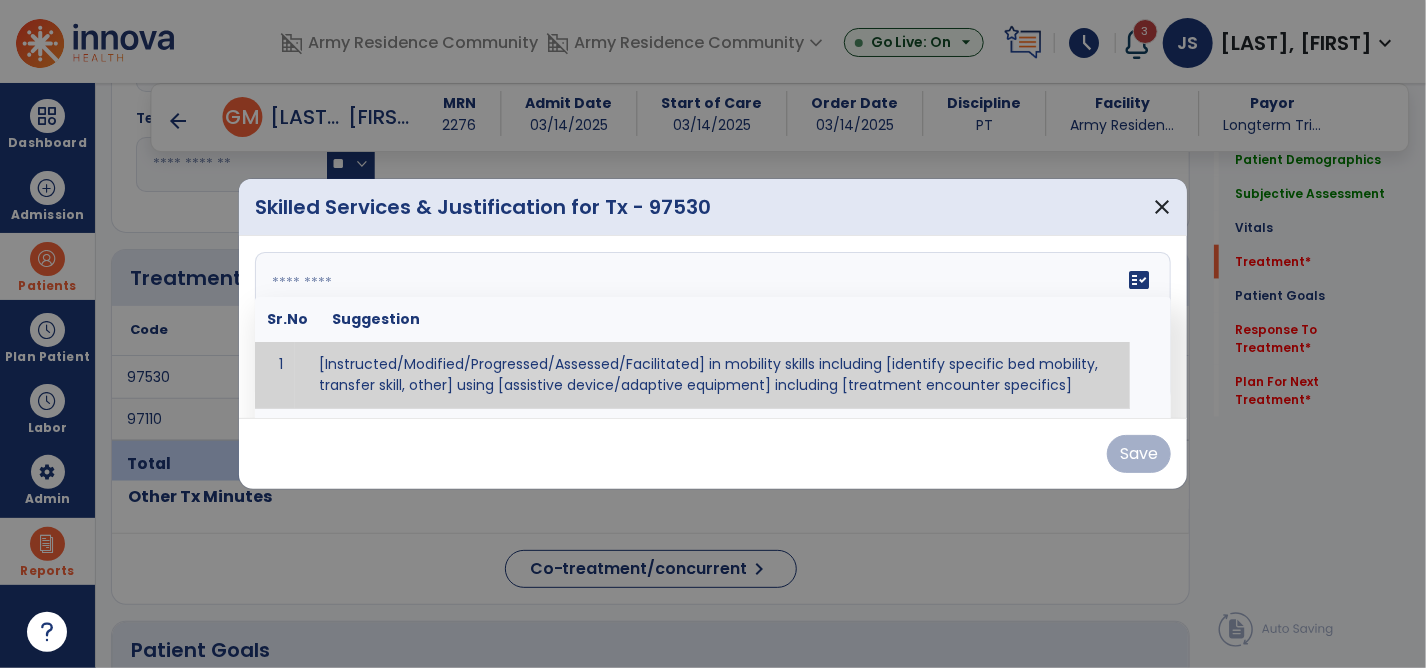 click on "fact_check  Sr.No Suggestion 1 [Instructed/Modified/Progressed/Assessed/Facilitated] in mobility skills including [identify specific bed mobility, transfer skill, other] using [assistive device/adaptive equipment] including [treatment encounter specifics]" at bounding box center [713, 327] 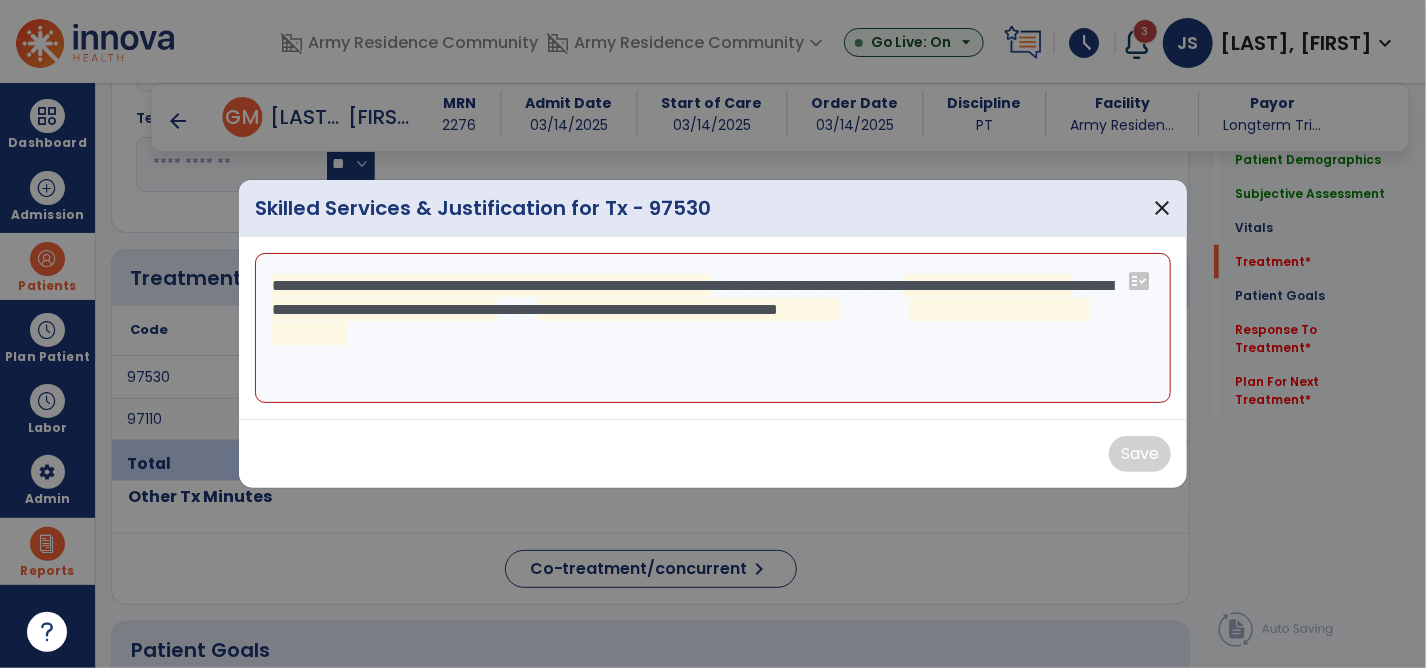 click on "**********" at bounding box center (713, 328) 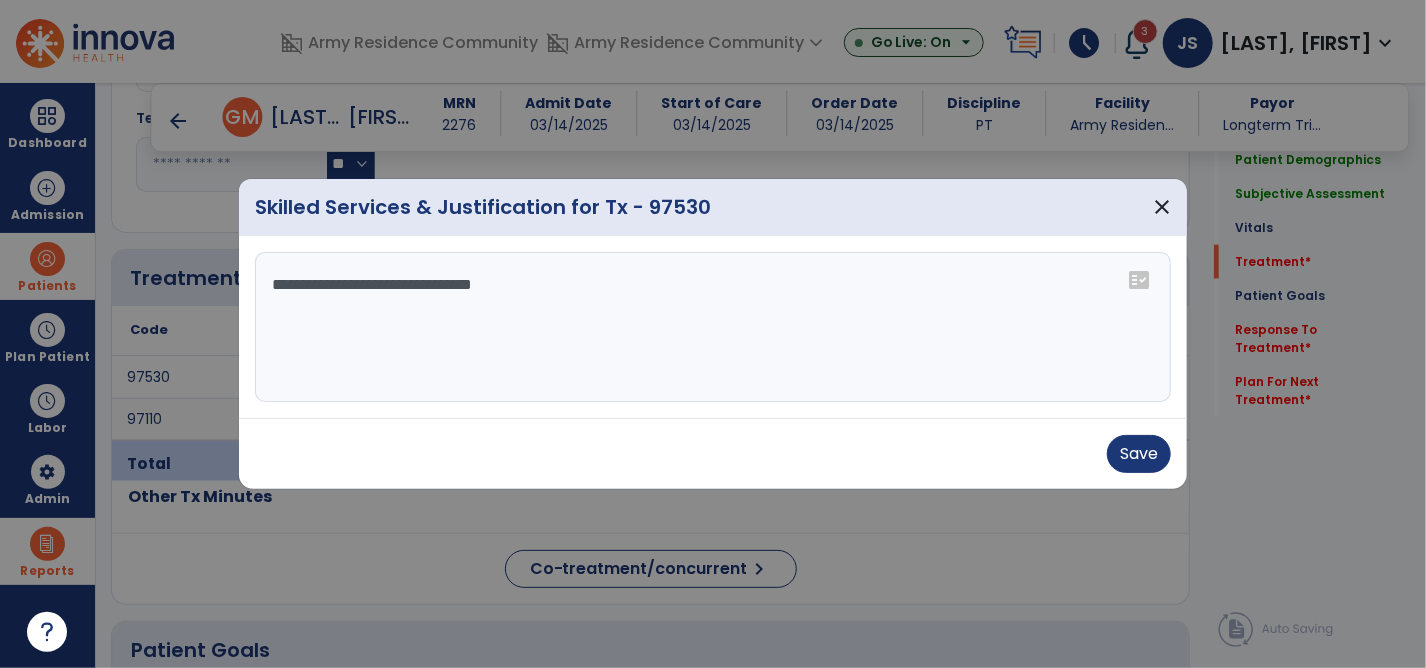 drag, startPoint x: 522, startPoint y: 285, endPoint x: 961, endPoint y: 363, distance: 445.87555 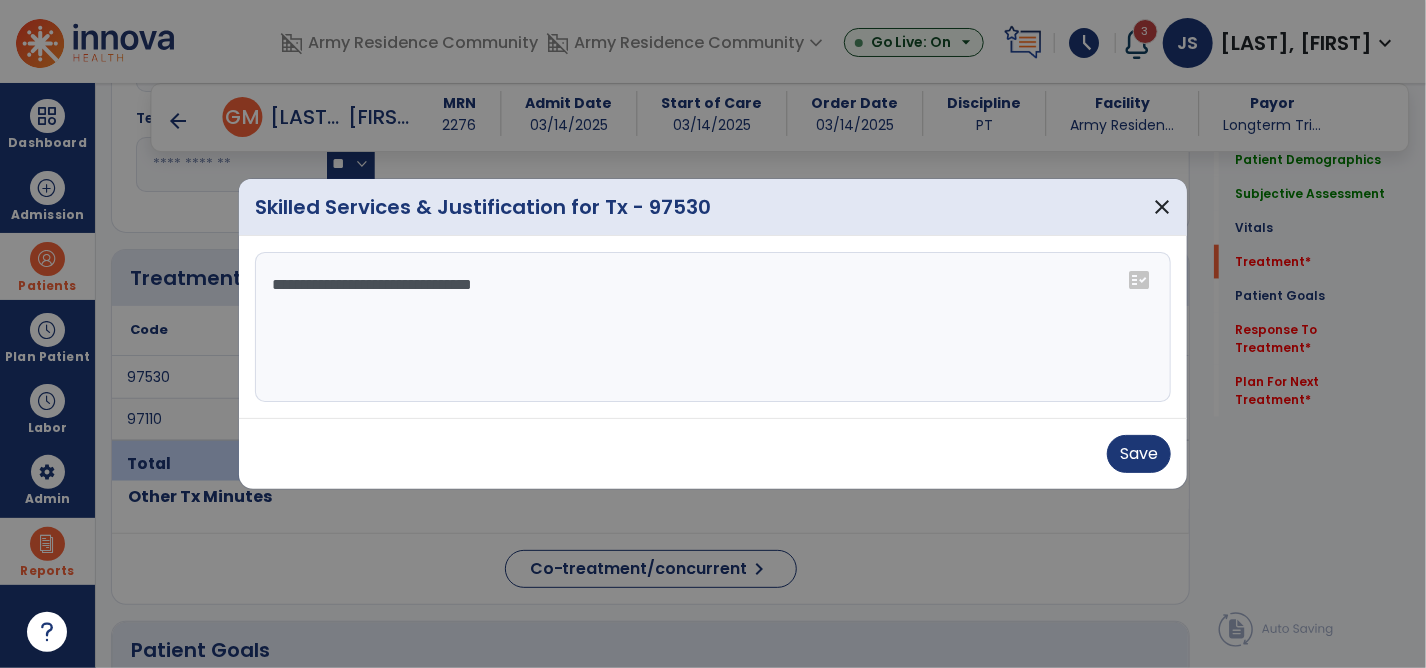 click on "**********" at bounding box center [713, 327] 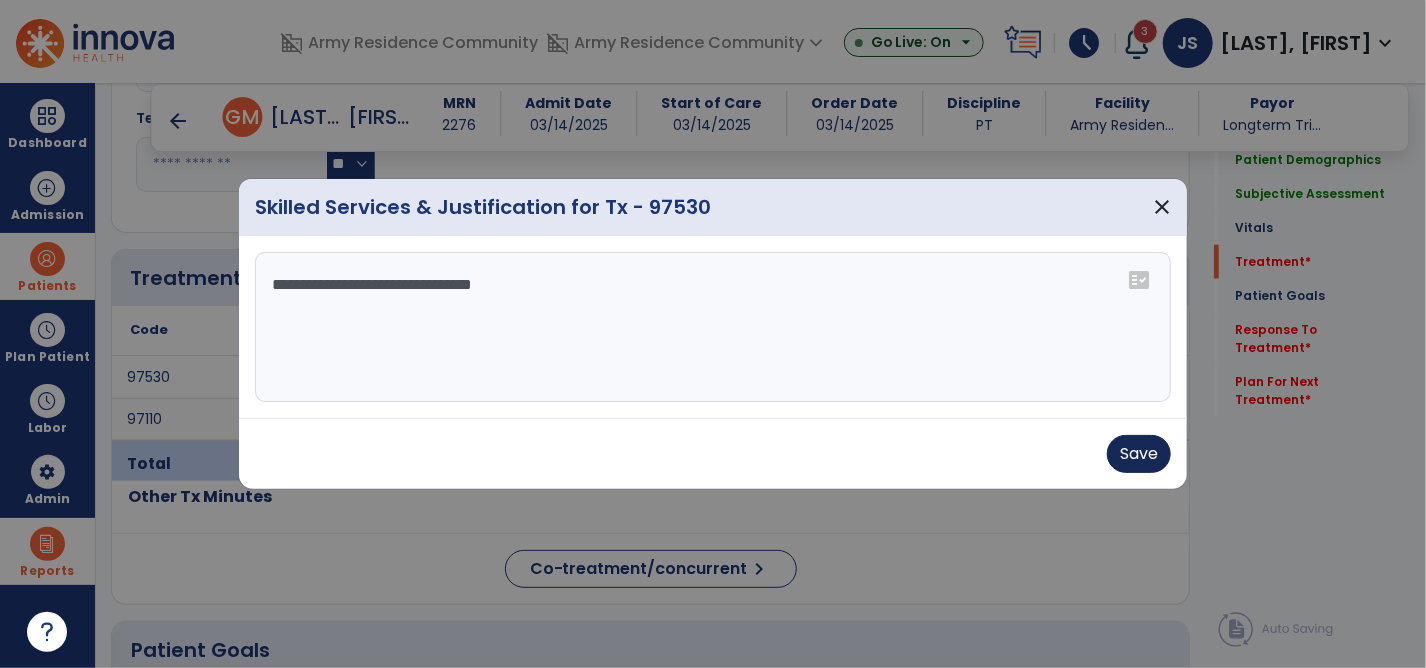type on "**********" 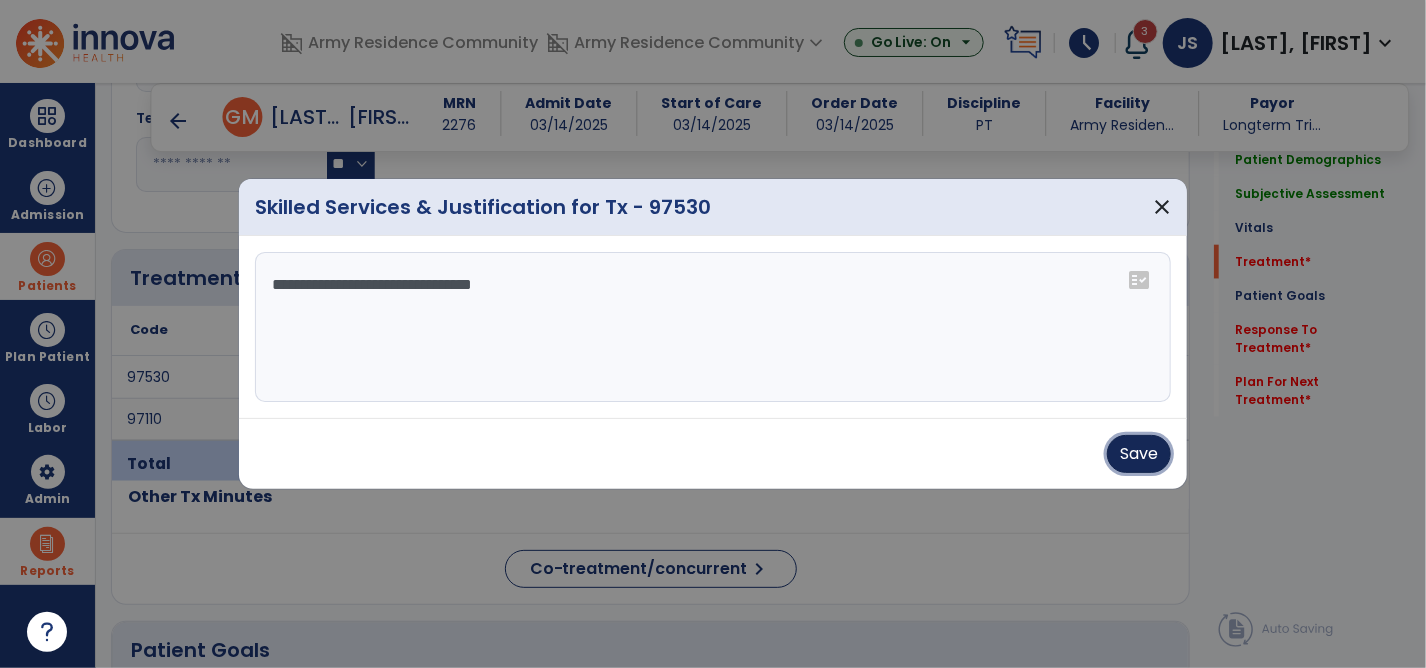 click on "Save" at bounding box center (1139, 454) 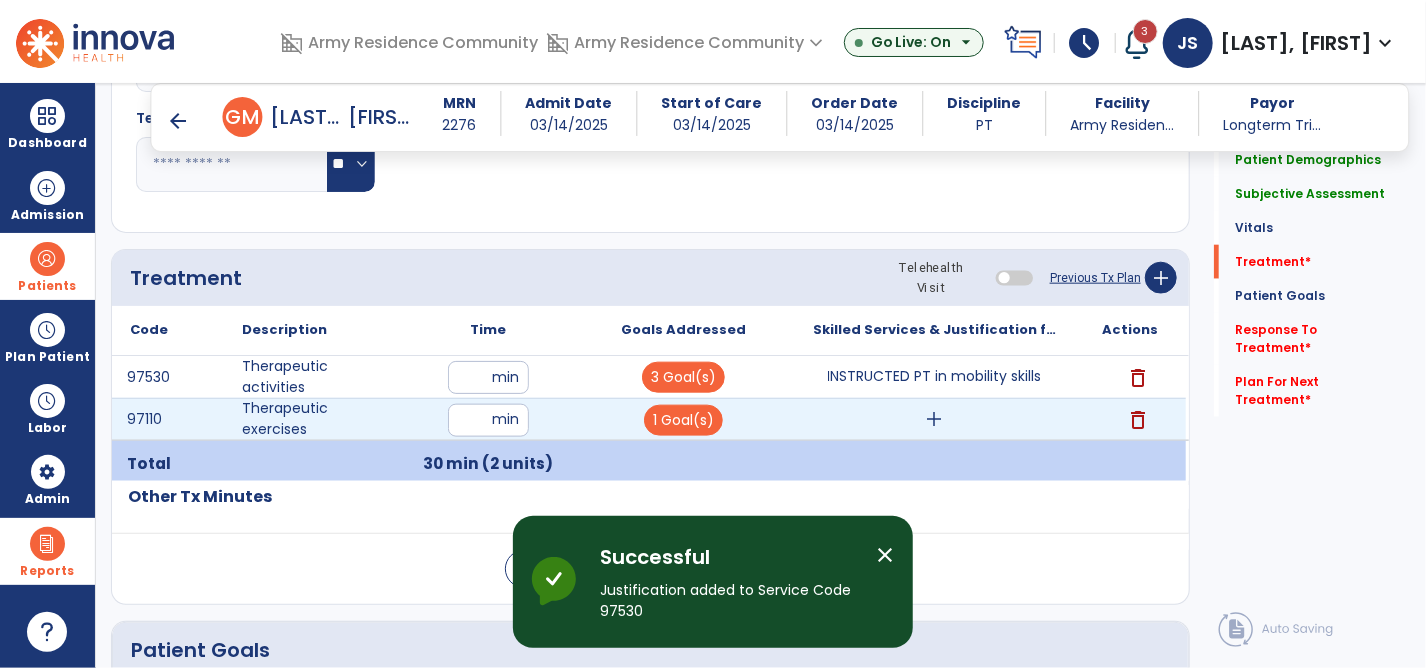 click on "add" at bounding box center [935, 419] 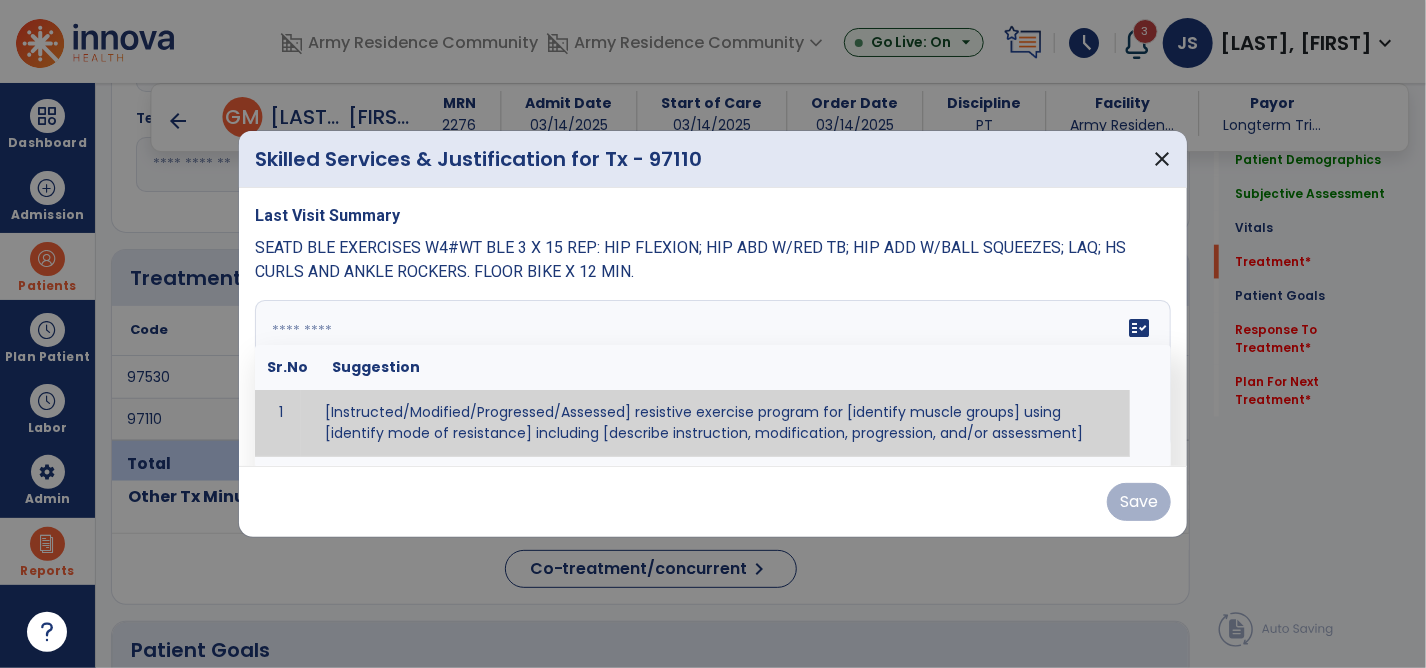 click on "fact_check  Sr.No Suggestion 1 [Instructed/Modified/Progressed/Assessed] resistive exercise program for [identify muscle groups] using [identify mode of resistance] including [describe instruction, modification, progression, and/or assessment] 2 [Instructed/Modified/Progressed/Assessed] aerobic exercise program using [identify equipment/mode] including [describe instruction, modification,progression, and/or assessment] 3 [Instructed/Modified/Progressed/Assessed] [PROM/A/AROM/AROM] program for [identify joint movements] using [contract-relax, over-pressure, inhibitory techniques, other] 4 [Assessed/Tested] aerobic capacity with administration of [aerobic capacity test]" at bounding box center (713, 375) 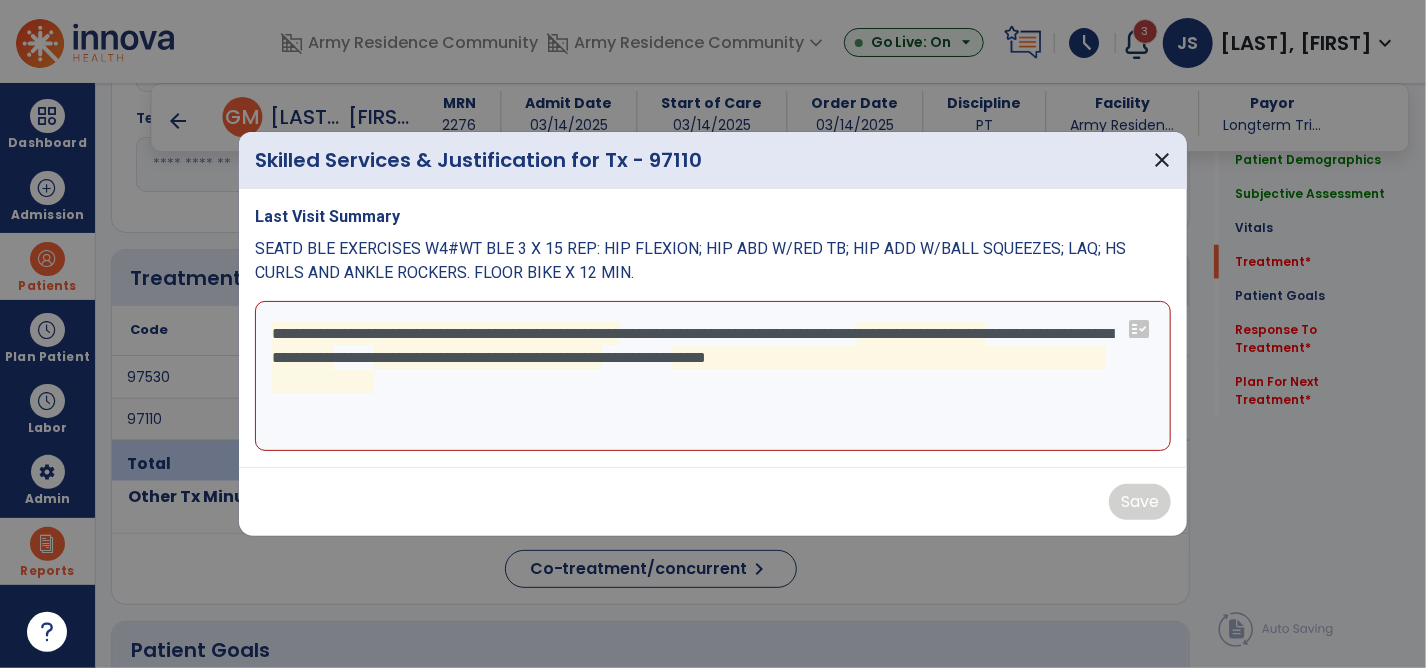click on "**********" at bounding box center (713, 376) 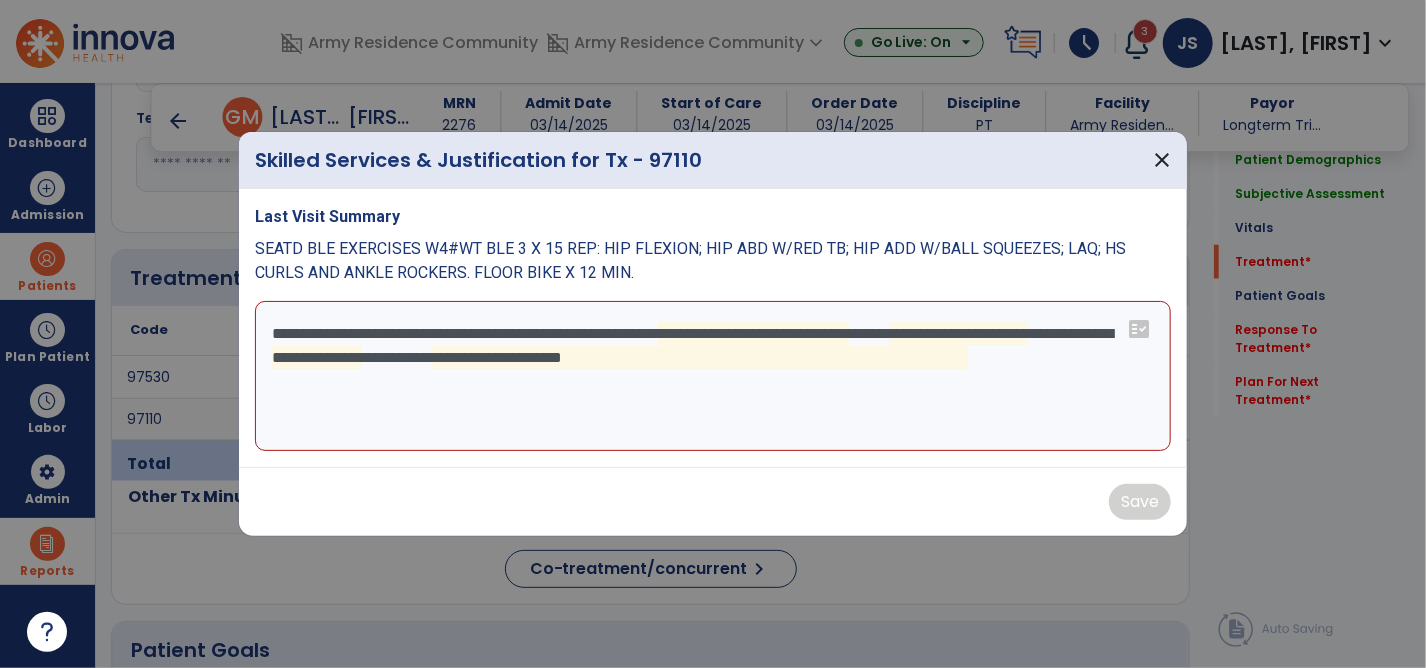 click on "**********" at bounding box center (713, 376) 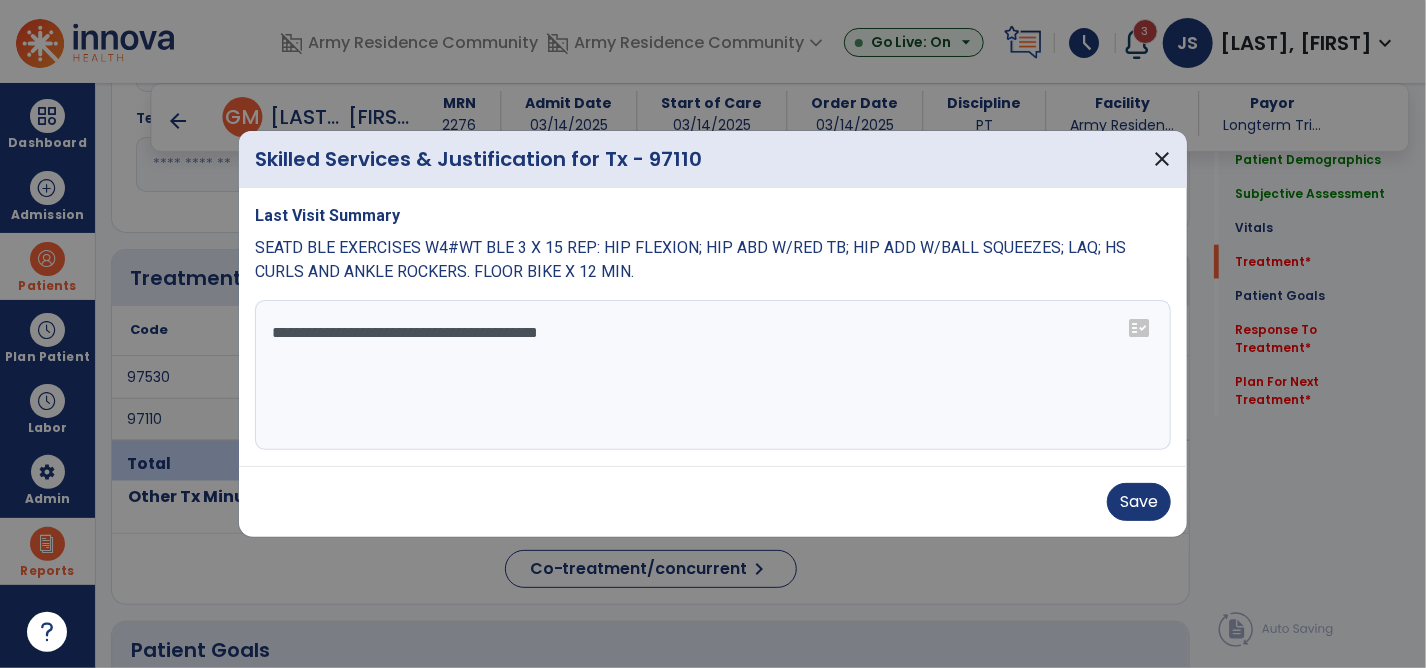 drag, startPoint x: 627, startPoint y: 331, endPoint x: 1082, endPoint y: 433, distance: 466.29282 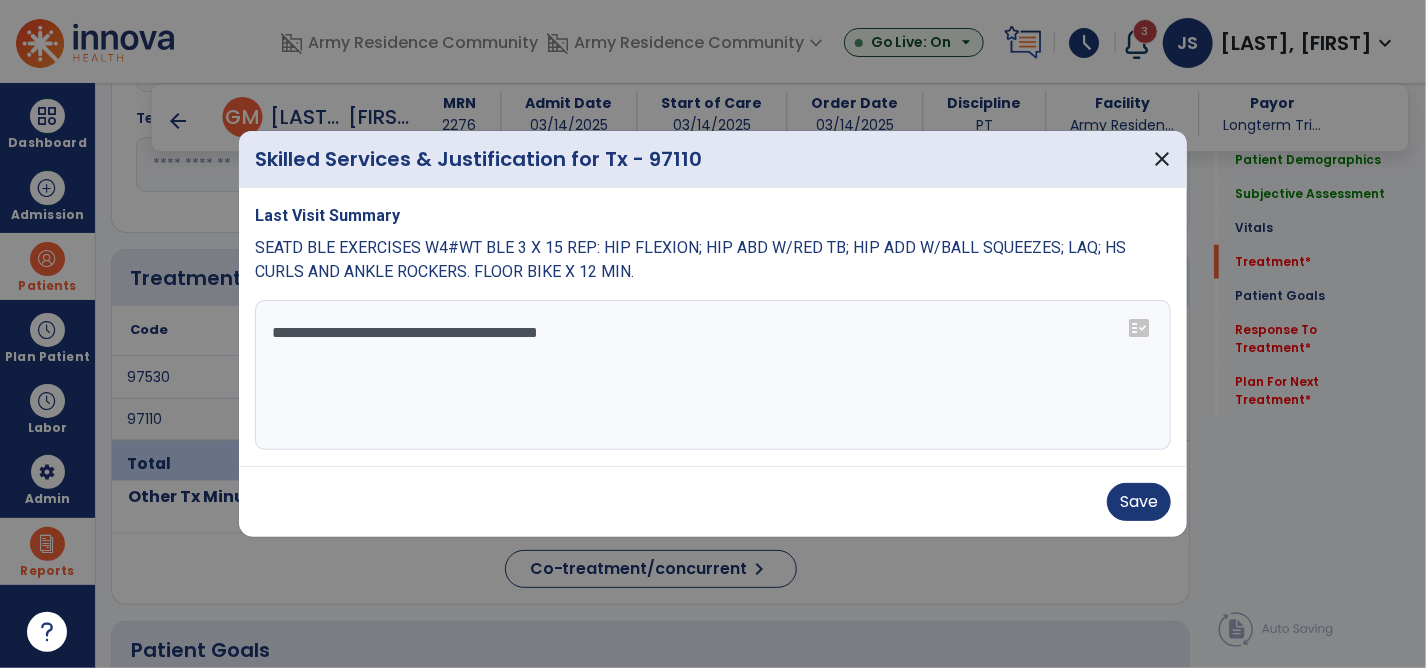 click on "**********" at bounding box center (713, 375) 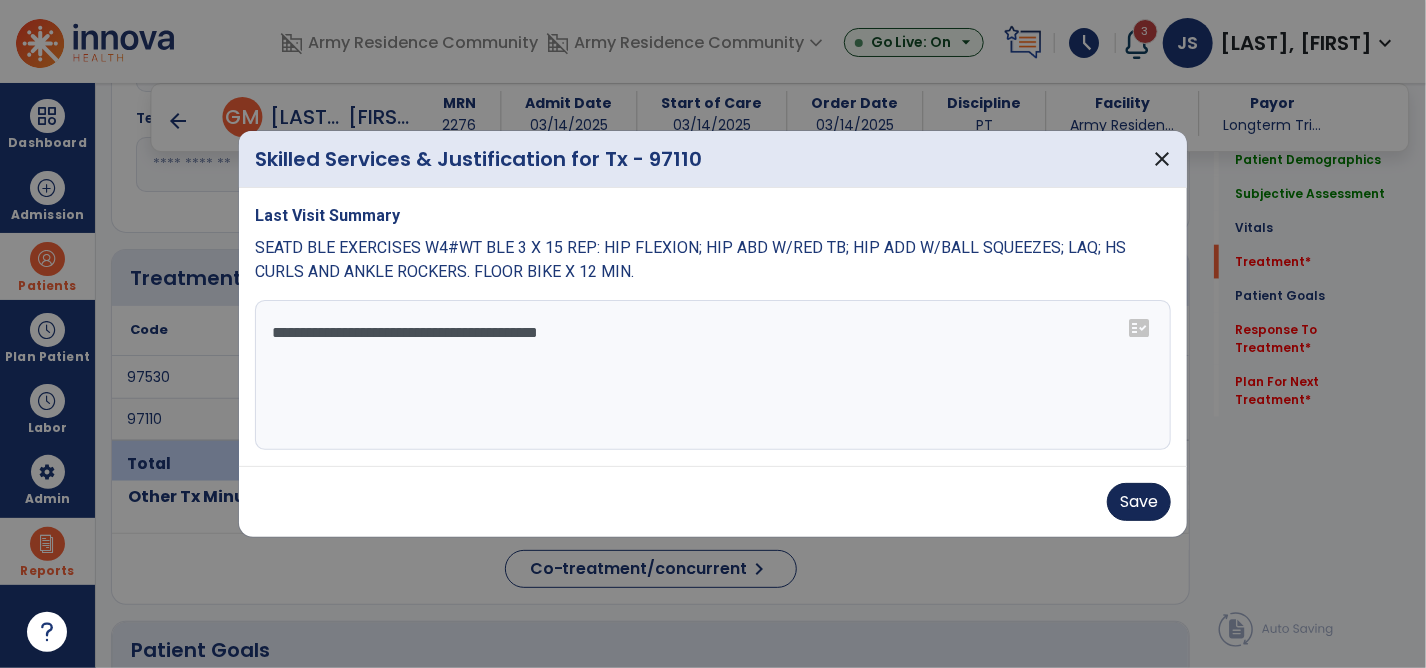 type on "**********" 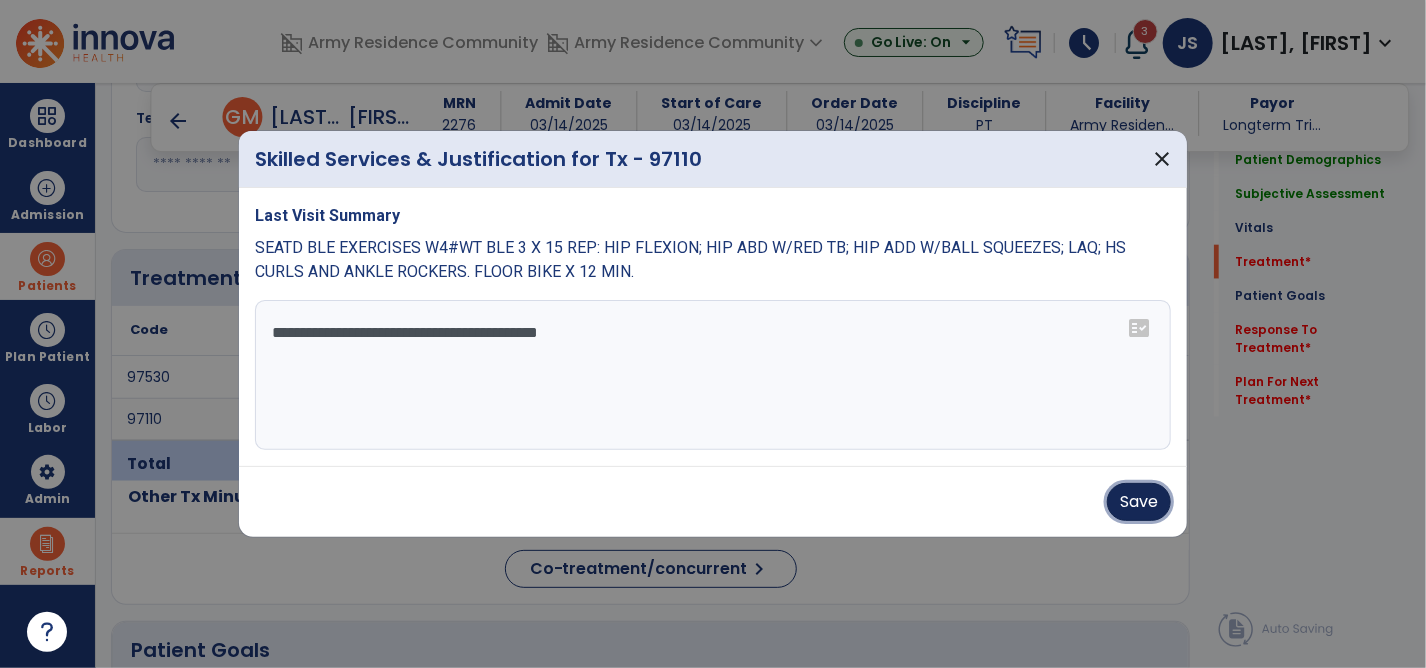 drag, startPoint x: 1146, startPoint y: 494, endPoint x: 1192, endPoint y: 455, distance: 60.307545 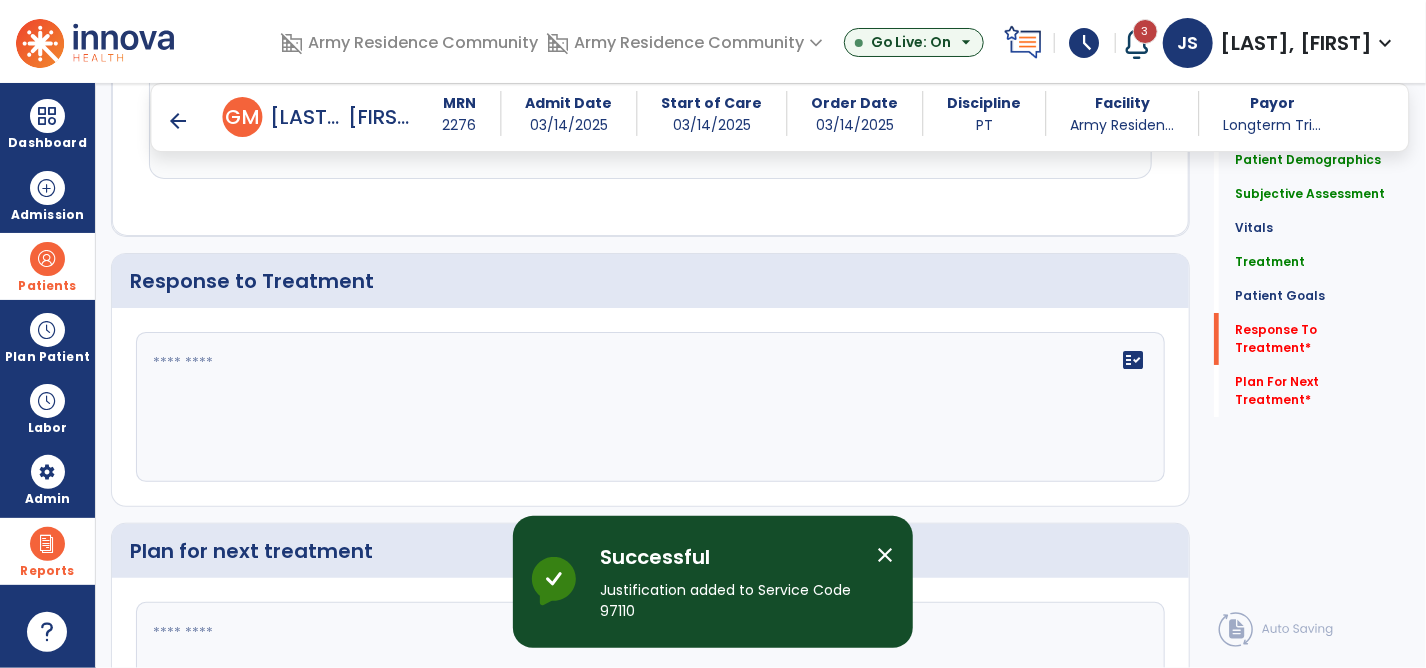 scroll, scrollTop: 3500, scrollLeft: 0, axis: vertical 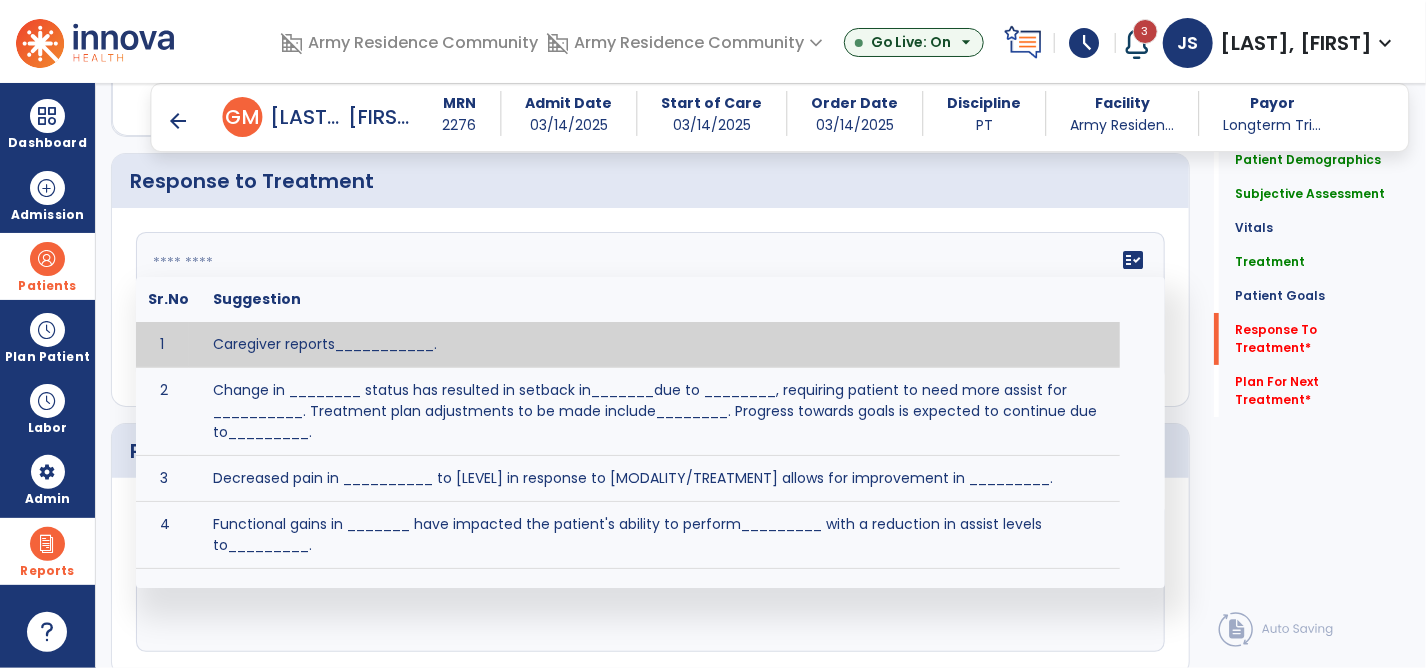 click on "fact_check  Sr.No Suggestion 1 Caregiver reports___________. 2 Change in ________ status has resulted in setback in_______due to ________, requiring patient to need more assist for __________.   Treatment plan adjustments to be made include________.  Progress towards goals is expected to continue due to_________. 3 Decreased pain in __________ to [LEVEL] in response to [MODALITY/TREATMENT] allows for improvement in _________. 4 Functional gains in _______ have impacted the patient's ability to perform_________ with a reduction in assist levels to_________. 5 Functional progress this week has been significant due to__________. 6 Gains in ________ have improved the patient's ability to perform ______with decreased levels of assist to___________. 7 Improvement in ________allows patient to tolerate higher levels of challenges in_________. 8 Pain in [AREA] has decreased to [LEVEL] in response to [TREATMENT/MODALITY], allowing fore ease in completing__________. 9 10 11 12 13 14 15 16 17 18 19 20 21" 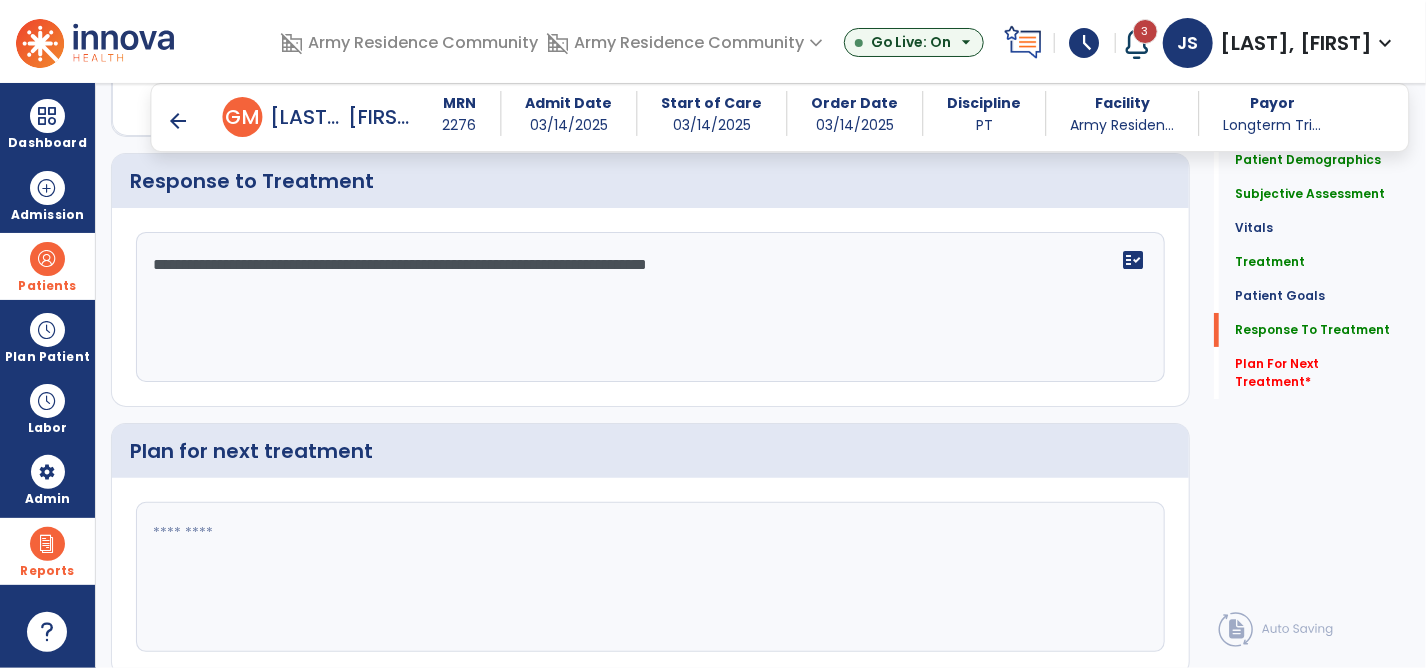 scroll, scrollTop: 3500, scrollLeft: 0, axis: vertical 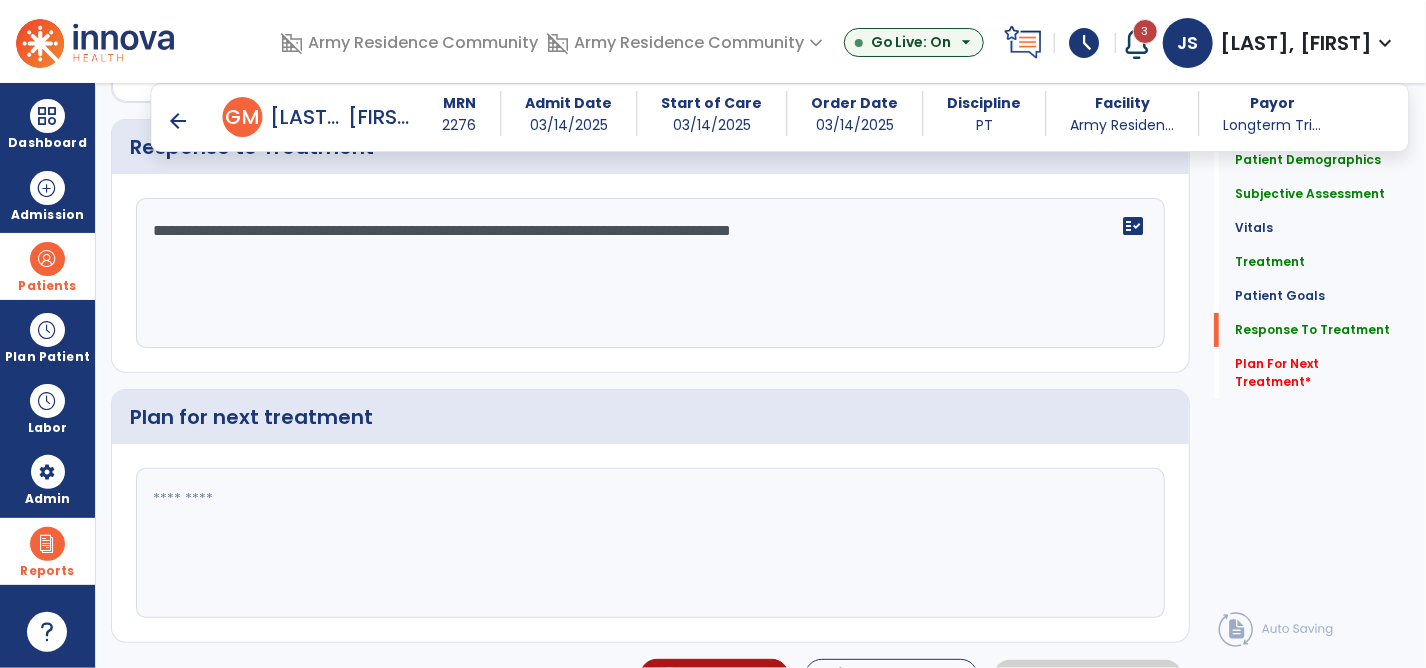 type on "**********" 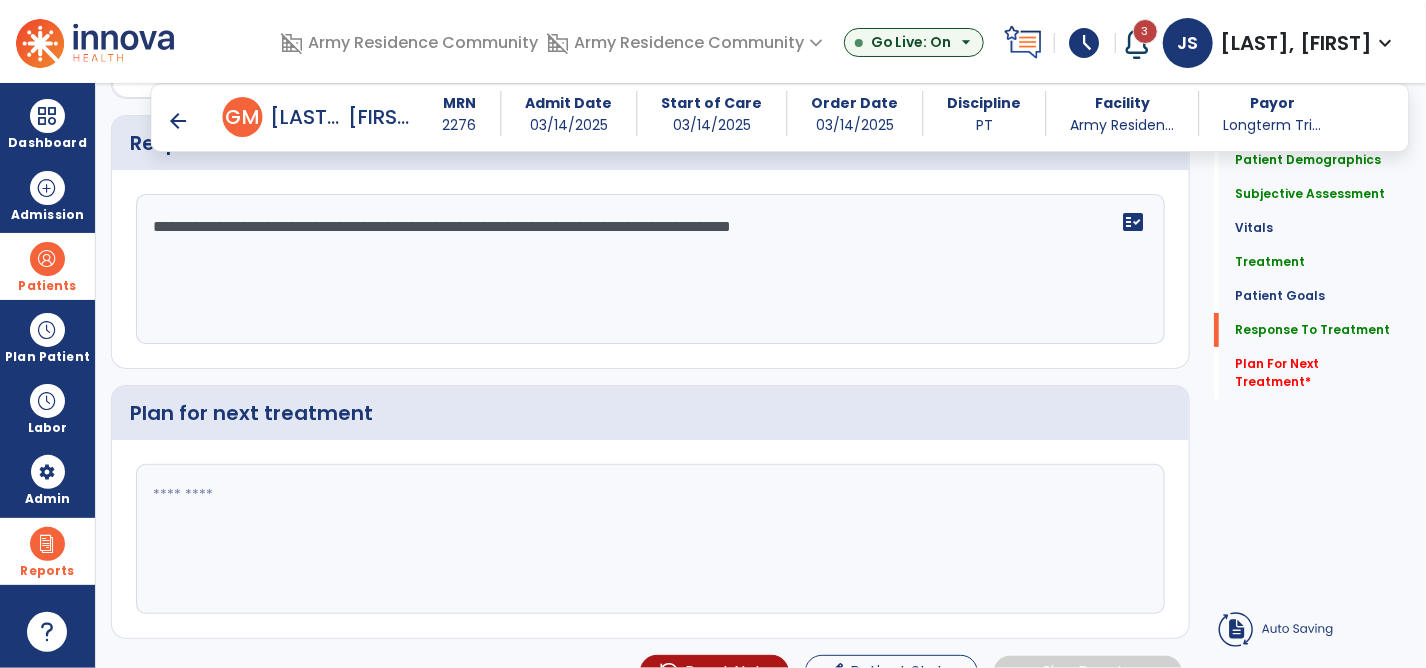 click 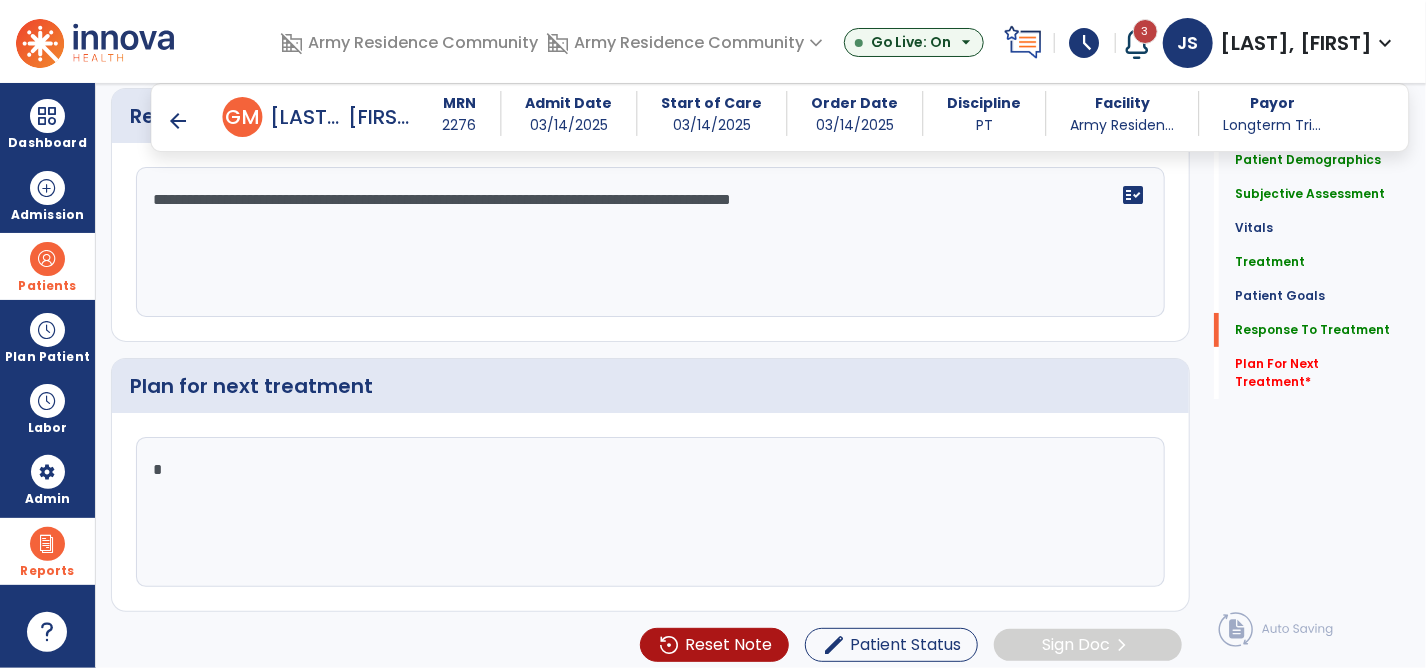 scroll, scrollTop: 3565, scrollLeft: 0, axis: vertical 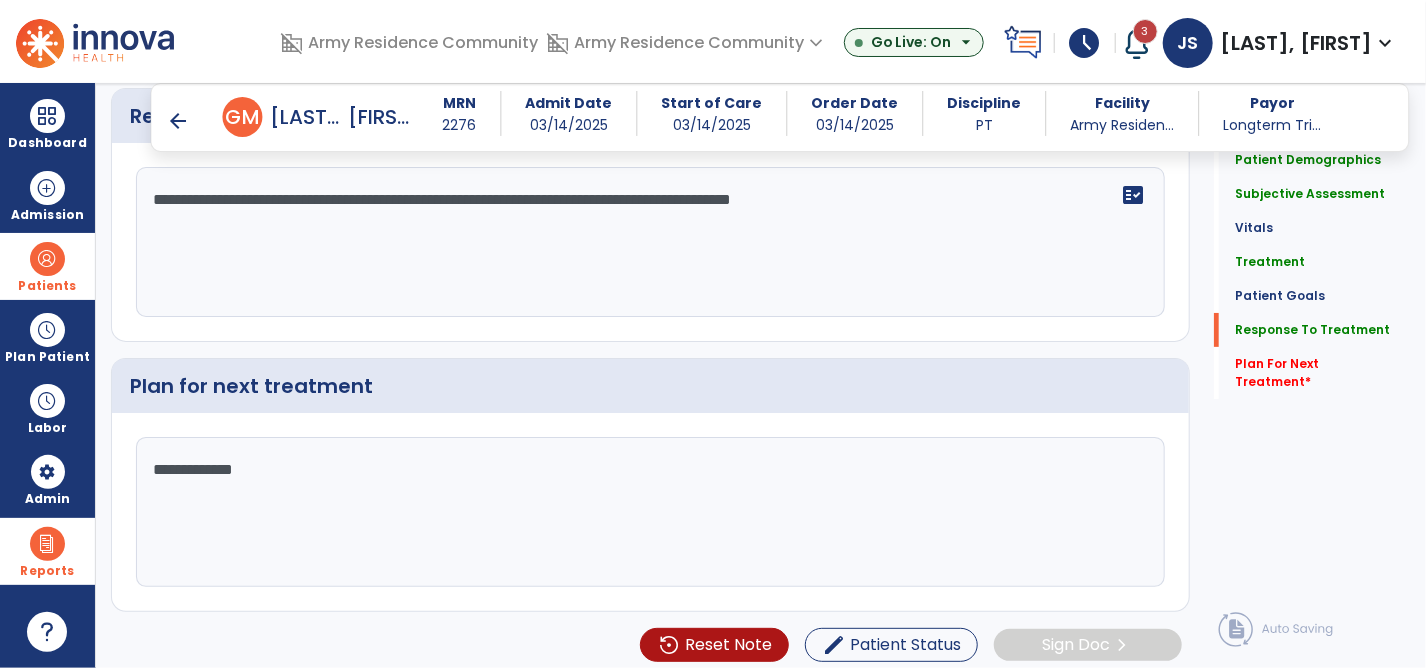 click on "**********" 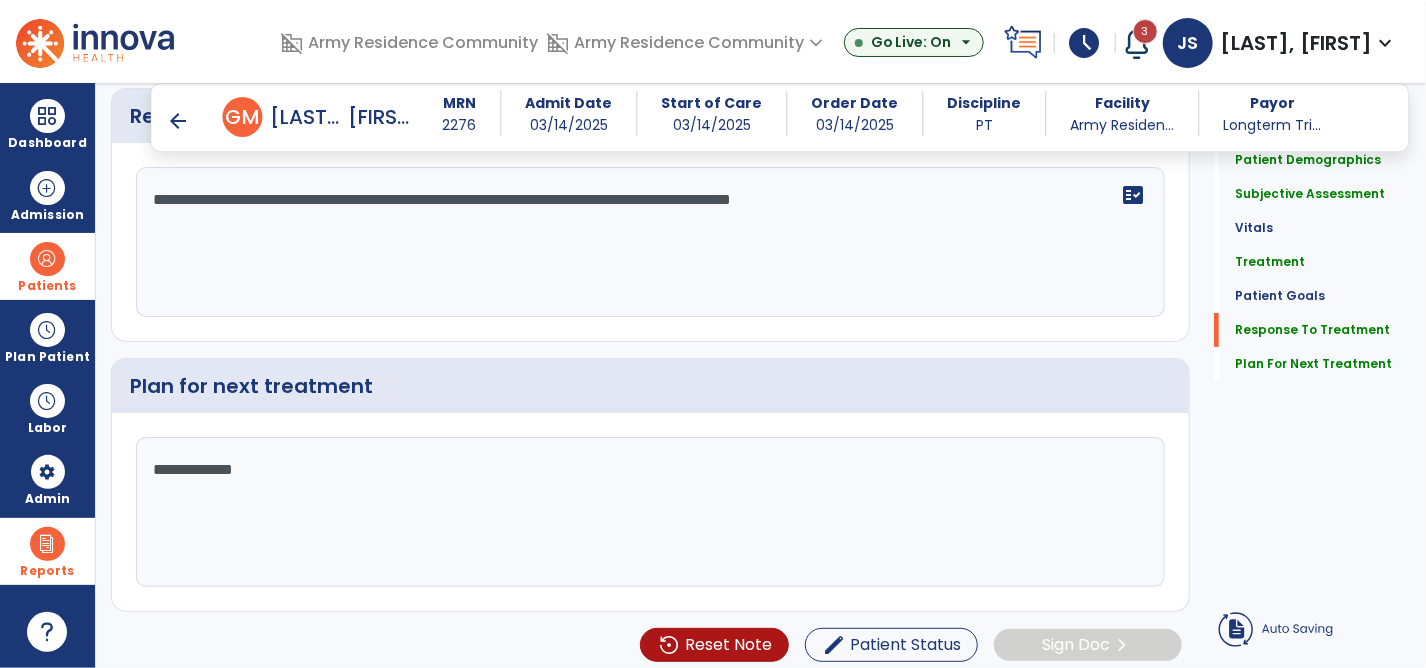 click on "**********" 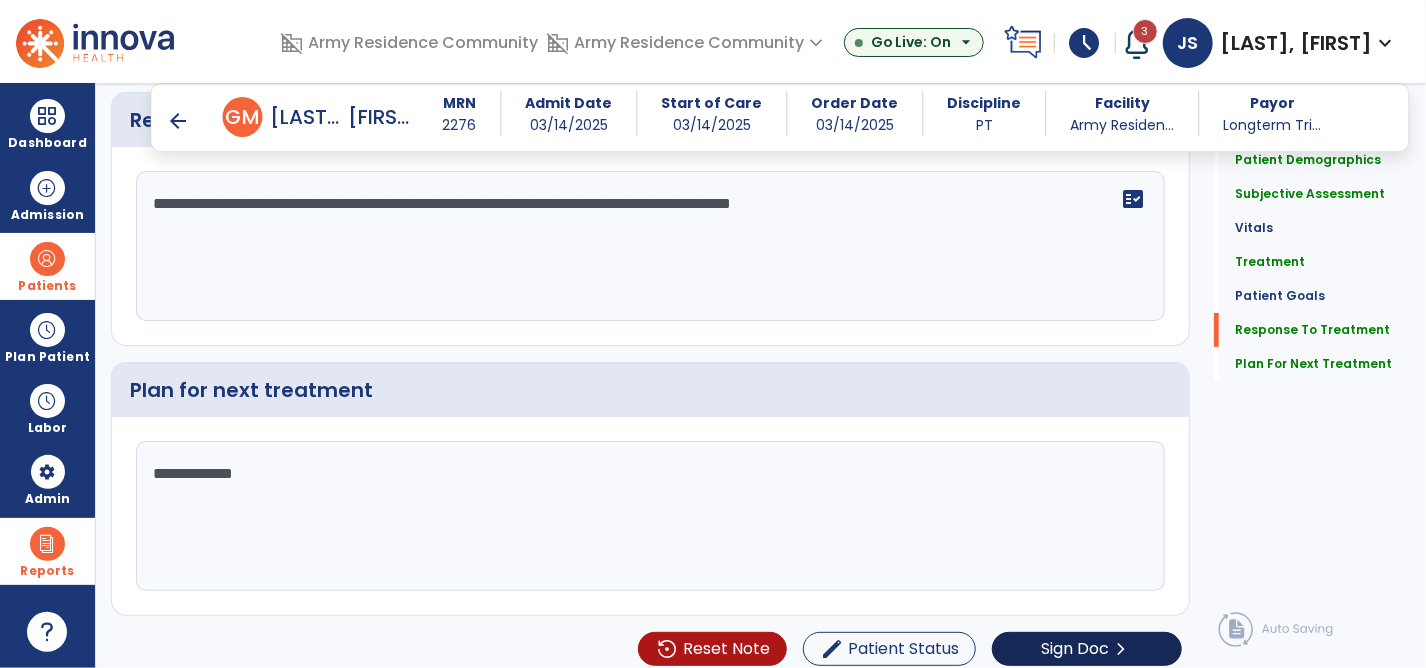 scroll, scrollTop: 3565, scrollLeft: 0, axis: vertical 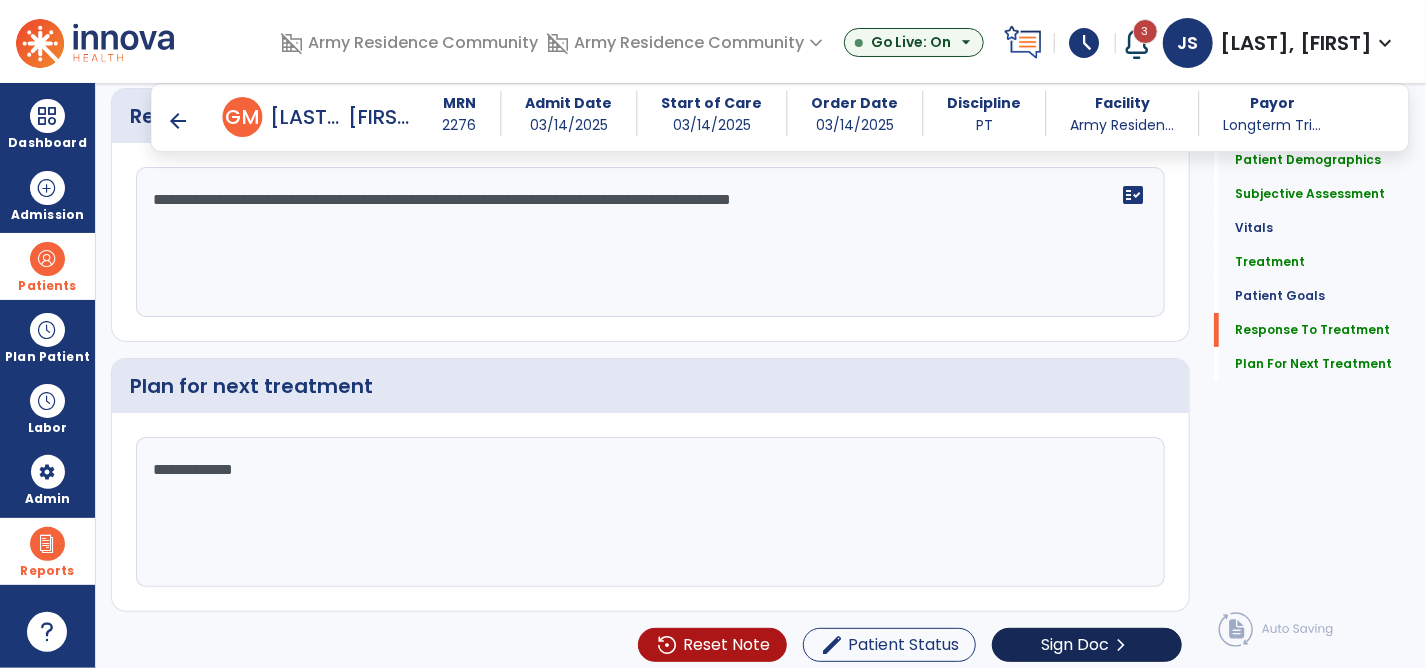 type on "**********" 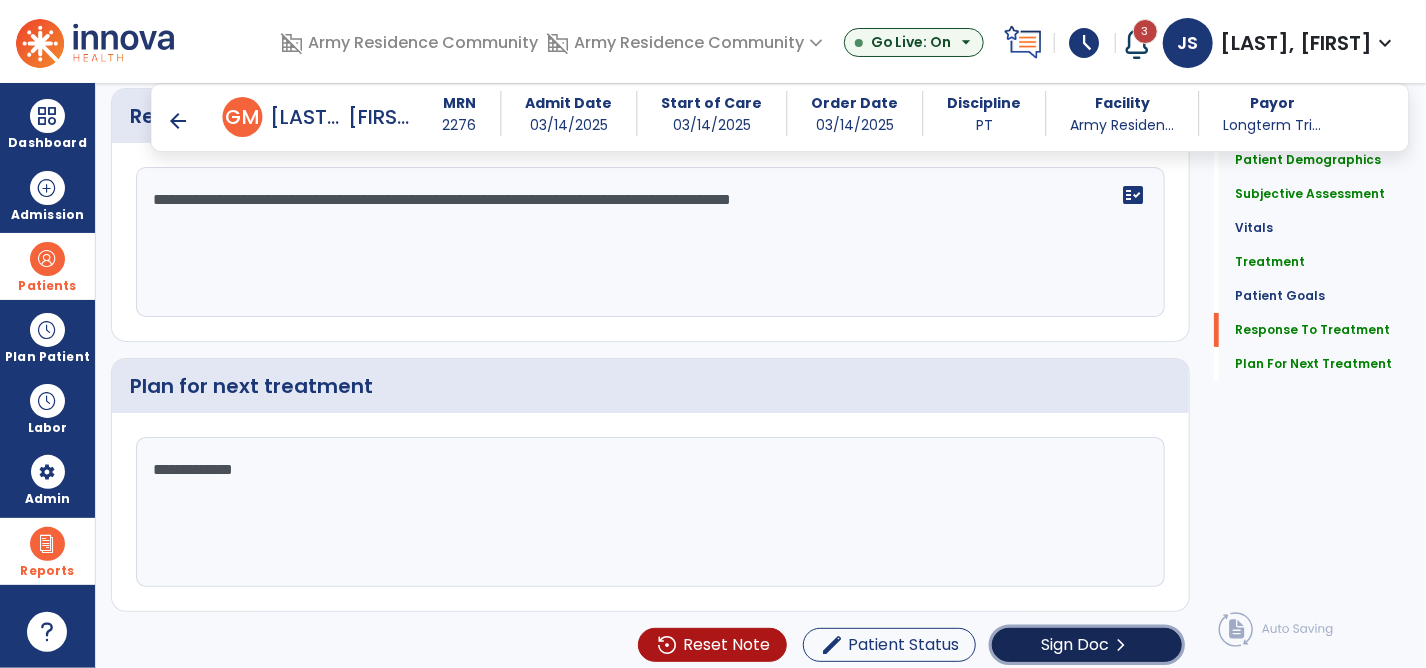 click on "Sign Doc" 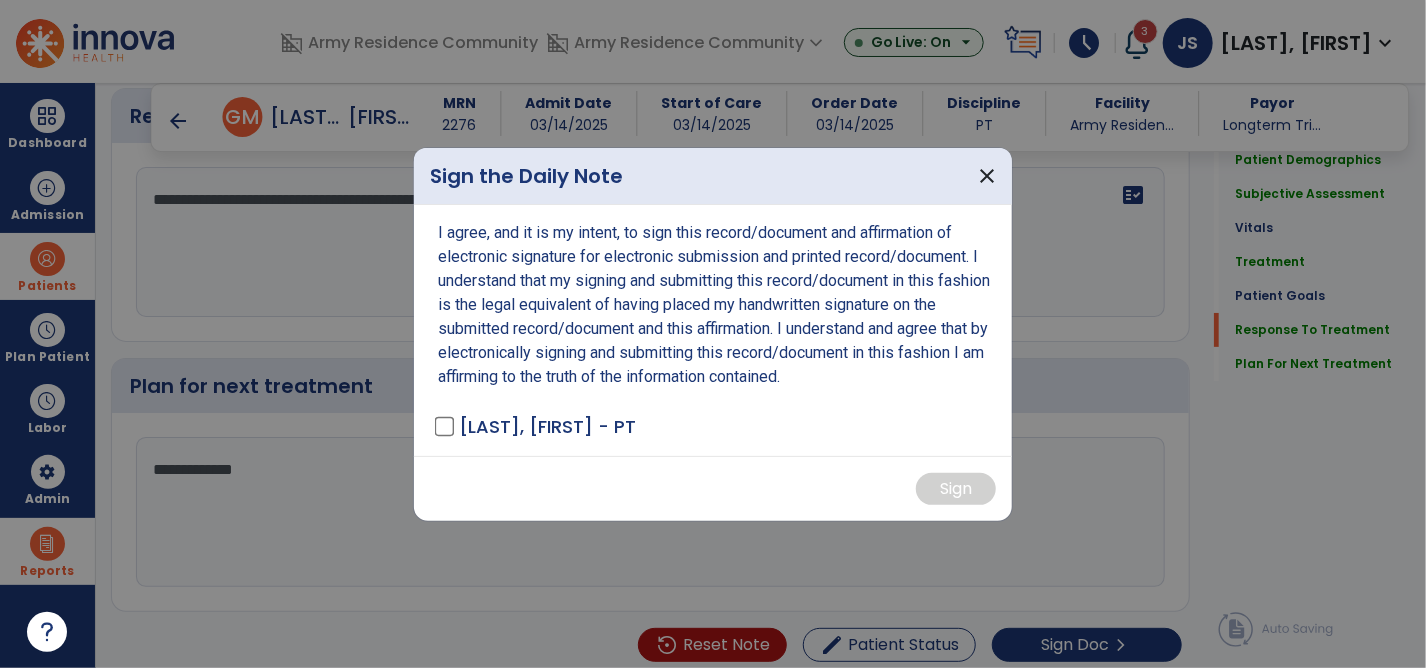click on "[LAST], [FIRST] - PT" at bounding box center (537, 426) 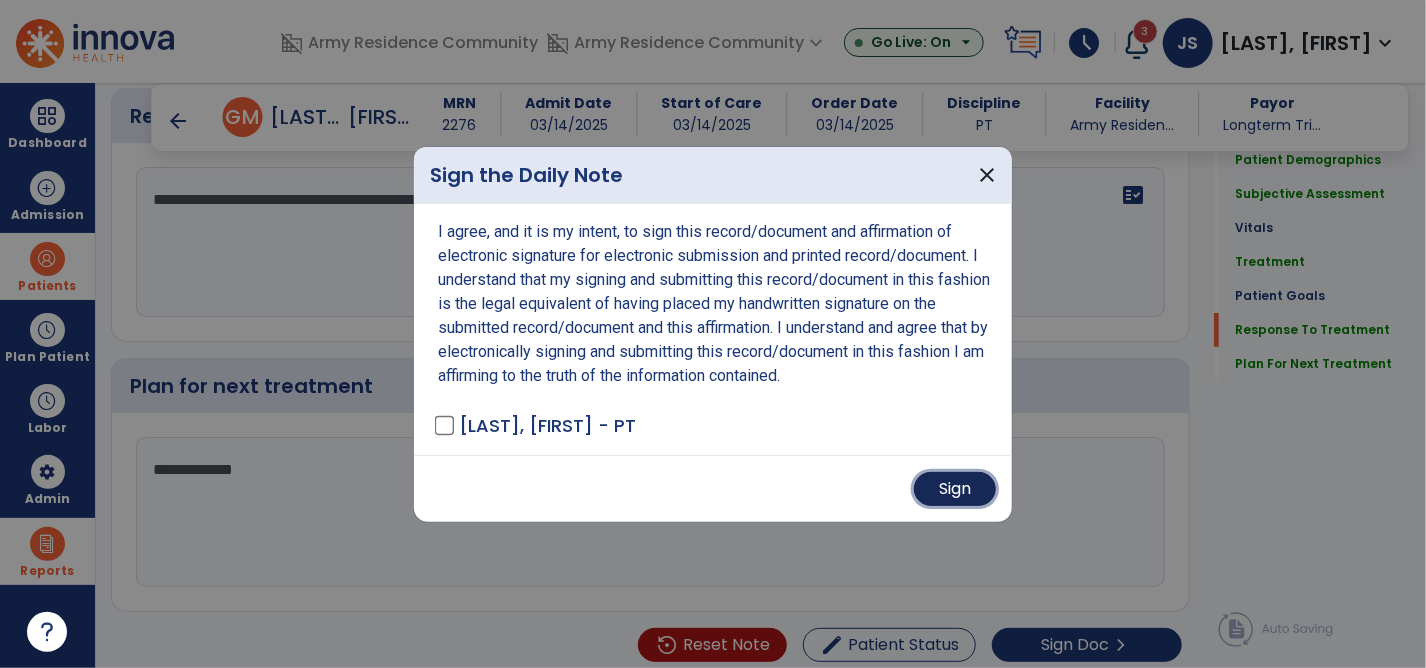 click on "Sign" at bounding box center (955, 489) 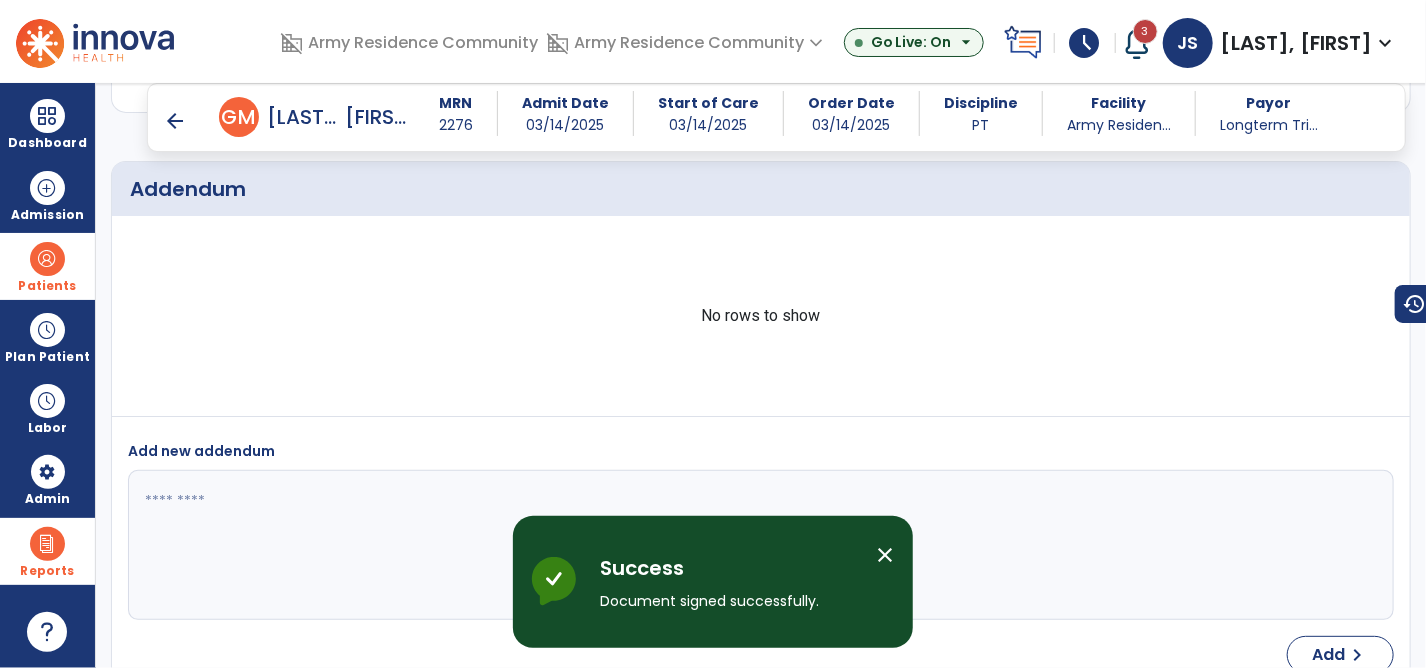 scroll, scrollTop: 4412, scrollLeft: 0, axis: vertical 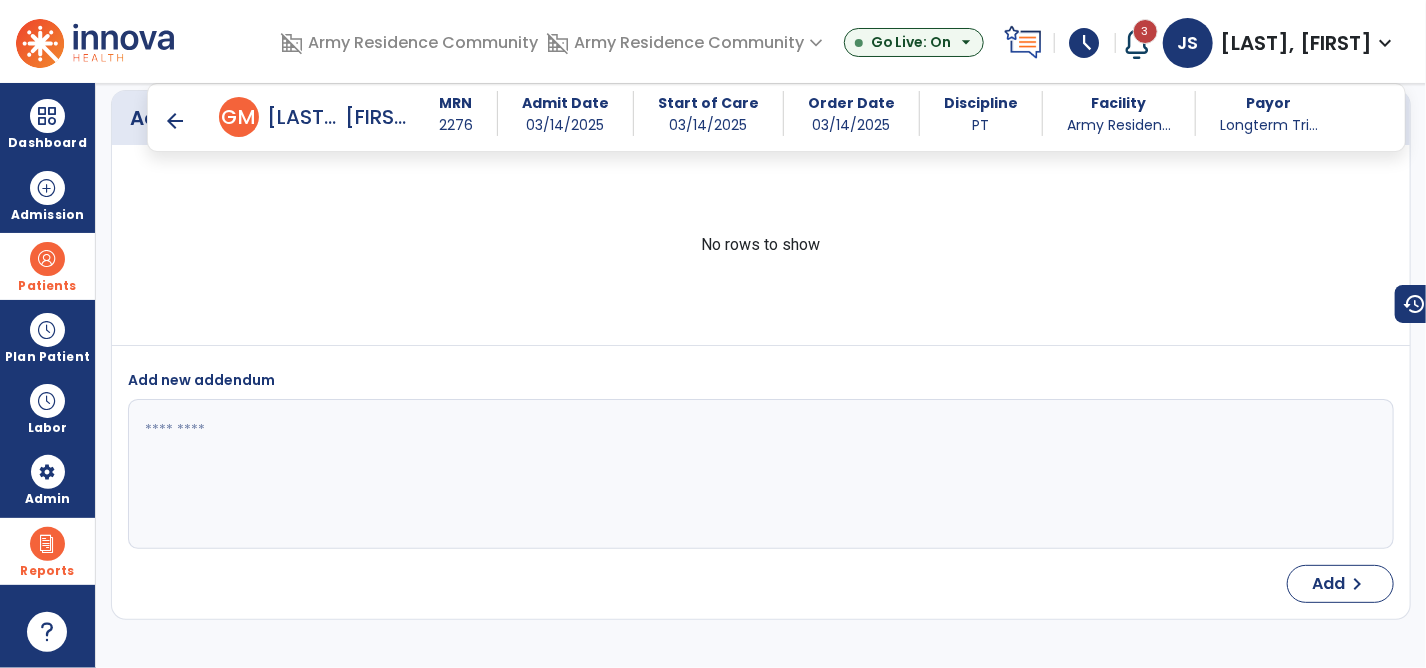 click on "arrow_back" at bounding box center [175, 121] 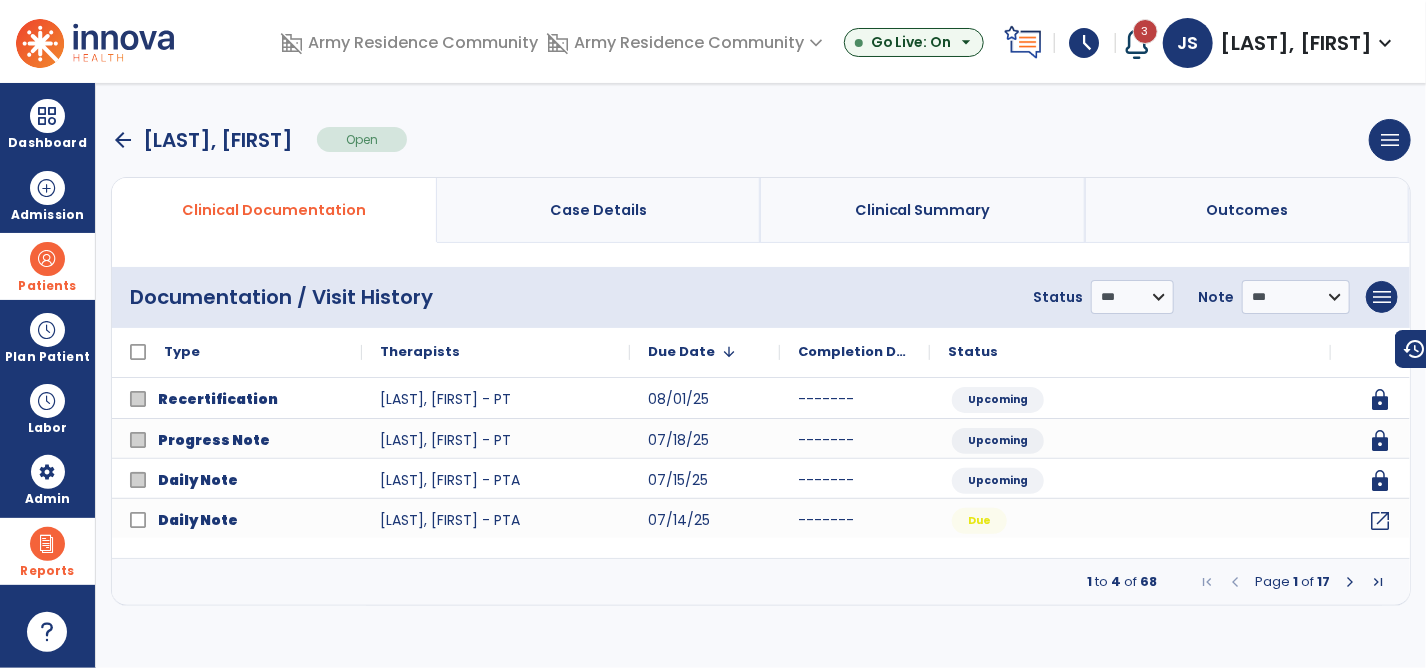 click on "Reports" at bounding box center (47, 551) 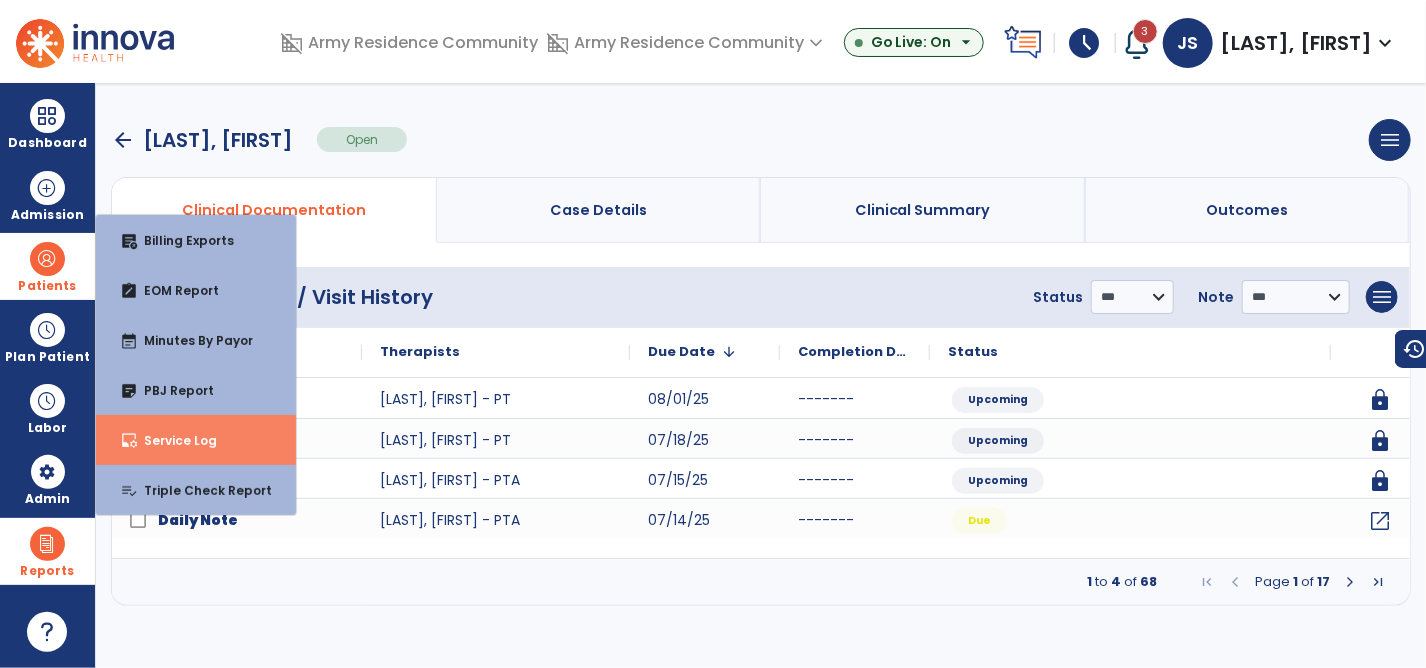 click on "inbox_customize  Service Log" at bounding box center (196, 440) 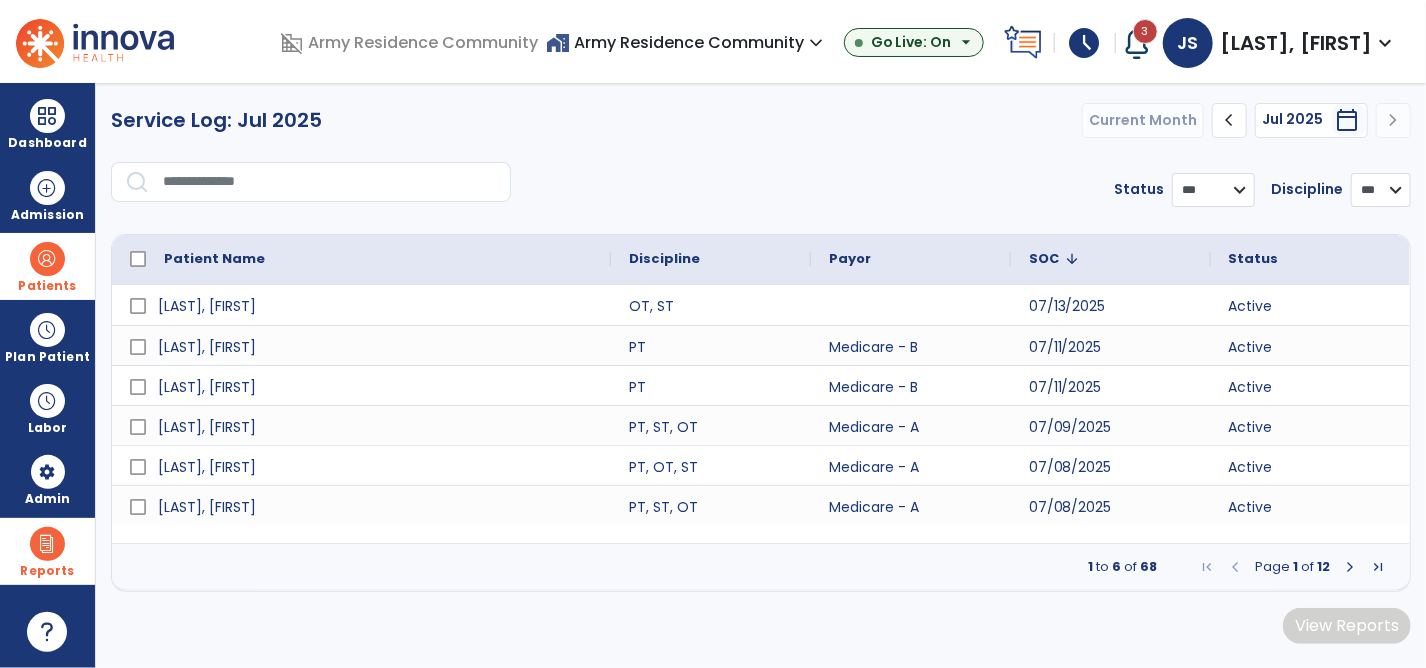 click at bounding box center (330, 182) 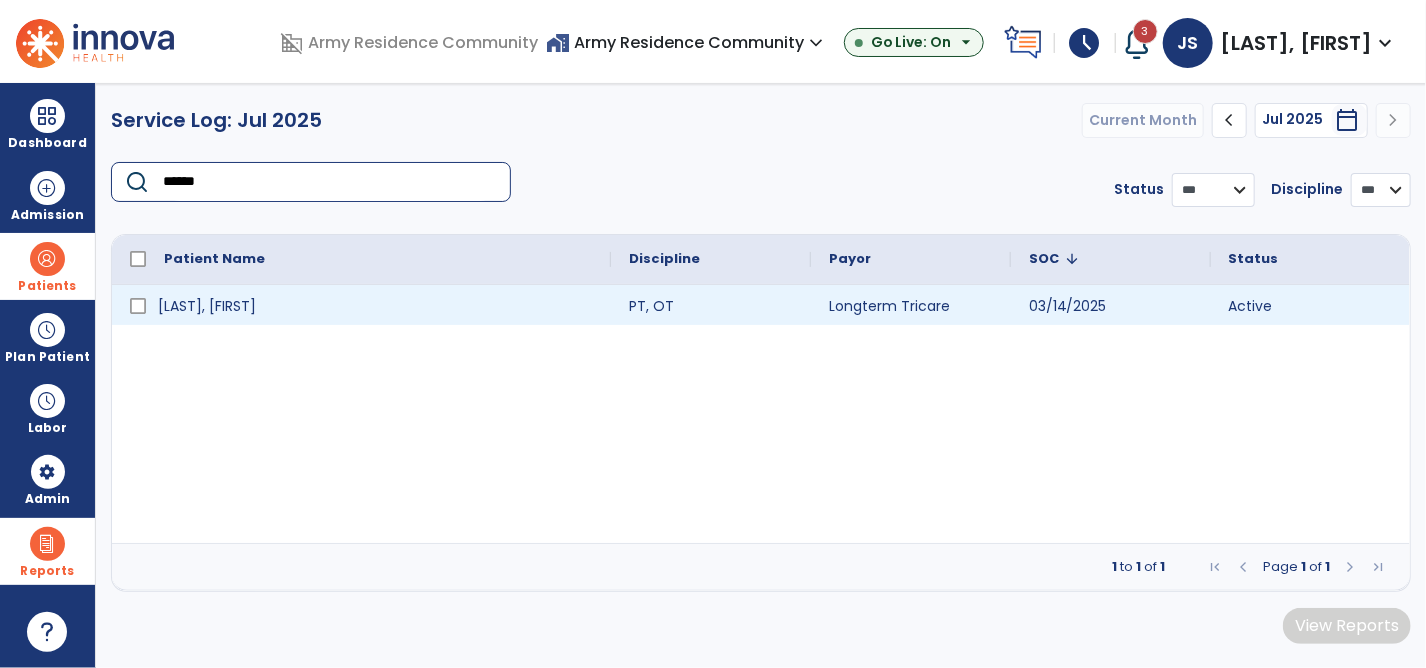 type on "******" 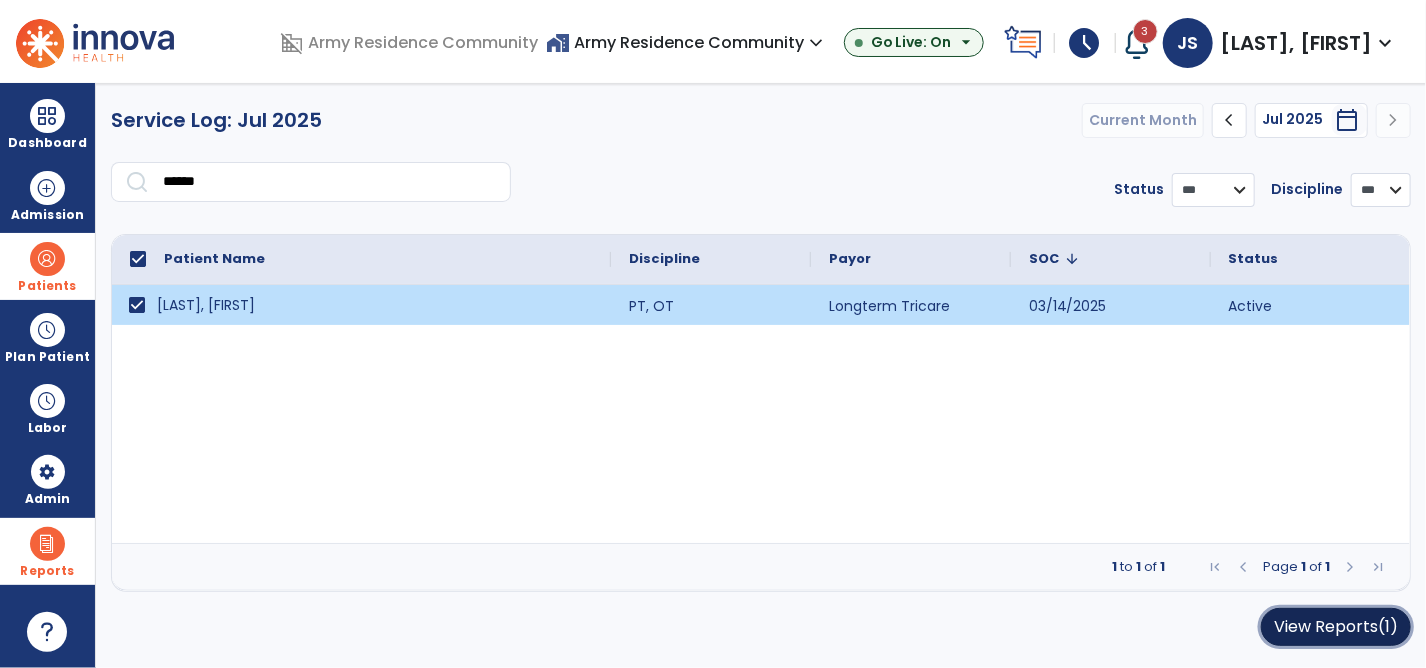 click on "View Reports   (1)" 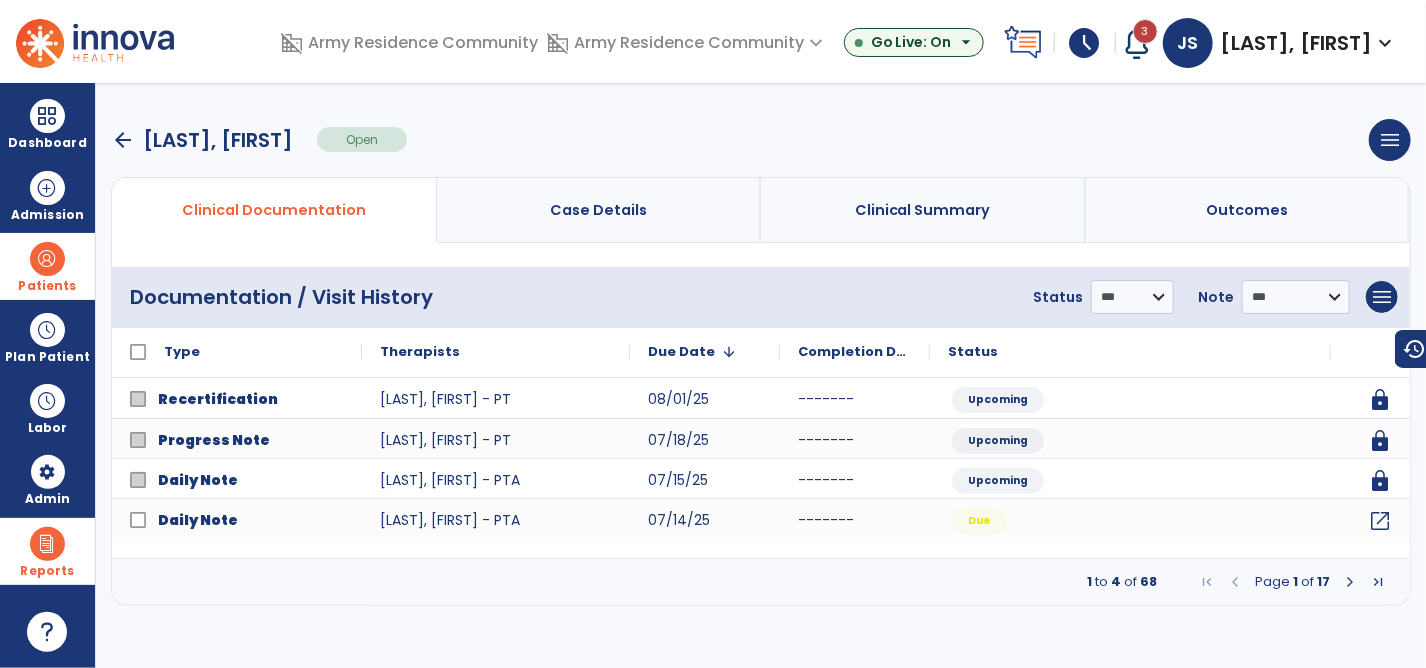 click at bounding box center [1350, 582] 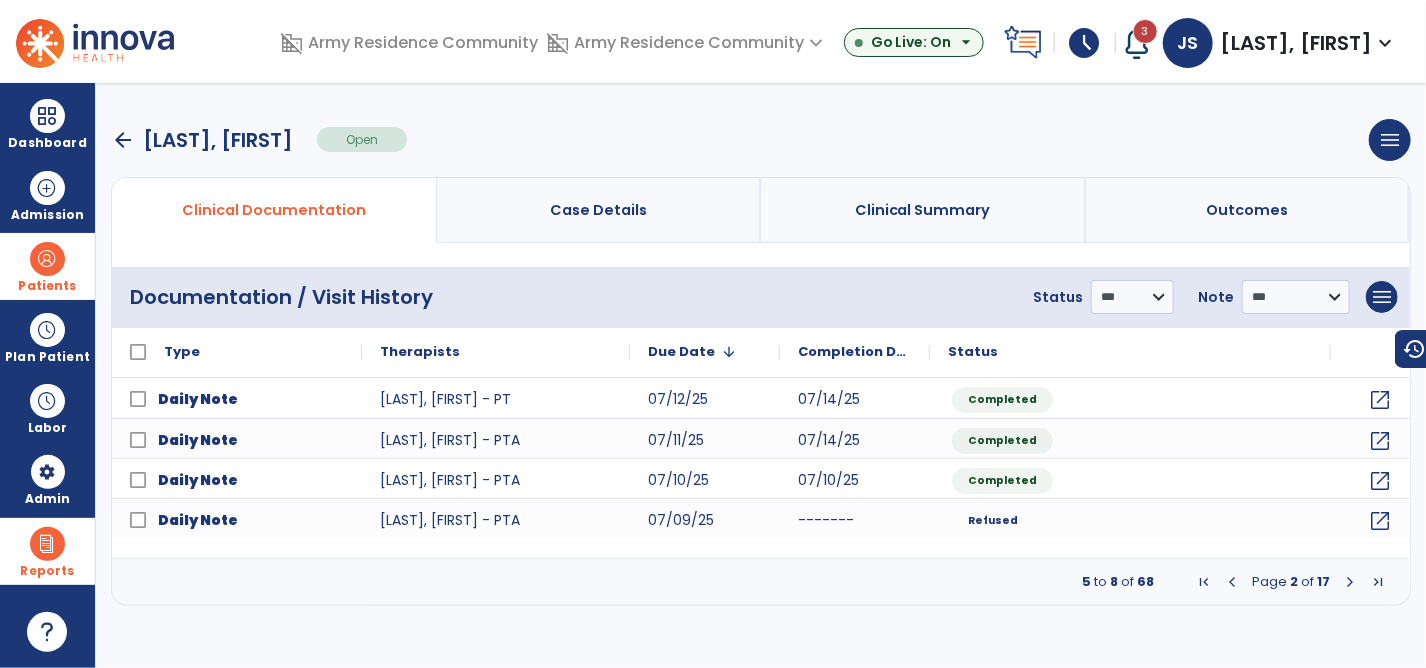 click at bounding box center [1350, 582] 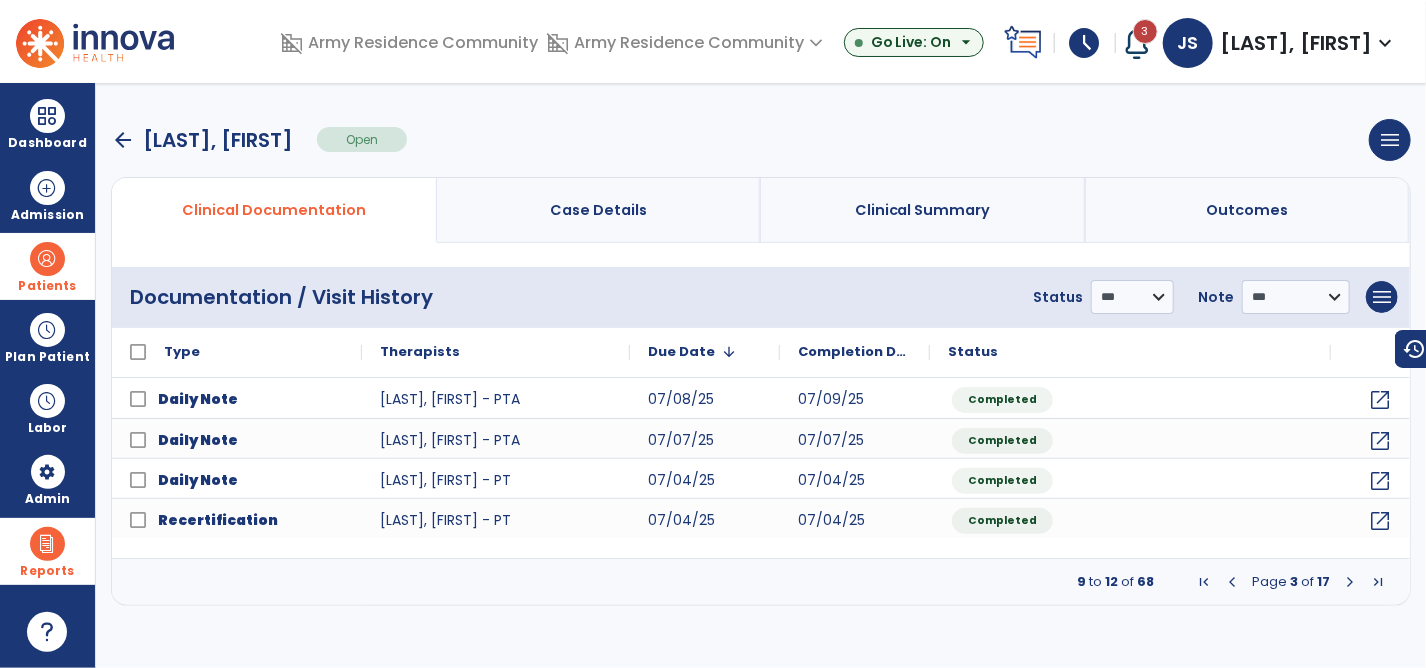 click on "**********" at bounding box center (1278, 297) 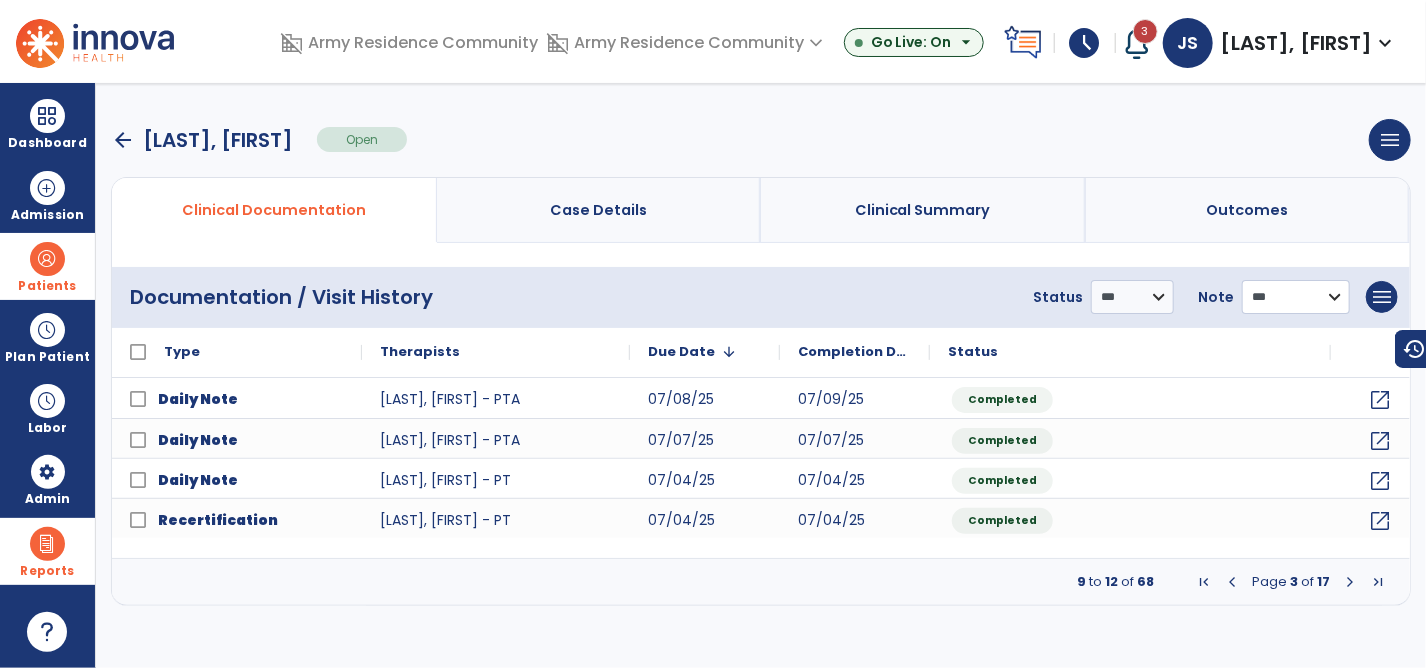 click on "**********" at bounding box center [1132, 297] 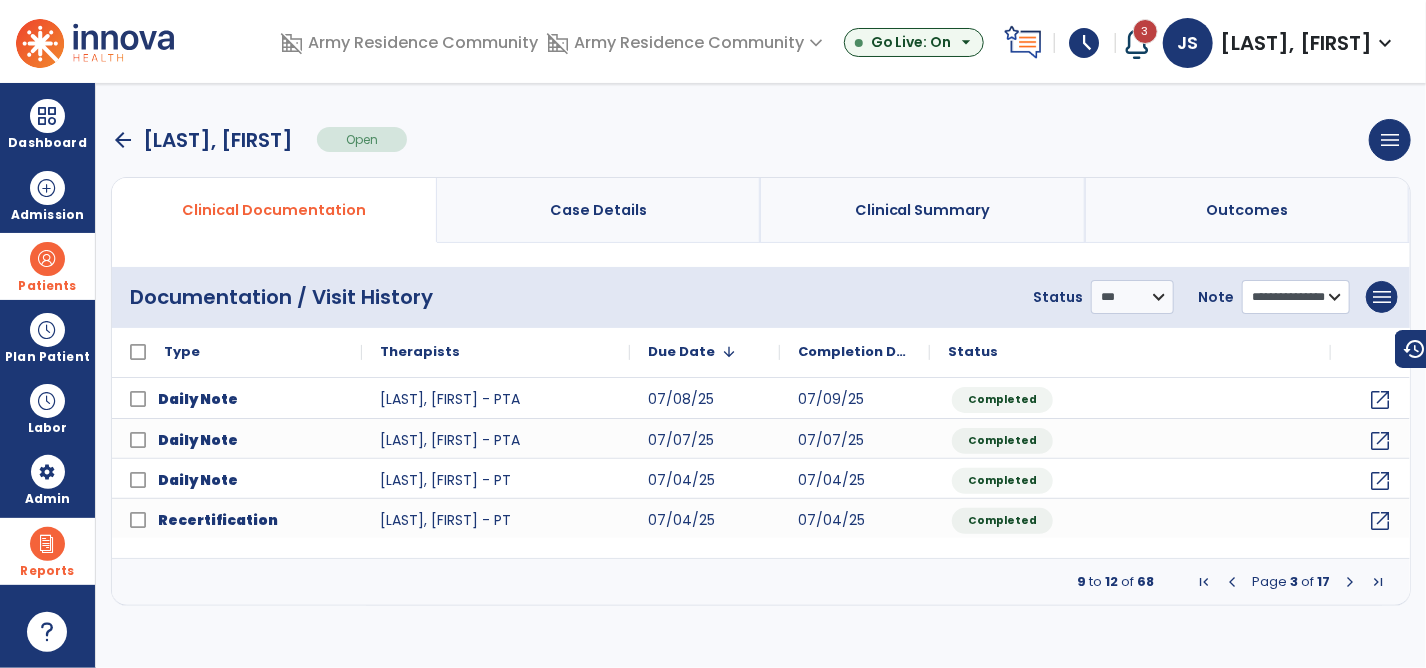 click on "**********" at bounding box center (1132, 297) 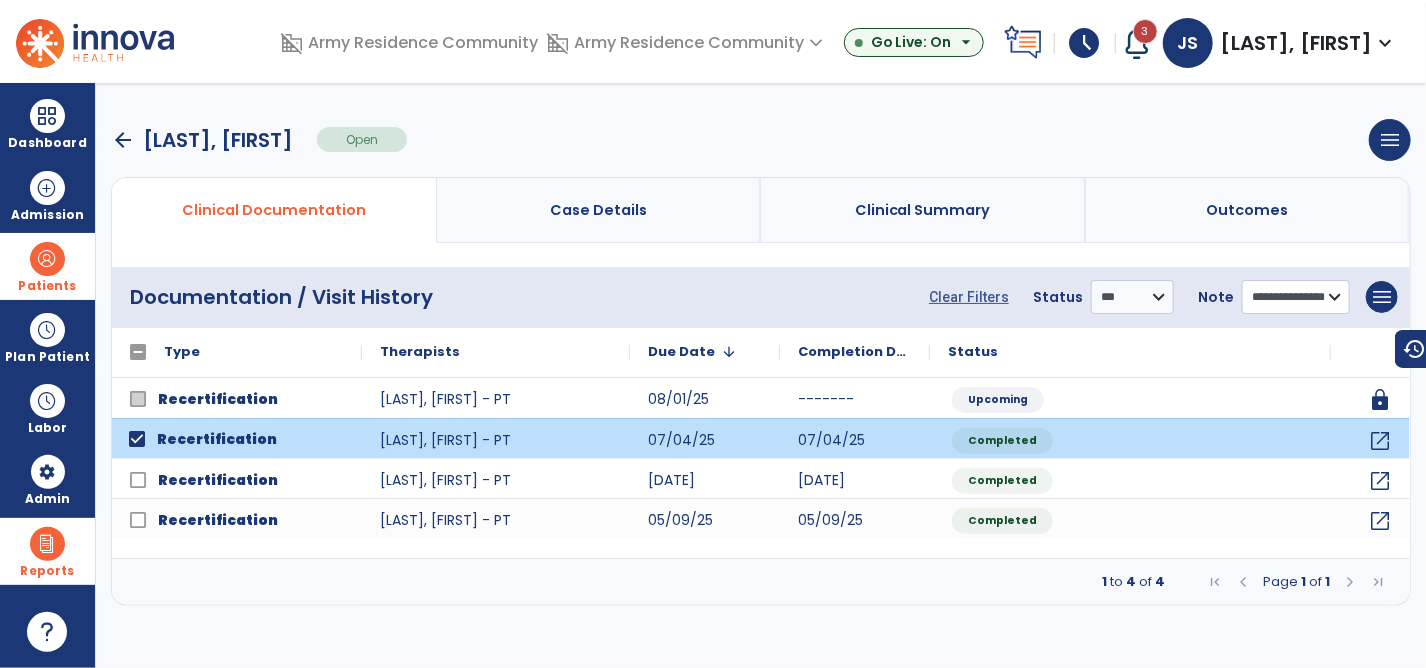 click on "**********" at bounding box center [1296, 297] 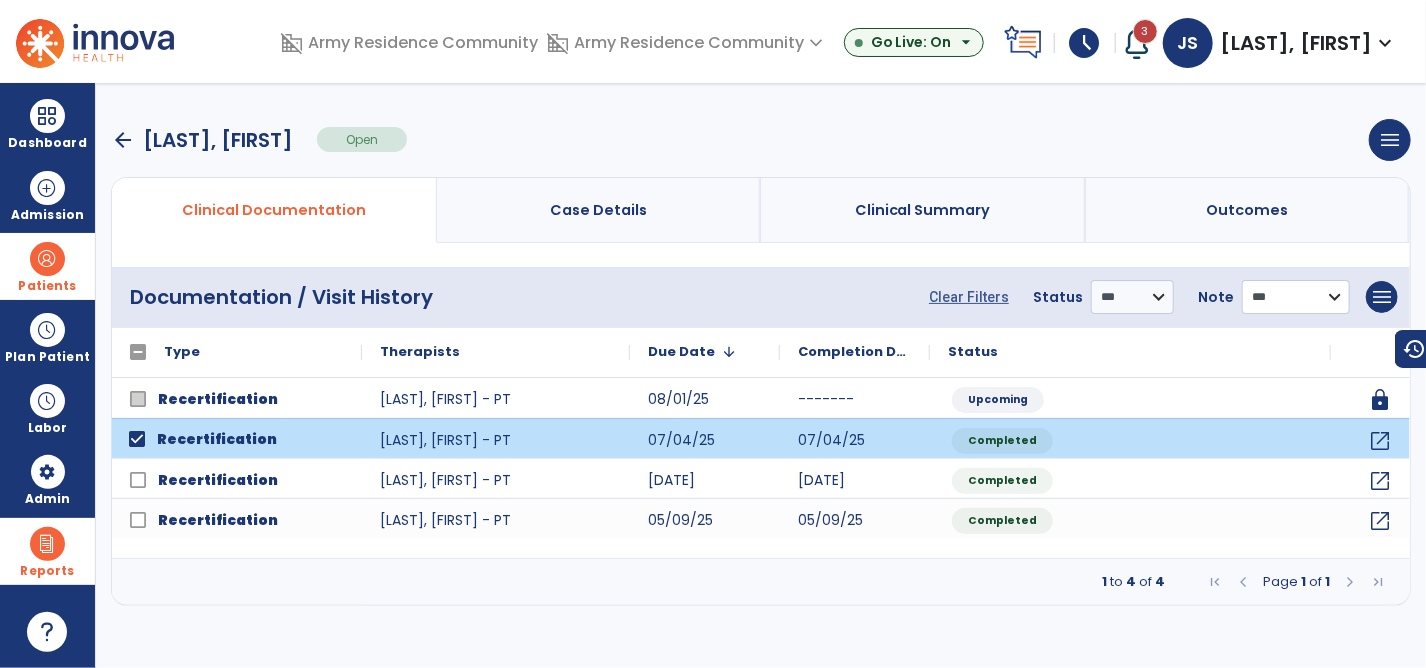 click on "**********" at bounding box center [1296, 297] 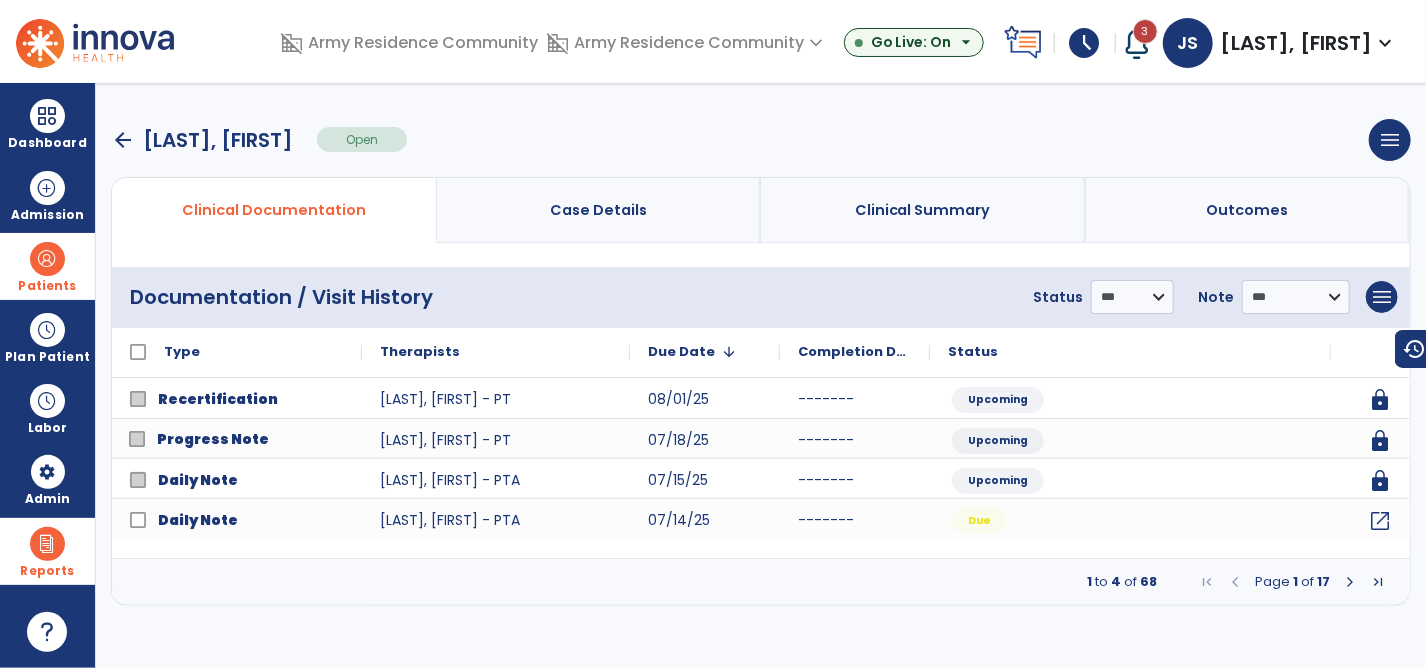 click at bounding box center [1350, 582] 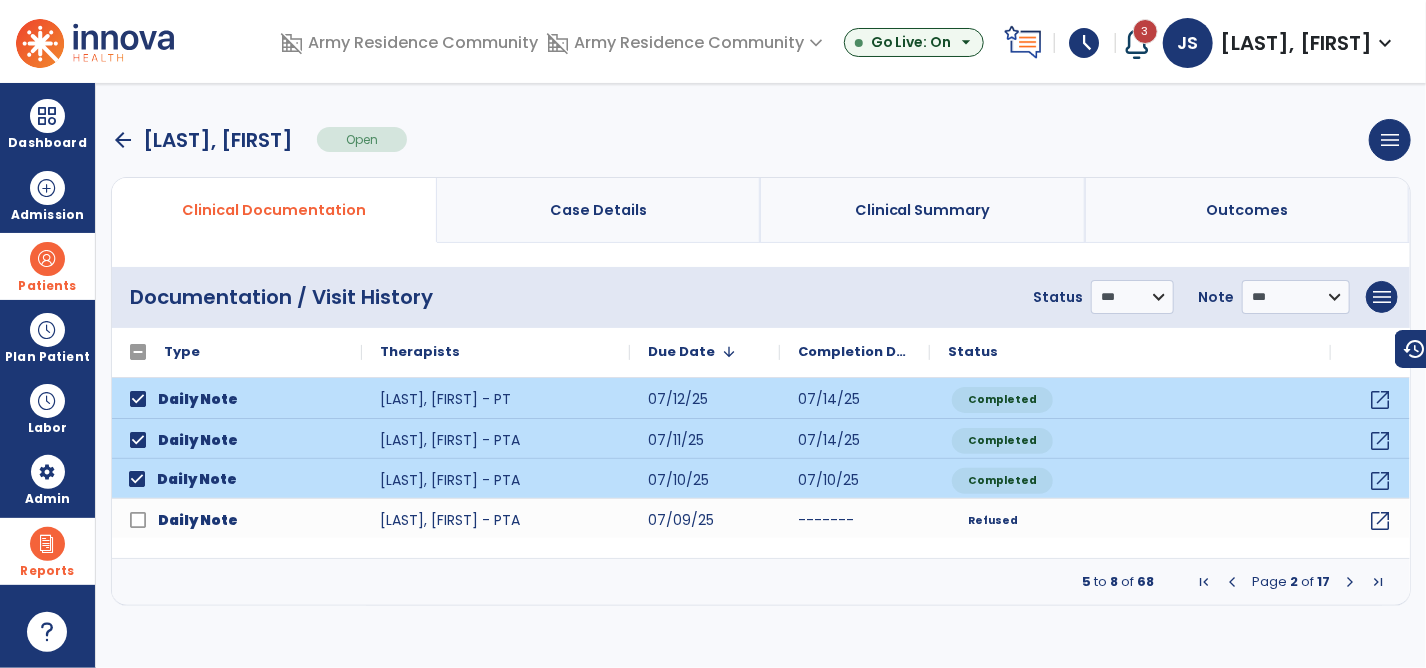 click at bounding box center [1350, 582] 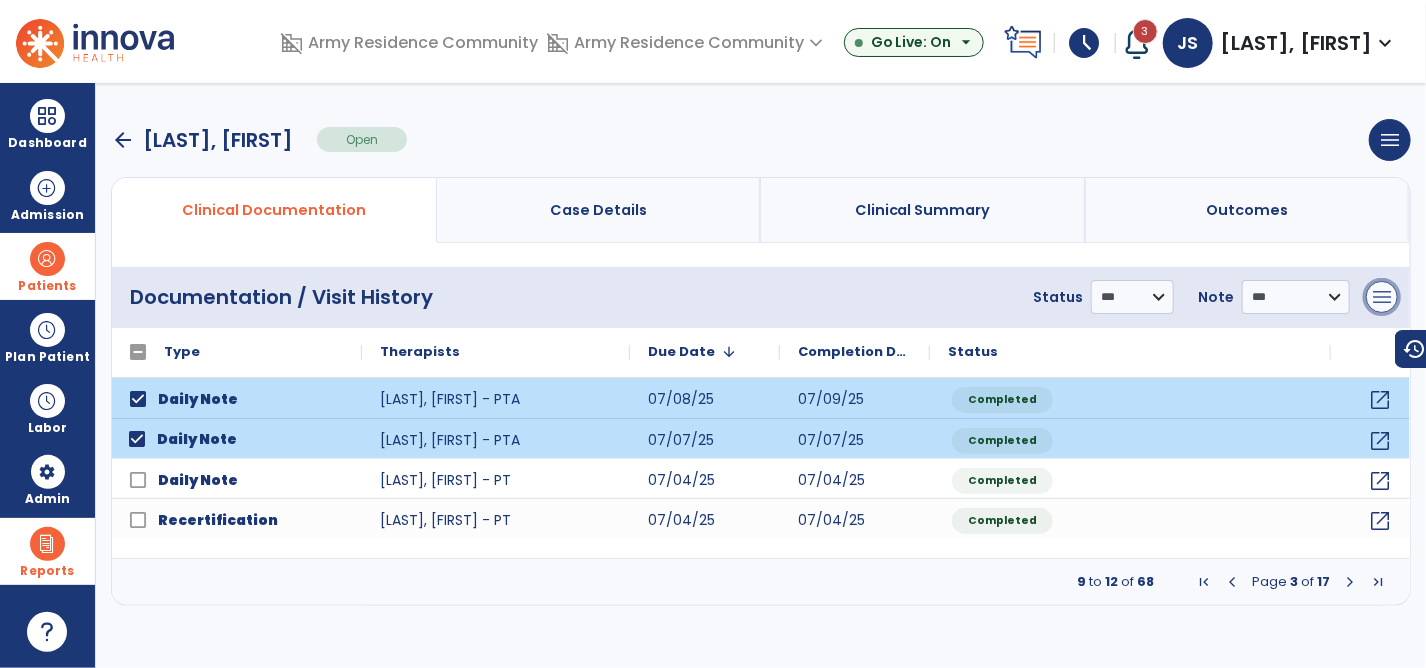 click on "menu" at bounding box center [1382, 297] 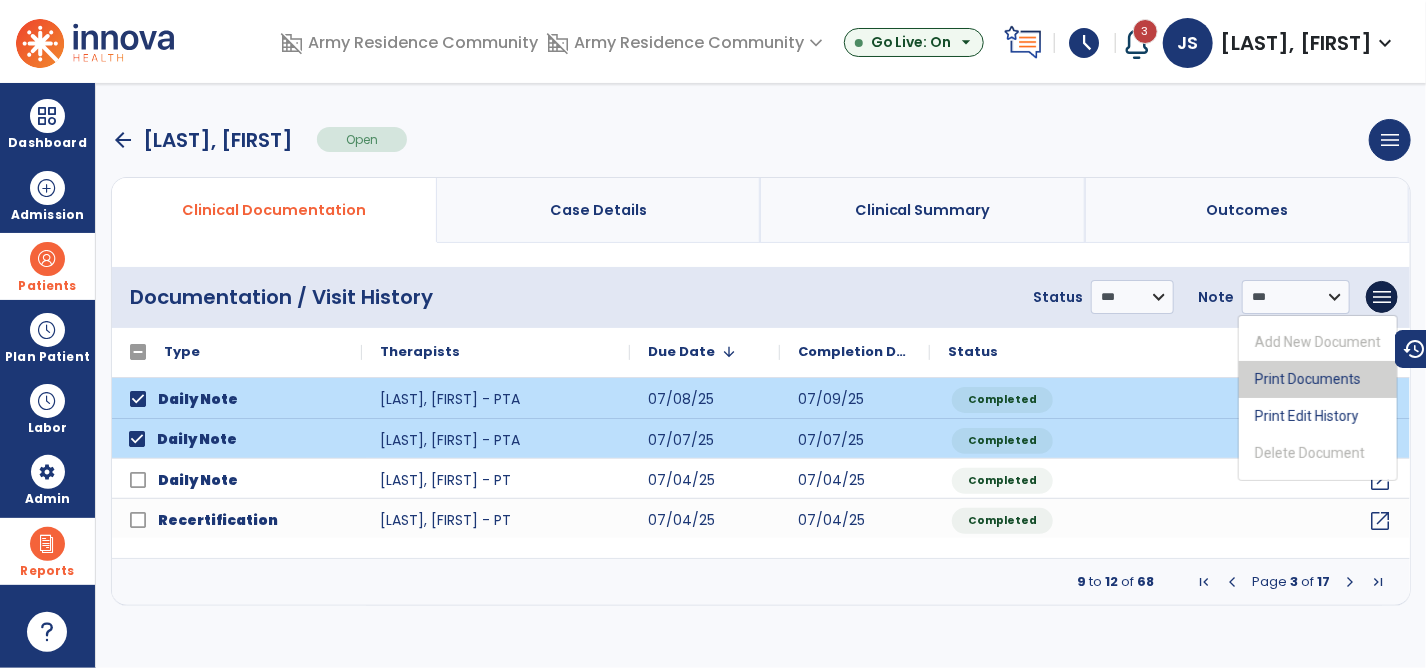click on "Print Documents" at bounding box center (1318, 379) 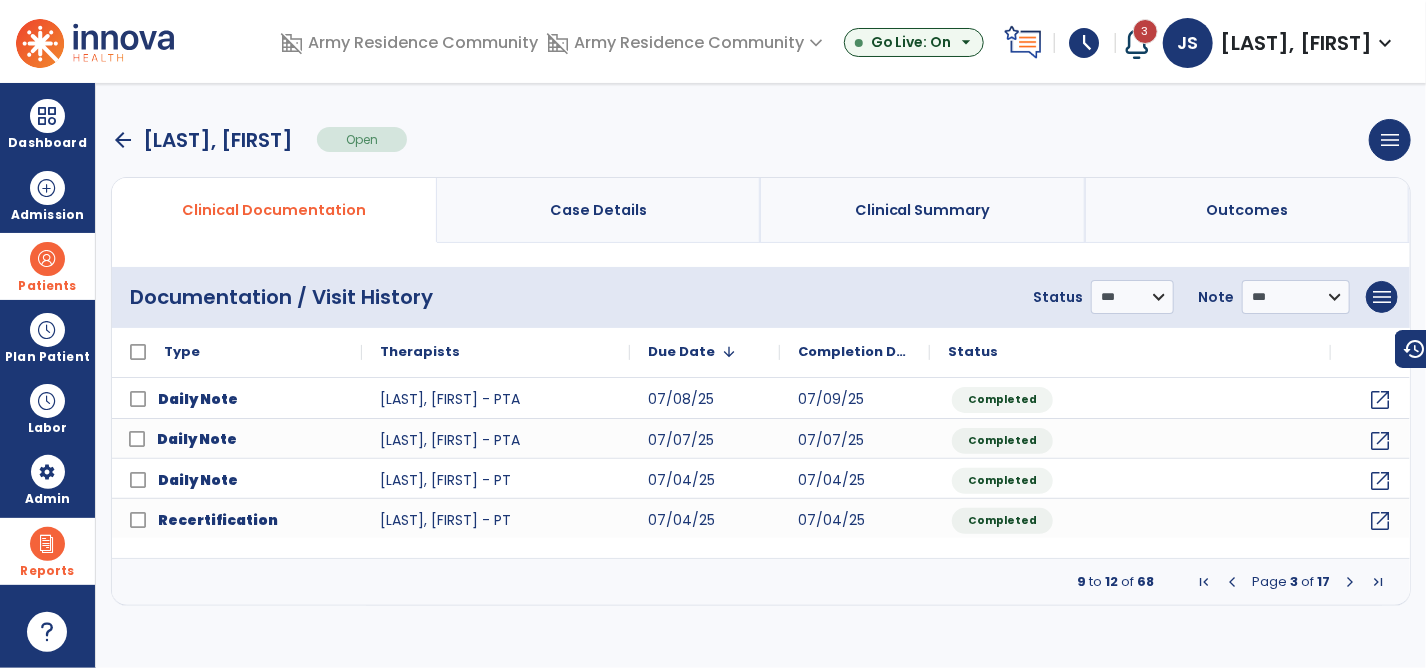 click at bounding box center [1350, 582] 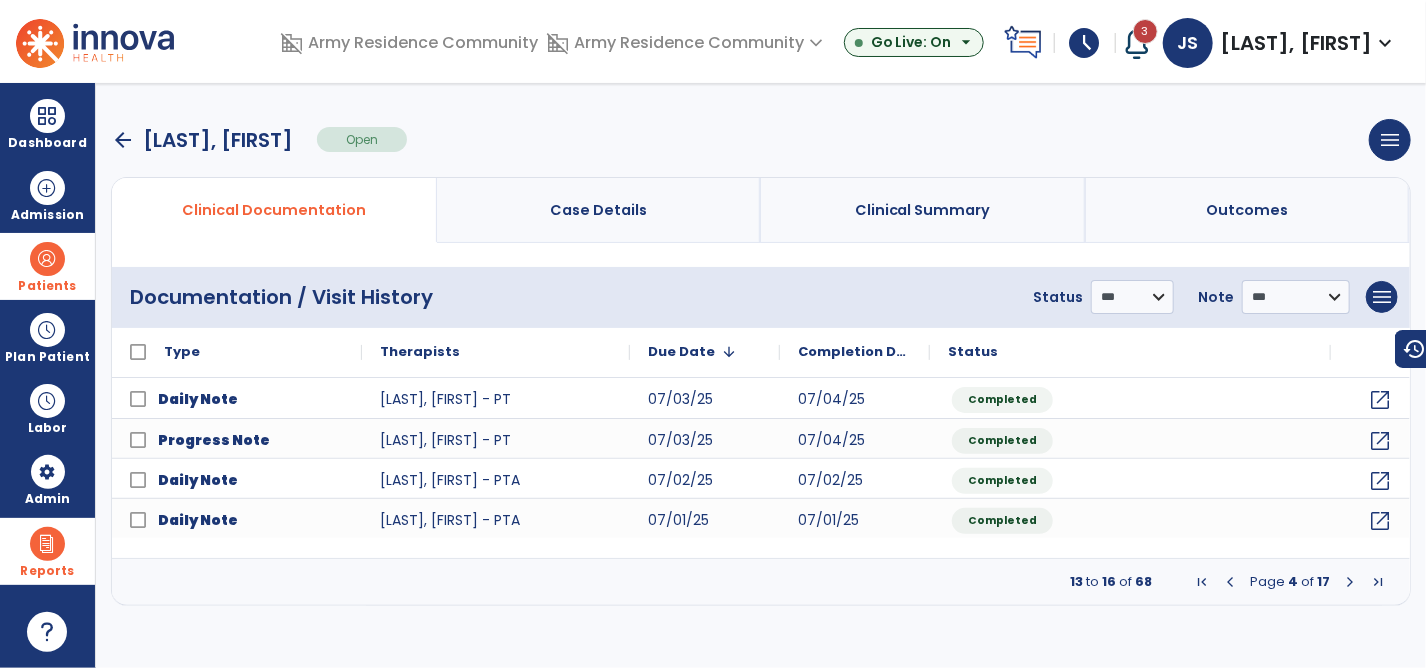 click at bounding box center [1350, 582] 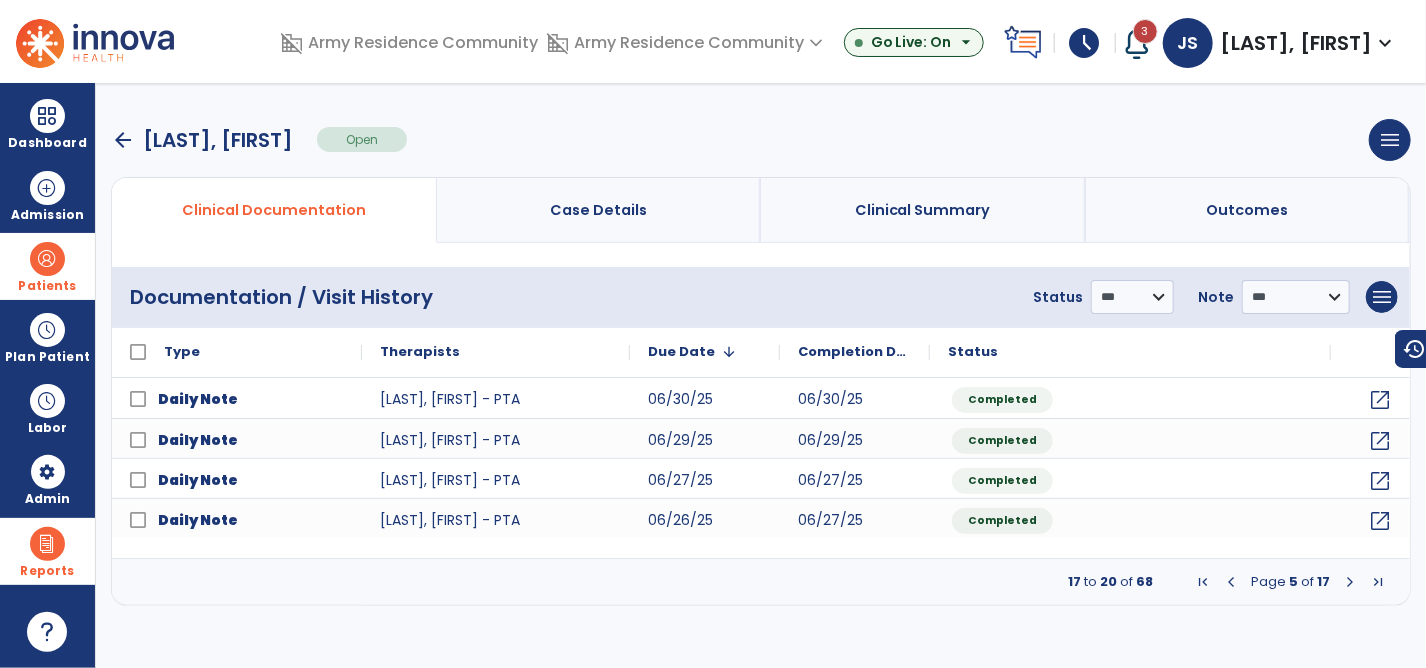 click at bounding box center (1231, 582) 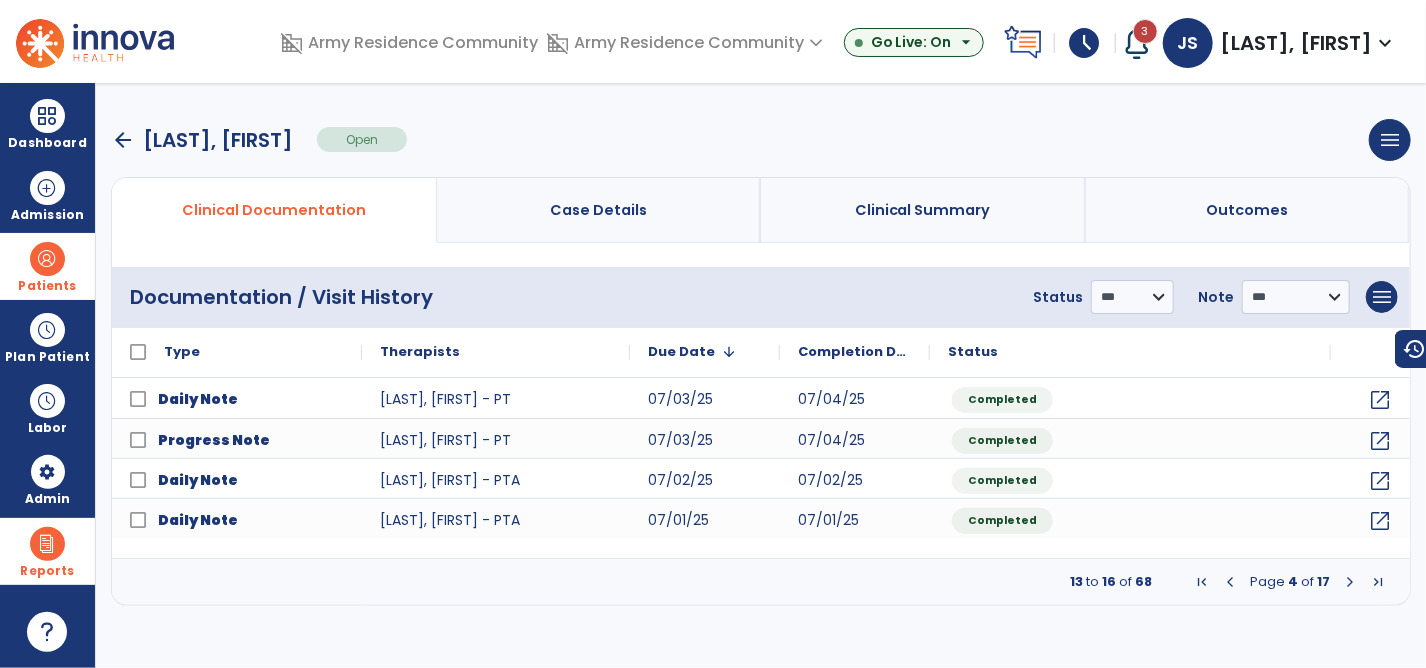 click at bounding box center [1230, 582] 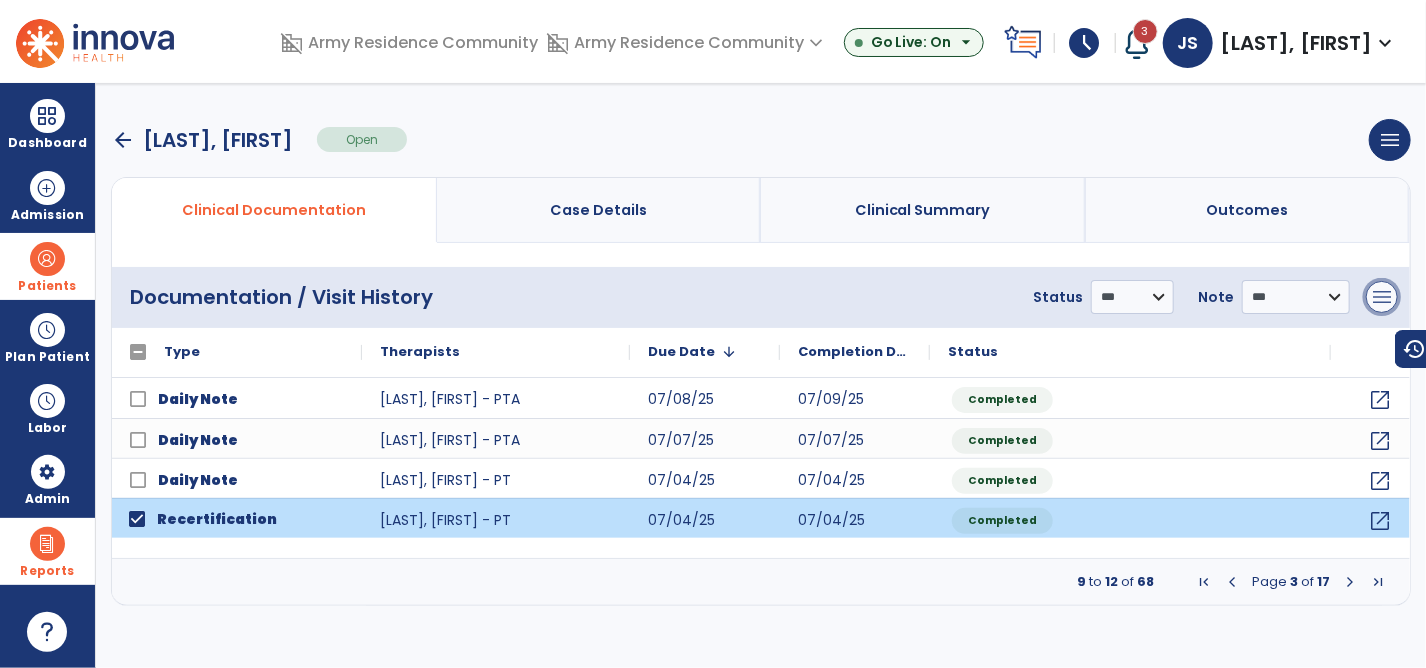 click on "menu" at bounding box center [1382, 297] 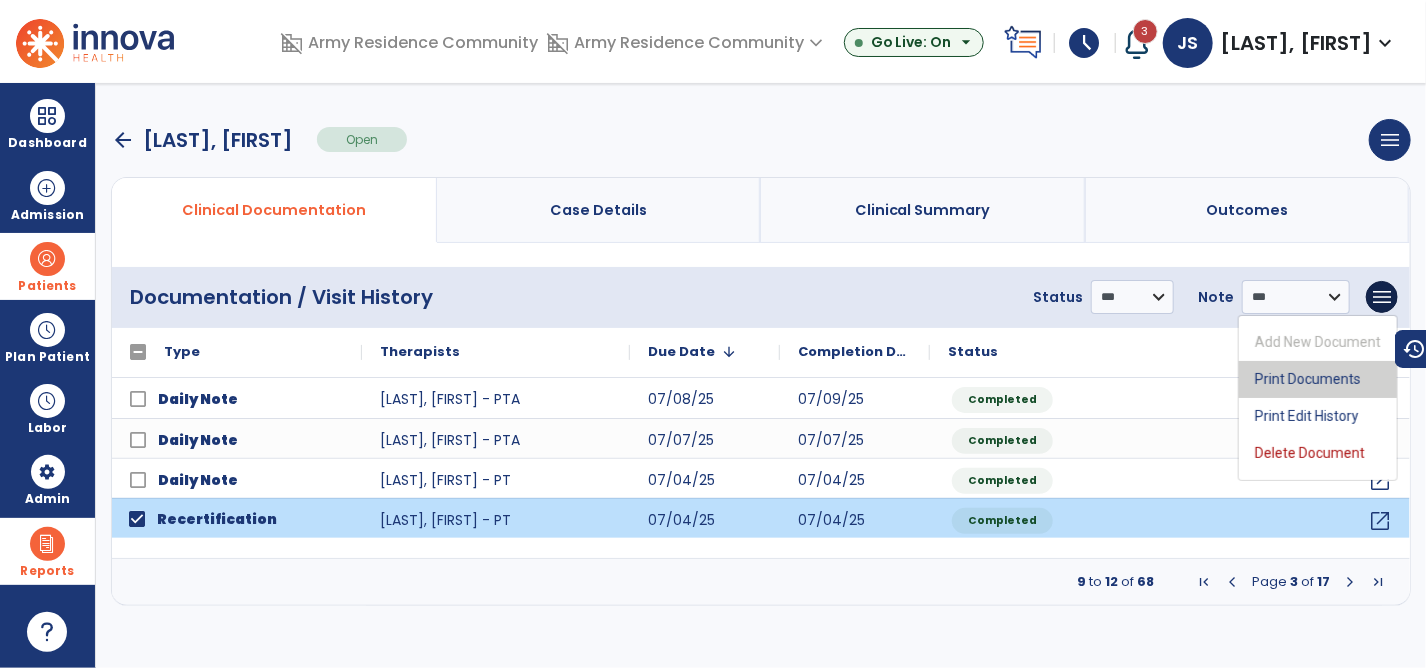 click on "Print Documents" at bounding box center (1318, 379) 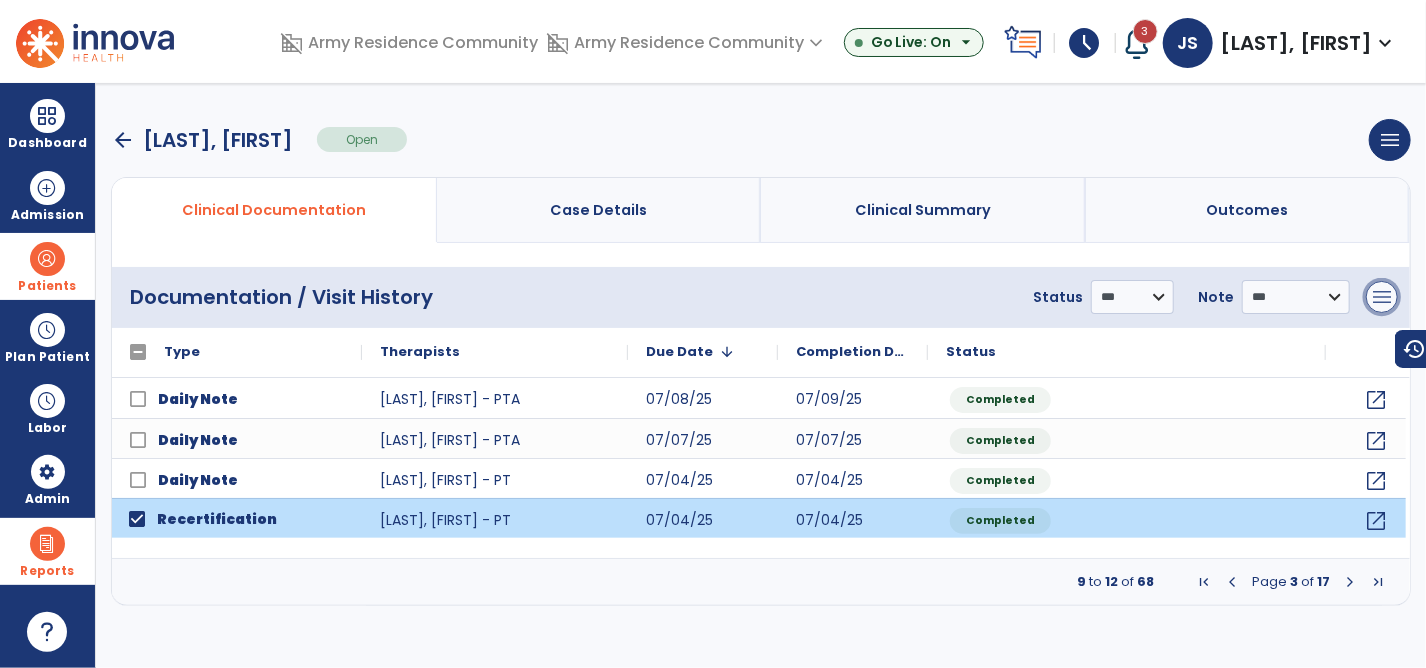 click on "menu" at bounding box center (1382, 297) 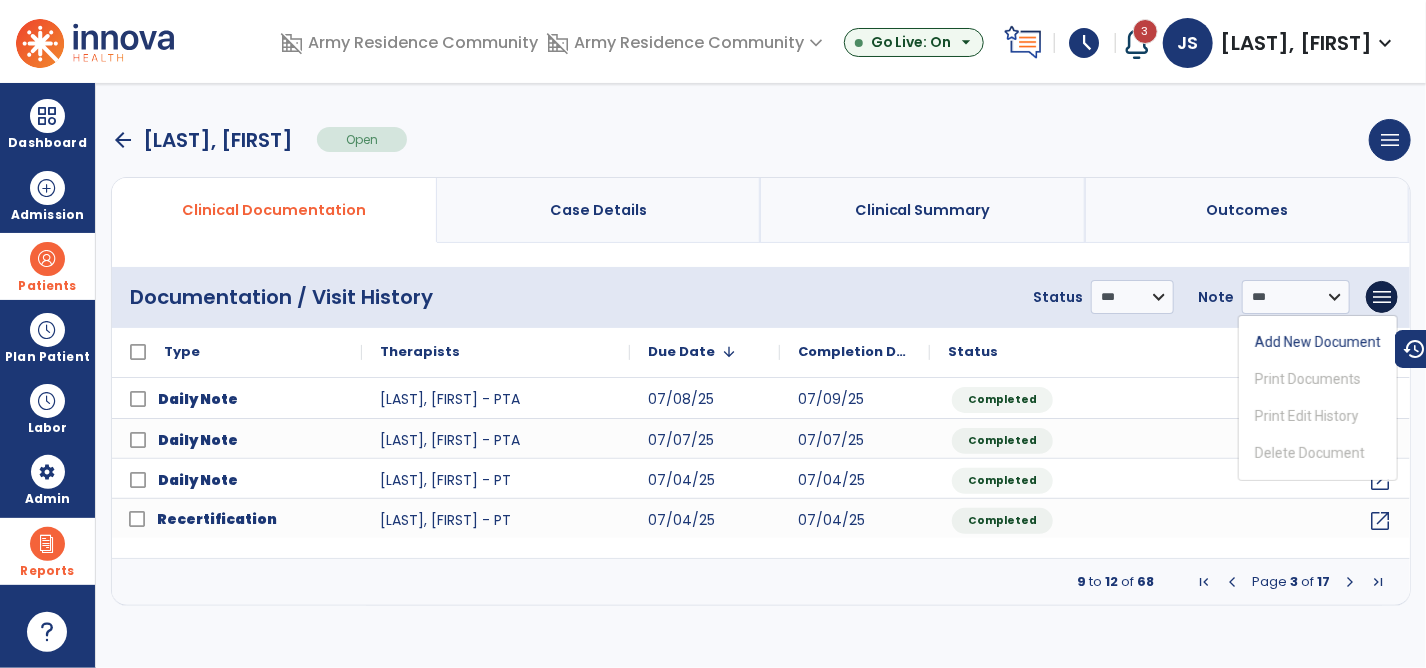 click on "arrow_back   Garber, Mariel   Open  menu   Edit Therapy Case   Delete Therapy Case   Close Therapy Case" at bounding box center (761, 140) 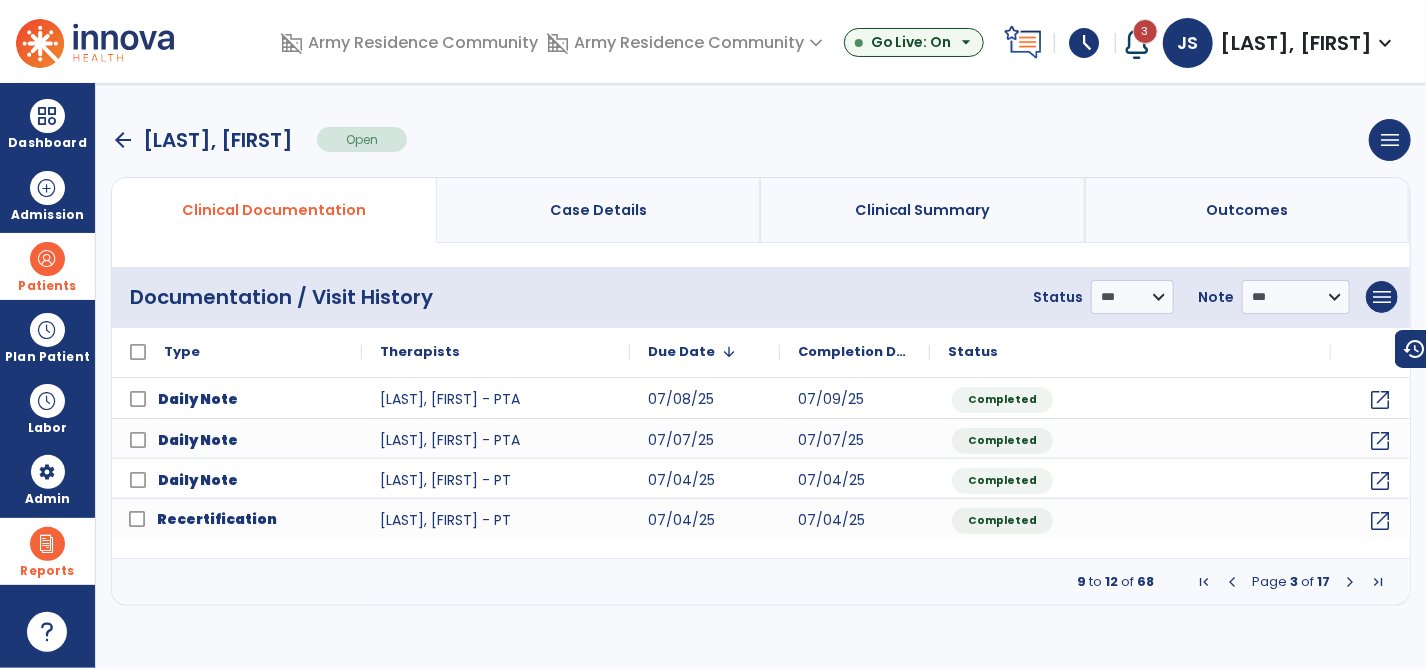 click on "arrow_back" at bounding box center [123, 140] 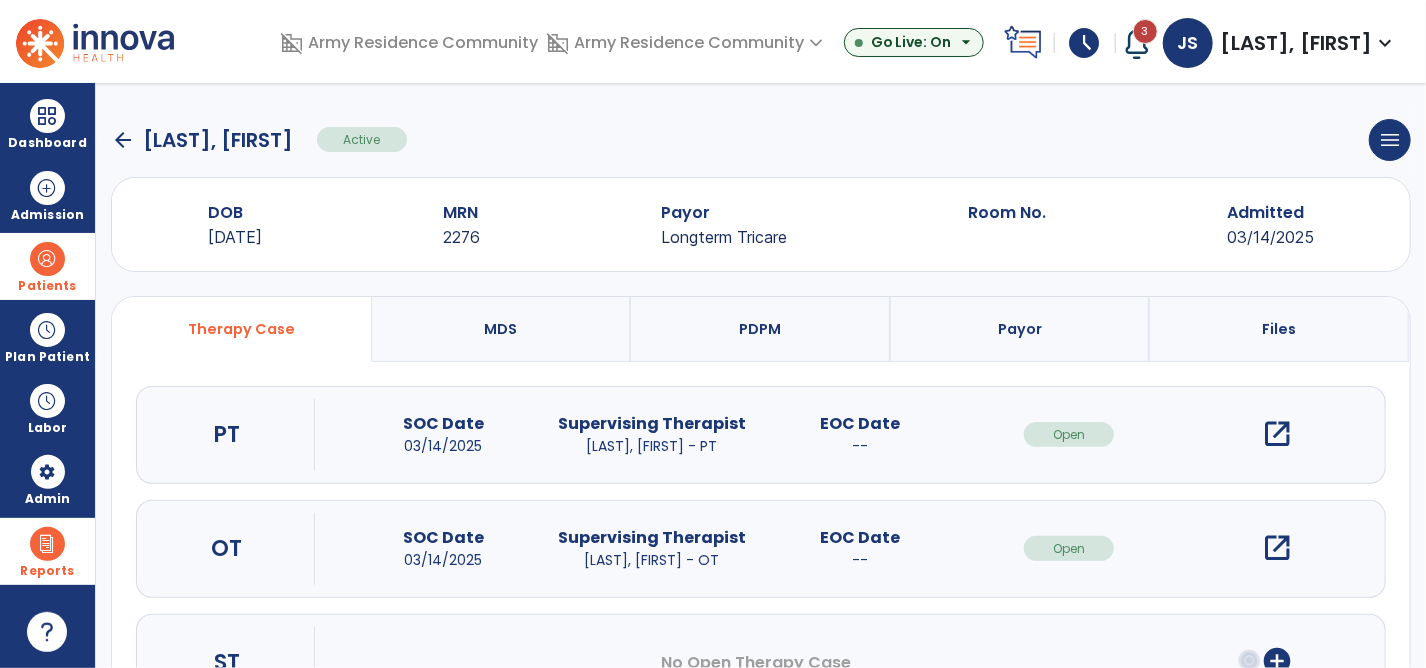 click on "open_in_new" at bounding box center [1278, 548] 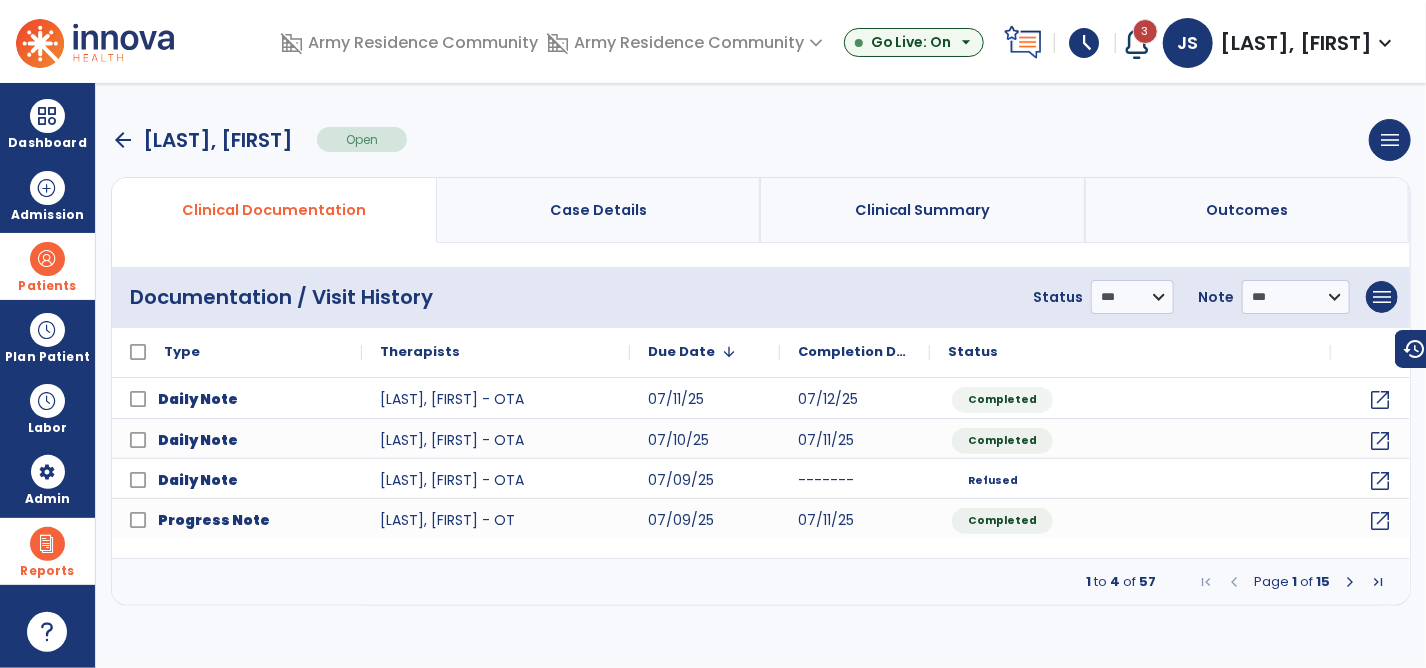 click at bounding box center (1234, 582) 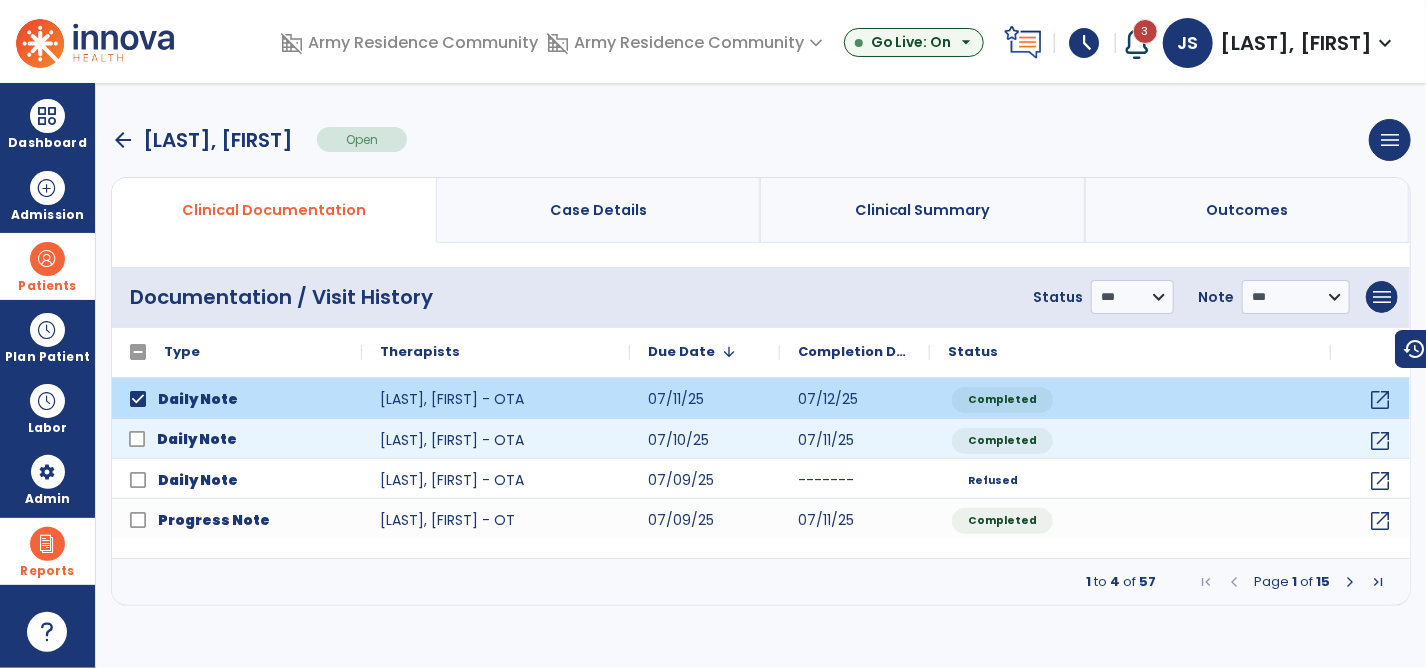 click on "Daily Note" 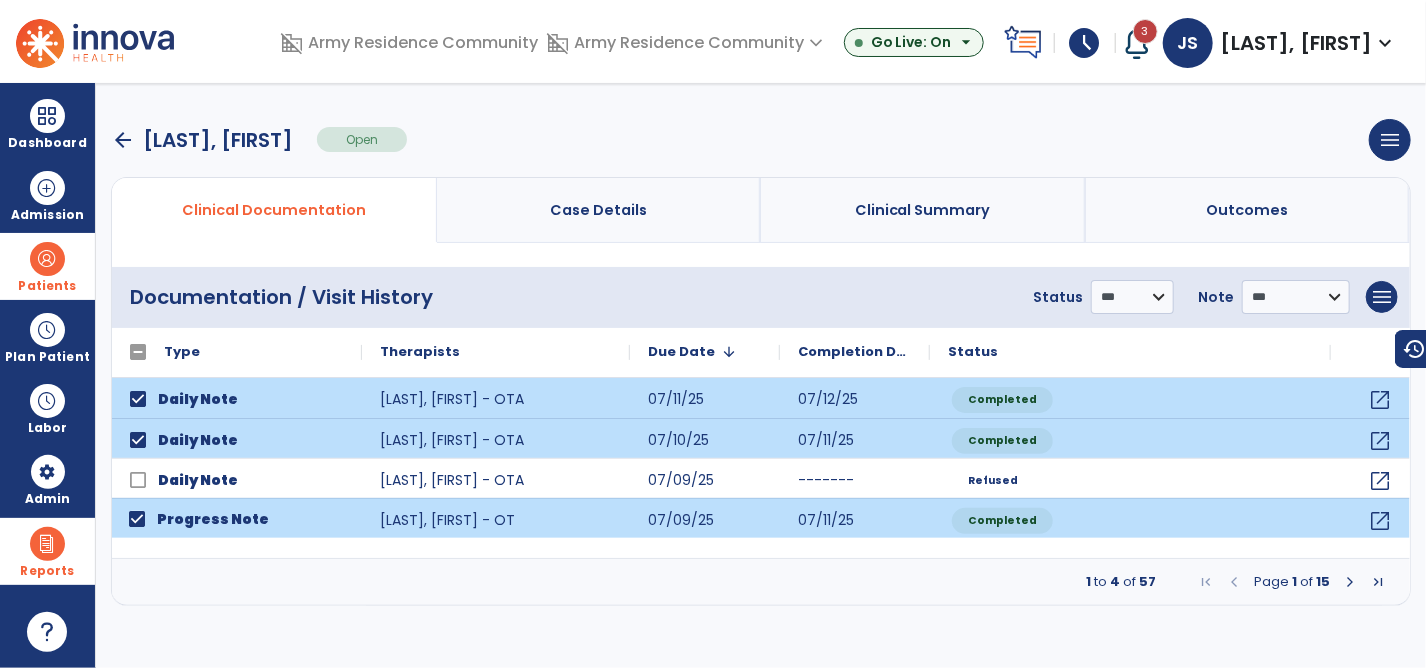 click at bounding box center [1350, 582] 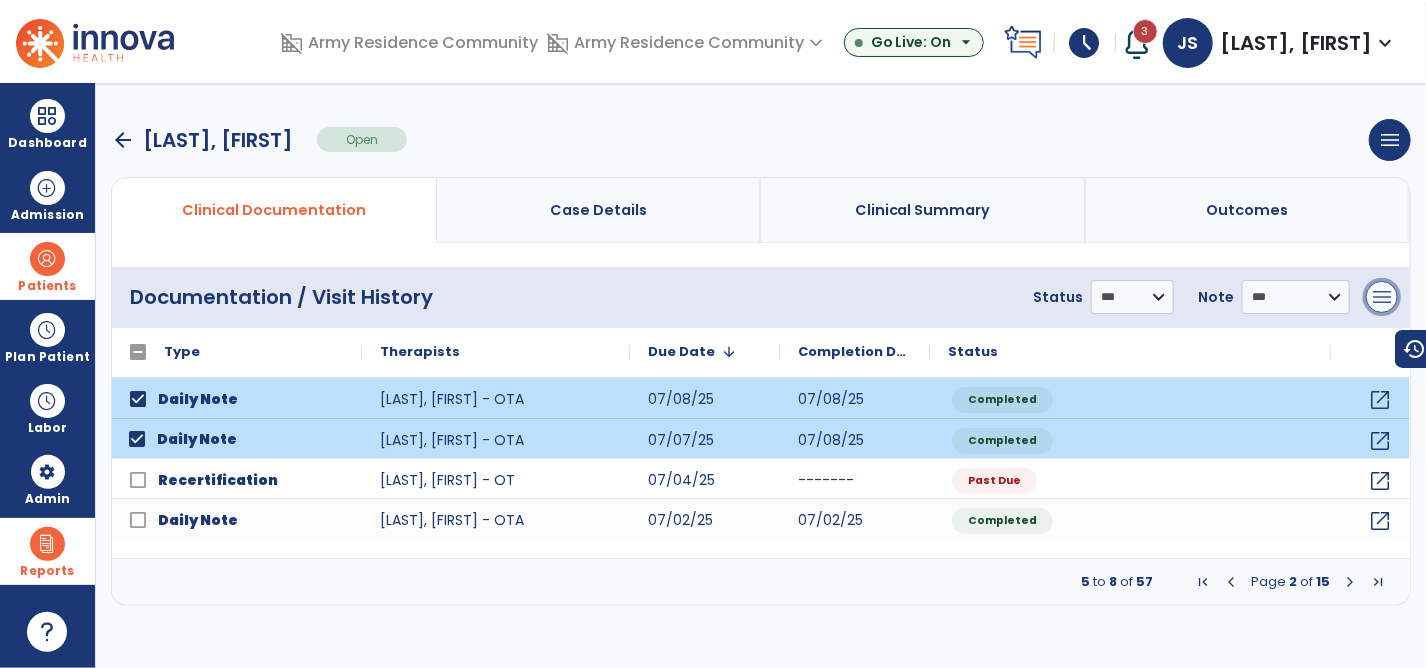click on "menu" at bounding box center [1382, 297] 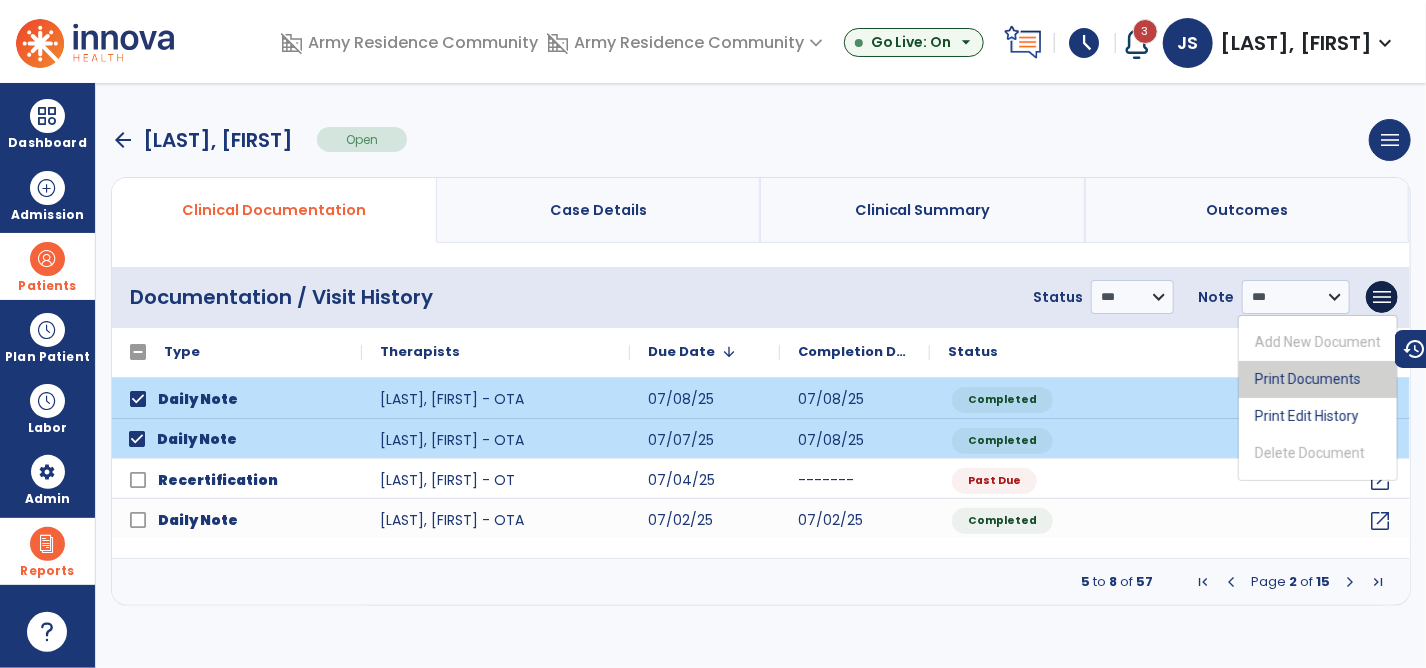 click on "Print Documents" at bounding box center [1318, 379] 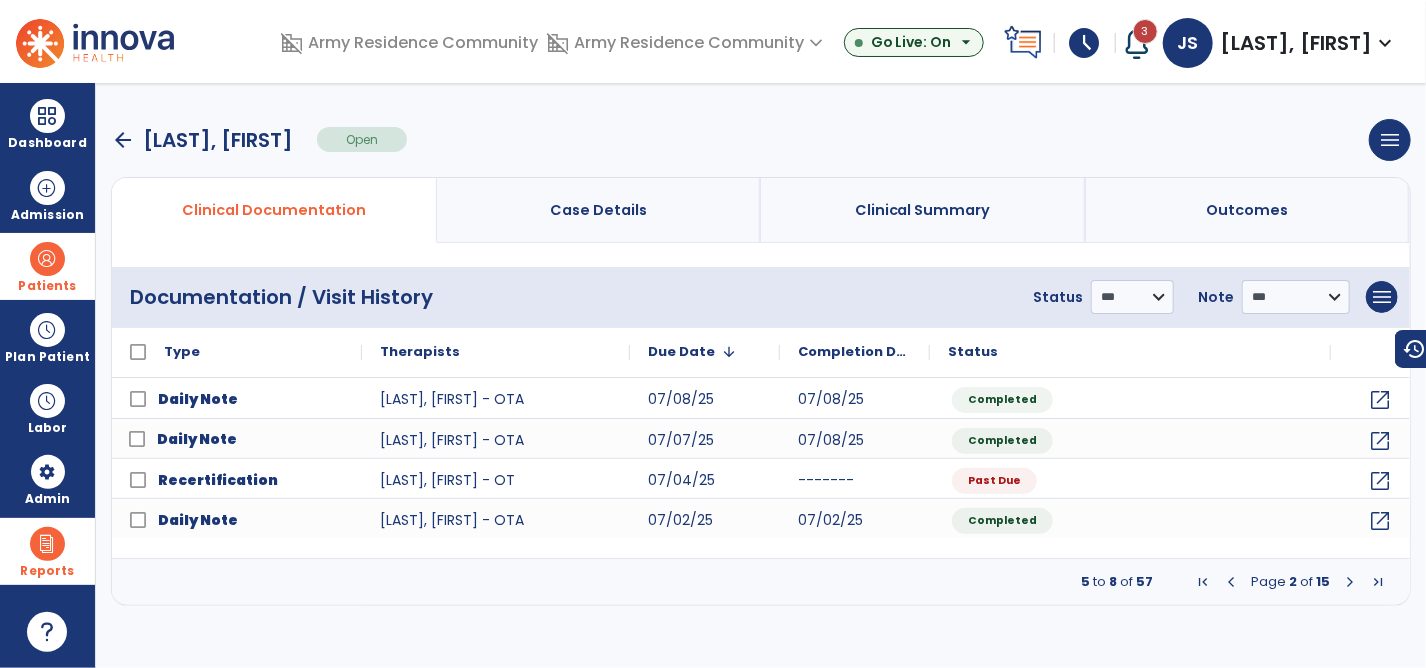 click at bounding box center [1350, 582] 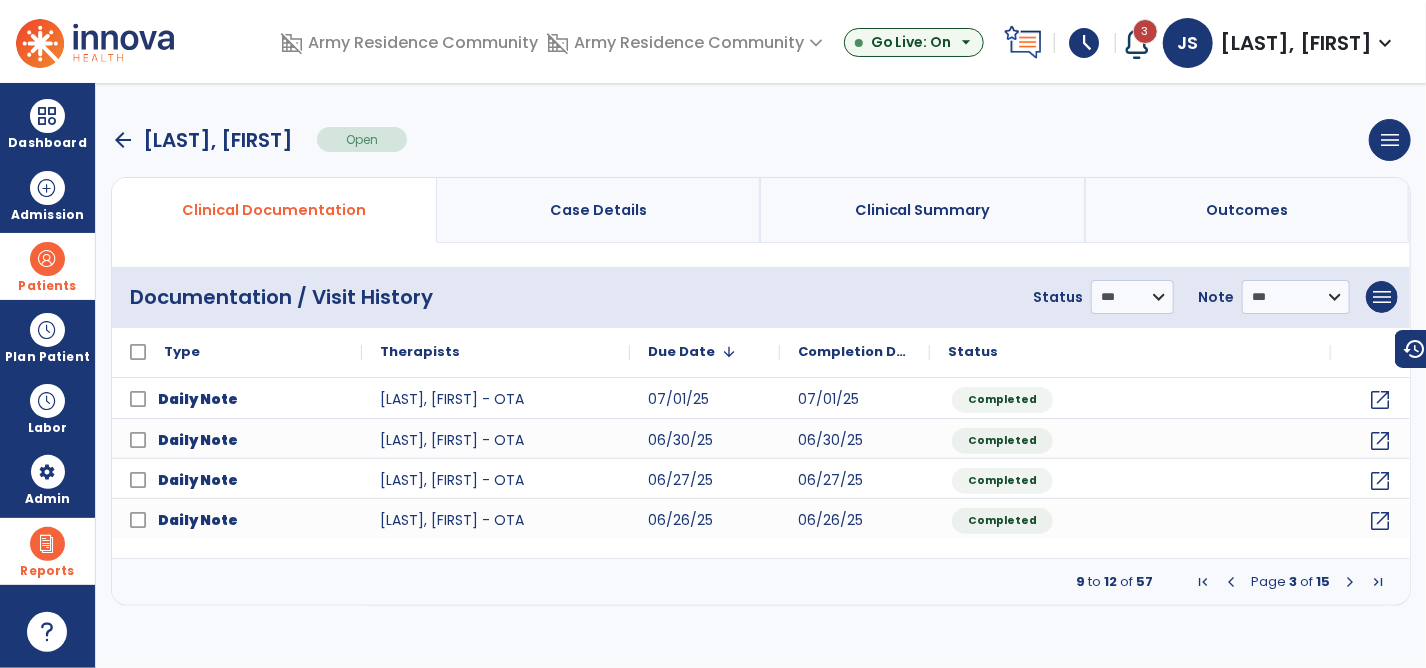 click at bounding box center (1231, 582) 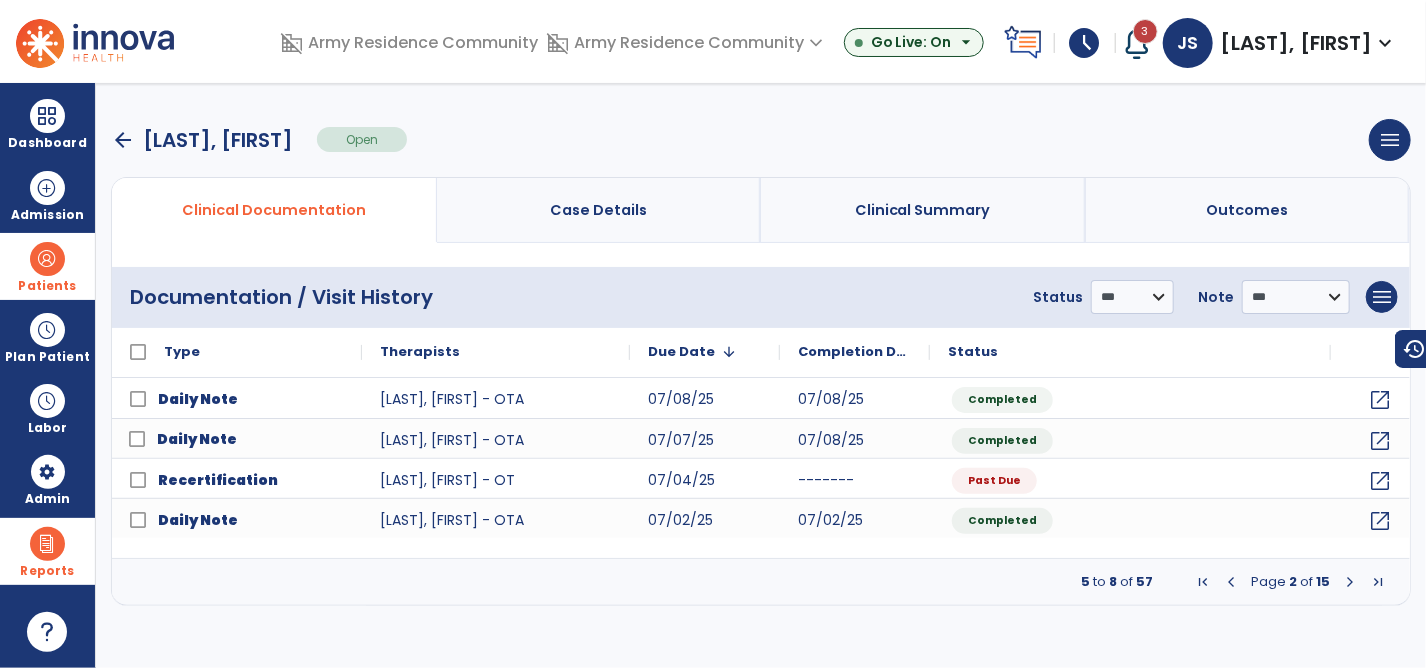 click at bounding box center [1350, 582] 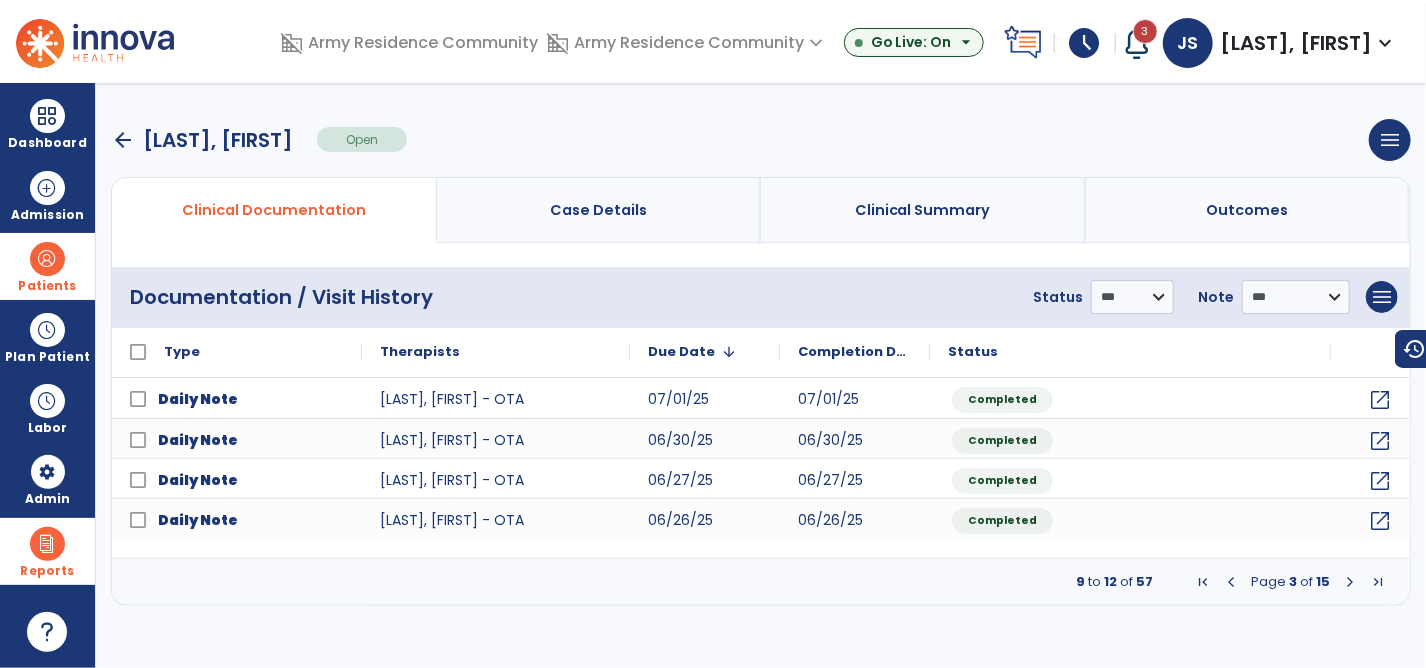 click at bounding box center [1350, 582] 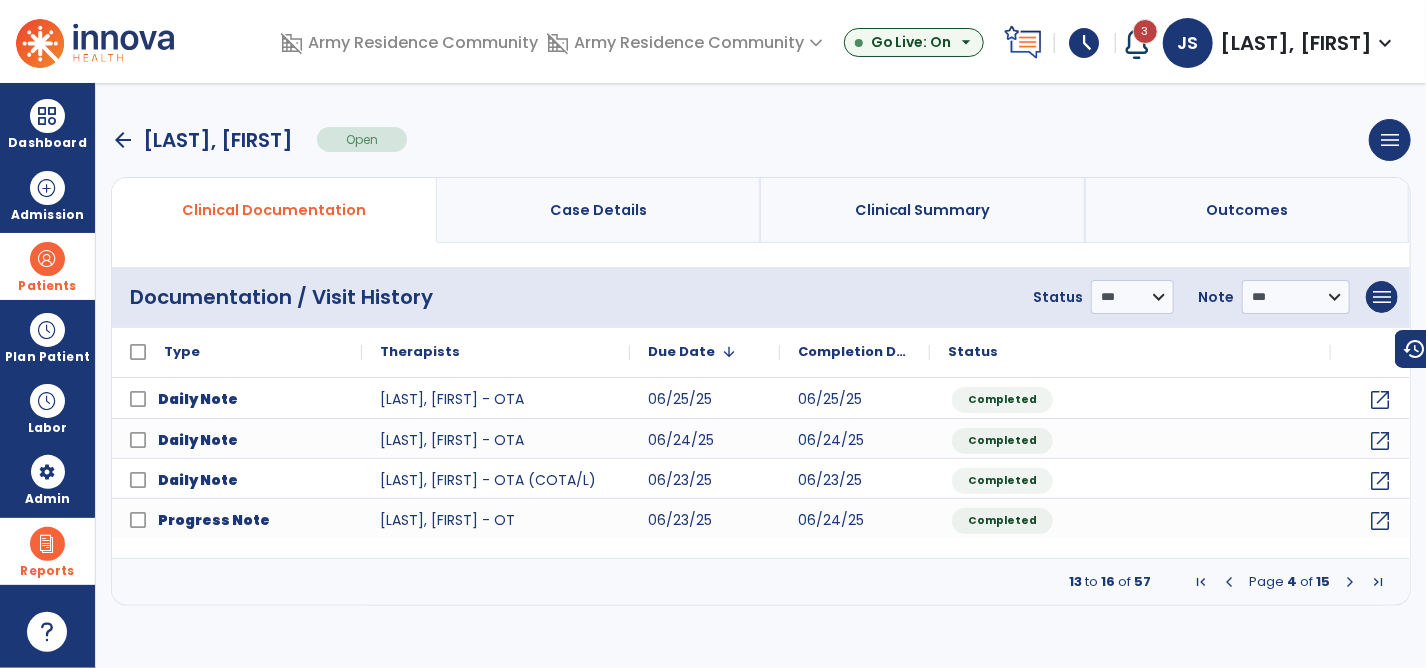 click at bounding box center [1350, 582] 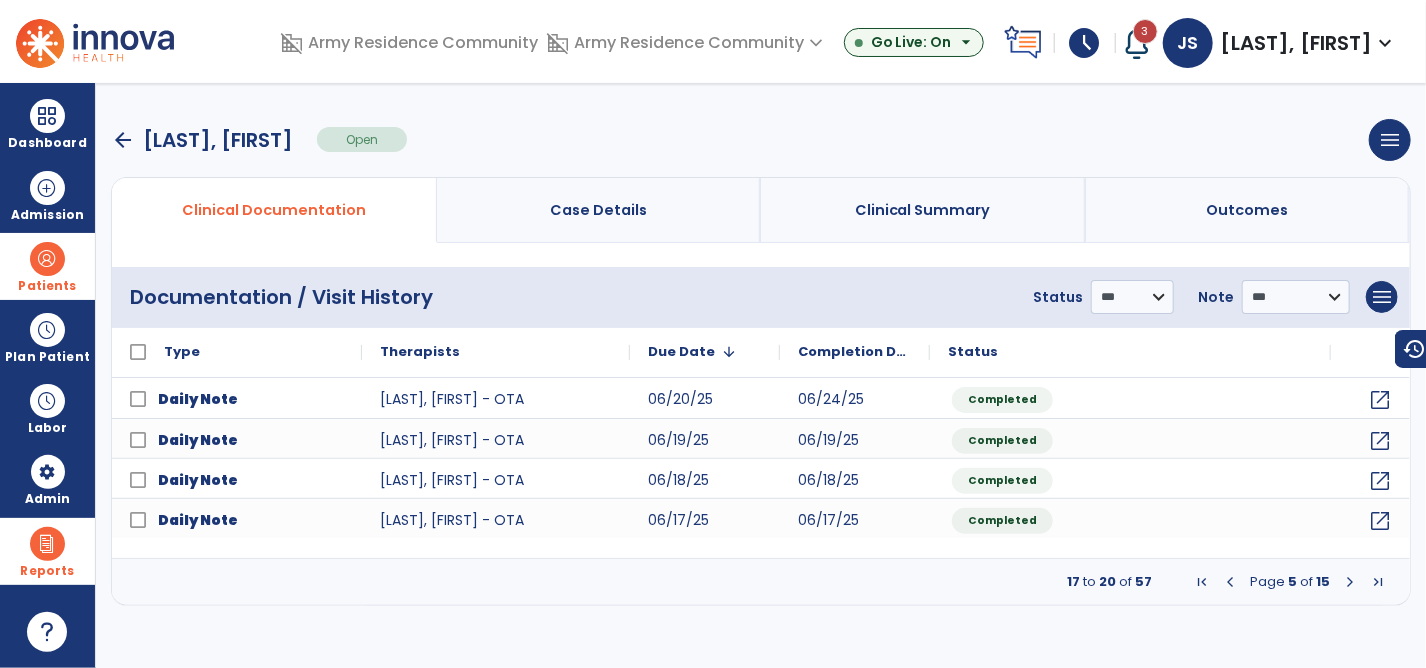 click at bounding box center (1350, 582) 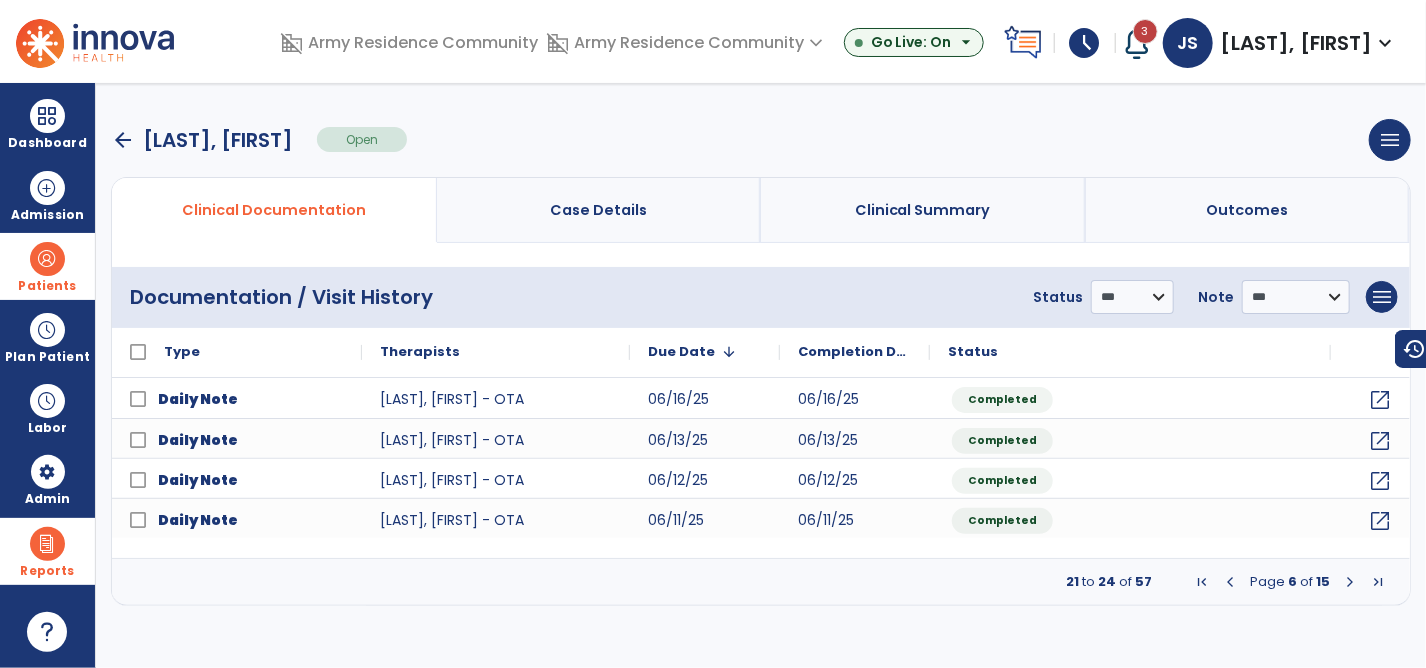 click at bounding box center [1350, 582] 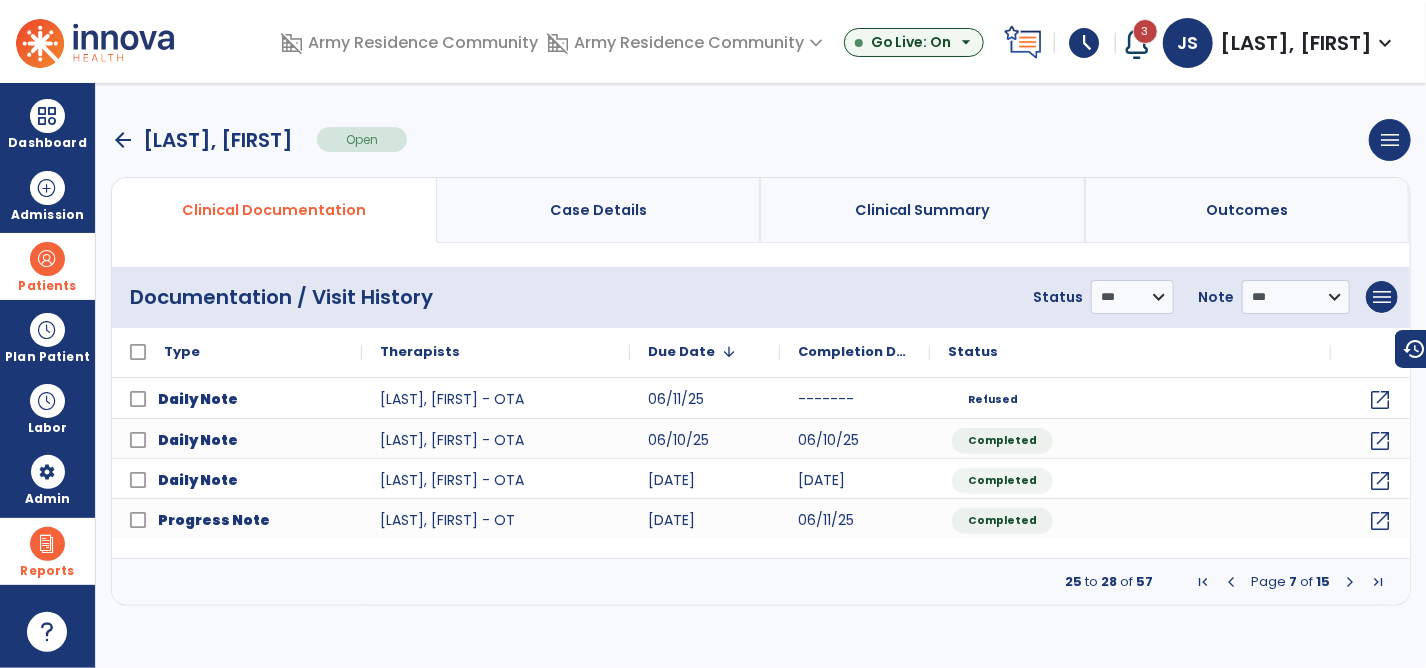 click at bounding box center [1350, 582] 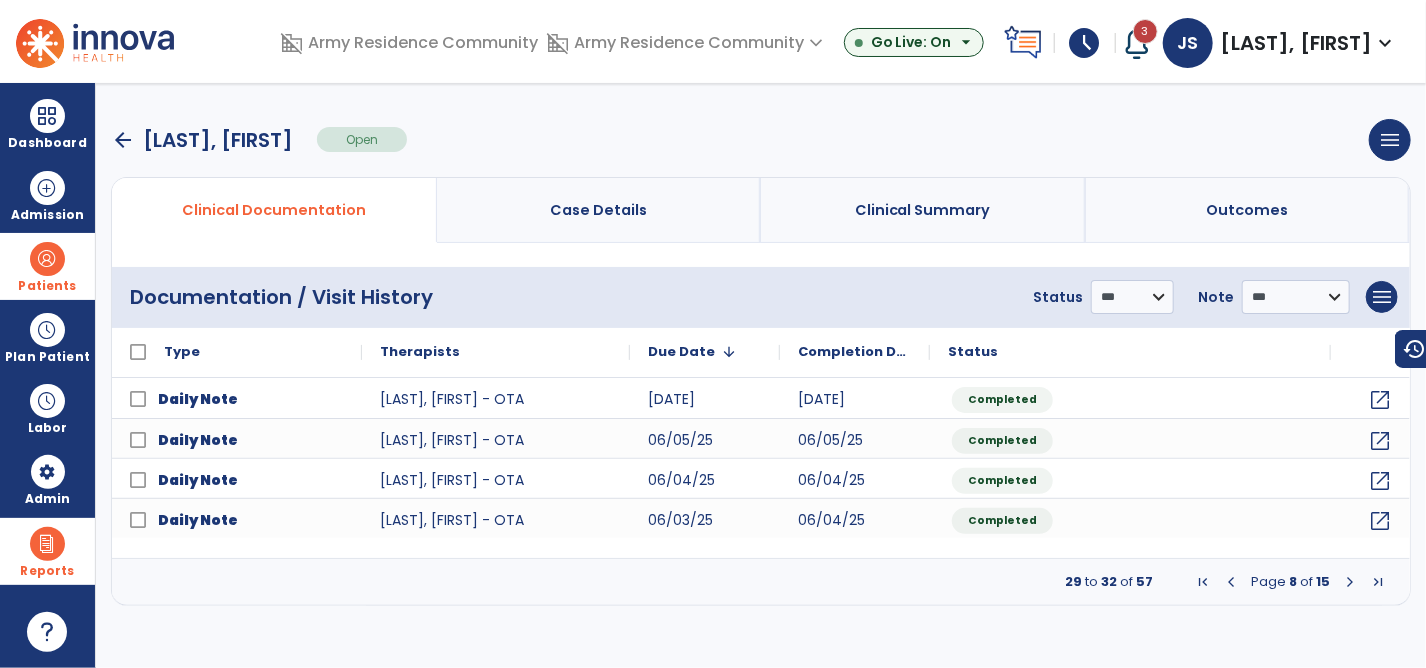 click at bounding box center (1350, 582) 